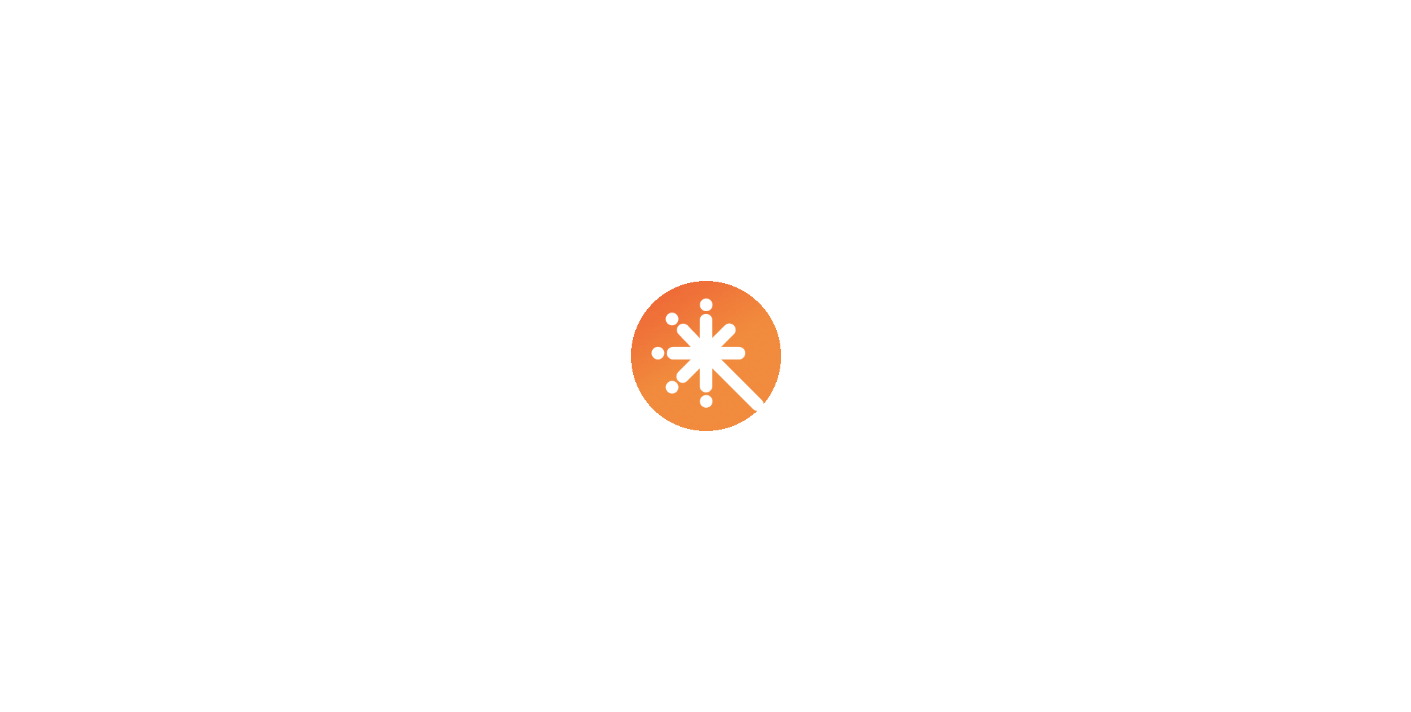 scroll, scrollTop: 0, scrollLeft: 0, axis: both 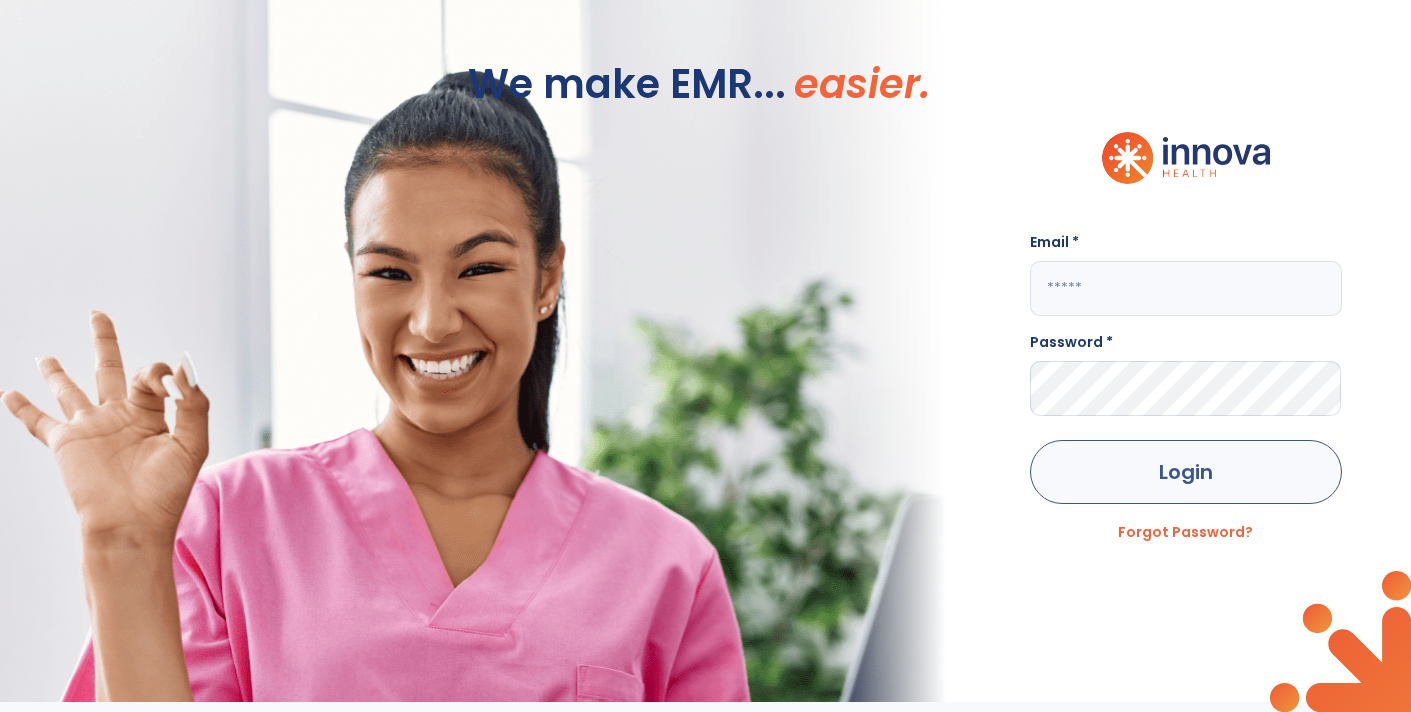 type on "**********" 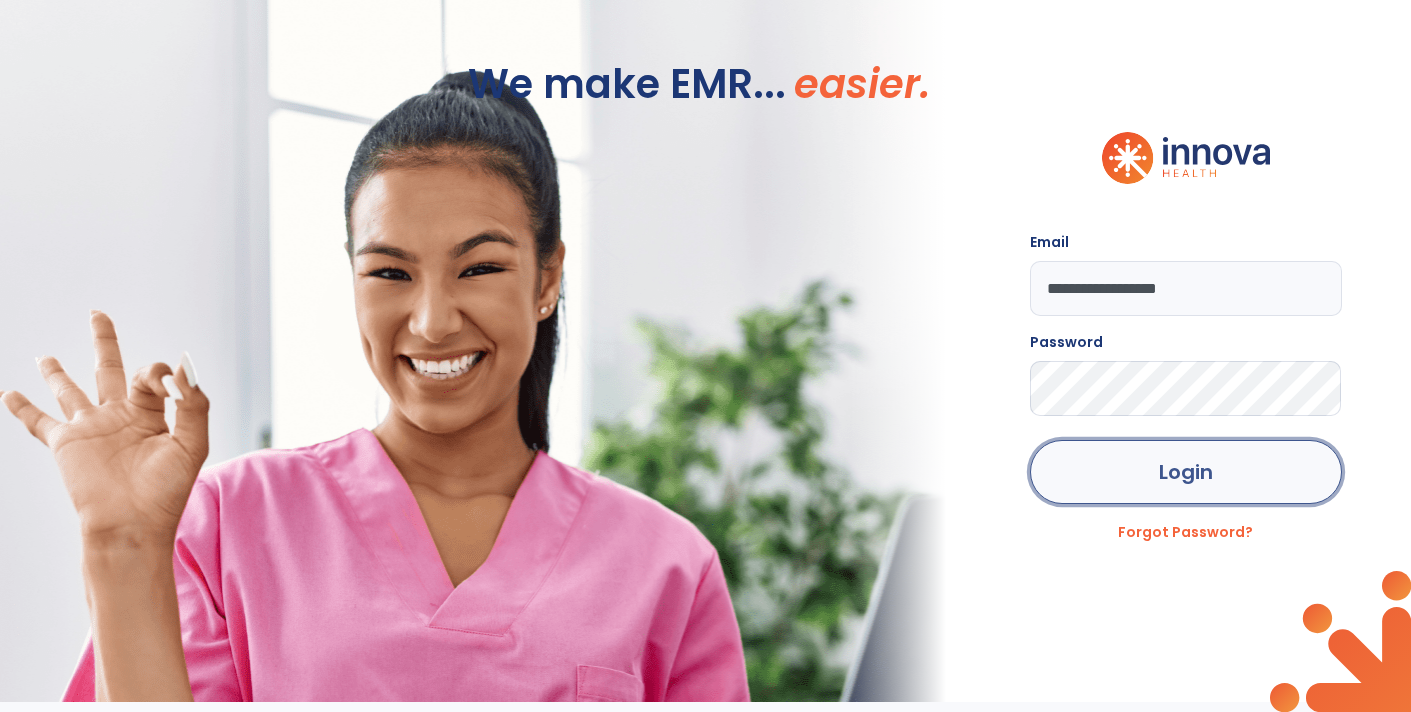 click on "Login" 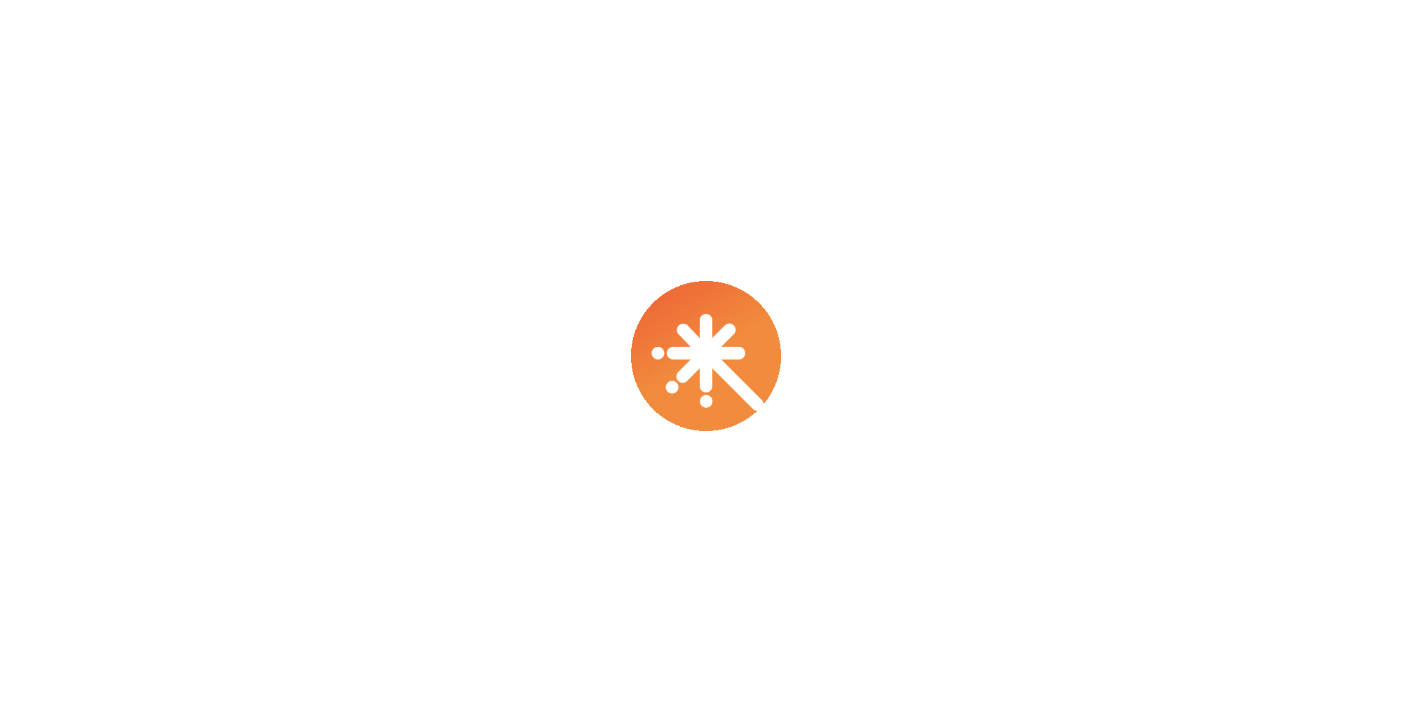 scroll, scrollTop: 0, scrollLeft: 0, axis: both 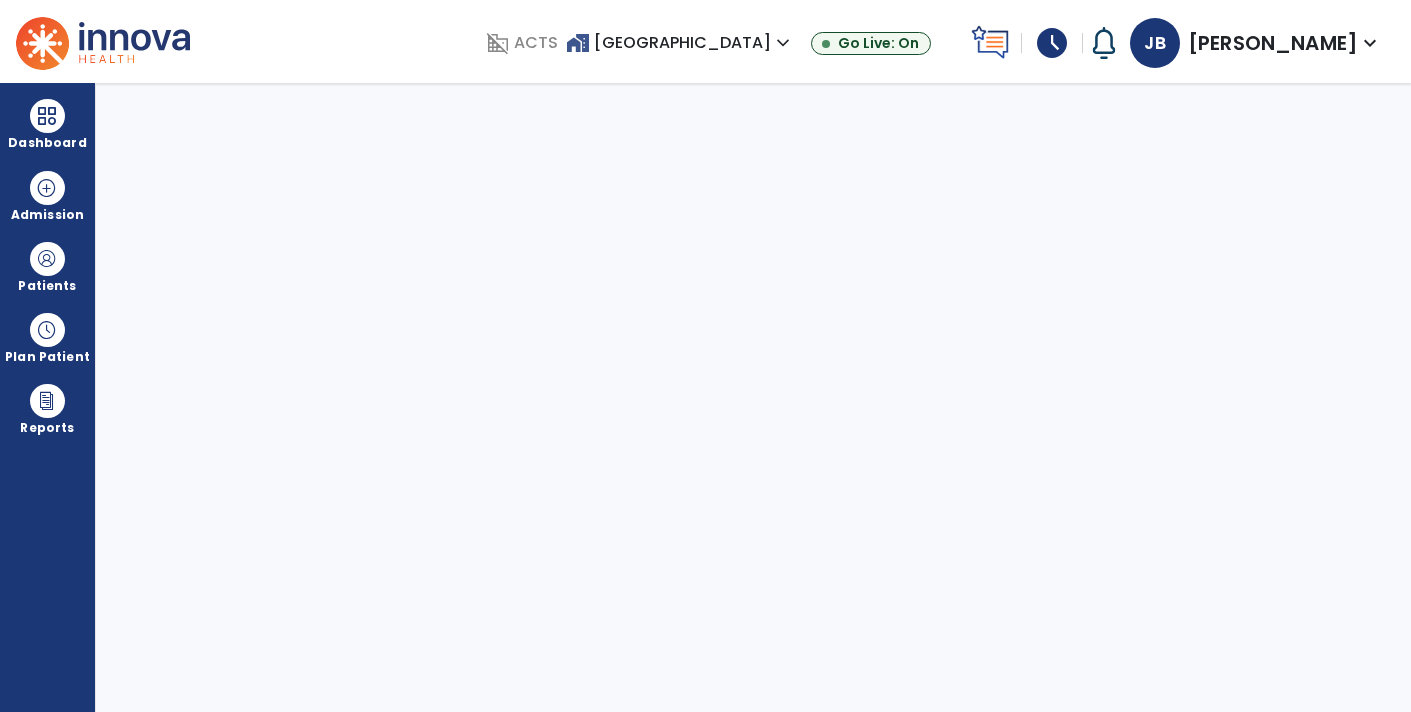select on "****" 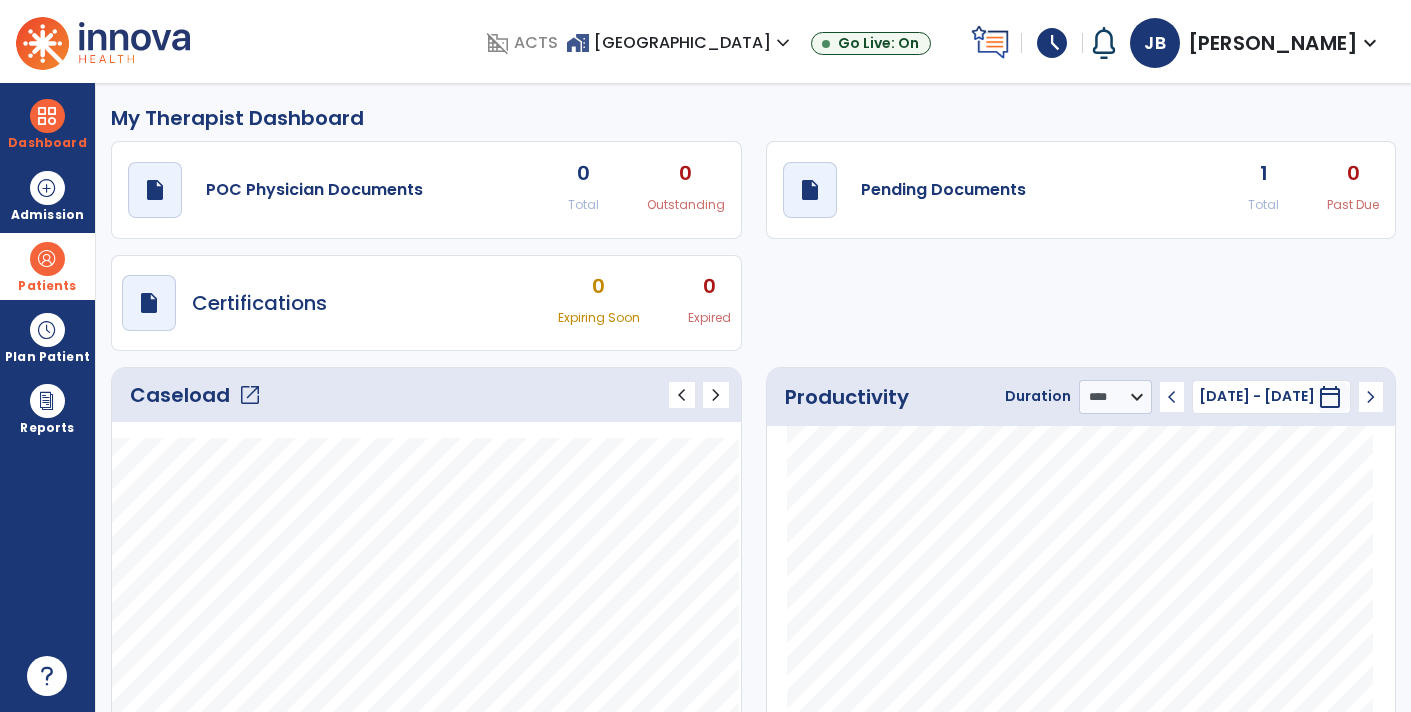 click on "Patients" at bounding box center [47, 286] 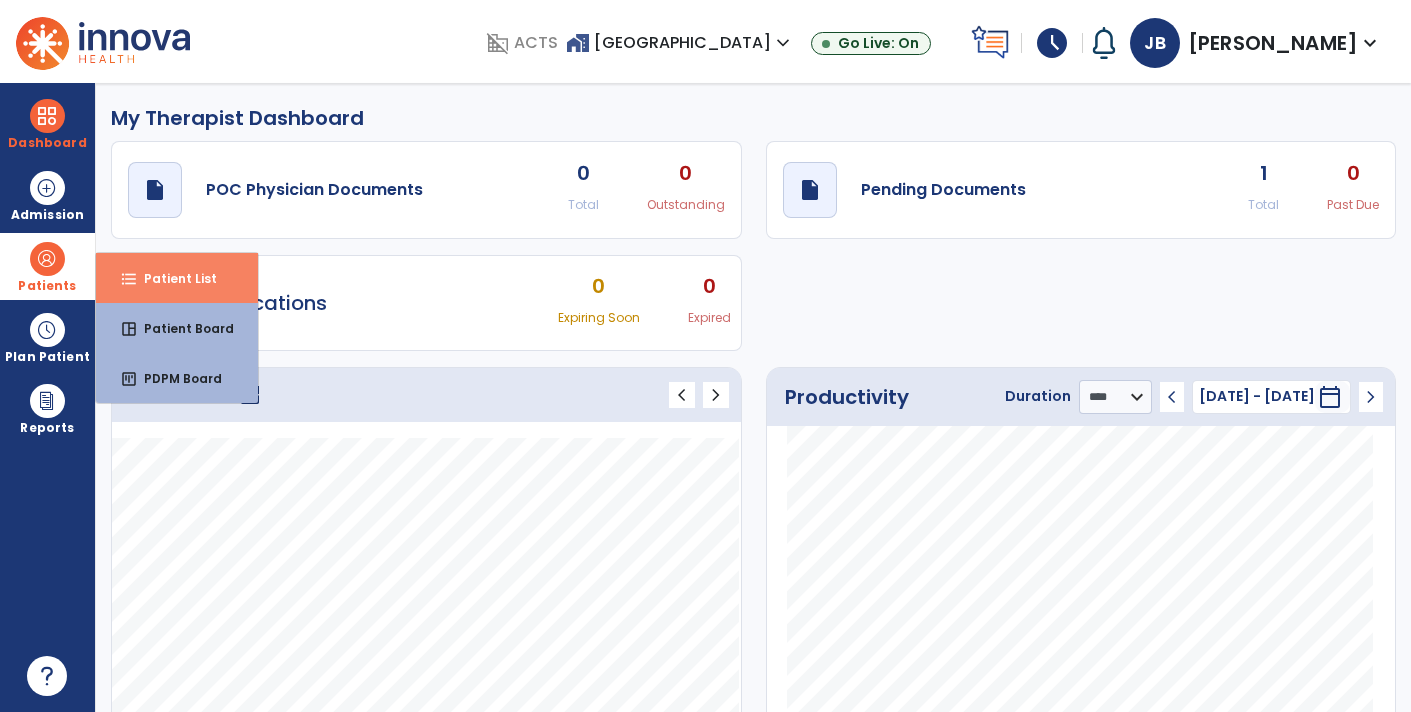 click on "format_list_bulleted  Patient List" at bounding box center [177, 278] 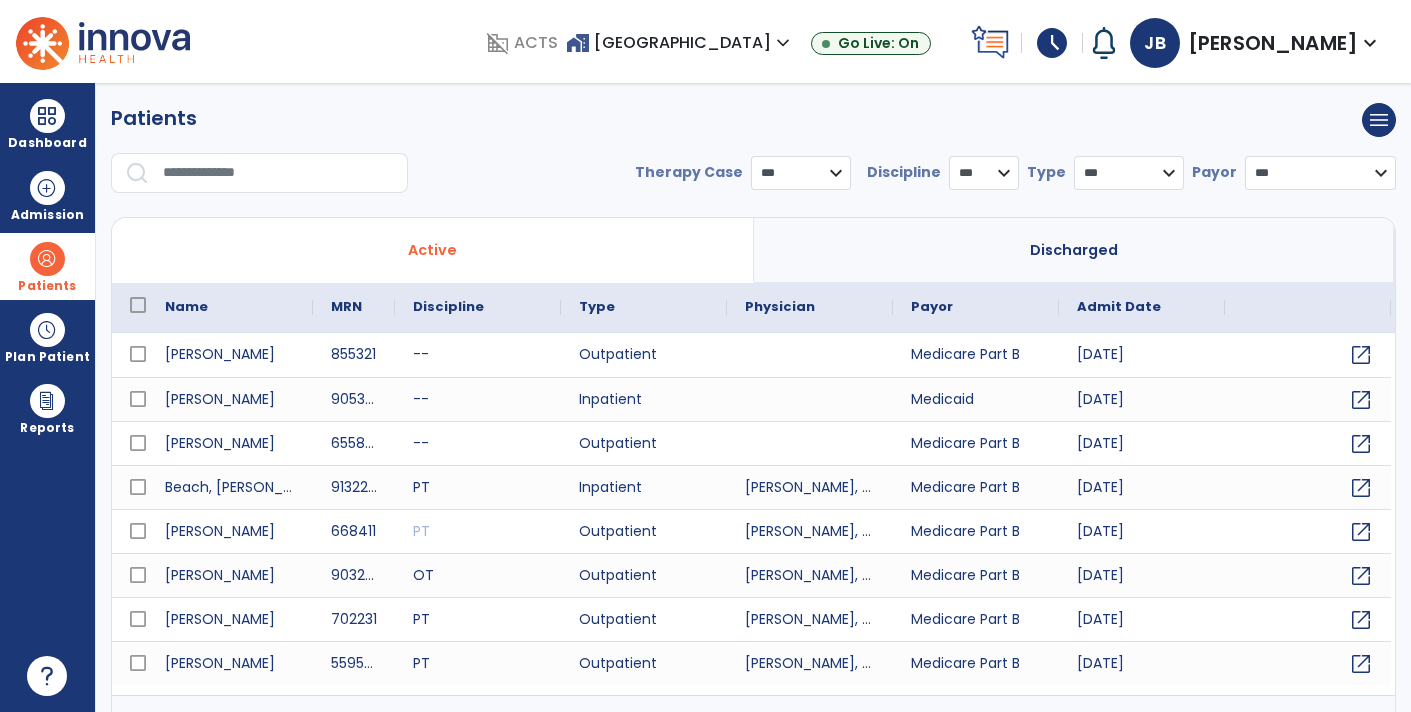click at bounding box center [278, 173] 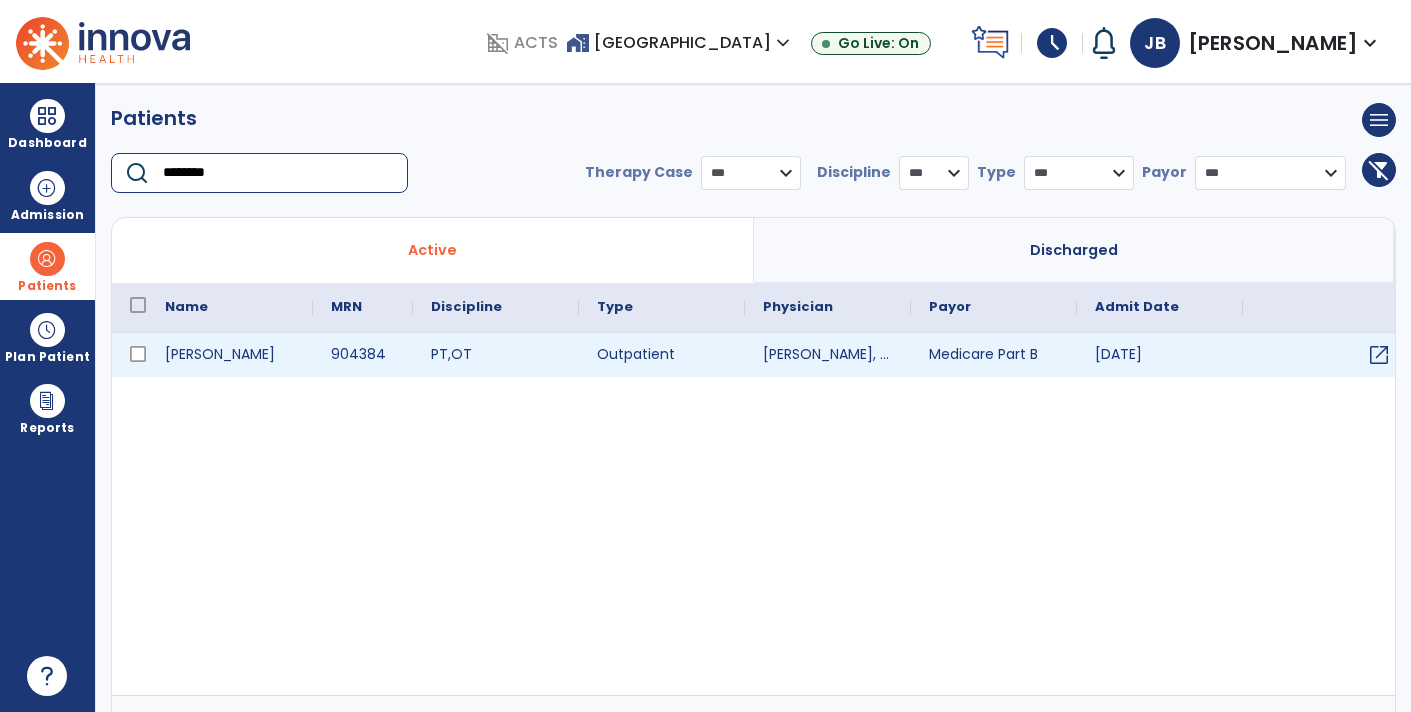 type on "********" 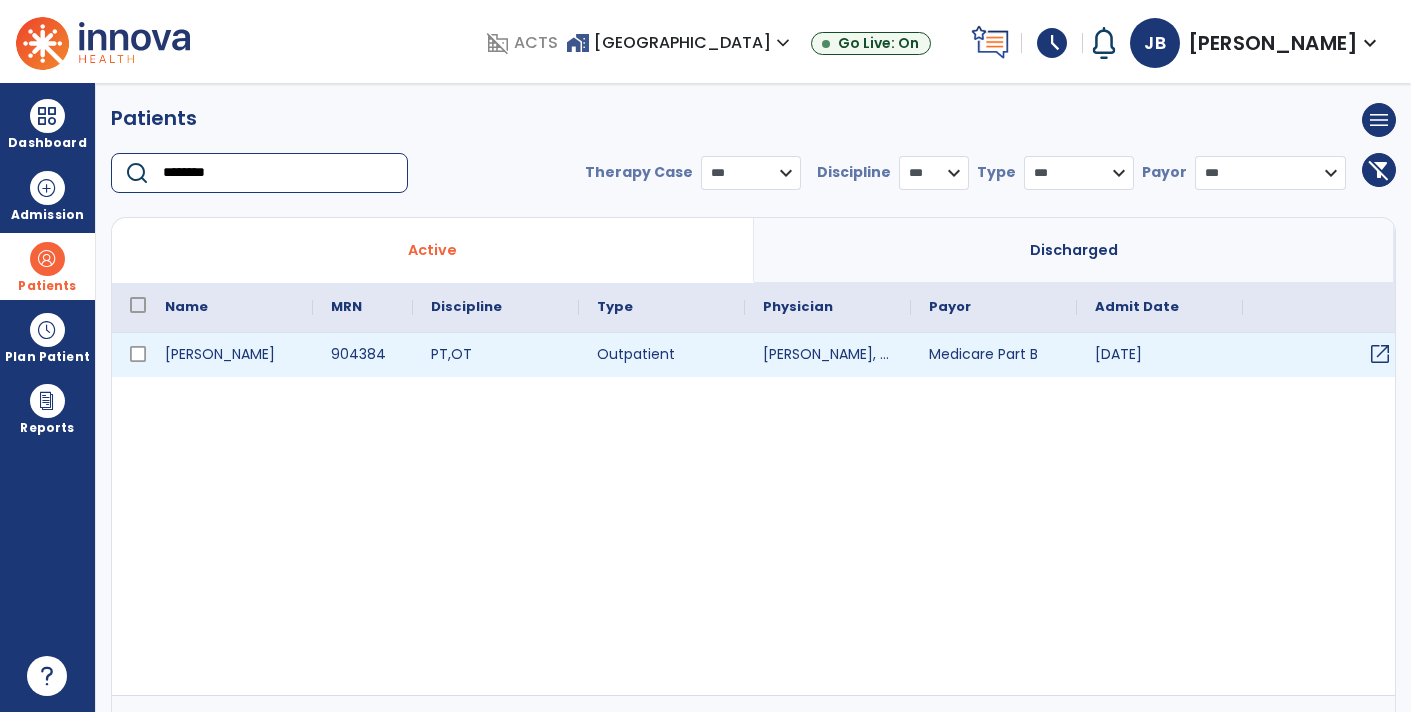 click on "open_in_new" at bounding box center [1380, 354] 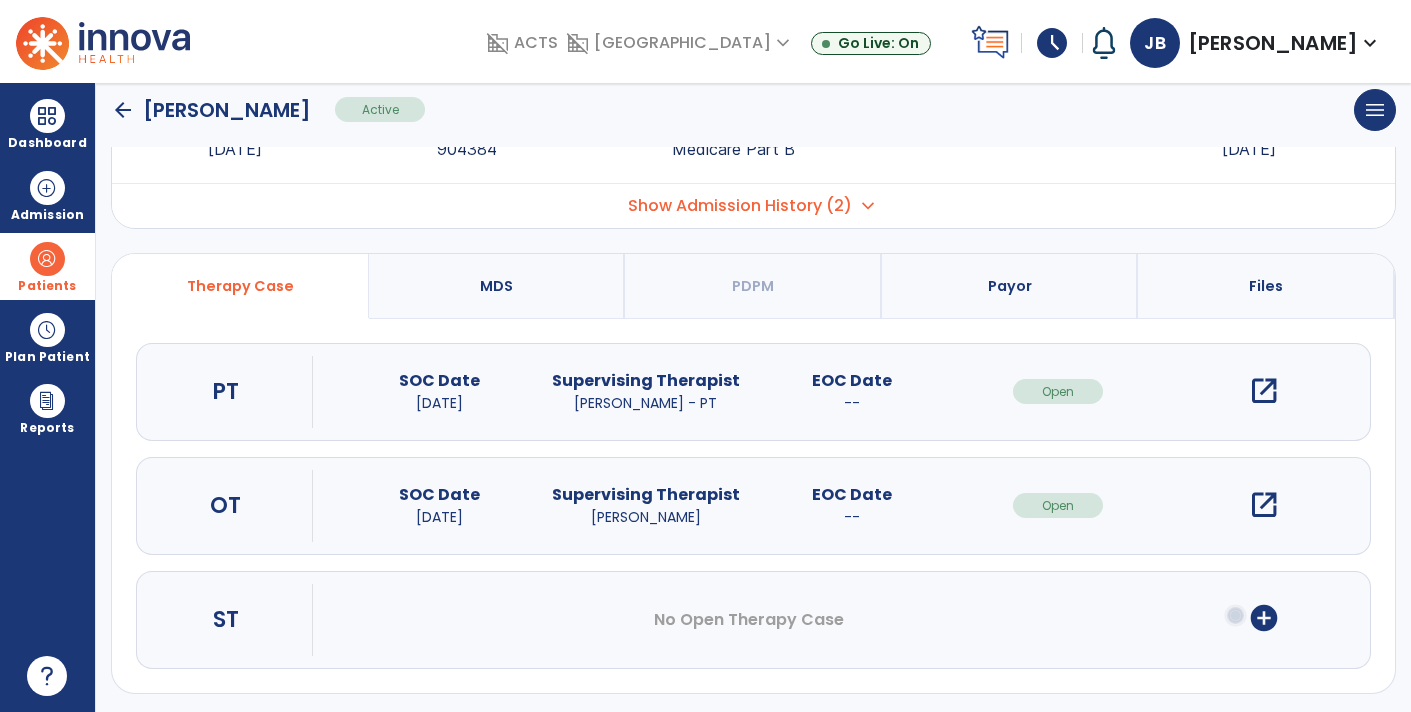 scroll, scrollTop: 89, scrollLeft: 0, axis: vertical 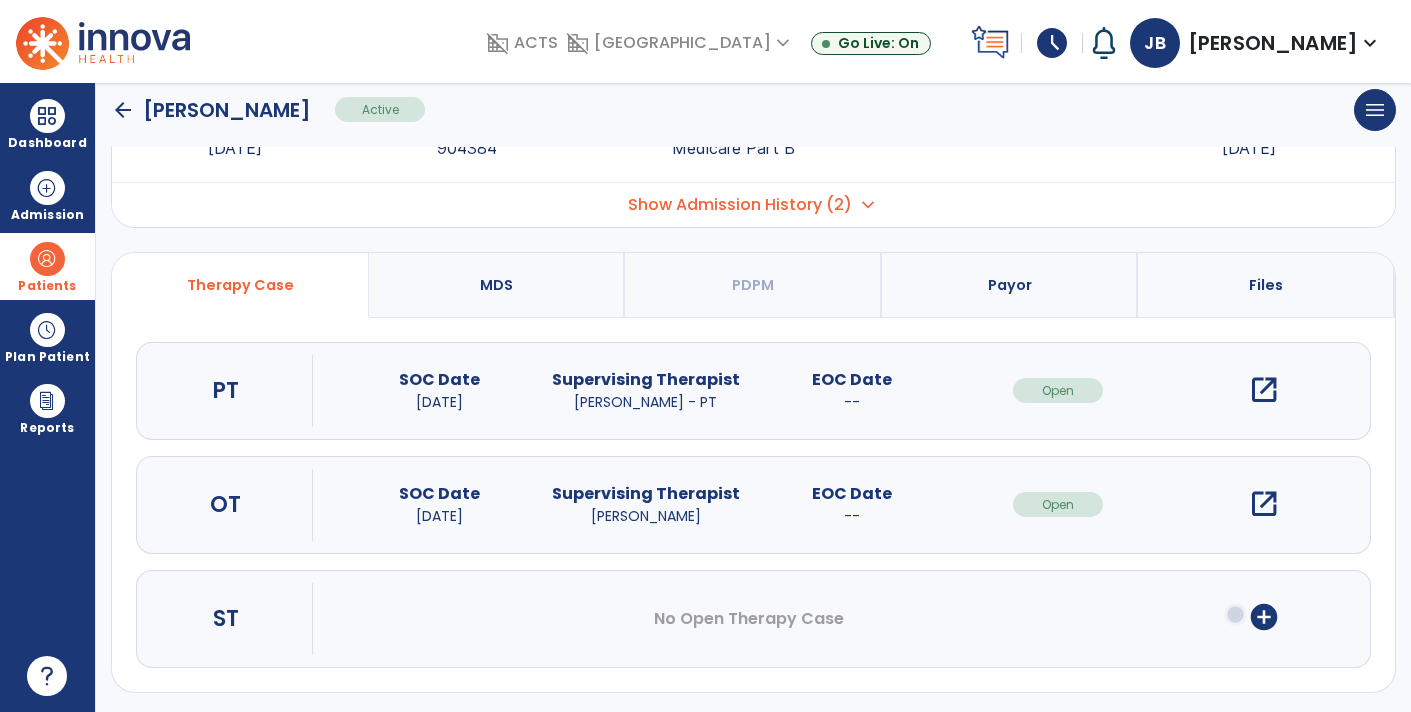 click on "open_in_new" at bounding box center [1264, 504] 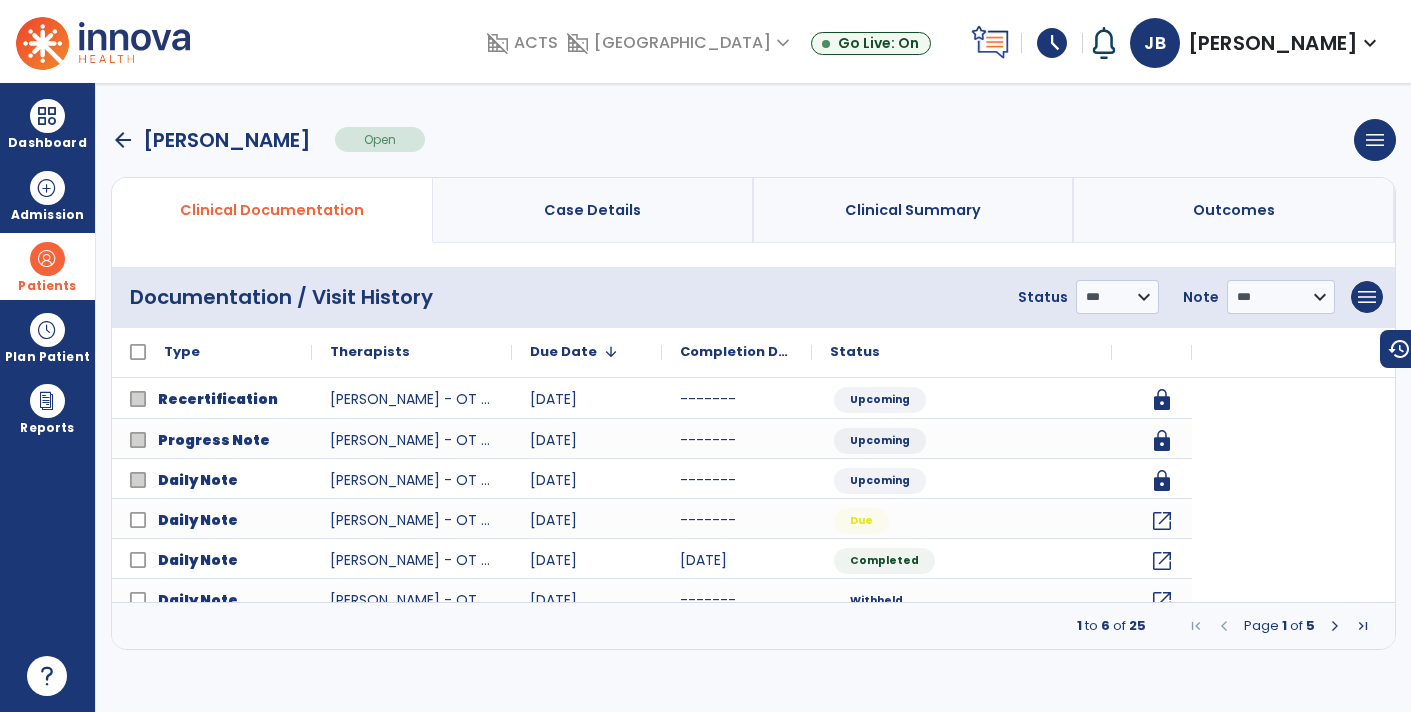 scroll, scrollTop: 0, scrollLeft: 0, axis: both 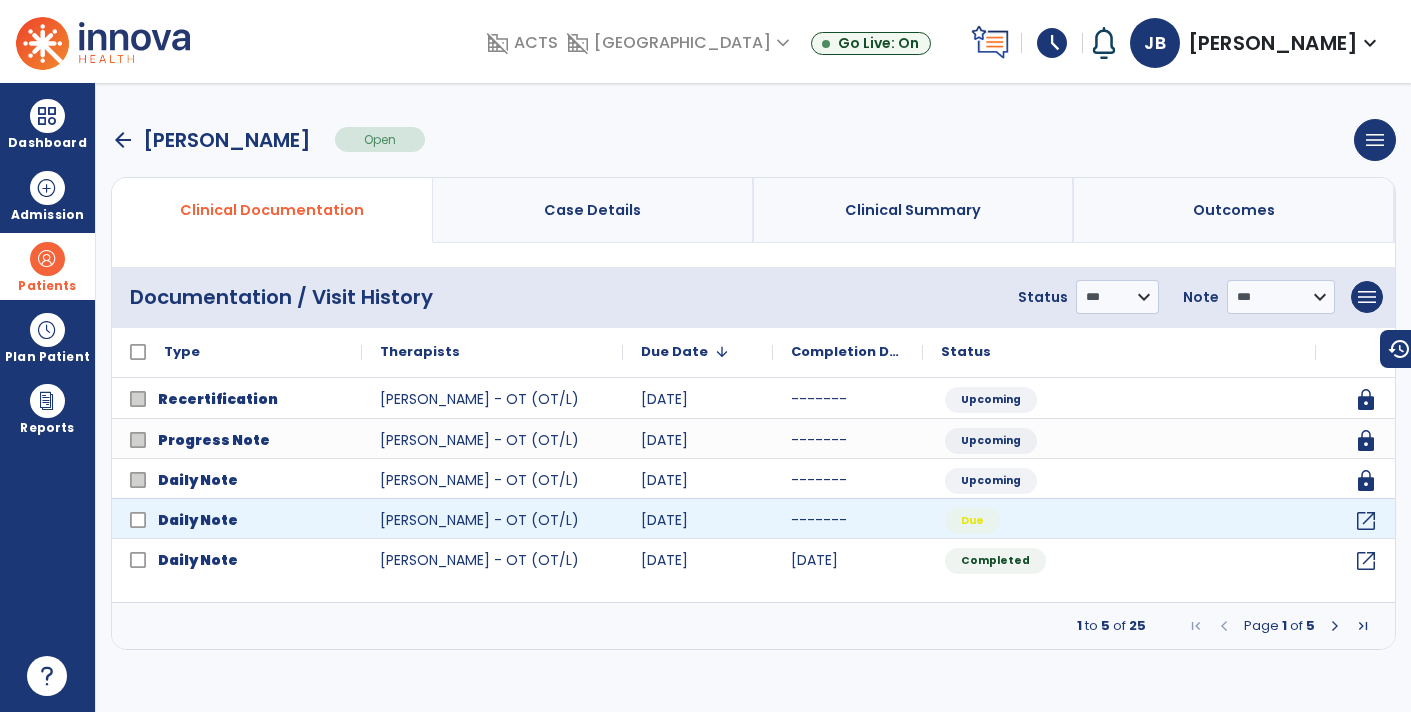 click at bounding box center (1335, 626) 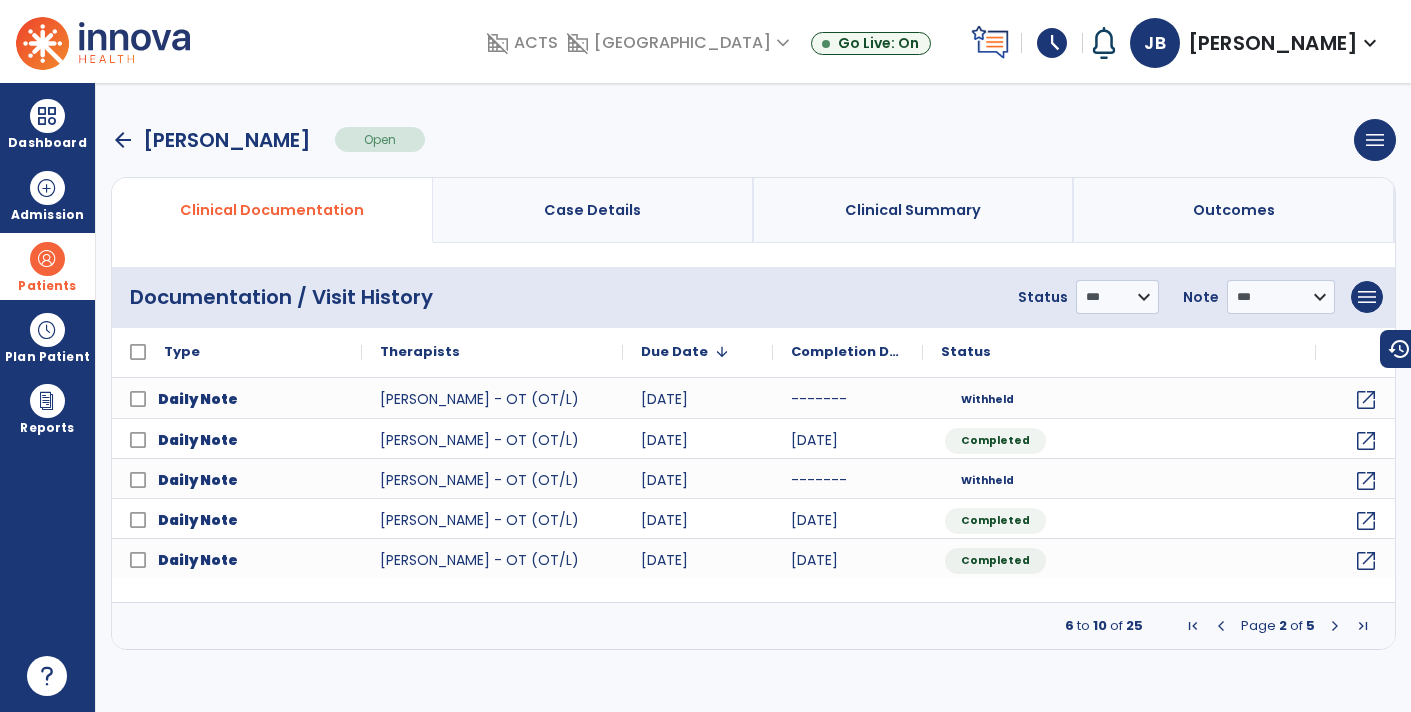 click at bounding box center [1335, 626] 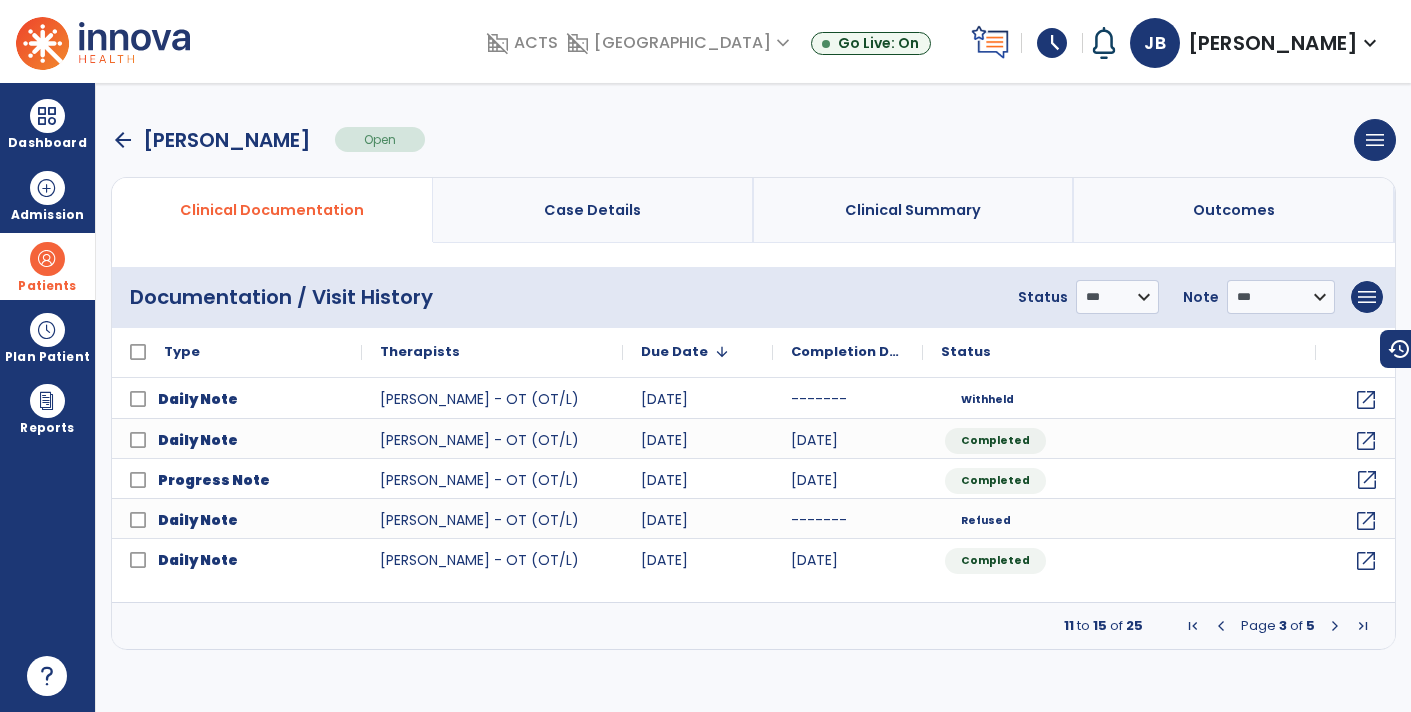 click on "open_in_new" 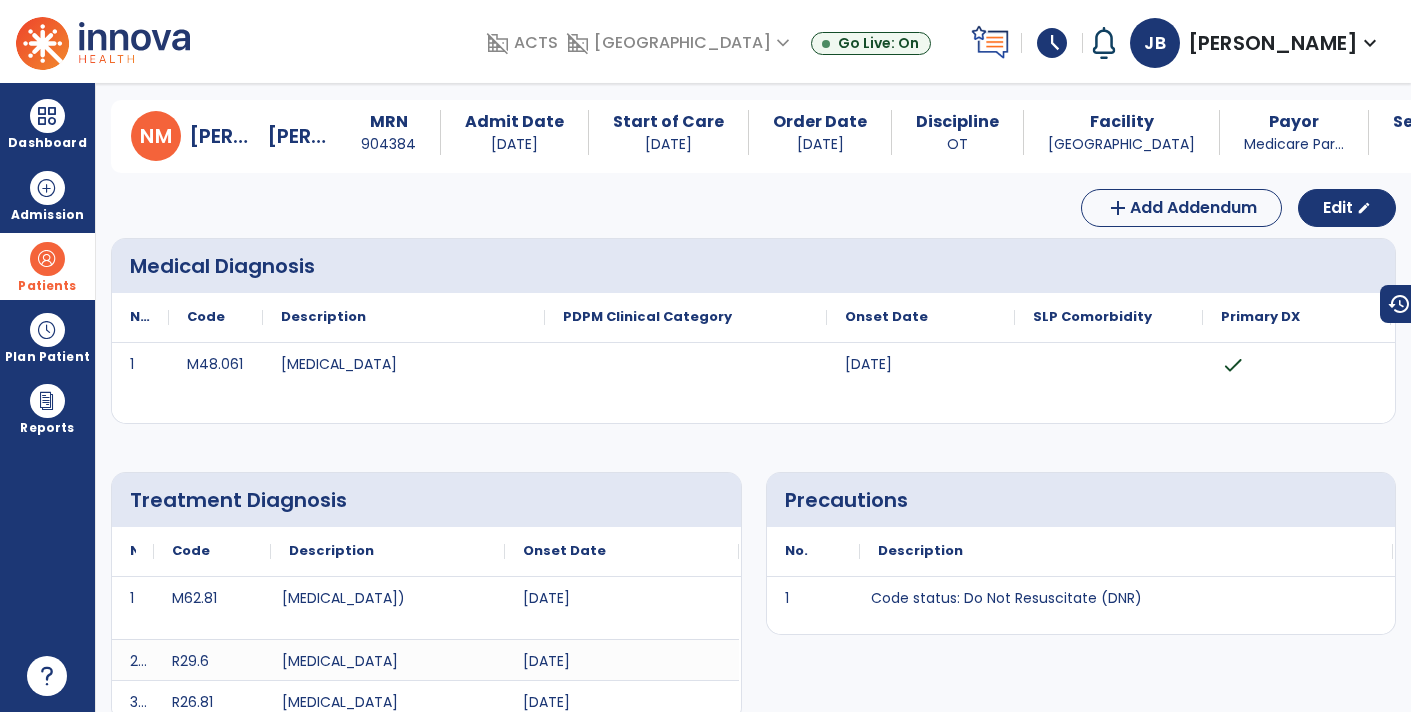 scroll, scrollTop: 48, scrollLeft: 0, axis: vertical 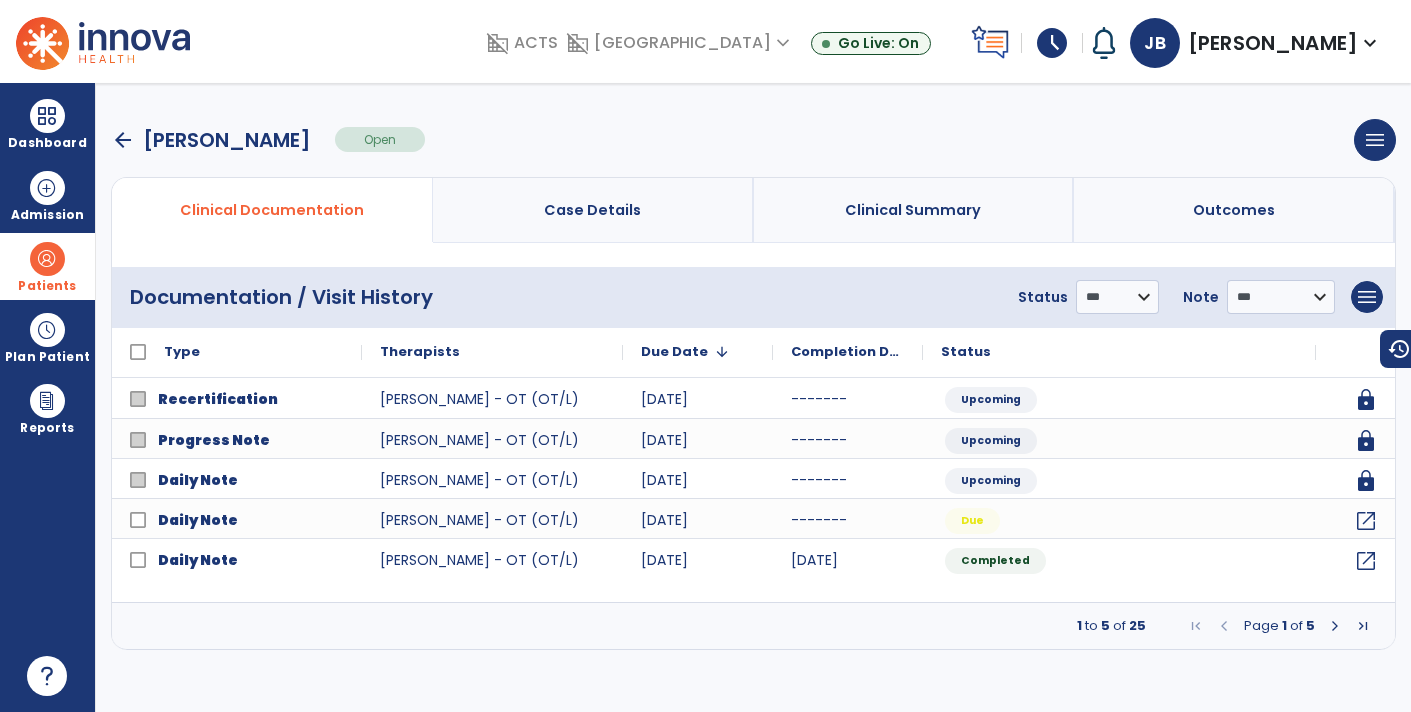 click at bounding box center (1335, 626) 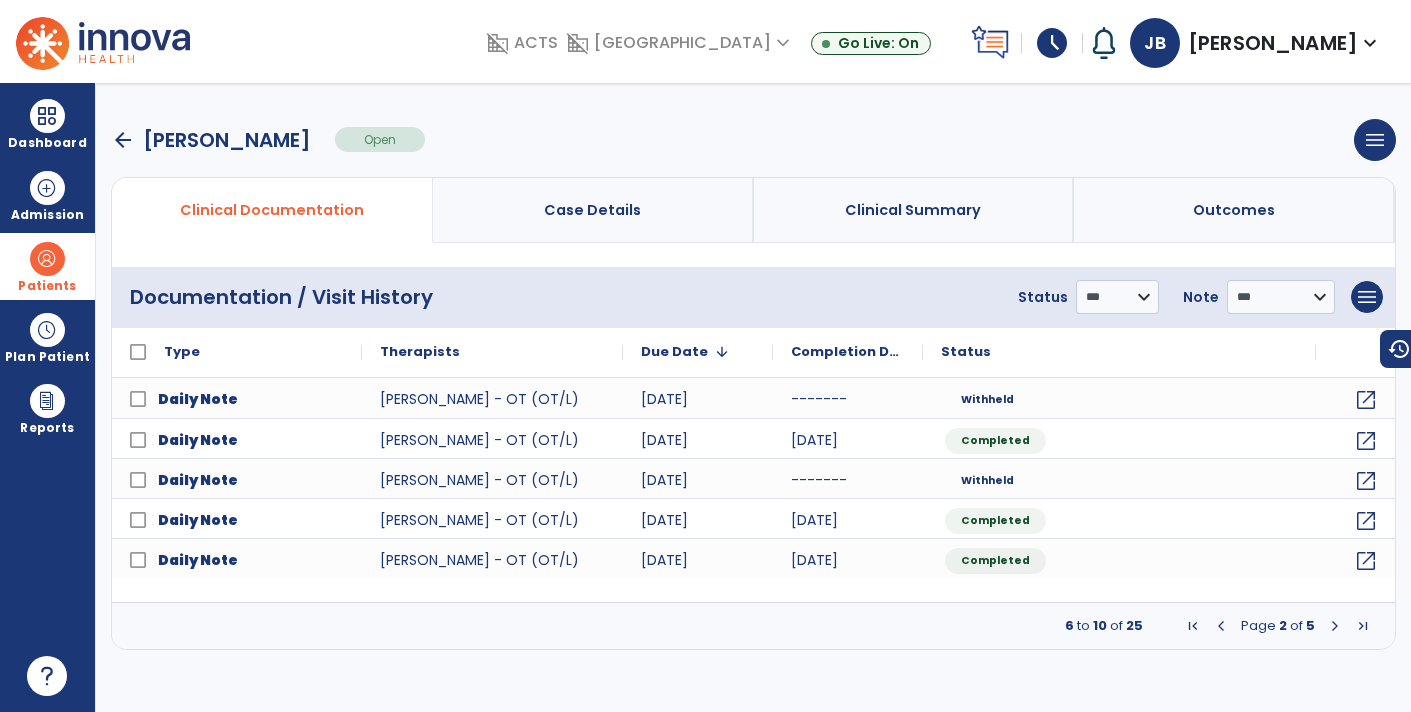 click at bounding box center (1335, 626) 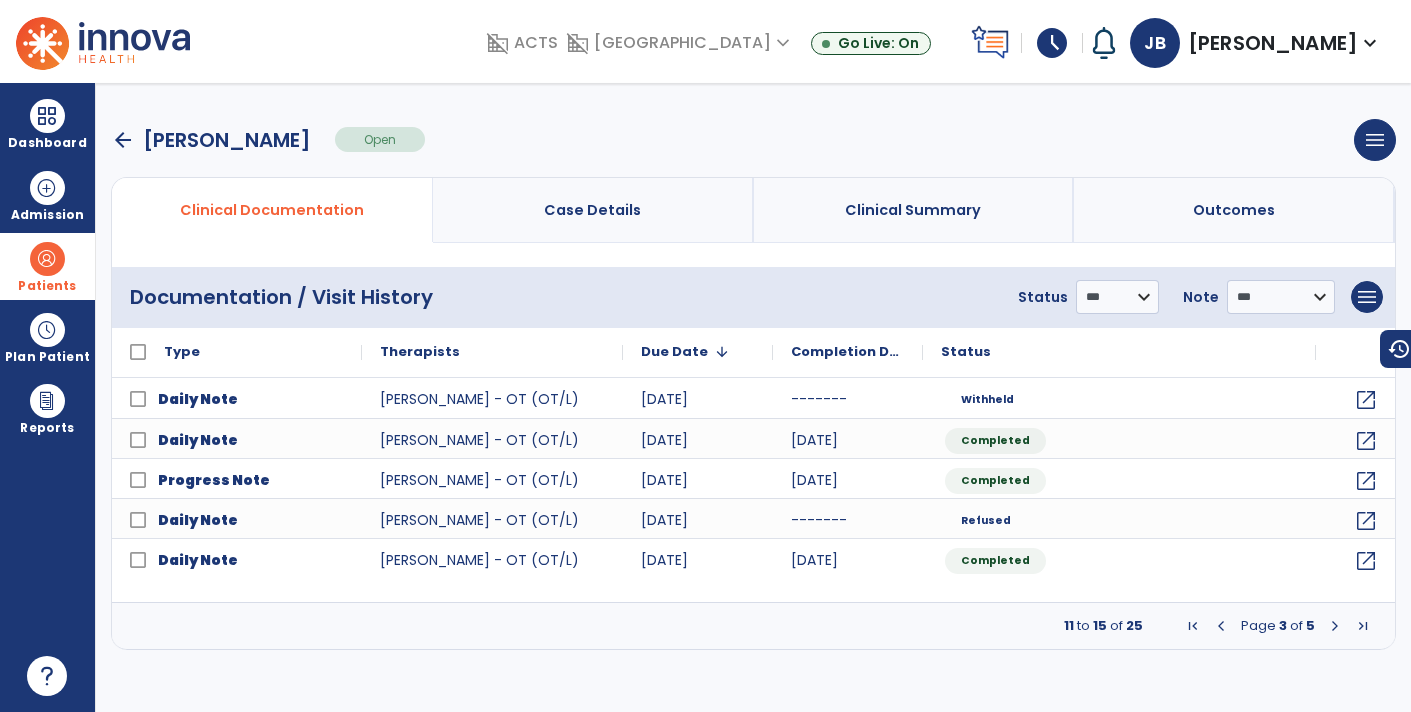 click at bounding box center (1335, 626) 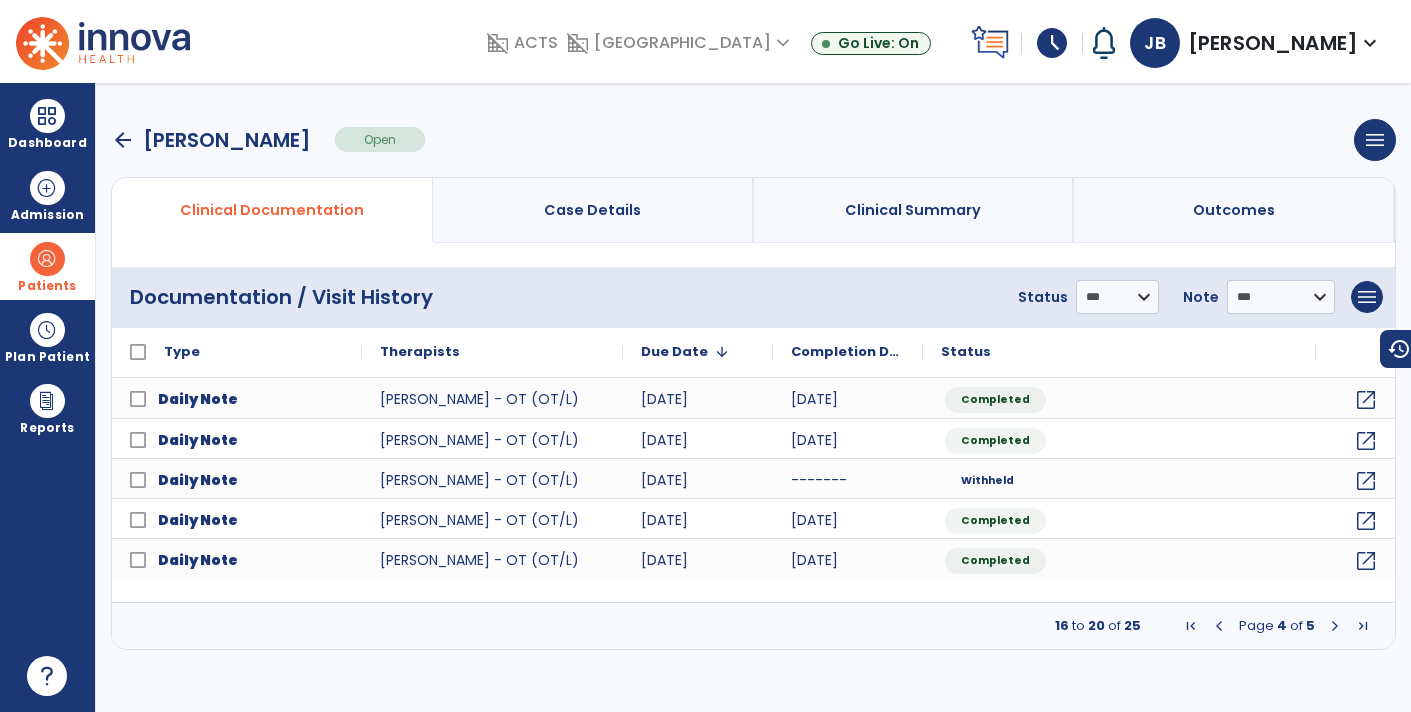click at bounding box center [1335, 626] 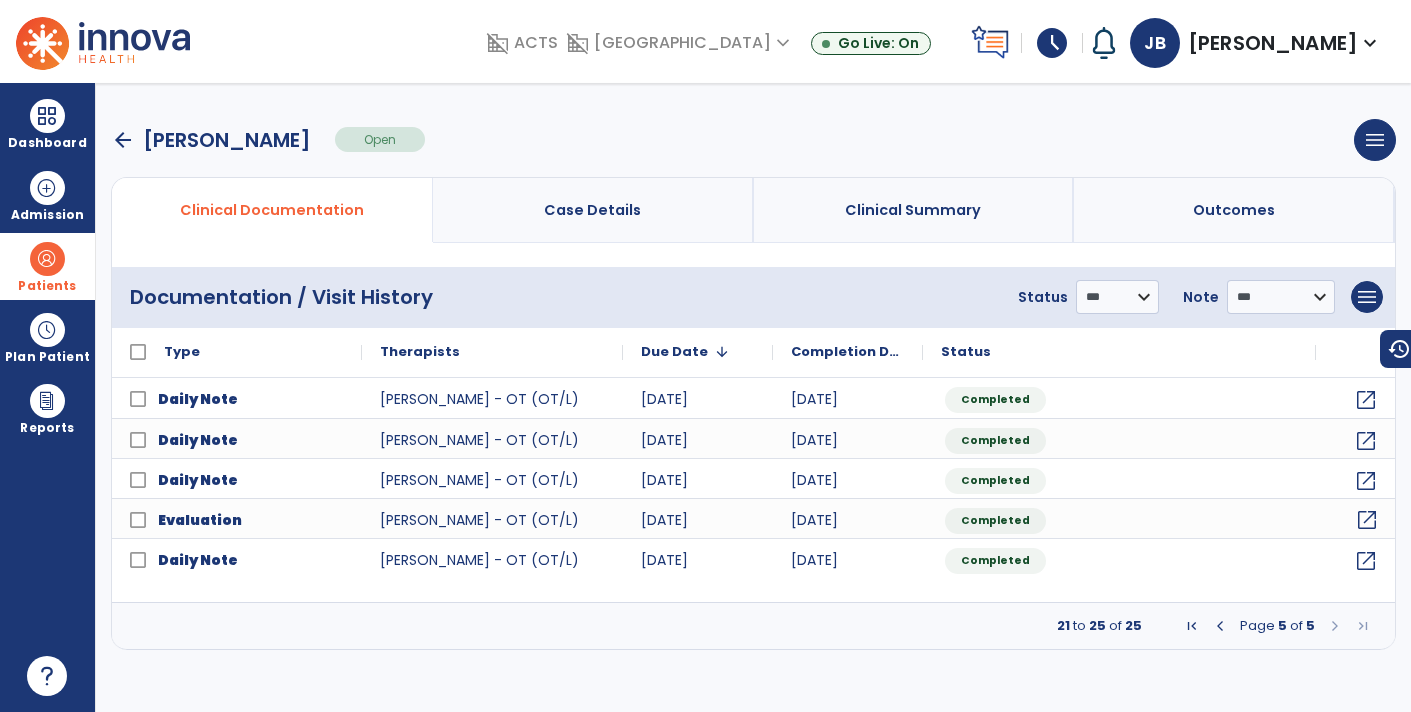 click on "open_in_new" 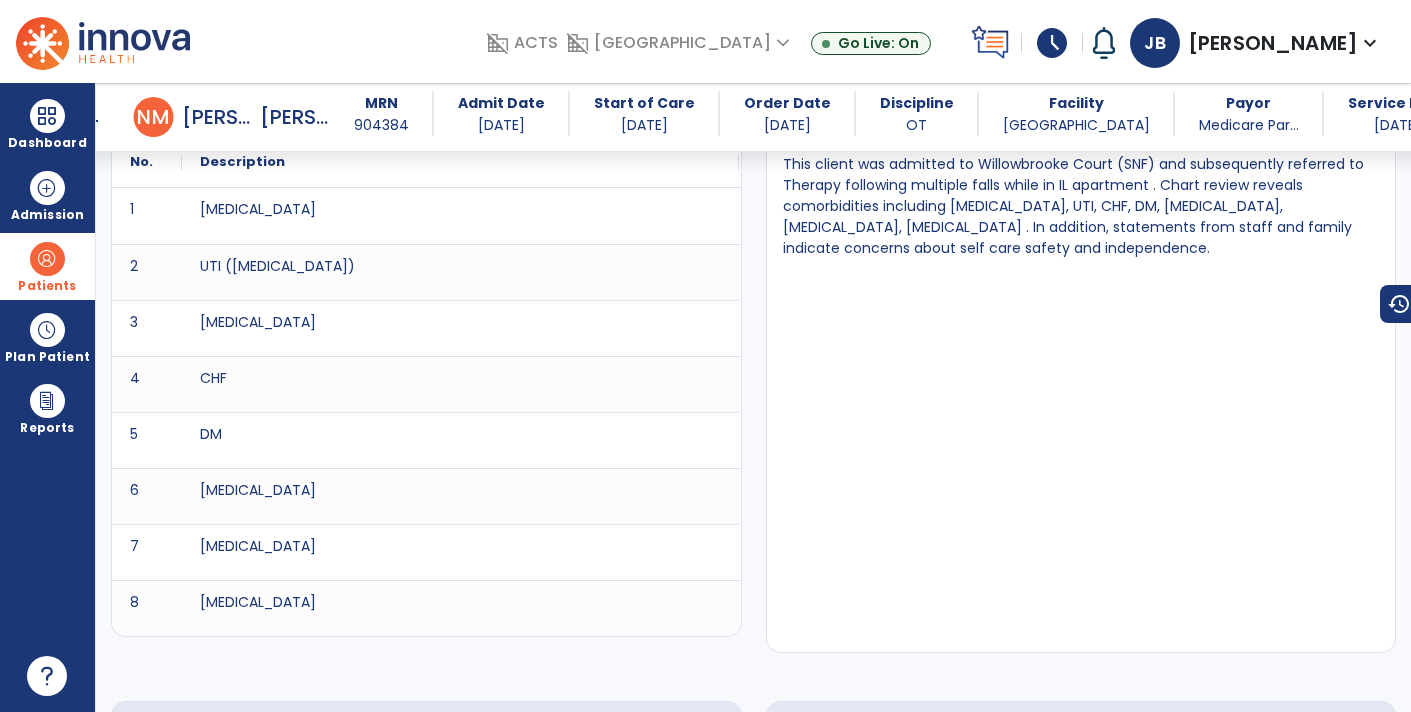 scroll, scrollTop: 0, scrollLeft: 0, axis: both 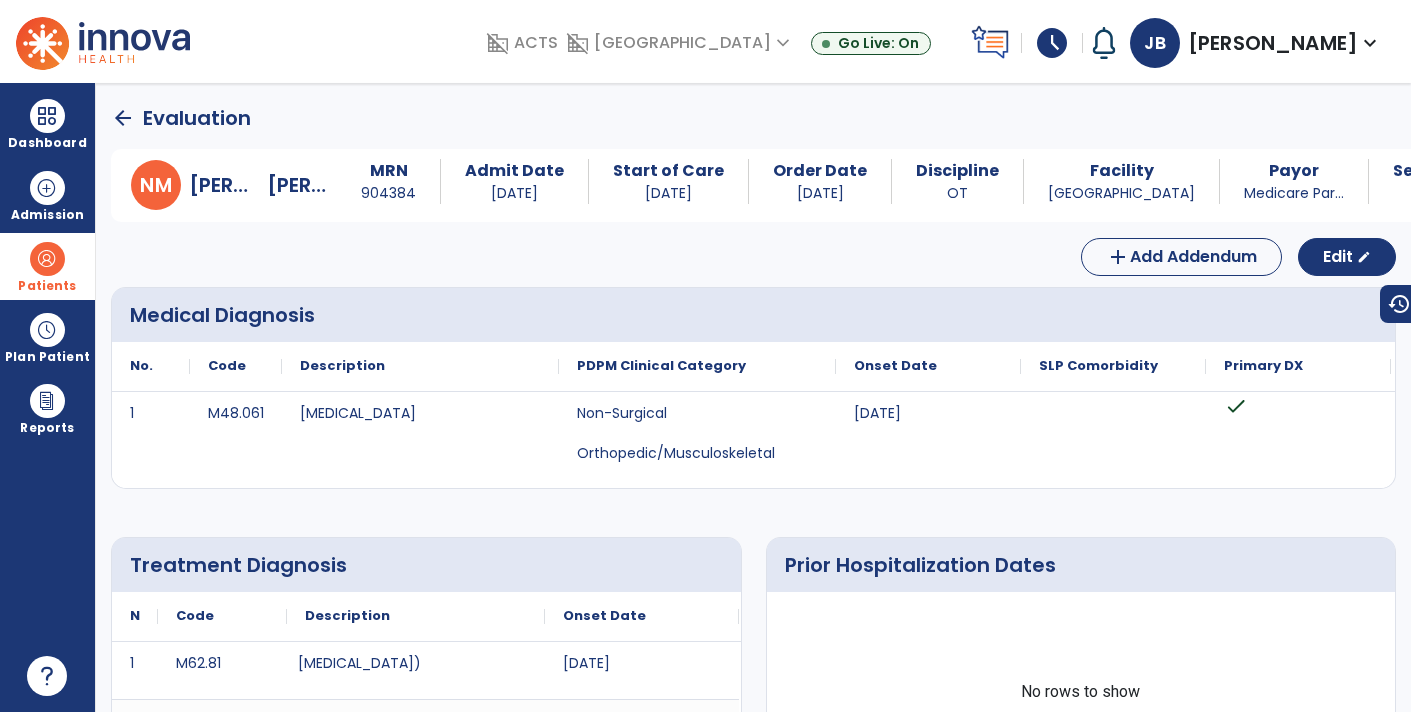 click on "arrow_back" 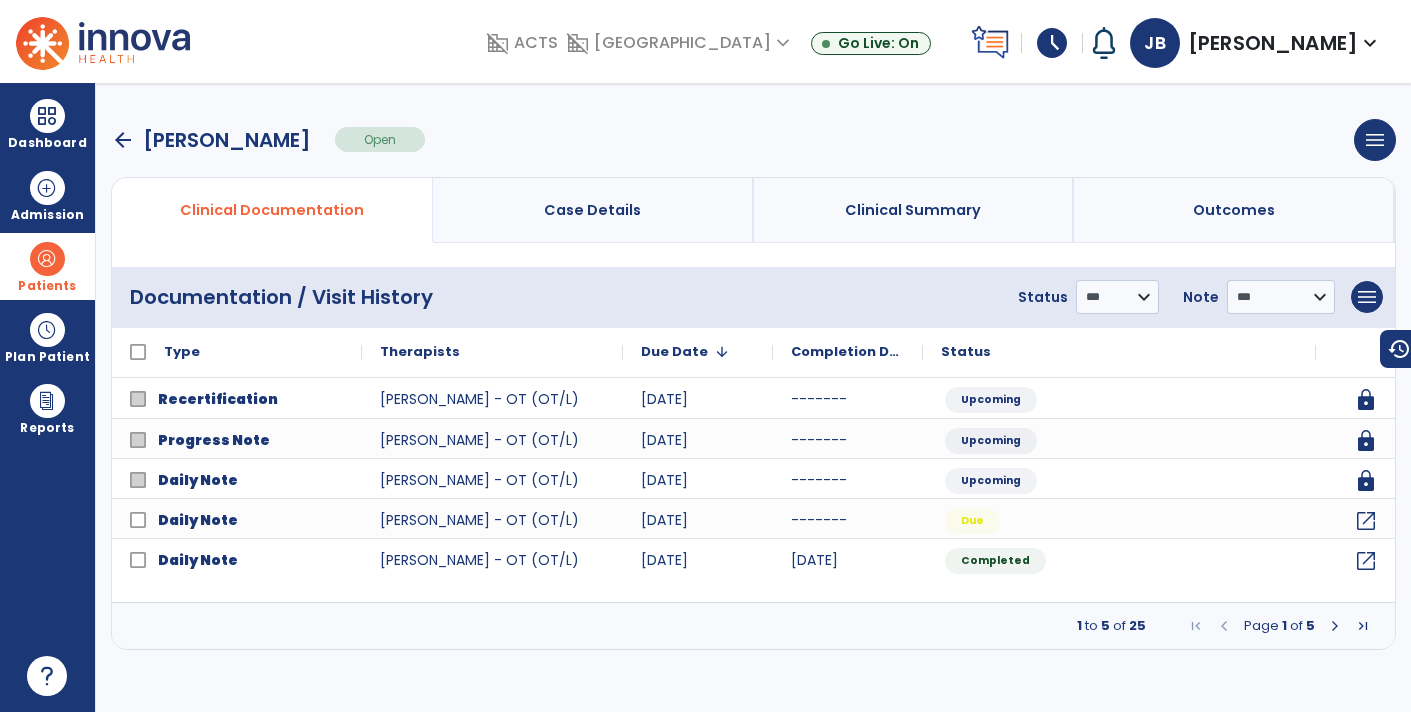 click at bounding box center [1335, 626] 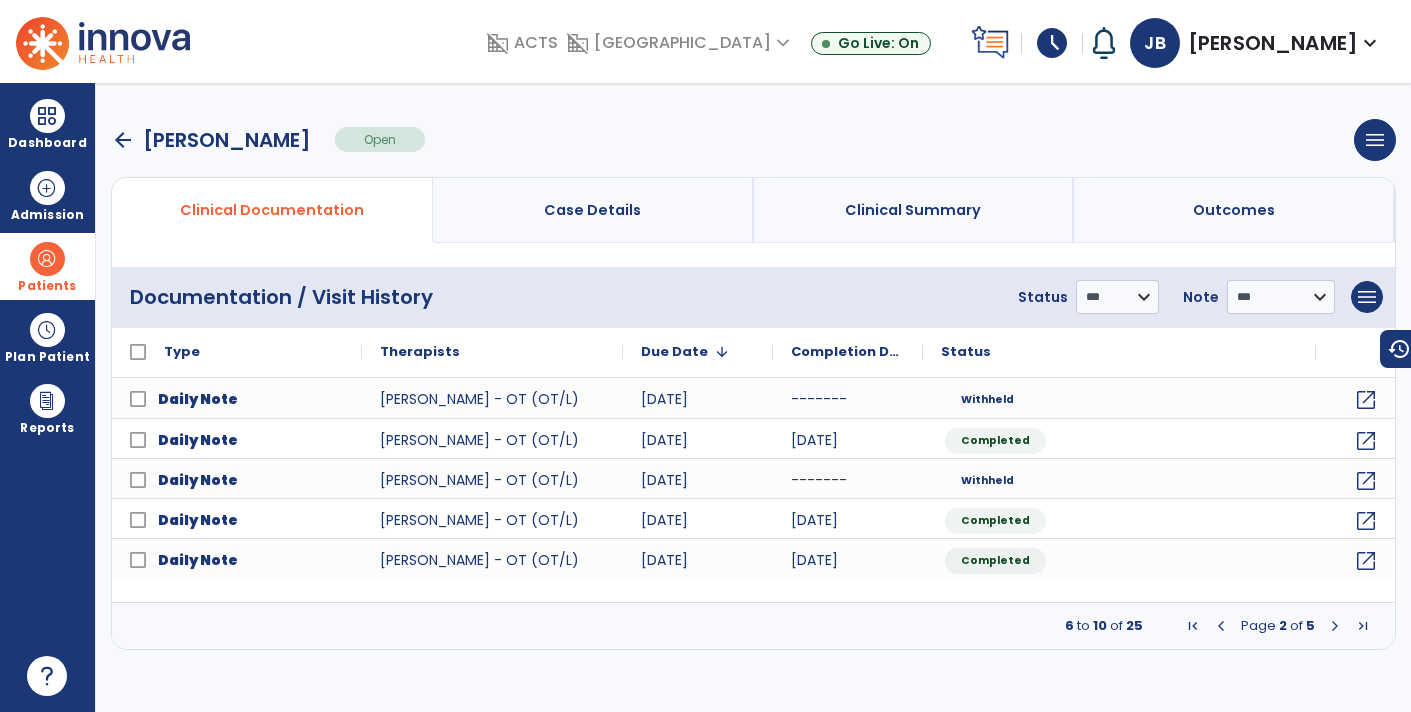 click at bounding box center (1335, 626) 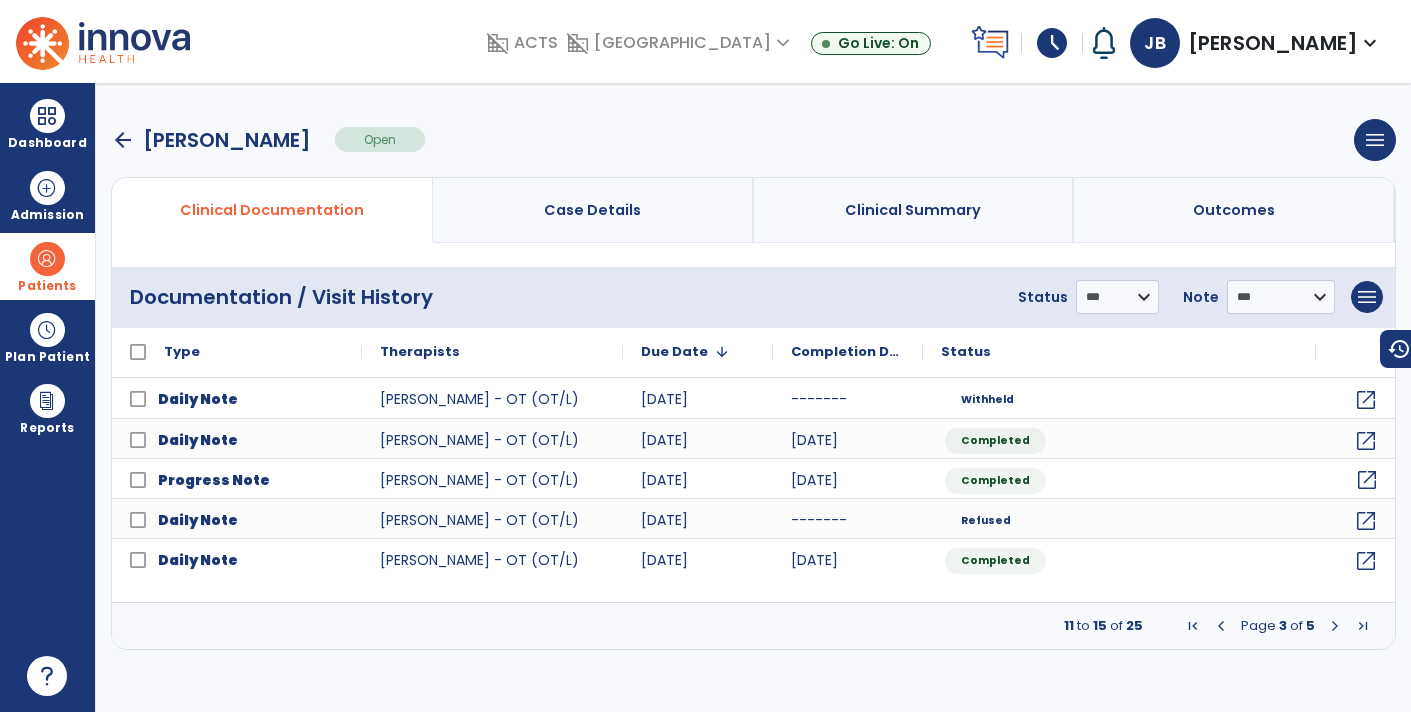 click on "open_in_new" 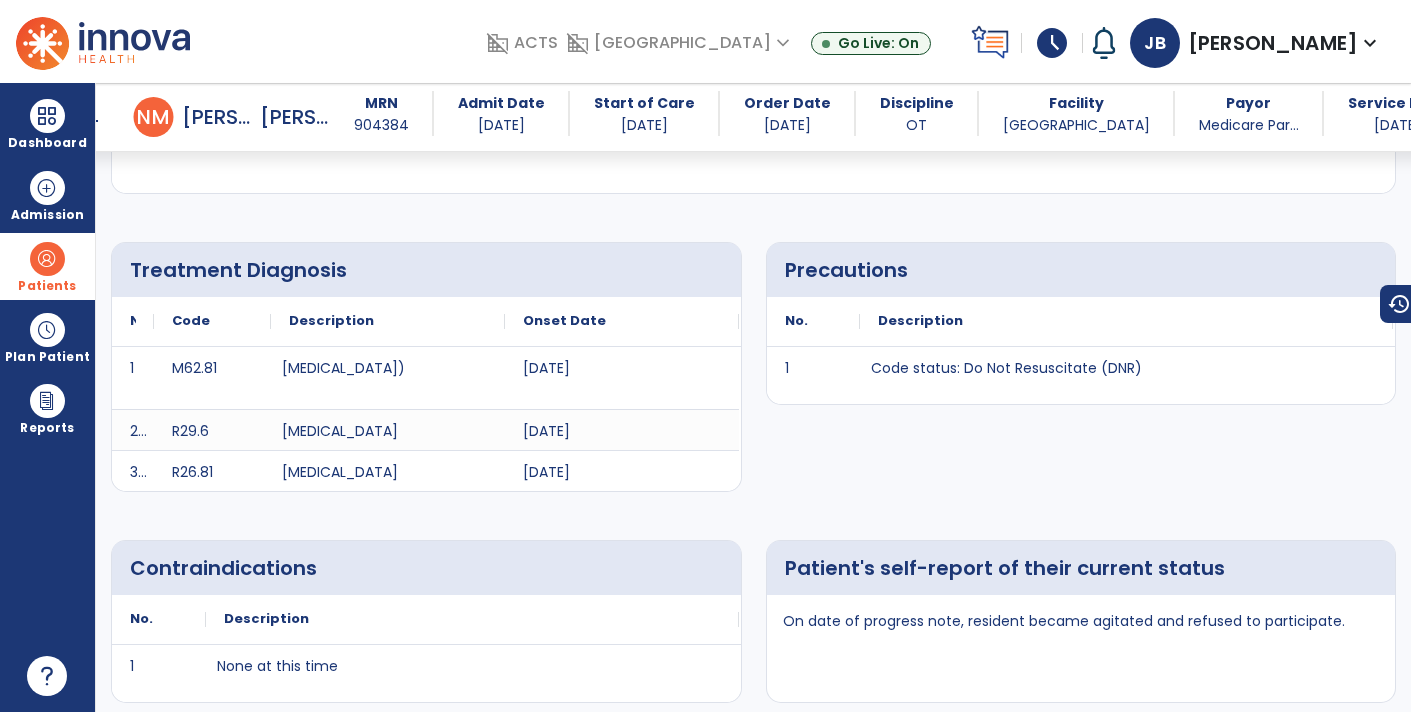 scroll, scrollTop: 0, scrollLeft: 0, axis: both 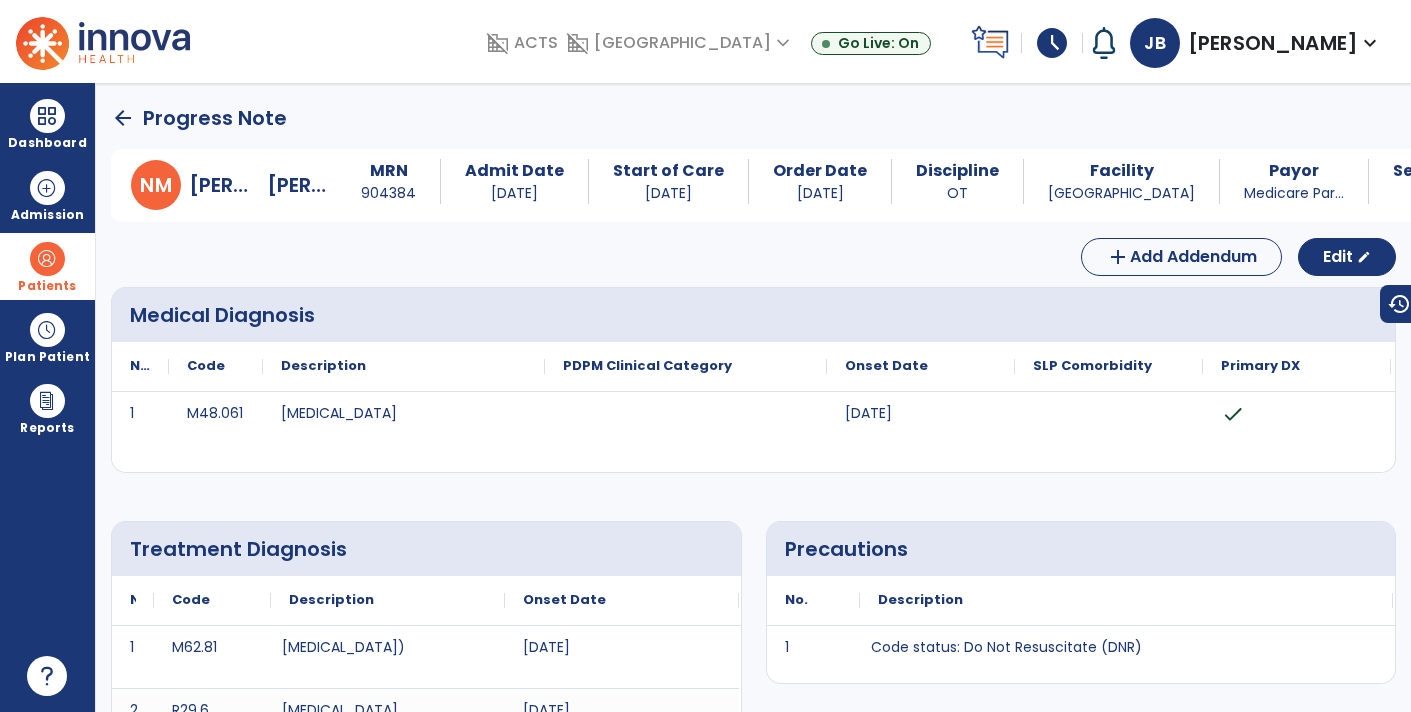 click on "arrow_back" 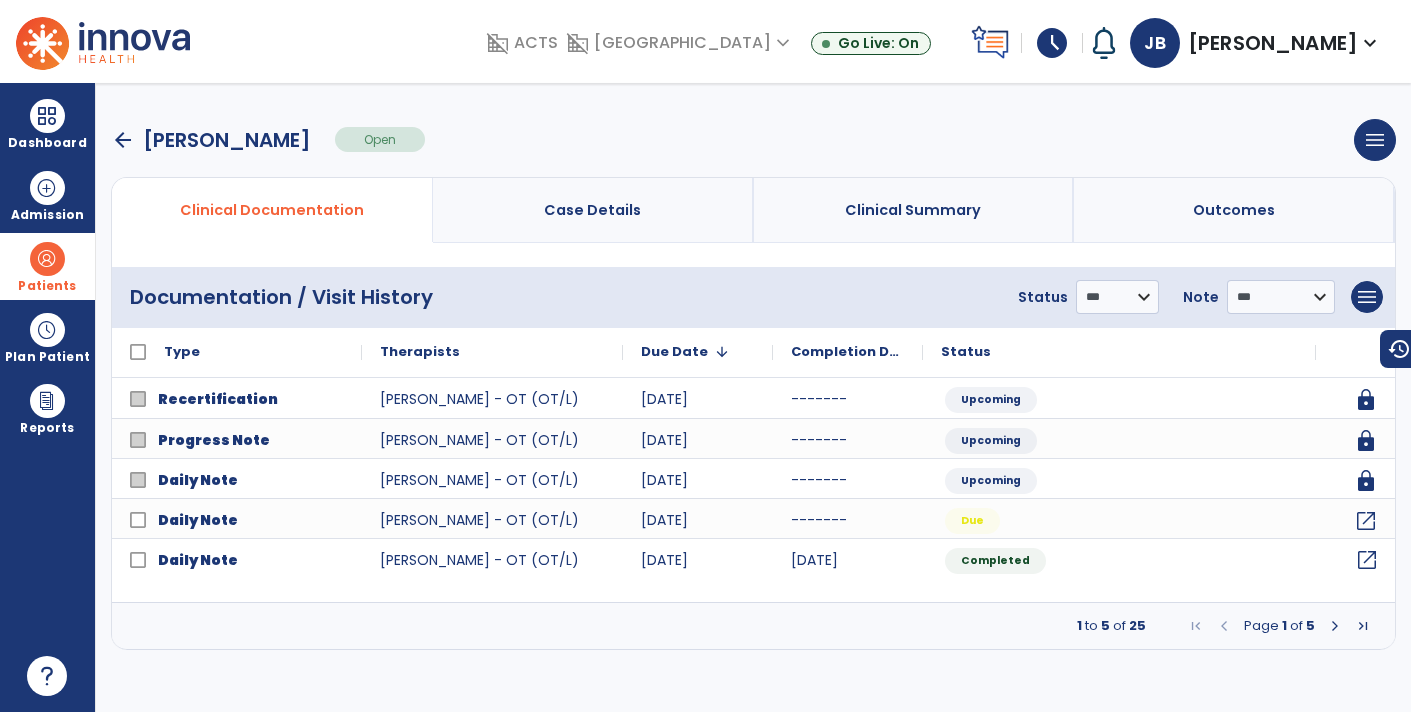 click on "open_in_new" 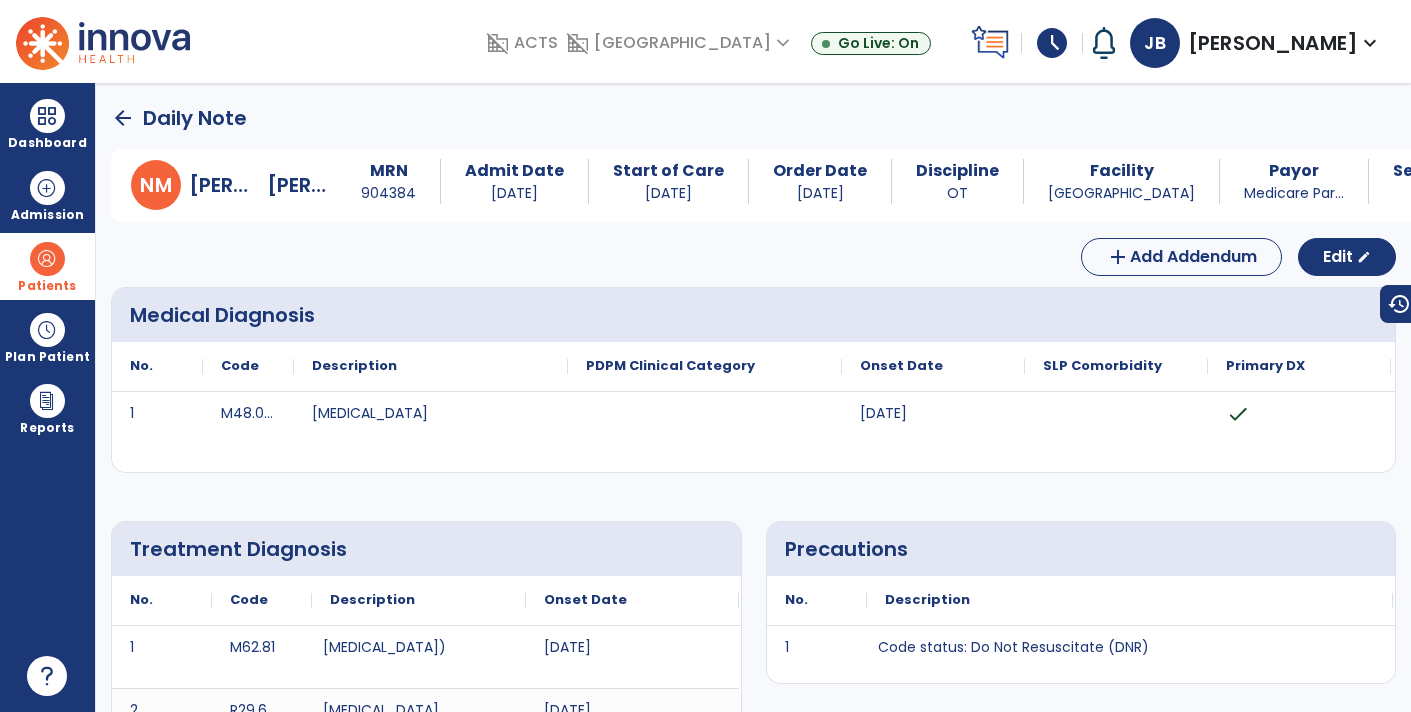 click on "arrow_back" 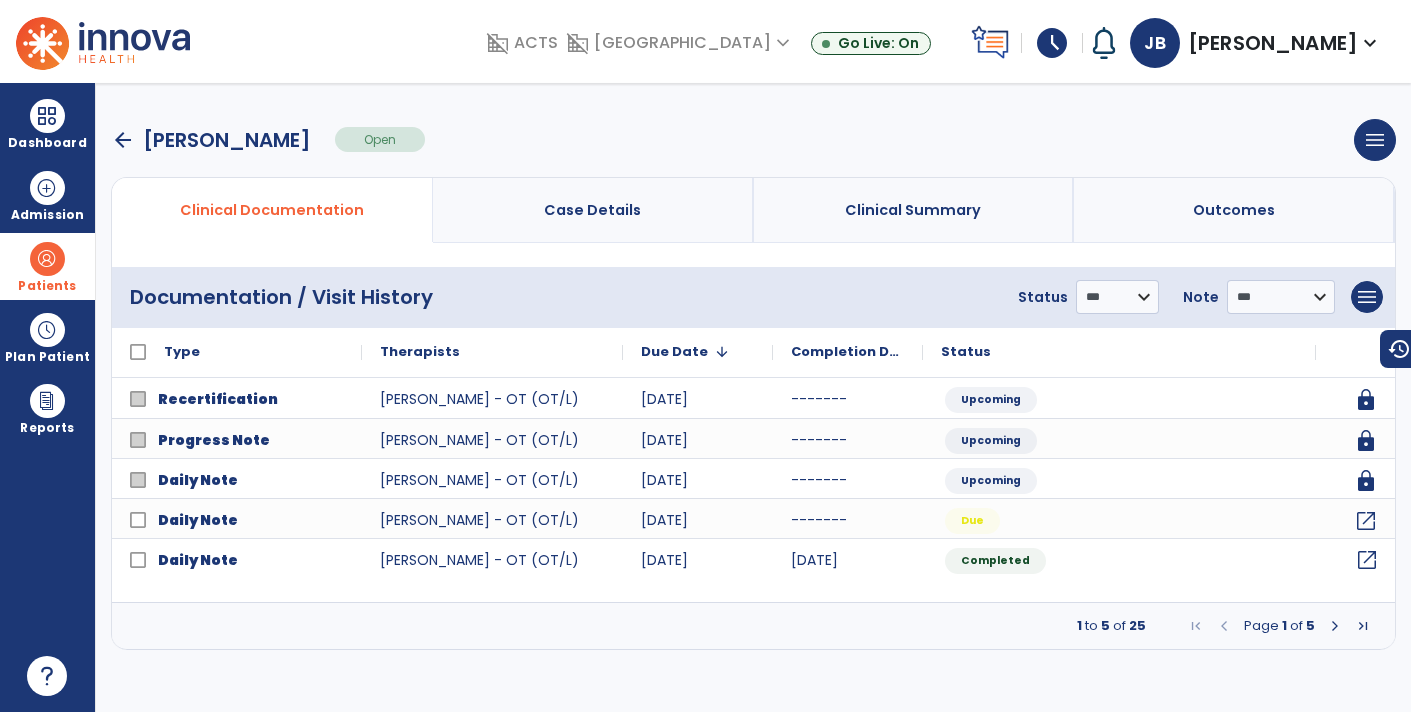click on "open_in_new" 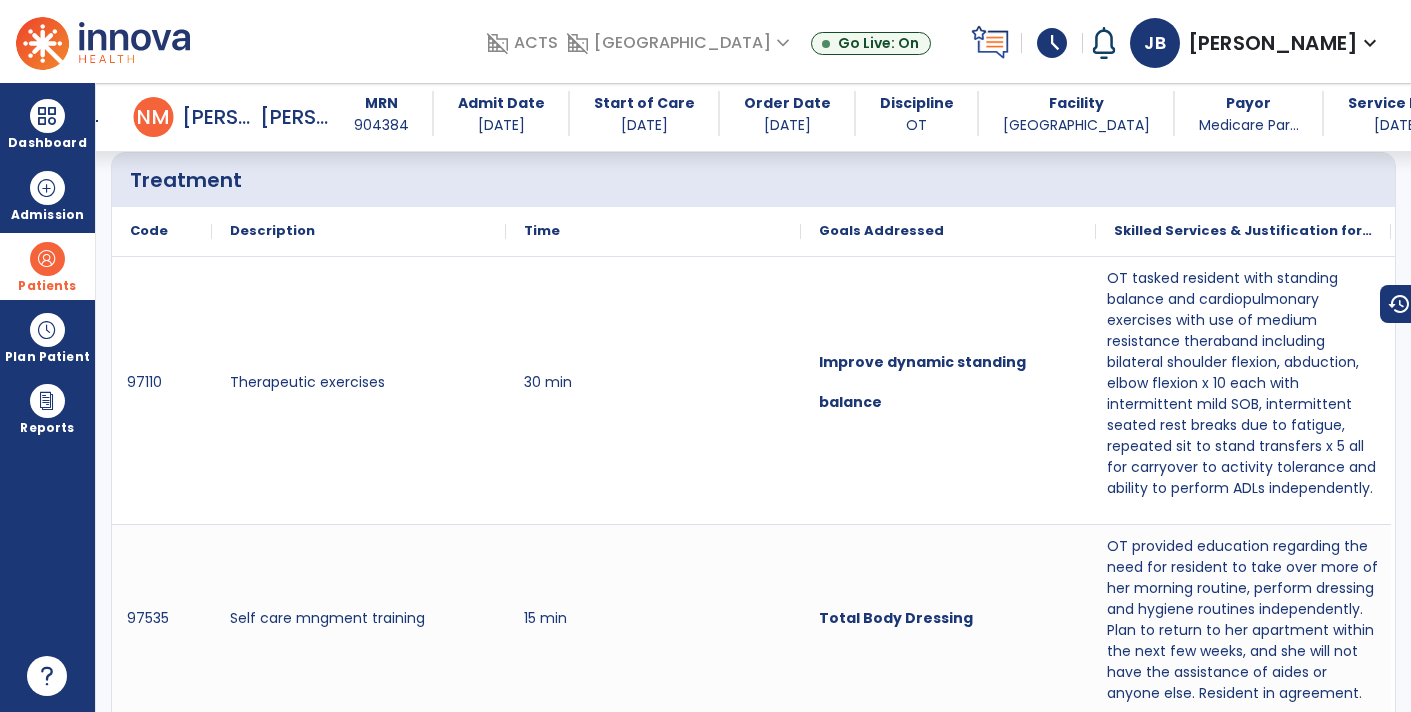 scroll, scrollTop: 1193, scrollLeft: 0, axis: vertical 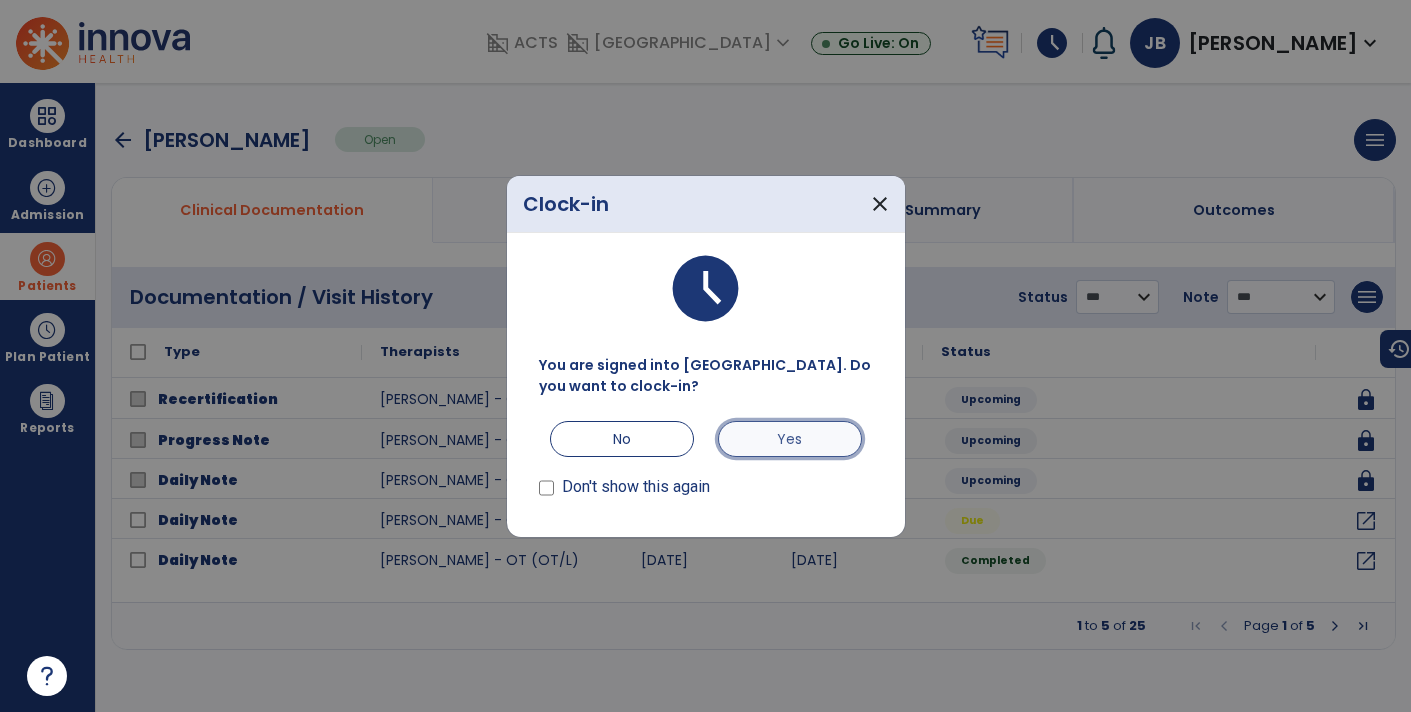 click on "Yes" at bounding box center [790, 439] 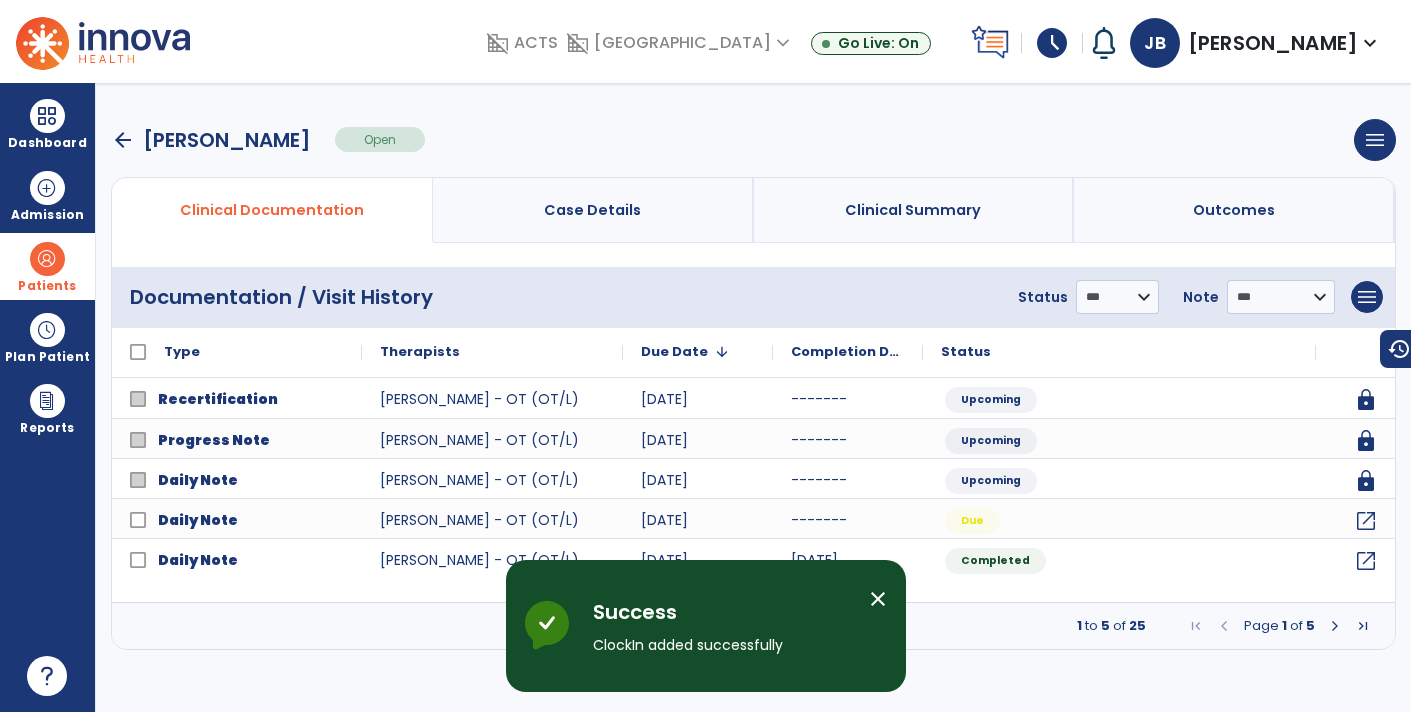 click at bounding box center (1335, 626) 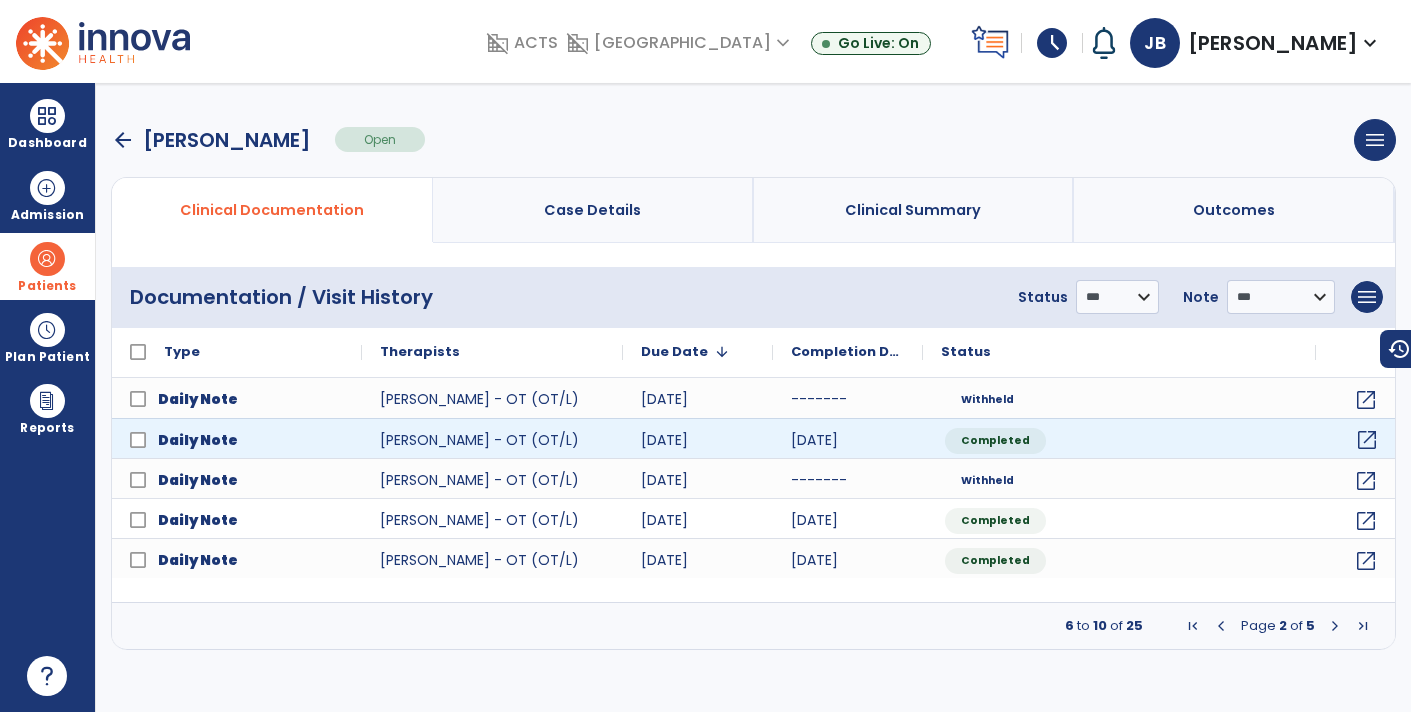 click on "open_in_new" 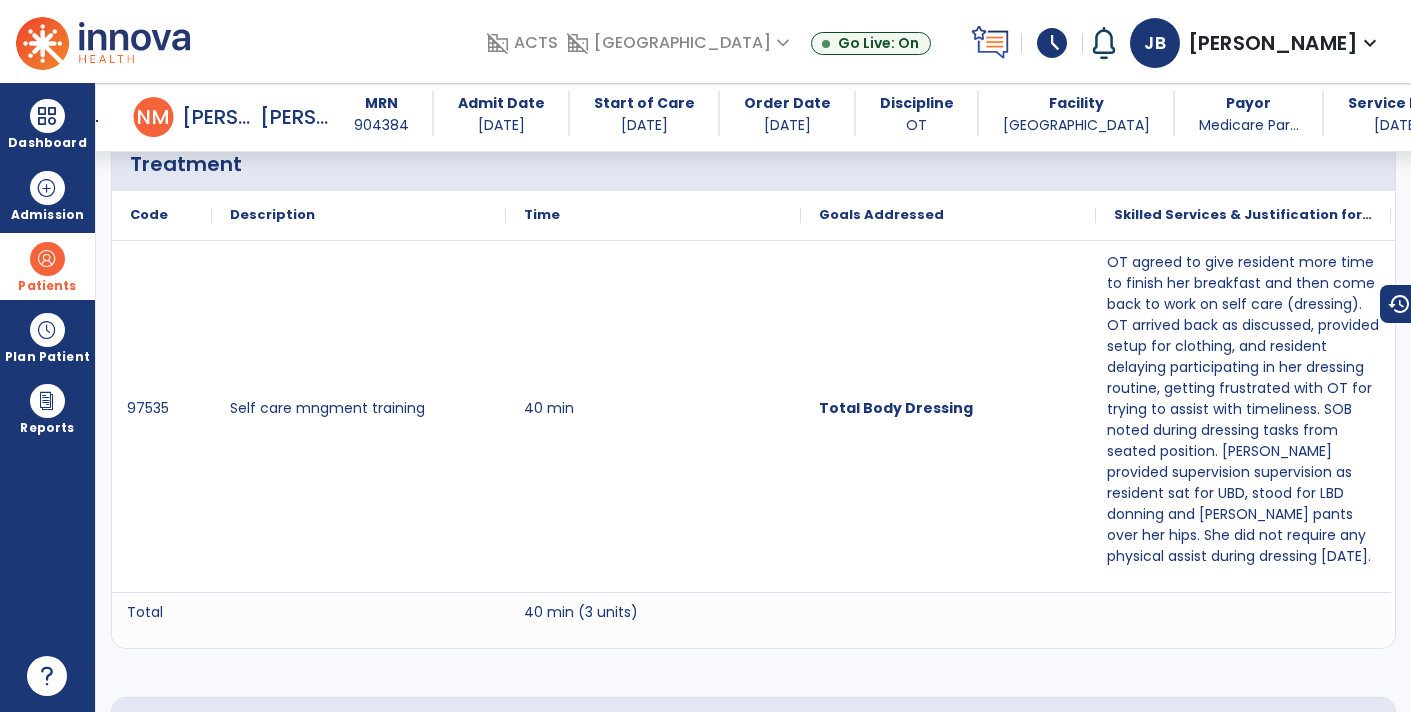 scroll, scrollTop: 1225, scrollLeft: 0, axis: vertical 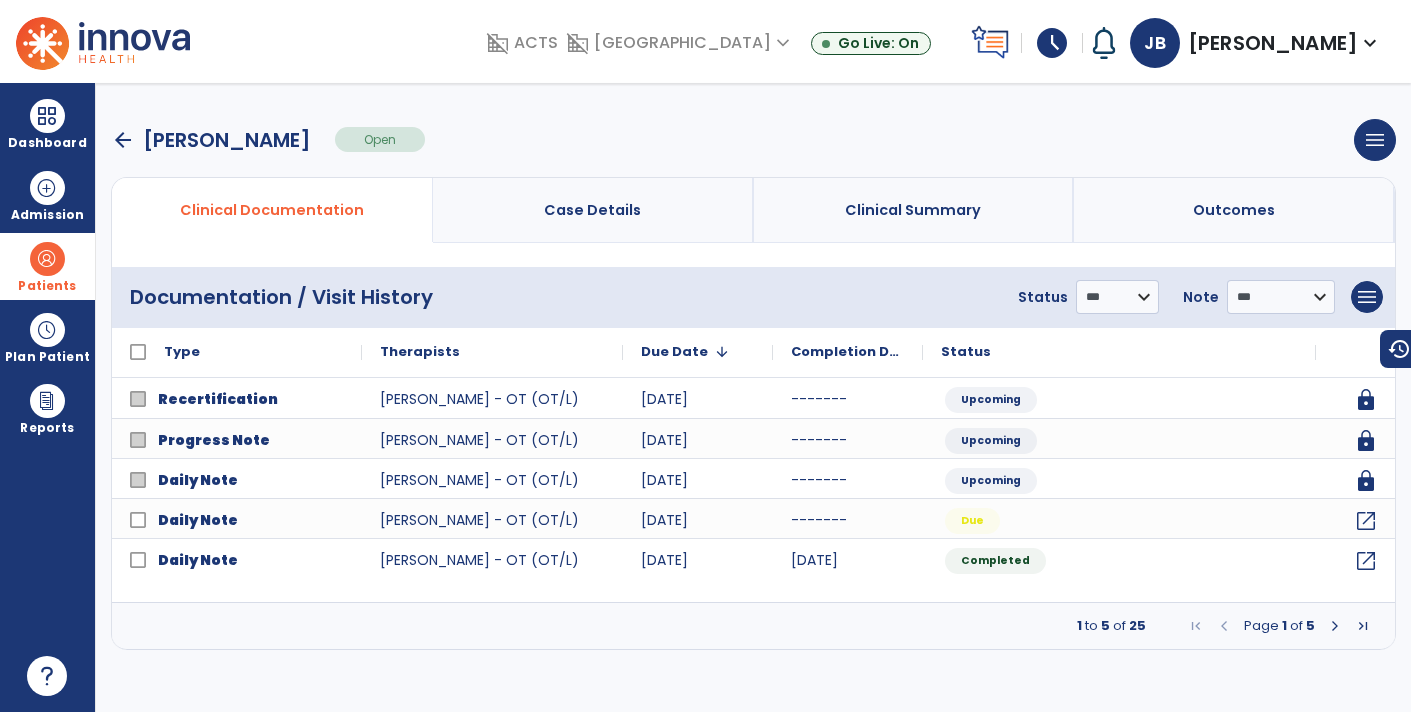 click at bounding box center (1335, 626) 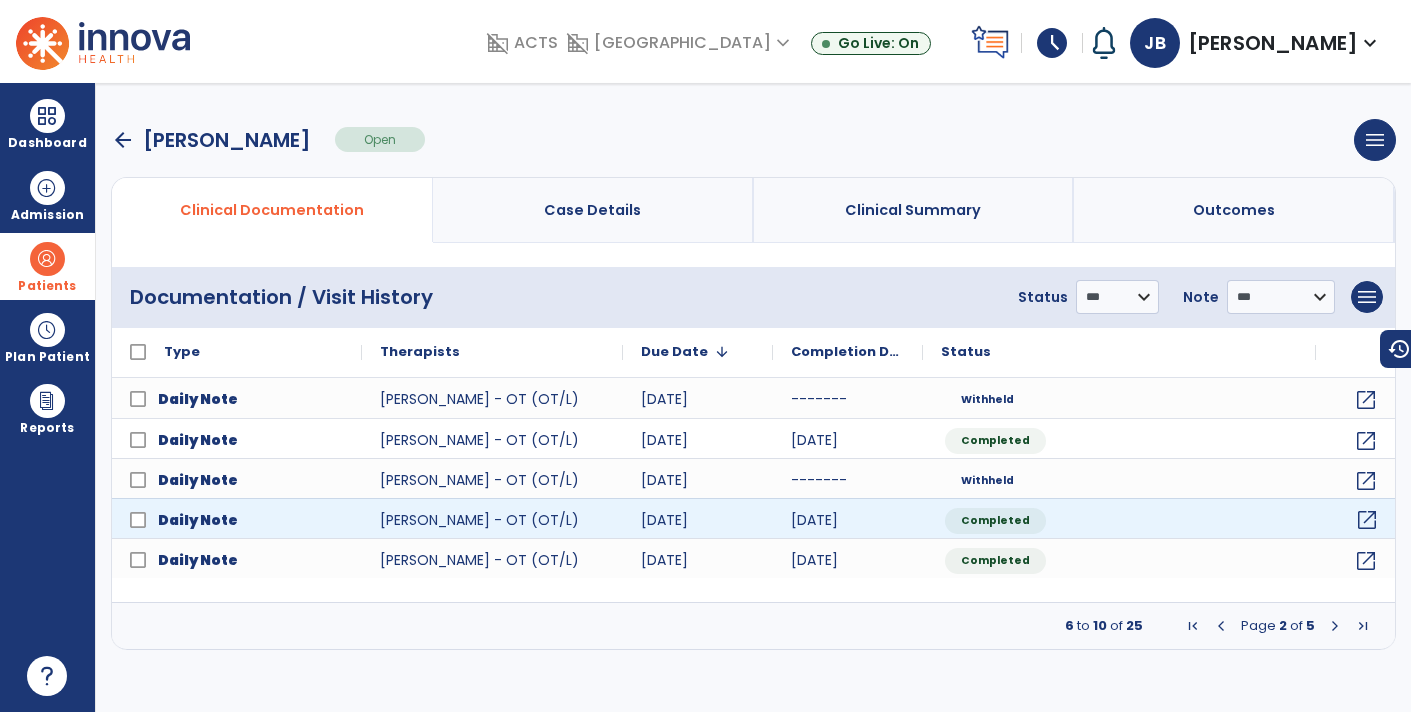click on "open_in_new" 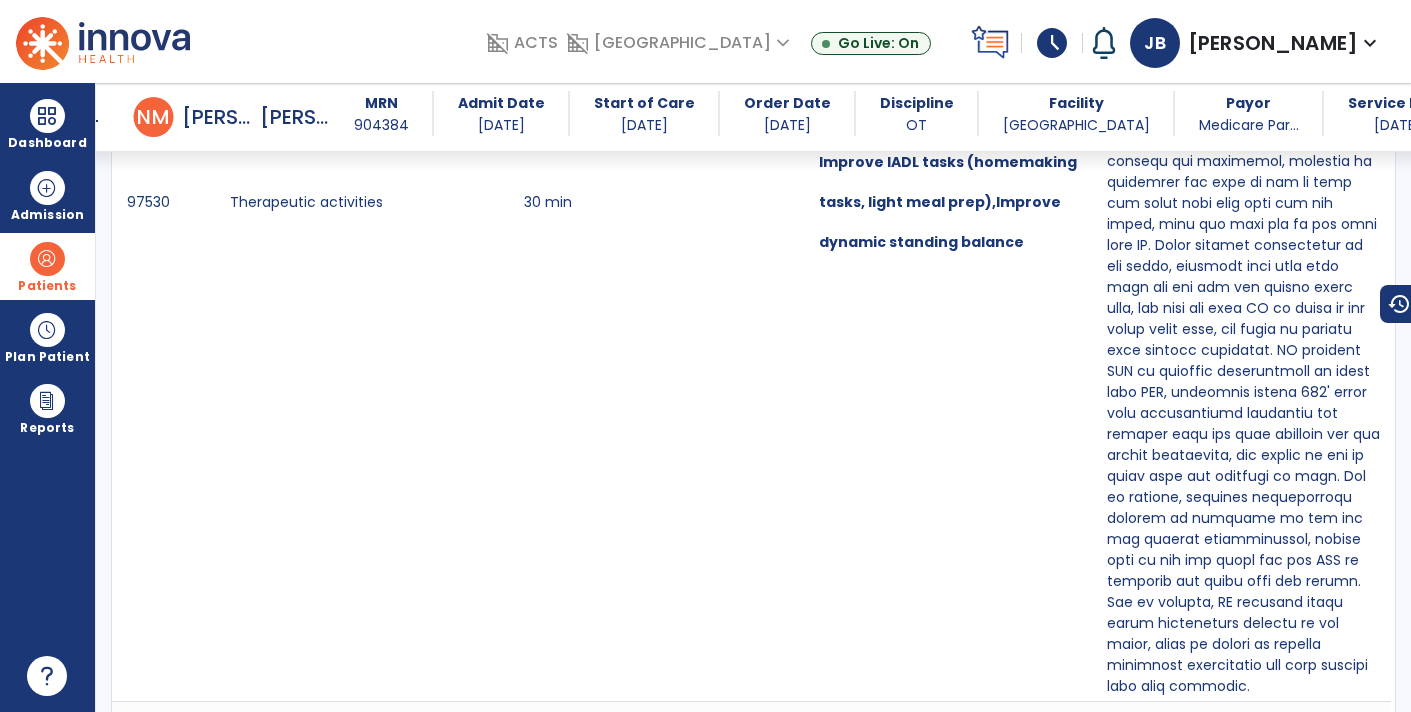 scroll, scrollTop: 1749, scrollLeft: 0, axis: vertical 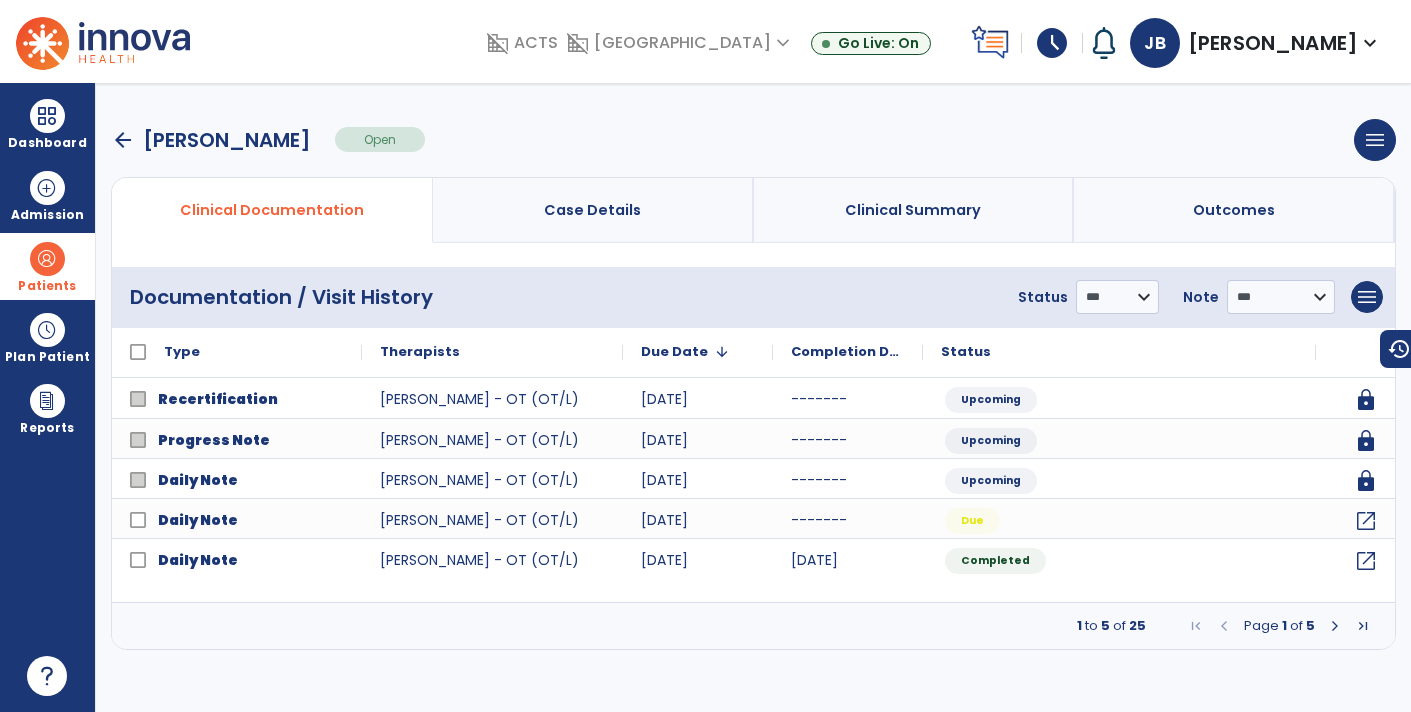 click on "arrow_back" at bounding box center [123, 140] 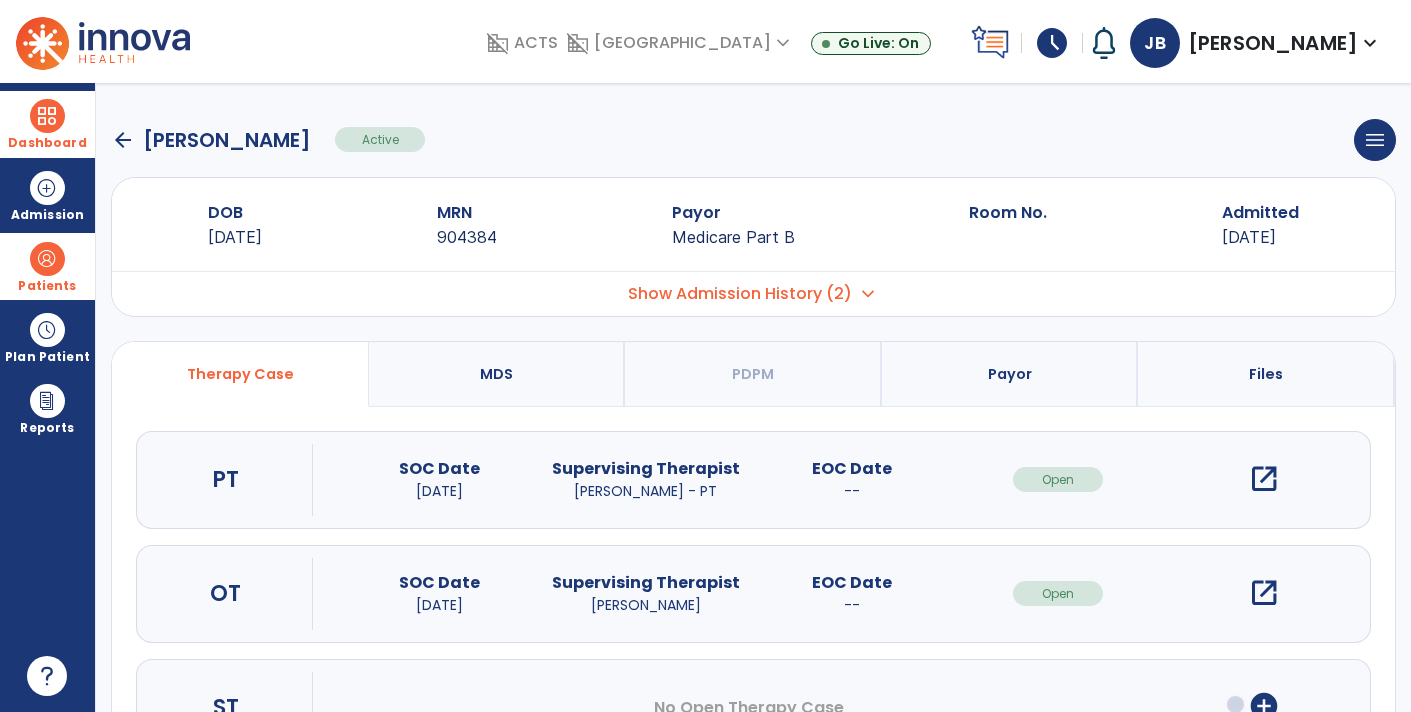 click on "Dashboard" at bounding box center [47, 143] 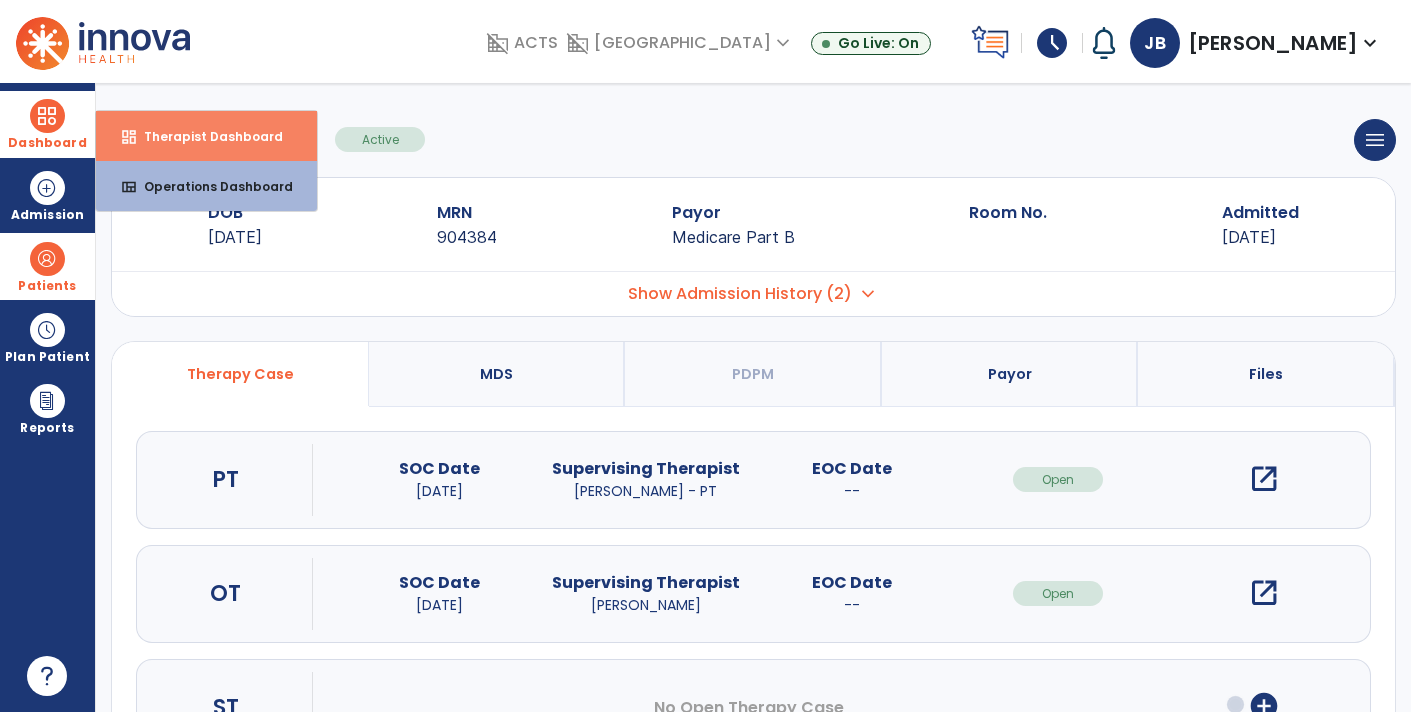 click on "dashboard  Therapist Dashboard" at bounding box center [206, 136] 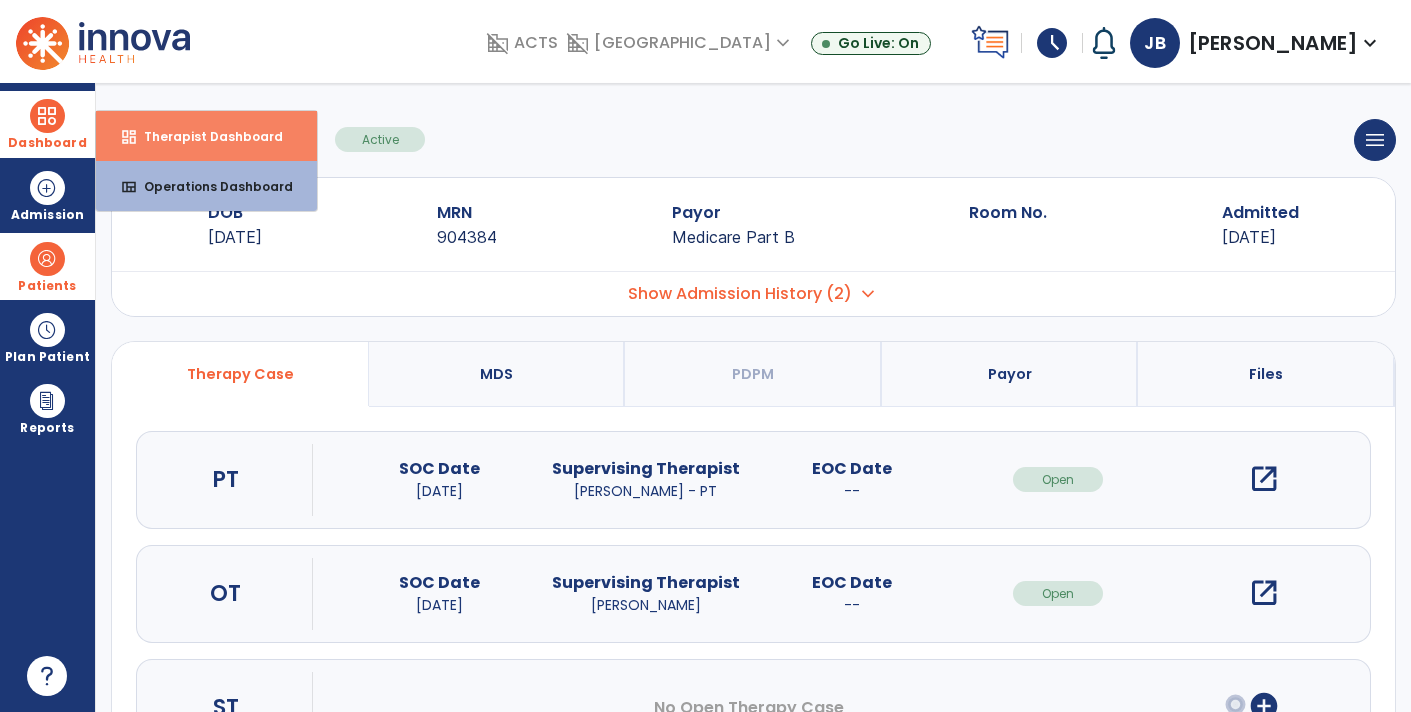 select on "****" 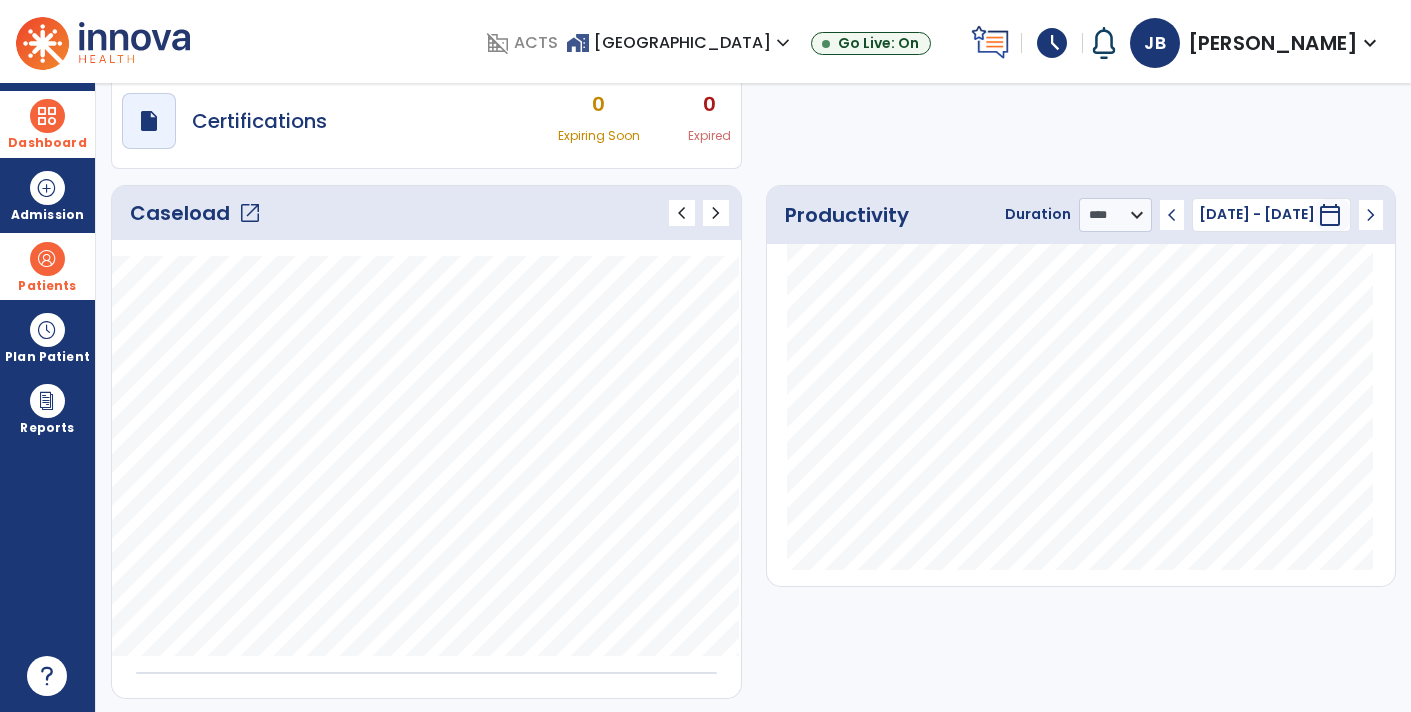 scroll, scrollTop: 0, scrollLeft: 0, axis: both 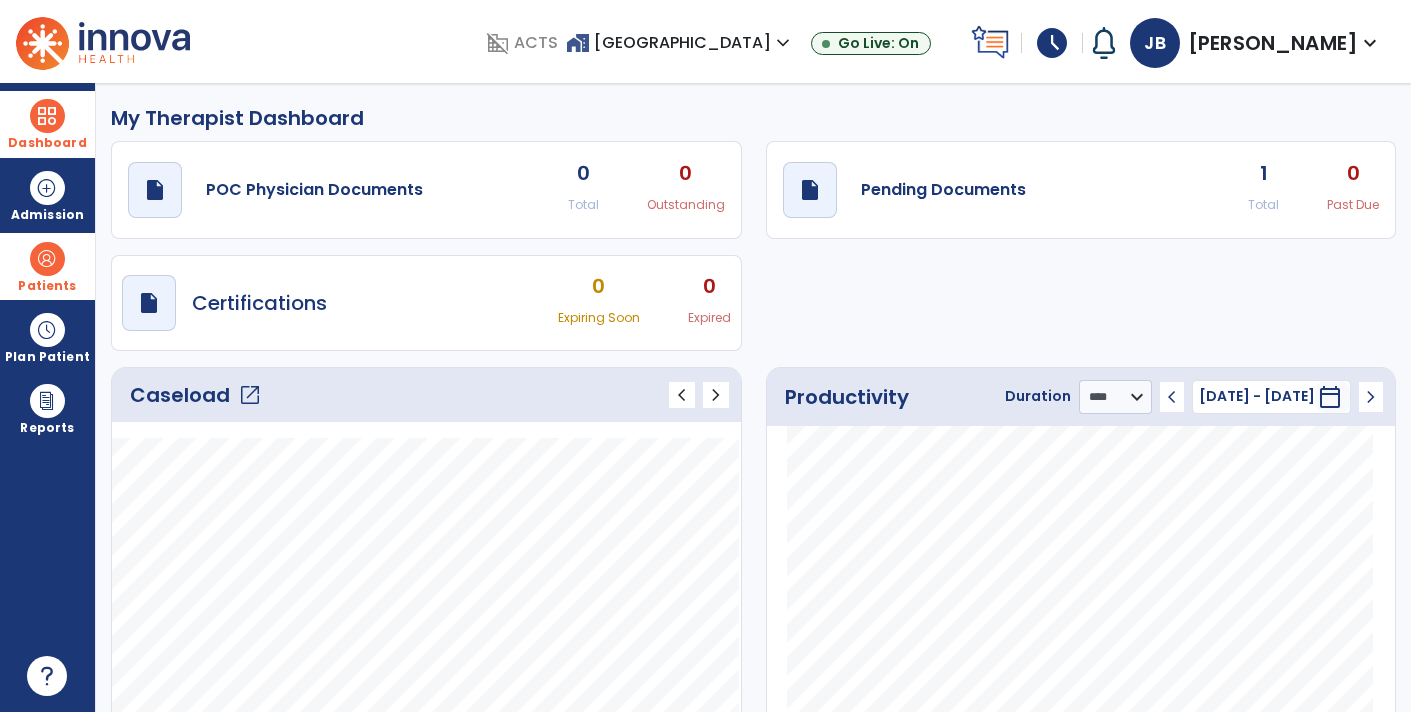 click on "Patients" at bounding box center [47, 286] 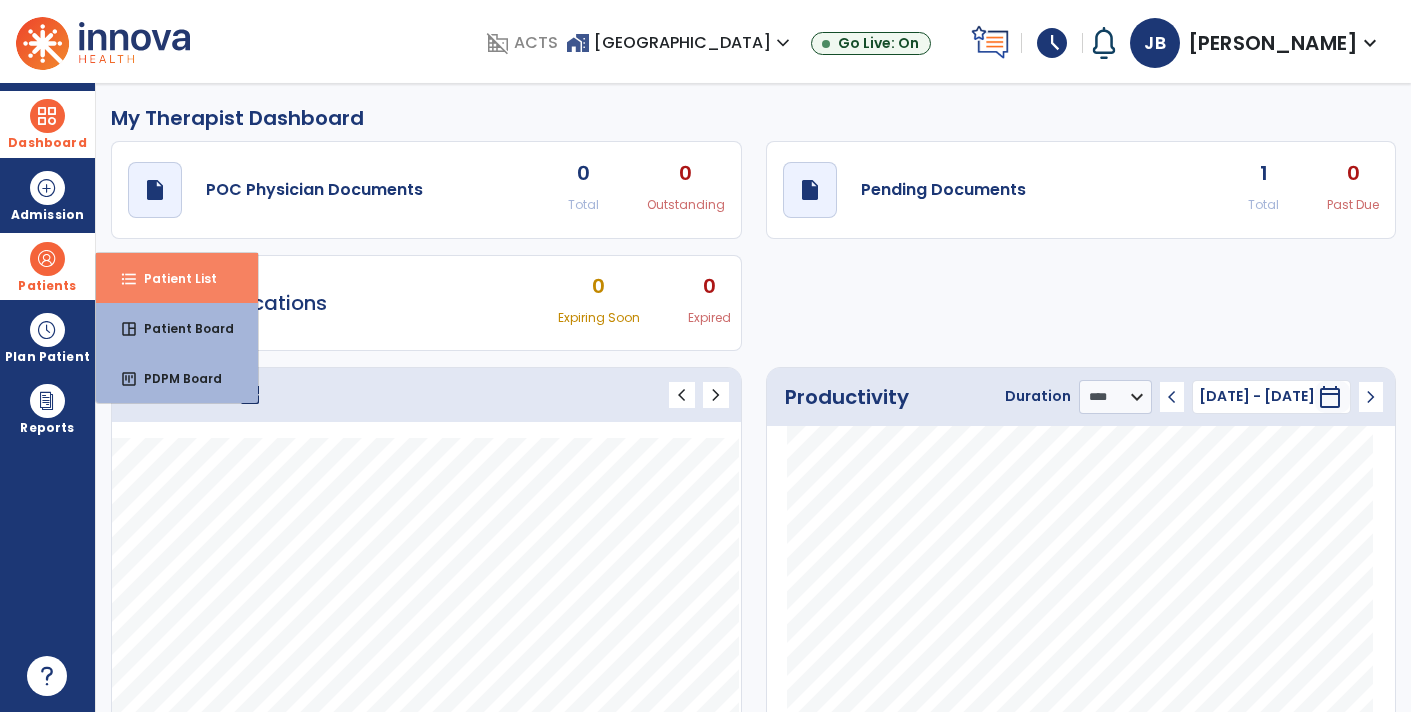 click on "format_list_bulleted  Patient List" at bounding box center (177, 278) 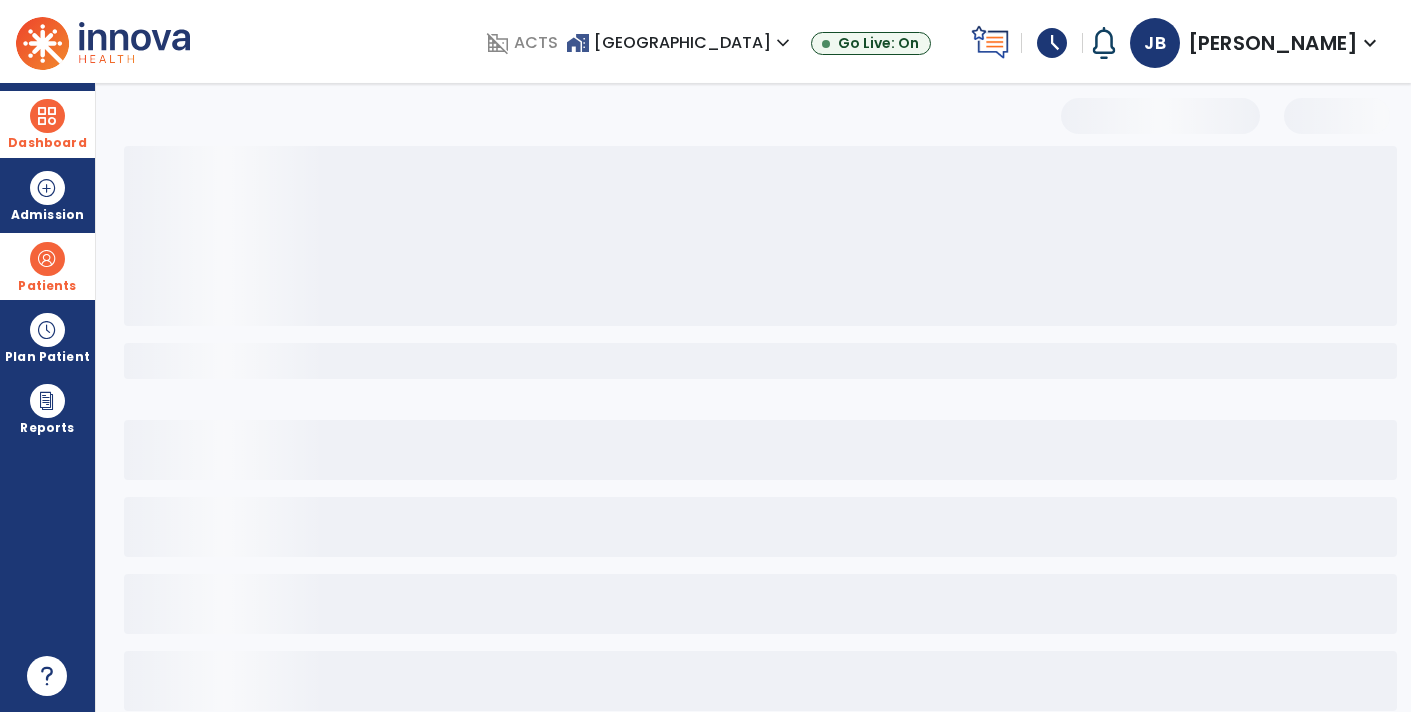 select on "***" 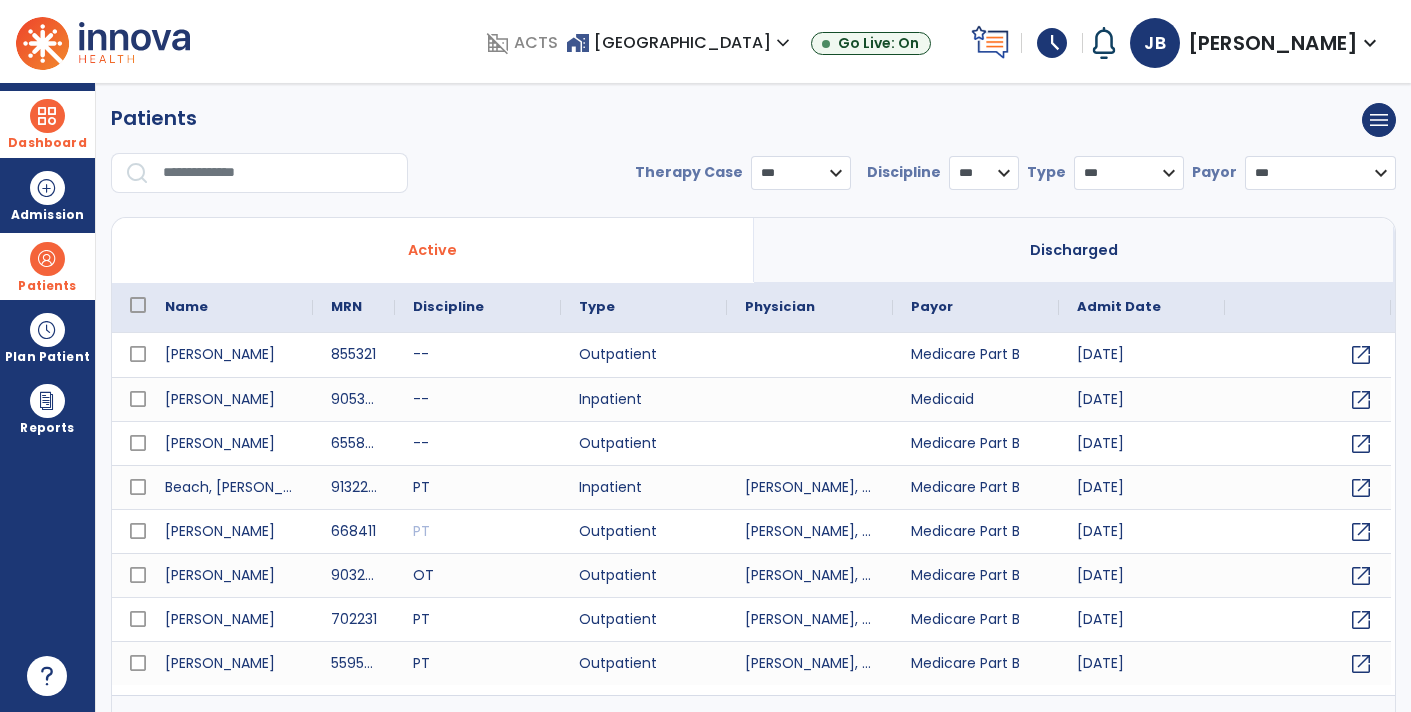 click at bounding box center [278, 173] 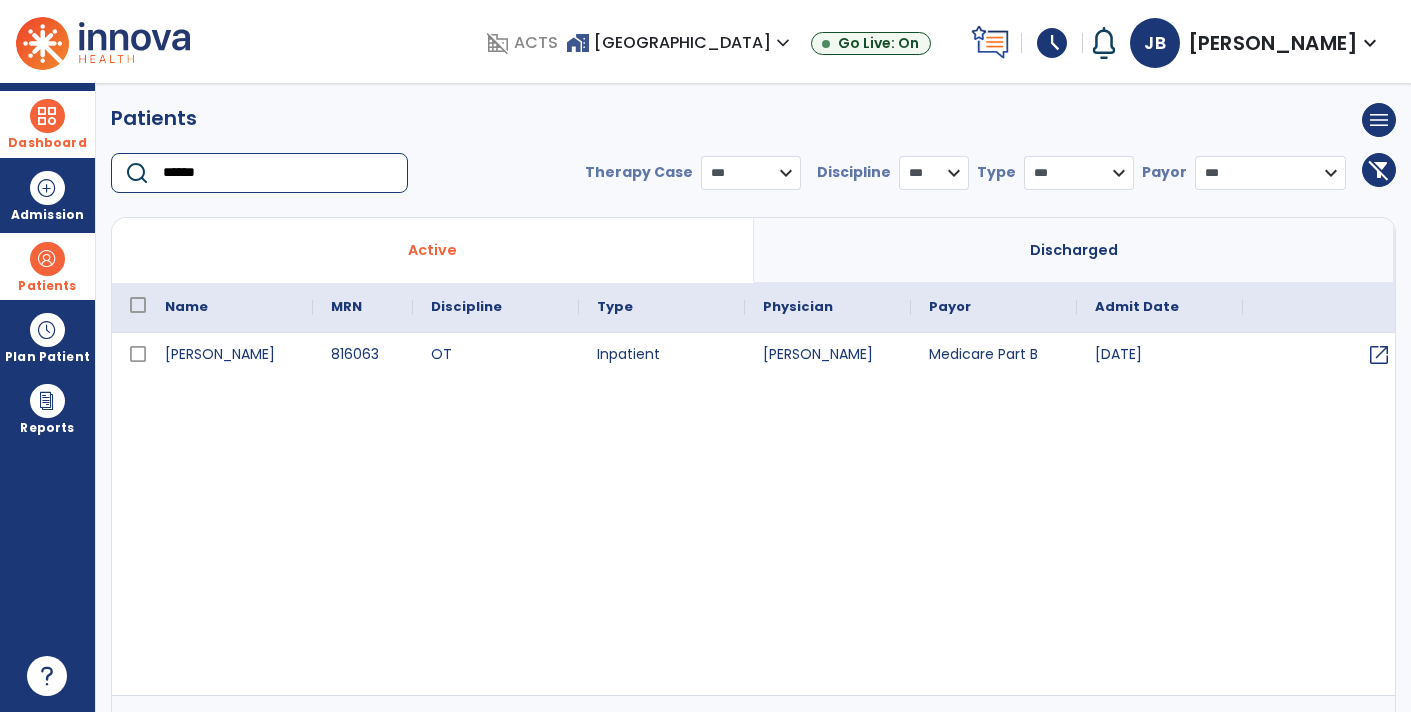 type on "******" 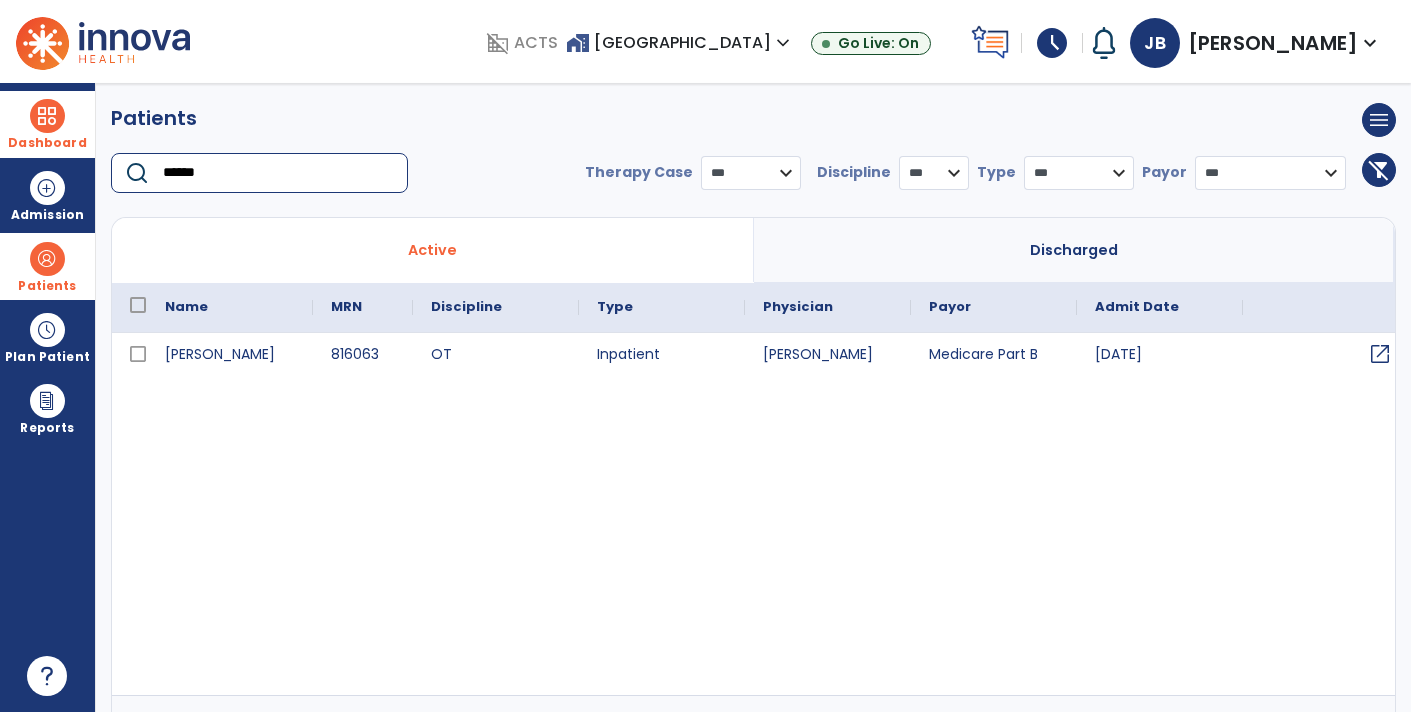 click on "open_in_new" at bounding box center [1380, 354] 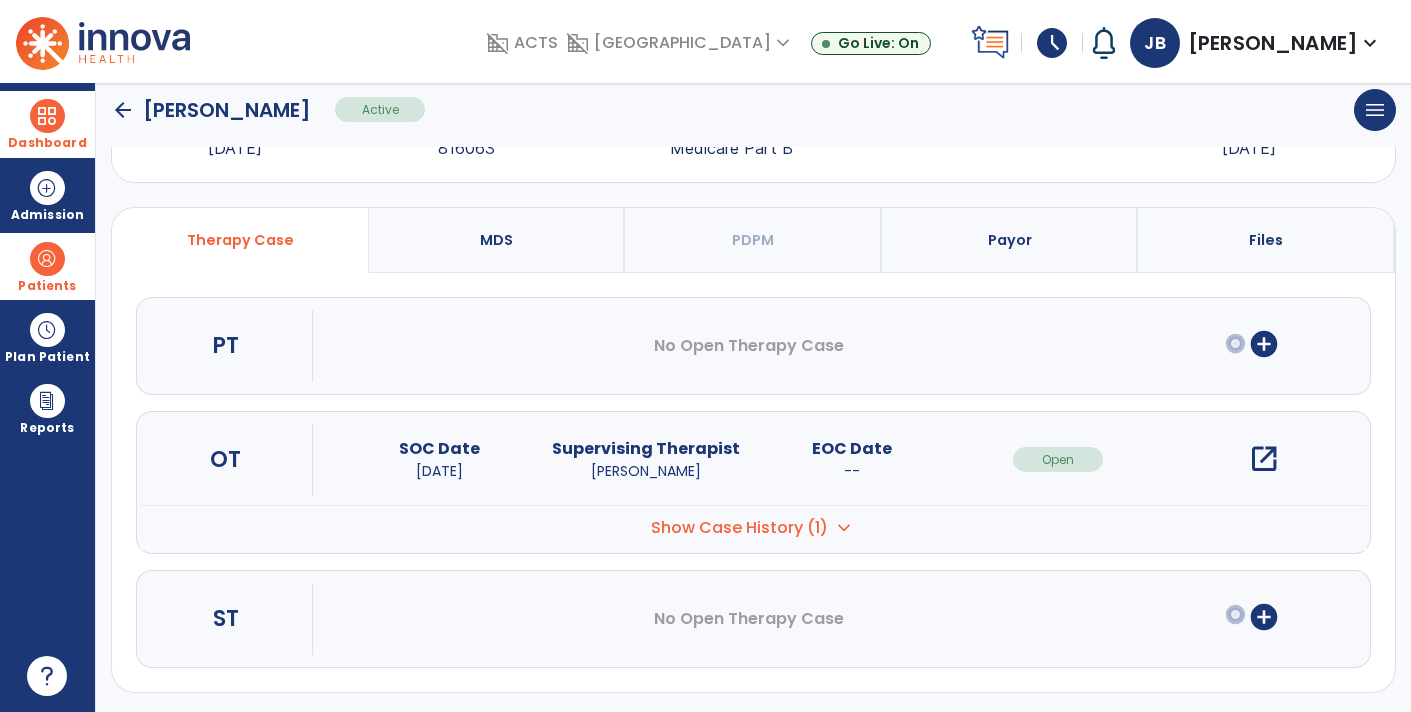 scroll, scrollTop: 89, scrollLeft: 0, axis: vertical 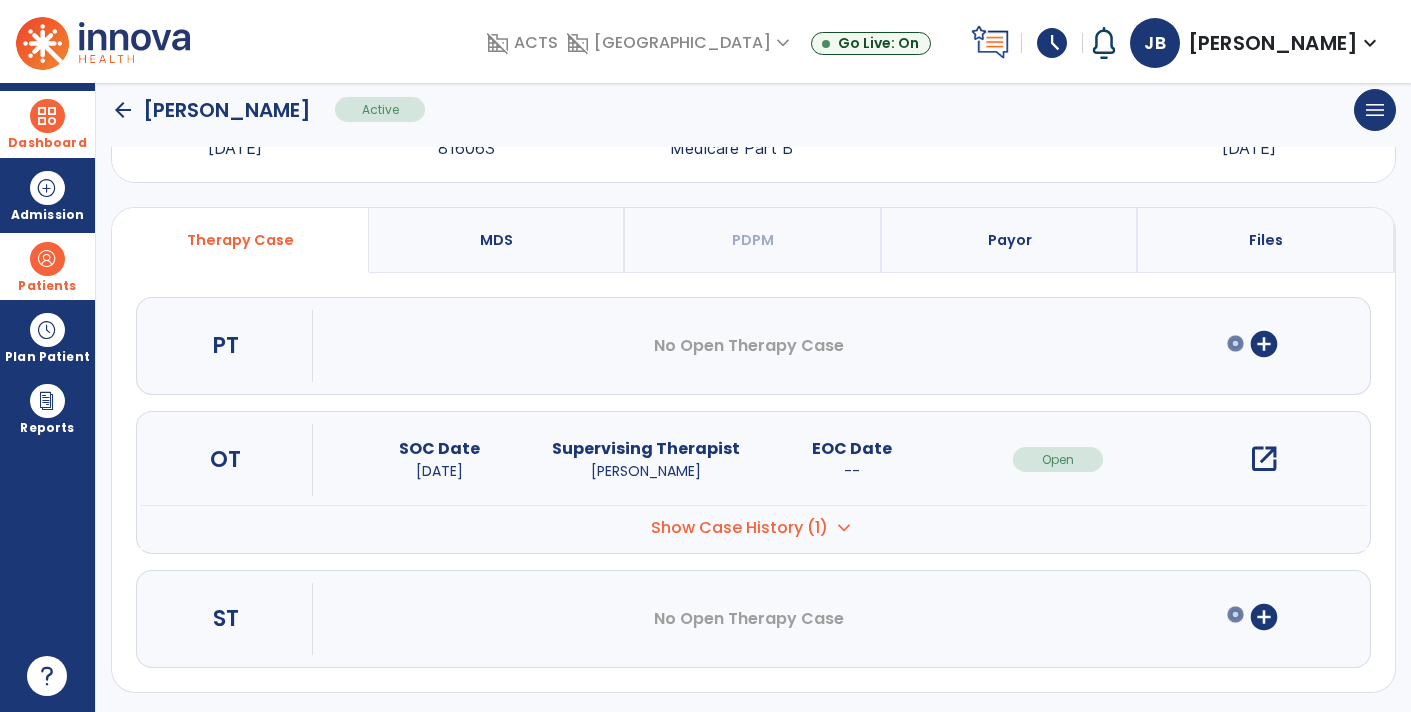 click on "open_in_new" at bounding box center (1264, 459) 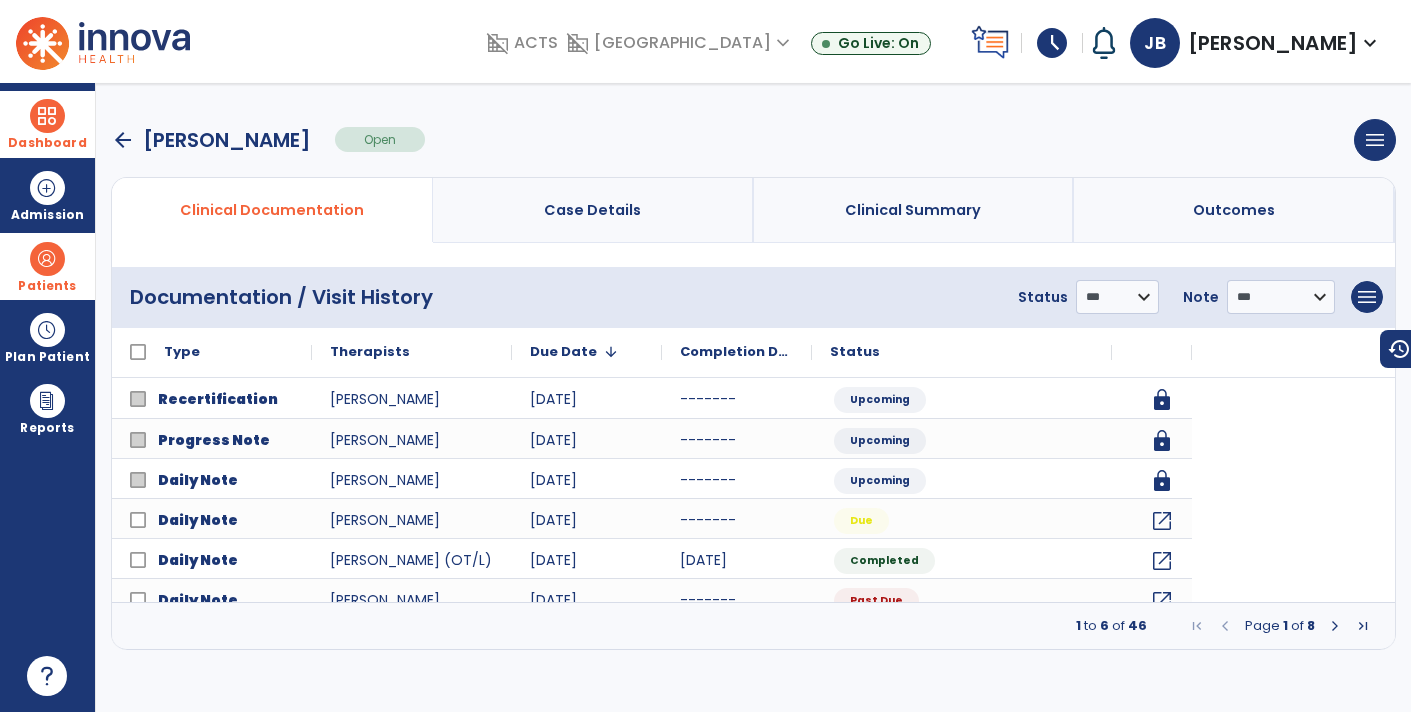 scroll, scrollTop: 0, scrollLeft: 0, axis: both 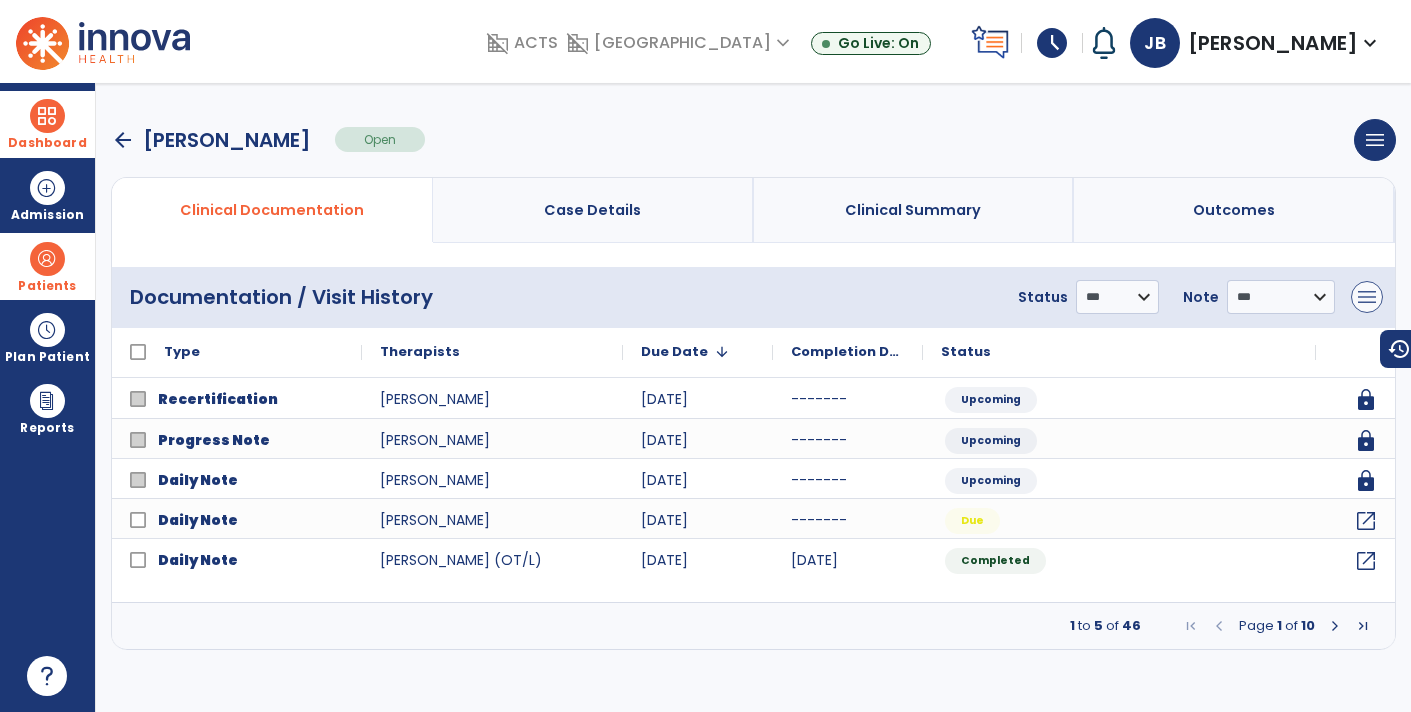 click on "menu" at bounding box center (1367, 297) 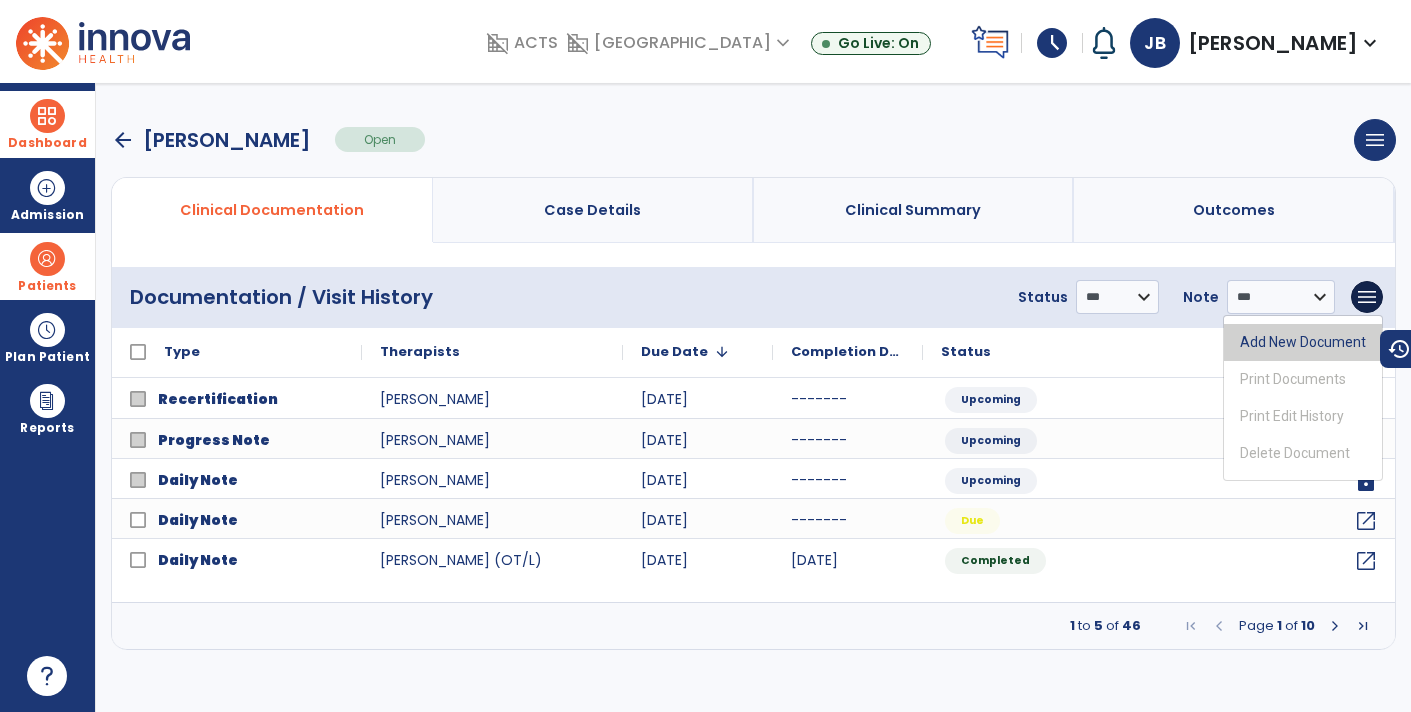 click on "Add New Document" at bounding box center [1303, 342] 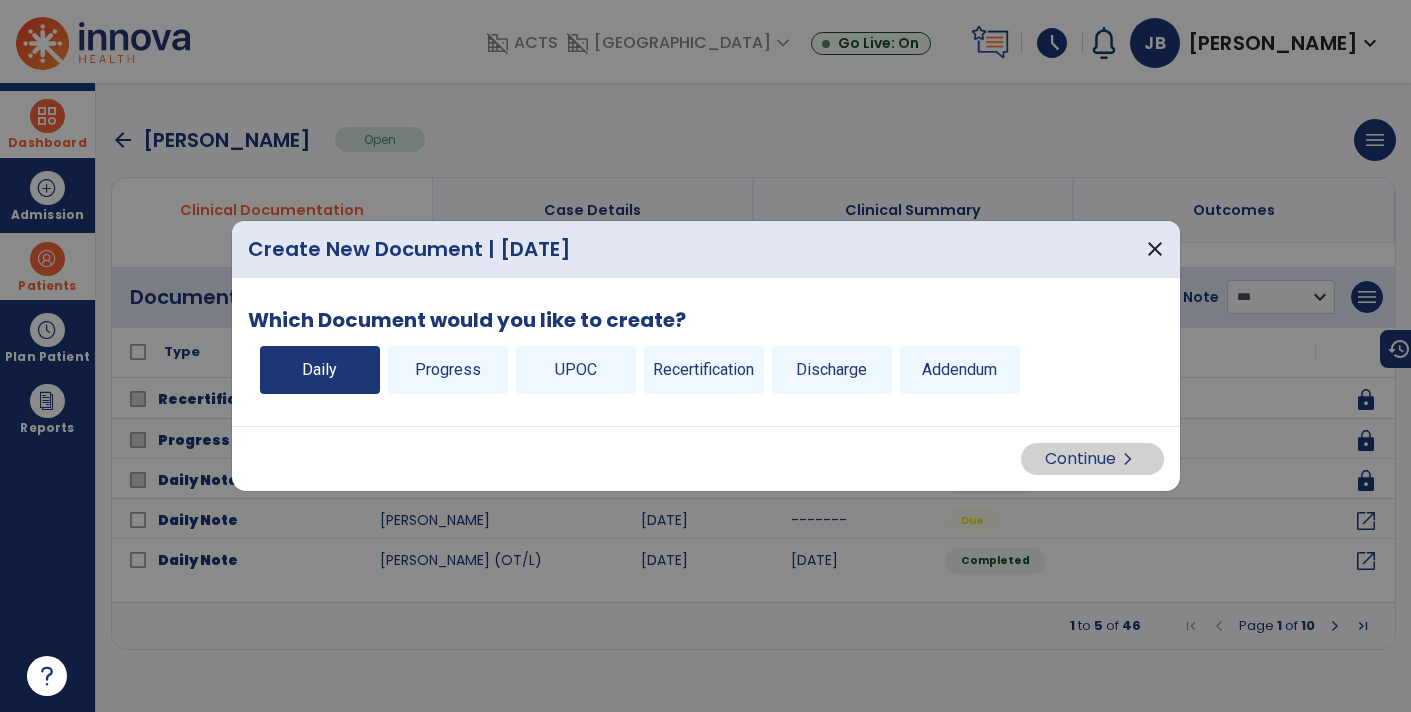click on "Daily" at bounding box center (320, 370) 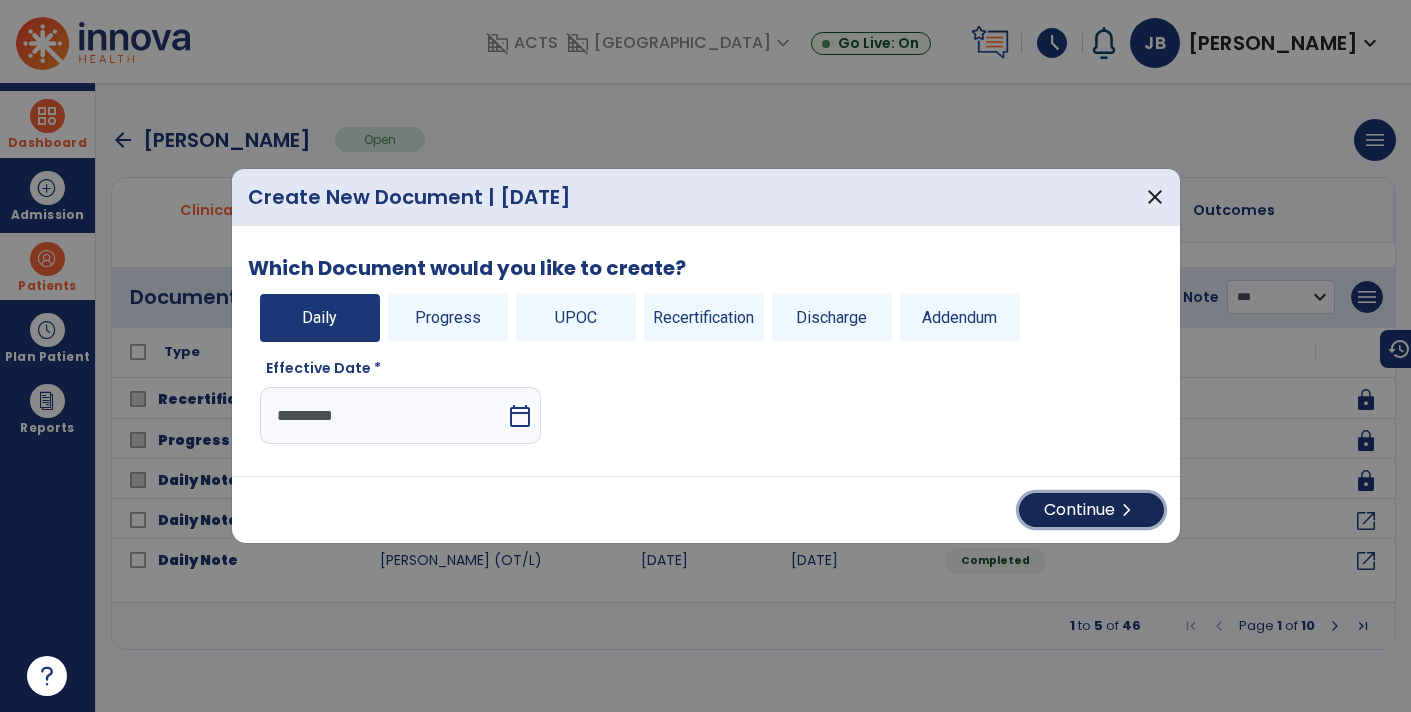 click on "chevron_right" at bounding box center [1127, 510] 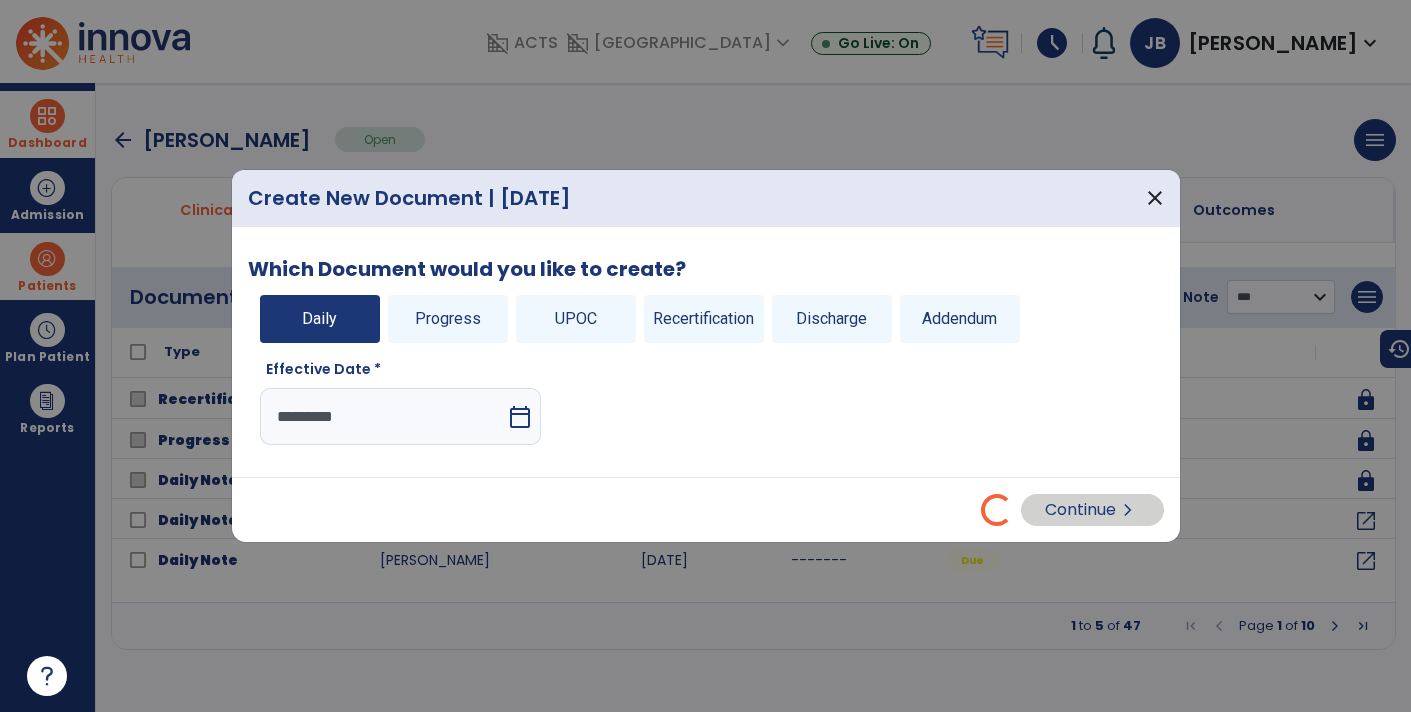 select on "*" 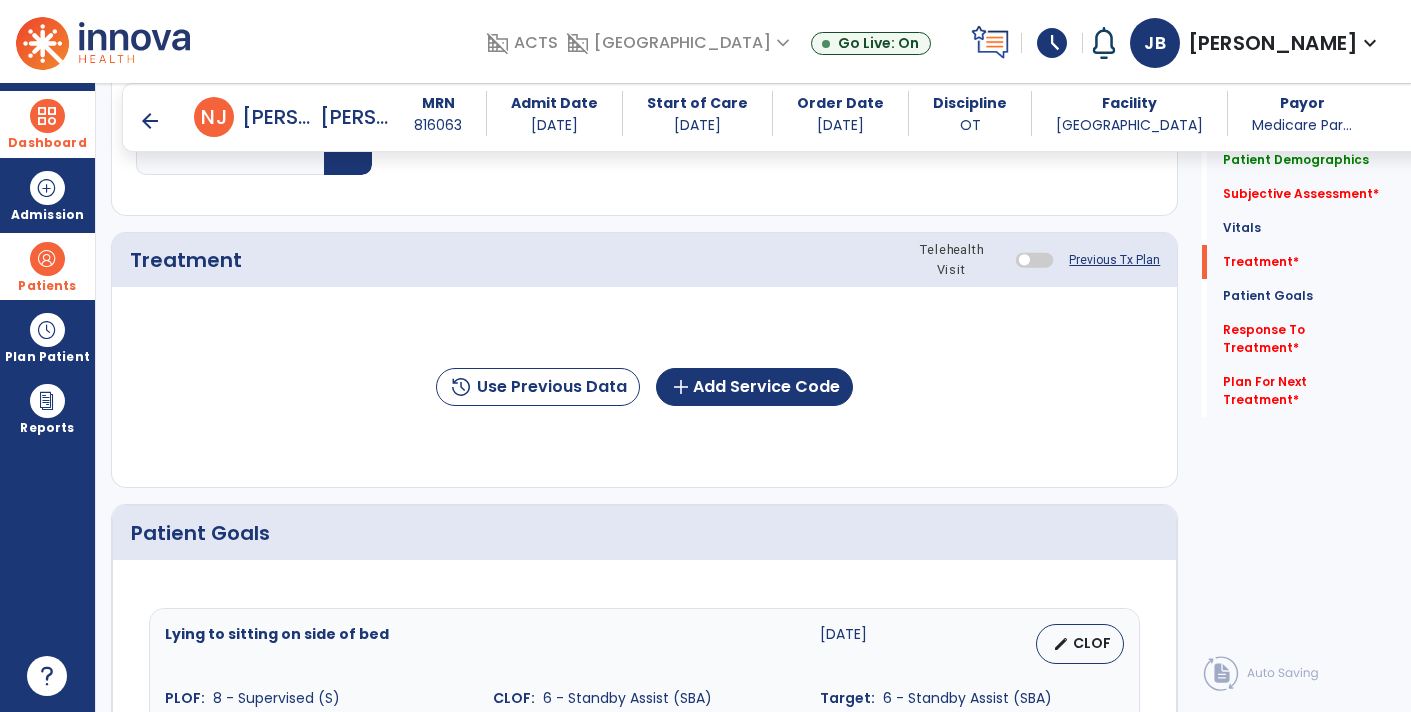 scroll, scrollTop: 1128, scrollLeft: 0, axis: vertical 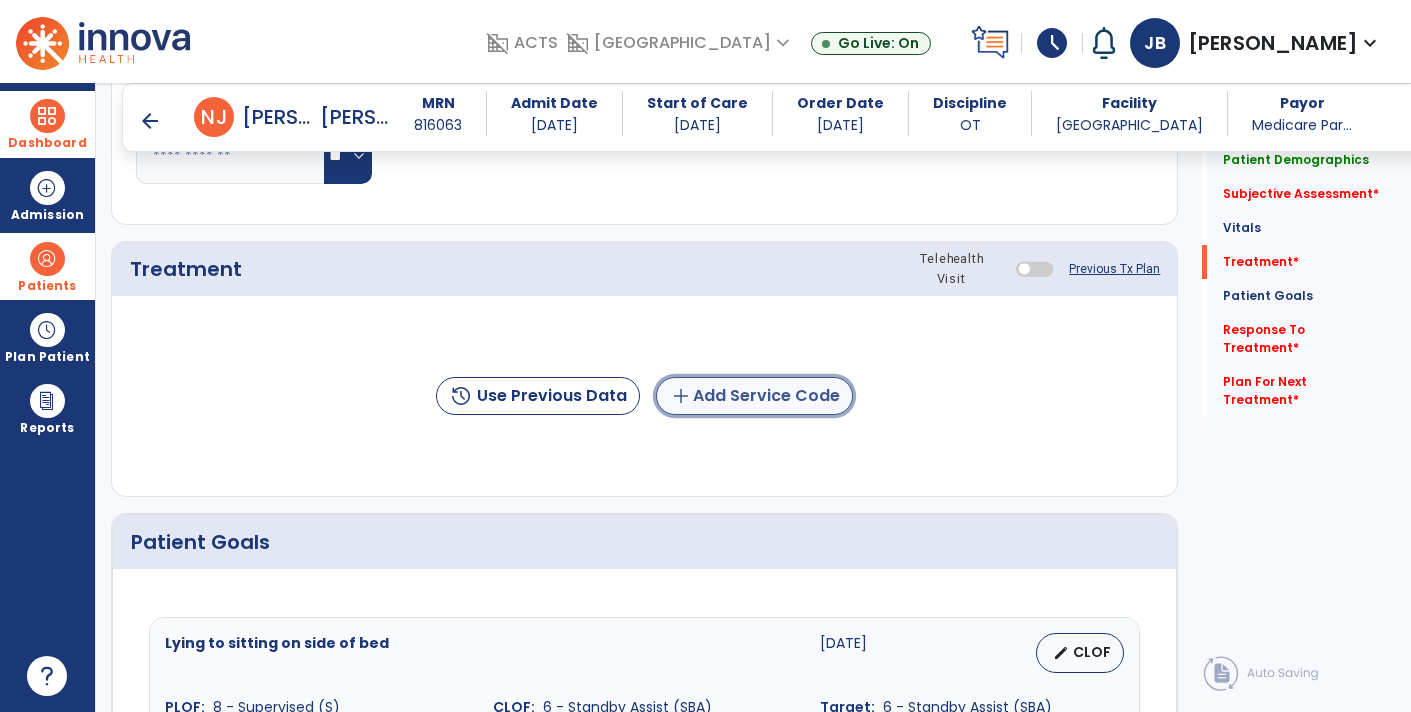 click on "add  Add Service Code" 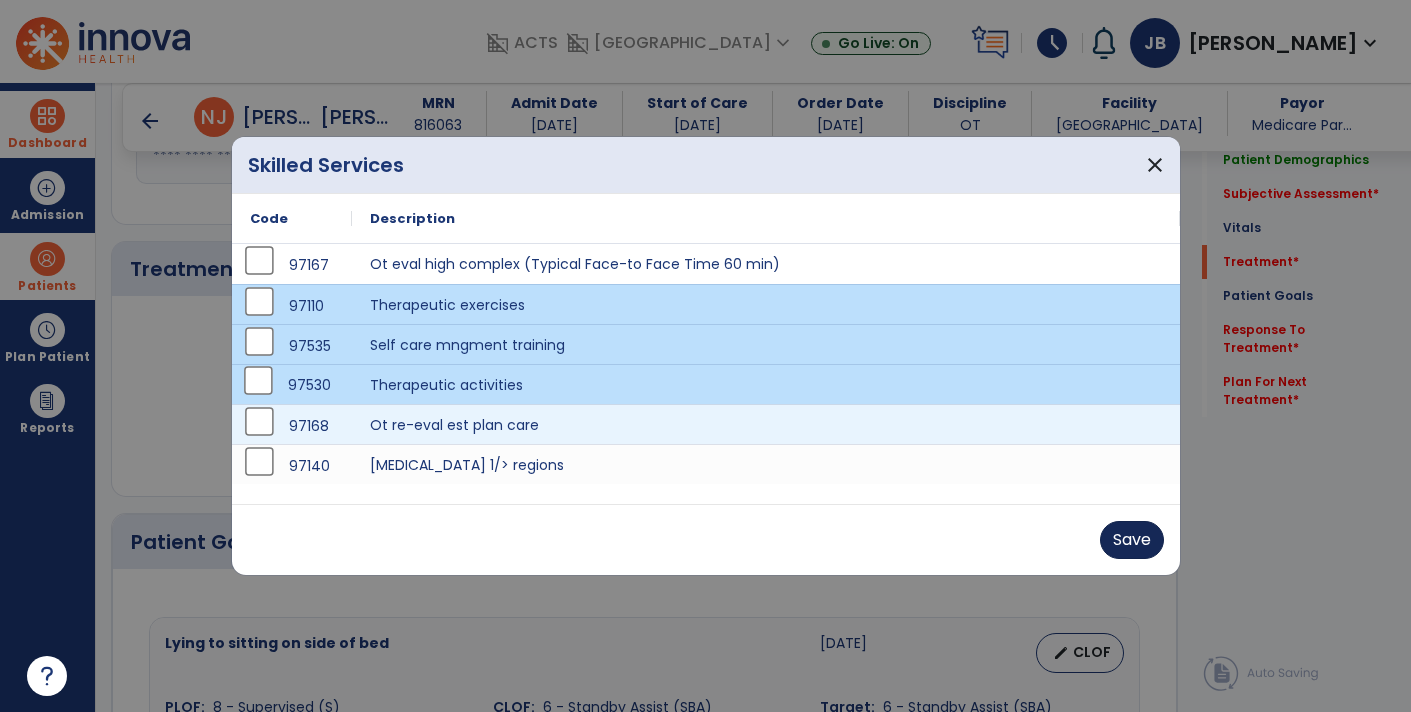 click on "Save" at bounding box center (1132, 540) 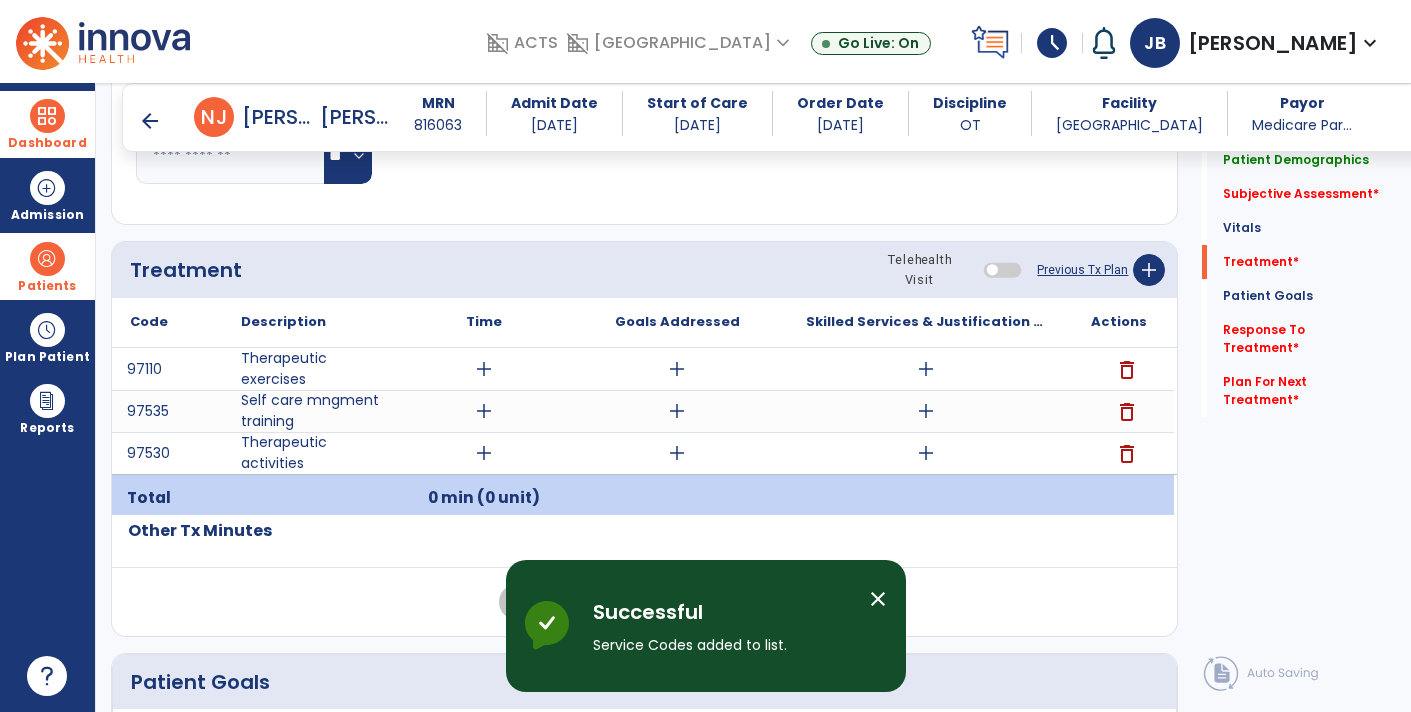 click on "add" at bounding box center [926, 453] 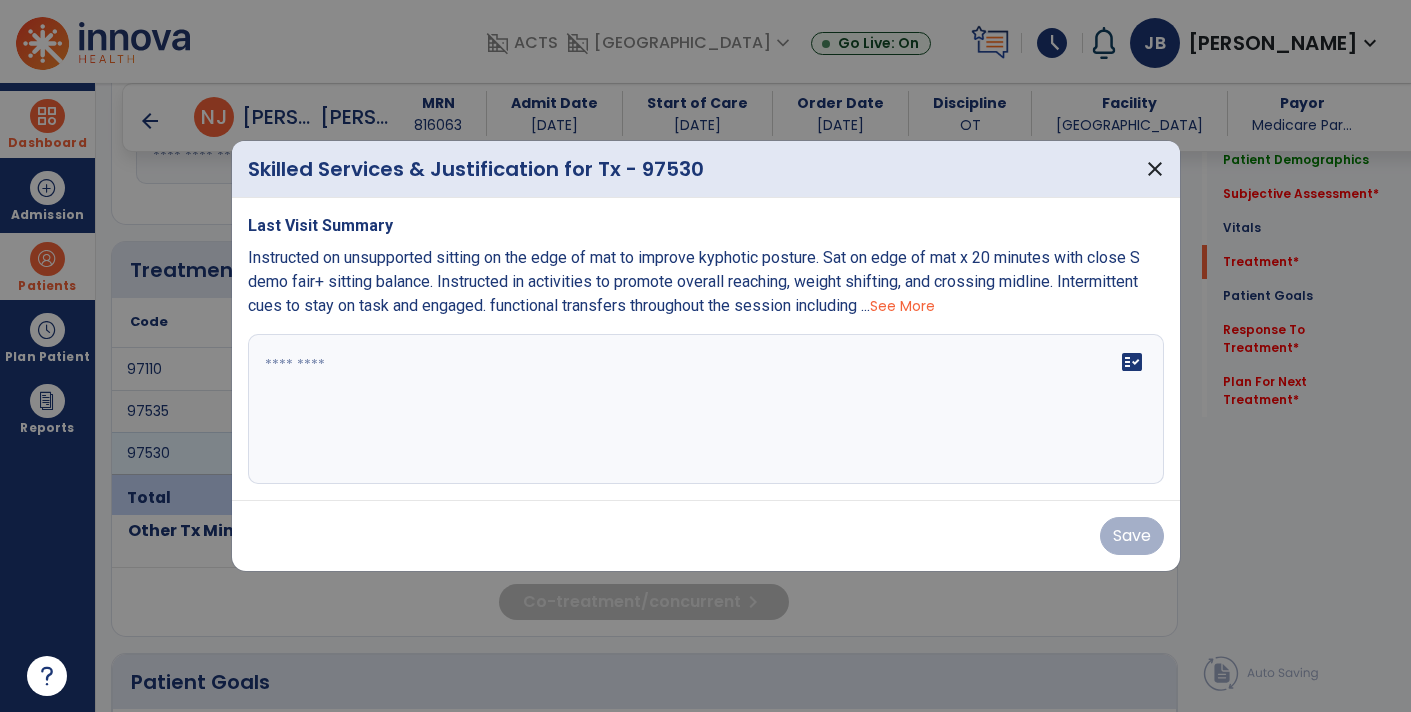 click at bounding box center (706, 409) 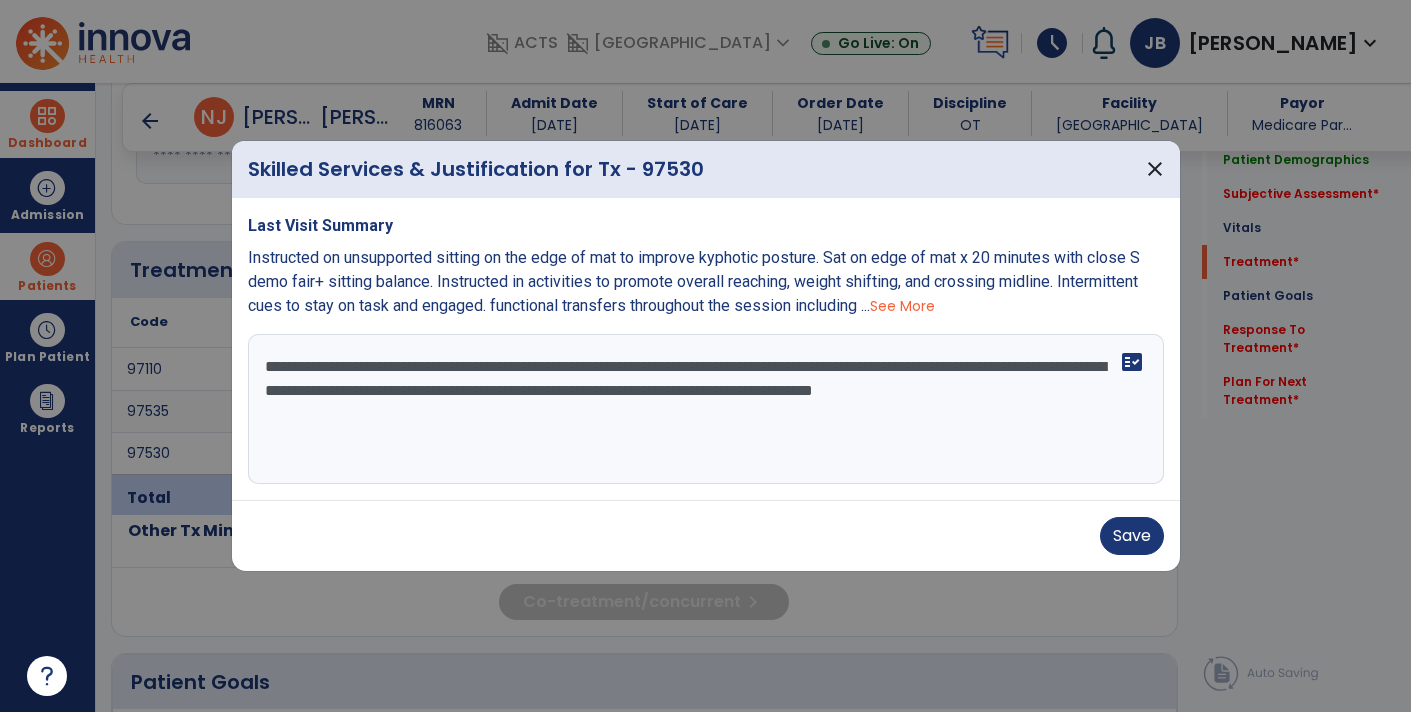click on "**********" at bounding box center [706, 409] 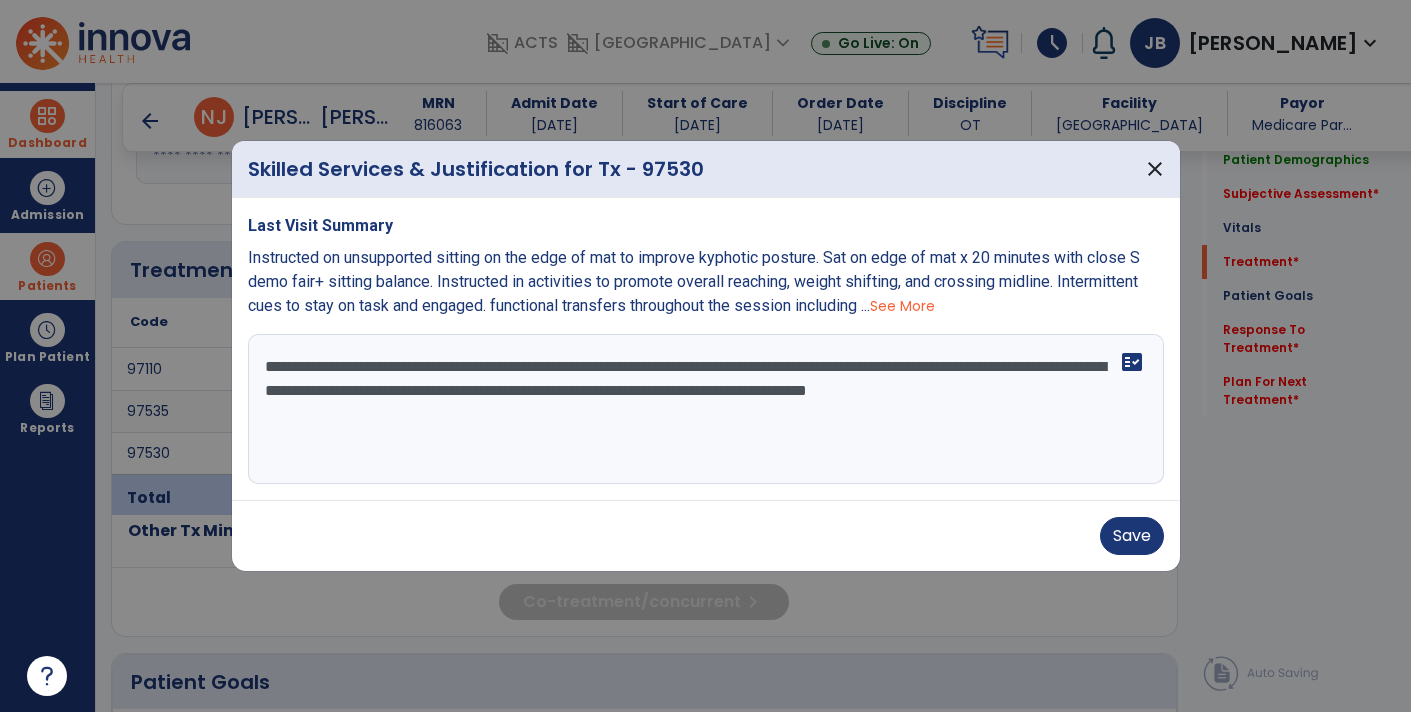 click on "**********" at bounding box center (706, 409) 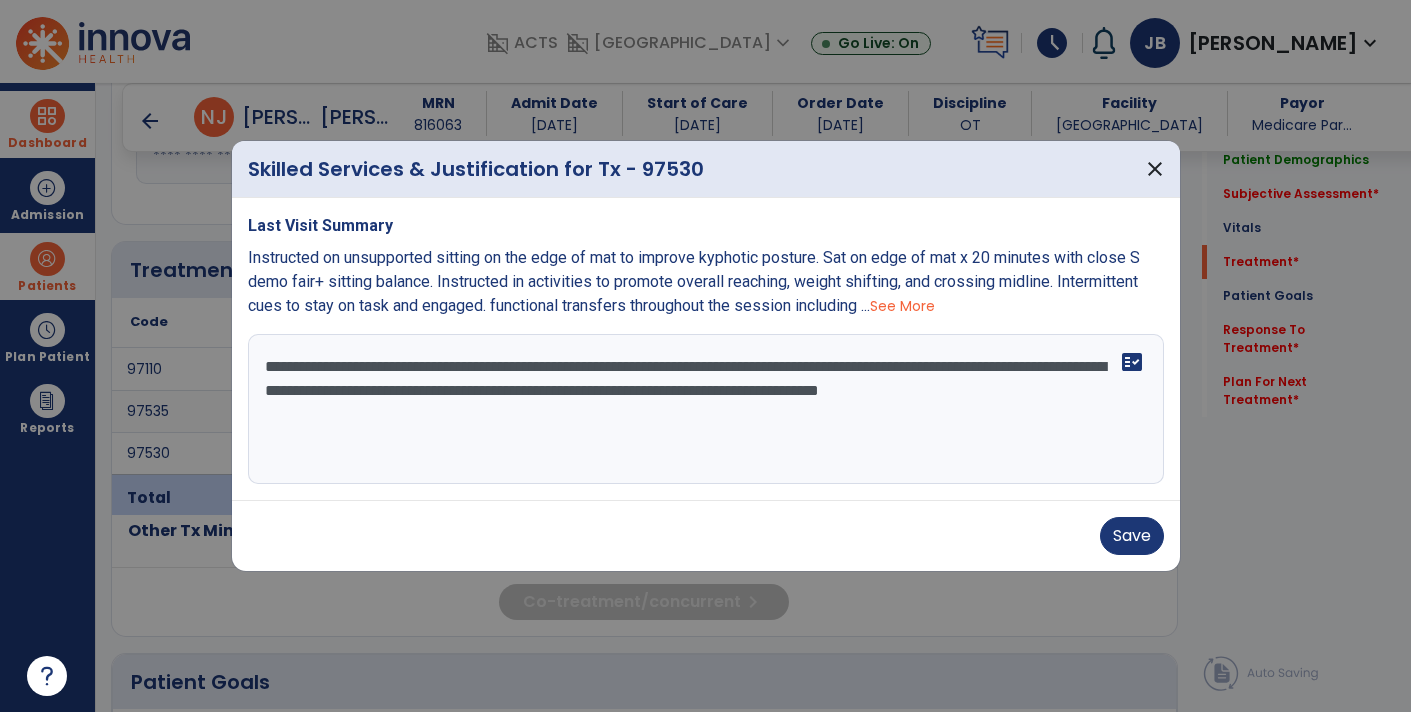 click on "**********" at bounding box center (706, 409) 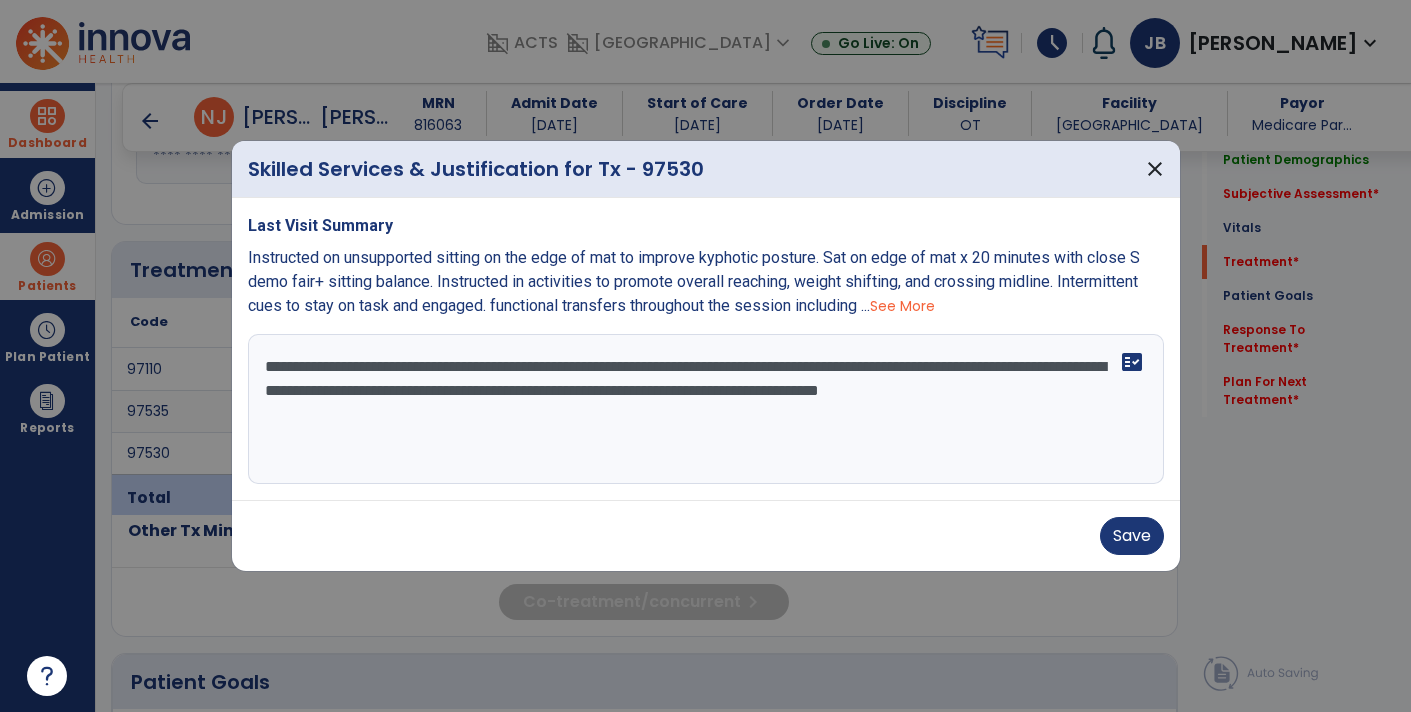 click on "**********" at bounding box center (706, 409) 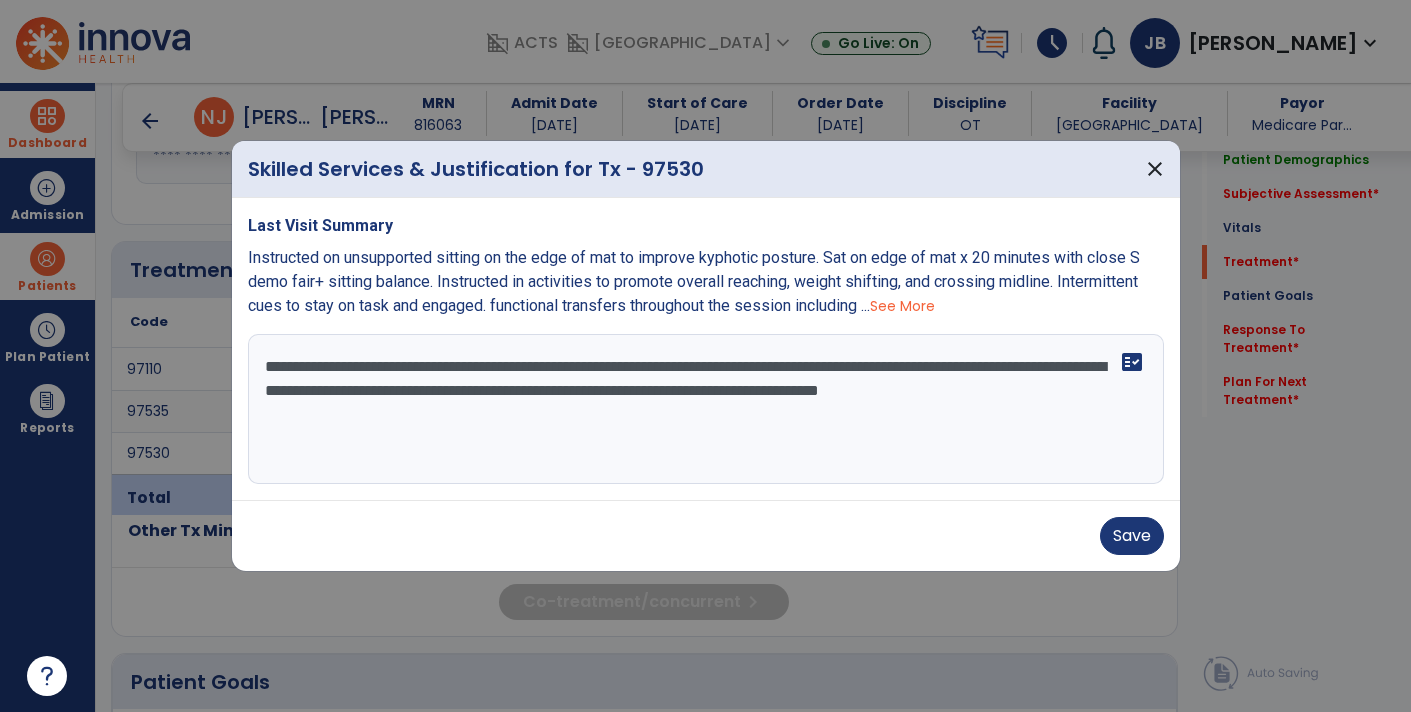 click on "**********" at bounding box center [706, 409] 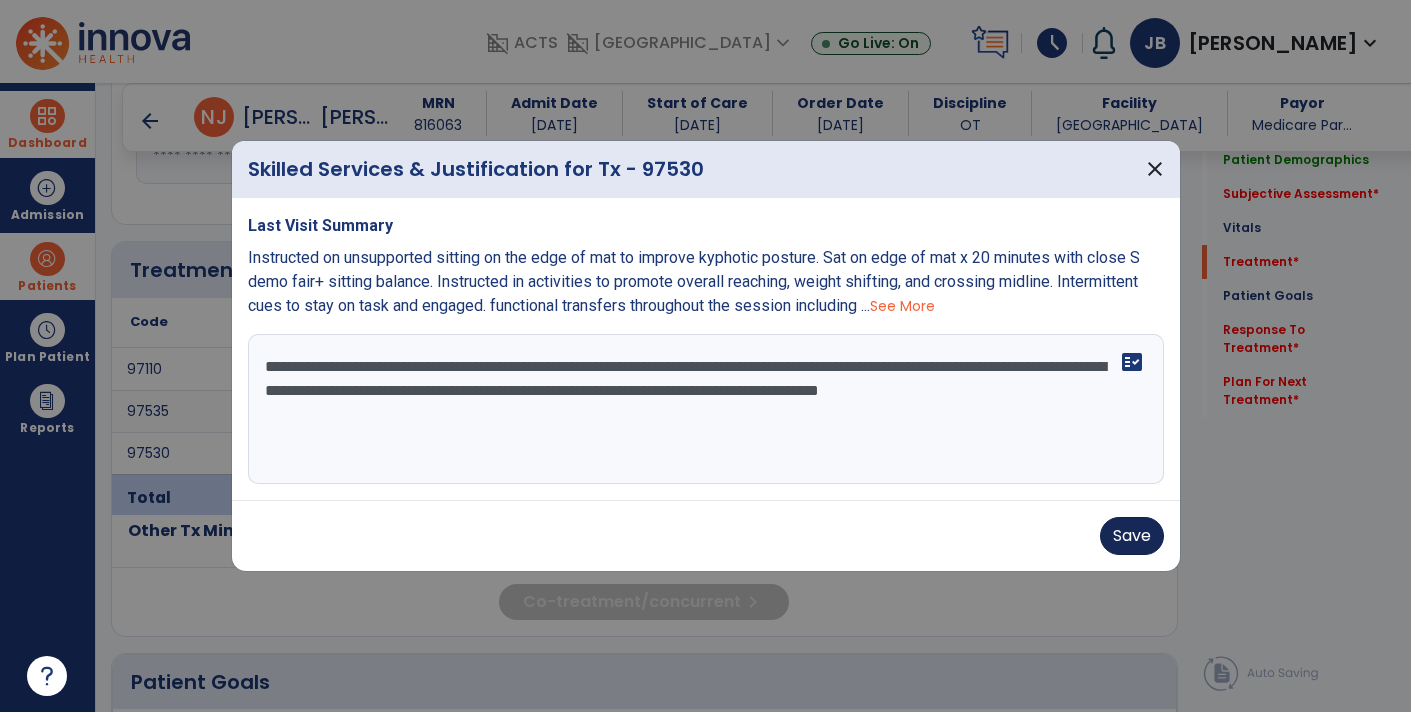 type on "**********" 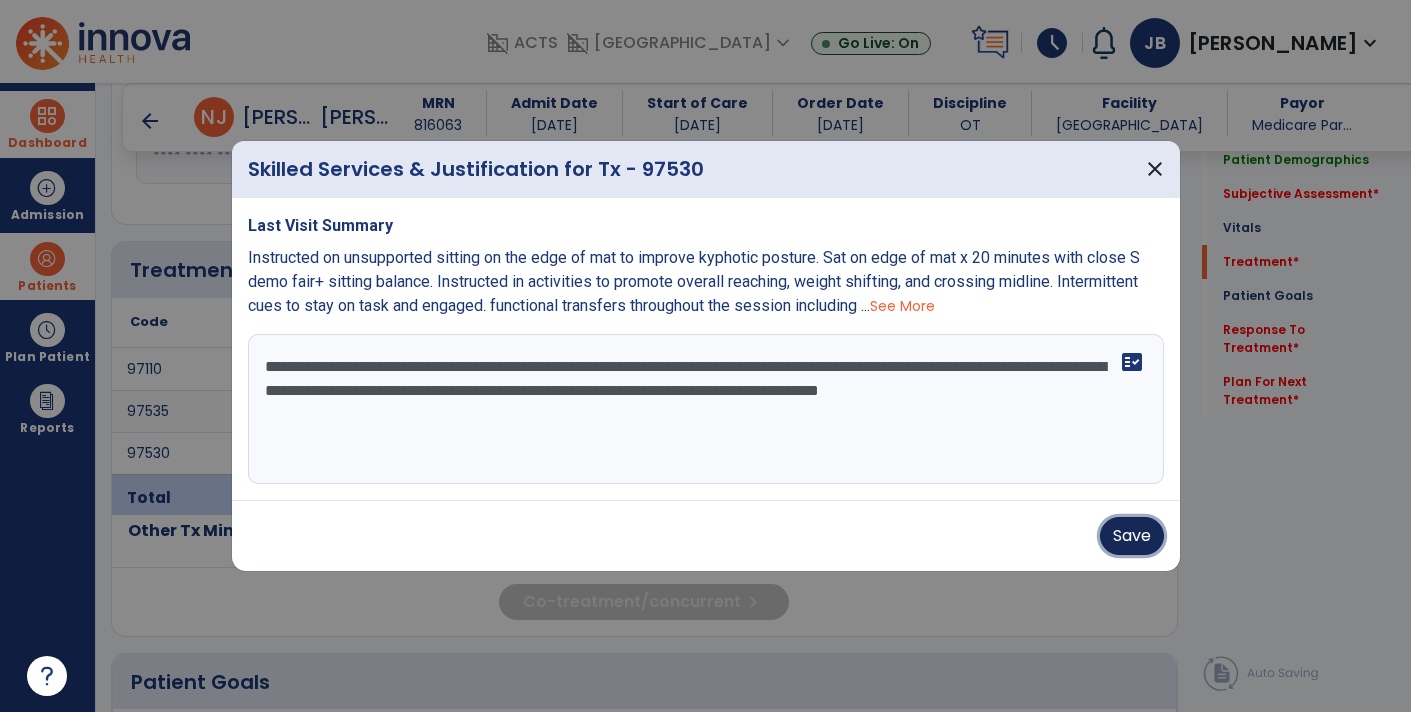 click on "Save" at bounding box center (1132, 536) 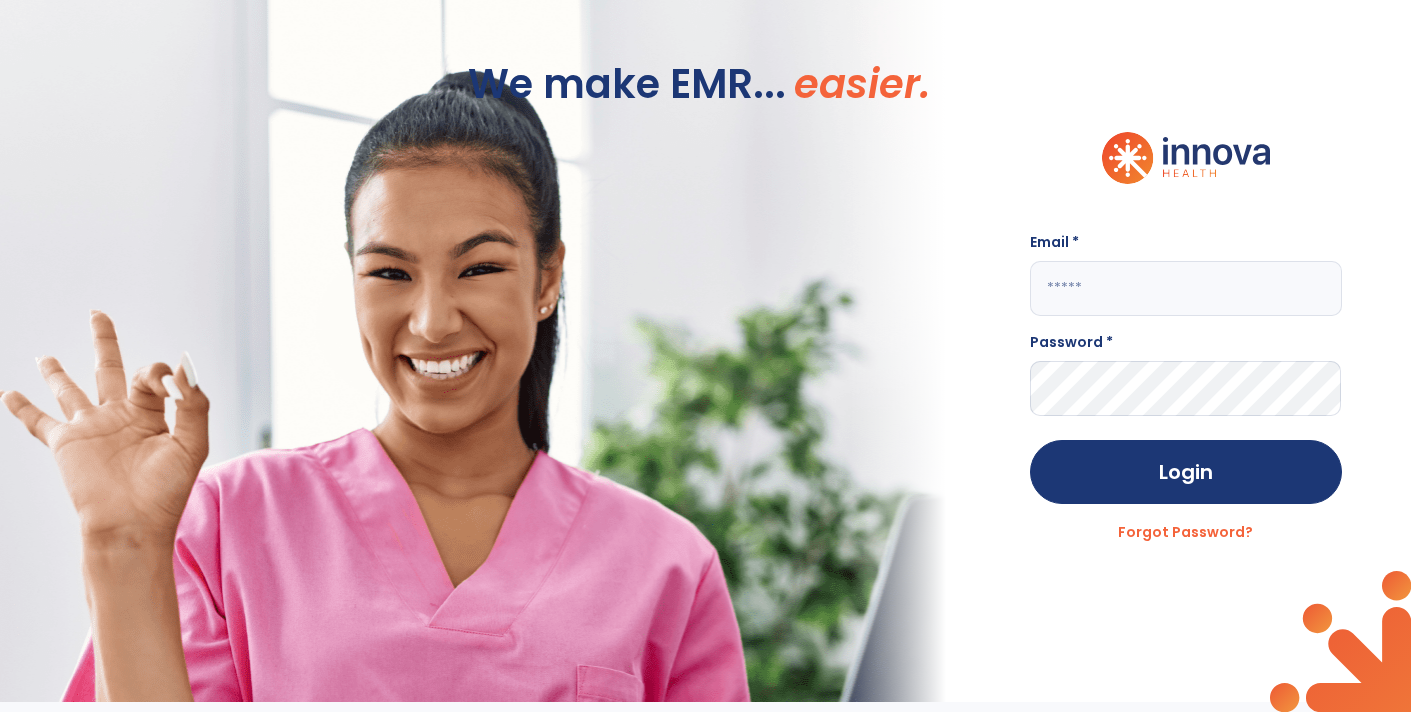 scroll, scrollTop: 0, scrollLeft: 0, axis: both 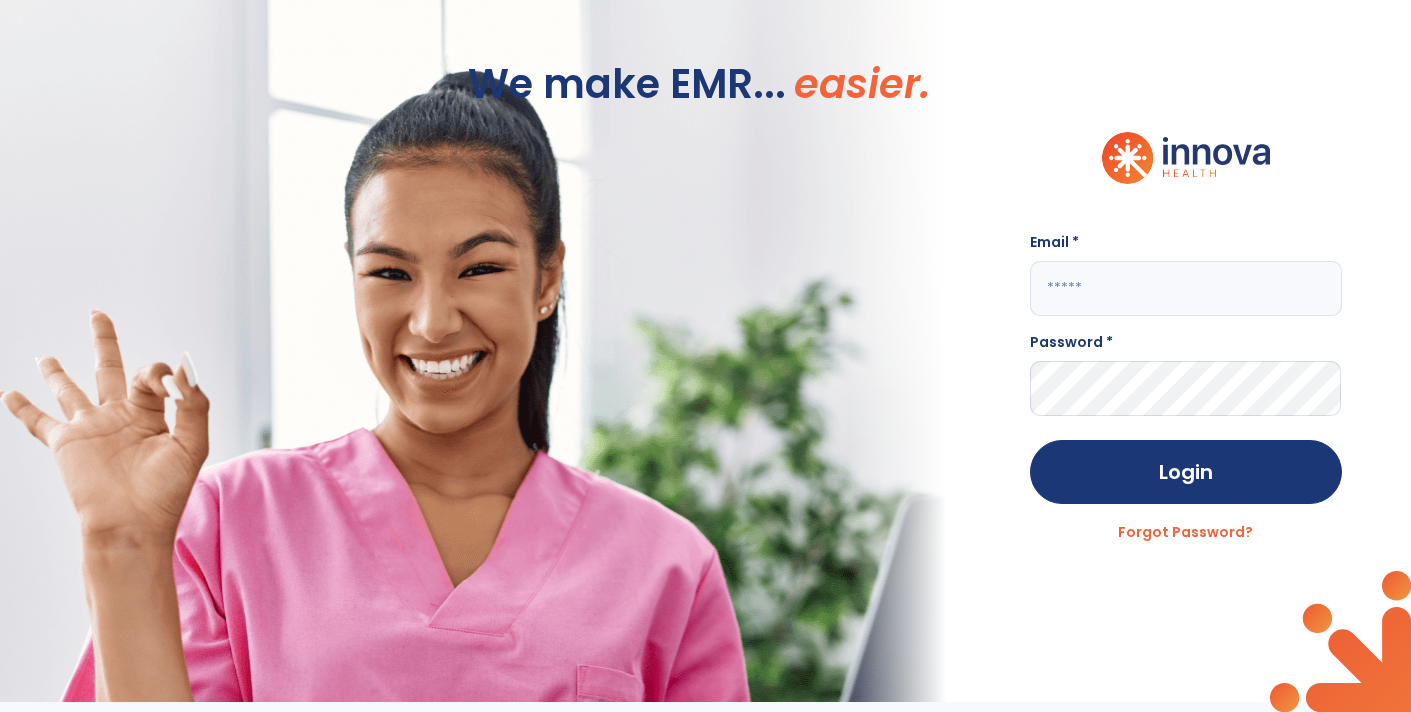 type on "**********" 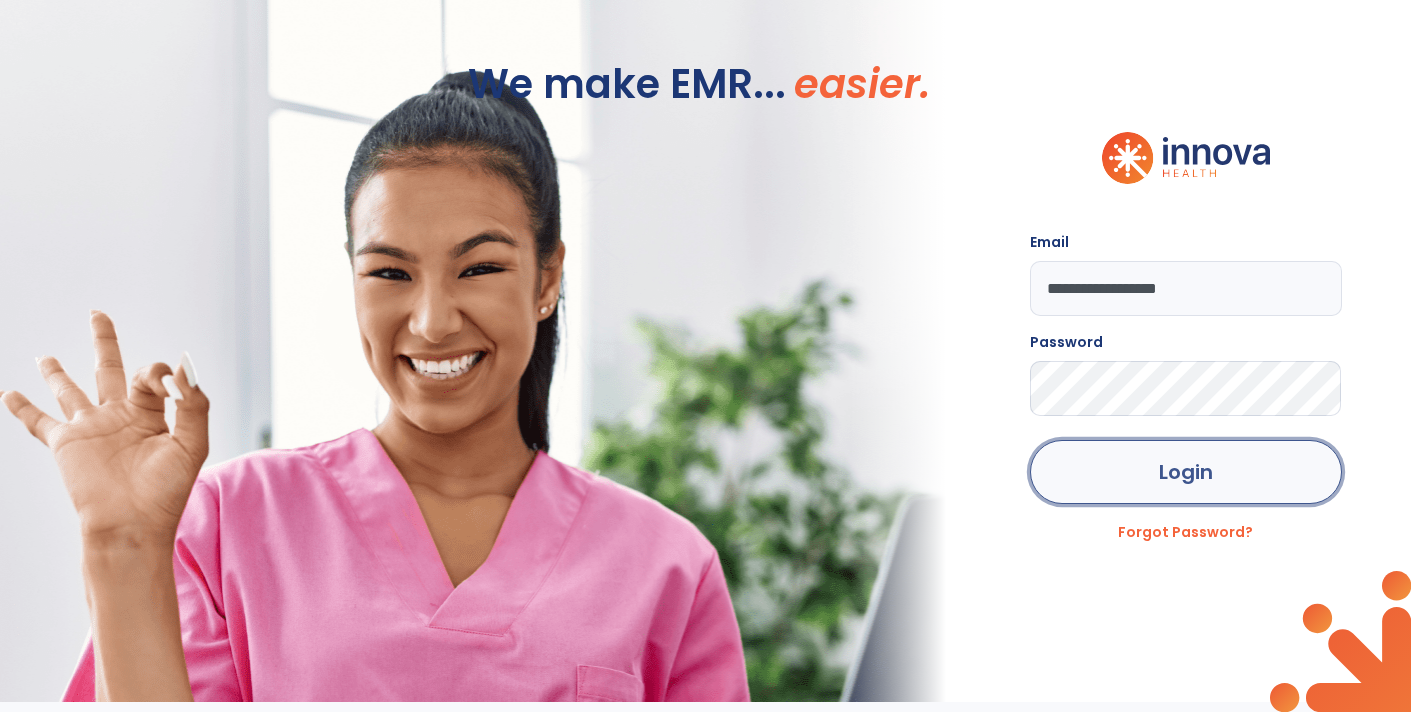 click on "Login" 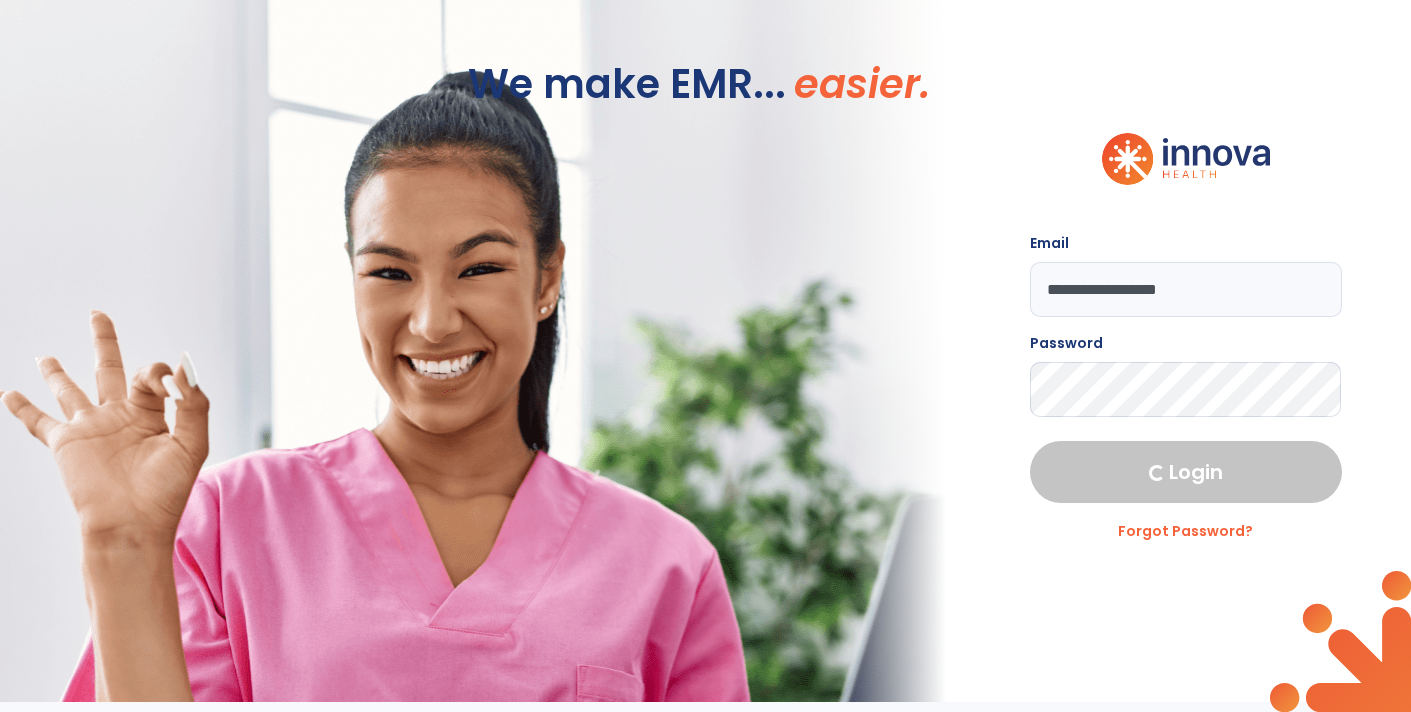select on "****" 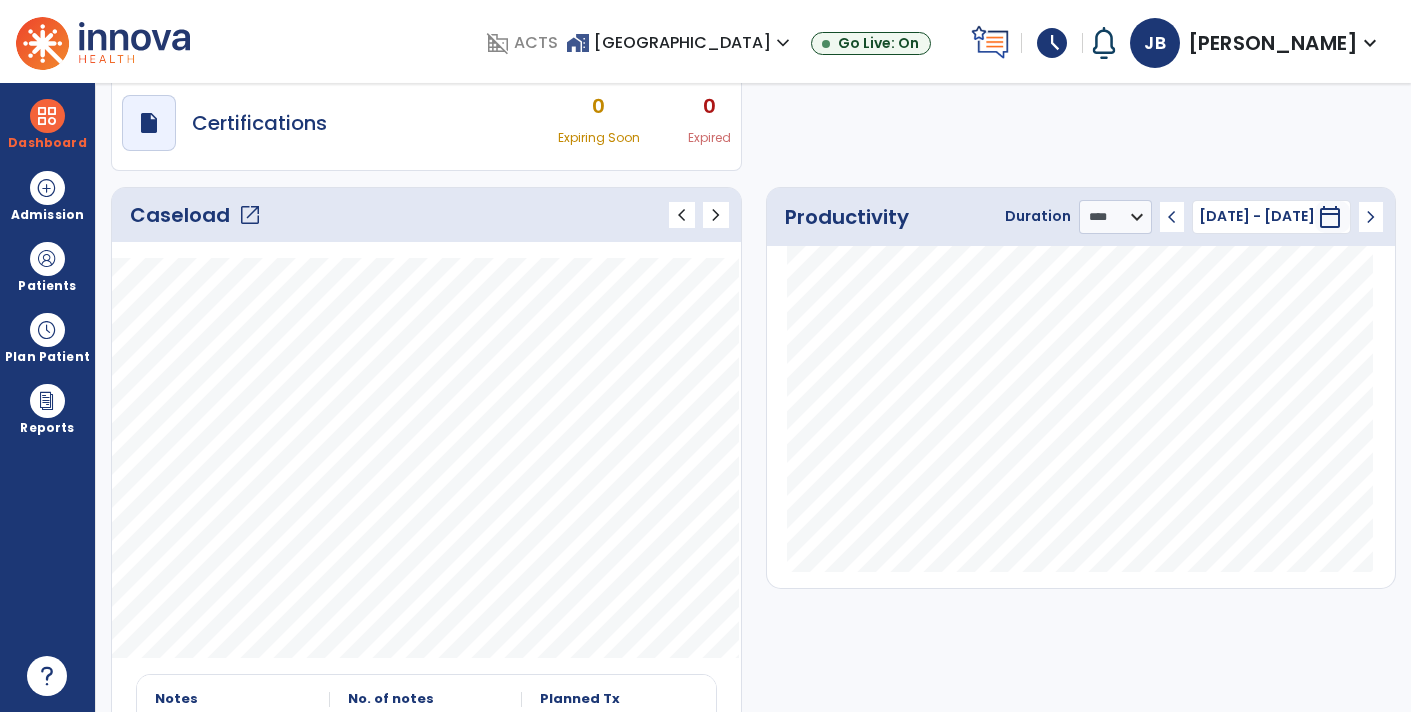 scroll, scrollTop: 0, scrollLeft: 0, axis: both 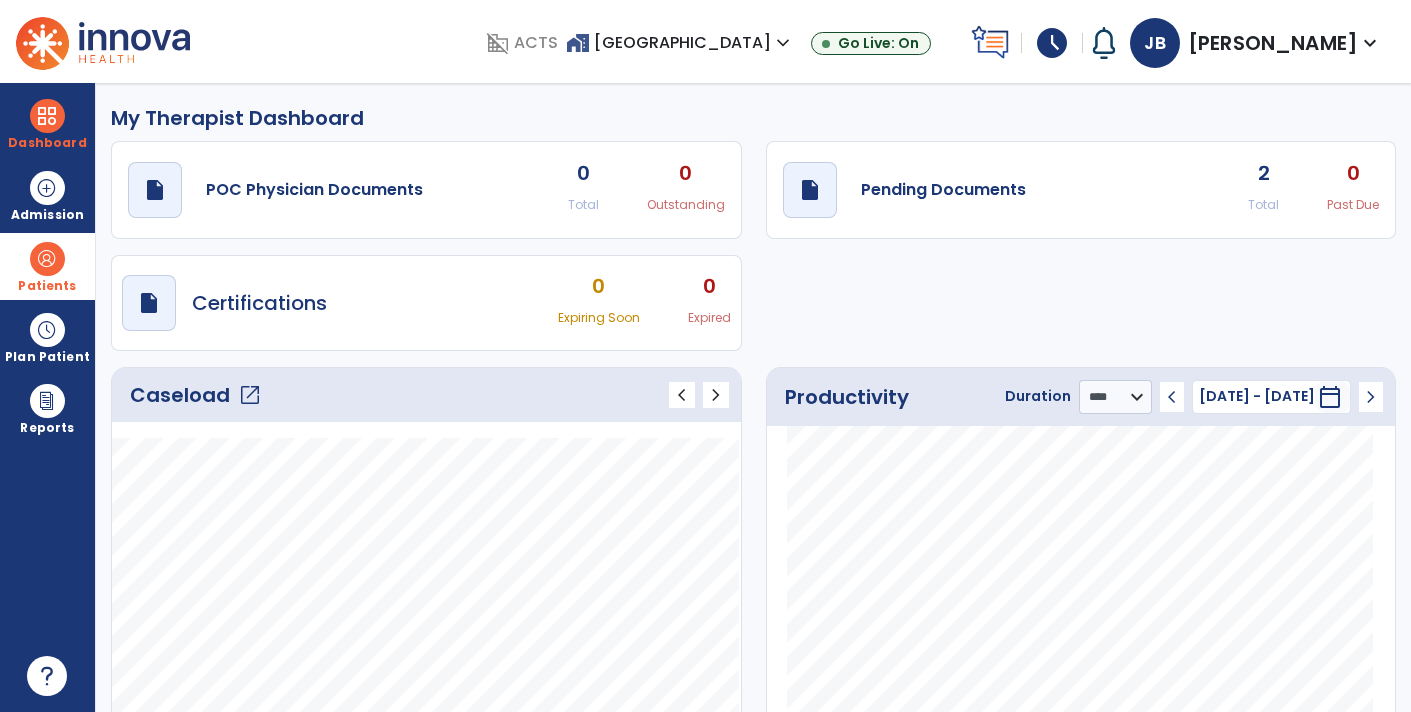click on "Patients" at bounding box center (47, 266) 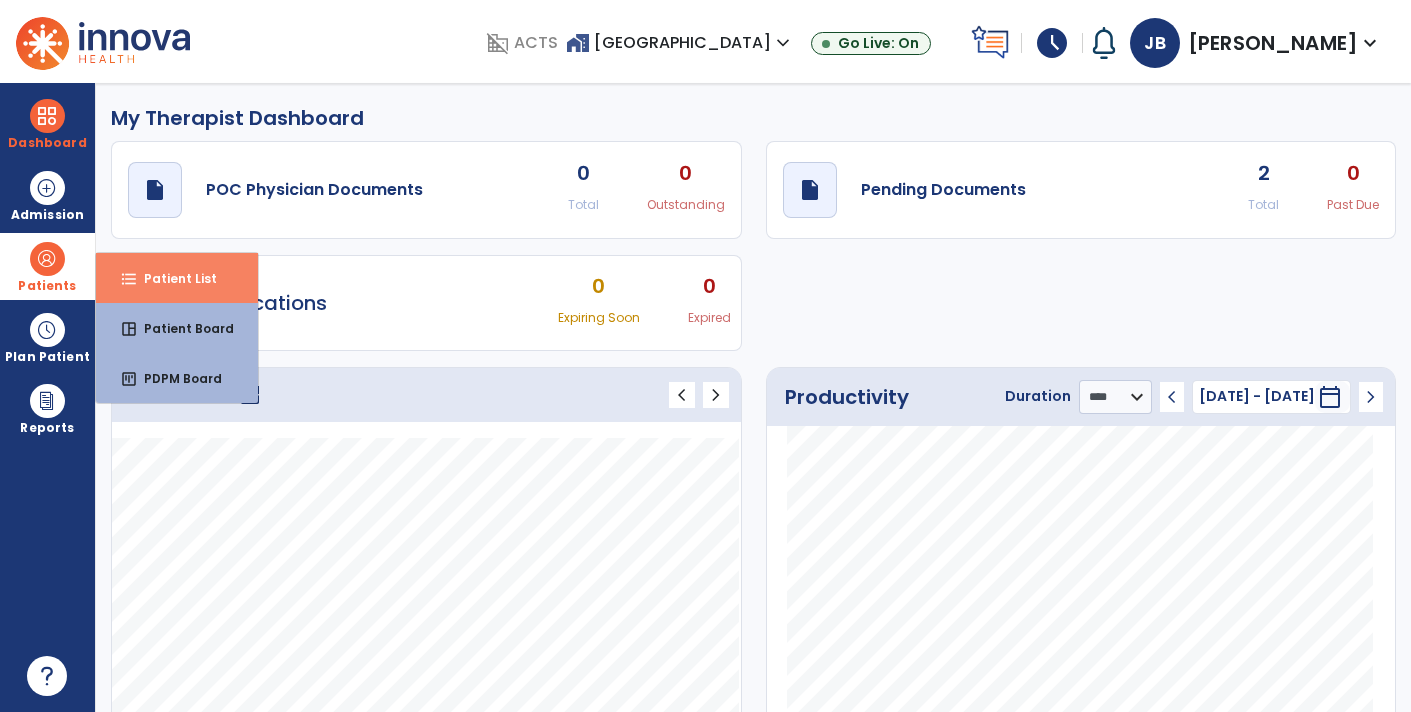 click on "Patient List" at bounding box center [172, 278] 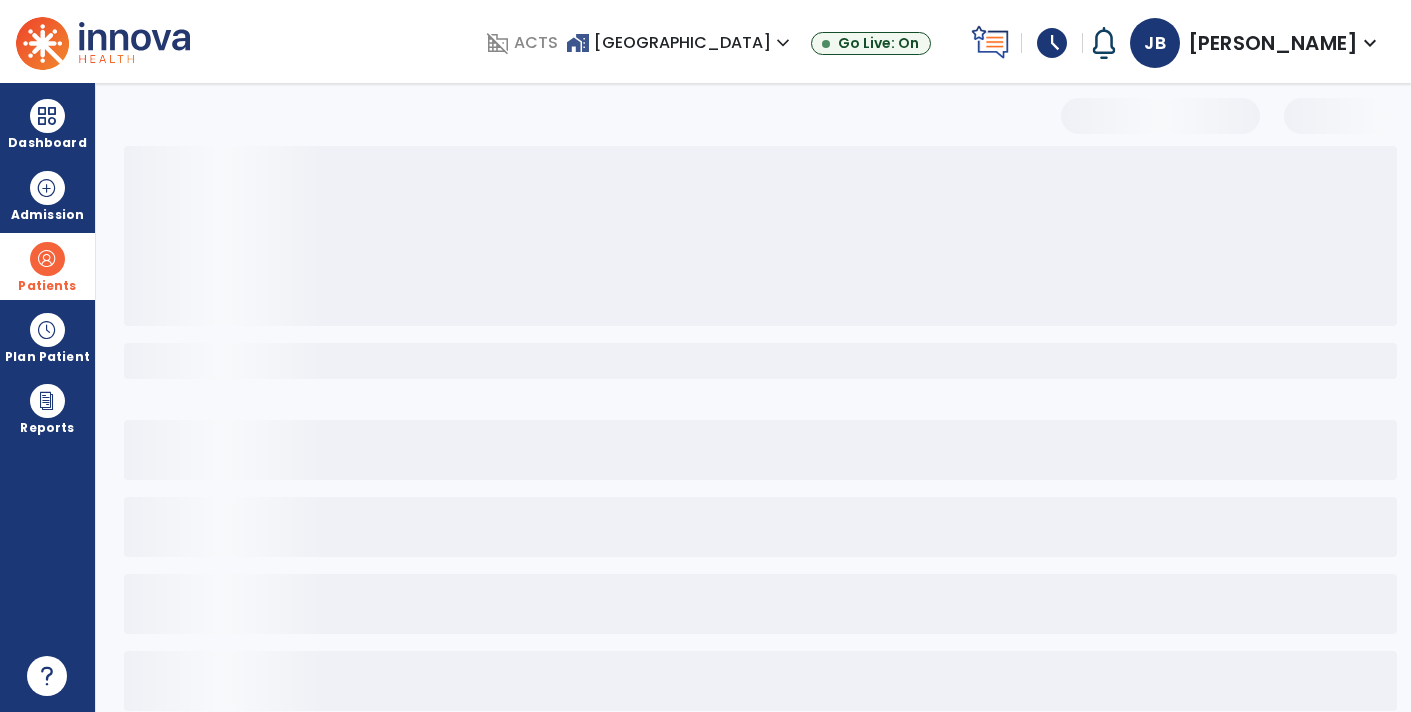 select on "***" 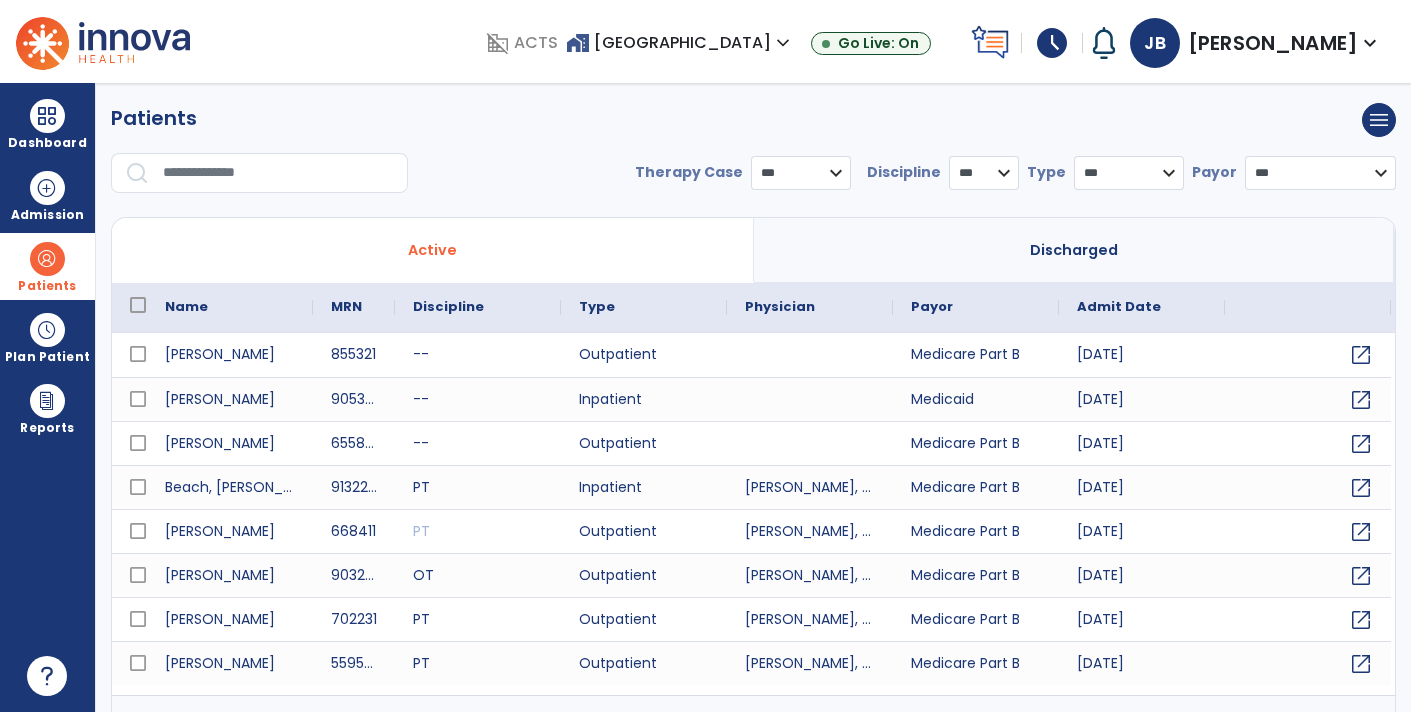 click at bounding box center (278, 173) 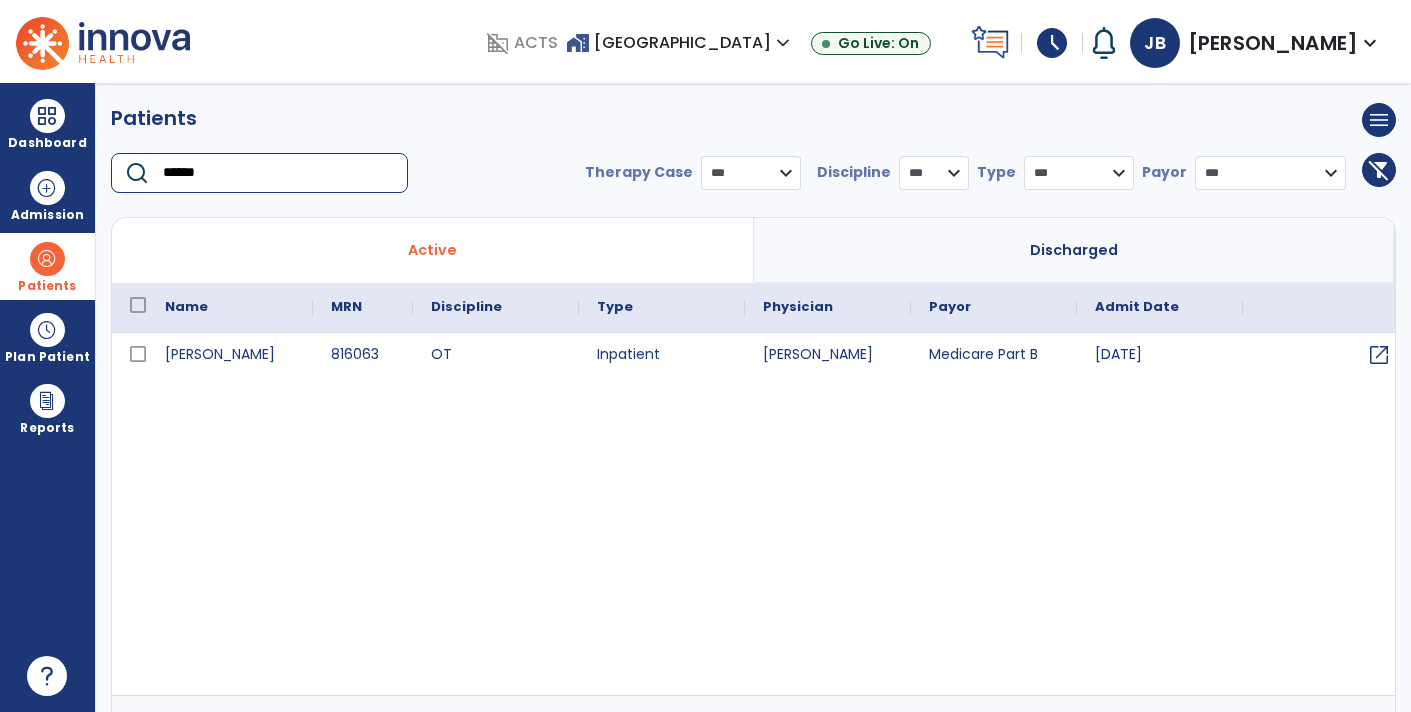 type on "******" 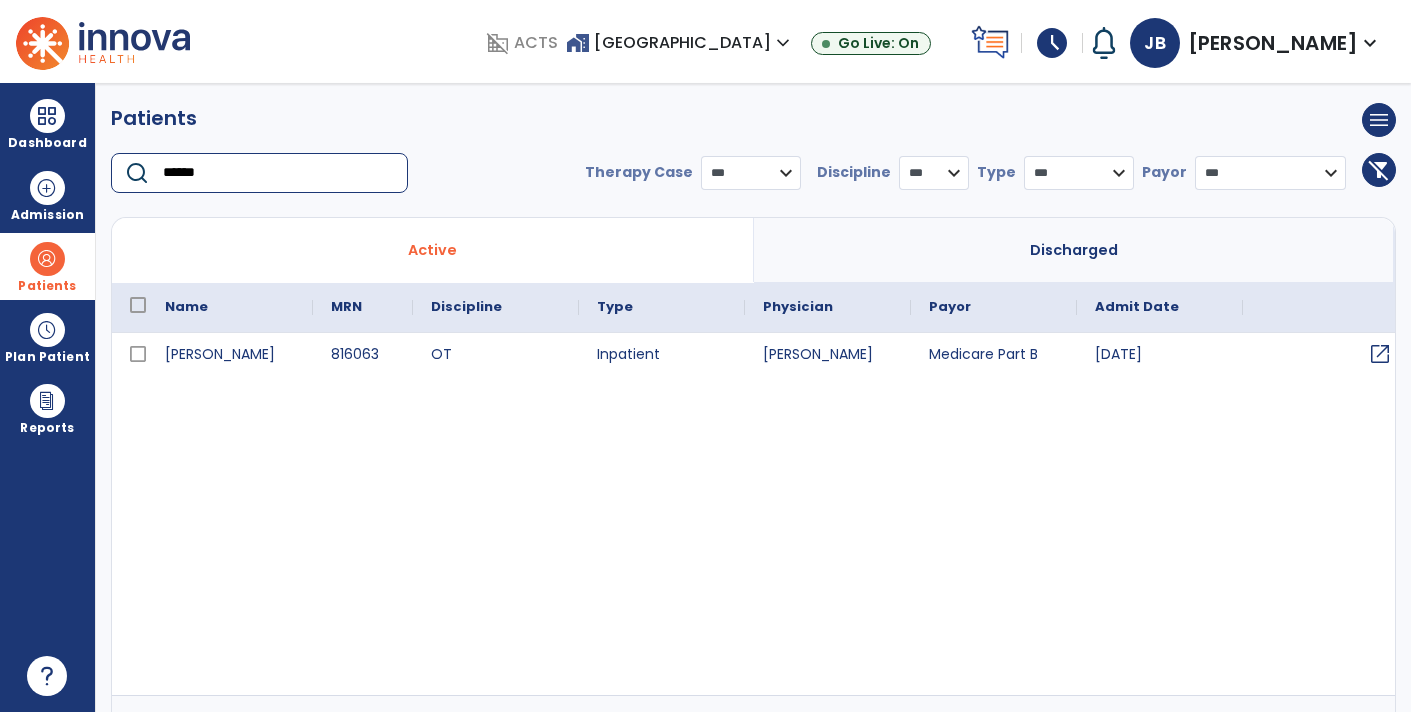 click on "open_in_new" at bounding box center (1380, 354) 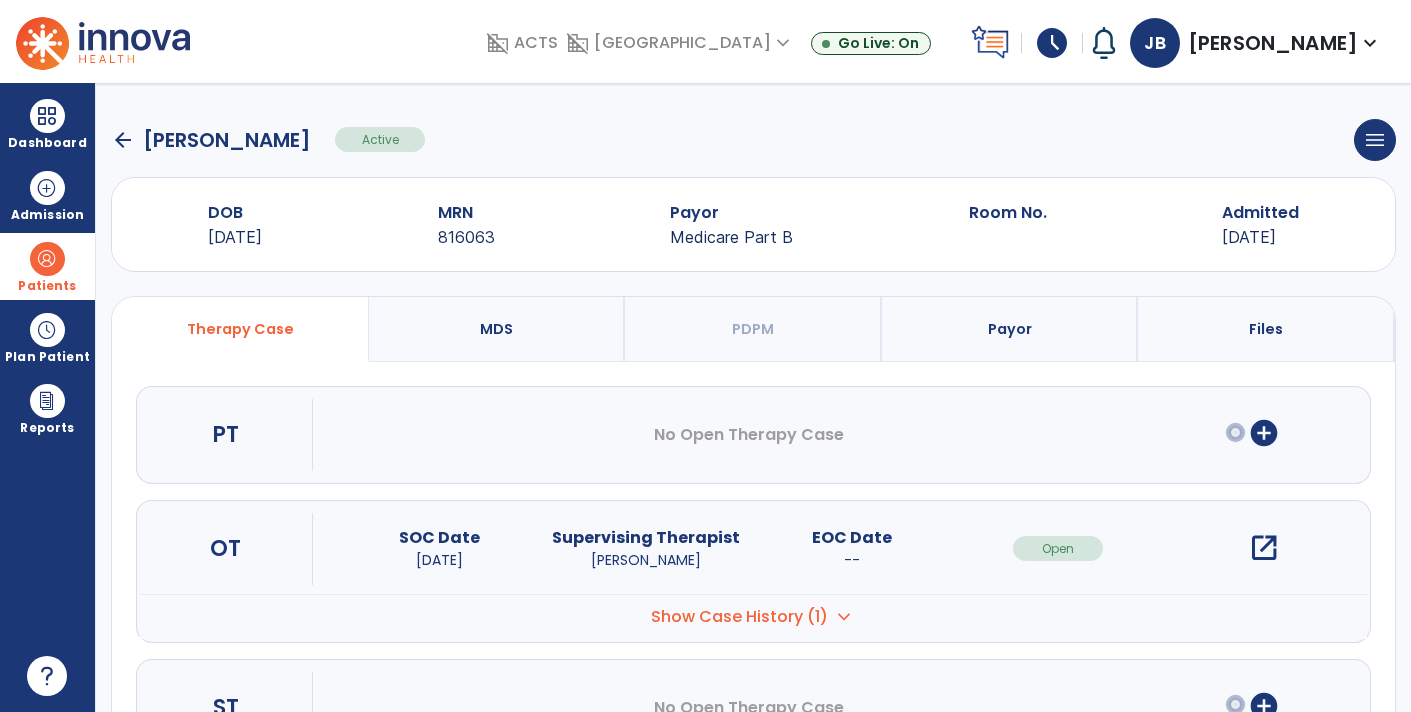click on "open_in_new" at bounding box center (1264, 548) 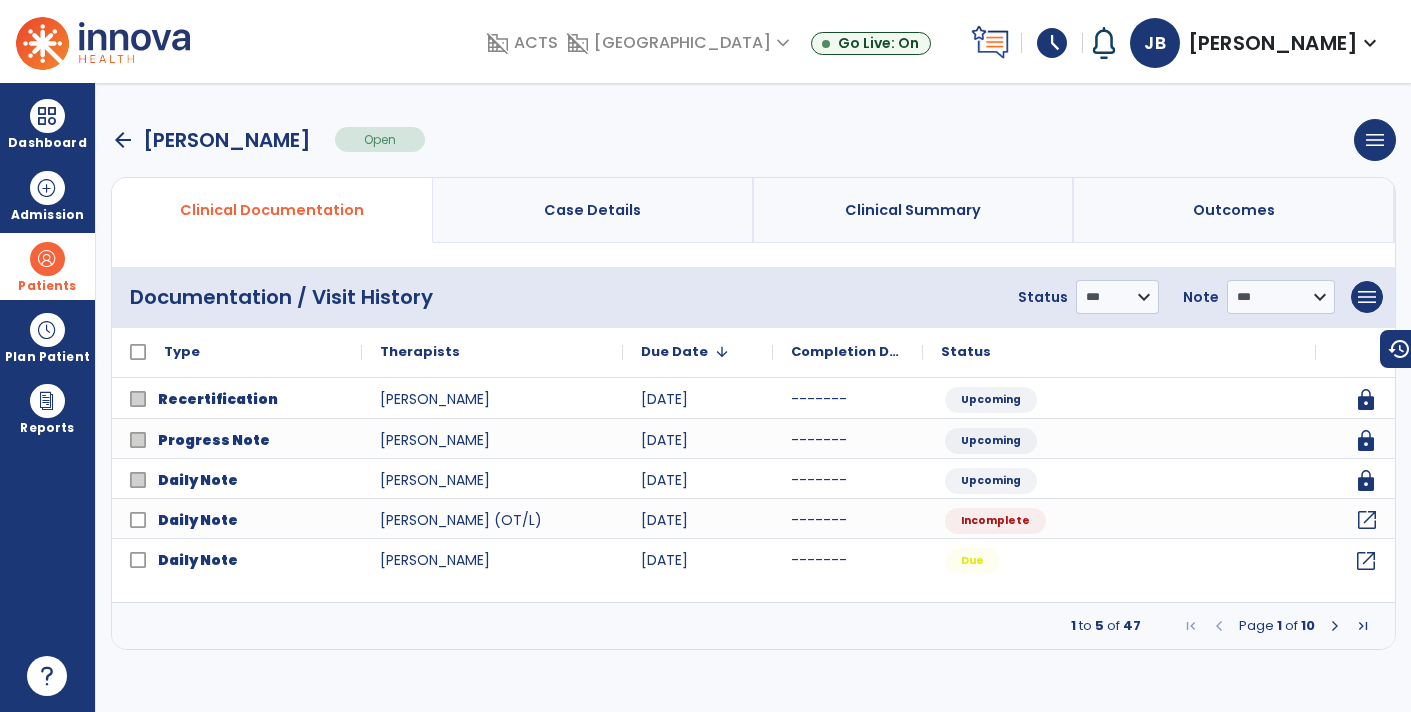 click on "open_in_new" 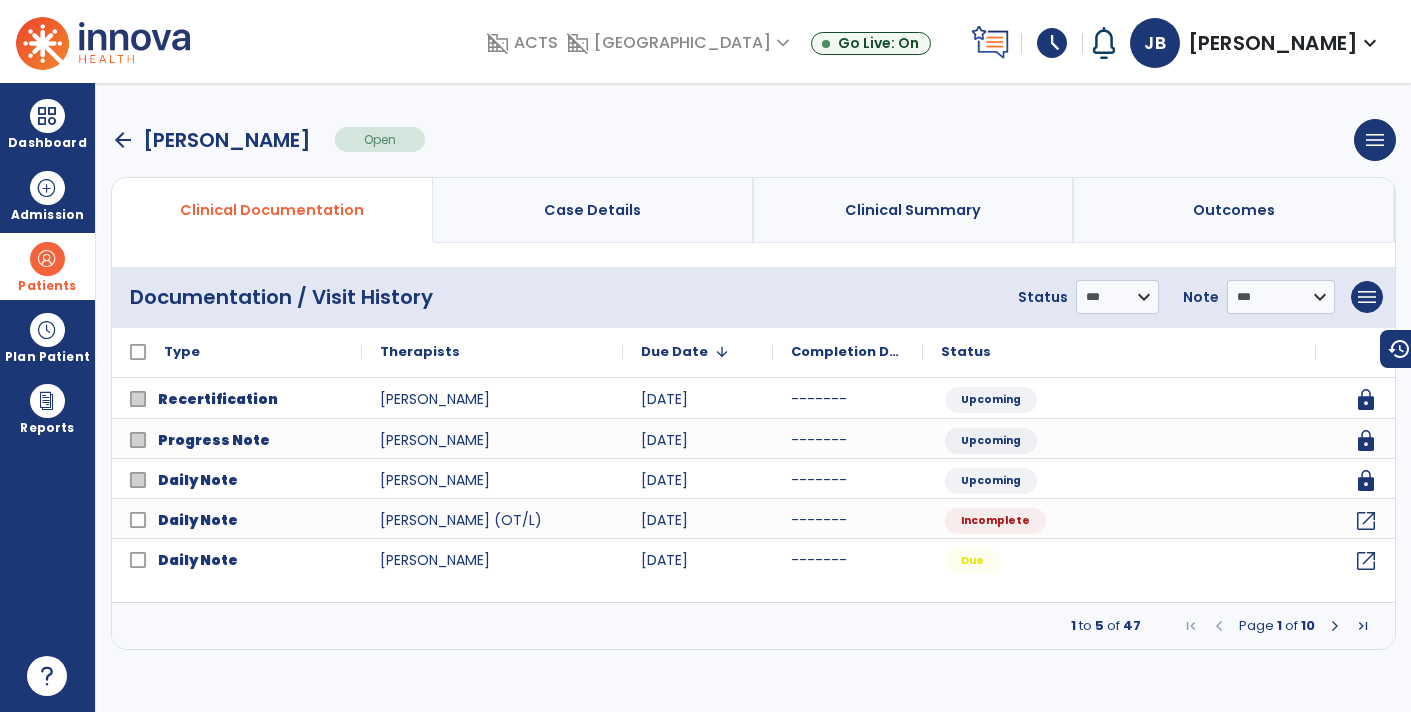 select on "*" 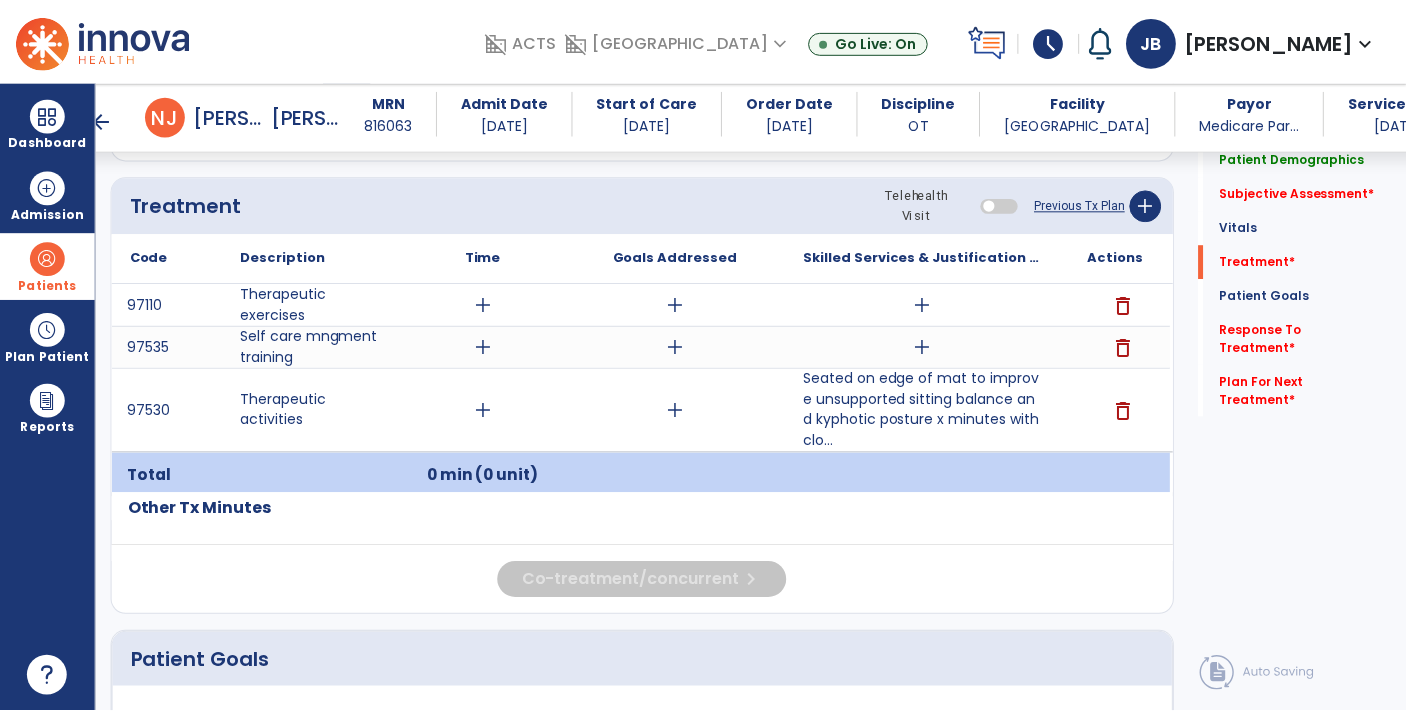 scroll, scrollTop: 1221, scrollLeft: 0, axis: vertical 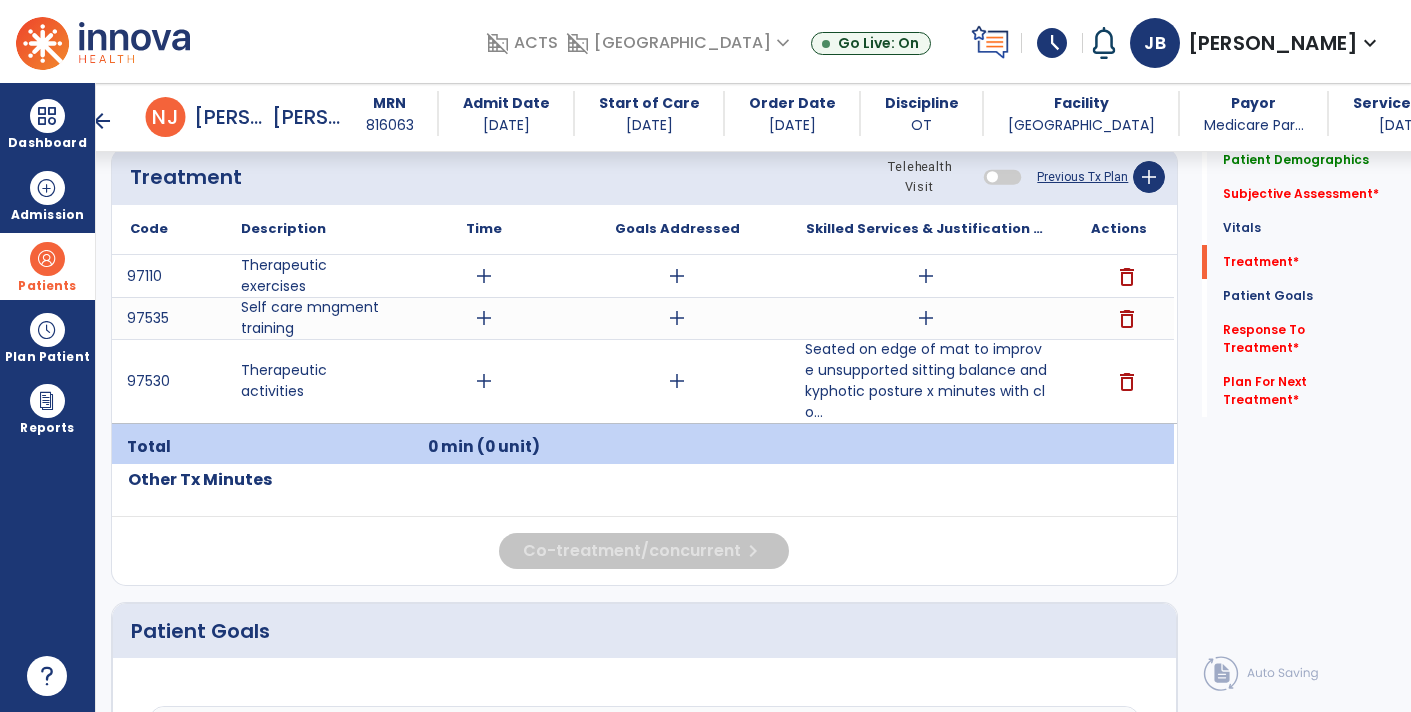 click on "Seated on edge of mat to improve unsupported sitting balance and kyphotic posture x minutes with clo..." at bounding box center (926, 381) 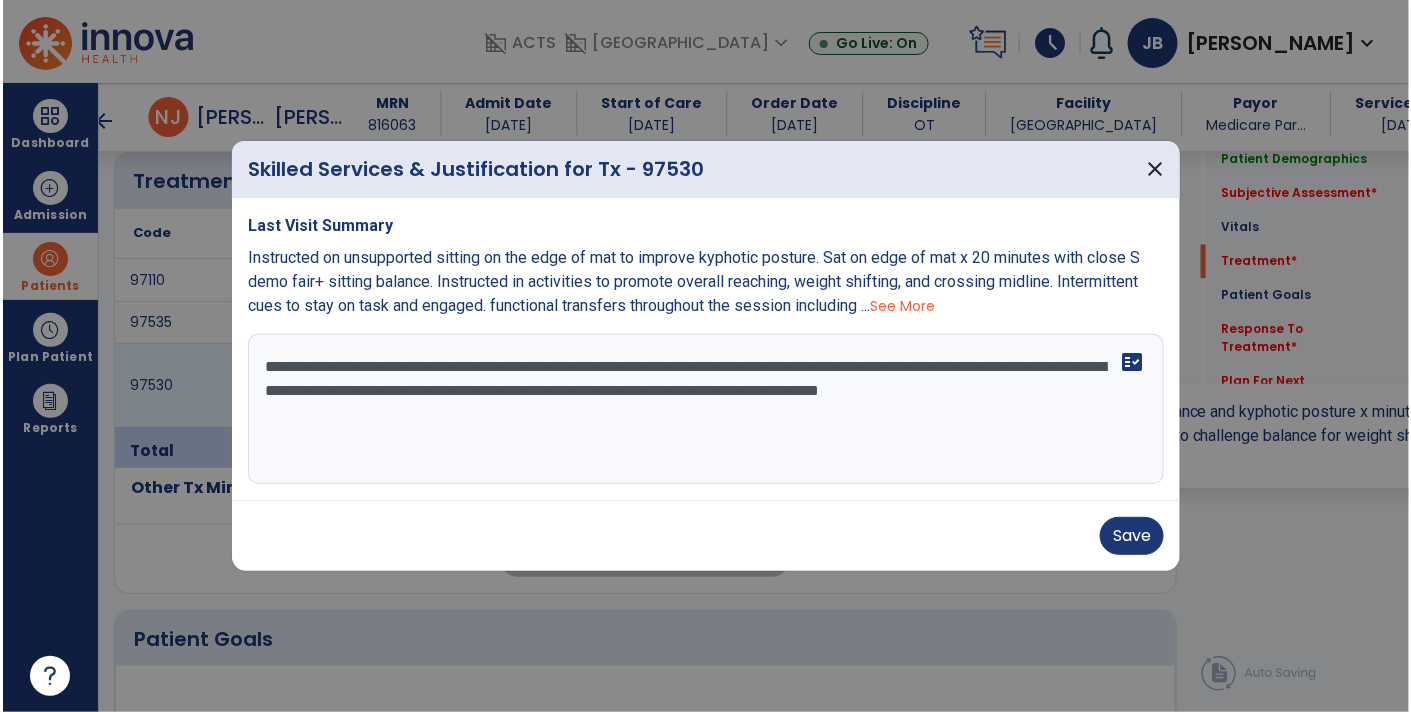 scroll, scrollTop: 1221, scrollLeft: 0, axis: vertical 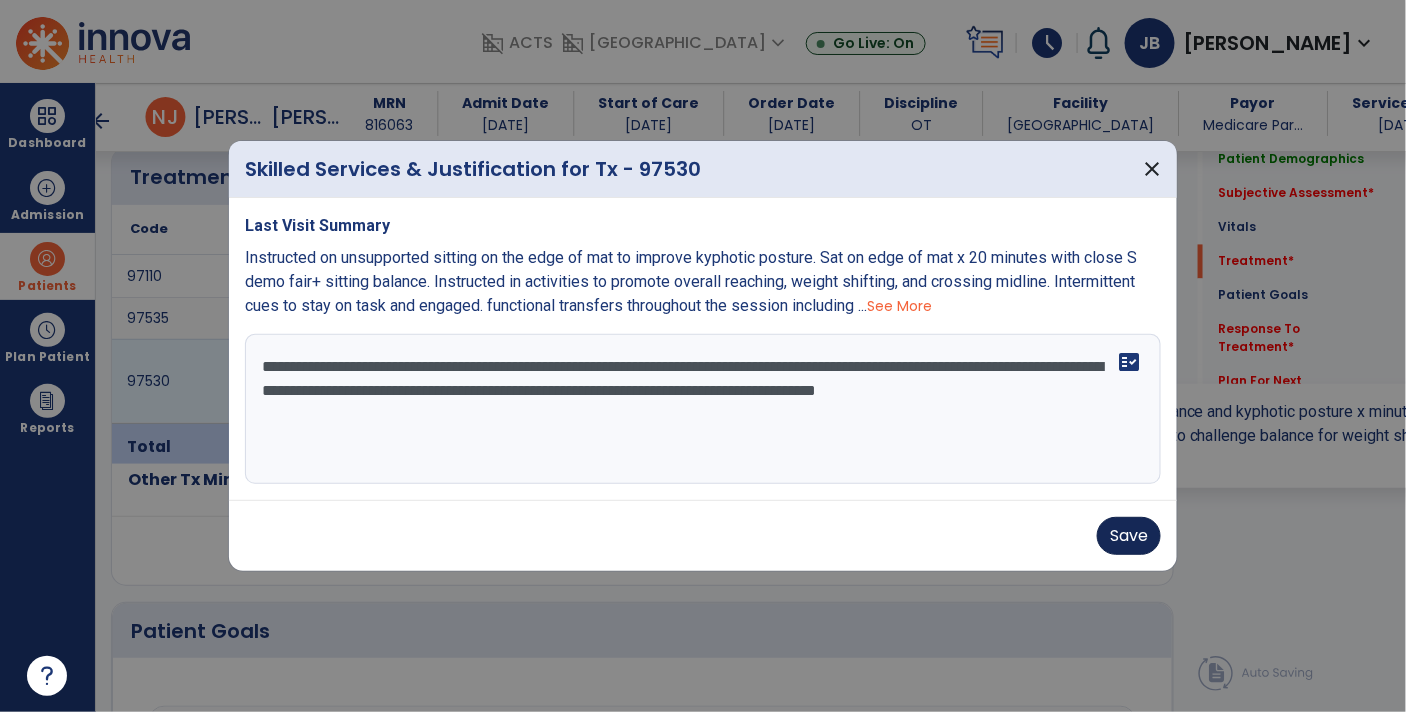 click on "Save" at bounding box center (1129, 536) 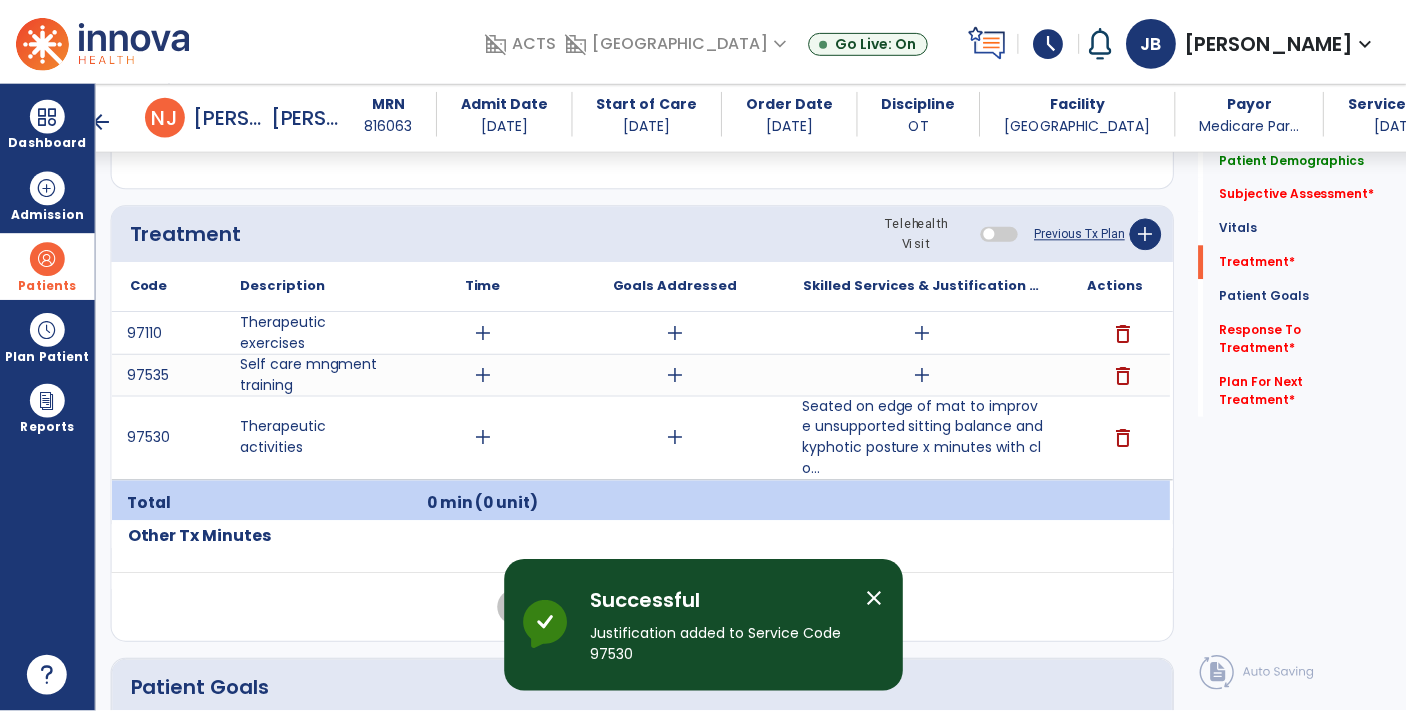 scroll, scrollTop: 1160, scrollLeft: 0, axis: vertical 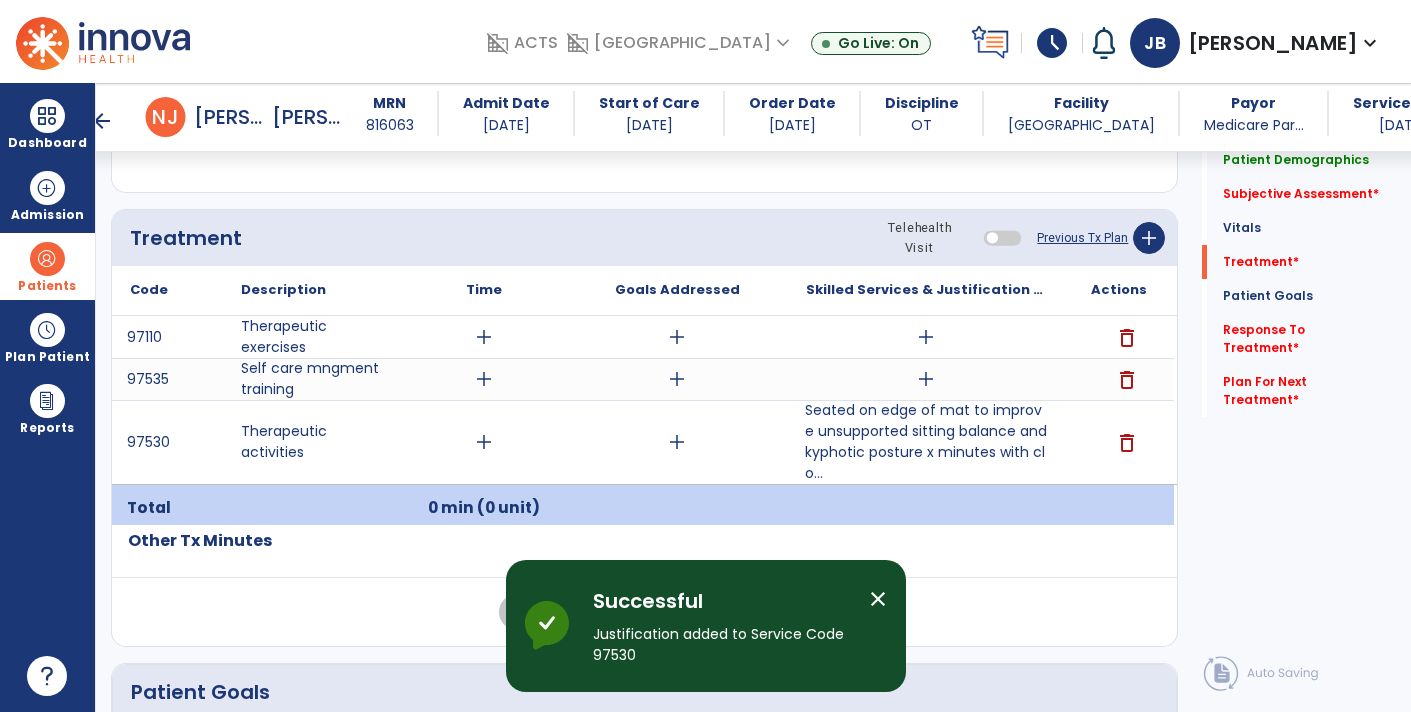 click on "close" at bounding box center (878, 599) 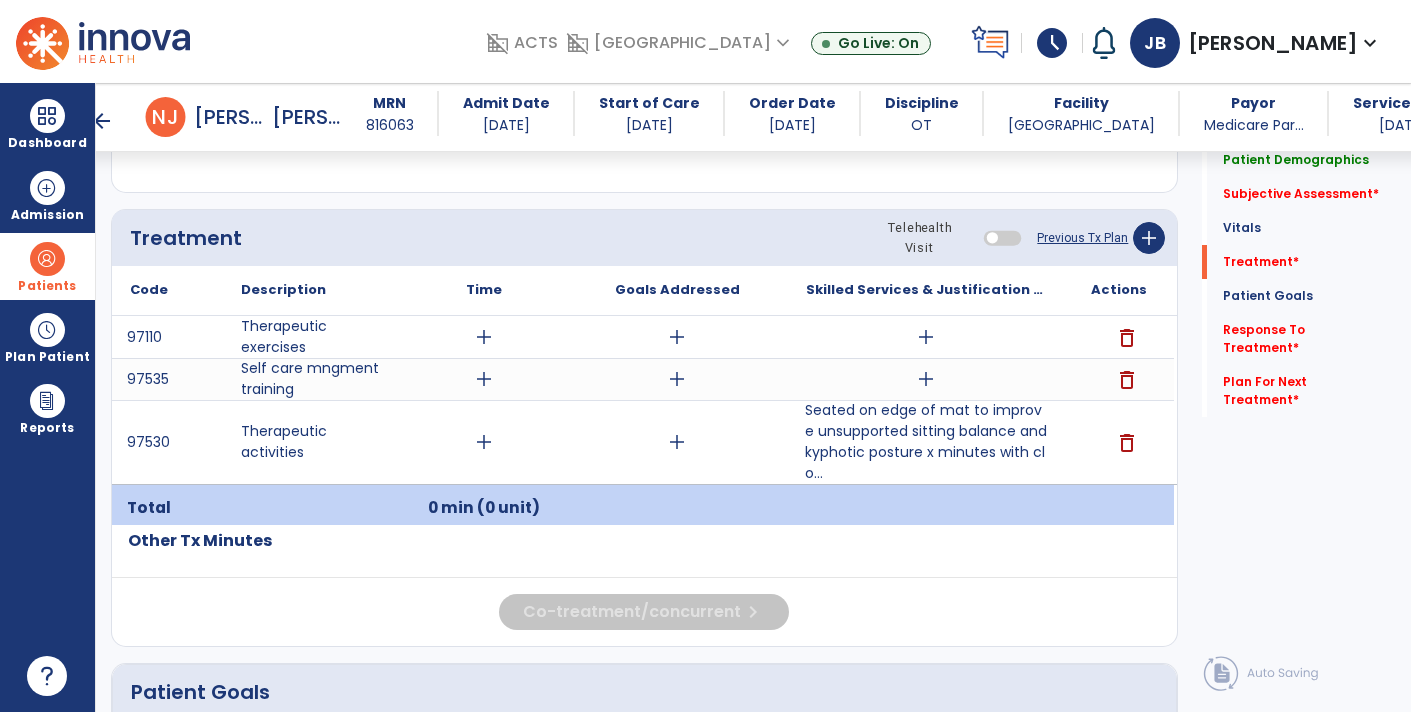 click on "add" at bounding box center [926, 337] 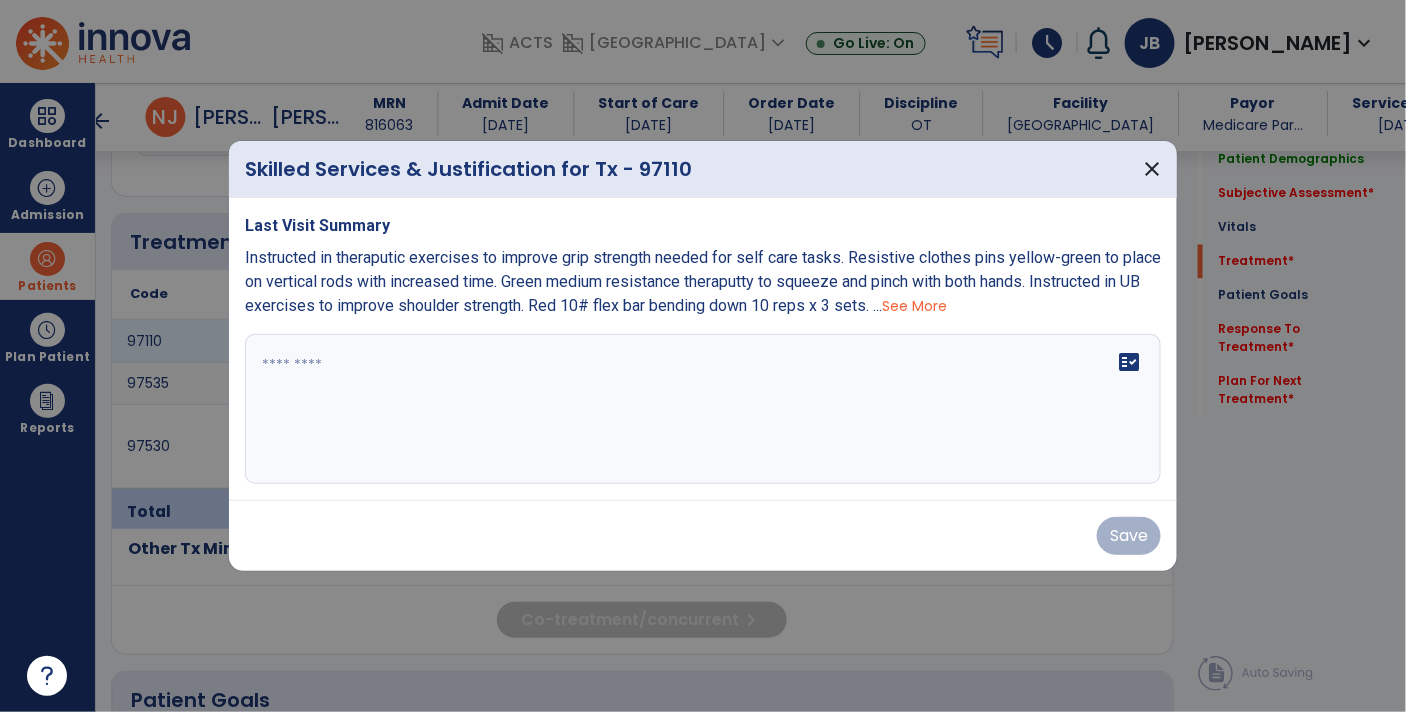 scroll, scrollTop: 1160, scrollLeft: 0, axis: vertical 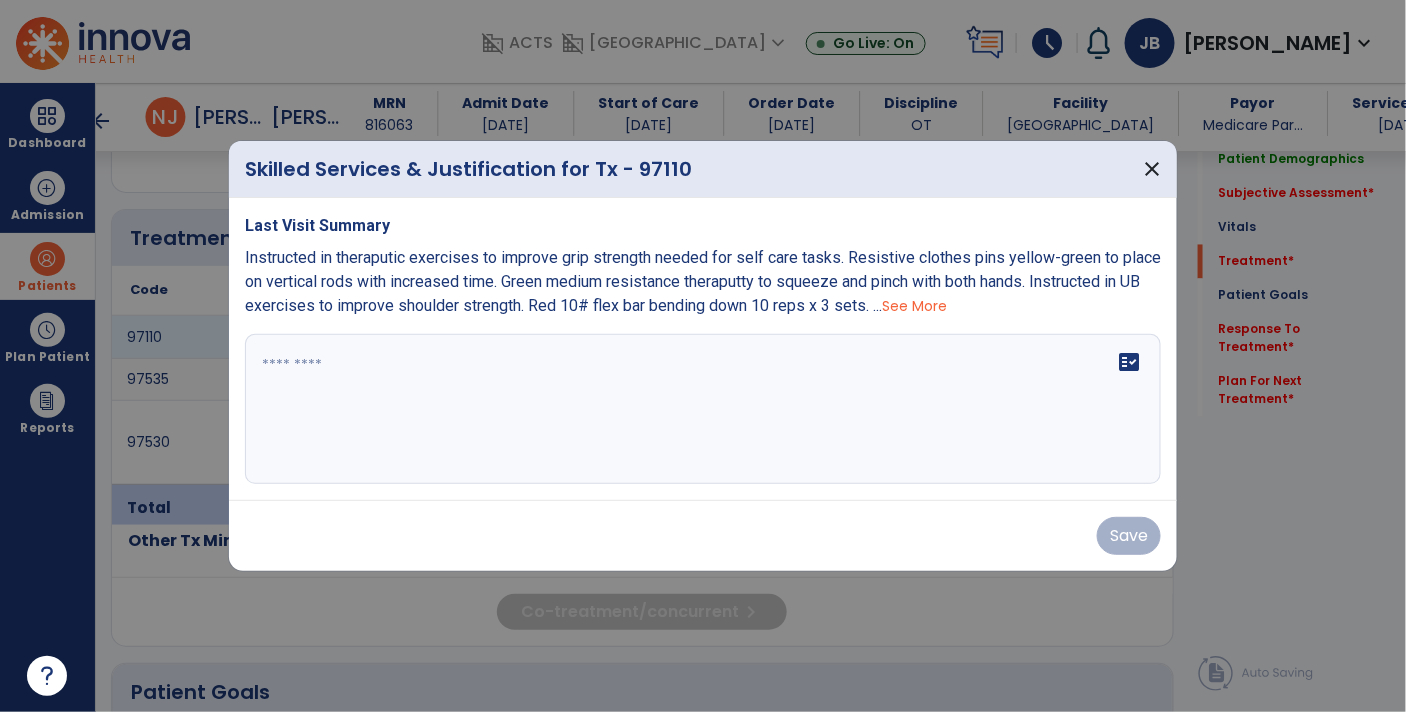 click at bounding box center [703, 409] 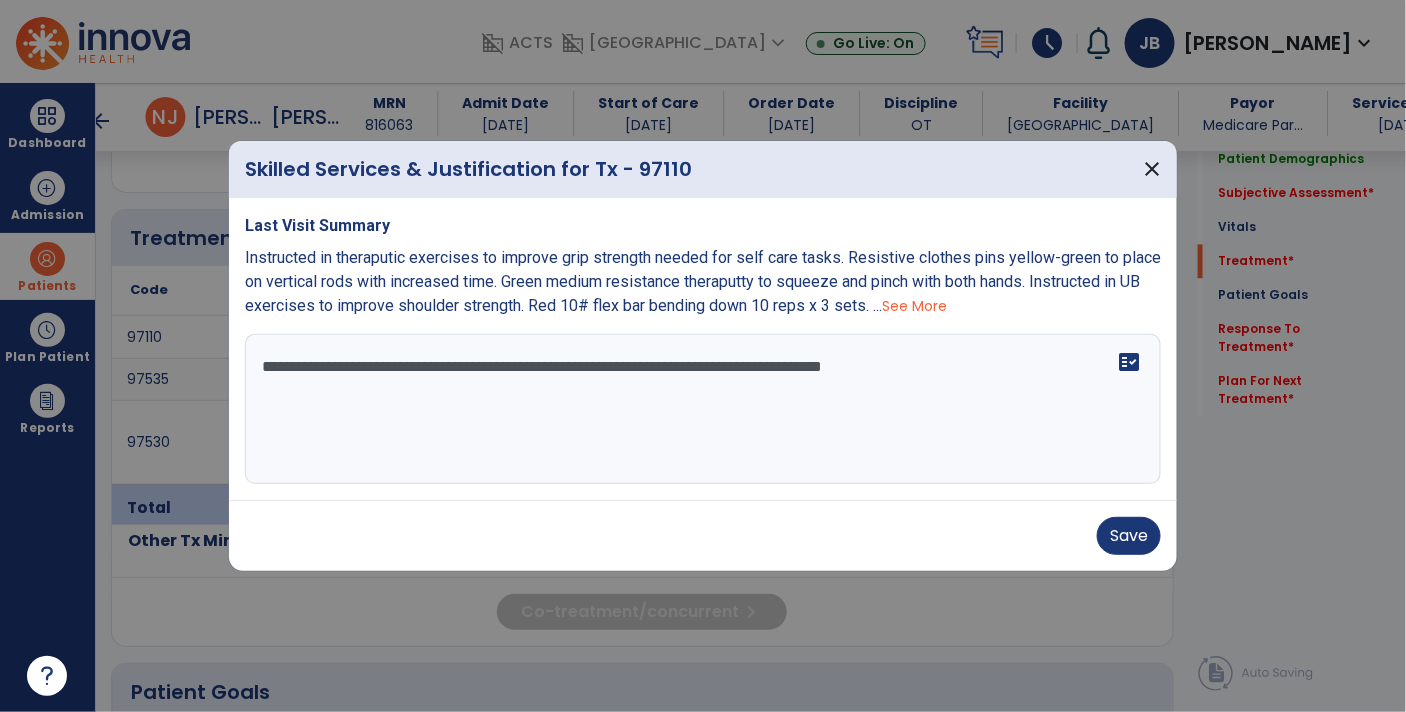 click on "**********" at bounding box center [703, 409] 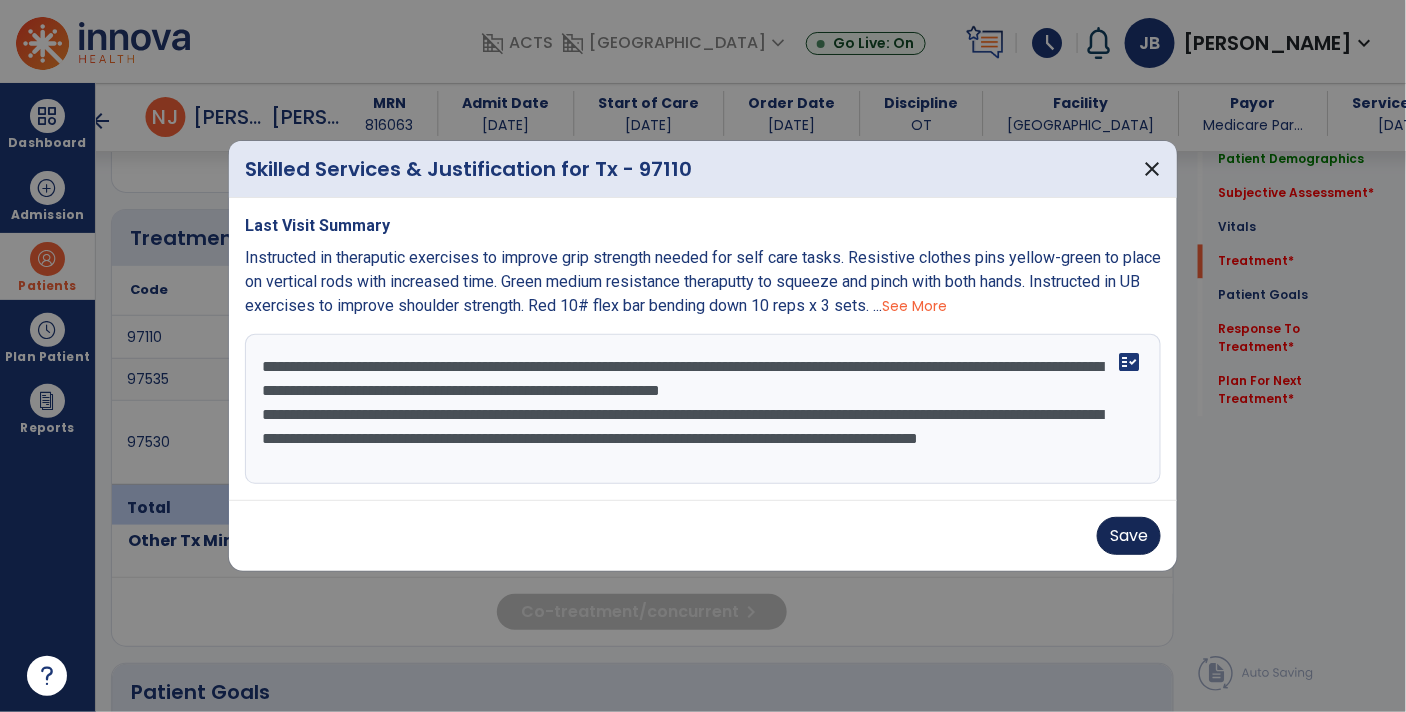 type on "**********" 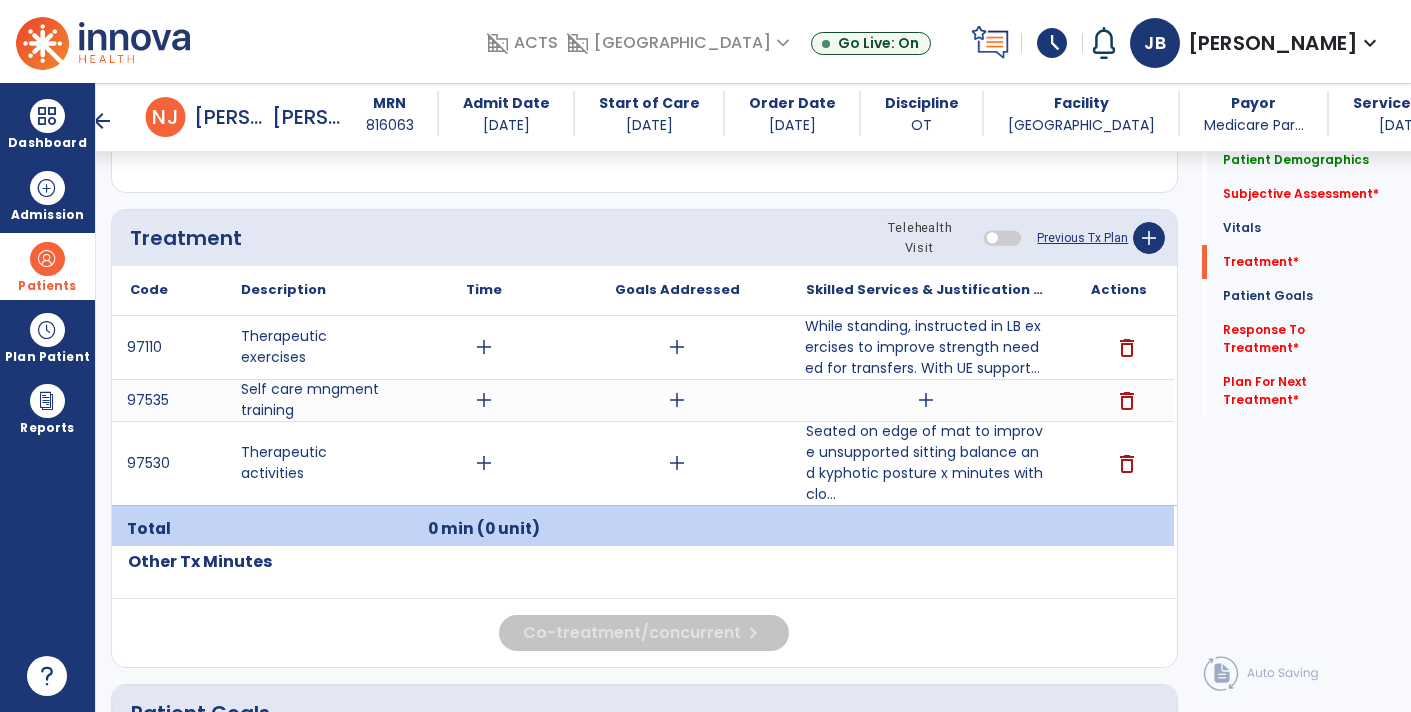 click on "add" at bounding box center (677, 347) 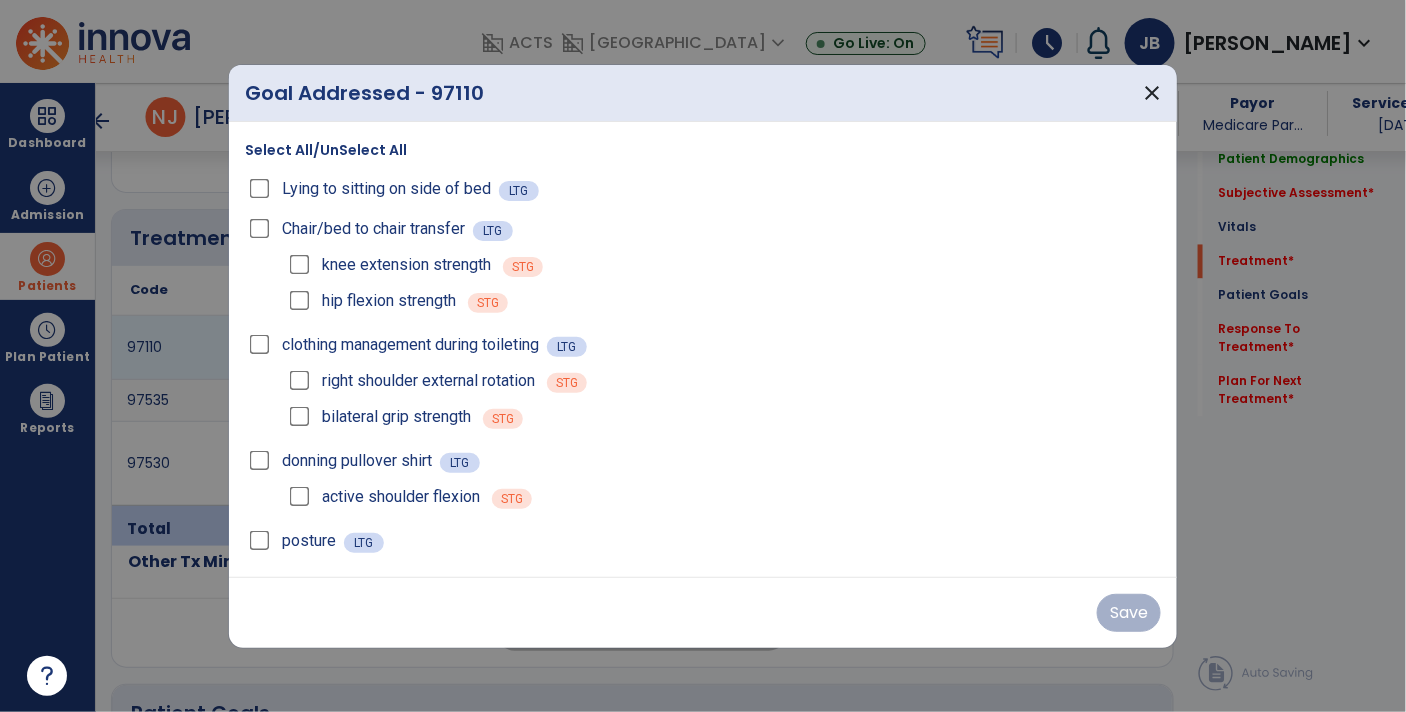 scroll, scrollTop: 1160, scrollLeft: 0, axis: vertical 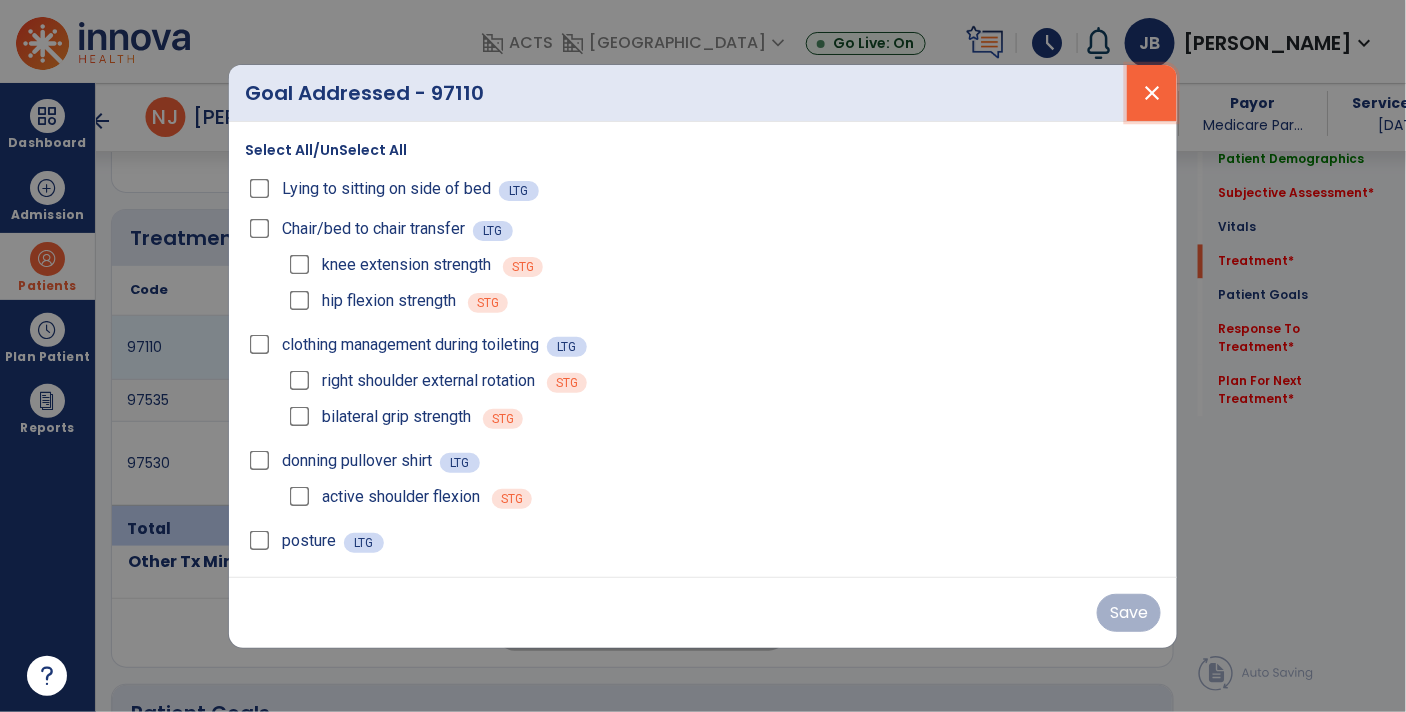 click on "close" at bounding box center (1152, 93) 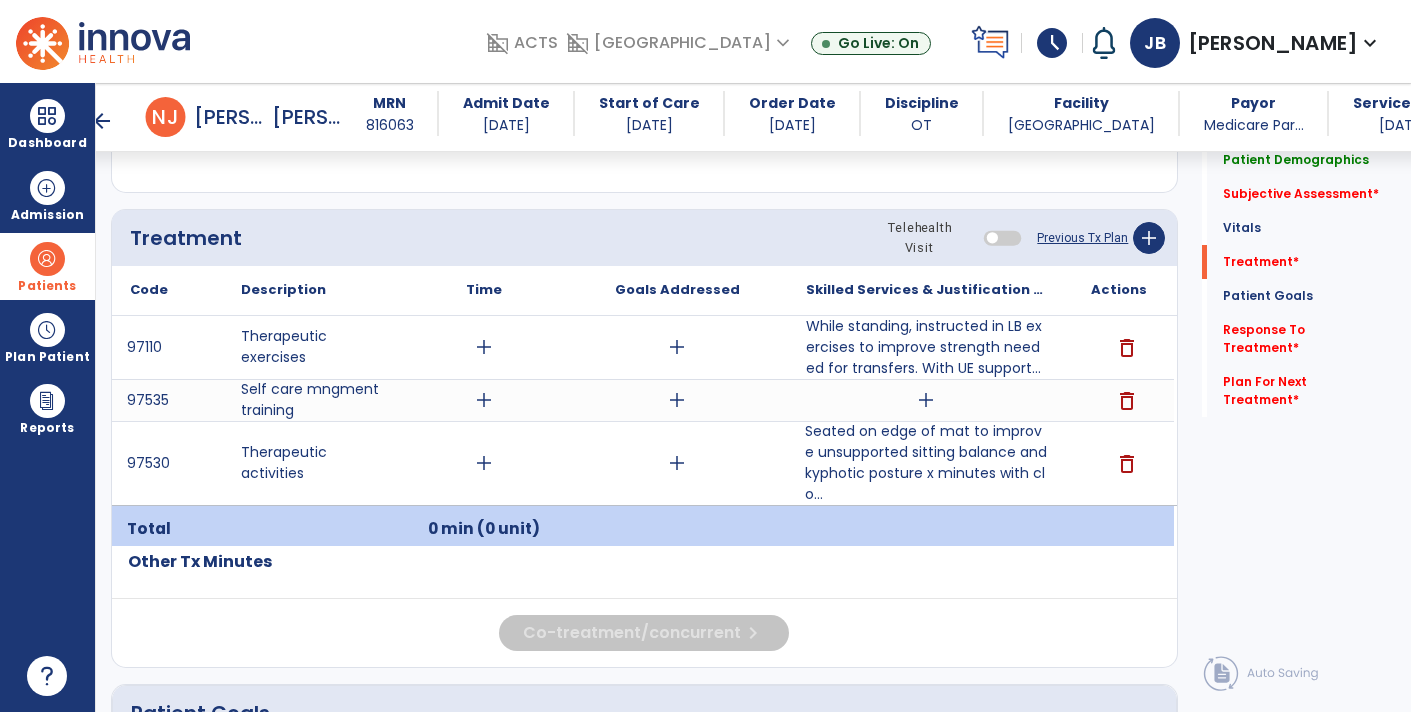 click on "Seated on edge of mat to improve unsupported sitting balance and kyphotic posture x minutes with clo..." at bounding box center (926, 463) 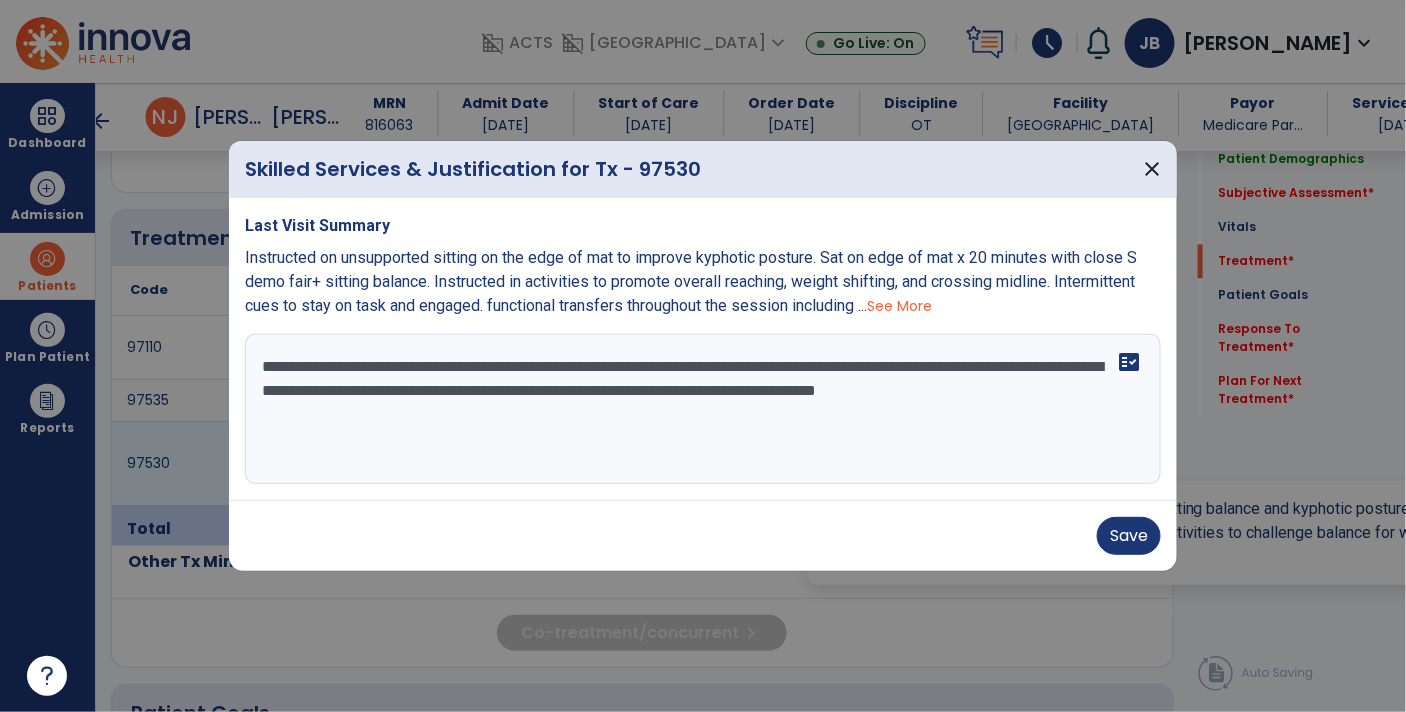 scroll, scrollTop: 1160, scrollLeft: 0, axis: vertical 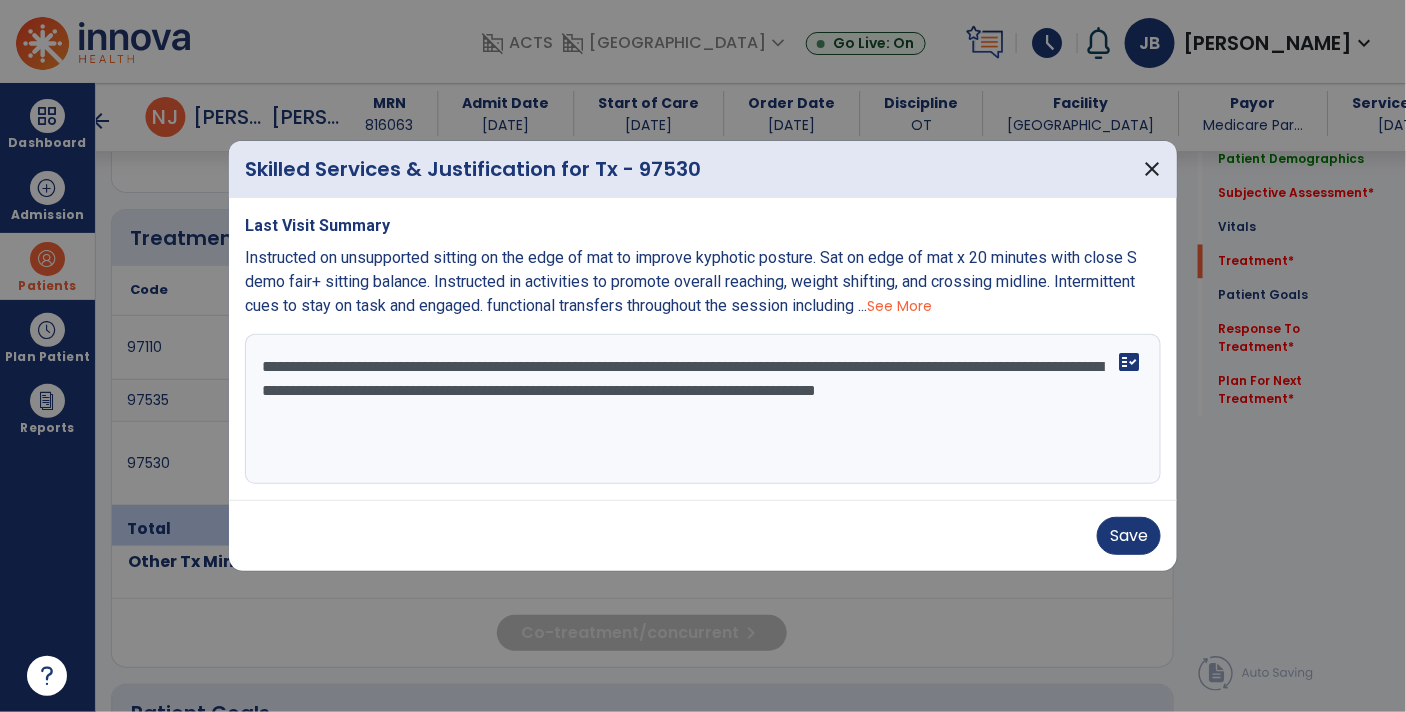 click on "**********" at bounding box center (703, 409) 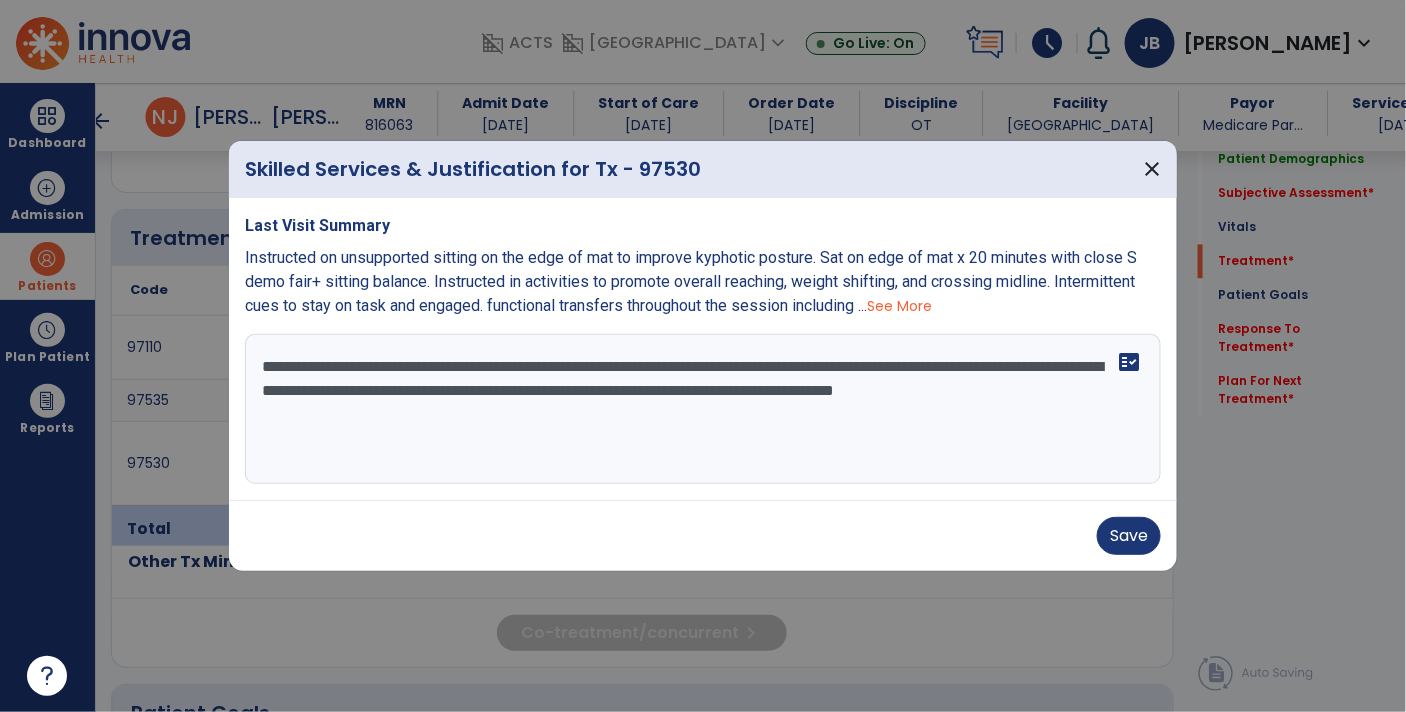 click on "**********" at bounding box center (703, 409) 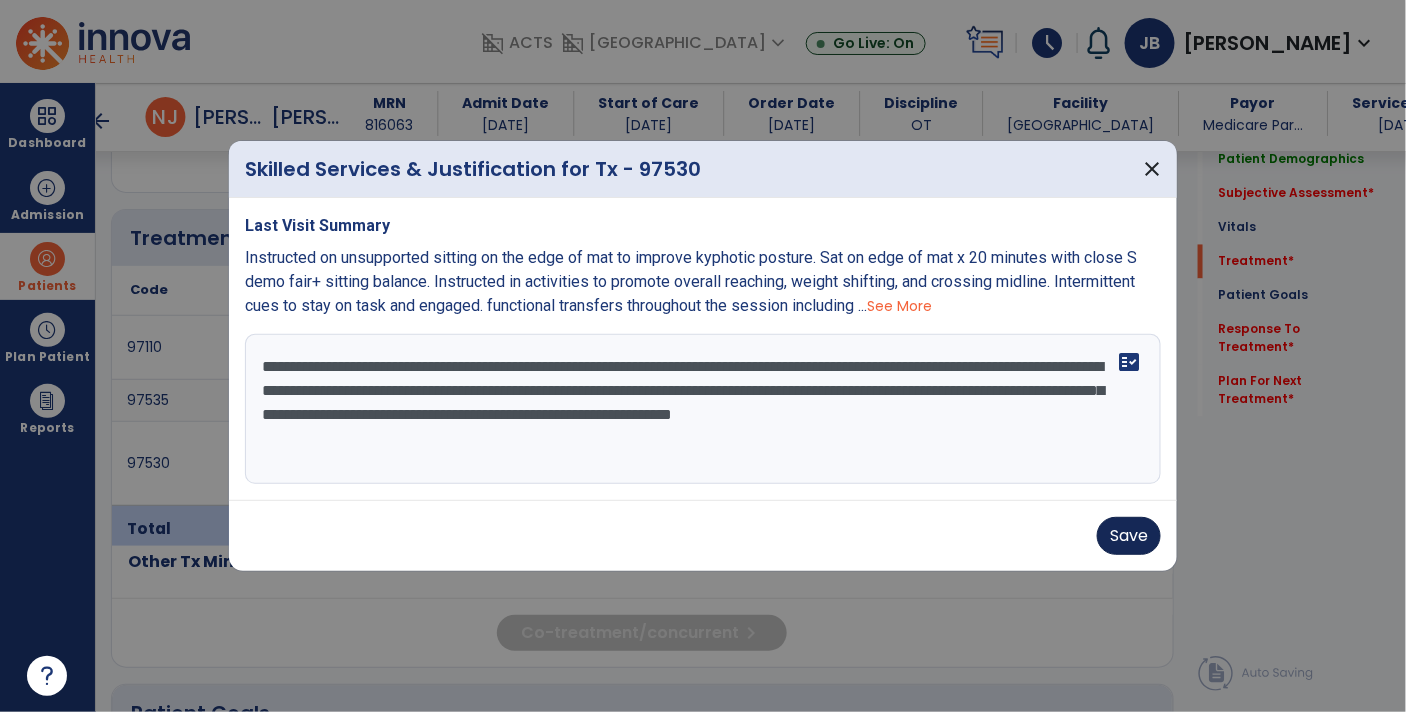 type on "**********" 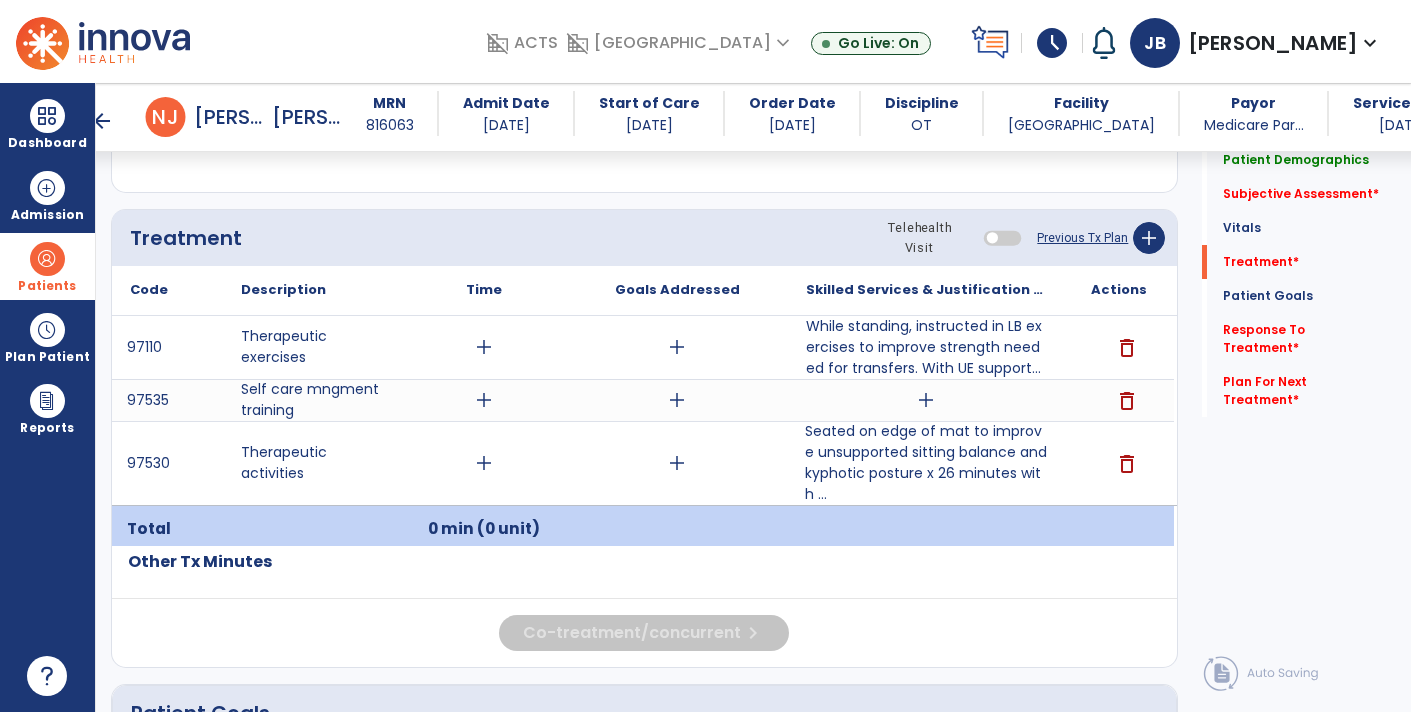click on "add" at bounding box center (677, 347) 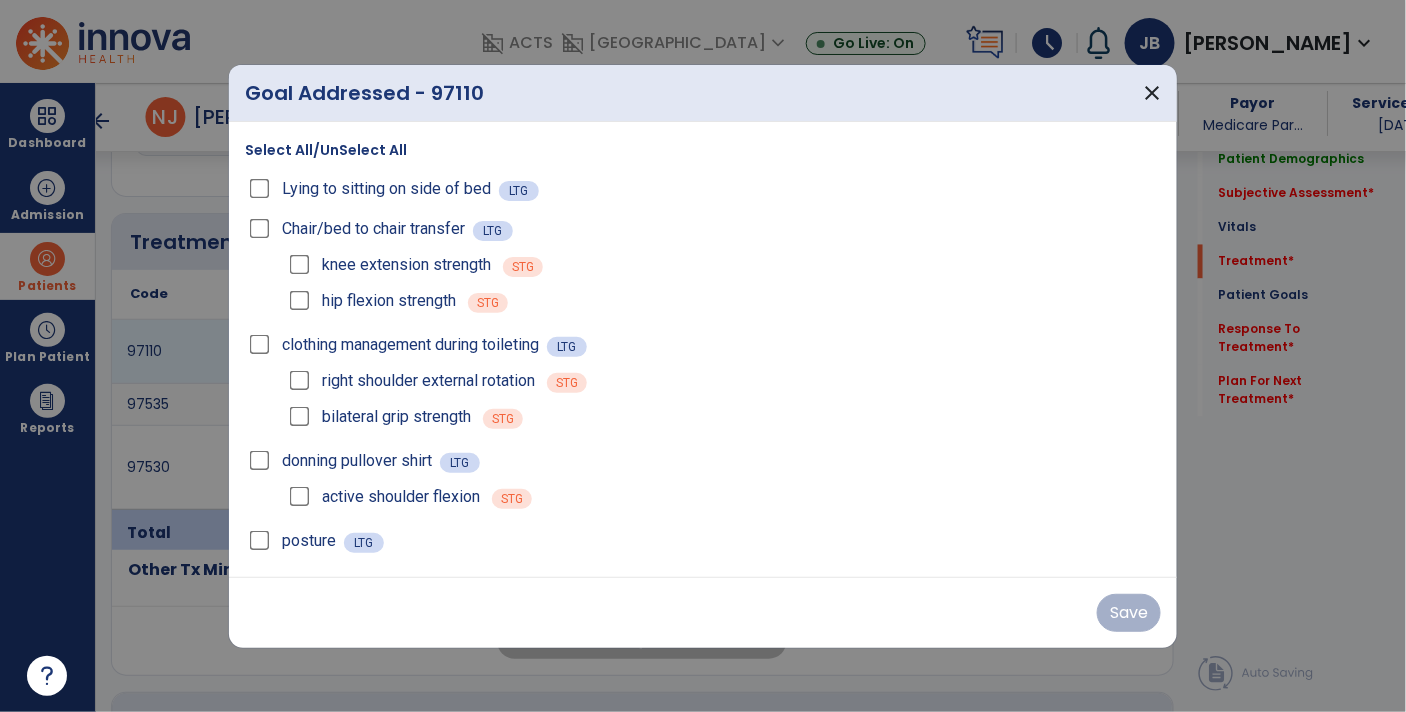 scroll, scrollTop: 1160, scrollLeft: 0, axis: vertical 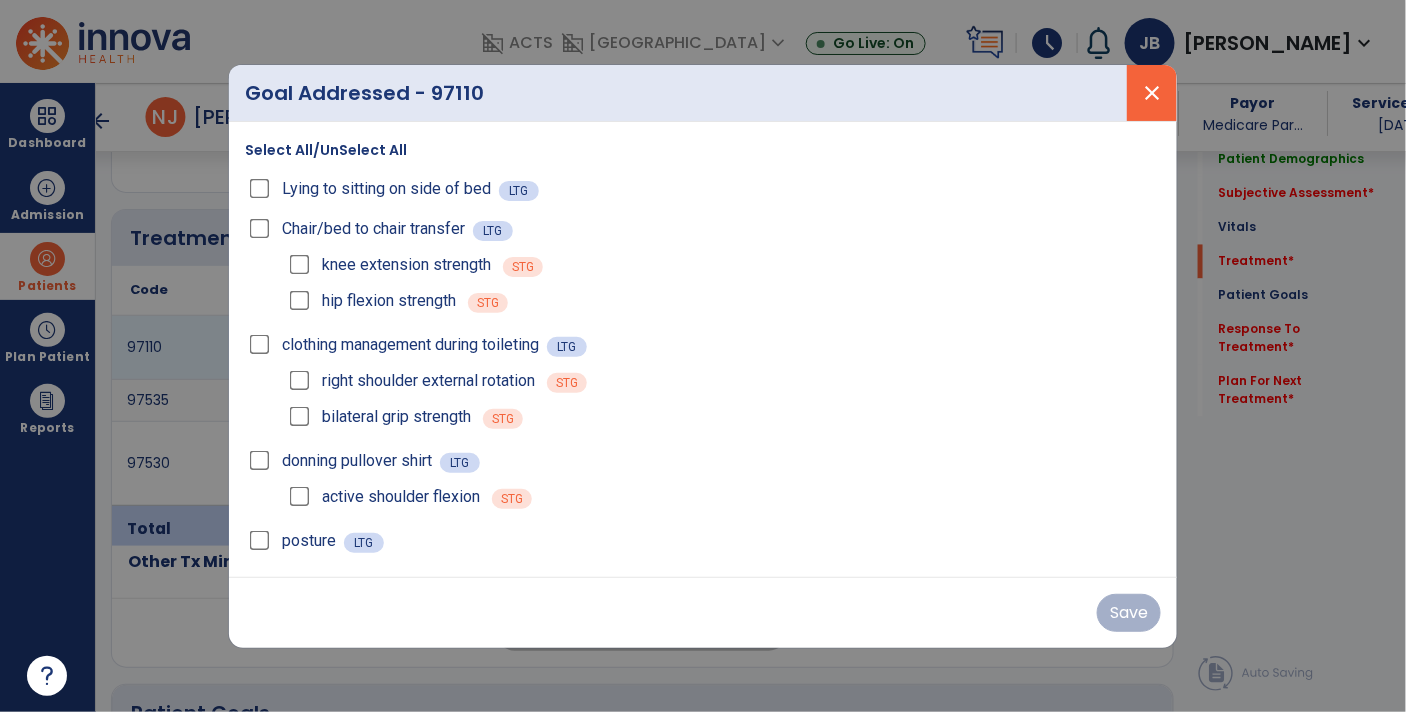 click on "close" at bounding box center (1152, 93) 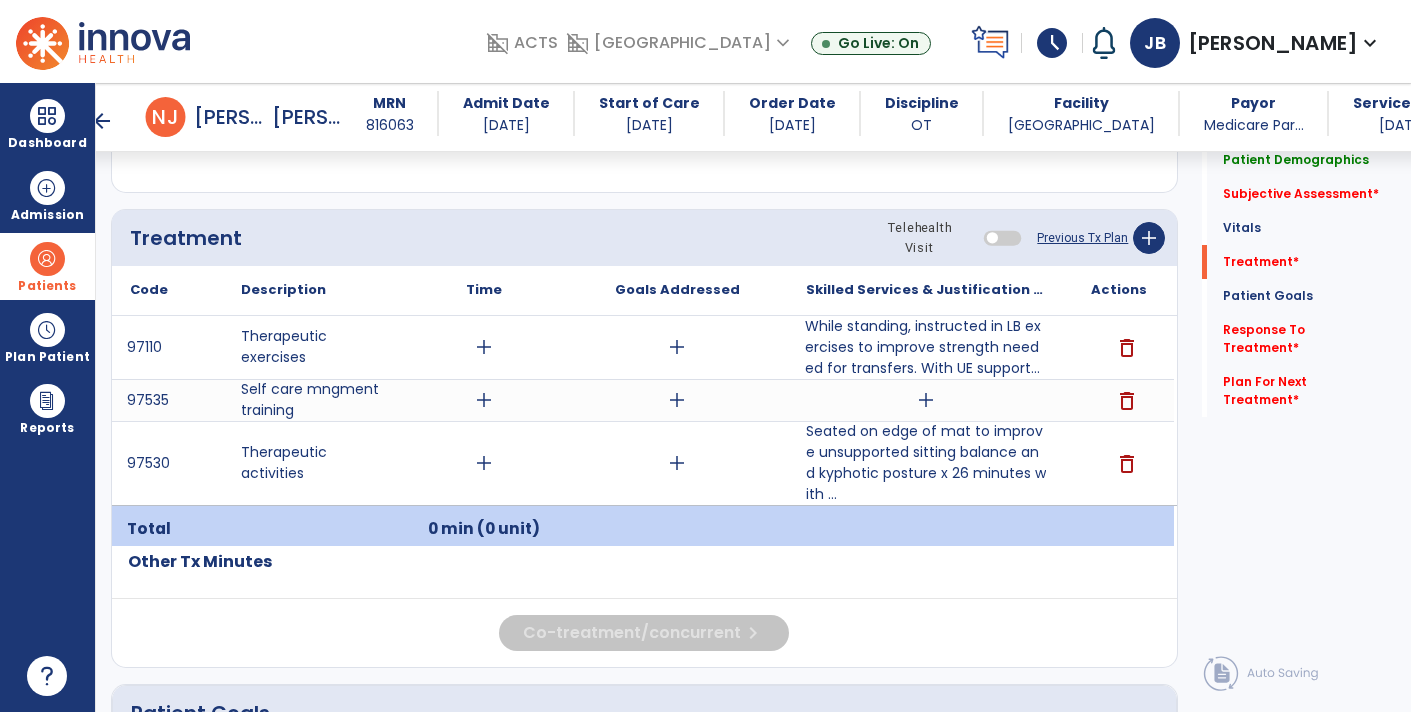 click on "While standing, instructed in LB exercises to improve strength needed for transfers. With UE support..." at bounding box center [926, 347] 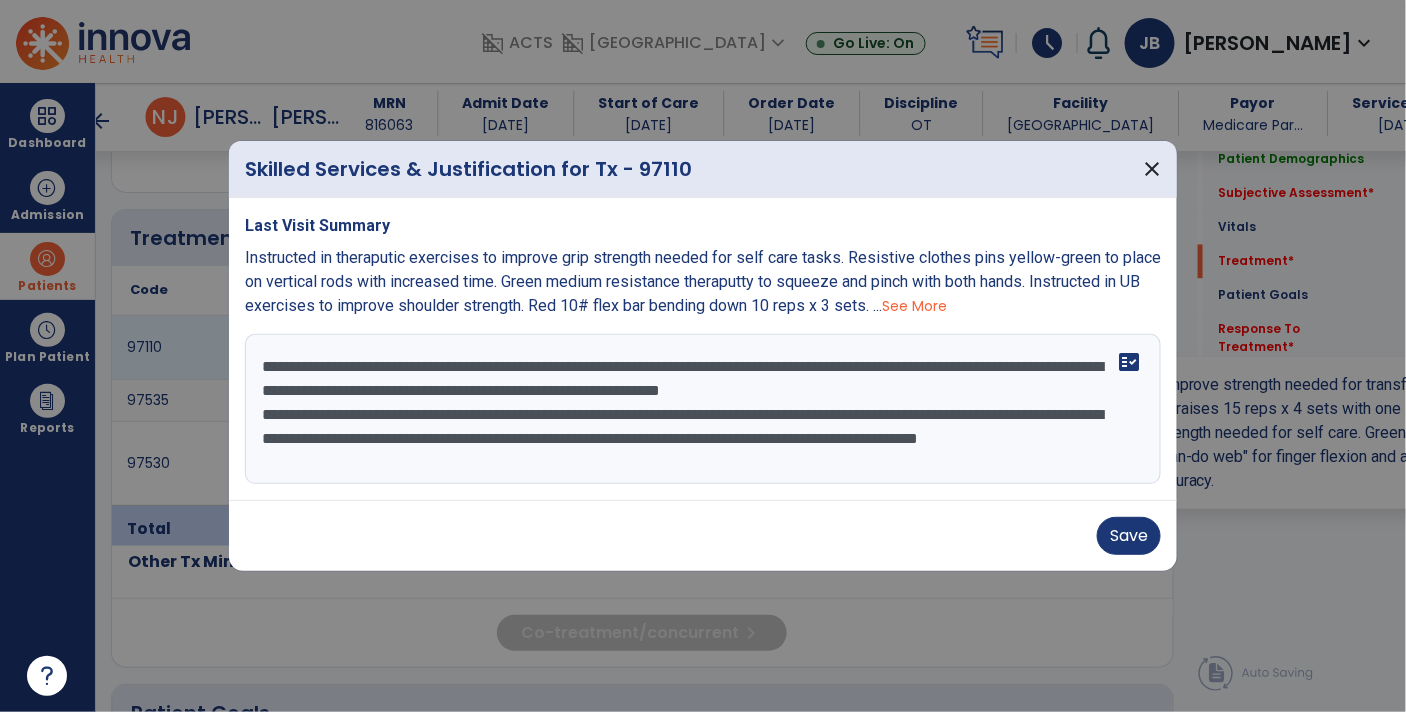 click on "**********" at bounding box center [703, 409] 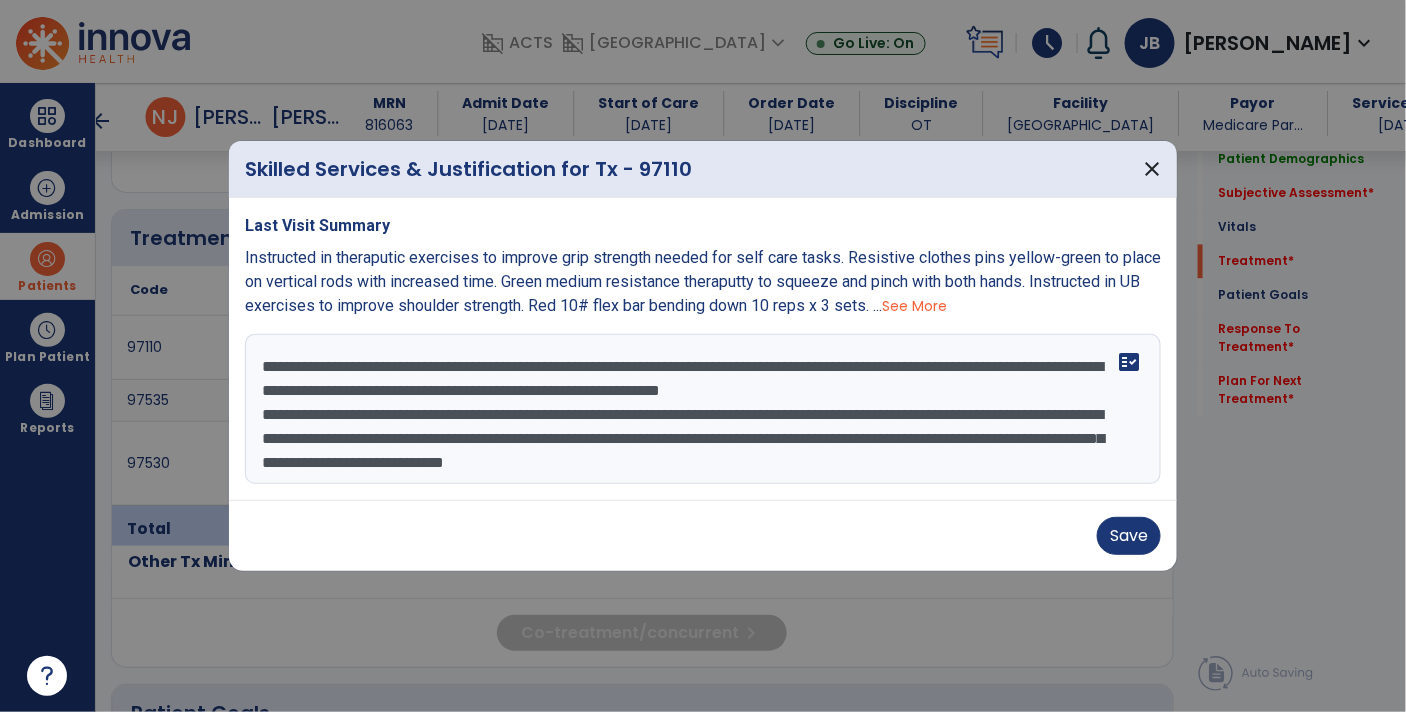 scroll, scrollTop: 14, scrollLeft: 0, axis: vertical 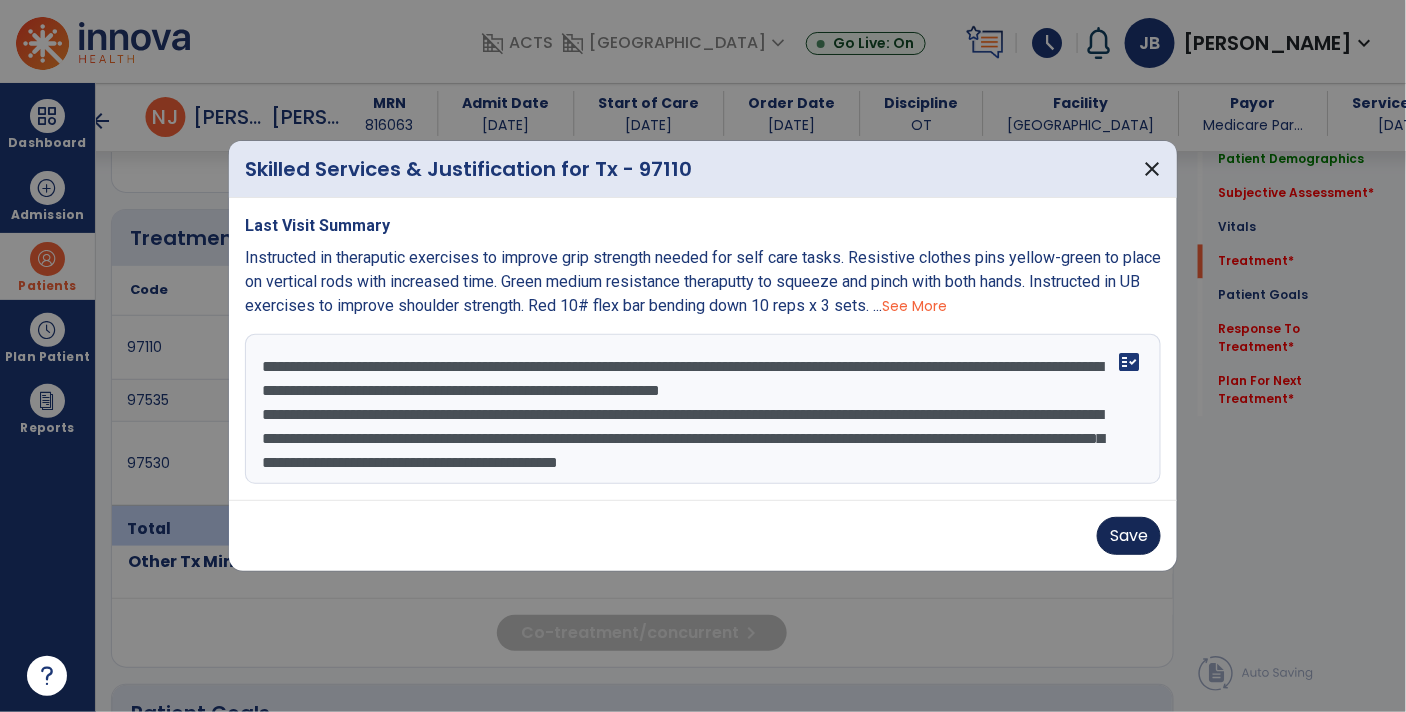 type on "**********" 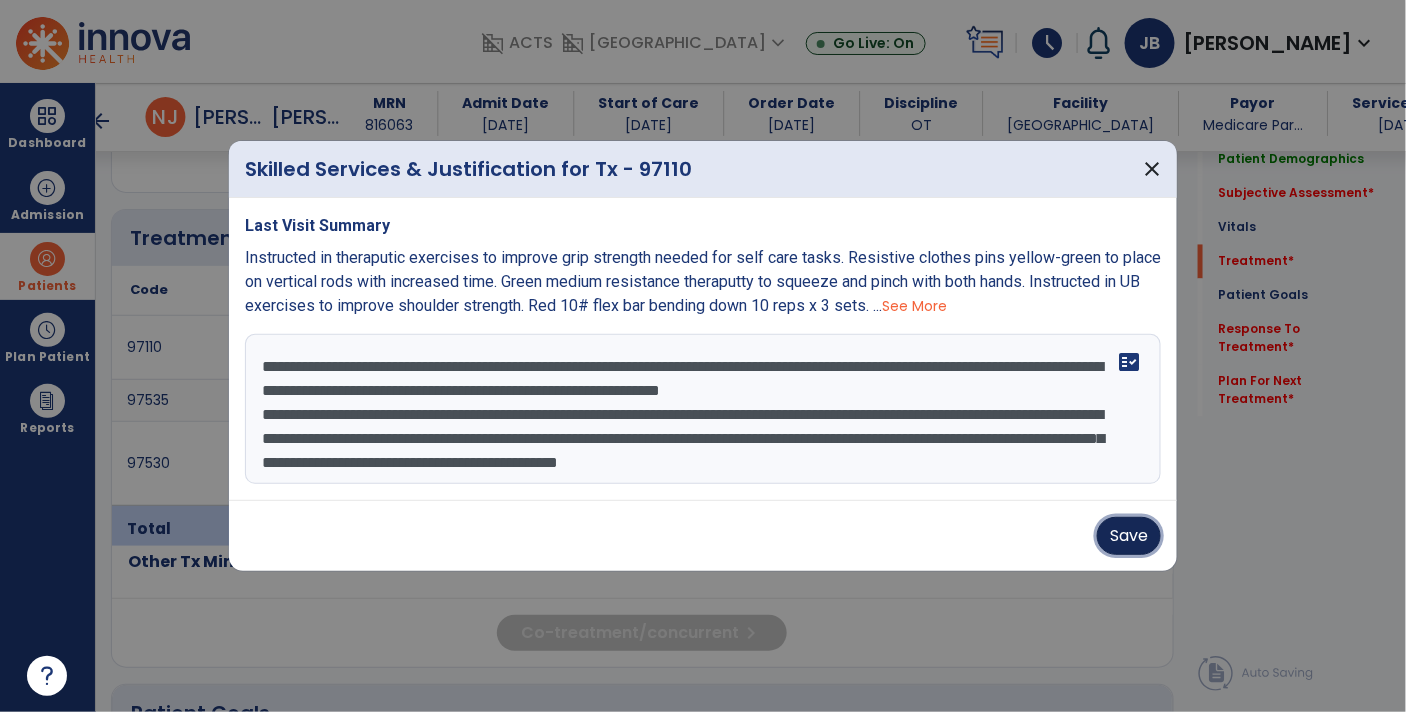 click on "Save" at bounding box center (1129, 536) 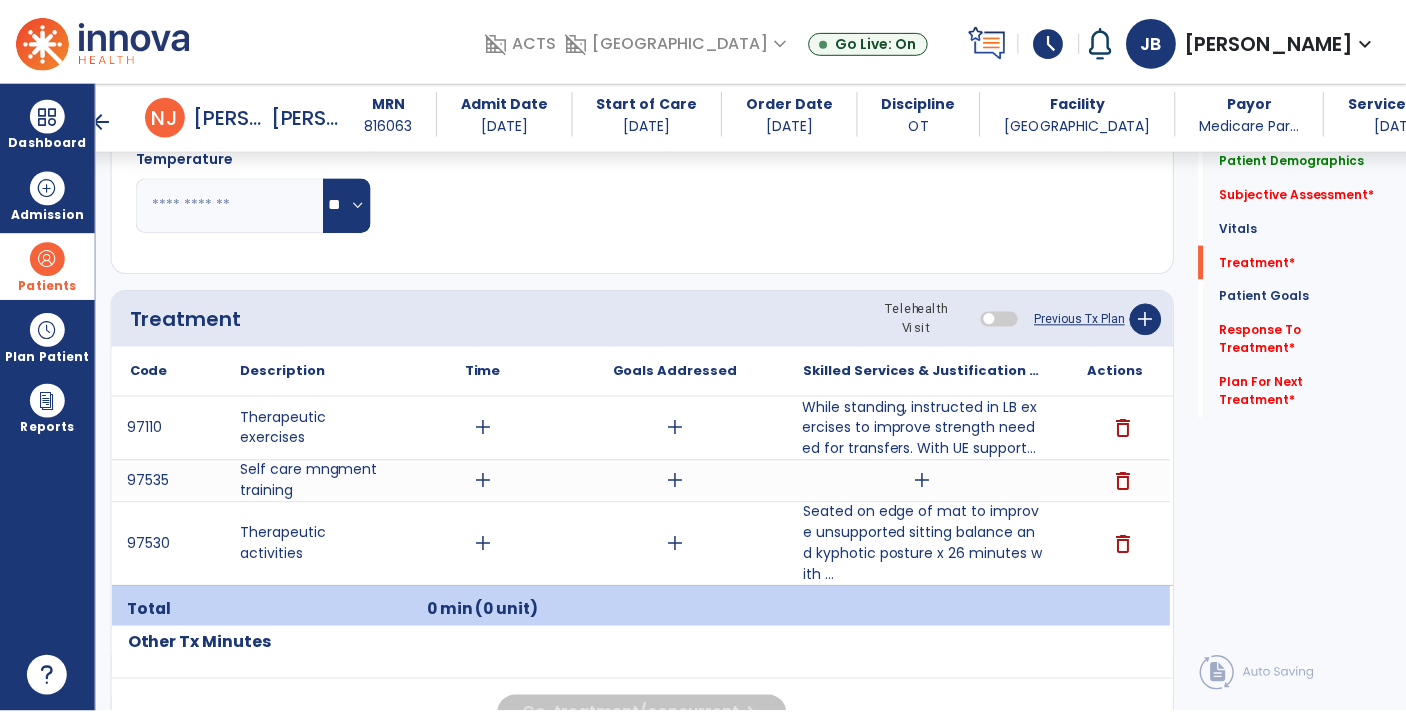 scroll, scrollTop: 1081, scrollLeft: 0, axis: vertical 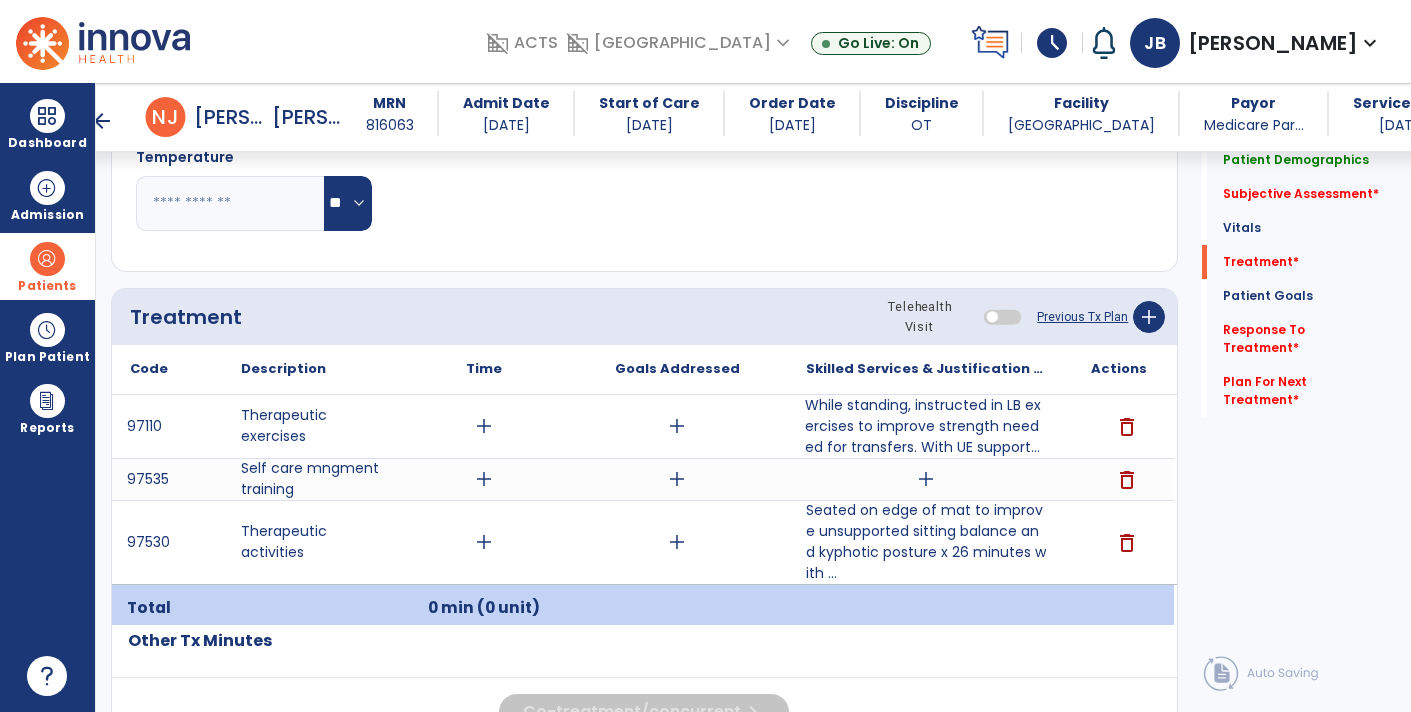 click on "While standing, instructed in LB exercises to improve strength needed for transfers. With UE support..." at bounding box center (926, 426) 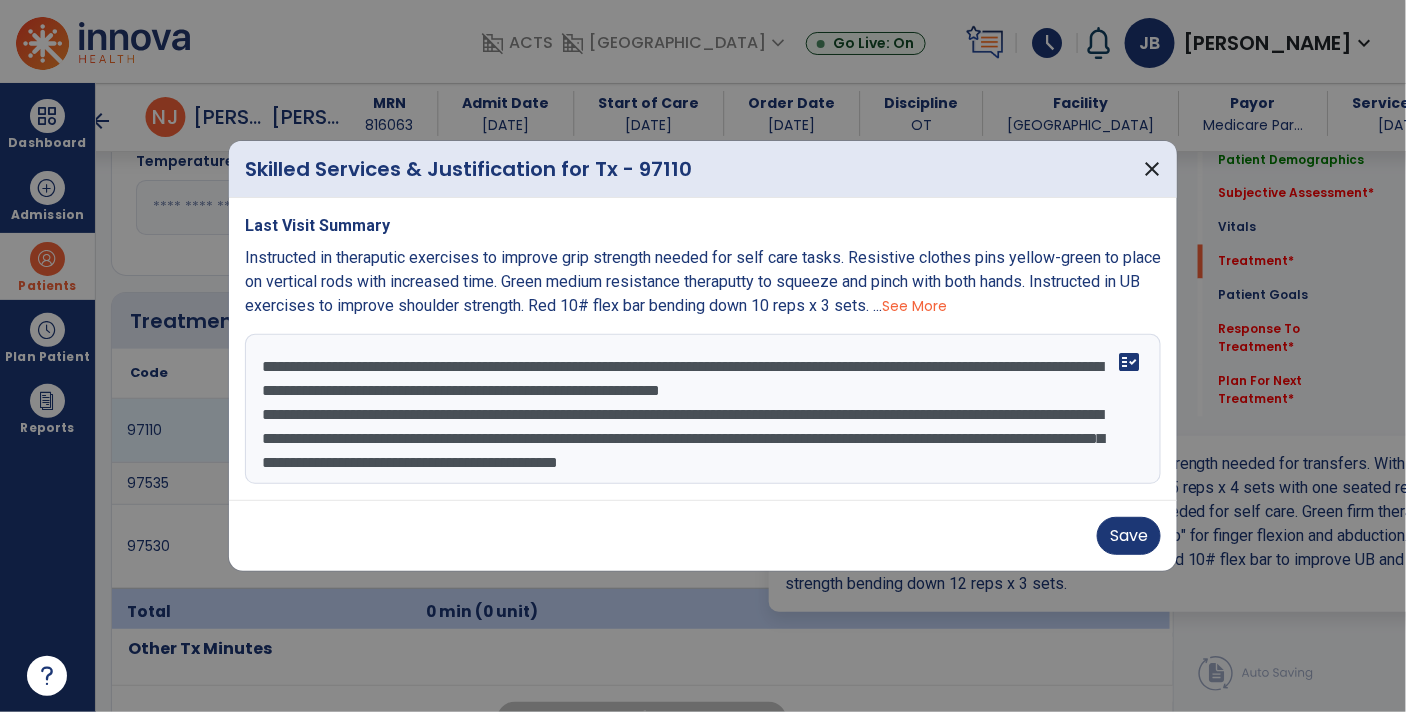 scroll, scrollTop: 1081, scrollLeft: 0, axis: vertical 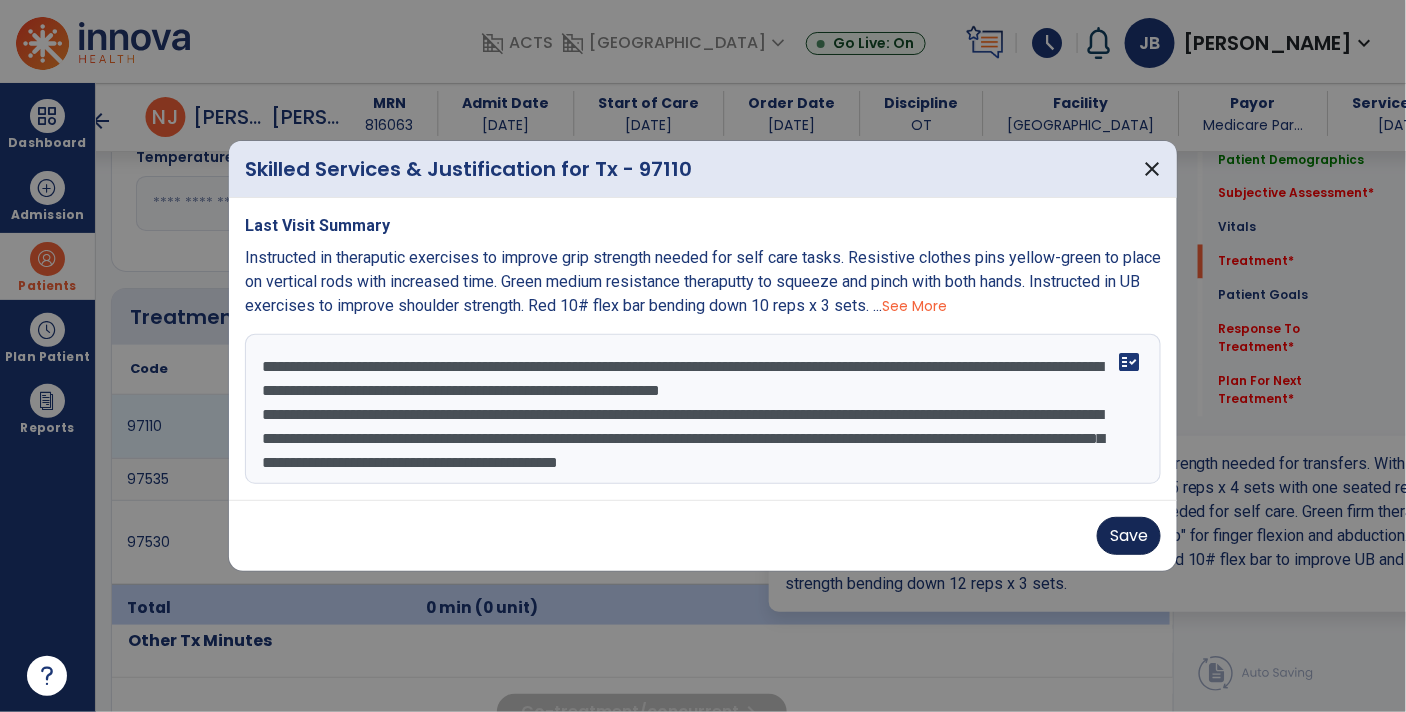 click on "Save" at bounding box center (1129, 536) 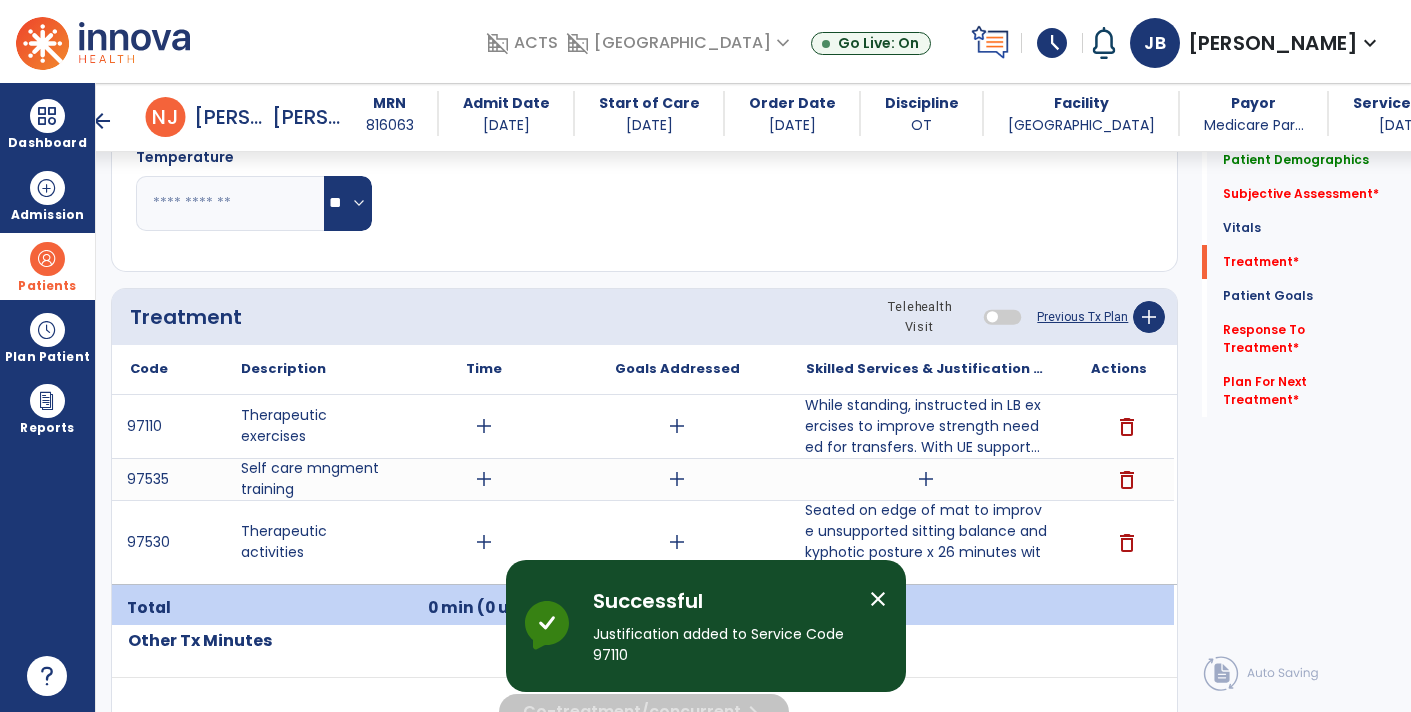 click on "Seated on edge of mat to improve unsupported sitting balance and kyphotic posture x 26 minutes with ..." at bounding box center (926, 542) 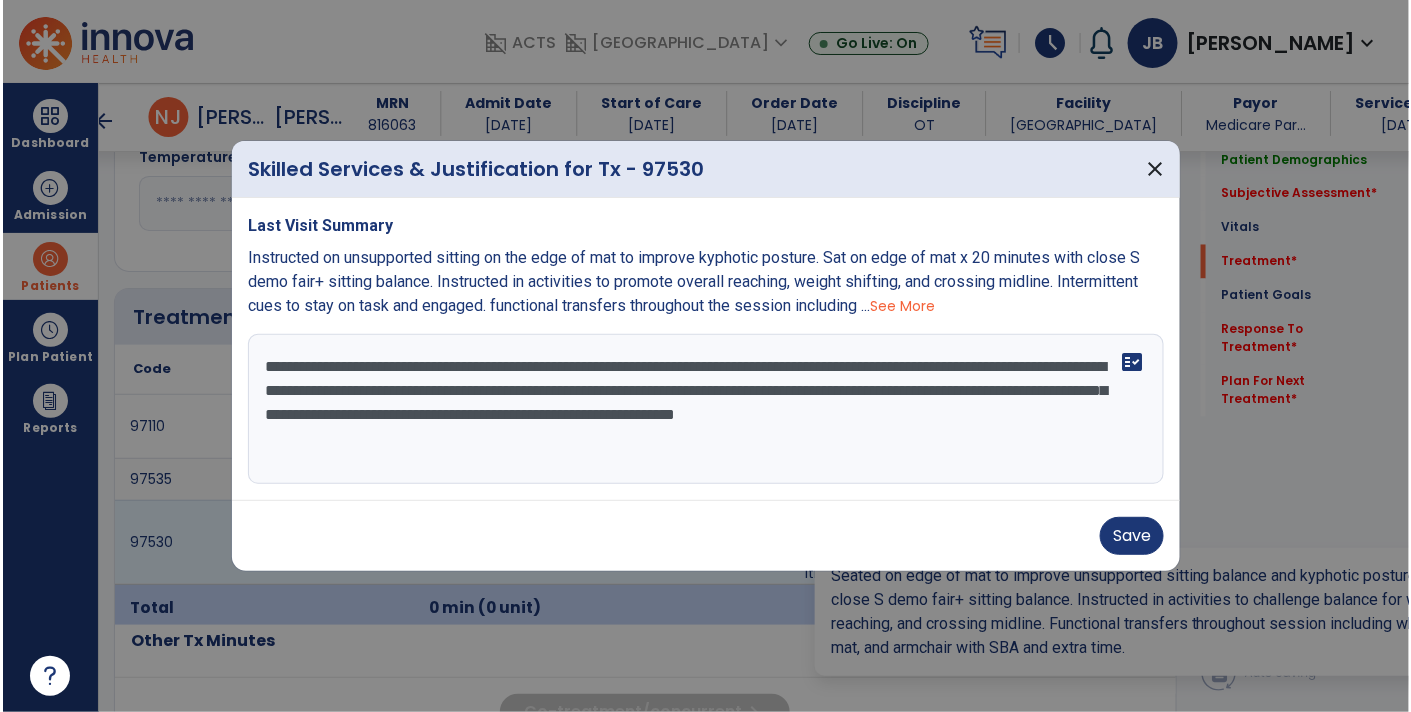scroll, scrollTop: 1081, scrollLeft: 0, axis: vertical 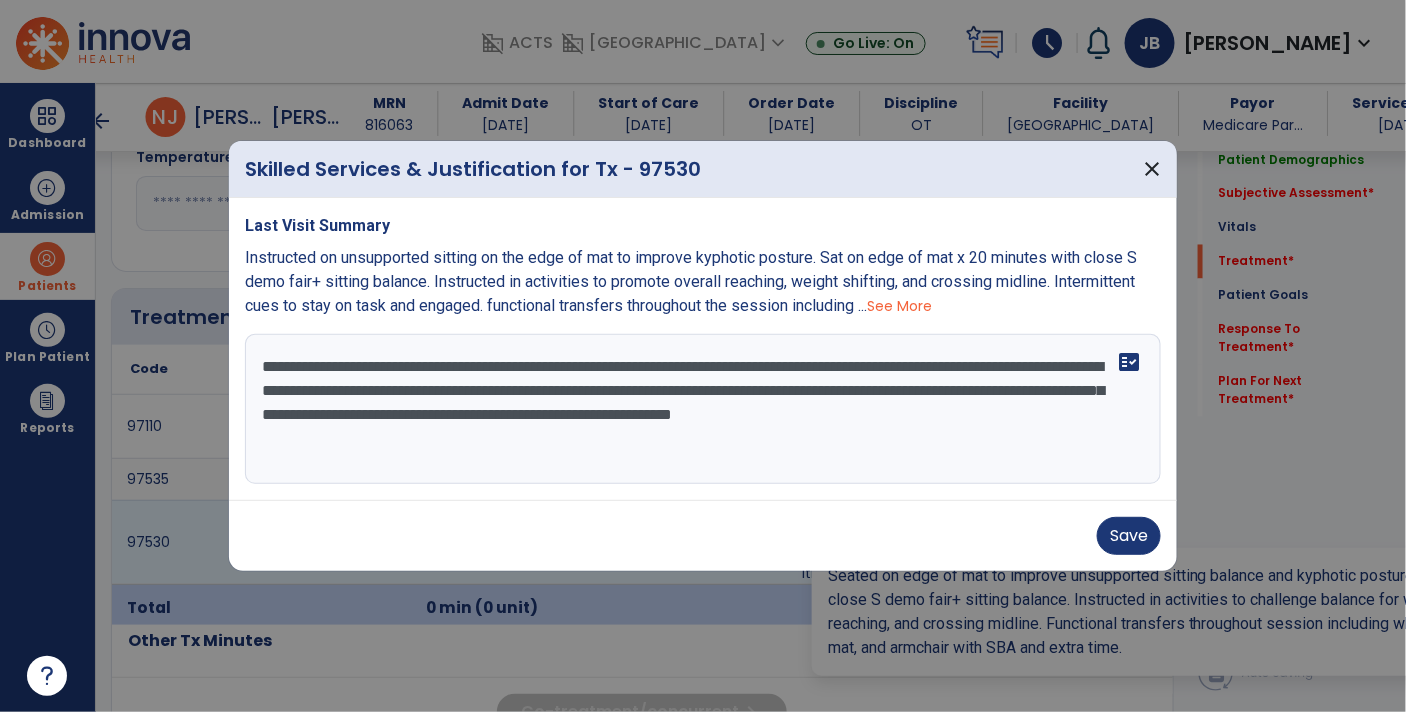 click on "**********" at bounding box center [703, 409] 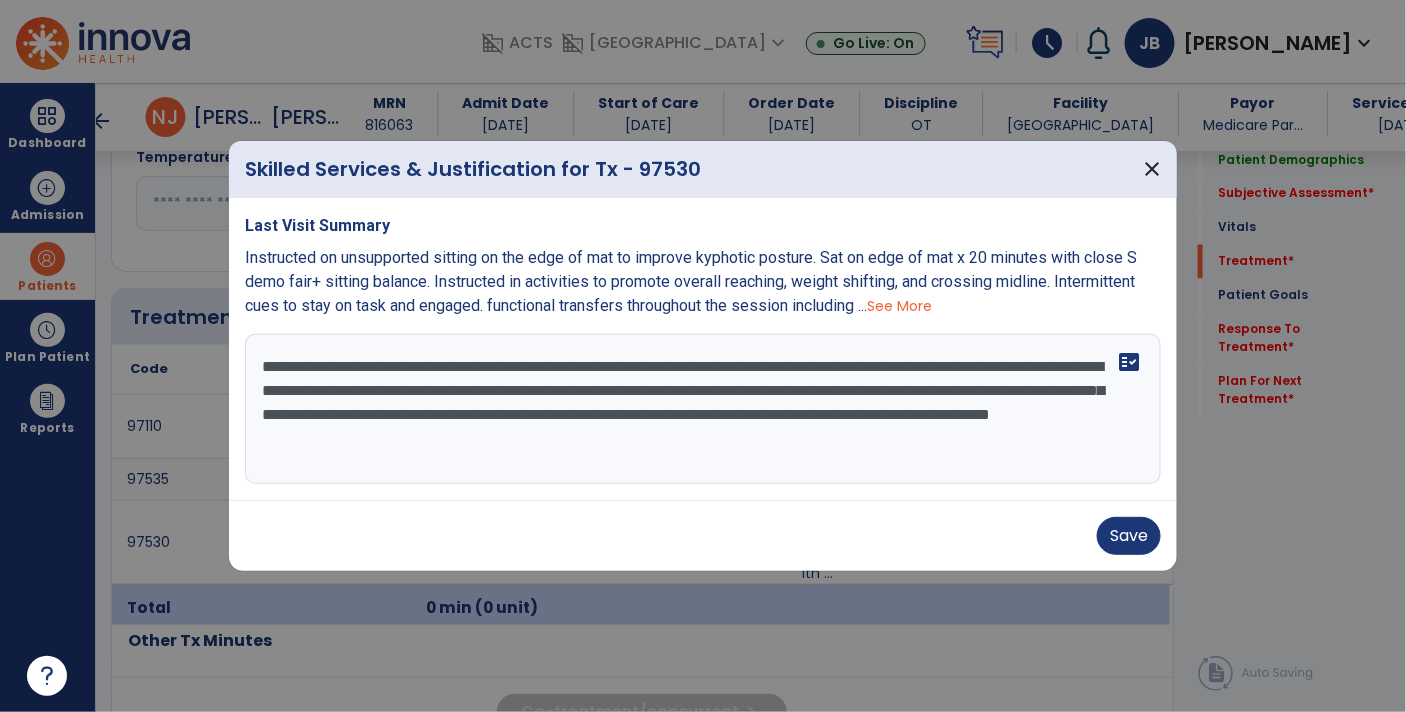 click on "**********" at bounding box center (703, 409) 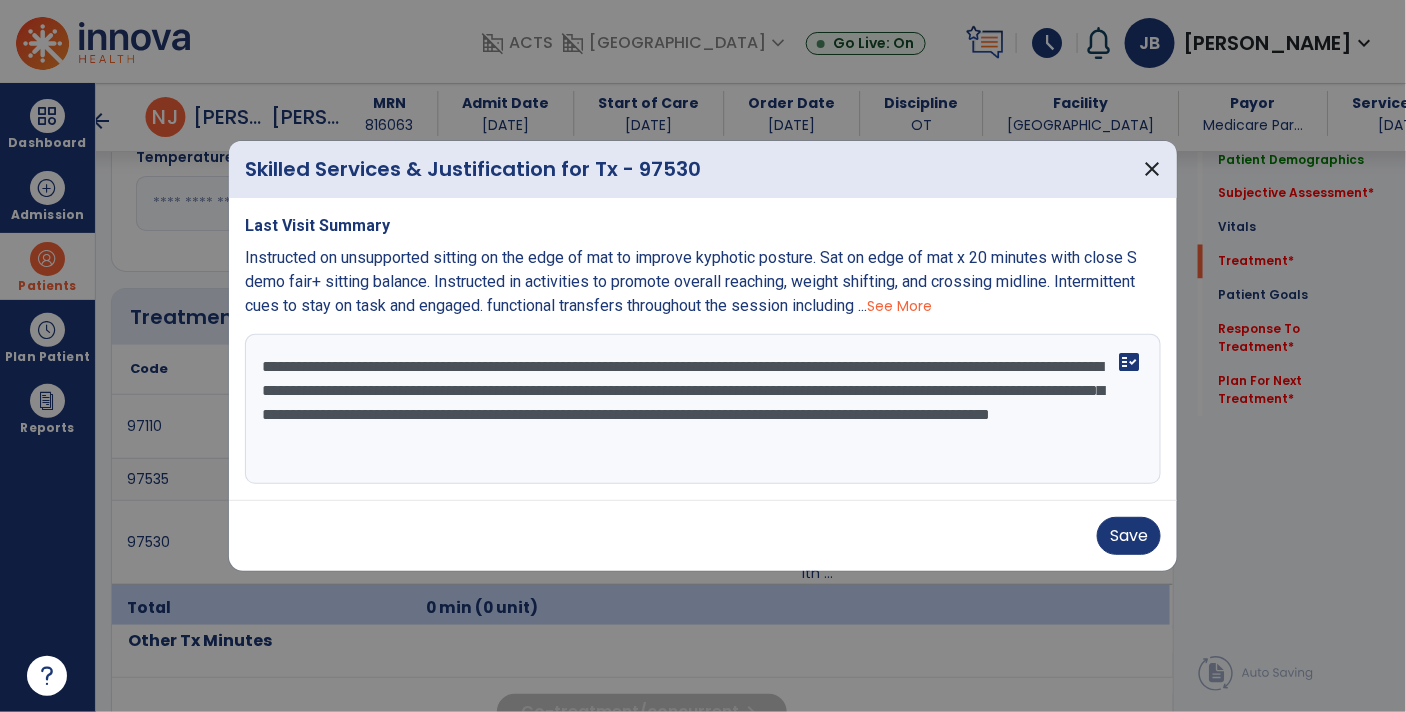 click on "**********" at bounding box center (703, 409) 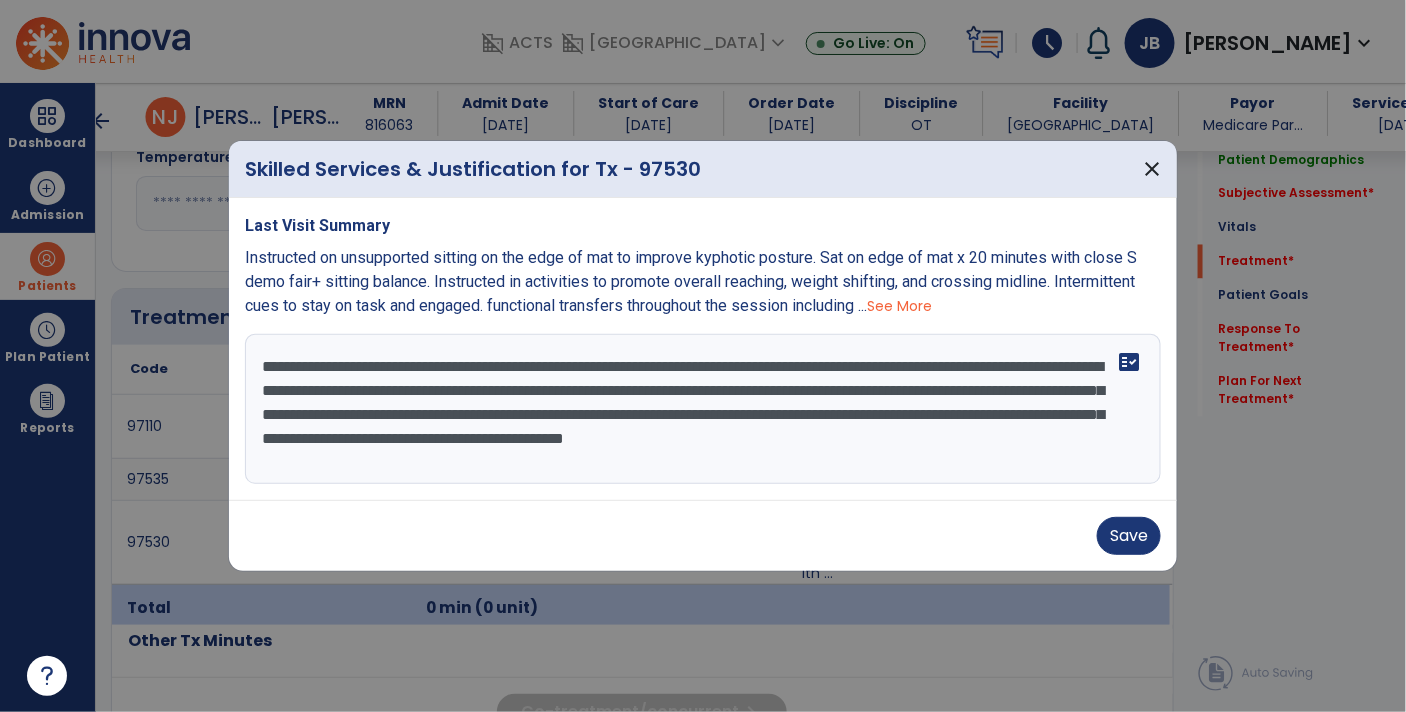 type on "**********" 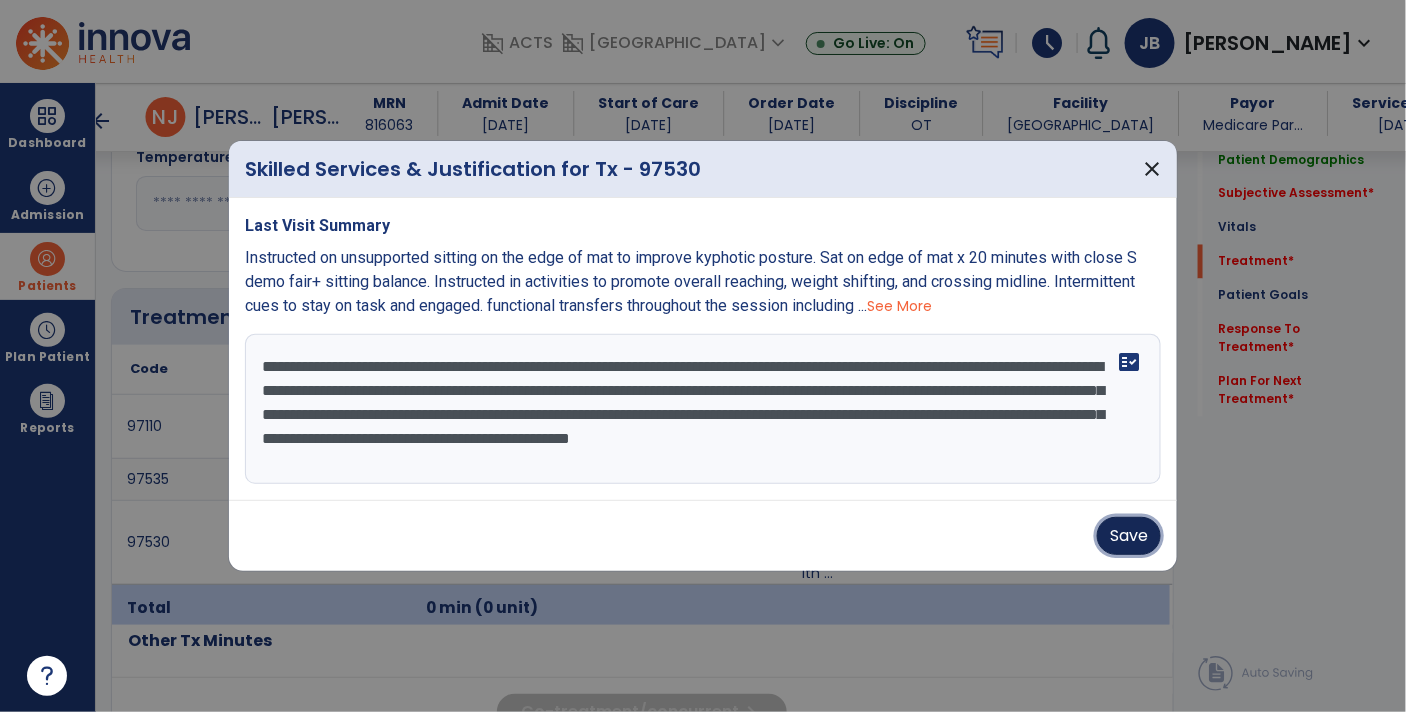 click on "Save" at bounding box center (1129, 536) 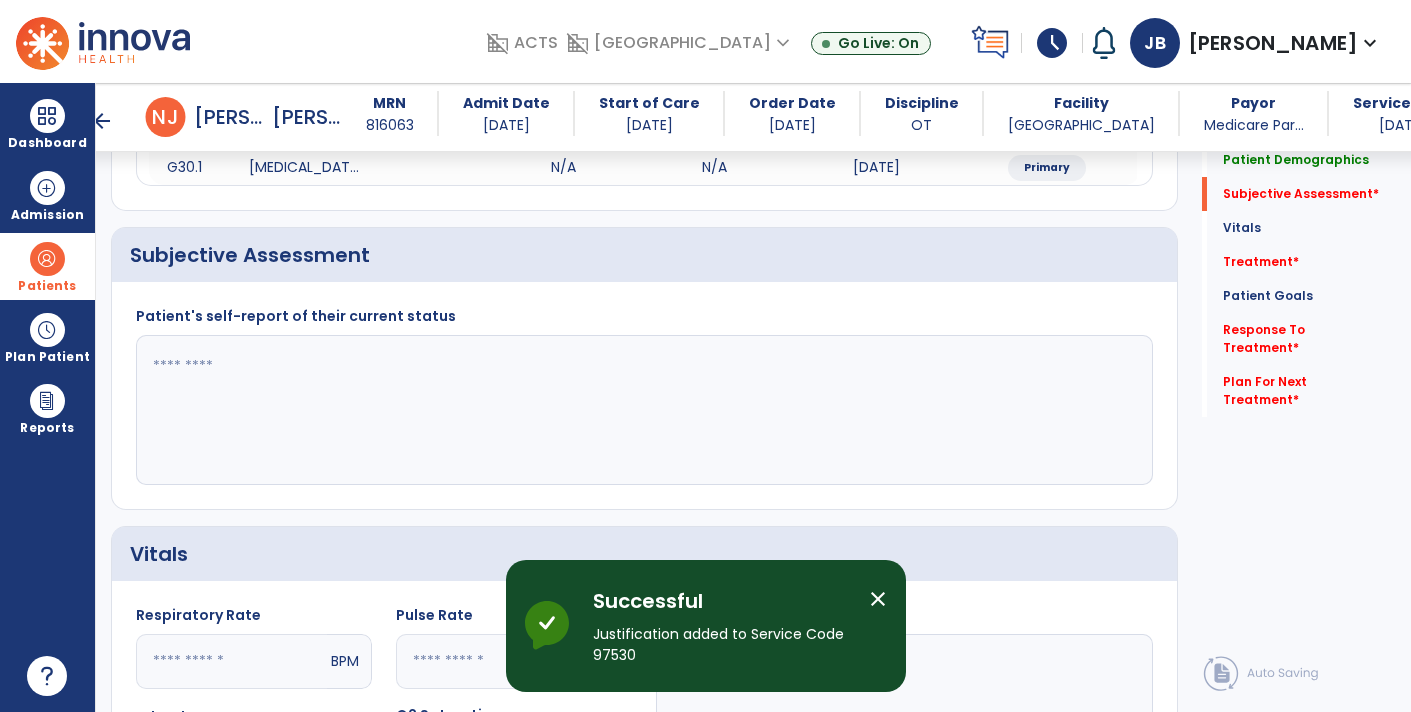 scroll, scrollTop: 431, scrollLeft: 0, axis: vertical 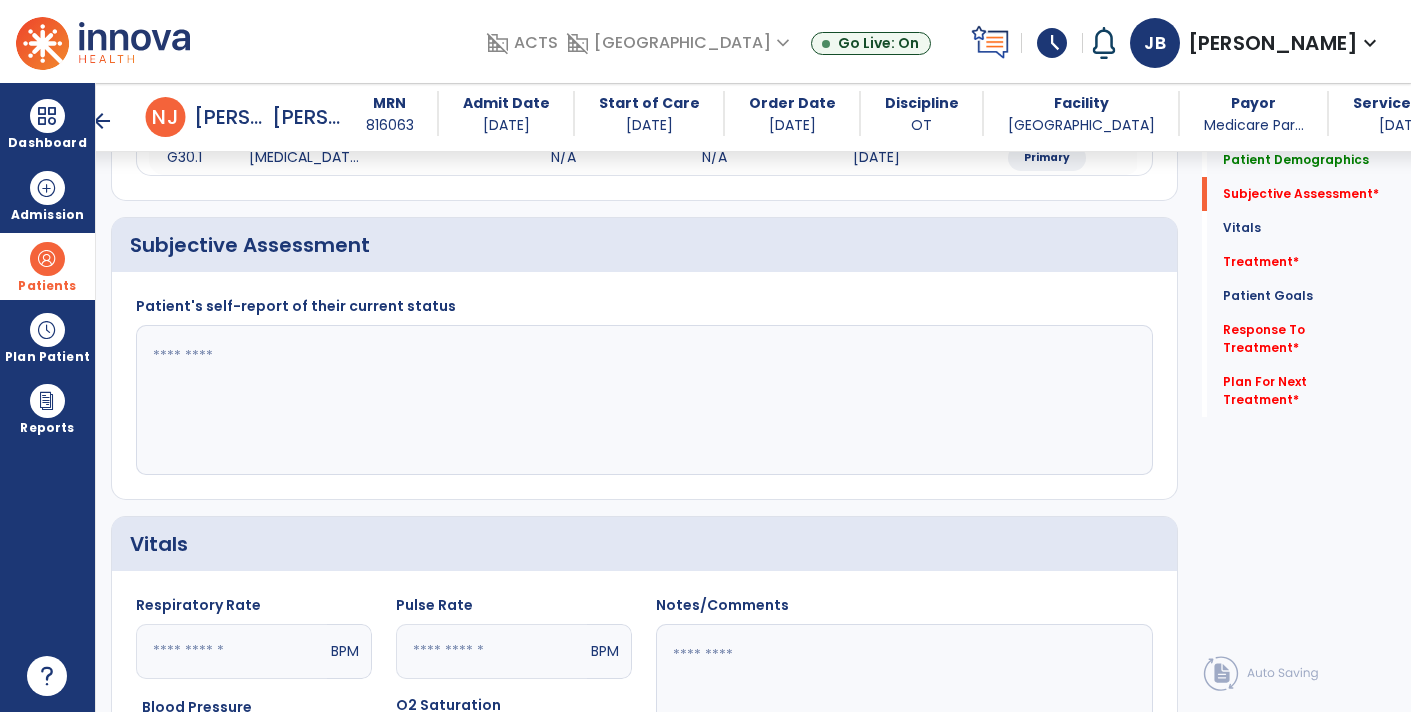 click 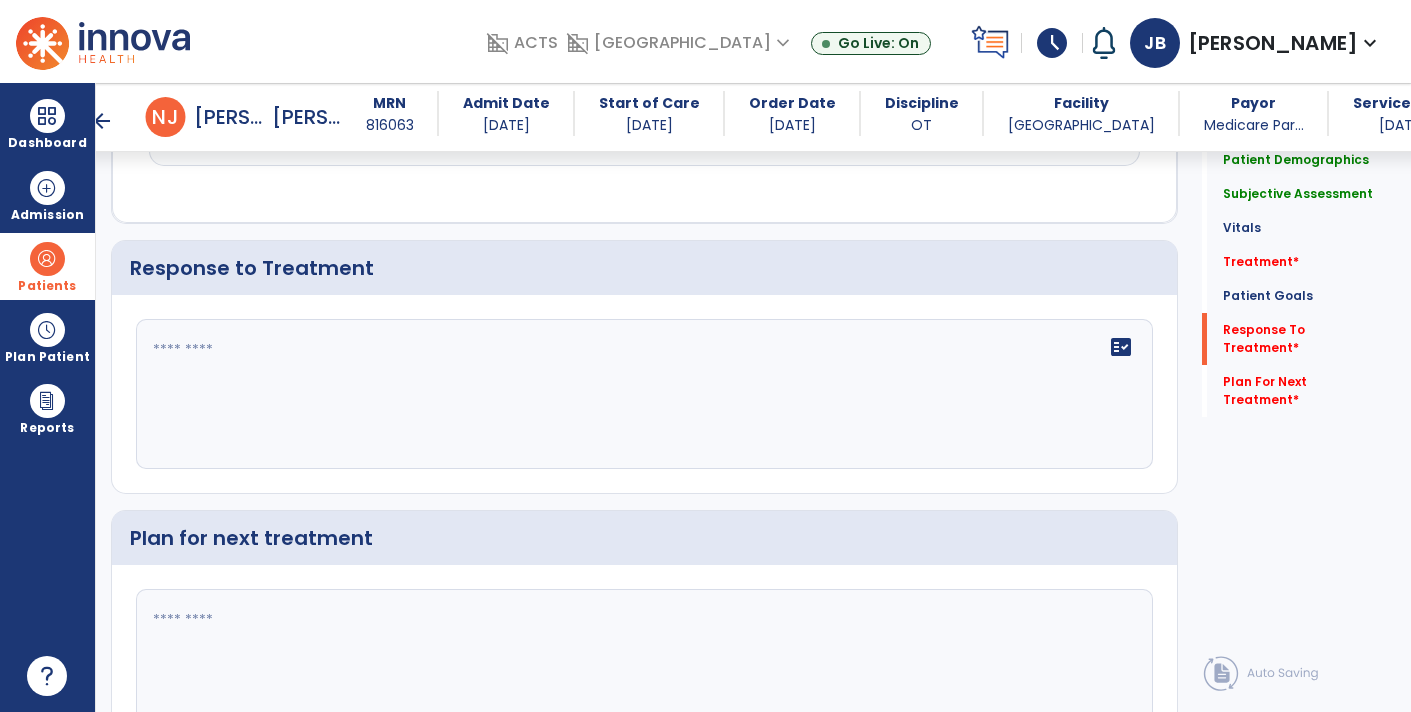 scroll, scrollTop: 3661, scrollLeft: 0, axis: vertical 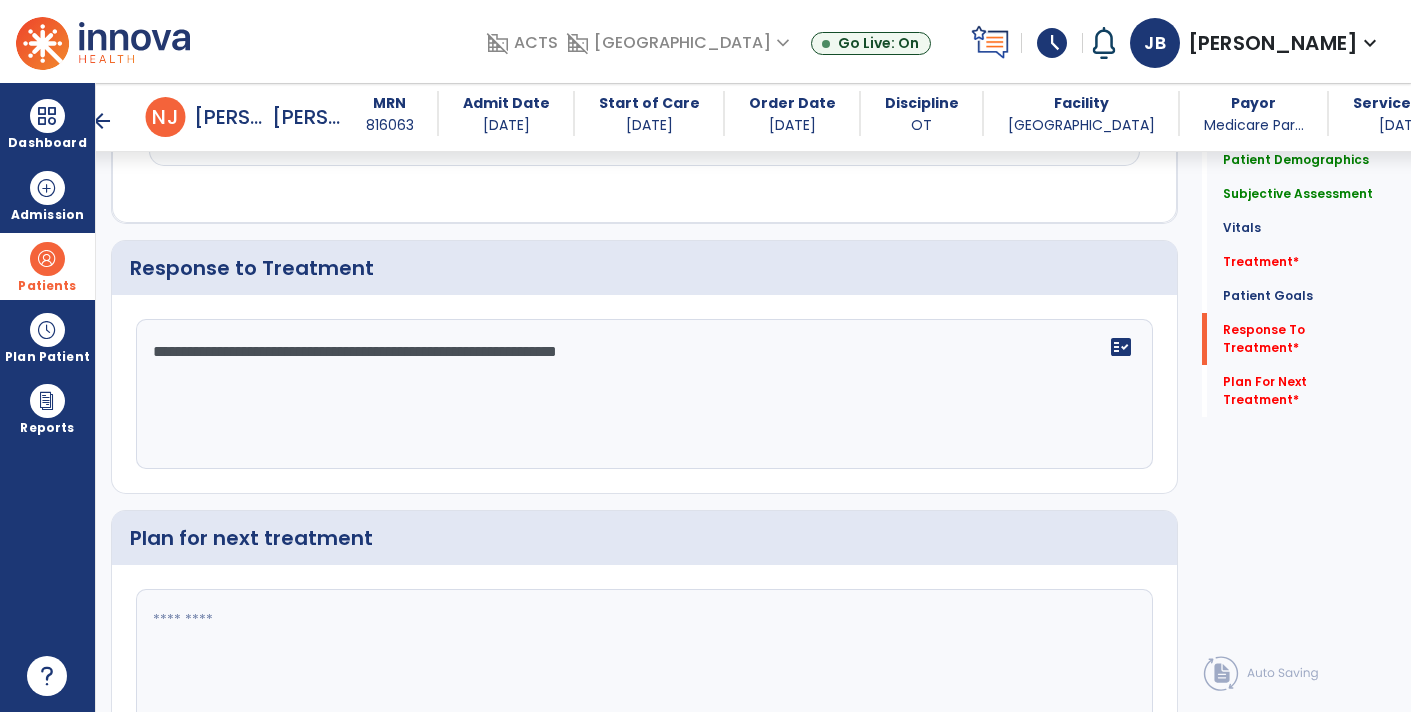 type on "**********" 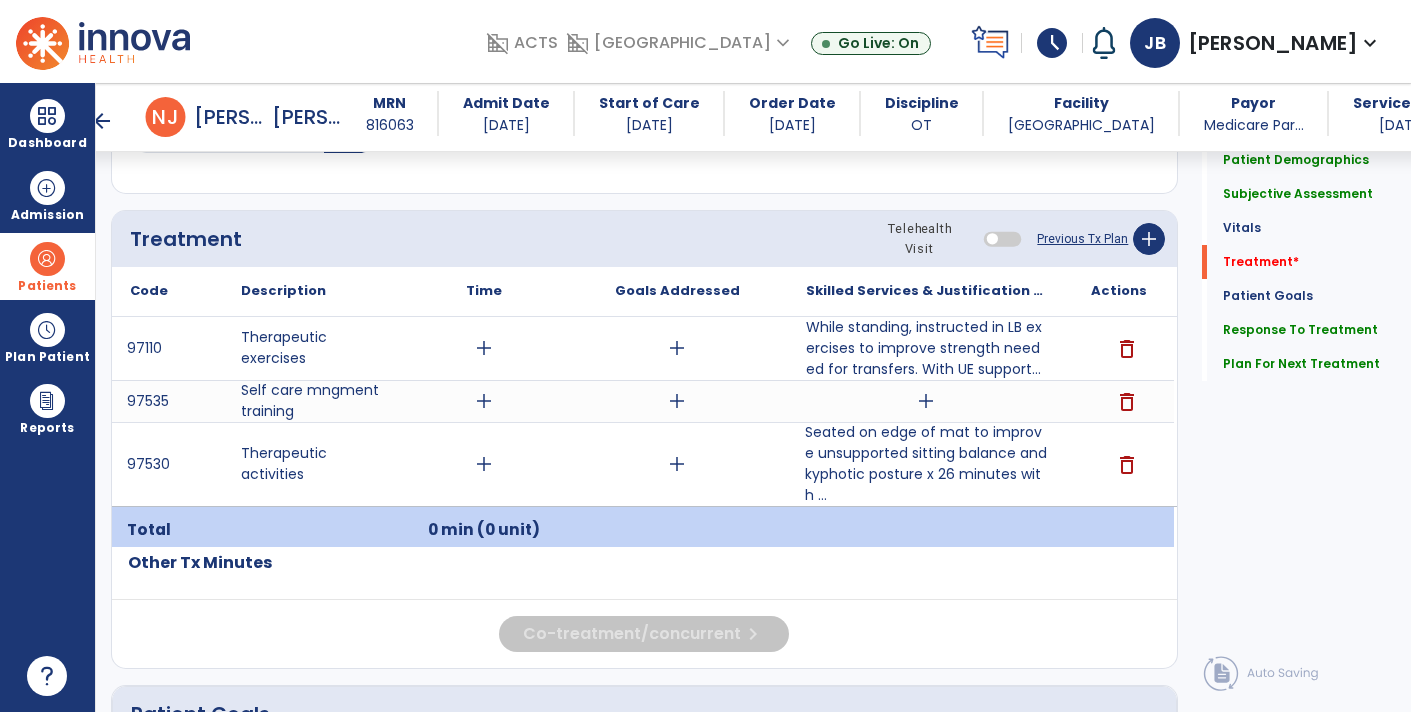 scroll, scrollTop: 1150, scrollLeft: 0, axis: vertical 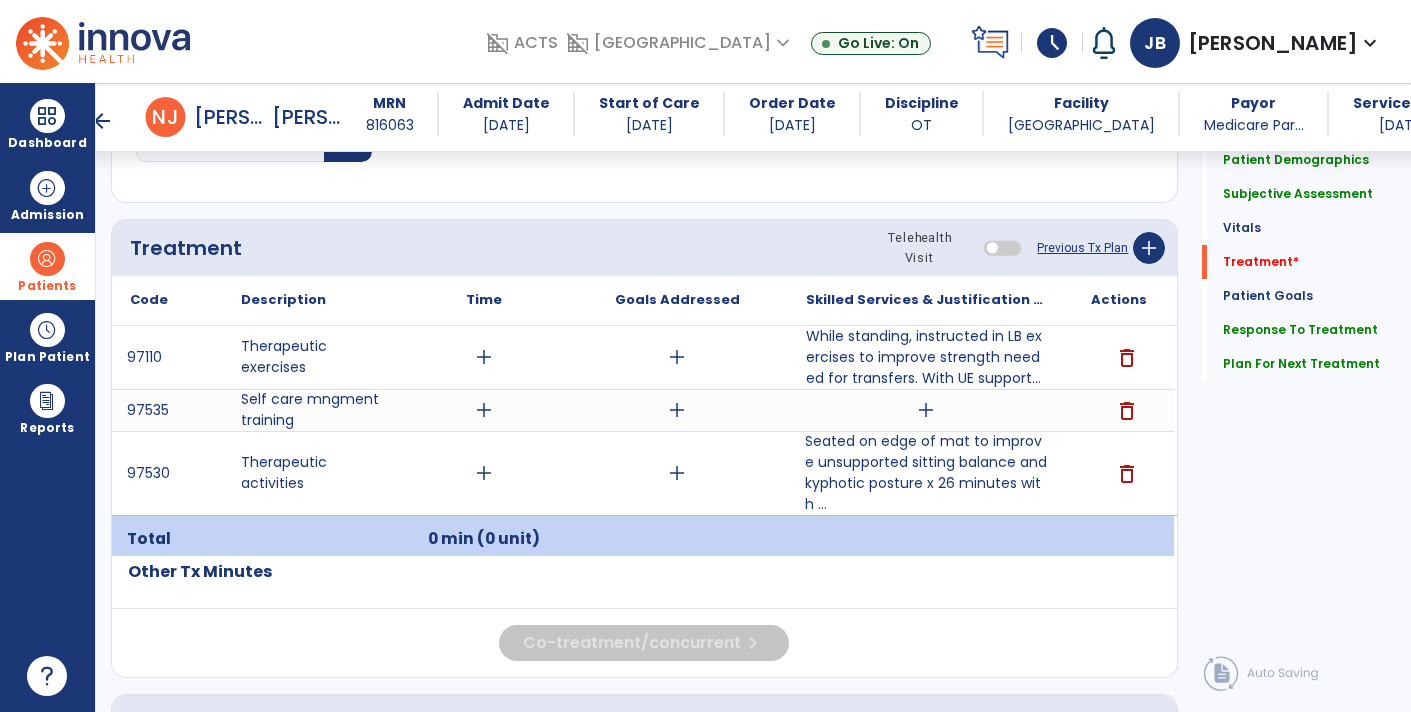 type on "**********" 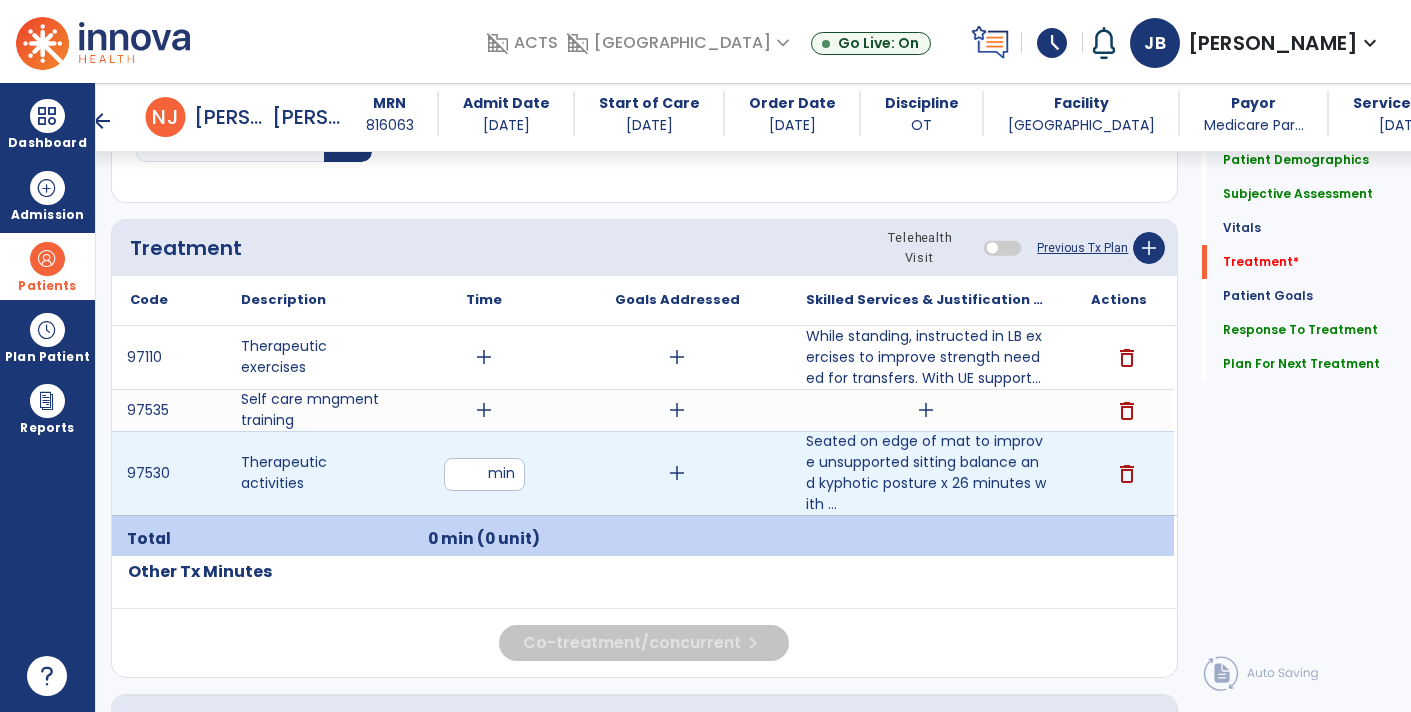 type on "**" 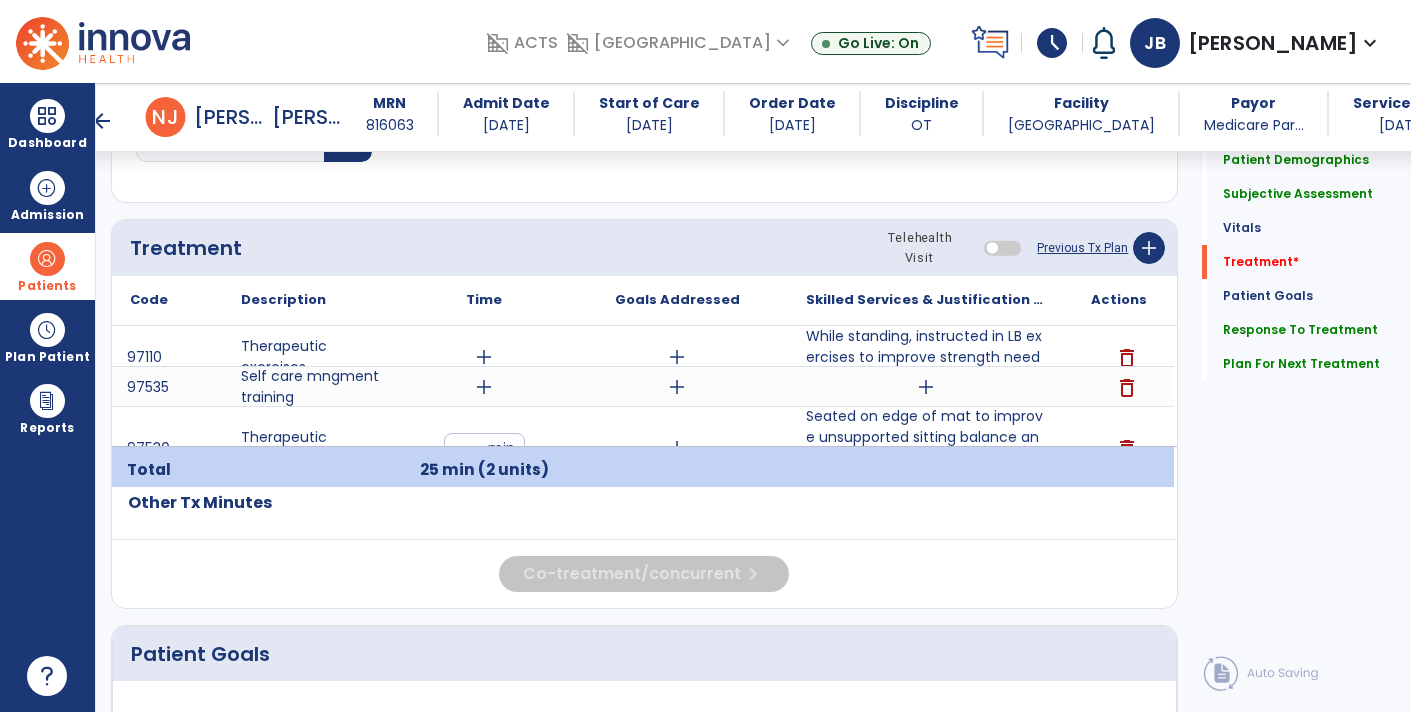 click on "add" at bounding box center [484, 357] 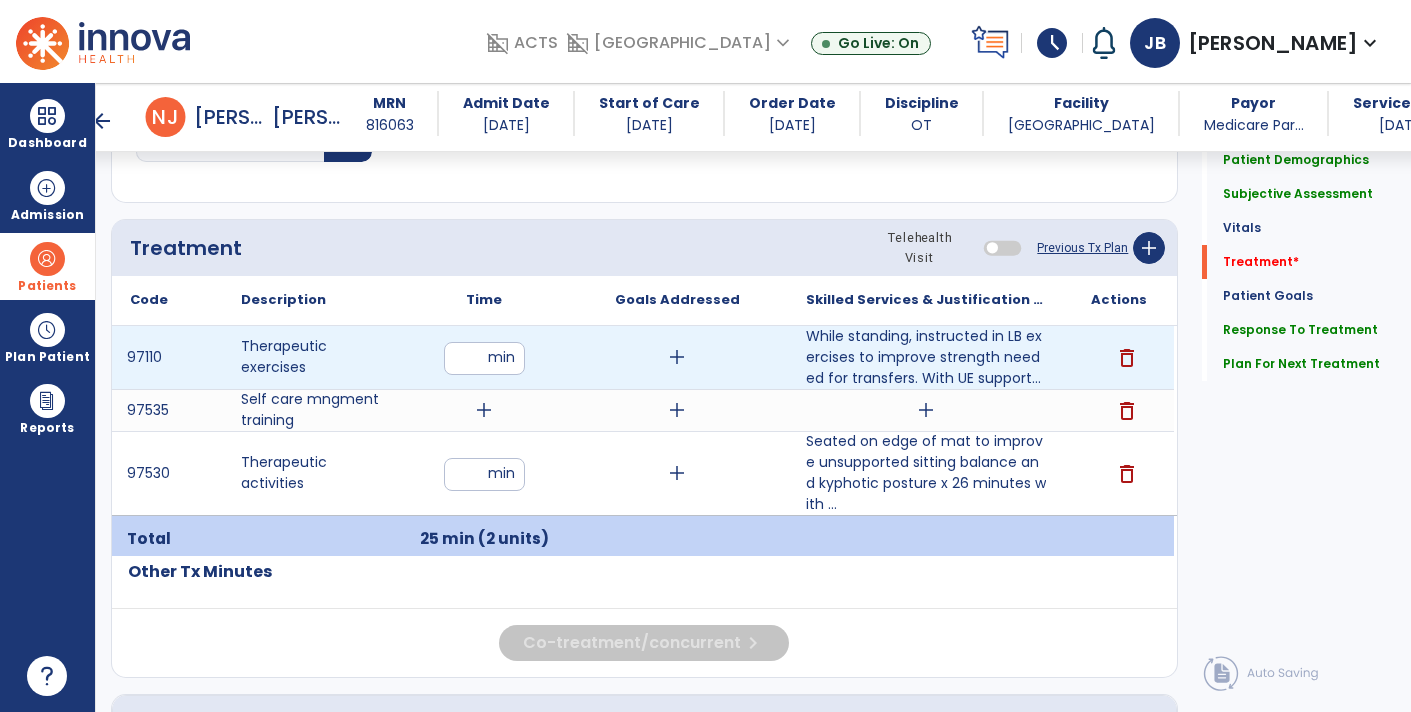 type on "**" 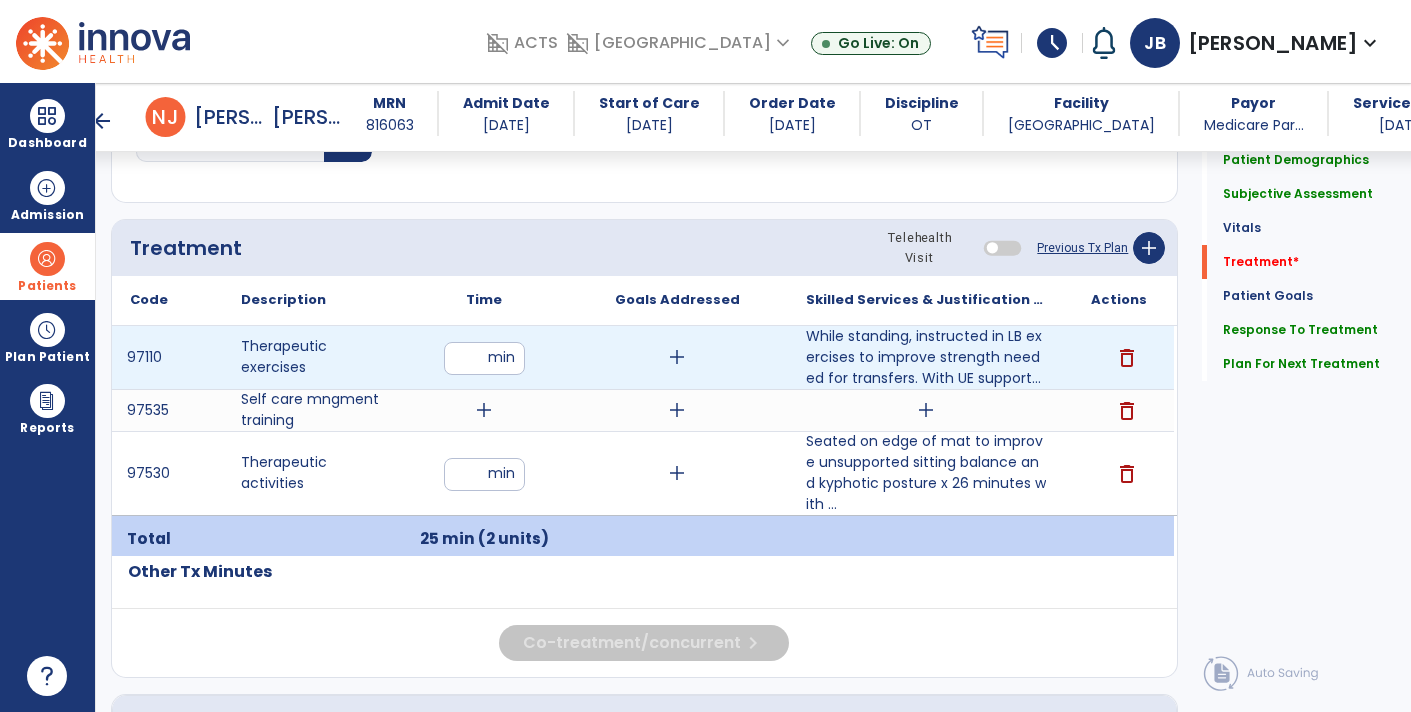 click on "Quick Links  Patient Demographics   Patient Demographics   Subjective Assessment   Subjective Assessment   Vitals   Vitals   Treatment   *  Treatment   *  Patient Goals   Patient Goals   Response To Treatment   Response To Treatment   Plan For Next Treatment   Plan For Next Treatment" 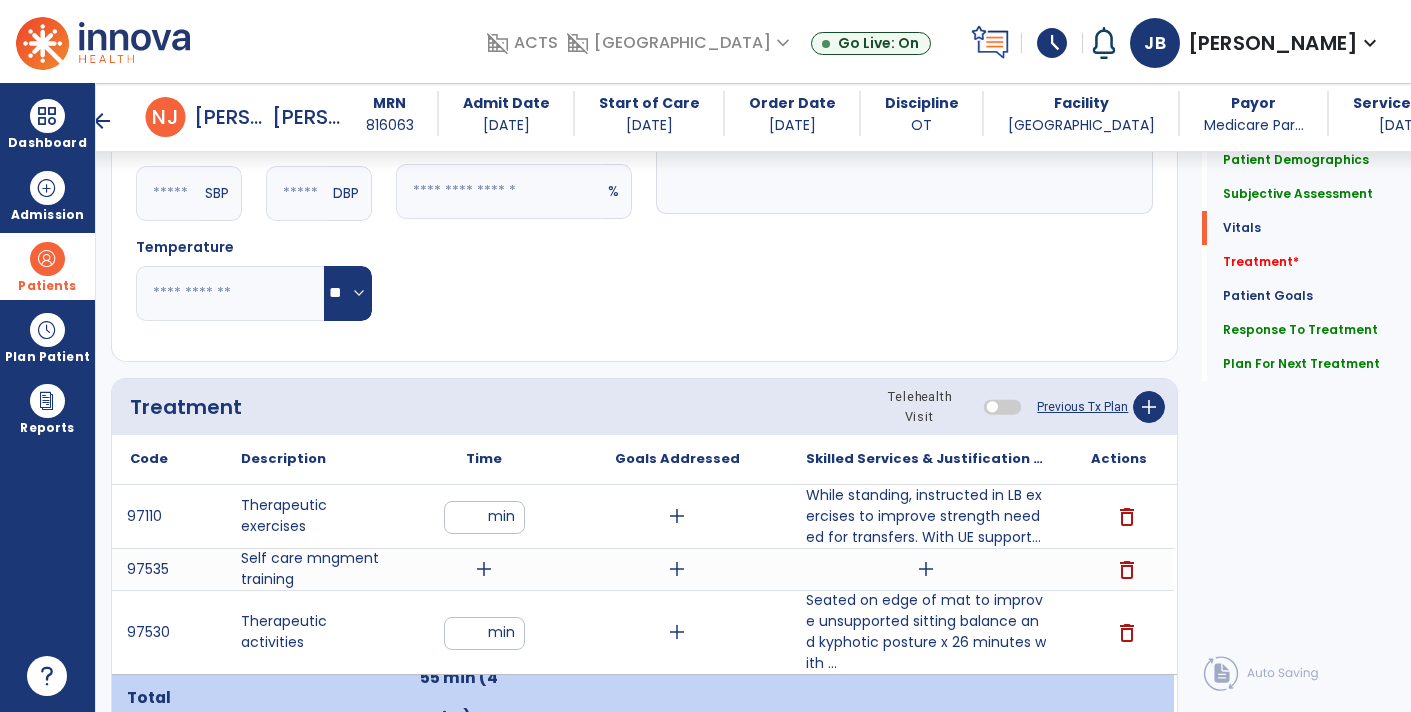 click on "delete" at bounding box center [1127, 570] 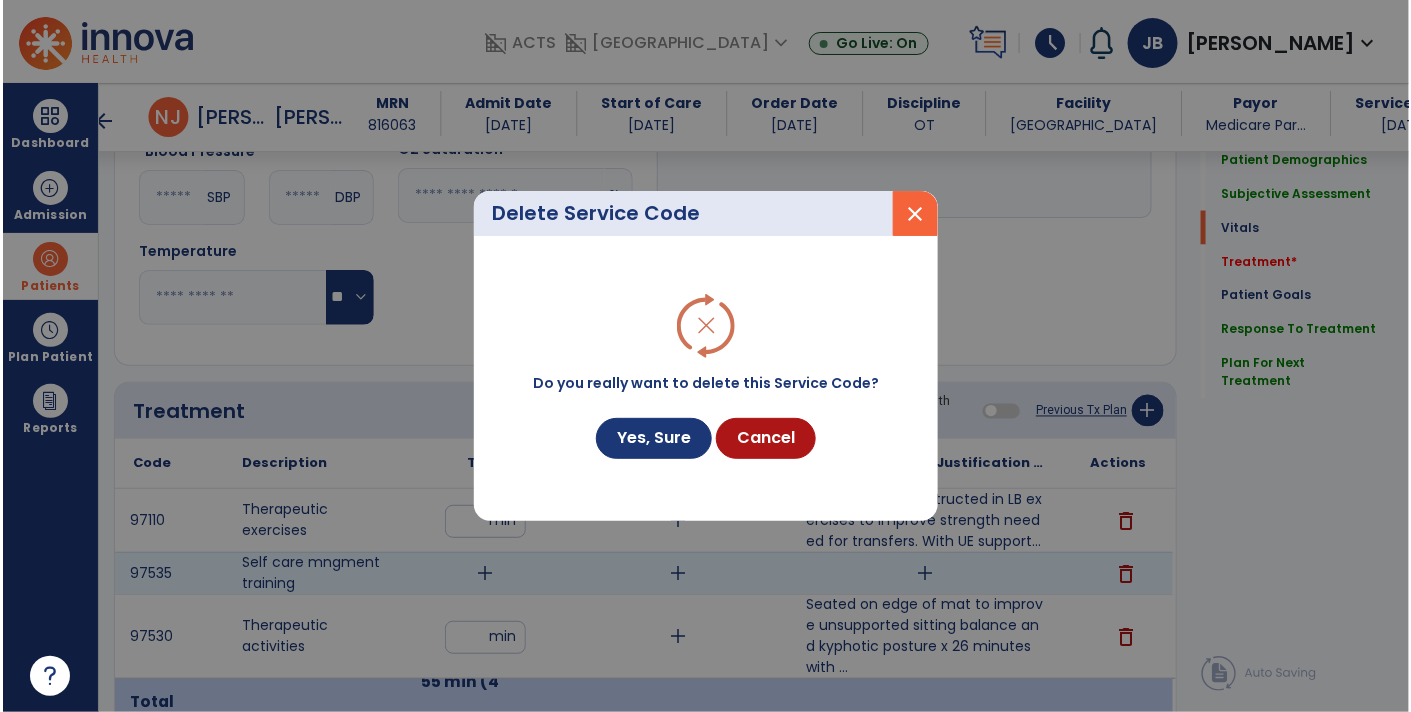 scroll, scrollTop: 991, scrollLeft: 0, axis: vertical 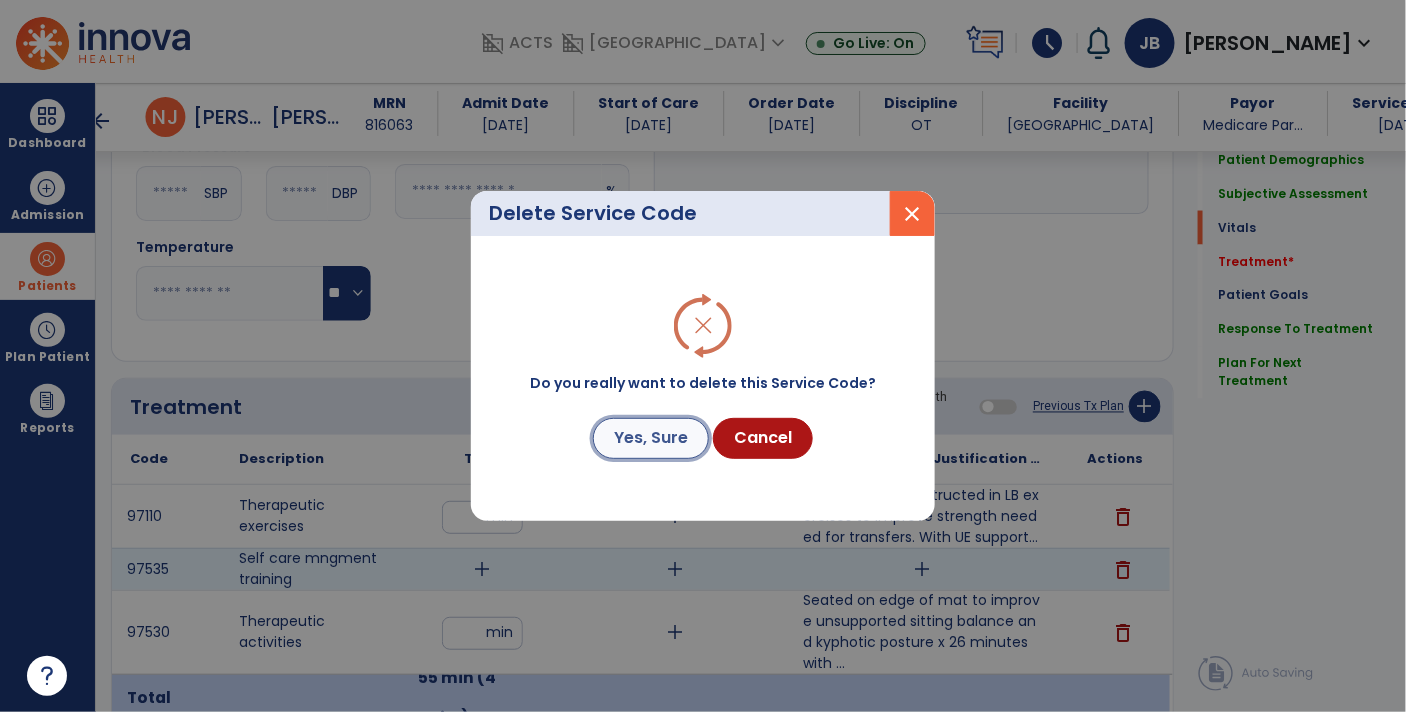 click on "Yes, Sure" at bounding box center [651, 438] 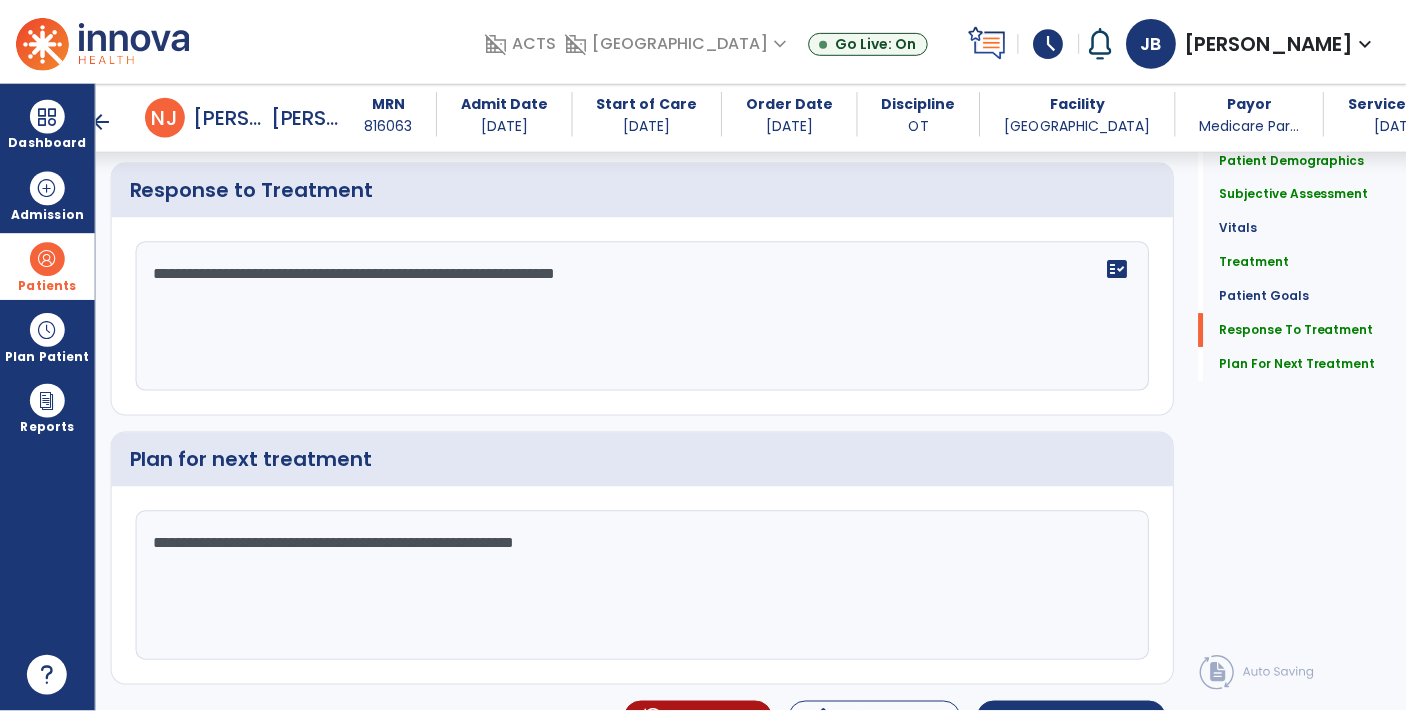 scroll, scrollTop: 3724, scrollLeft: 0, axis: vertical 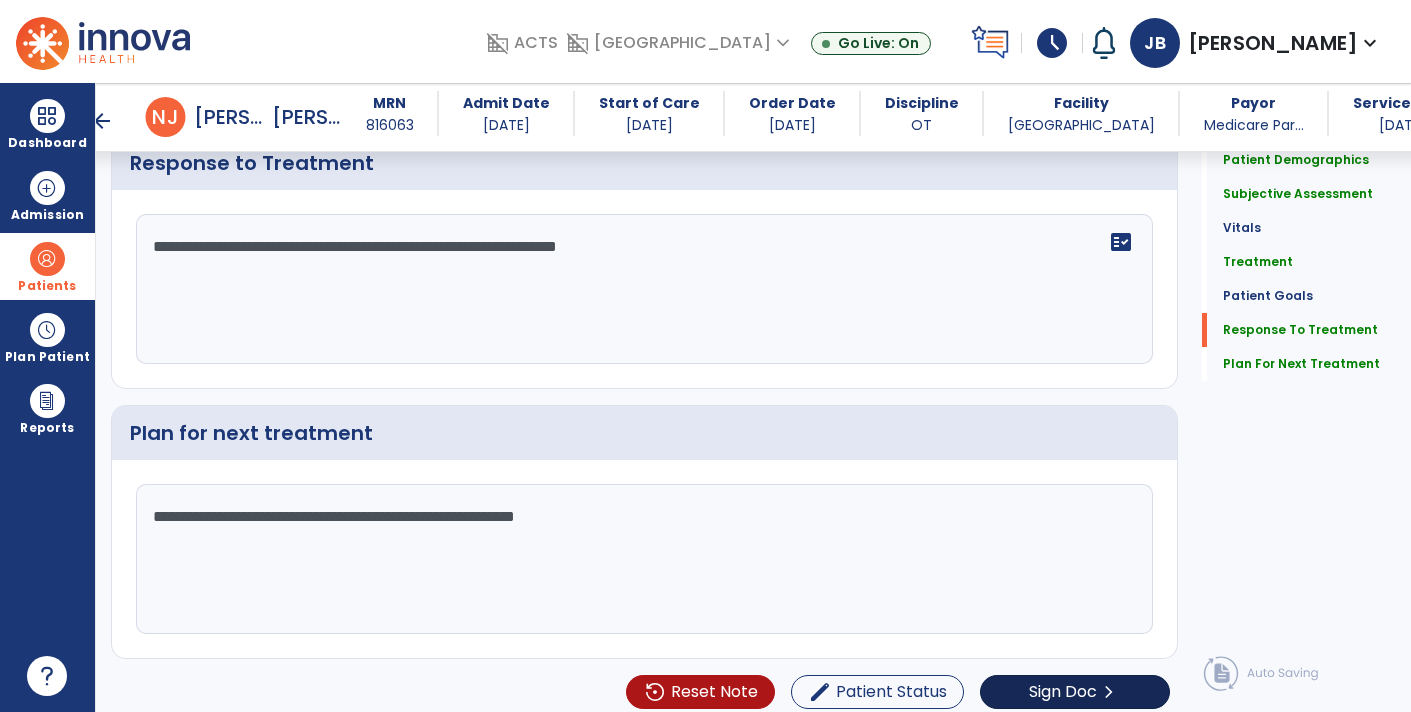 click on "chevron_right" 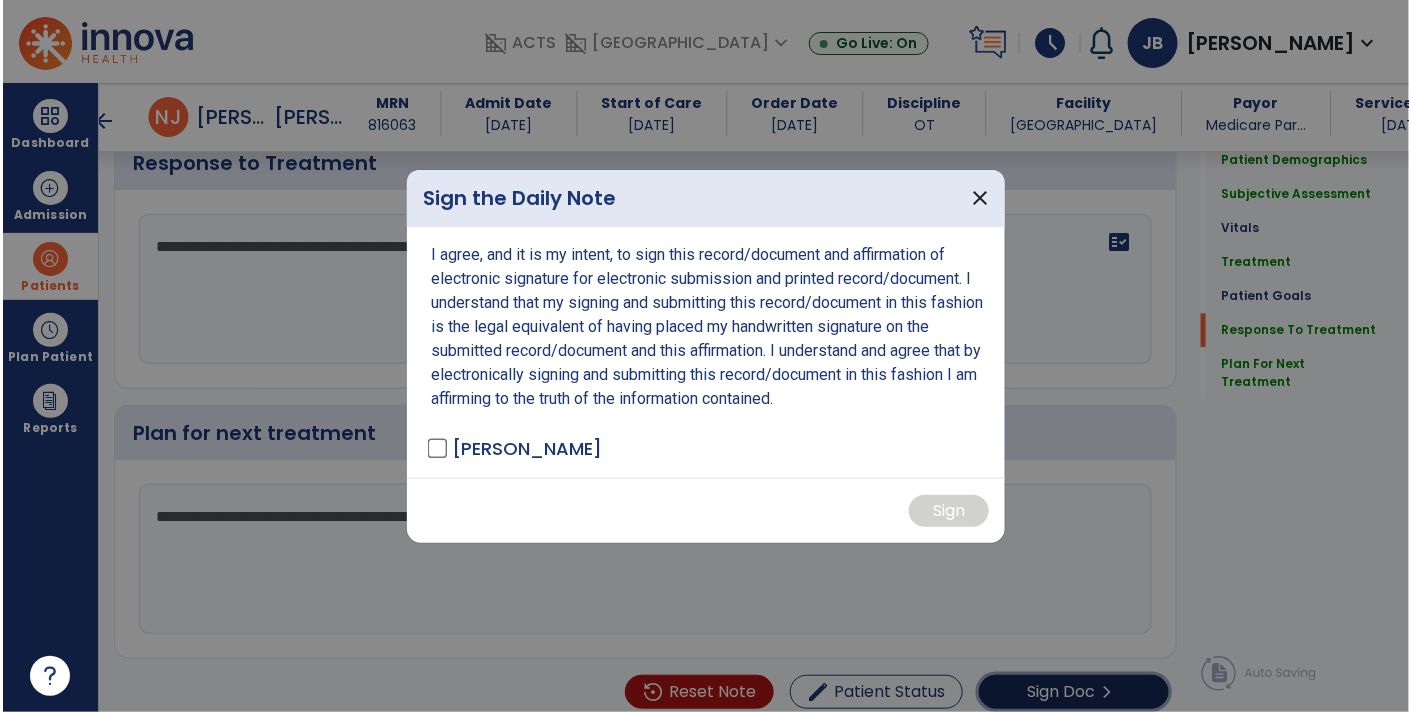 scroll, scrollTop: 3724, scrollLeft: 0, axis: vertical 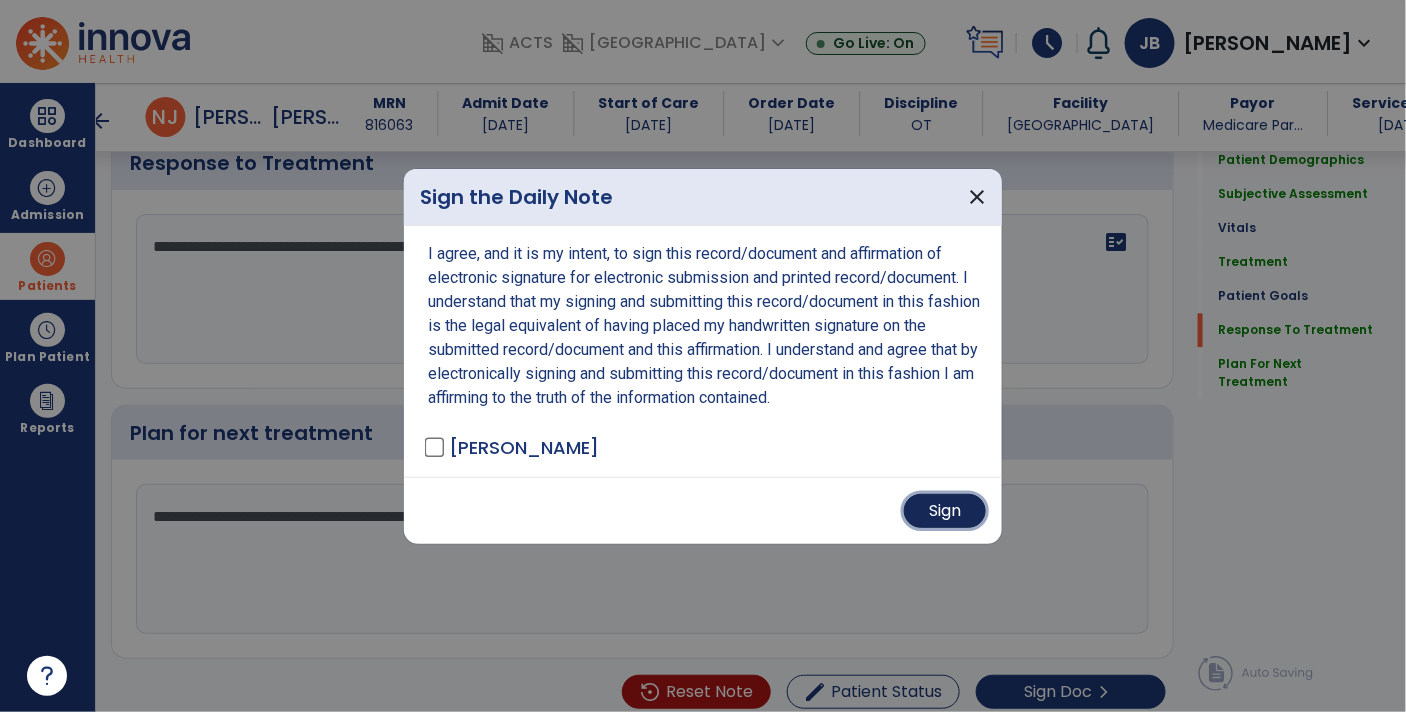 click on "Sign" at bounding box center [945, 511] 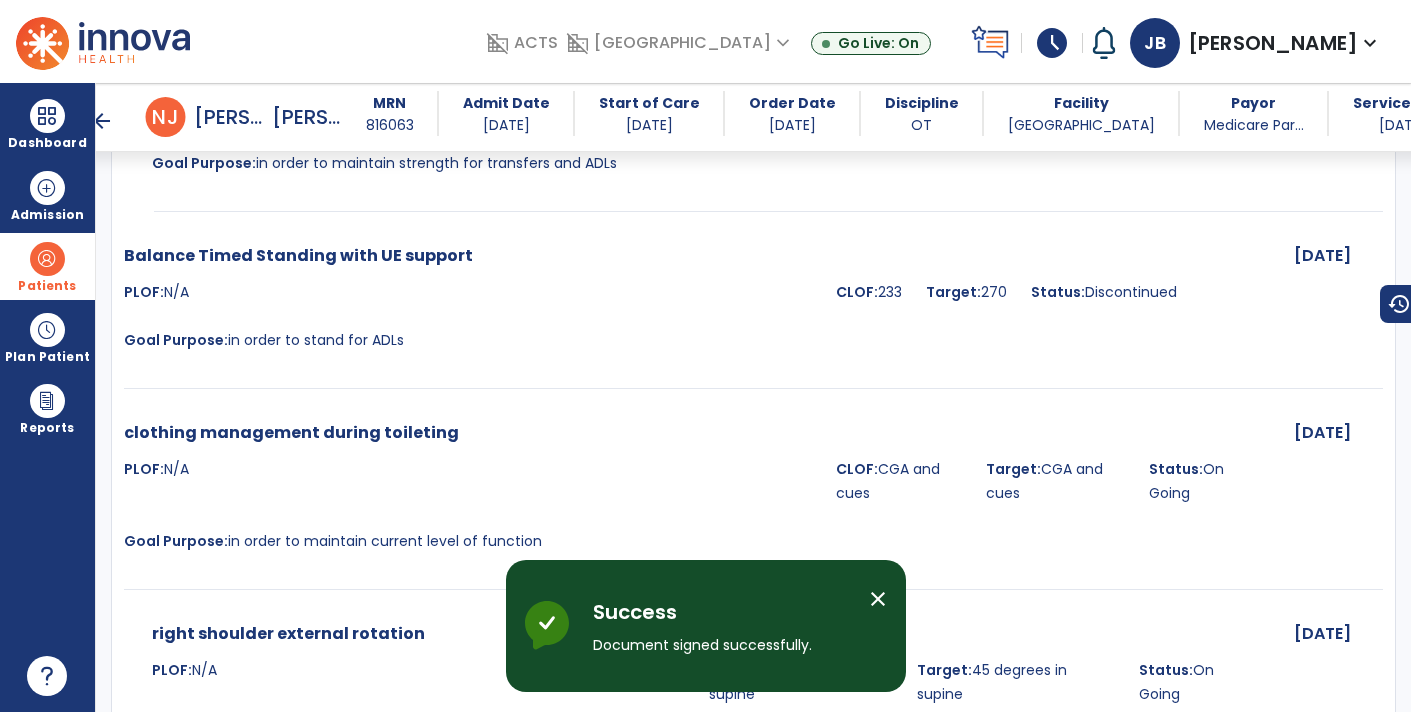 scroll, scrollTop: 3651, scrollLeft: 0, axis: vertical 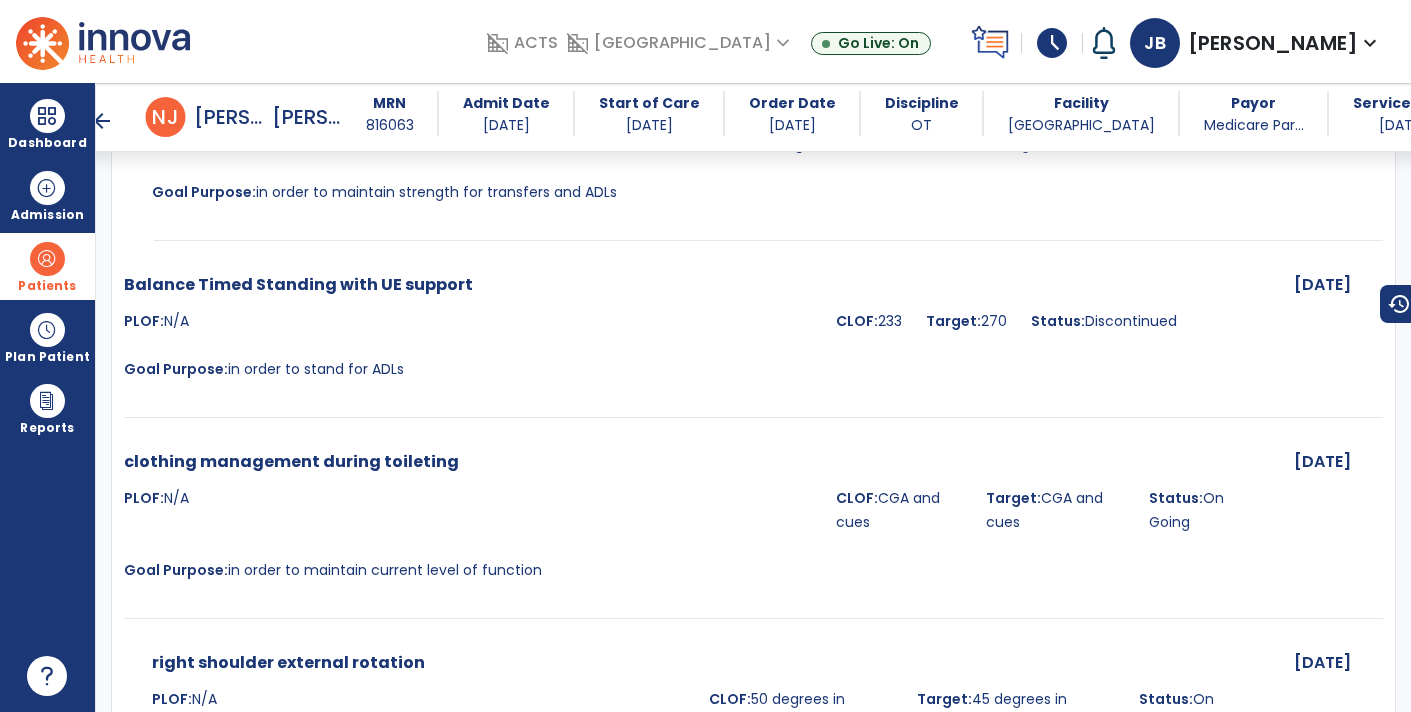 click on "MRN 816063 Admit Date 12/07/2021 Start of Care 04/14/2025 Order Date 04/08/2025 Discipline OT Facility Manor House Payor Medicare Par... Service Date 07/10/2025" at bounding box center (933, 117) 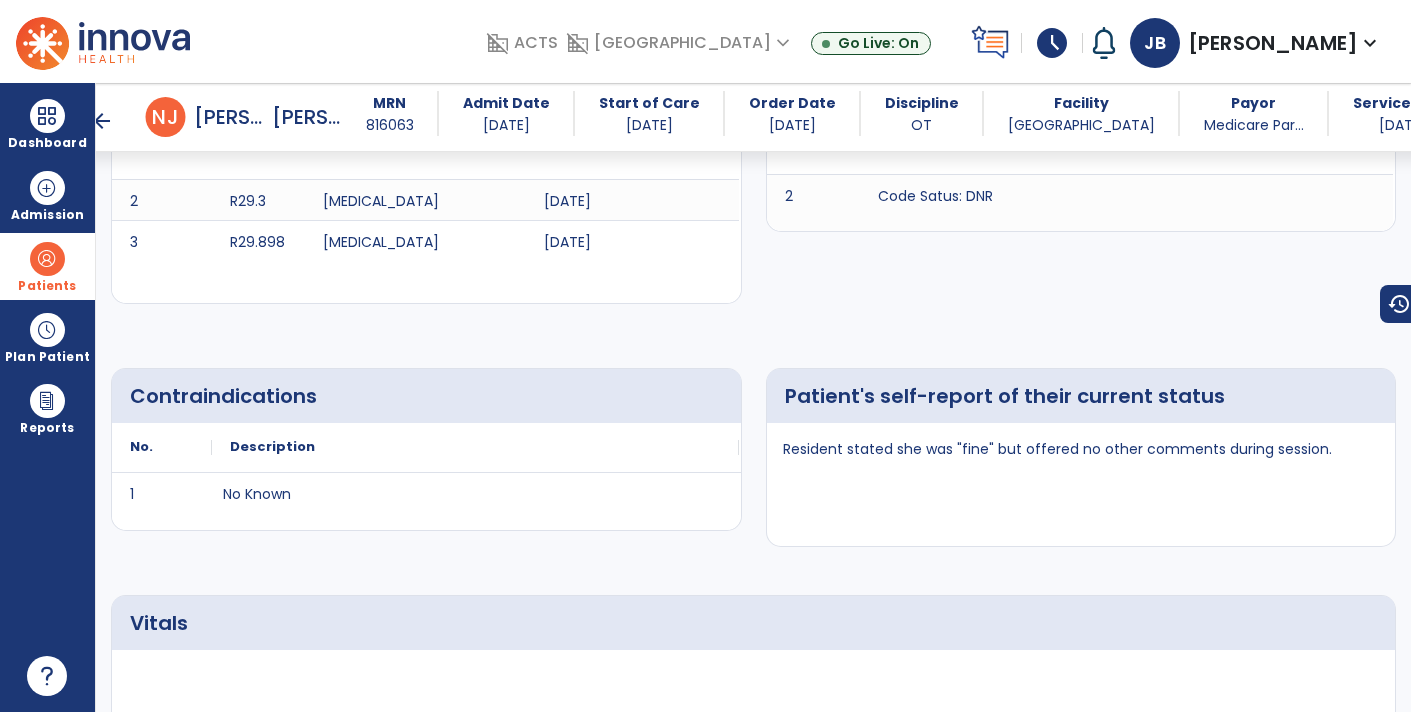 scroll, scrollTop: 0, scrollLeft: 0, axis: both 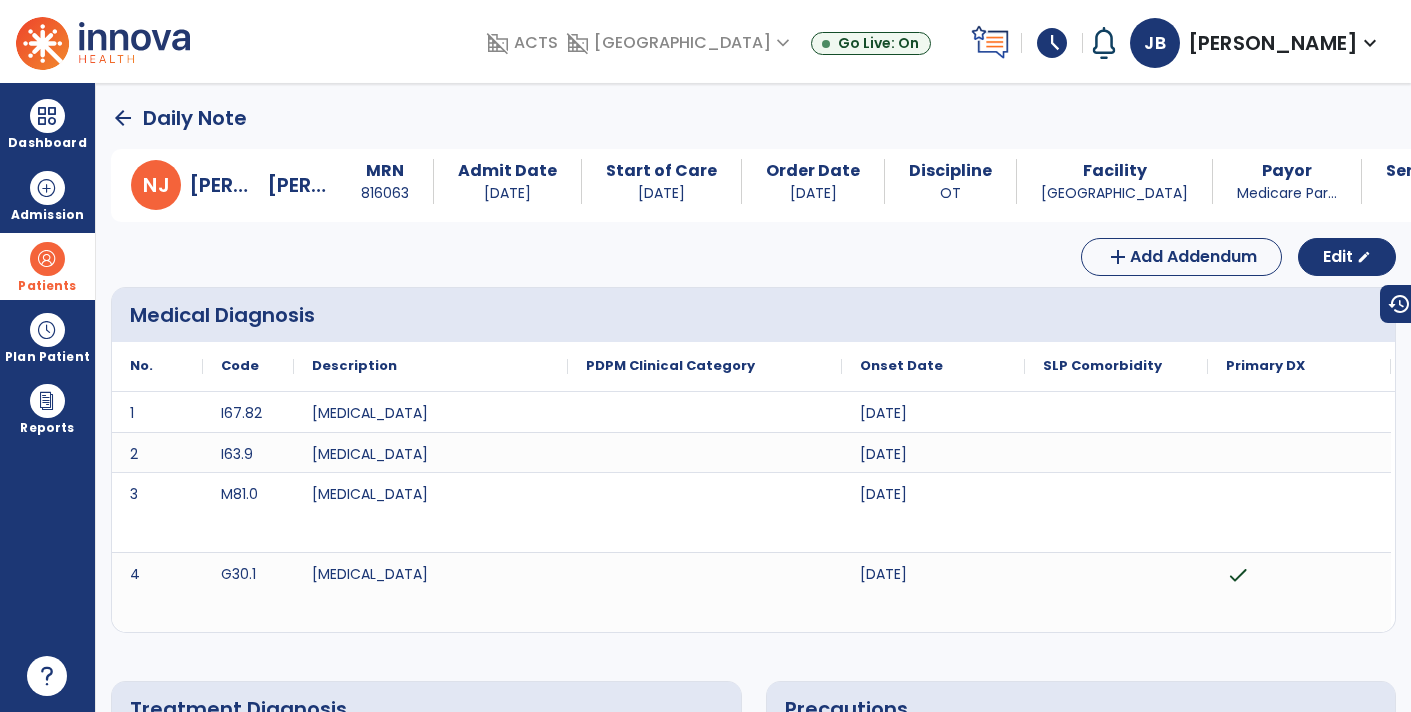 click on "arrow_back" 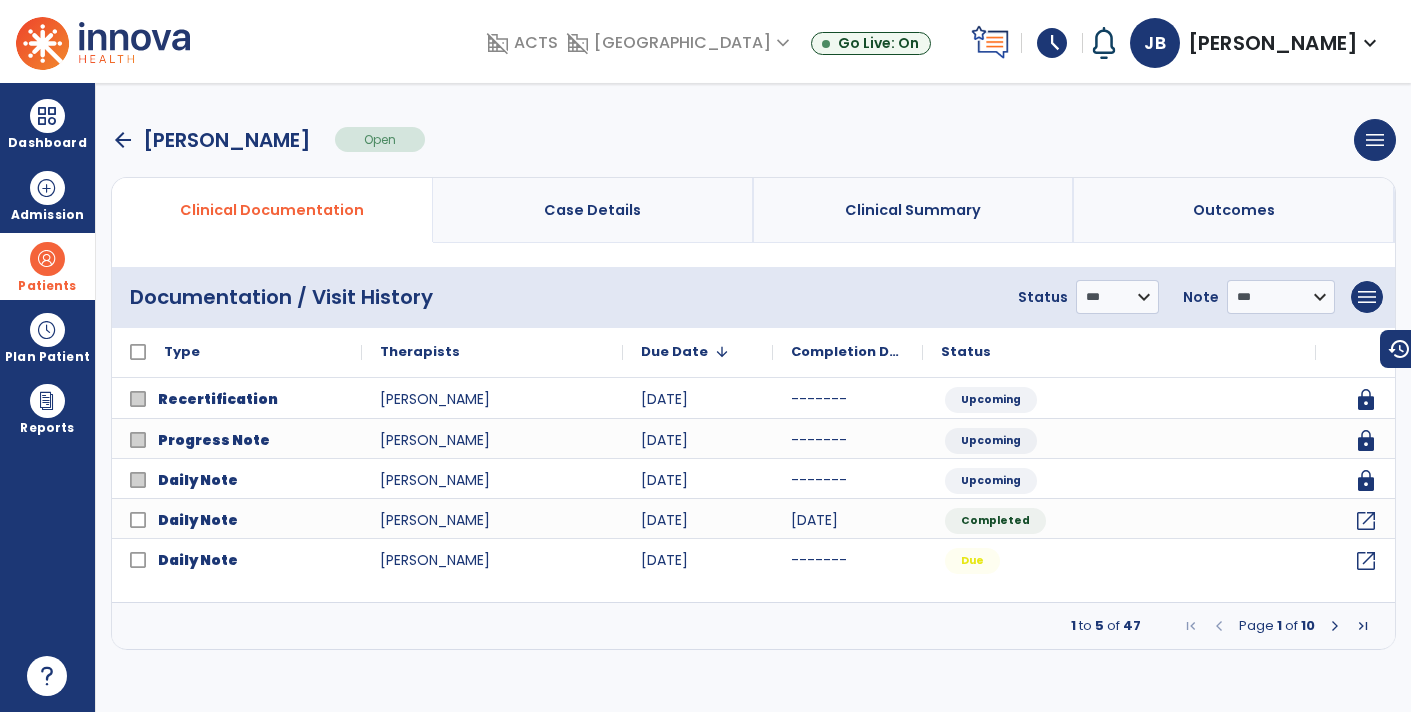 click on "arrow_back" at bounding box center [123, 140] 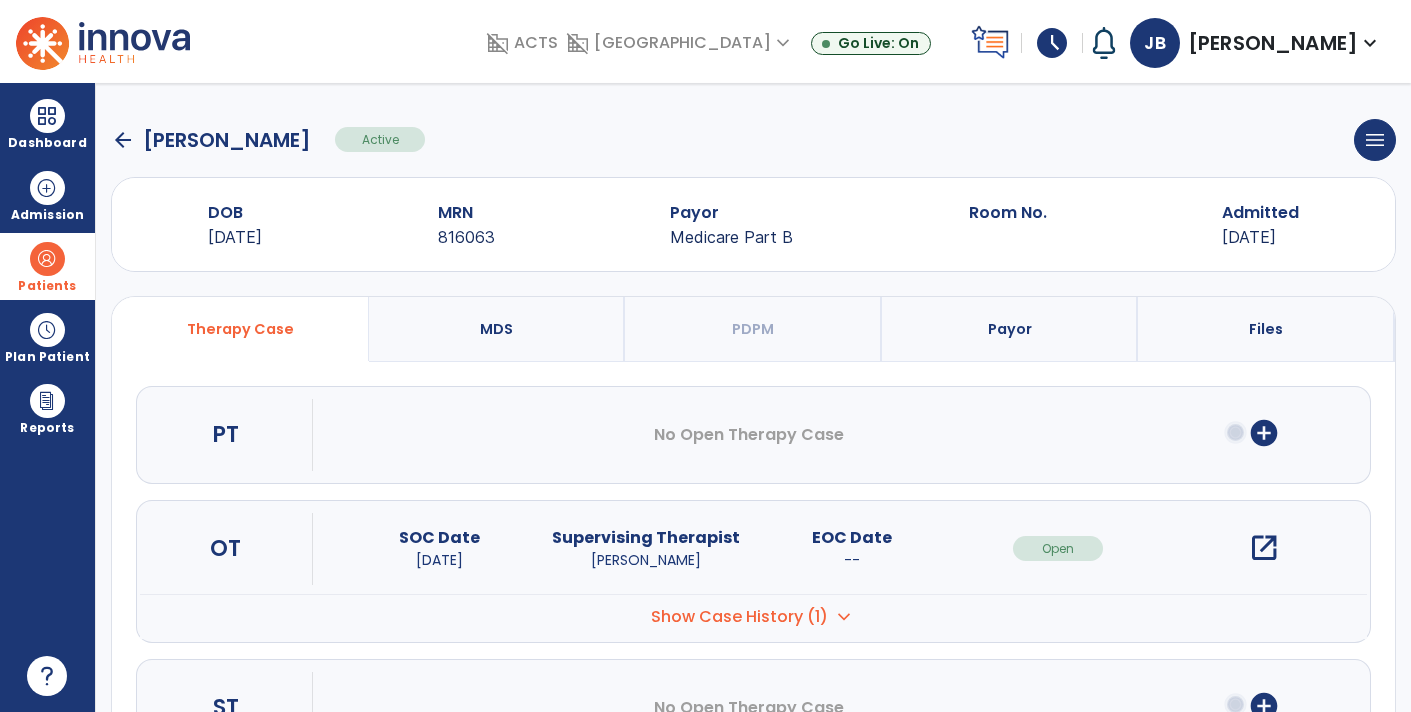 click at bounding box center [47, 259] 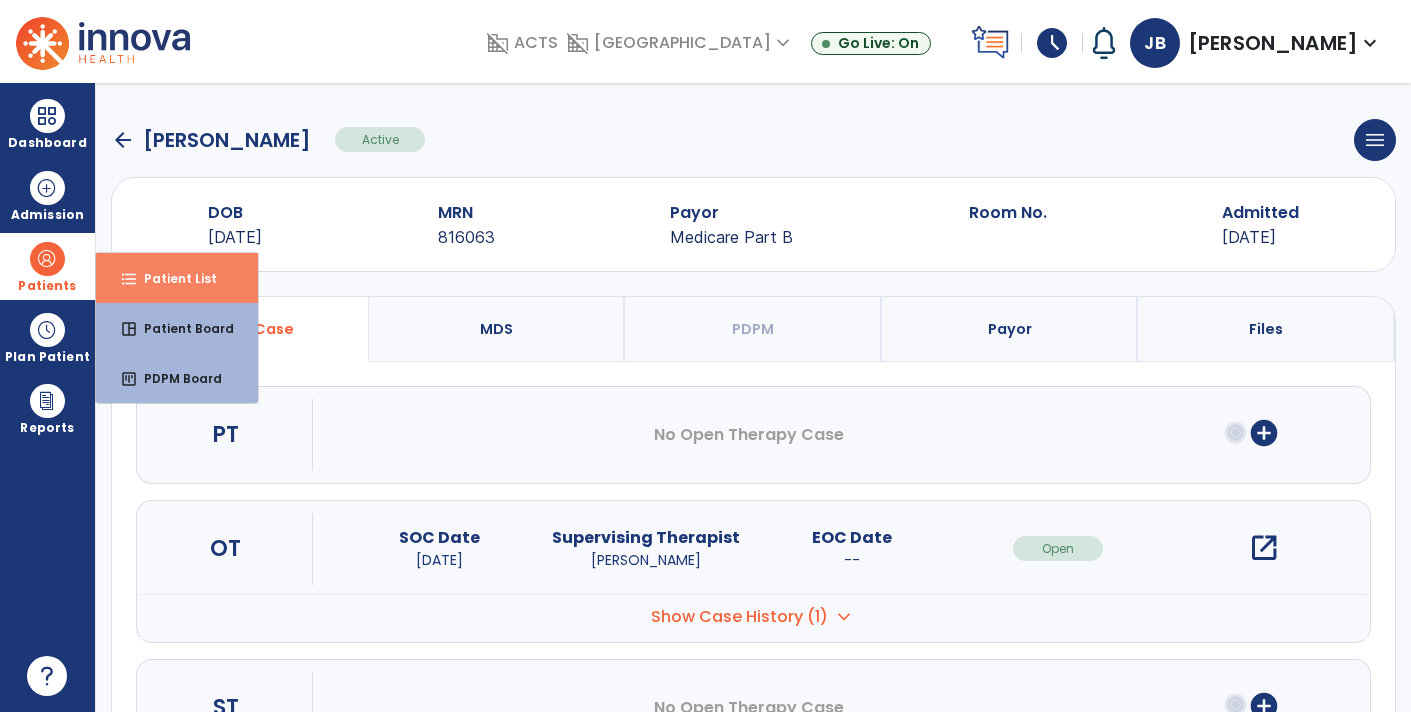 click on "format_list_bulleted  Patient List" at bounding box center (177, 278) 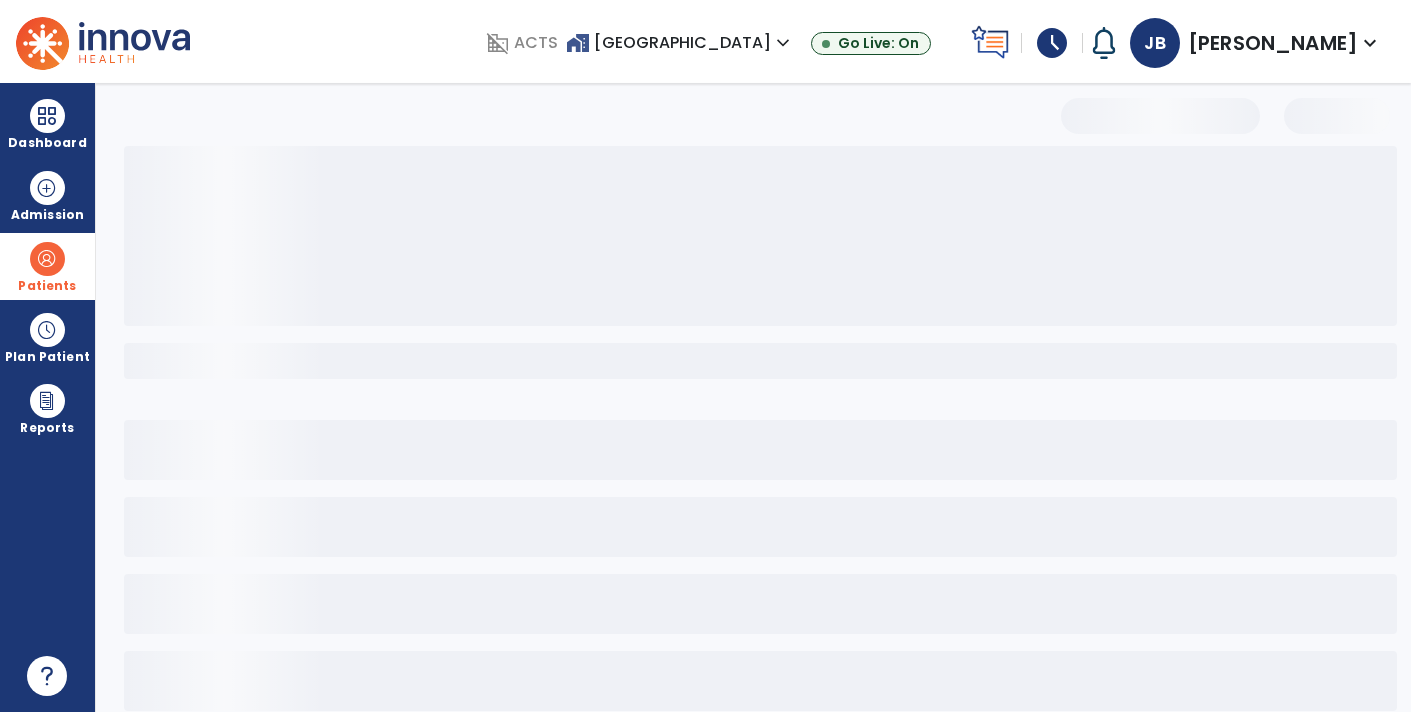select on "***" 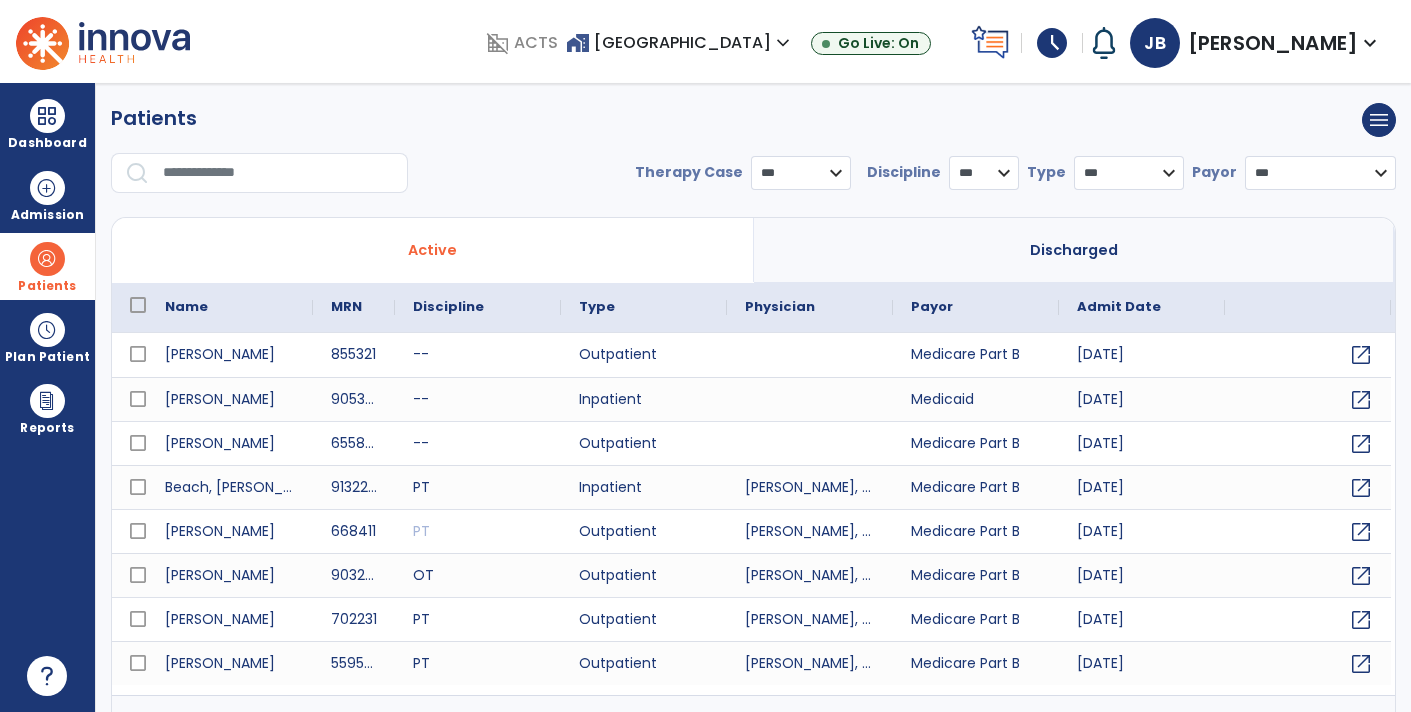 click at bounding box center (278, 173) 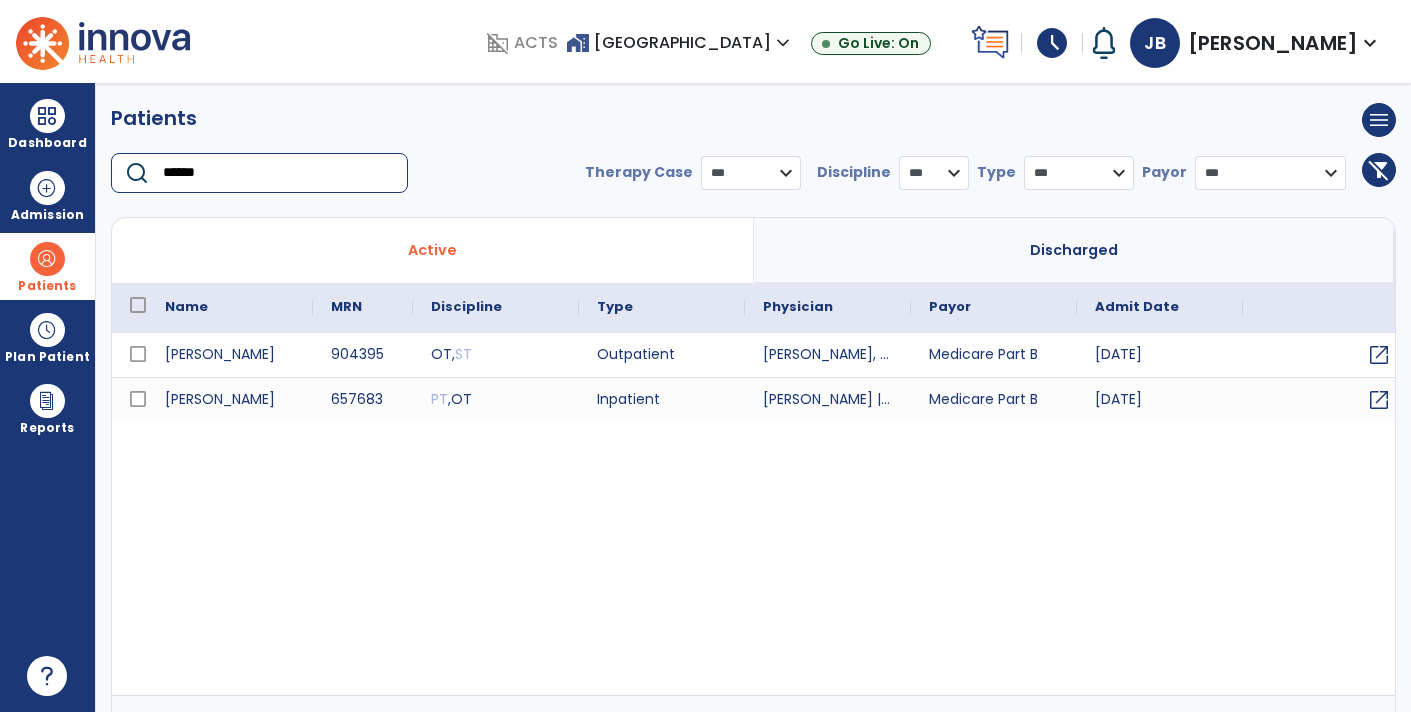 type on "******" 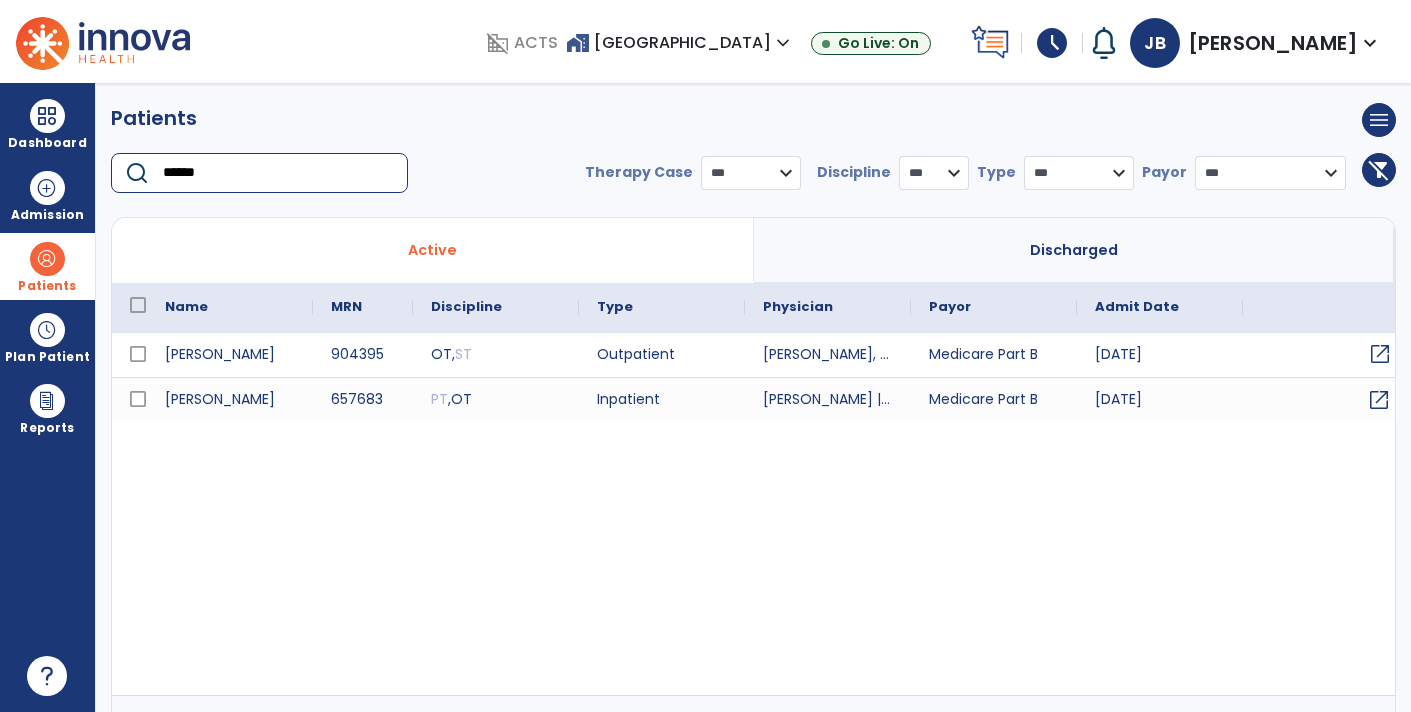 click on "open_in_new" at bounding box center [1380, 354] 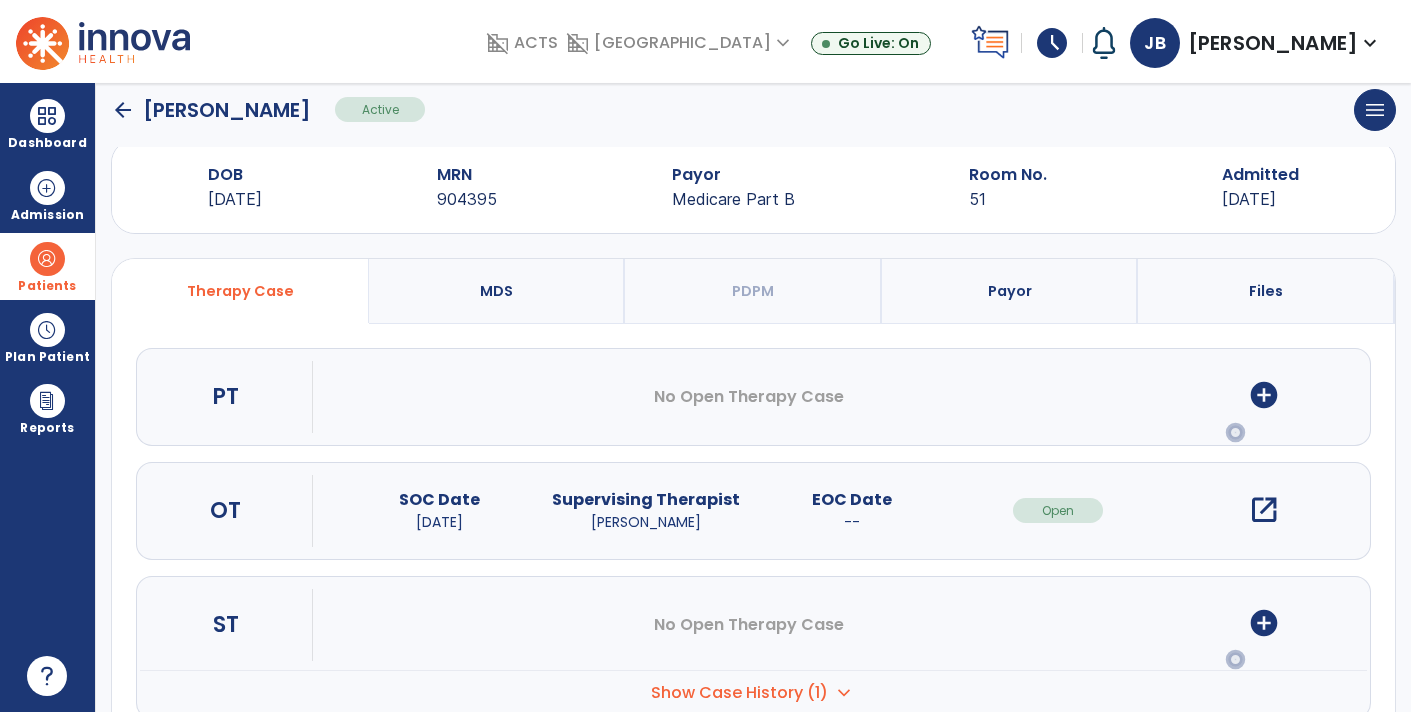 scroll, scrollTop: 89, scrollLeft: 0, axis: vertical 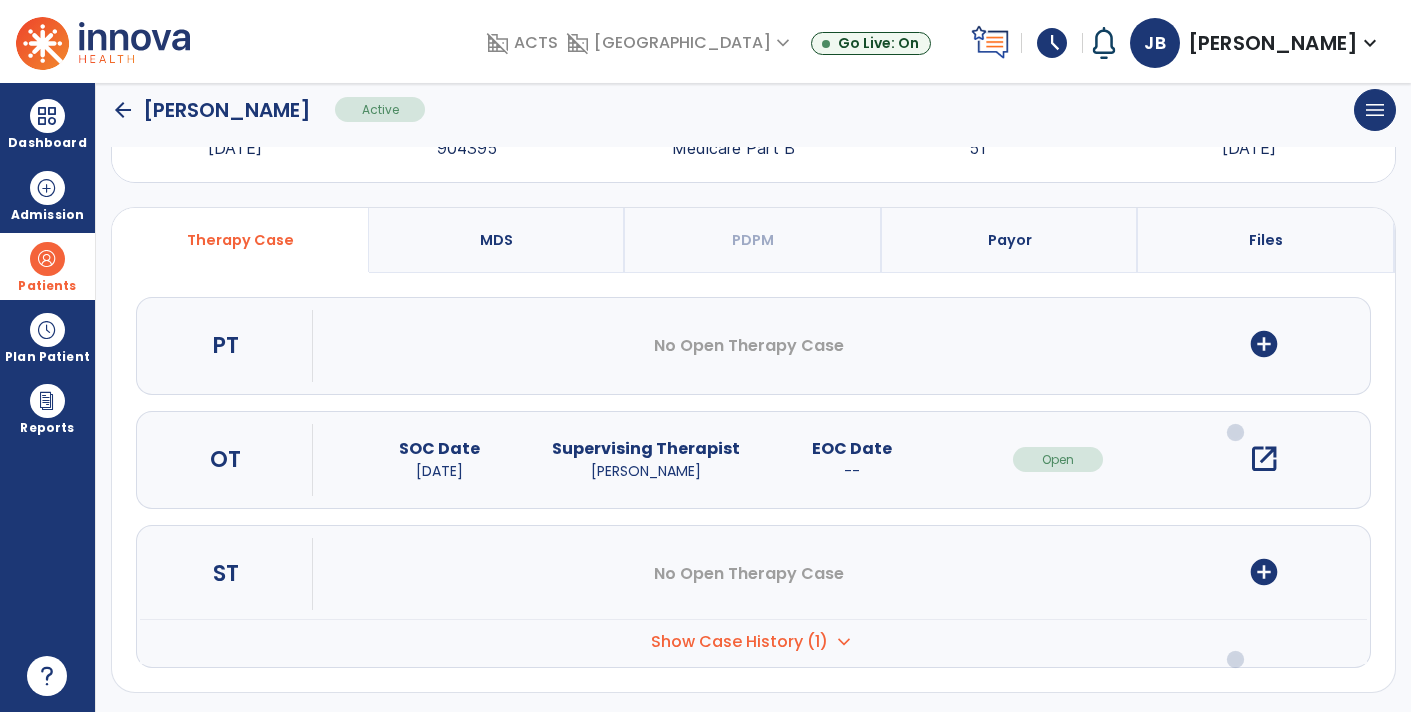 click on "open_in_new" at bounding box center [1264, 459] 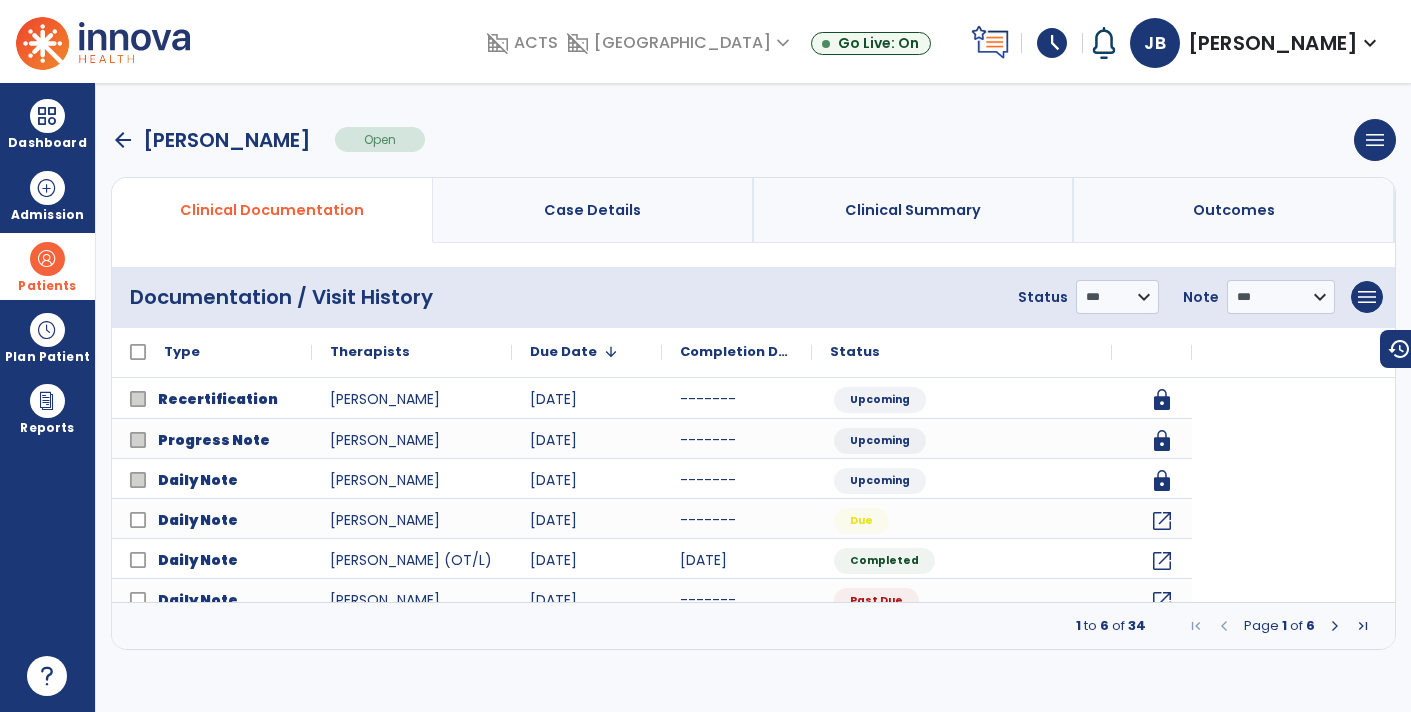 scroll, scrollTop: 0, scrollLeft: 0, axis: both 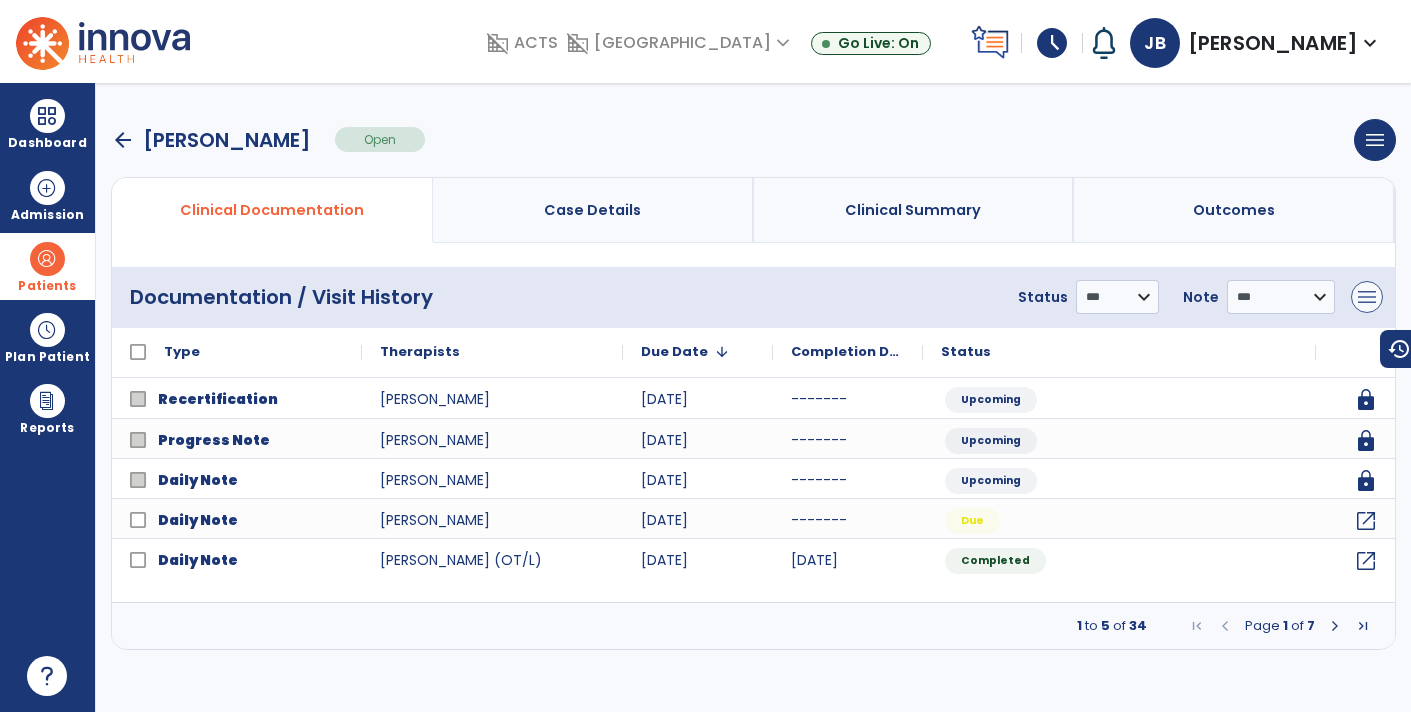 click on "menu" at bounding box center (1367, 297) 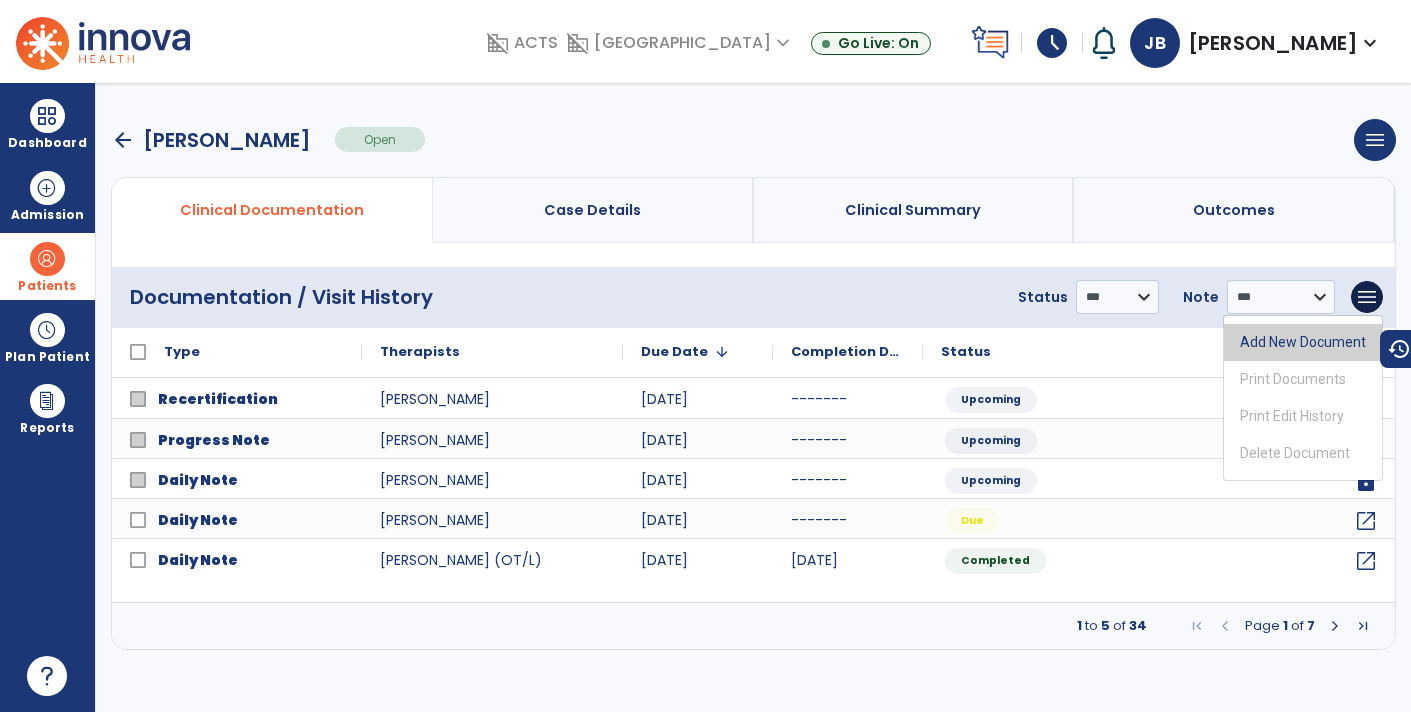 click on "Add New Document" at bounding box center (1303, 342) 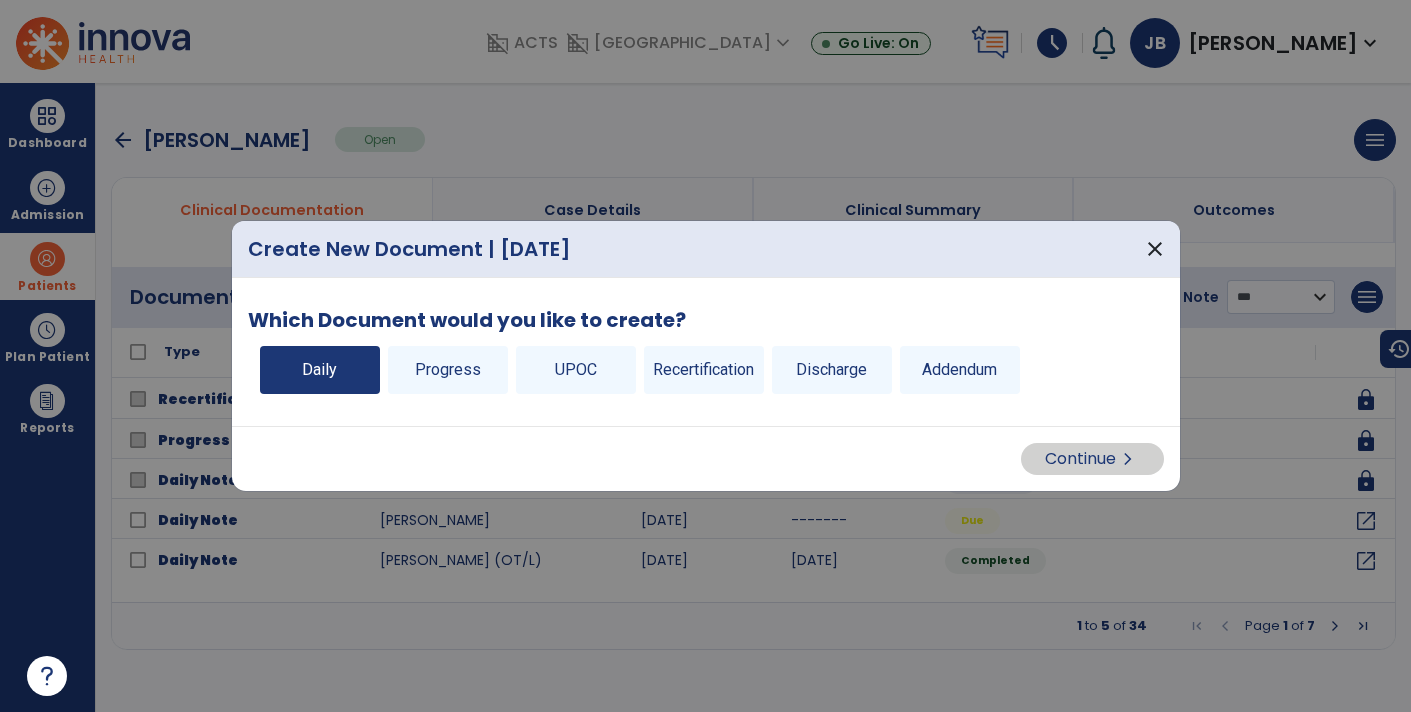 click on "Daily" at bounding box center [320, 370] 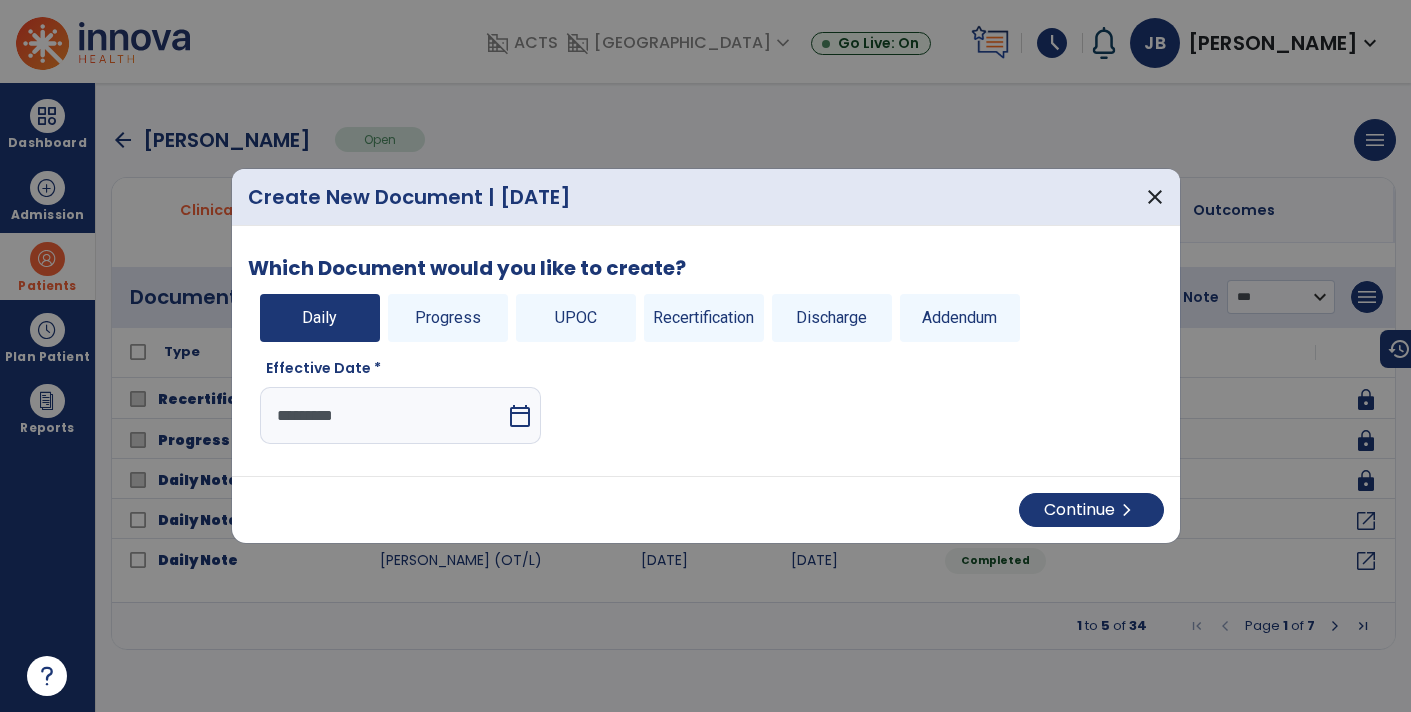 click on "Continue   chevron_right" at bounding box center (706, 509) 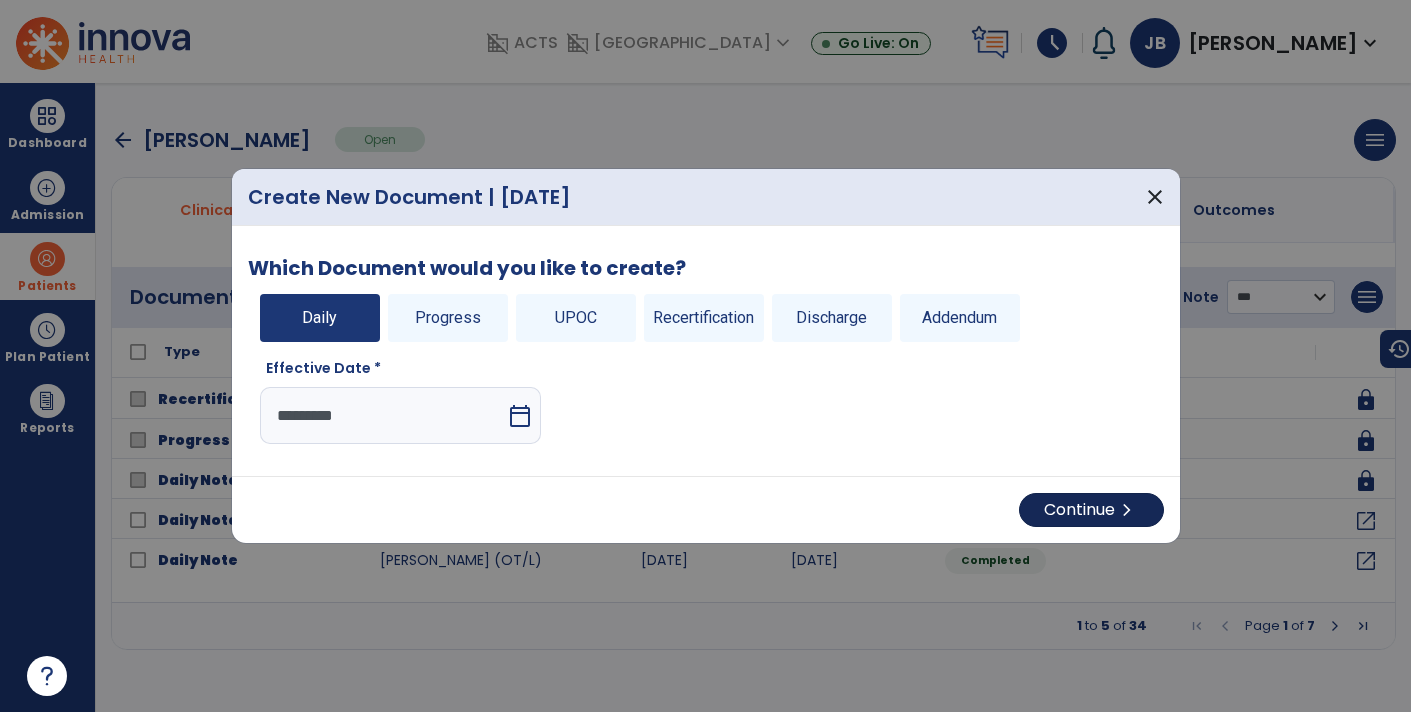 click on "chevron_right" at bounding box center (1127, 510) 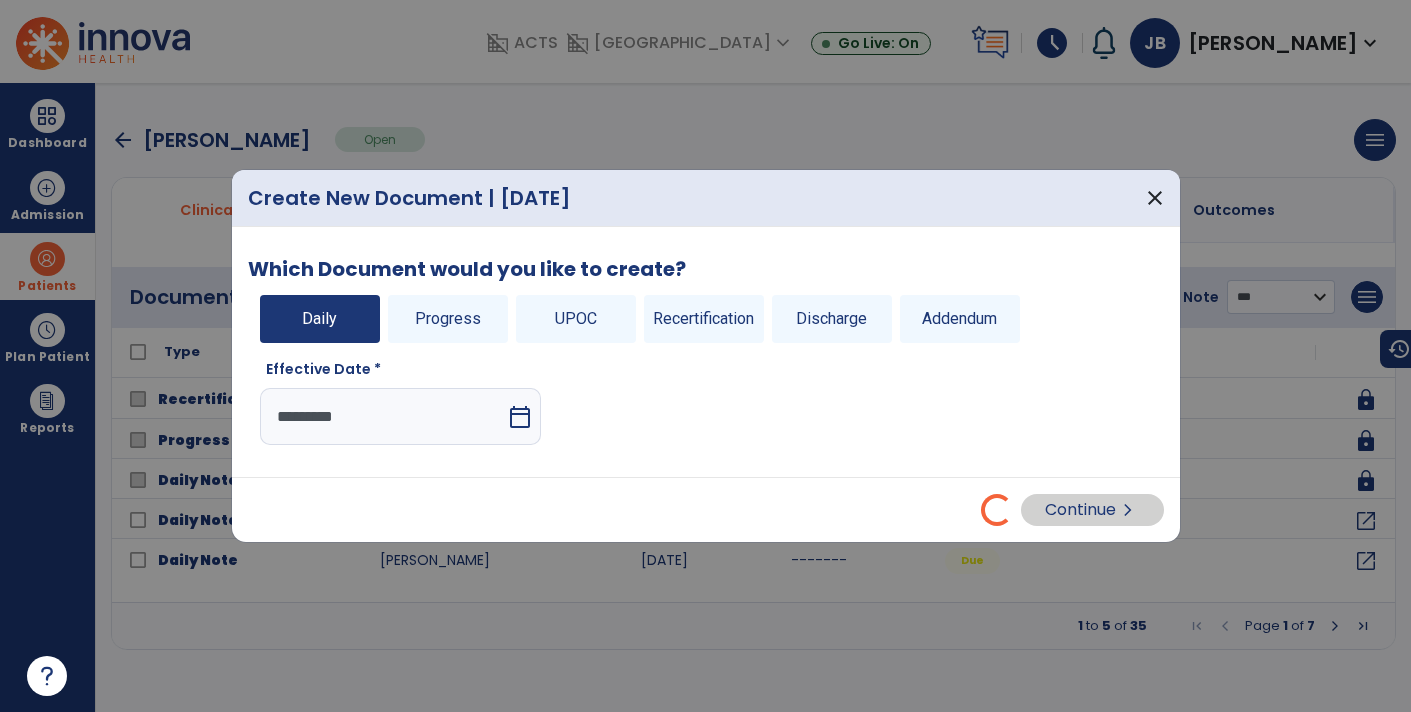 select on "*" 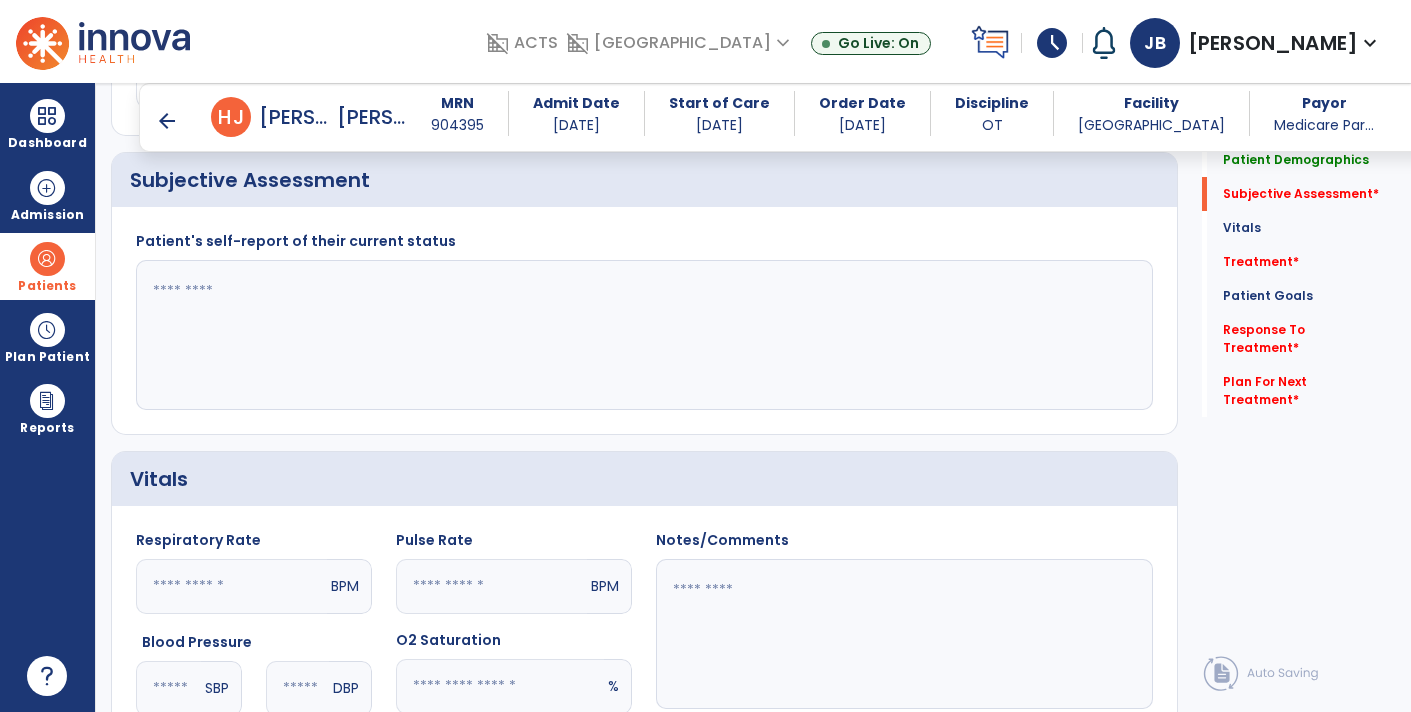 scroll, scrollTop: 454, scrollLeft: 0, axis: vertical 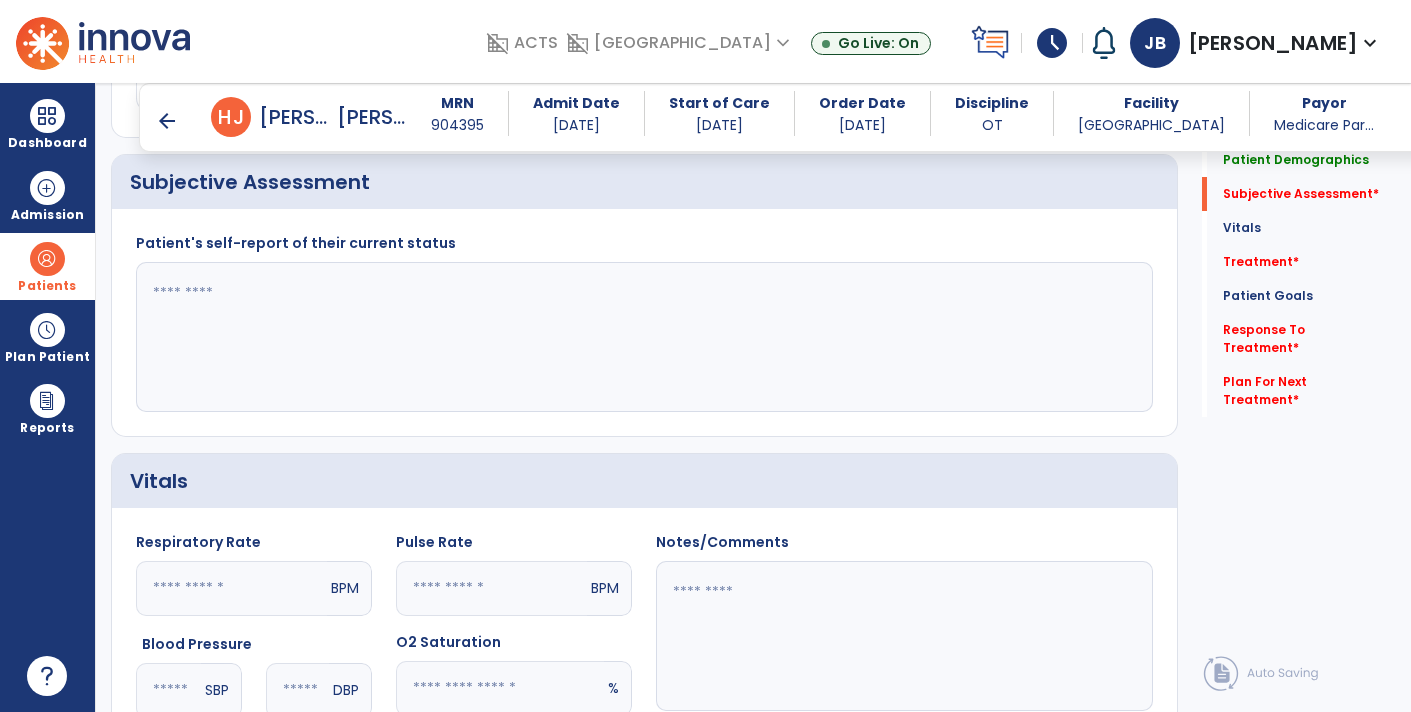 click 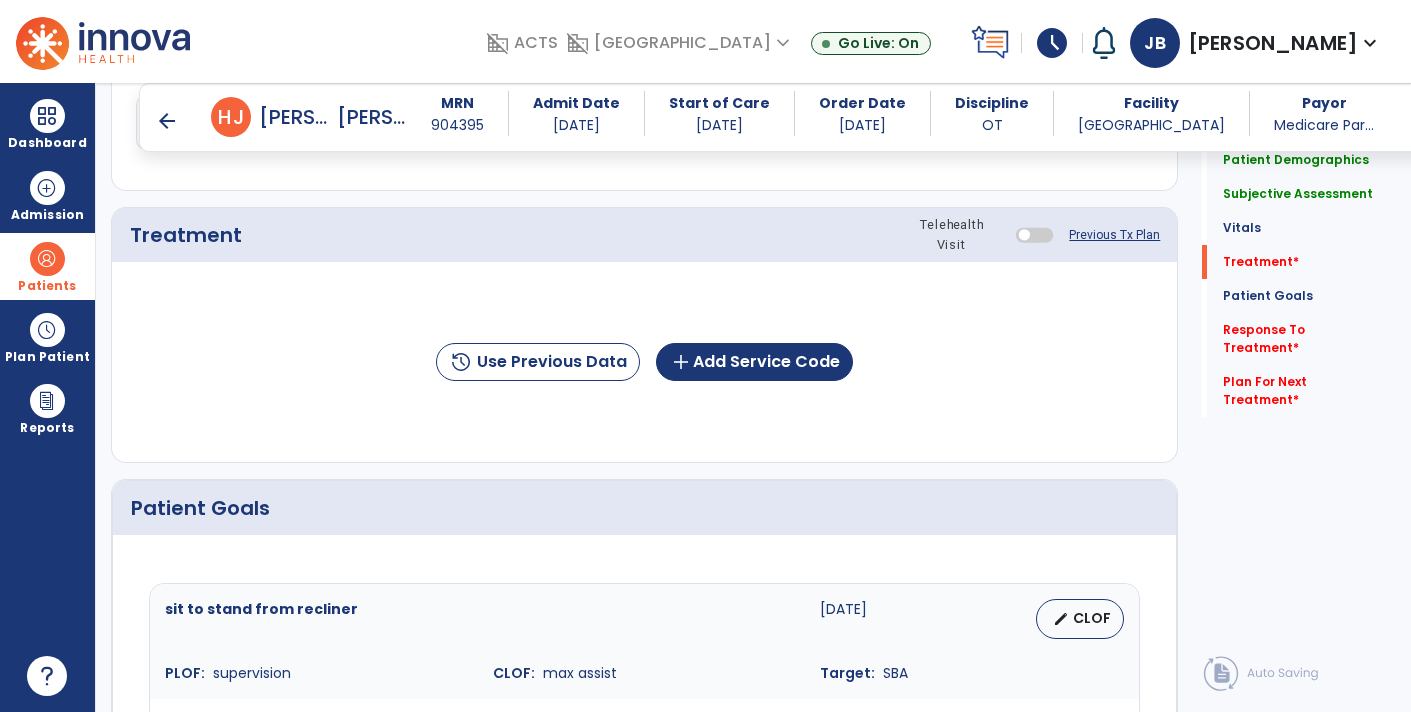 scroll, scrollTop: 1127, scrollLeft: 0, axis: vertical 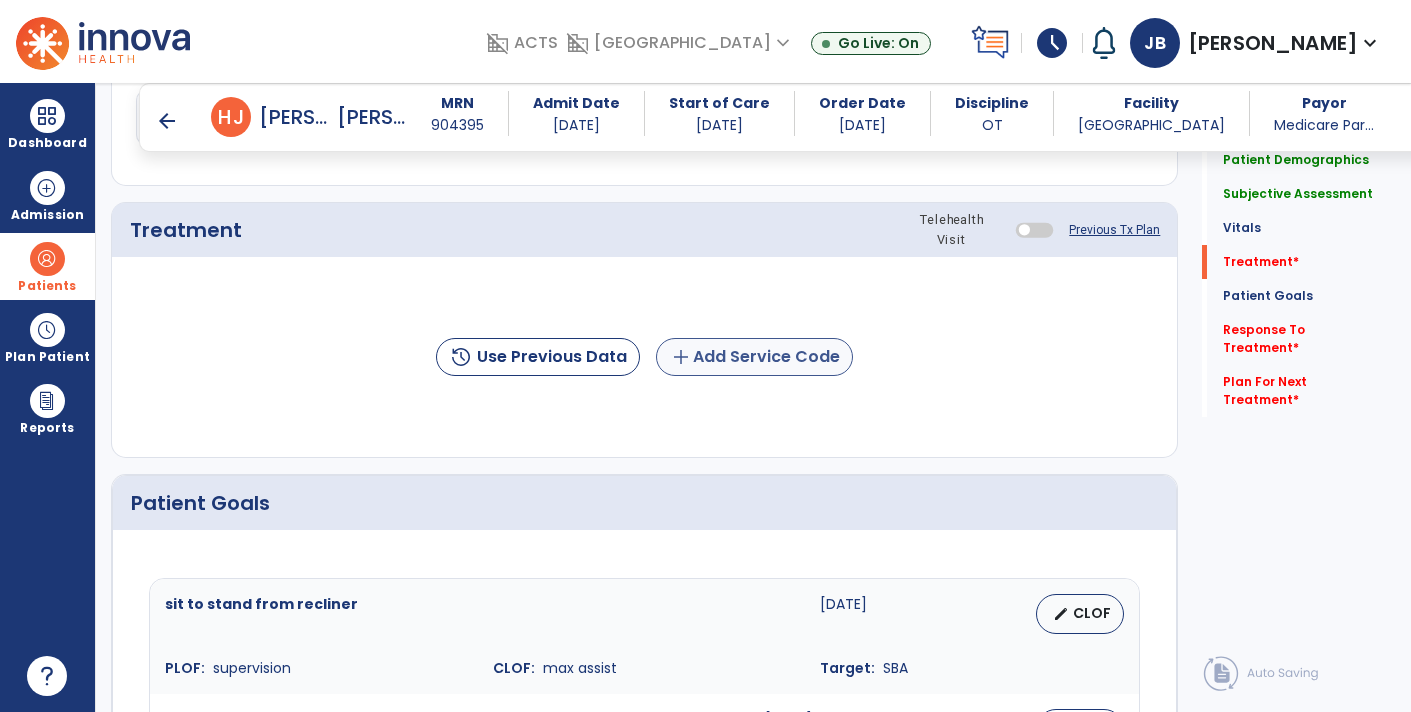 type on "**********" 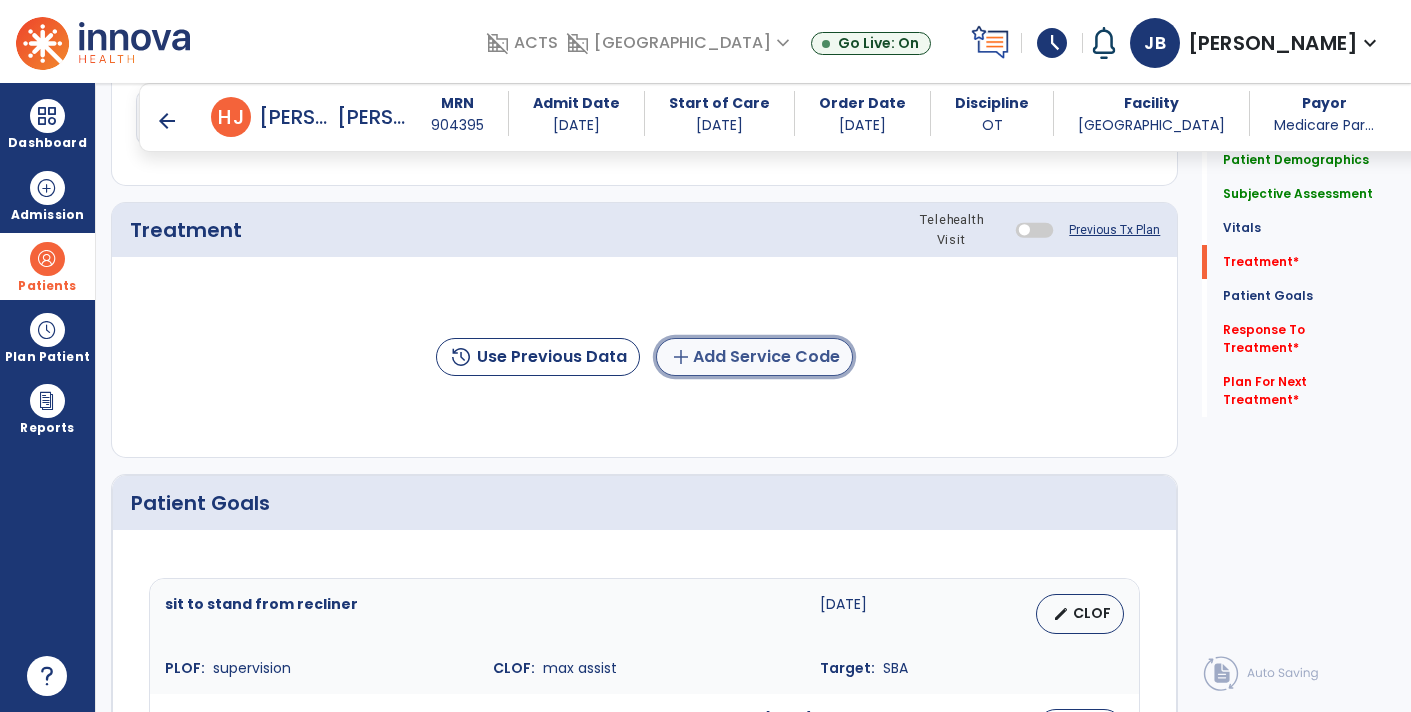 click on "add  Add Service Code" 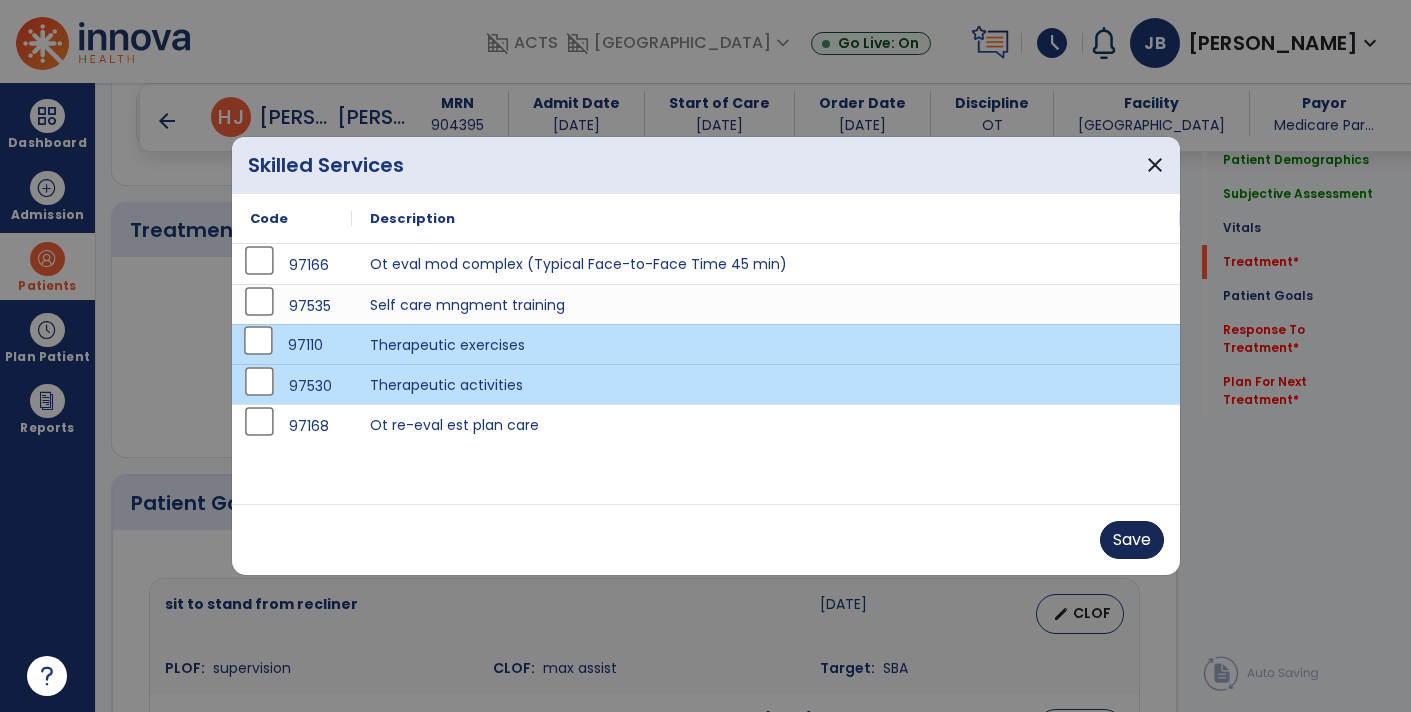 click on "Save" at bounding box center [1132, 540] 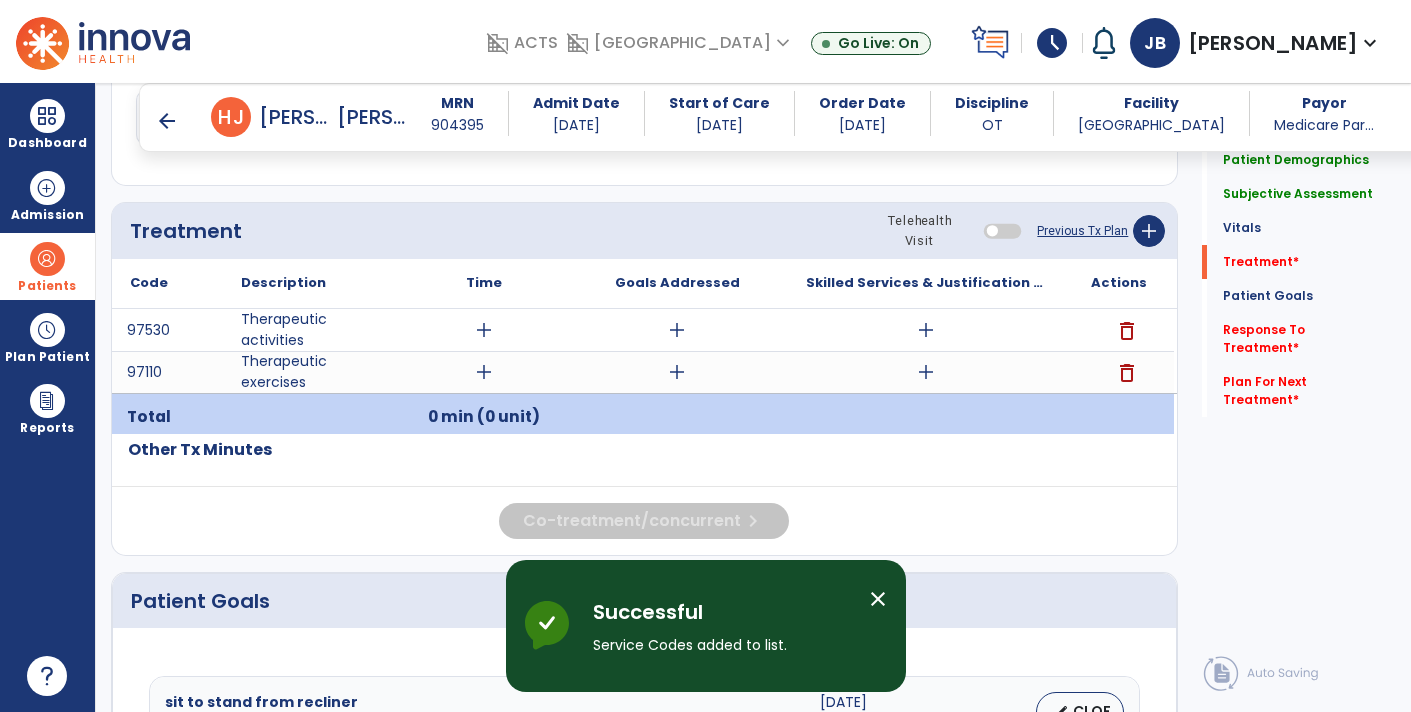 click on "add" at bounding box center [926, 372] 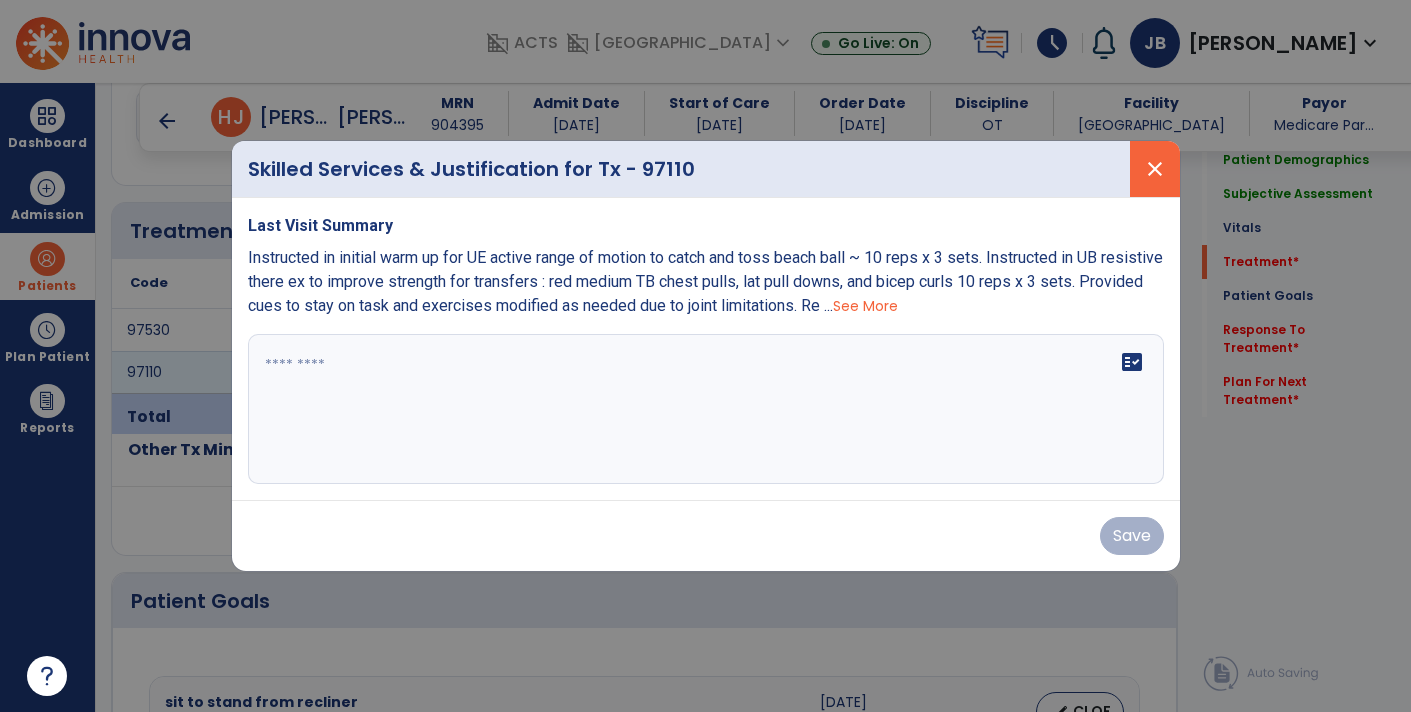 click on "close" at bounding box center (1155, 169) 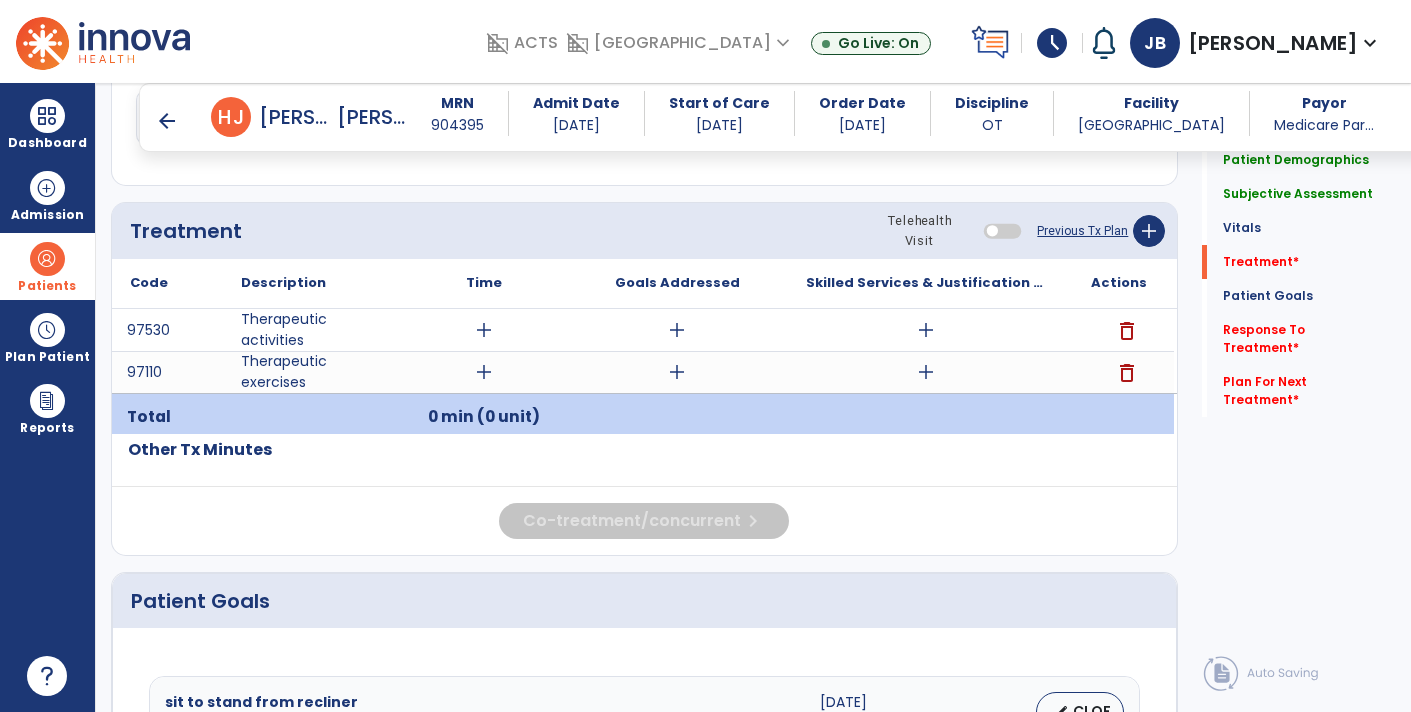 click on "add" at bounding box center (926, 372) 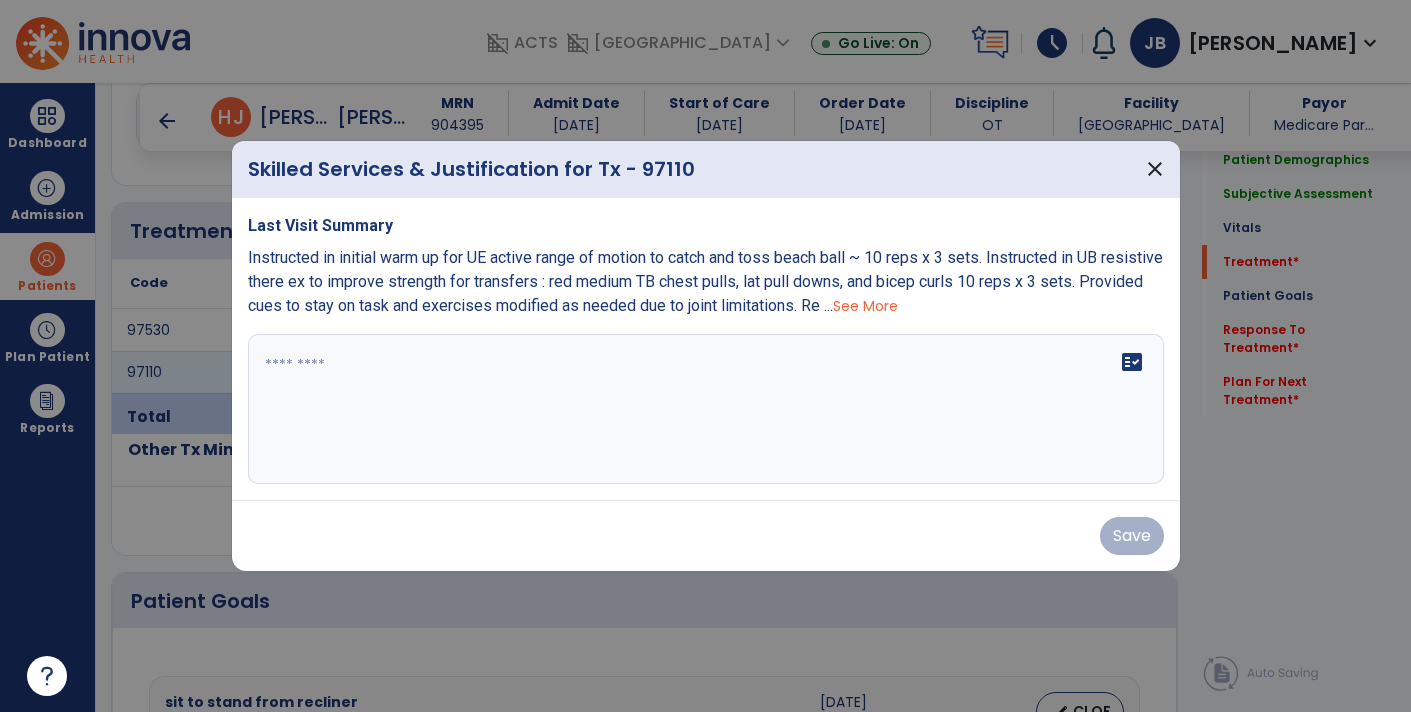 click at bounding box center (706, 409) 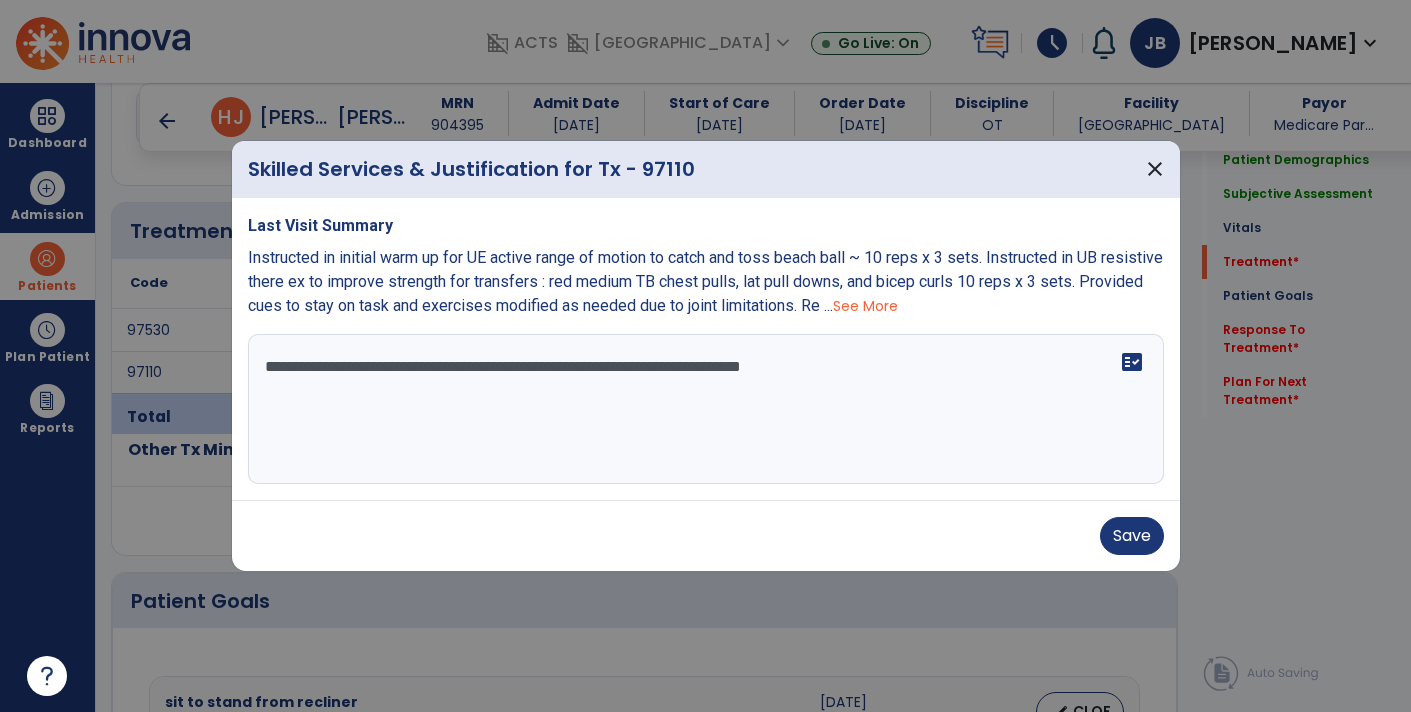 click on "**********" at bounding box center [706, 409] 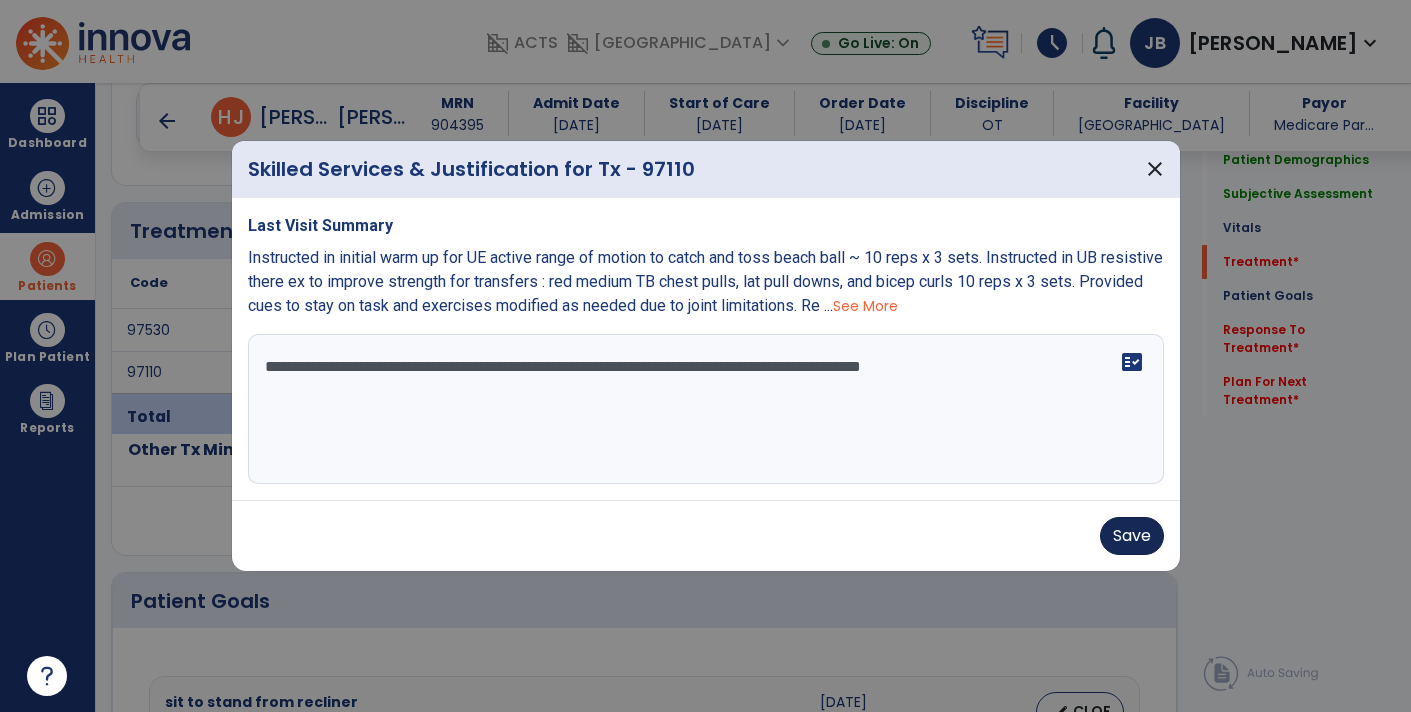 type on "**********" 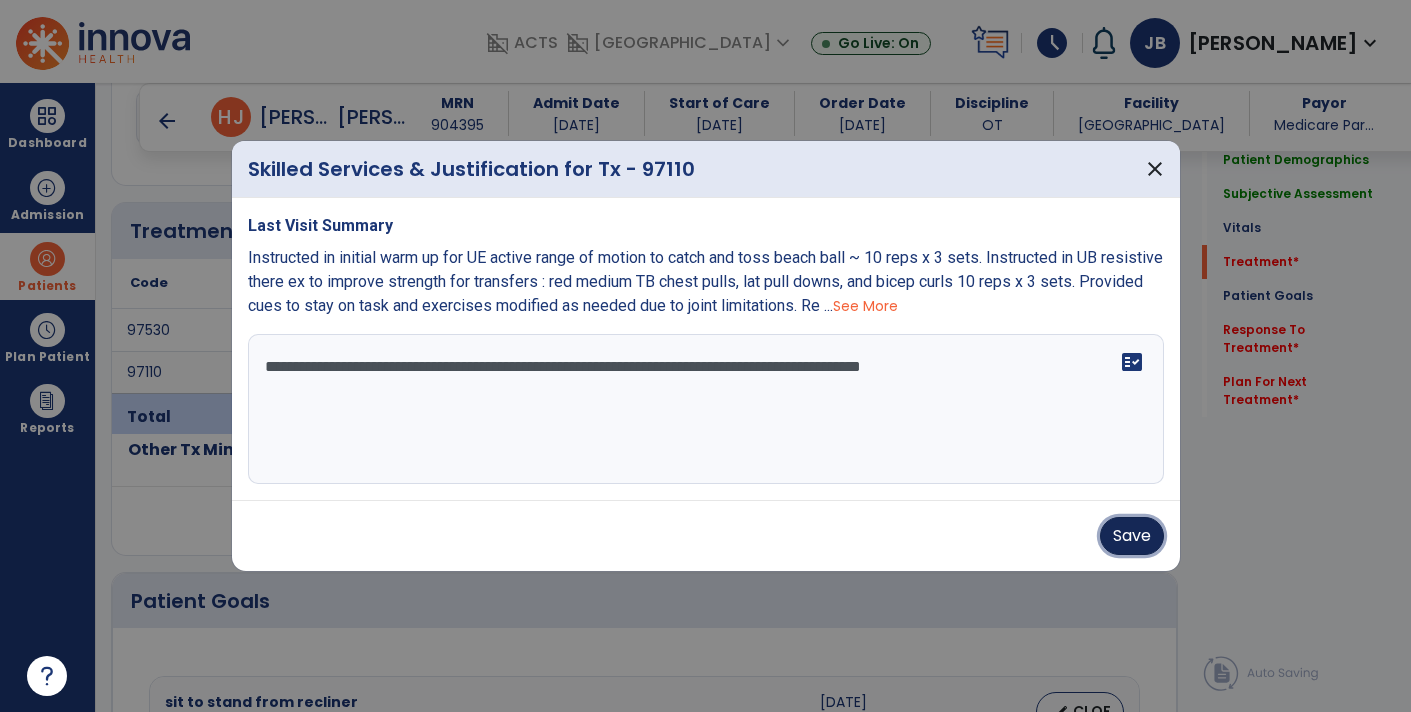 click on "Save" at bounding box center [1132, 536] 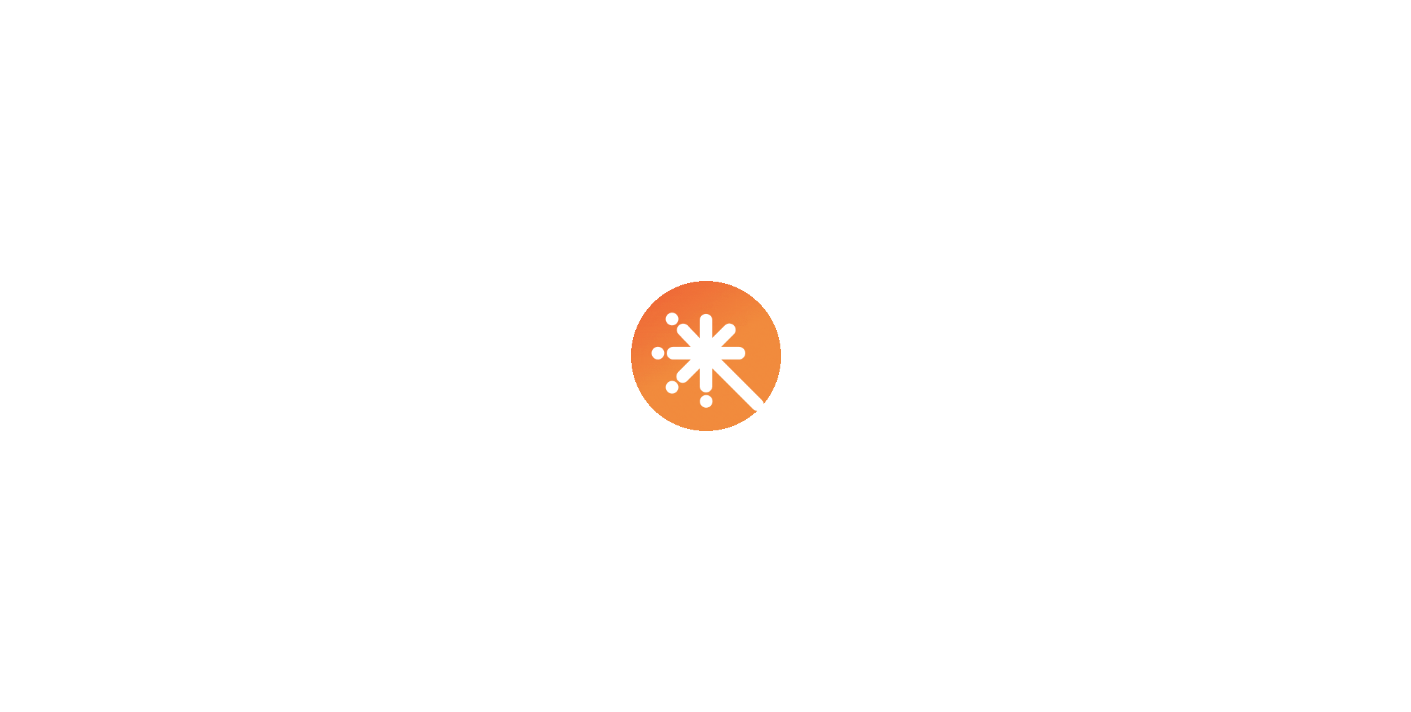 scroll, scrollTop: 0, scrollLeft: 0, axis: both 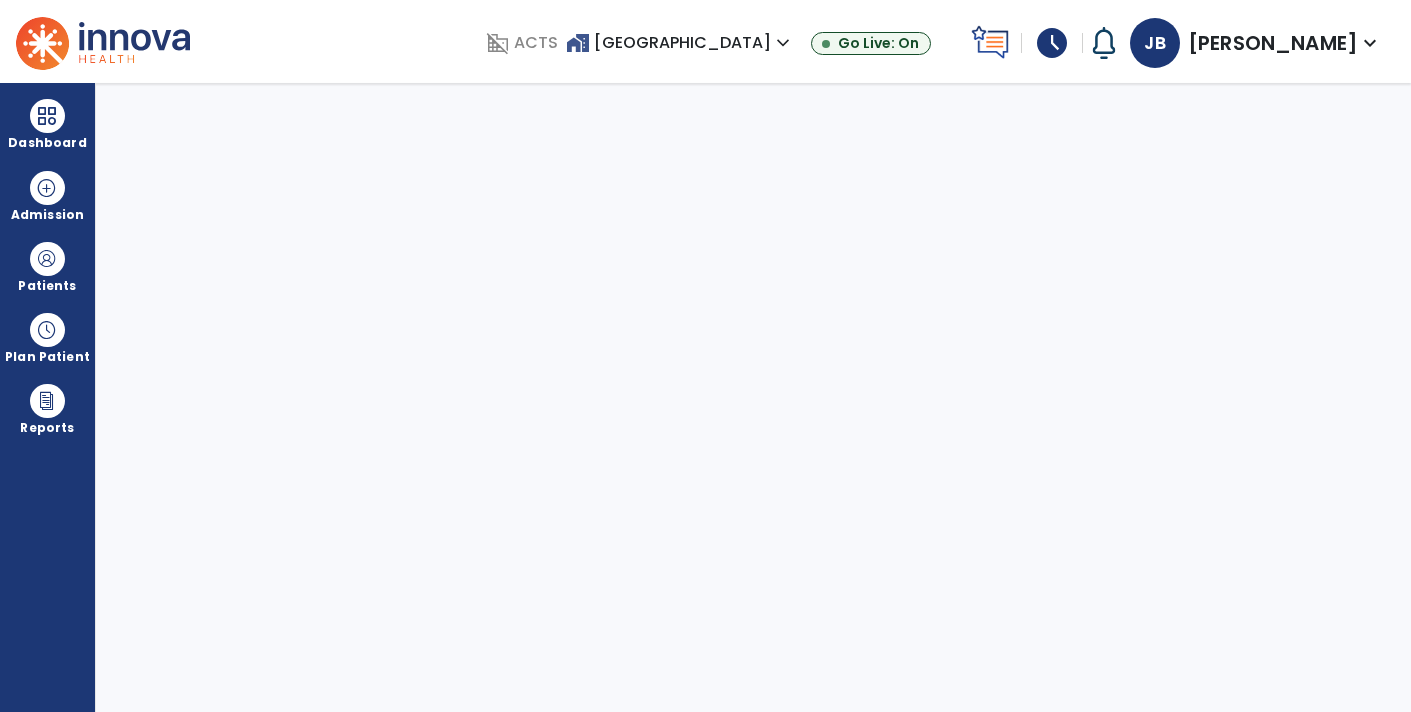 select on "****" 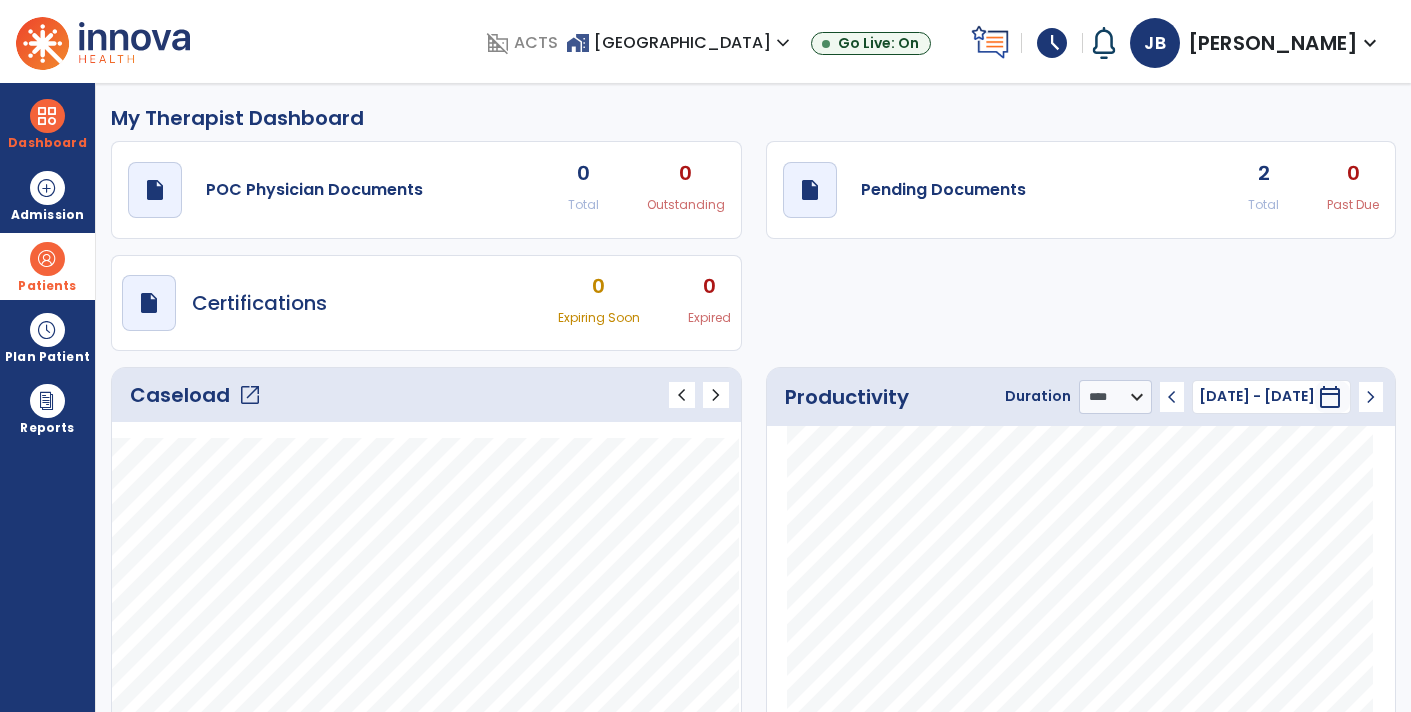 click on "Patients" at bounding box center (47, 286) 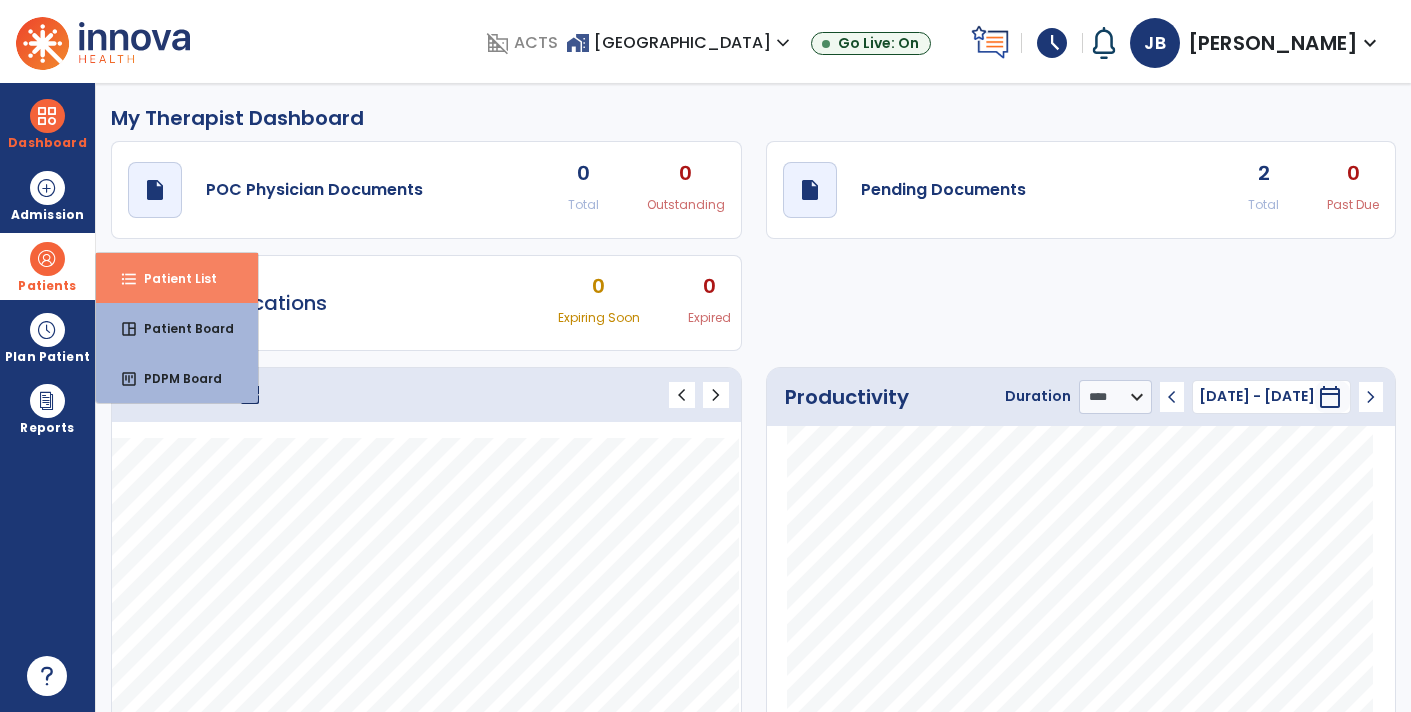 click on "format_list_bulleted  Patient List" at bounding box center [177, 278] 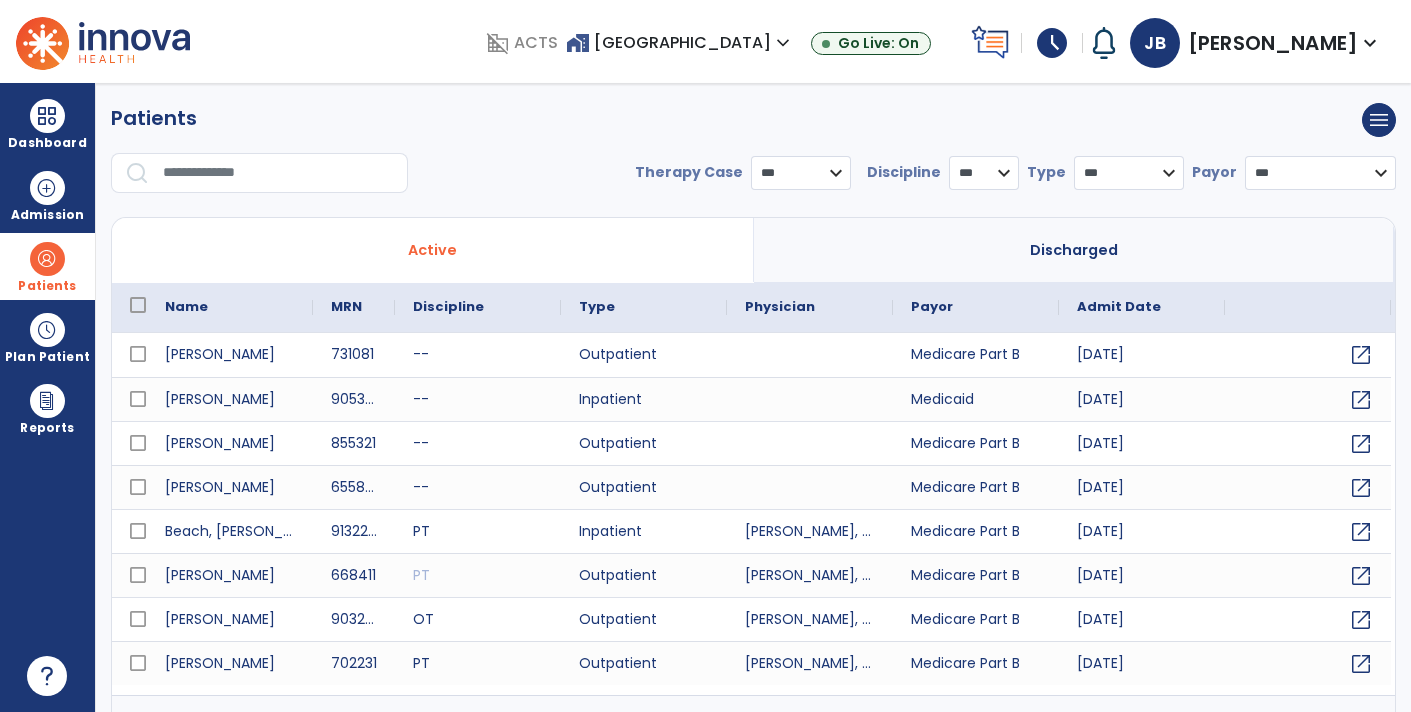 click at bounding box center (278, 173) 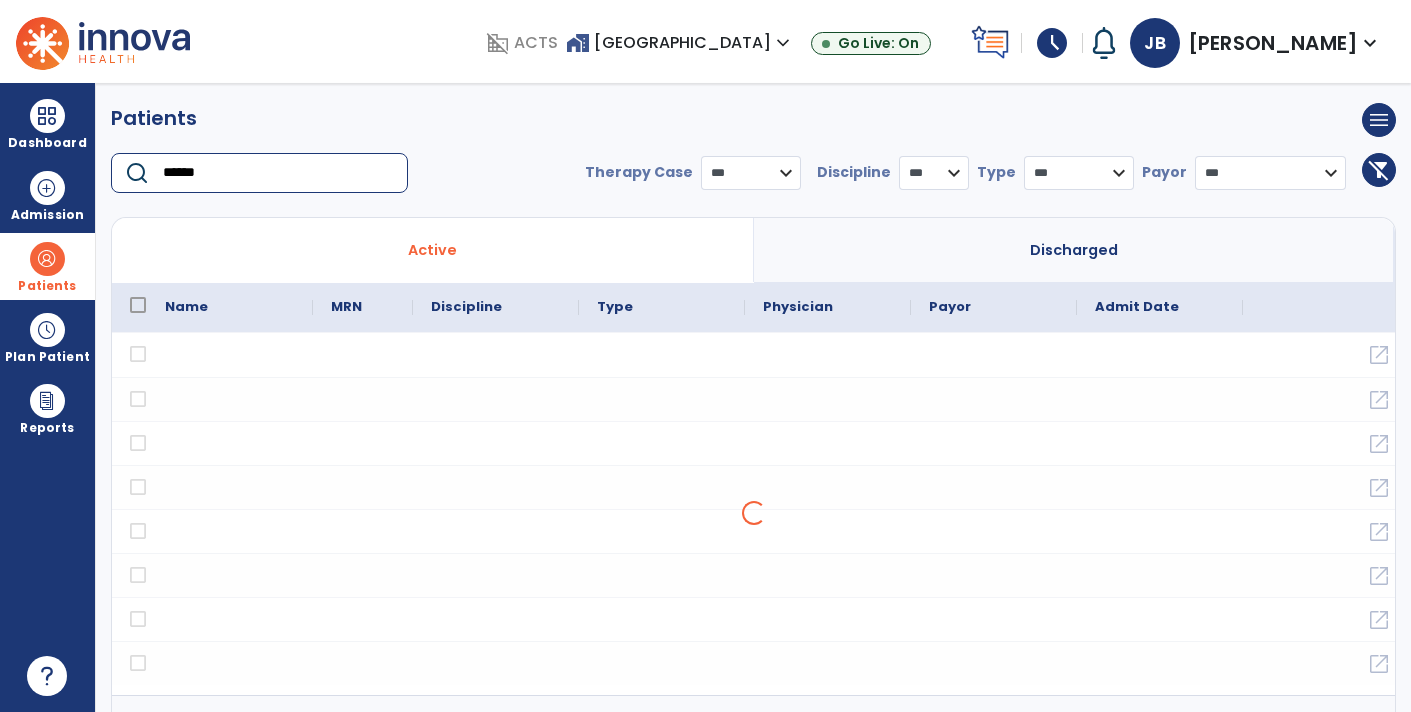 type on "******" 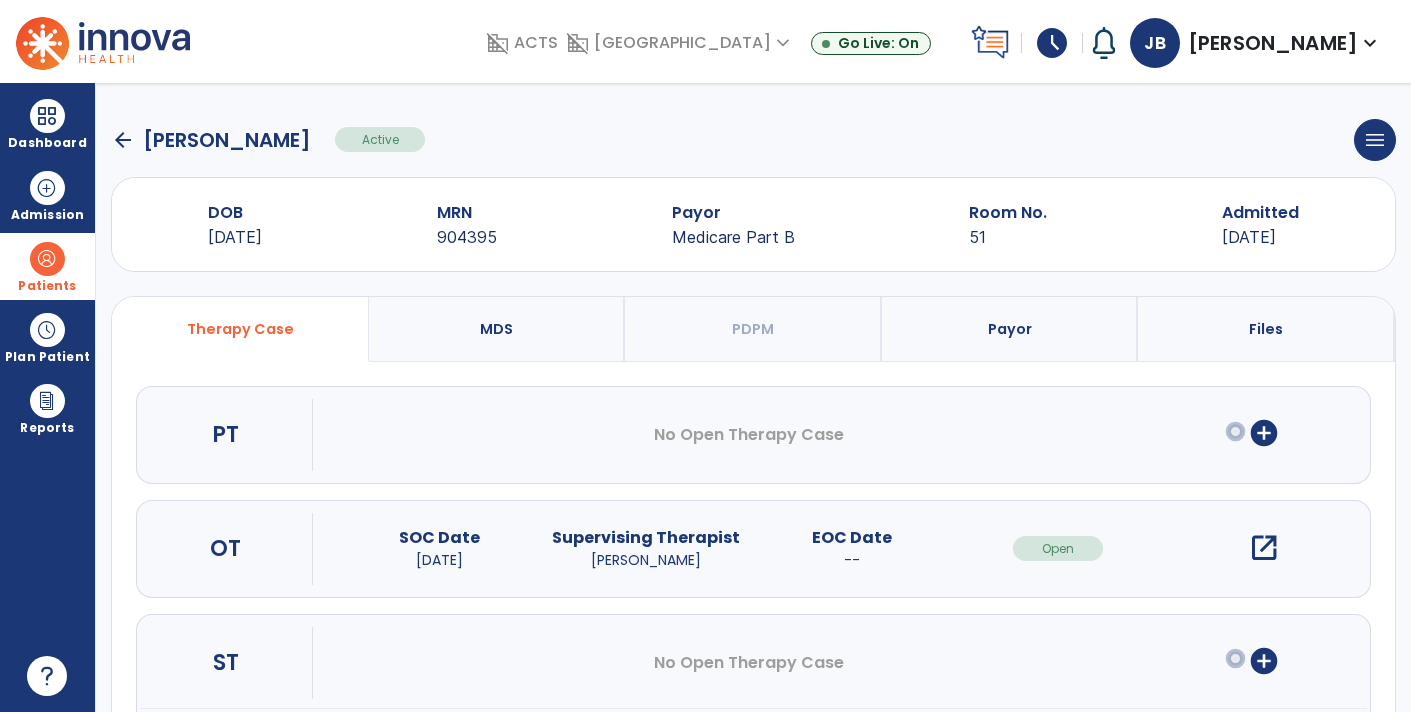 scroll, scrollTop: 1, scrollLeft: 0, axis: vertical 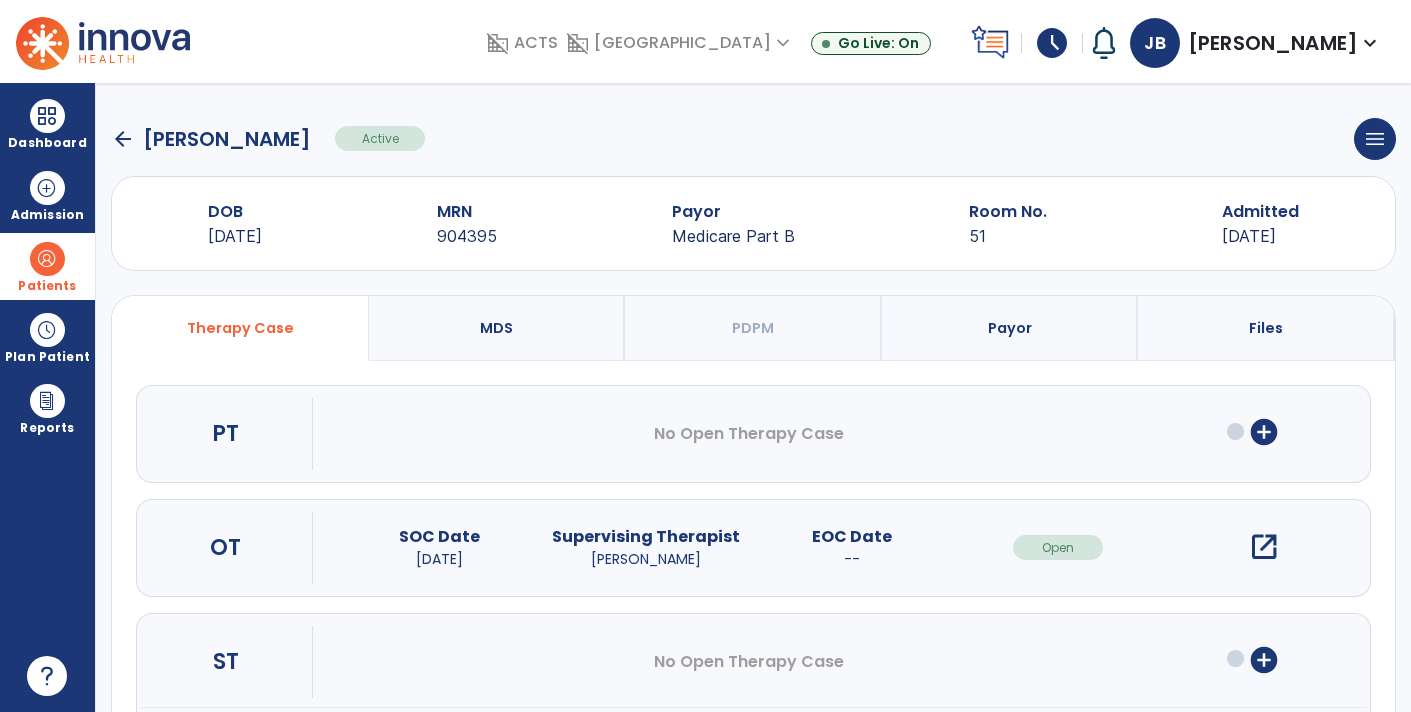 click on "open_in_new" at bounding box center [1264, 547] 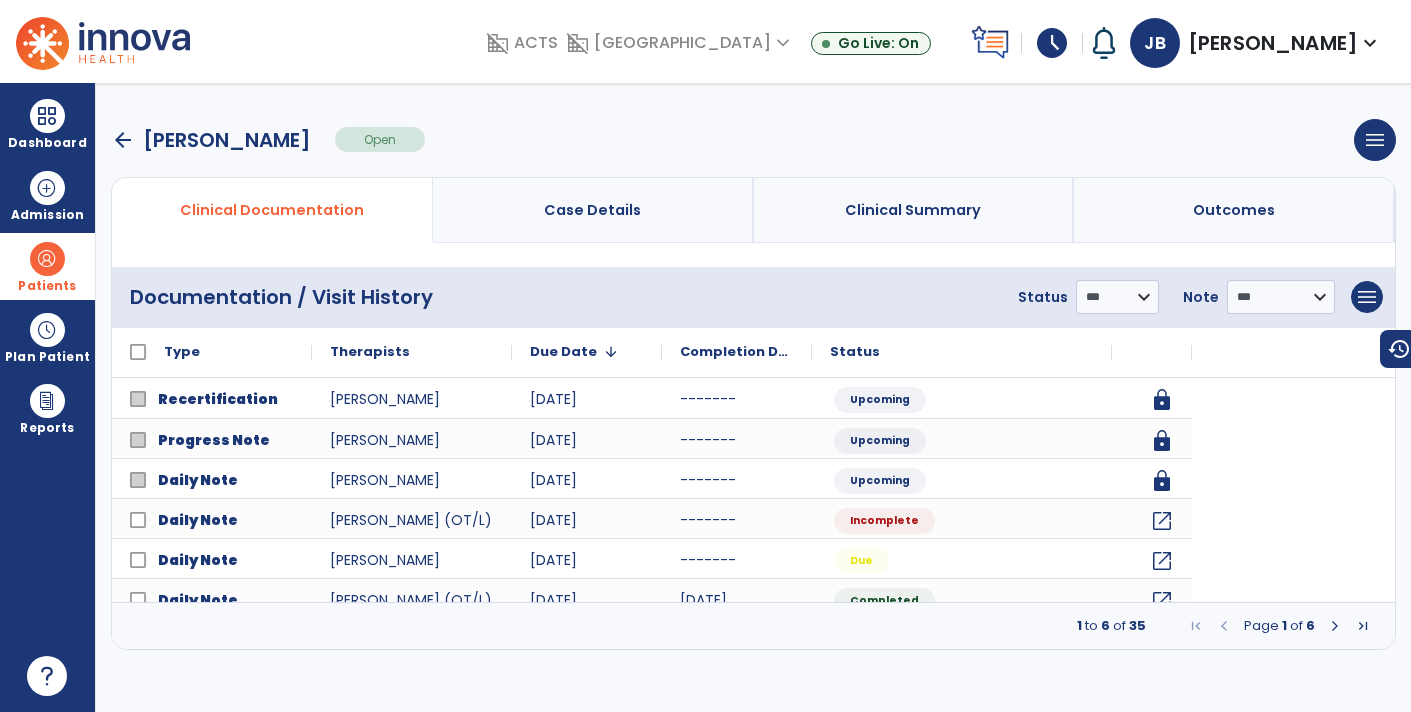 scroll, scrollTop: 0, scrollLeft: 0, axis: both 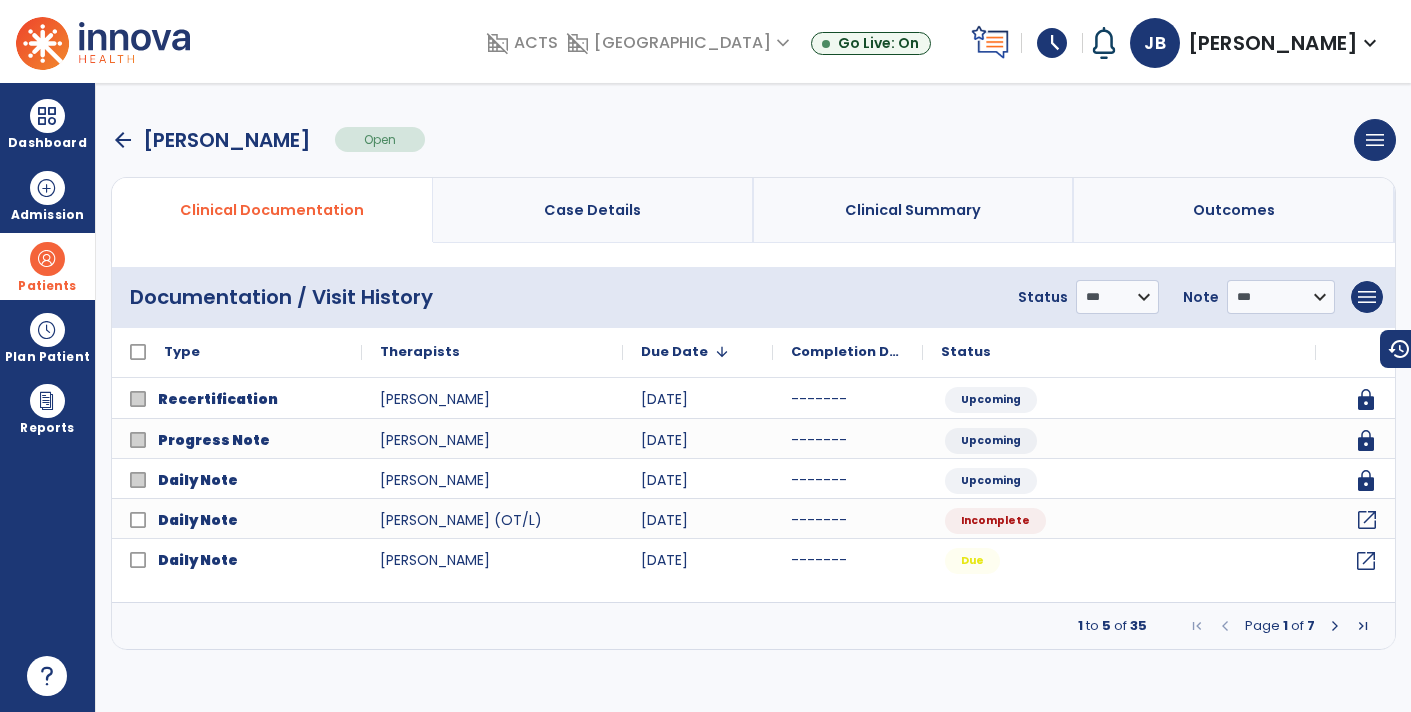 click on "open_in_new" 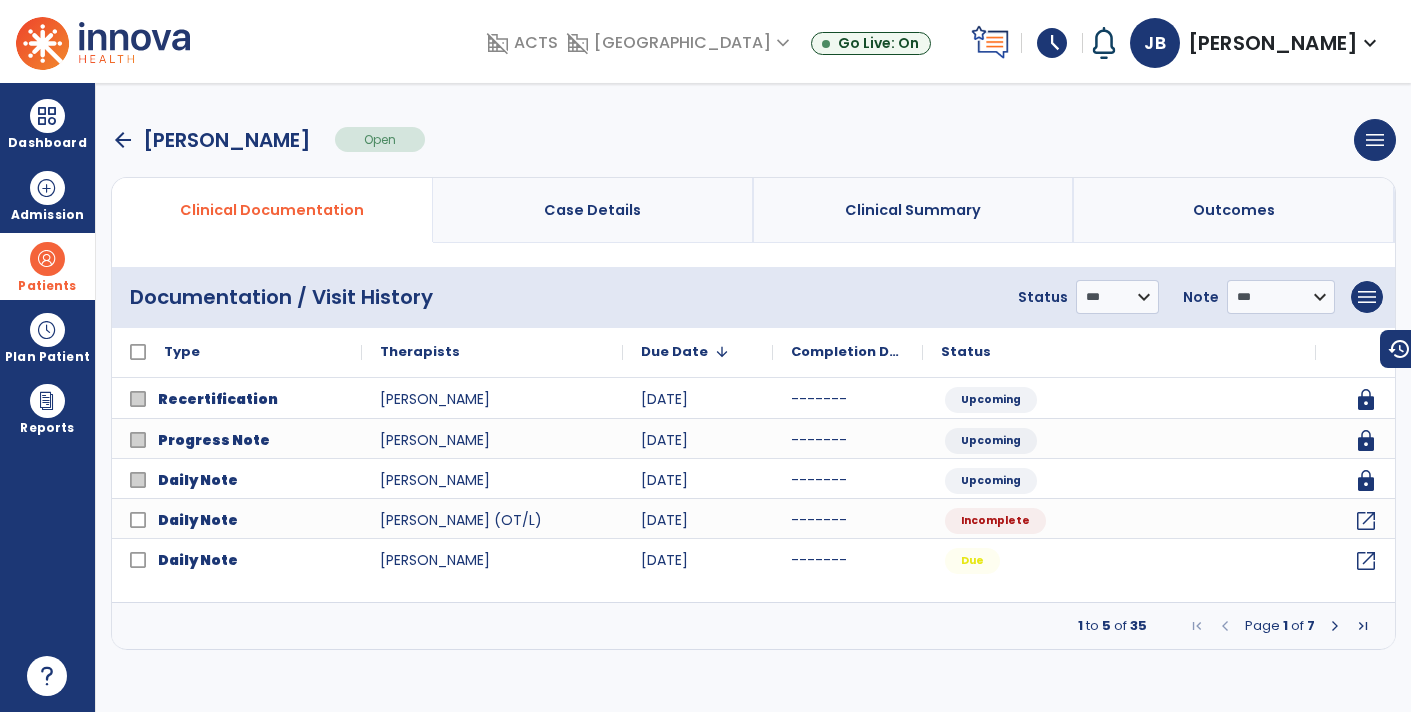 select on "*" 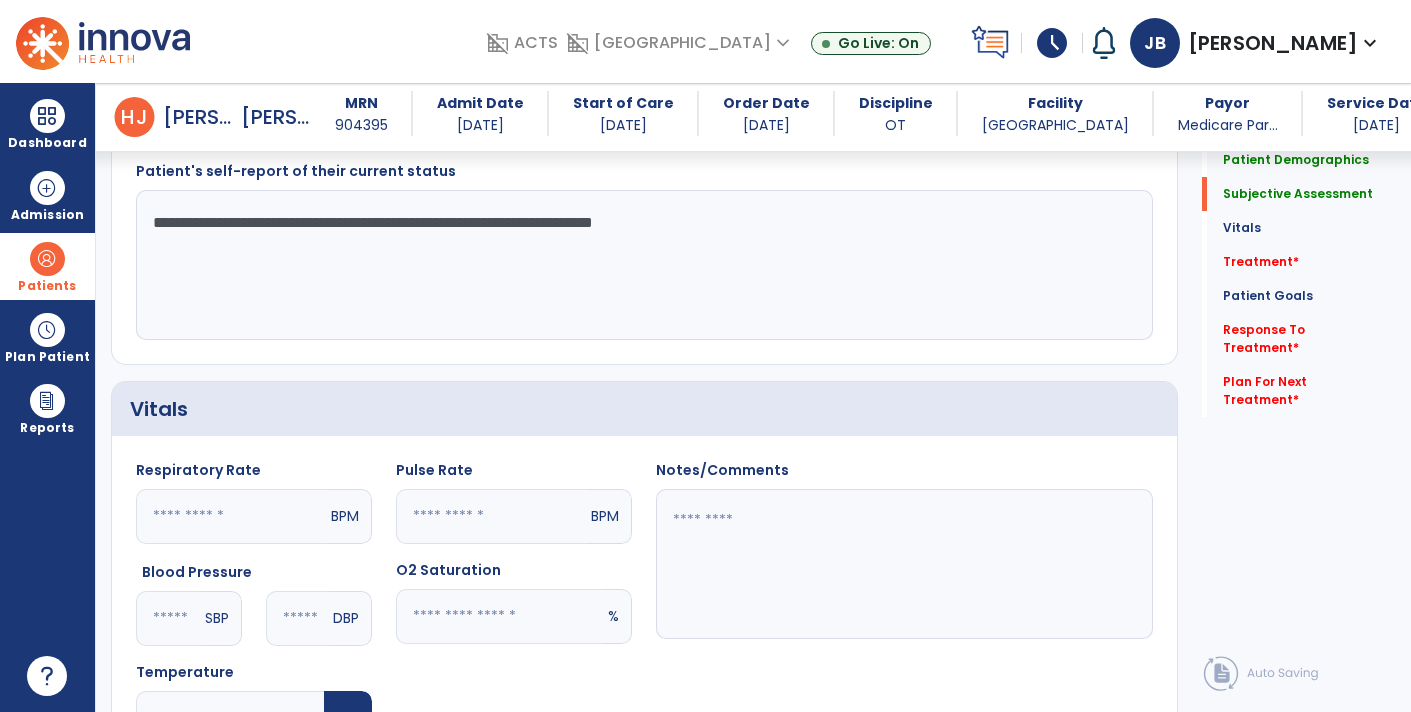 scroll, scrollTop: 553, scrollLeft: 0, axis: vertical 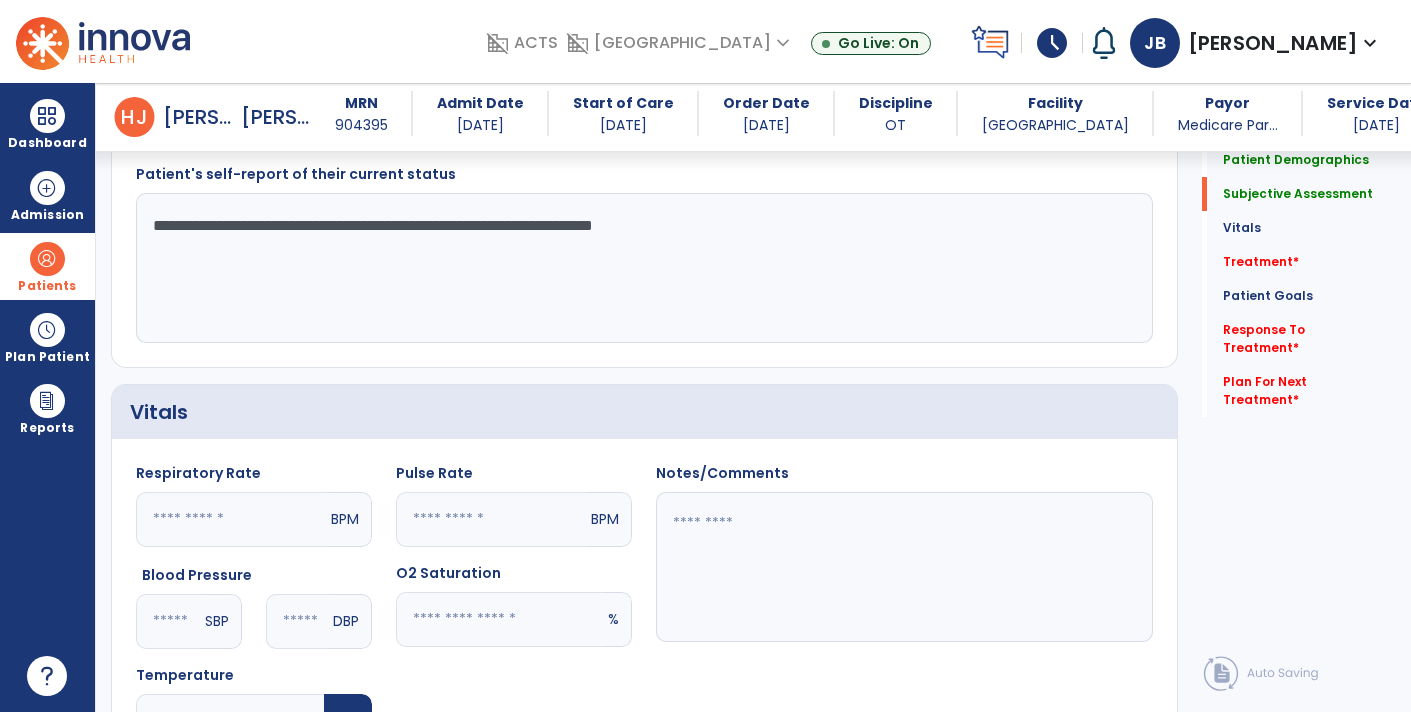 click on "**********" 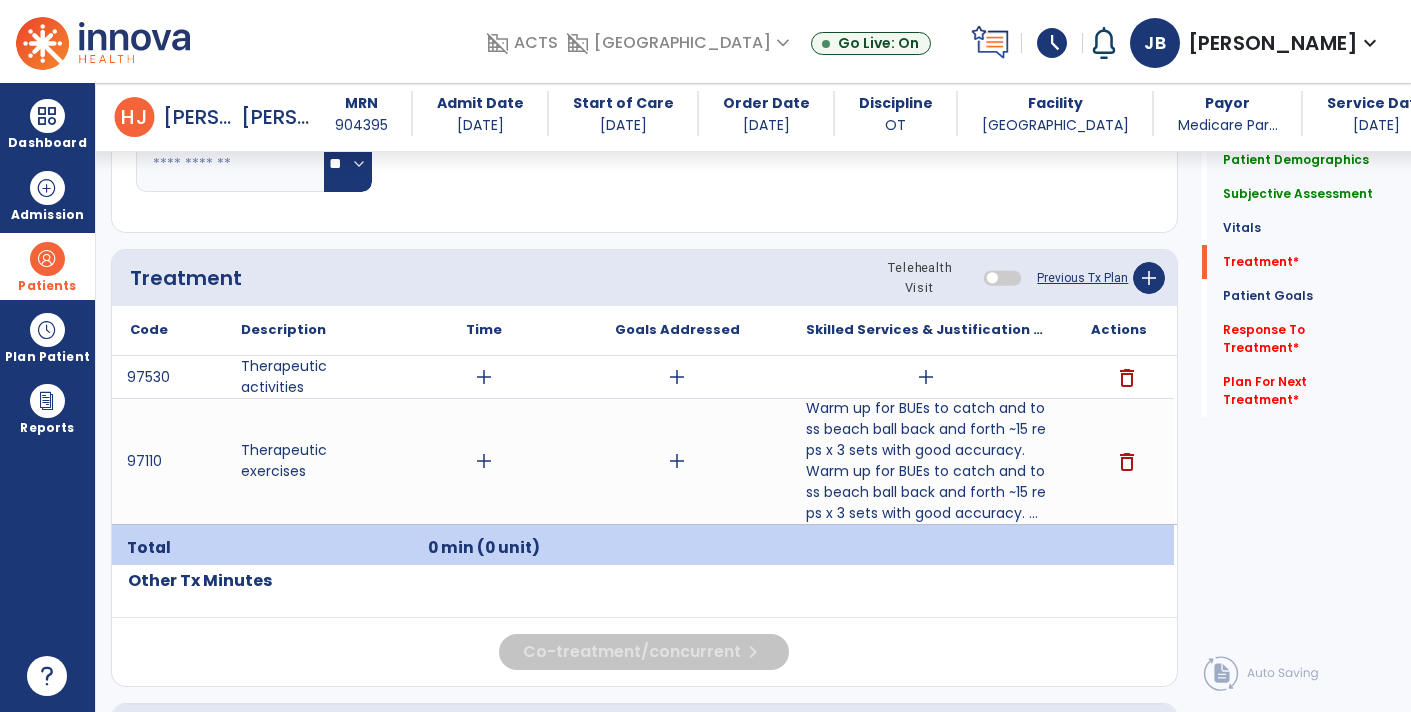scroll, scrollTop: 1111, scrollLeft: 0, axis: vertical 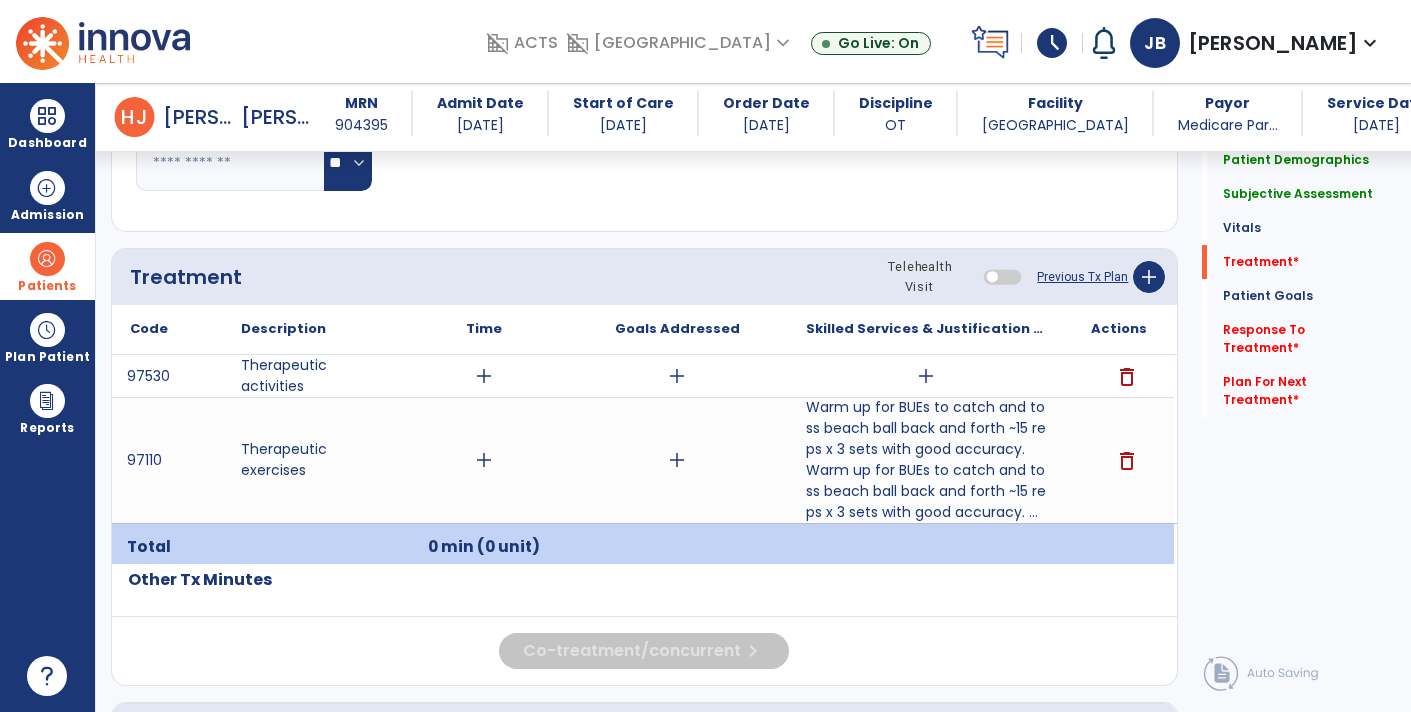 type on "**********" 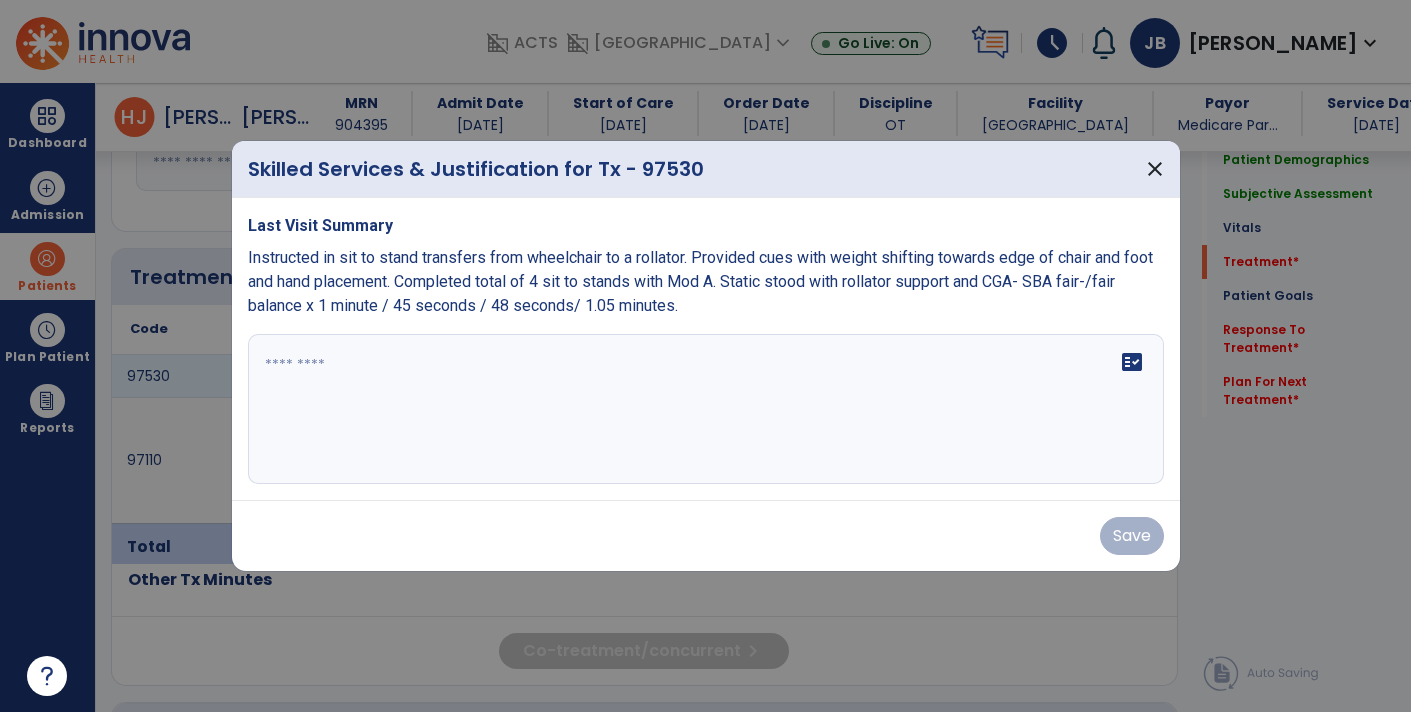 click at bounding box center [706, 409] 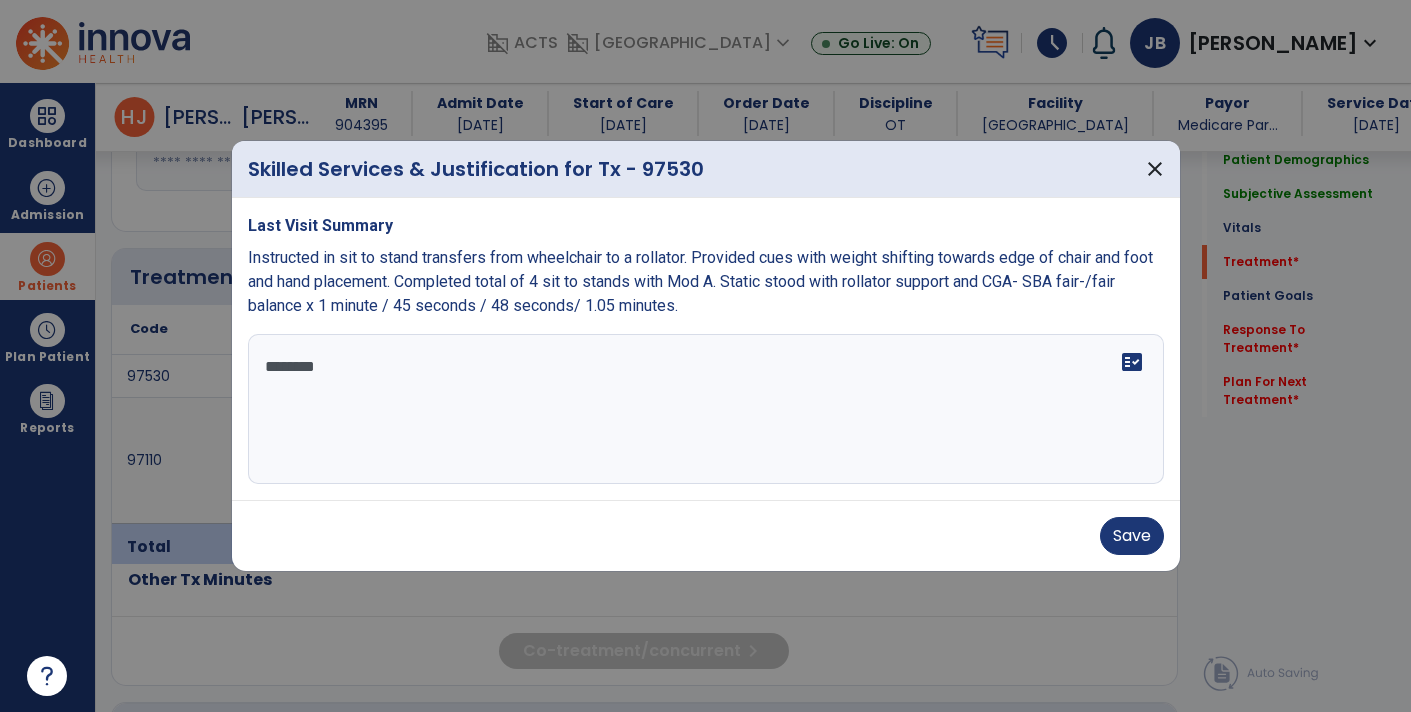 type on "*********" 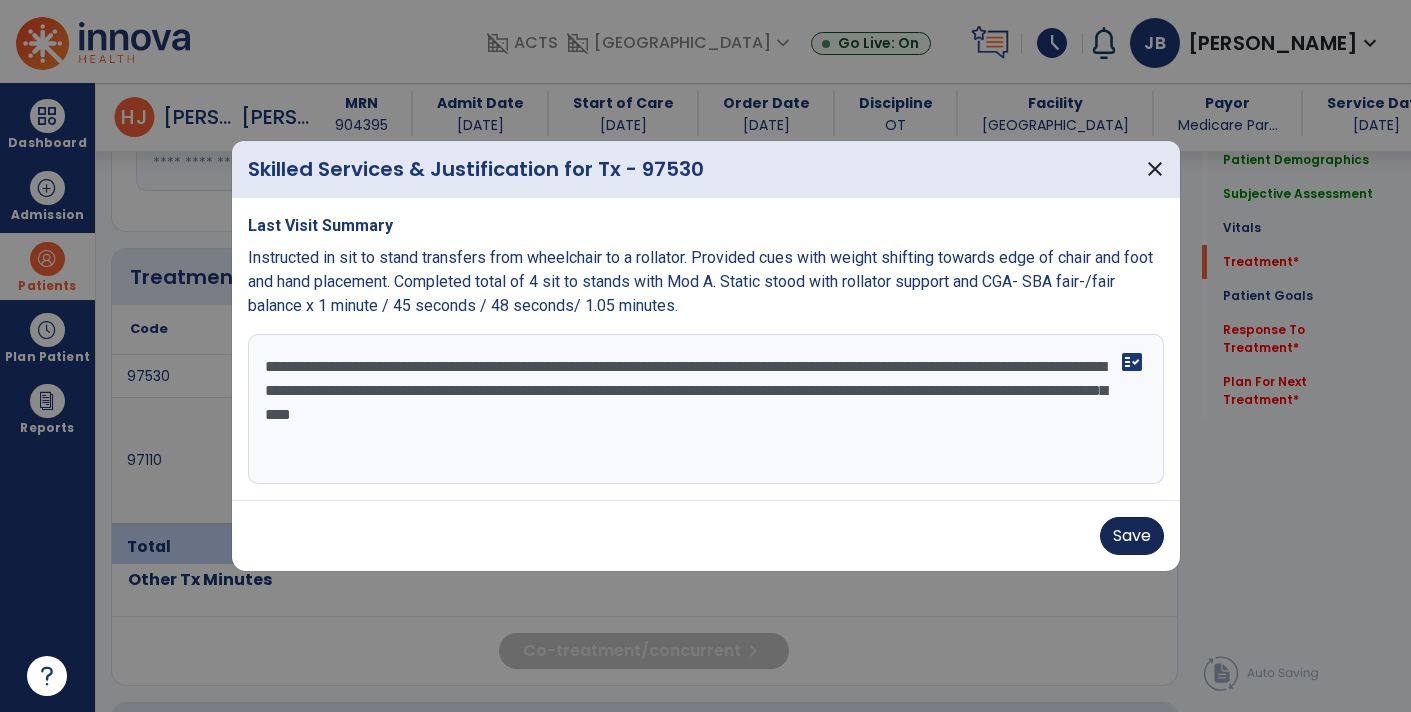 type on "**********" 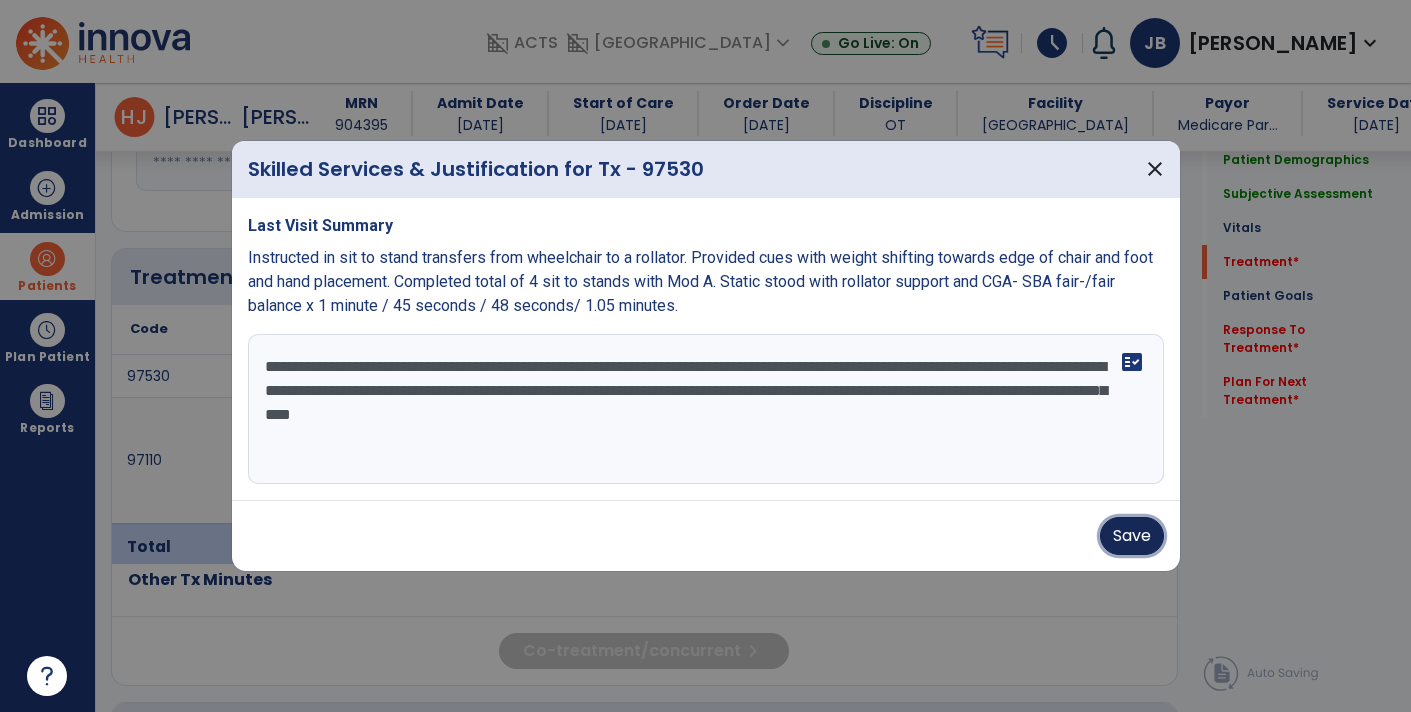 click on "Save" at bounding box center (1132, 536) 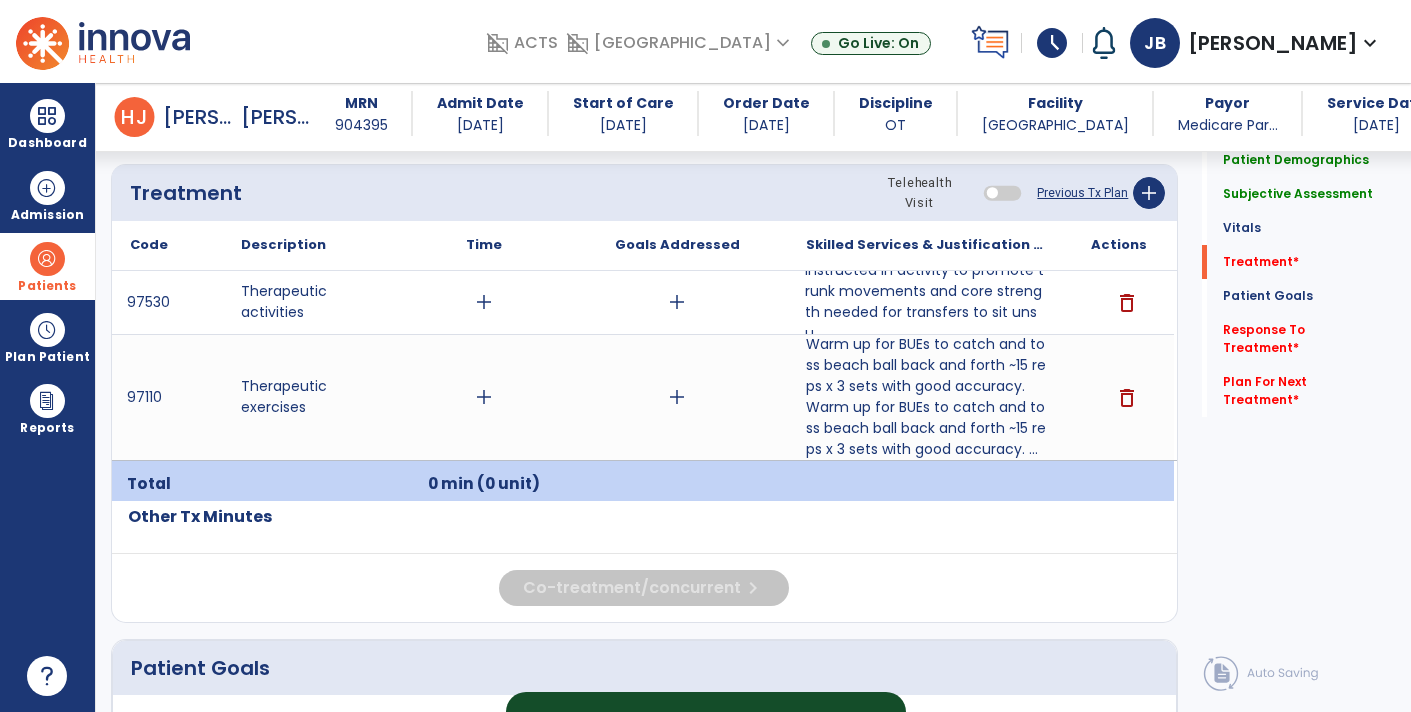 scroll, scrollTop: 1198, scrollLeft: 0, axis: vertical 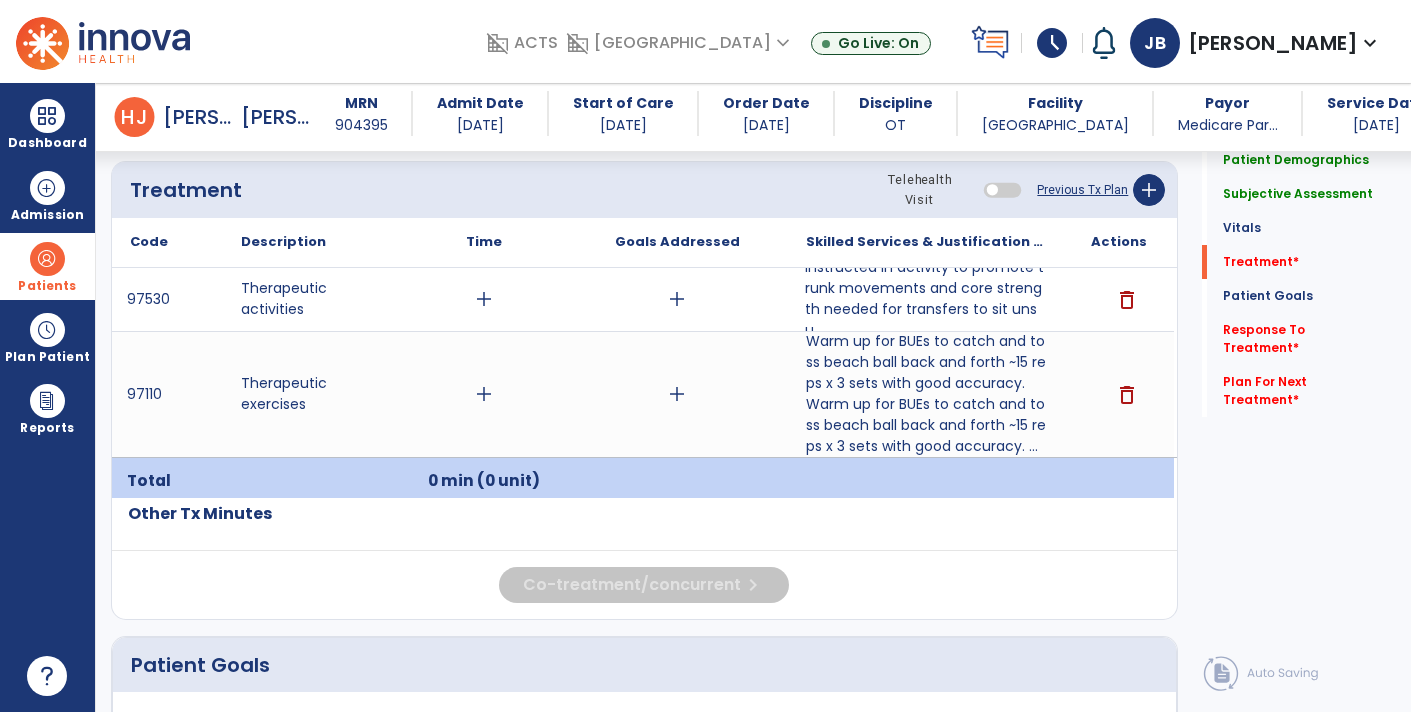 click on "add" at bounding box center (677, 394) 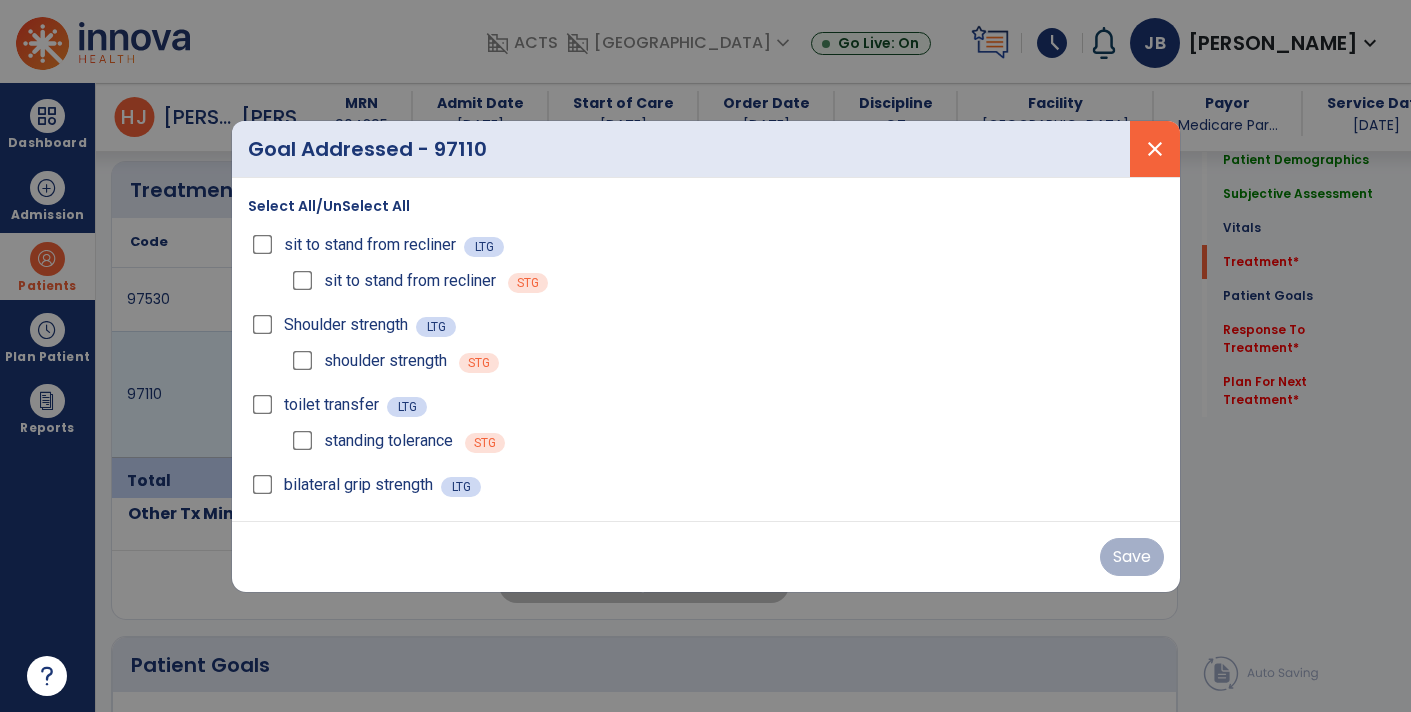 click on "close" at bounding box center [1155, 149] 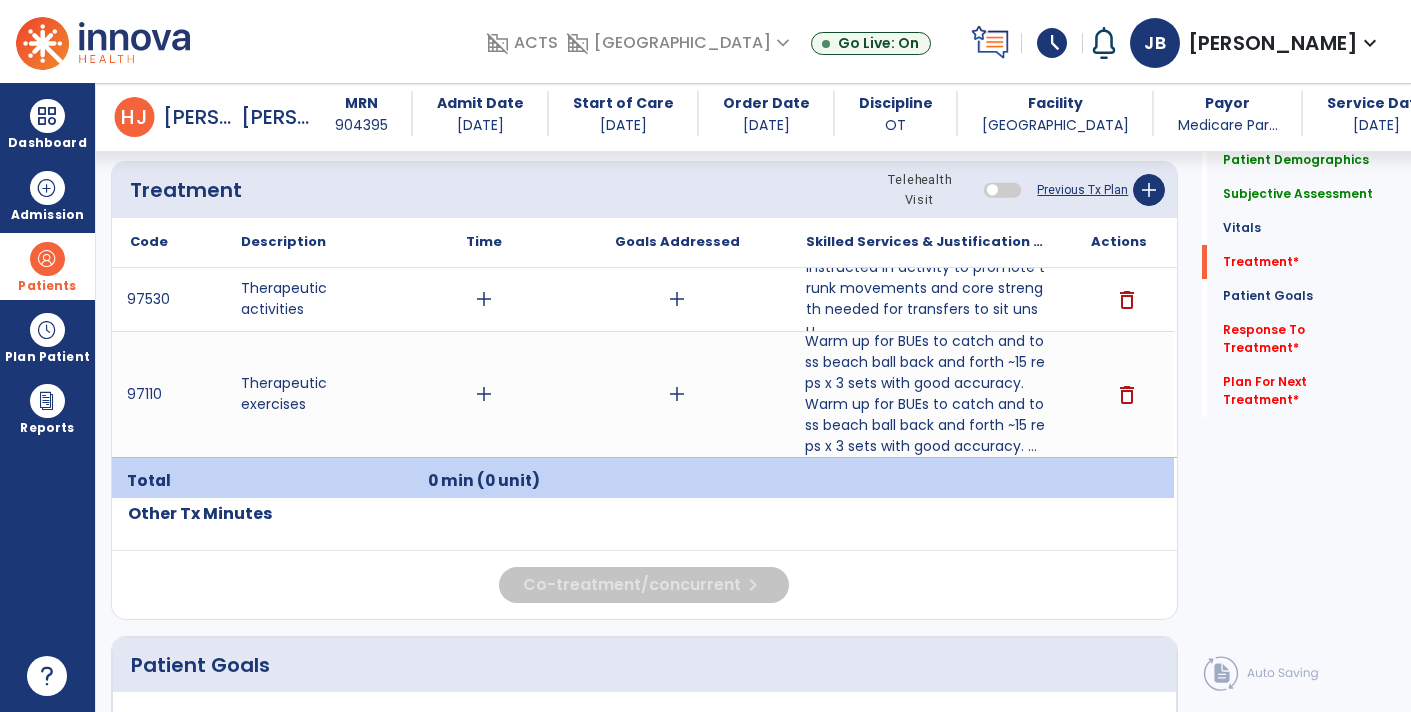 click on "Warm up for BUEs to catch and toss beach ball back and forth ~15 reps x 3 sets with good accuracy. ..." at bounding box center (926, 425) 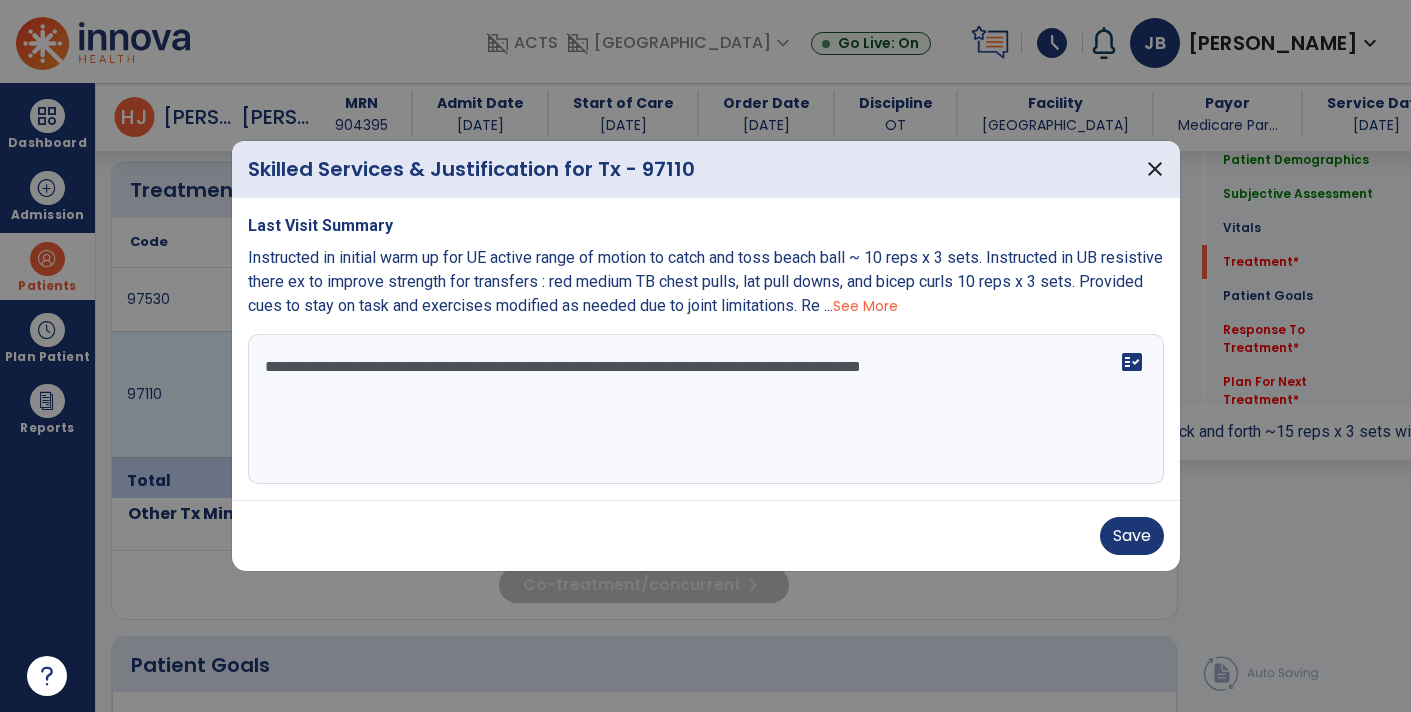 click on "**********" at bounding box center (706, 409) 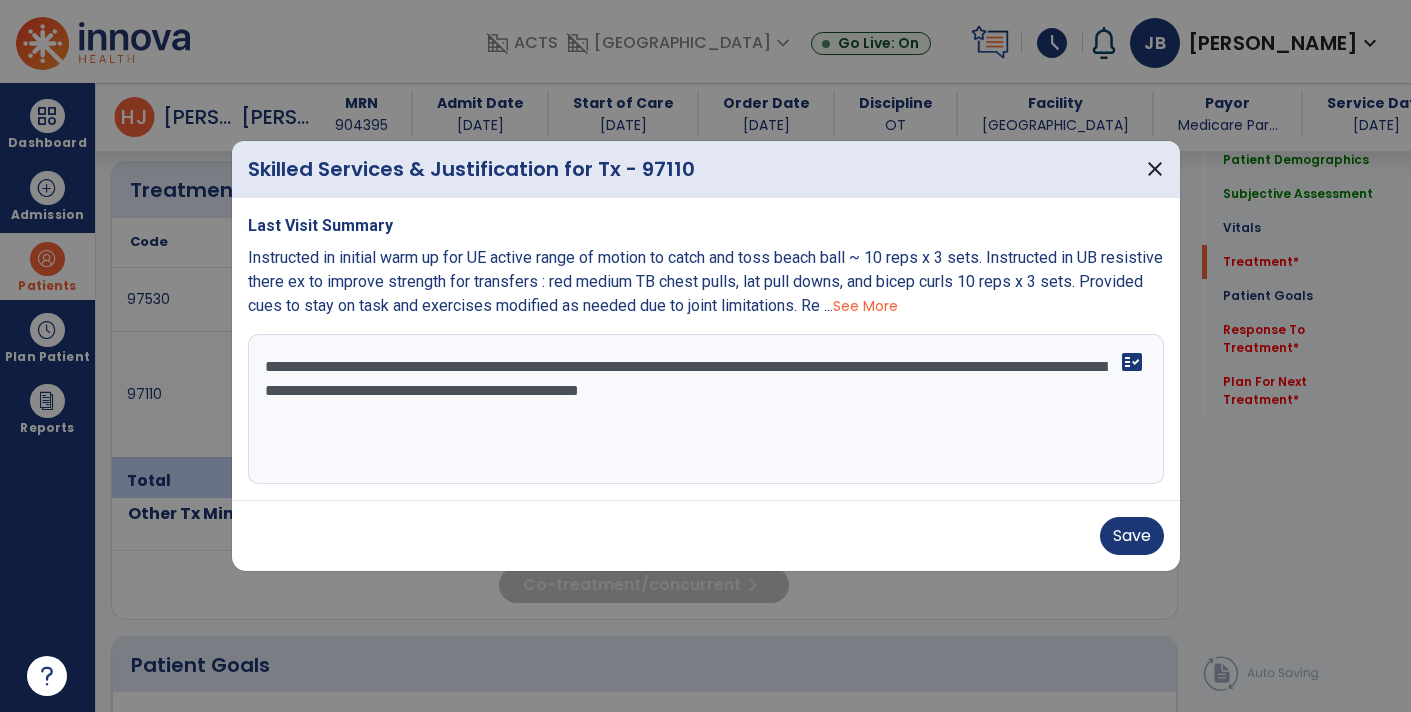 click on "**********" at bounding box center [706, 409] 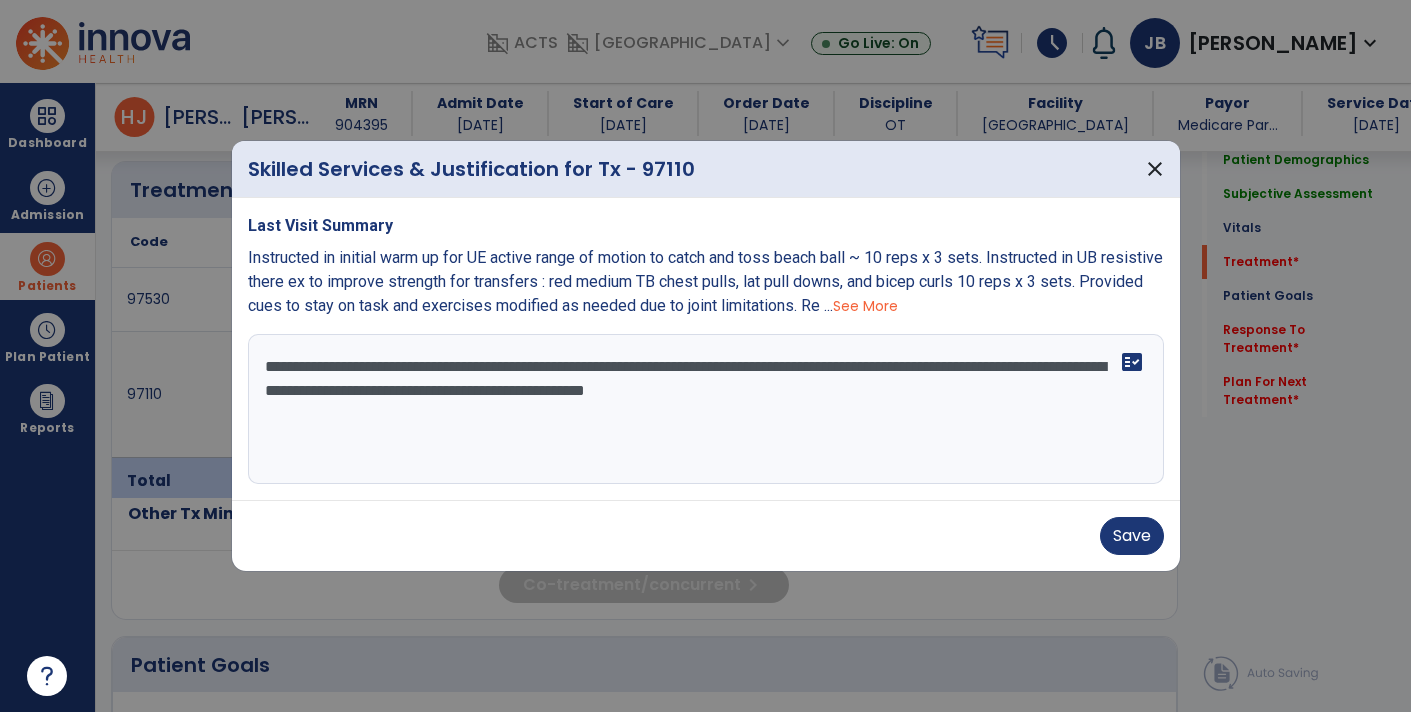 click on "**********" at bounding box center (706, 409) 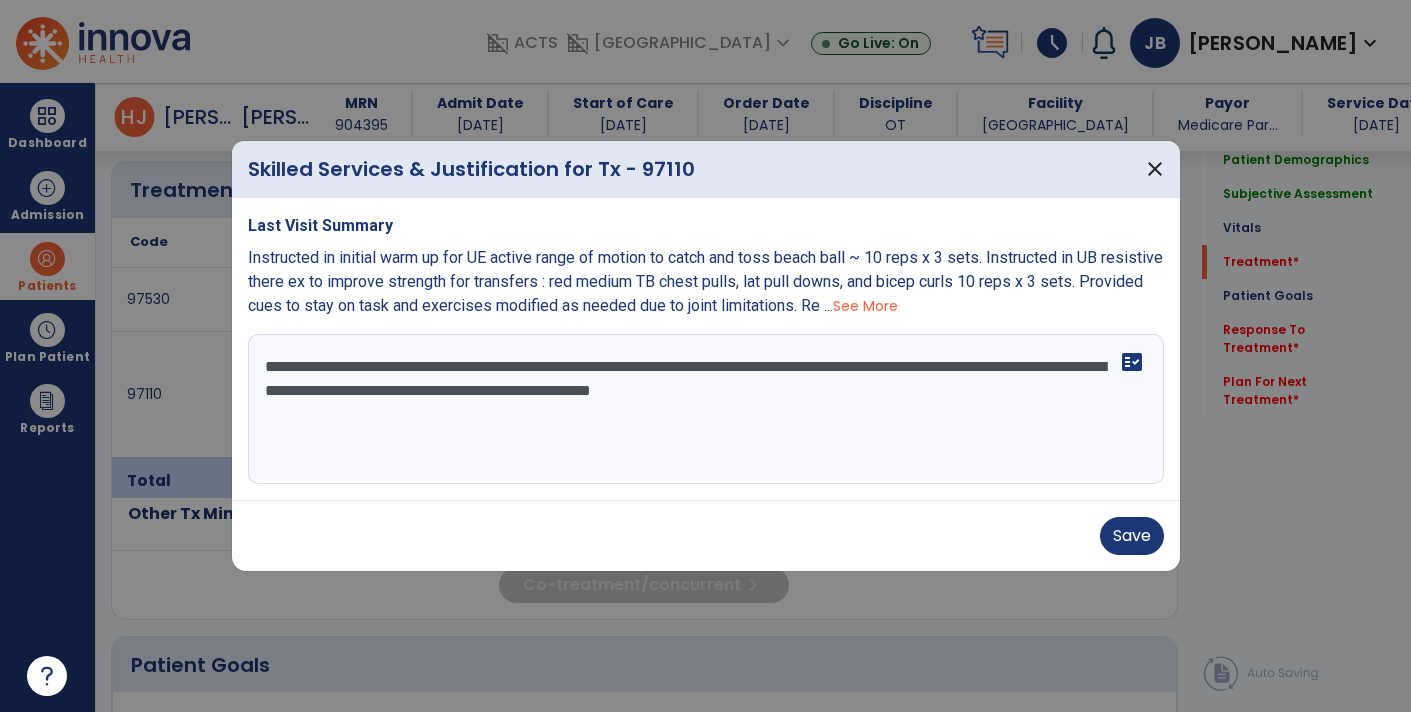 click on "**********" at bounding box center (706, 409) 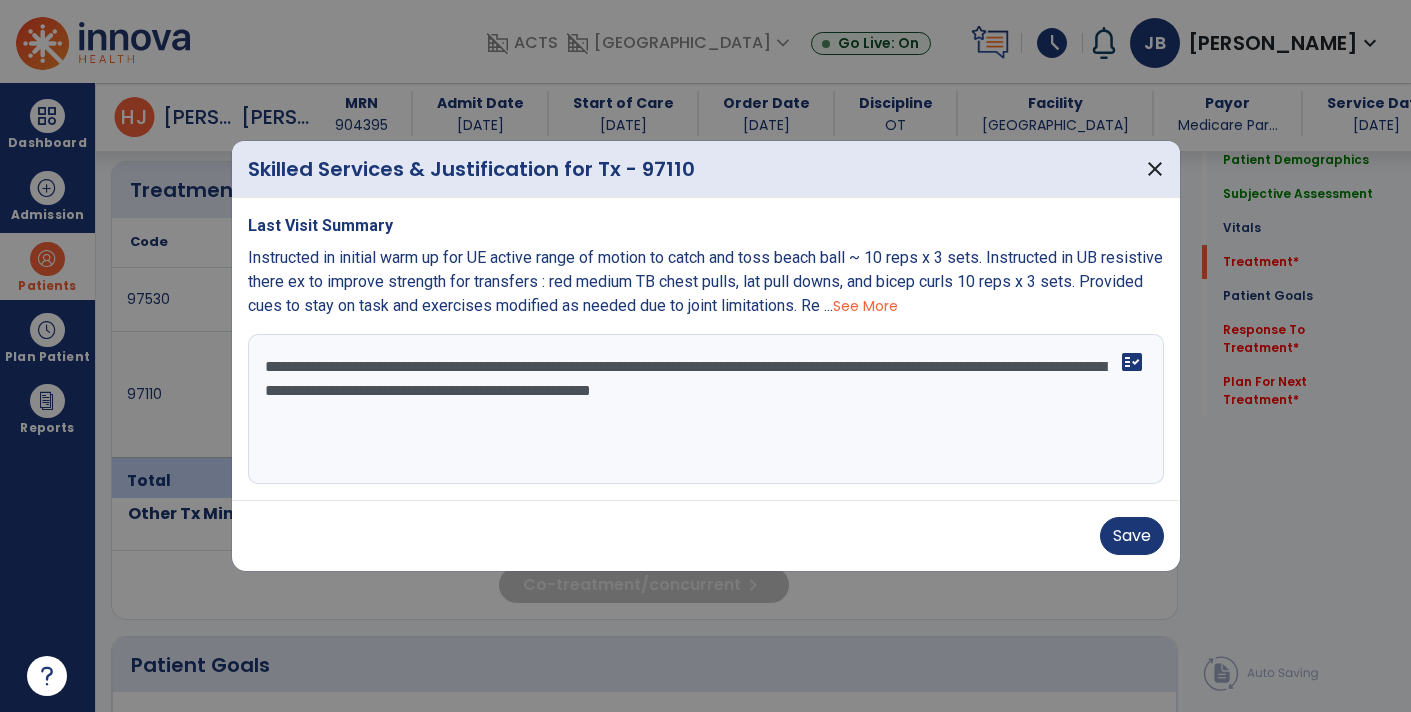 click on "**********" at bounding box center [706, 409] 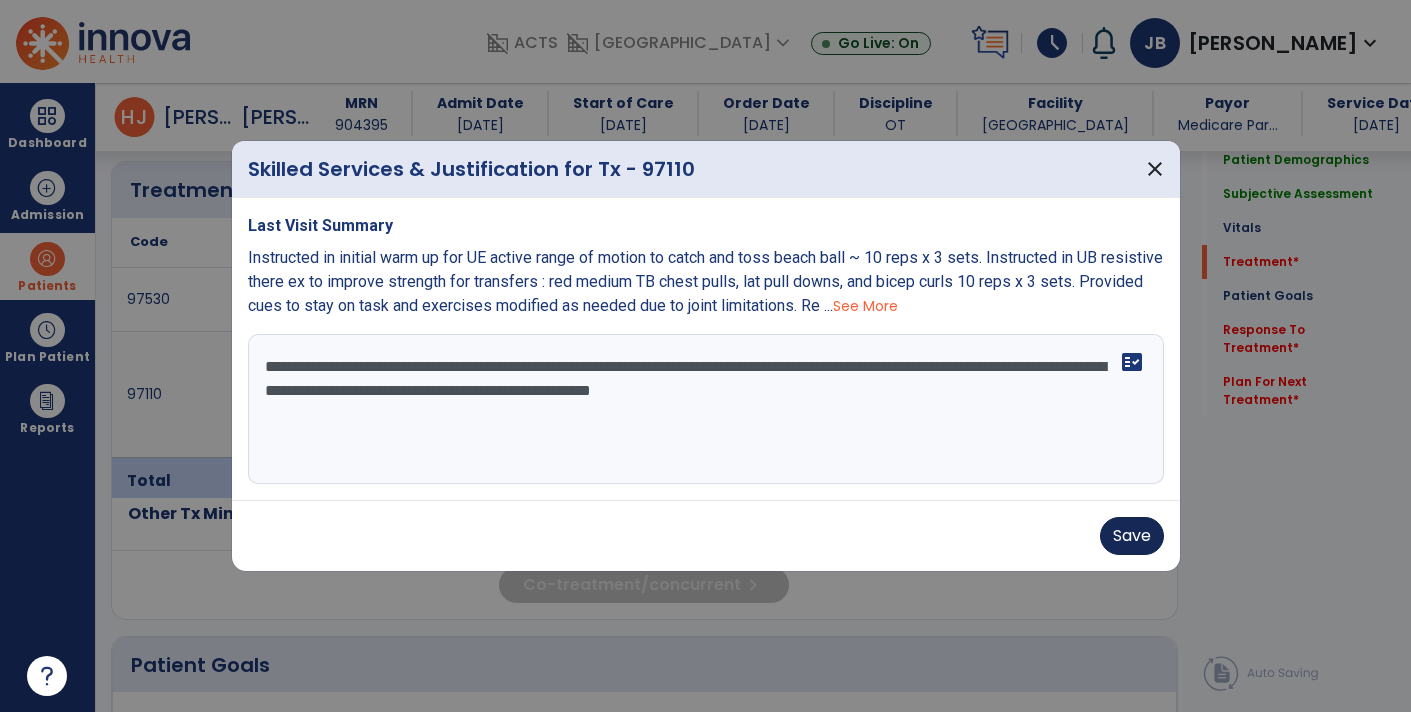type on "**********" 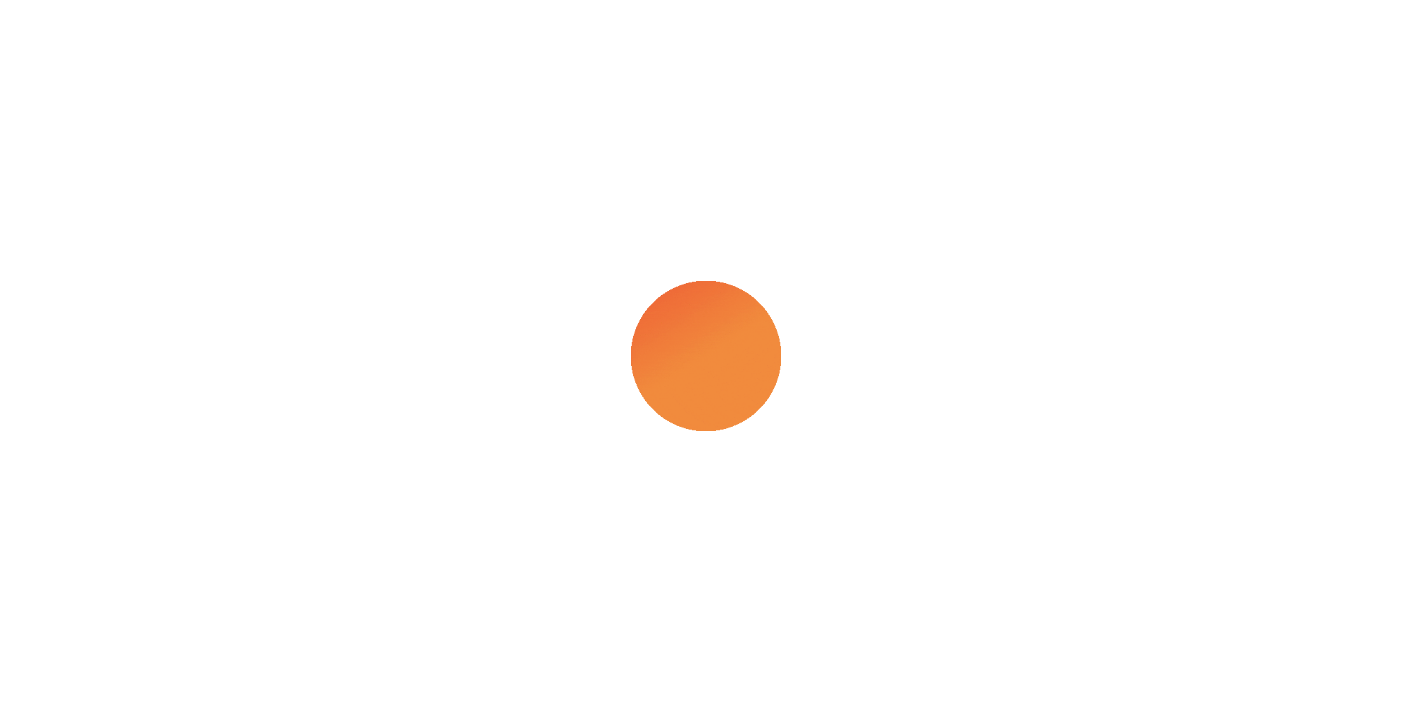 scroll, scrollTop: 0, scrollLeft: 0, axis: both 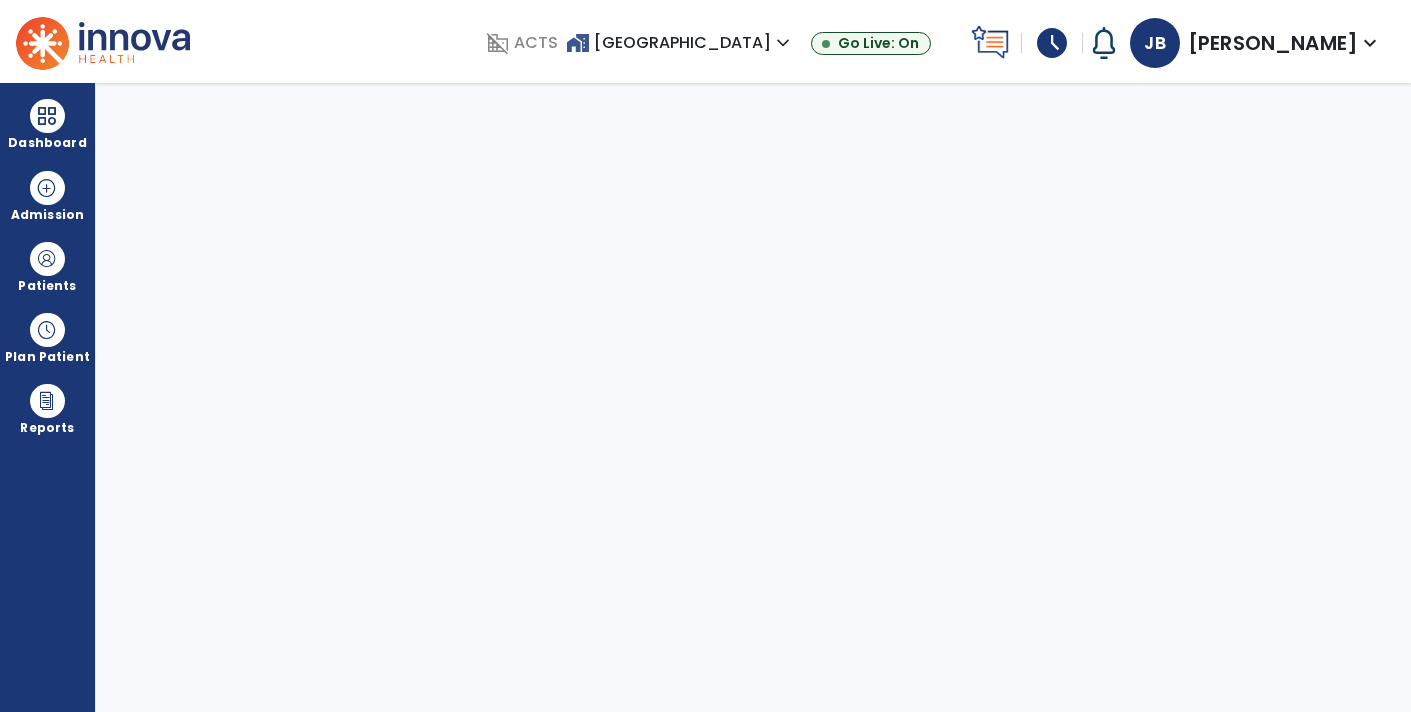 select on "****" 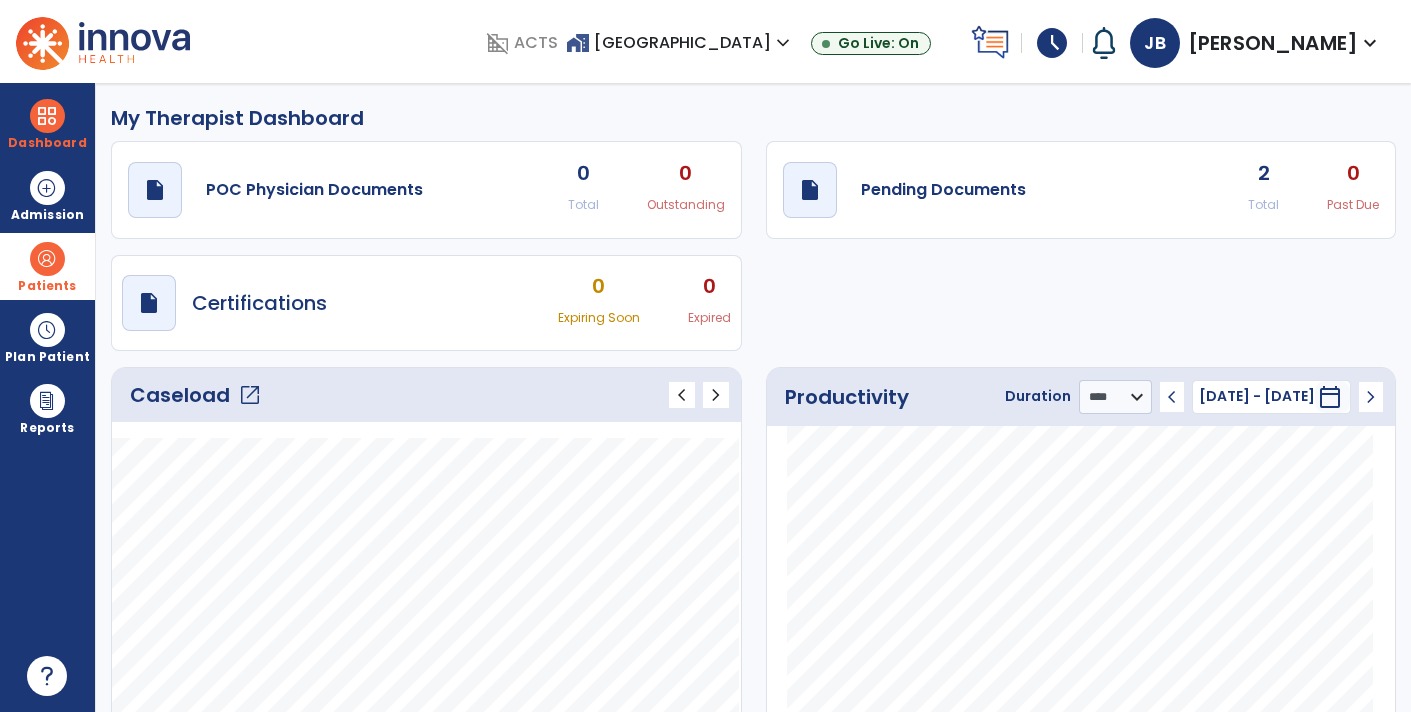 click at bounding box center [47, 259] 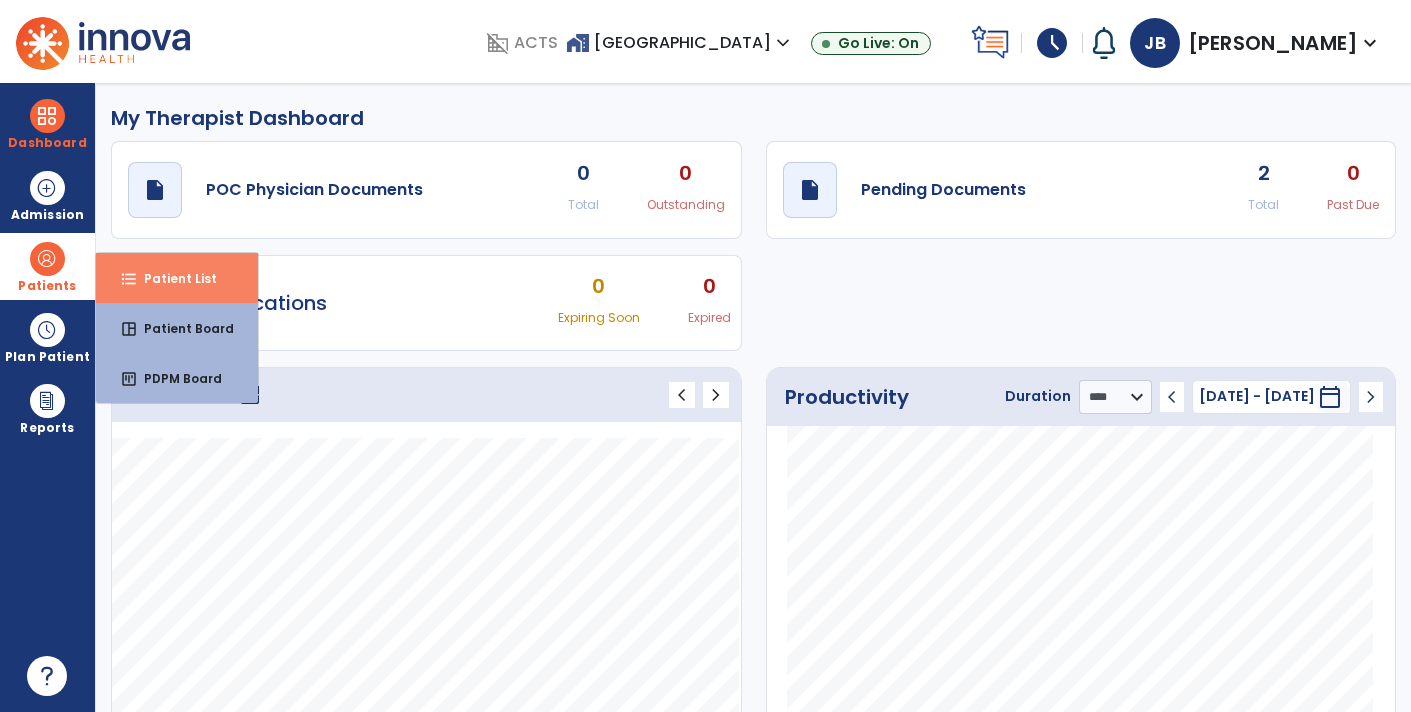 click on "Patient List" at bounding box center (172, 278) 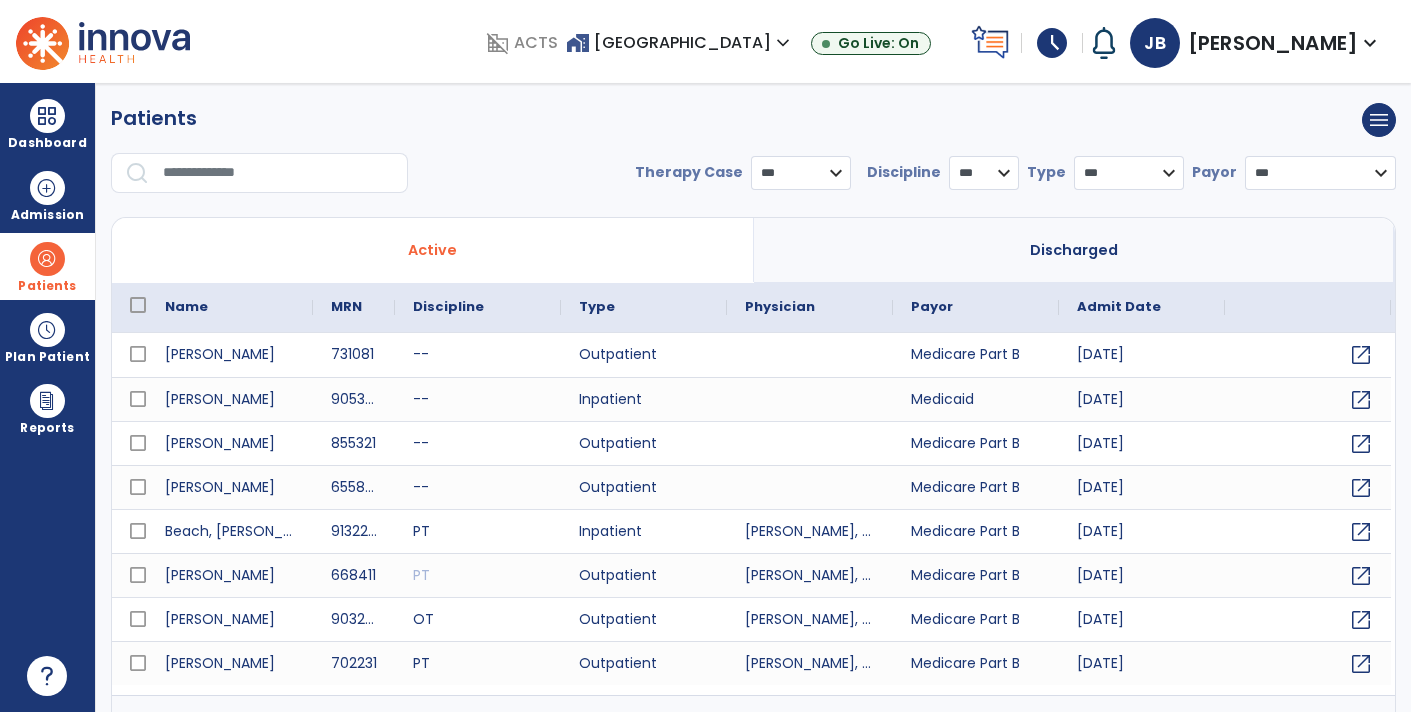 click at bounding box center [278, 173] 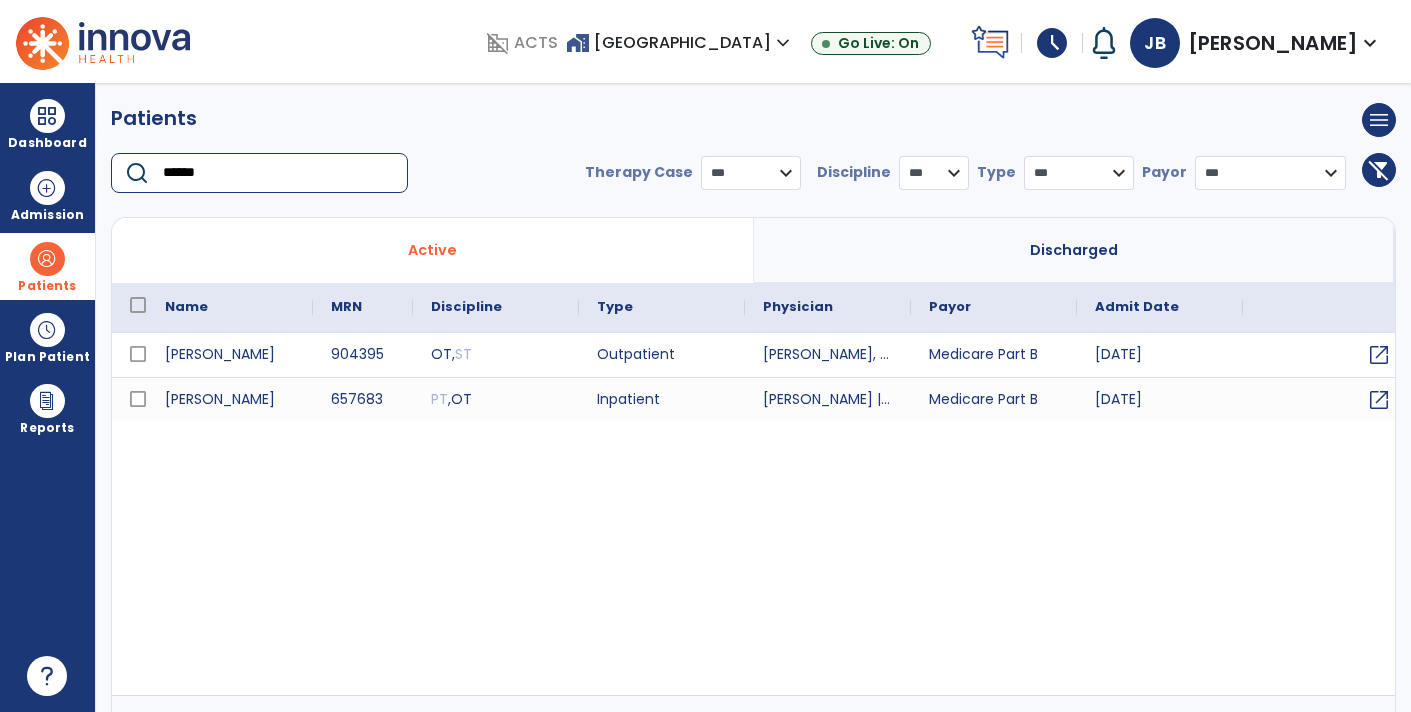 type on "******" 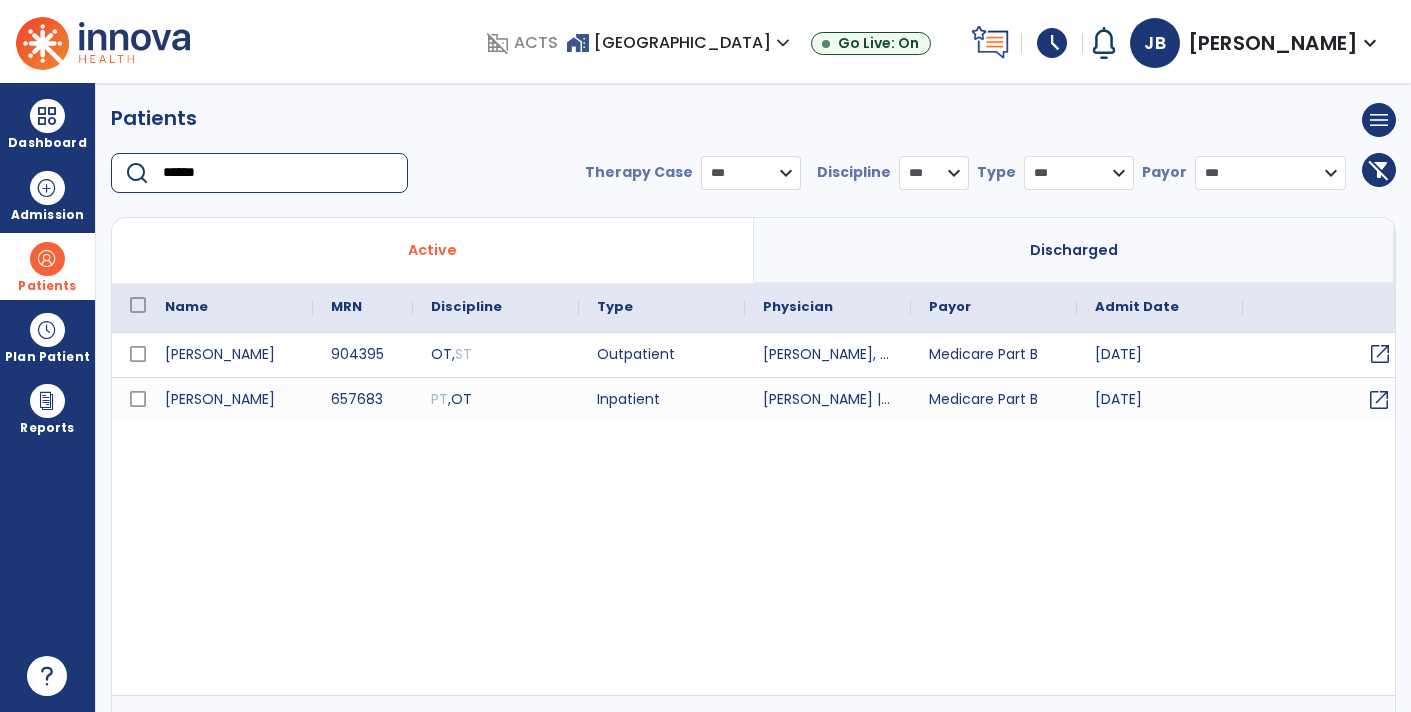 click on "open_in_new" at bounding box center (1380, 354) 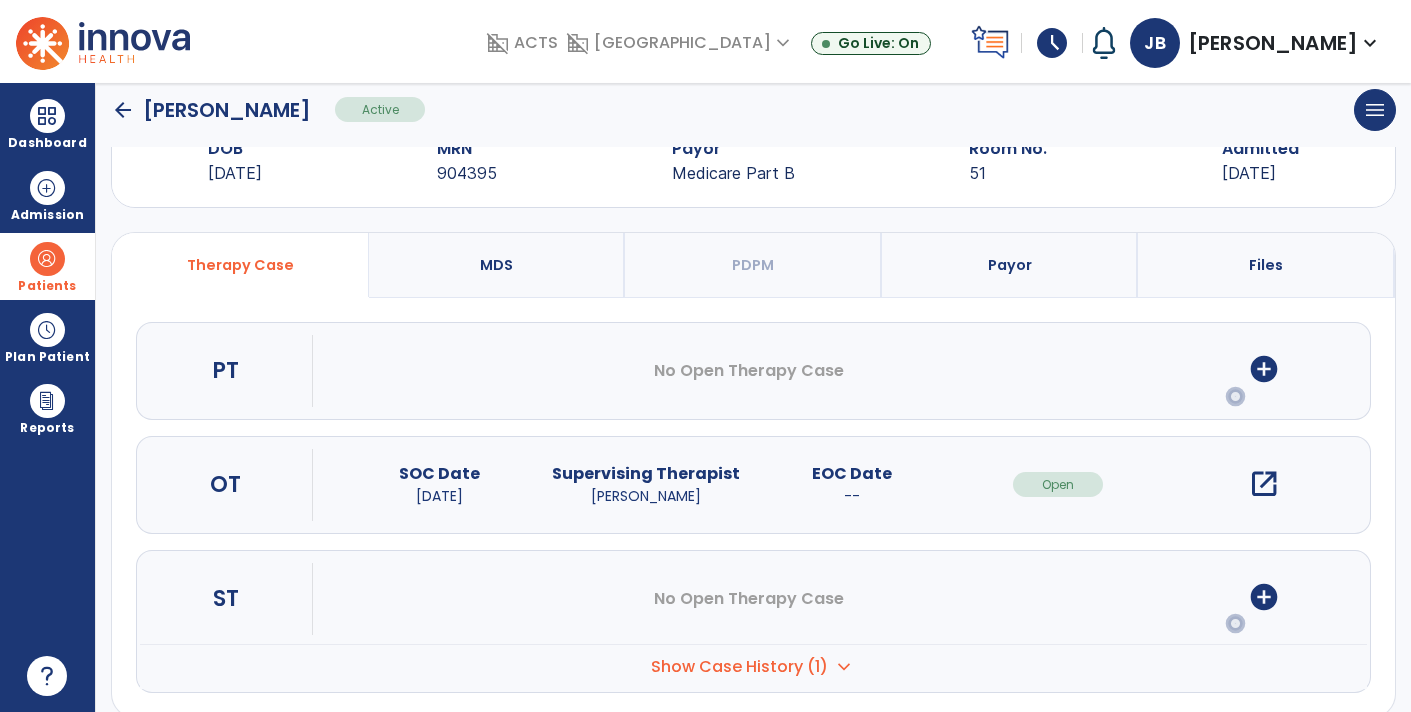 scroll, scrollTop: 89, scrollLeft: 0, axis: vertical 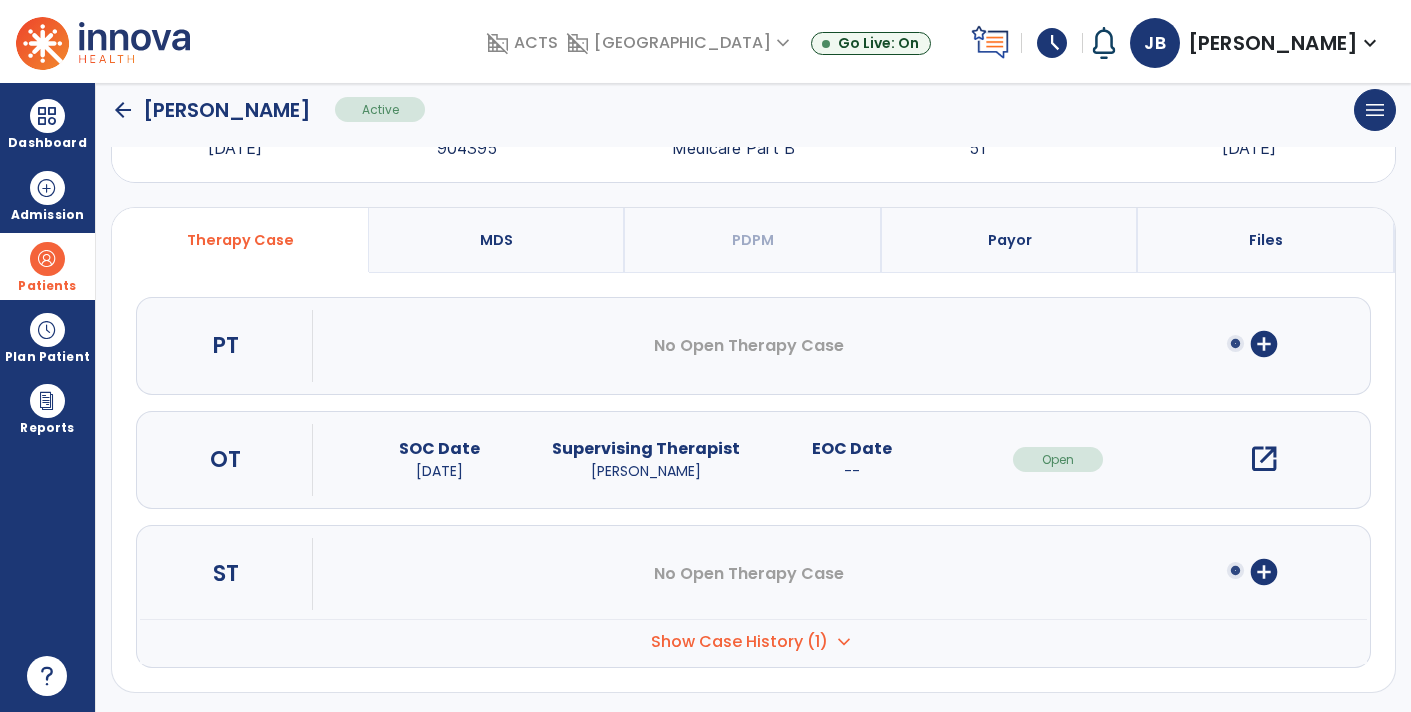 click on "open_in_new" at bounding box center (1264, 459) 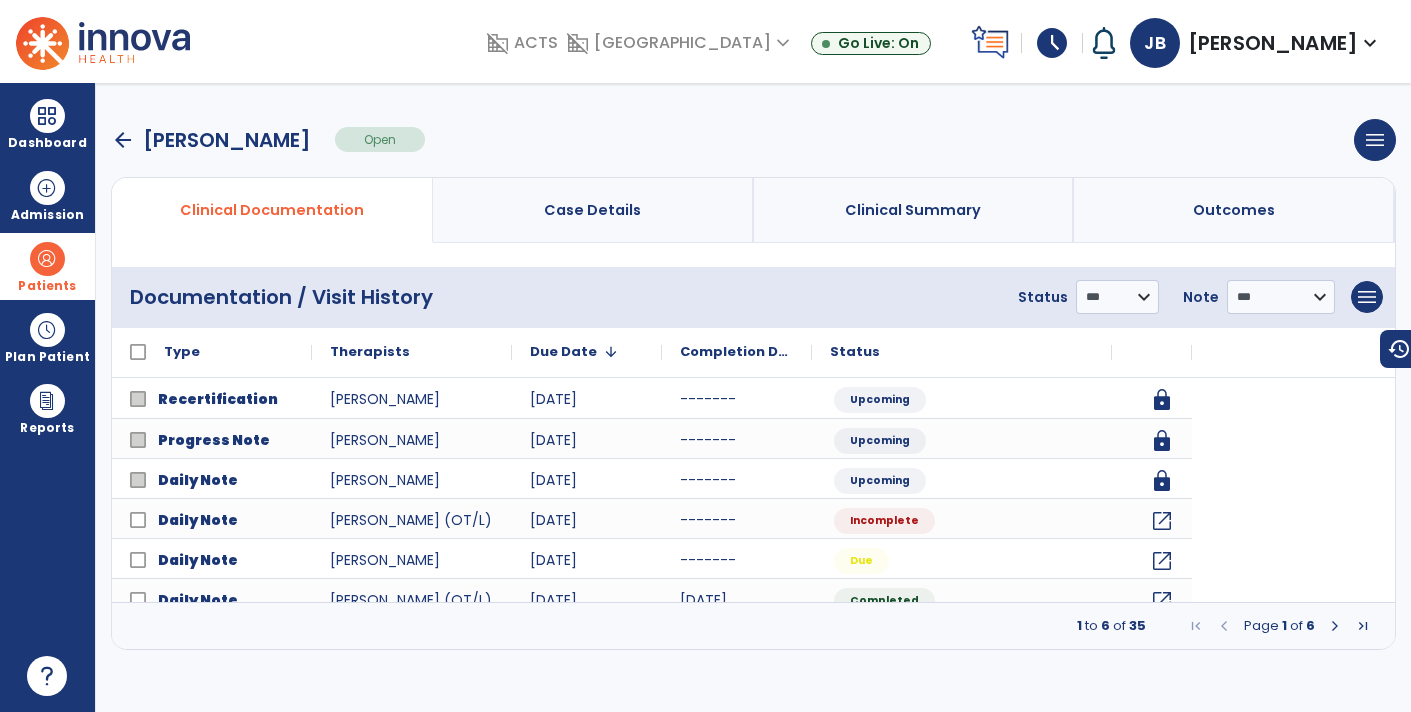 scroll, scrollTop: 0, scrollLeft: 0, axis: both 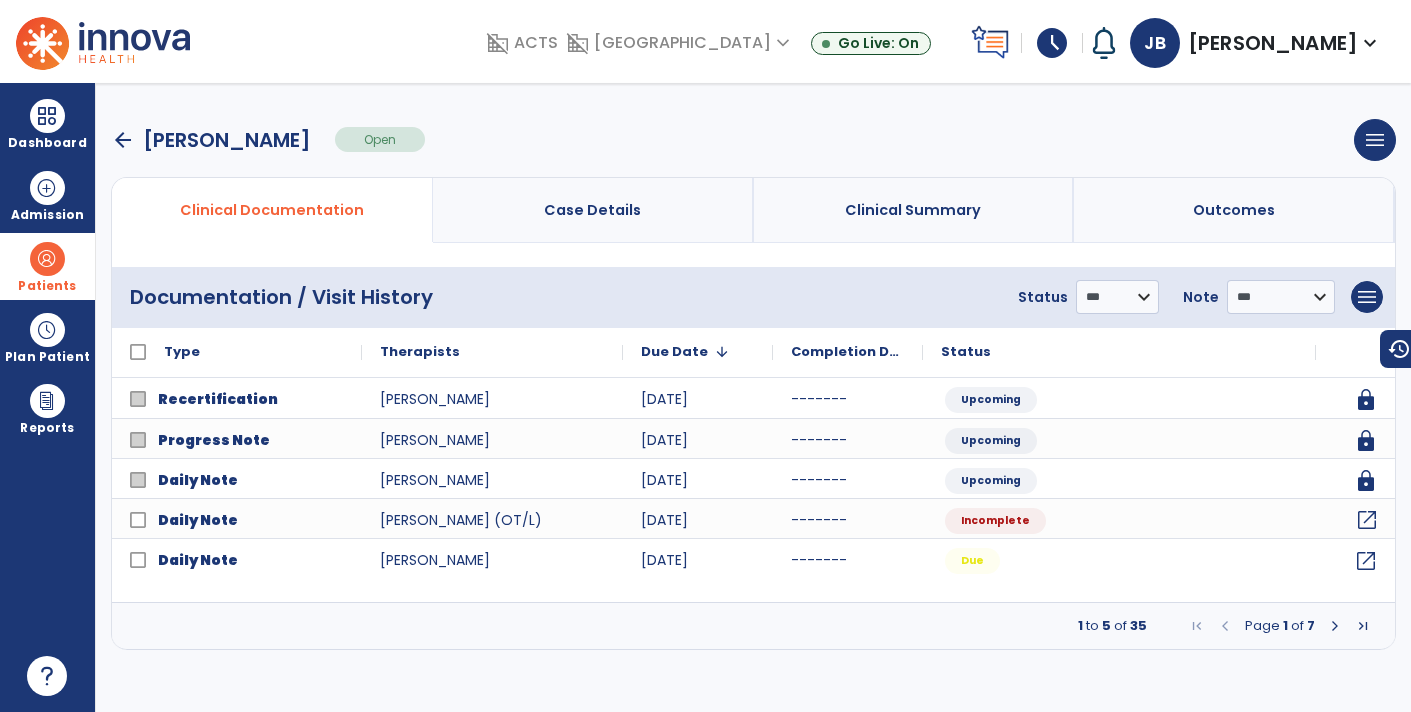 click on "open_in_new" 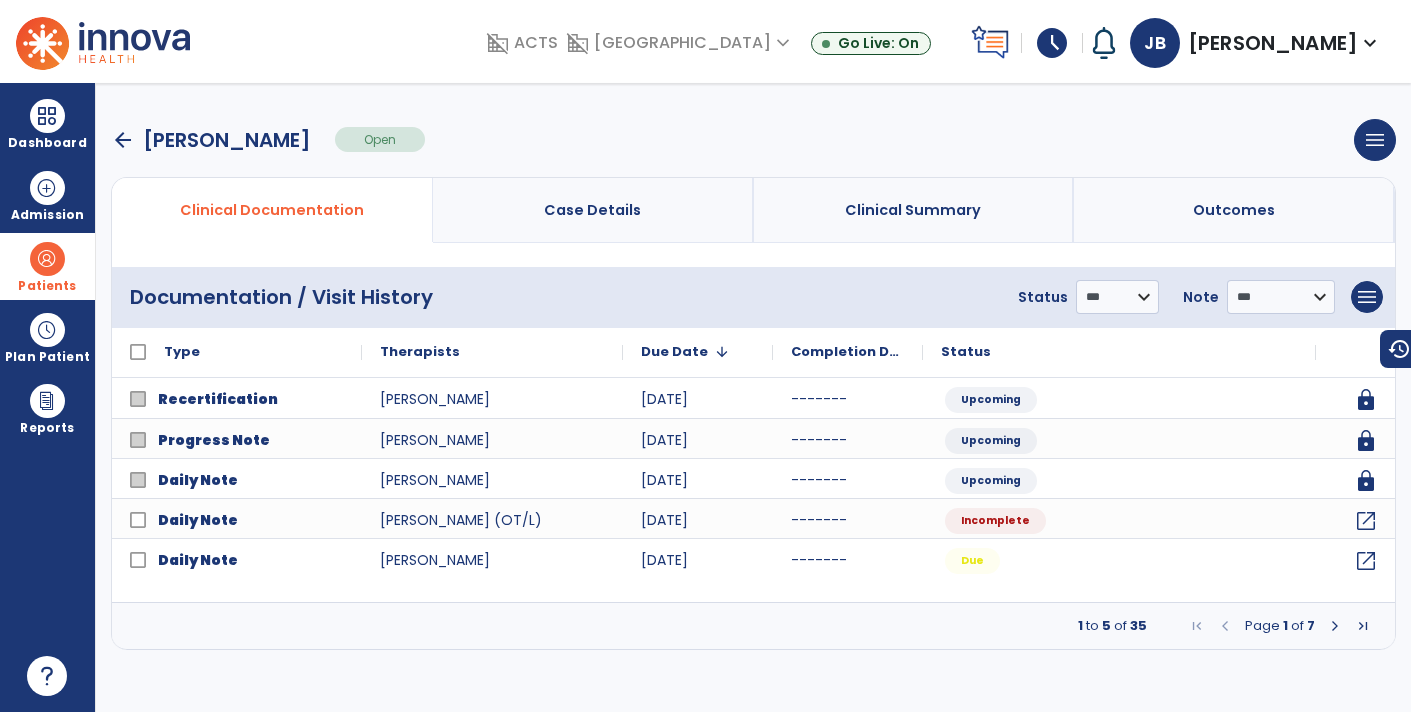 select on "*" 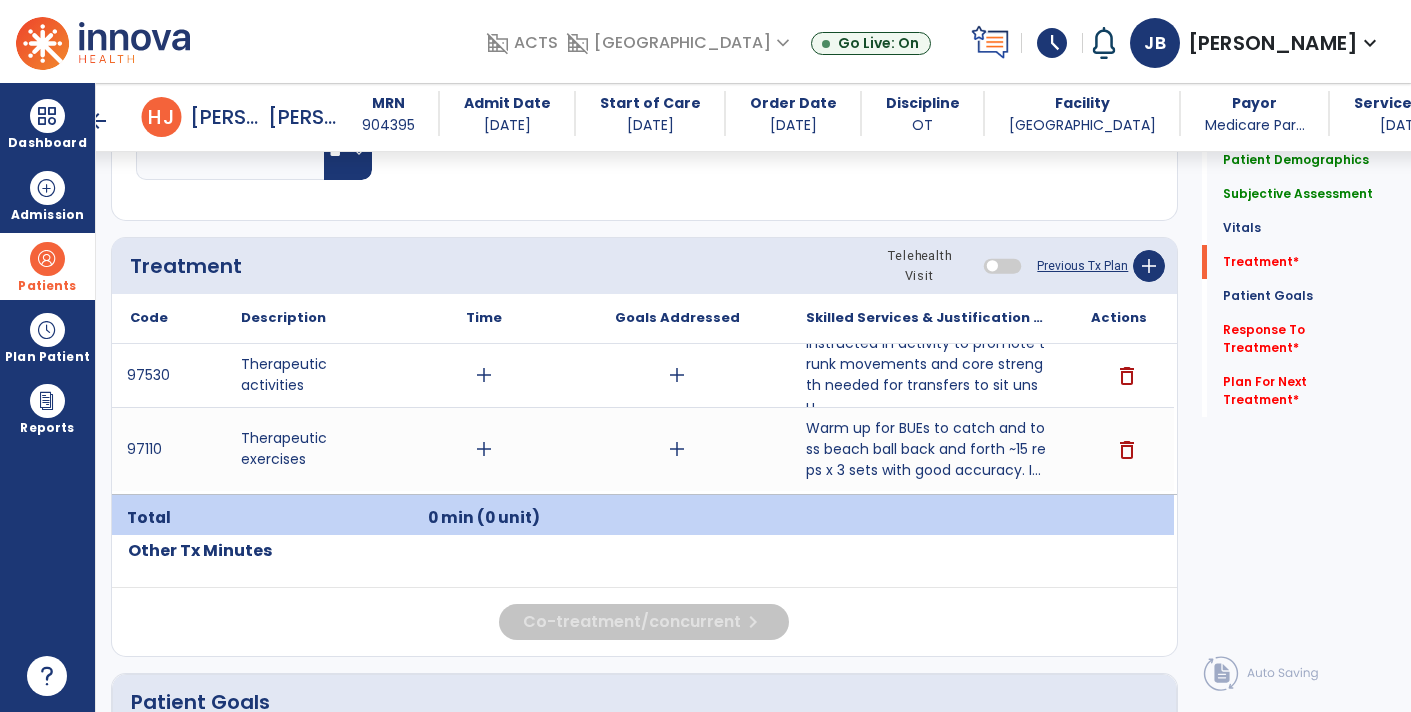 click on "add" at bounding box center (677, 449) 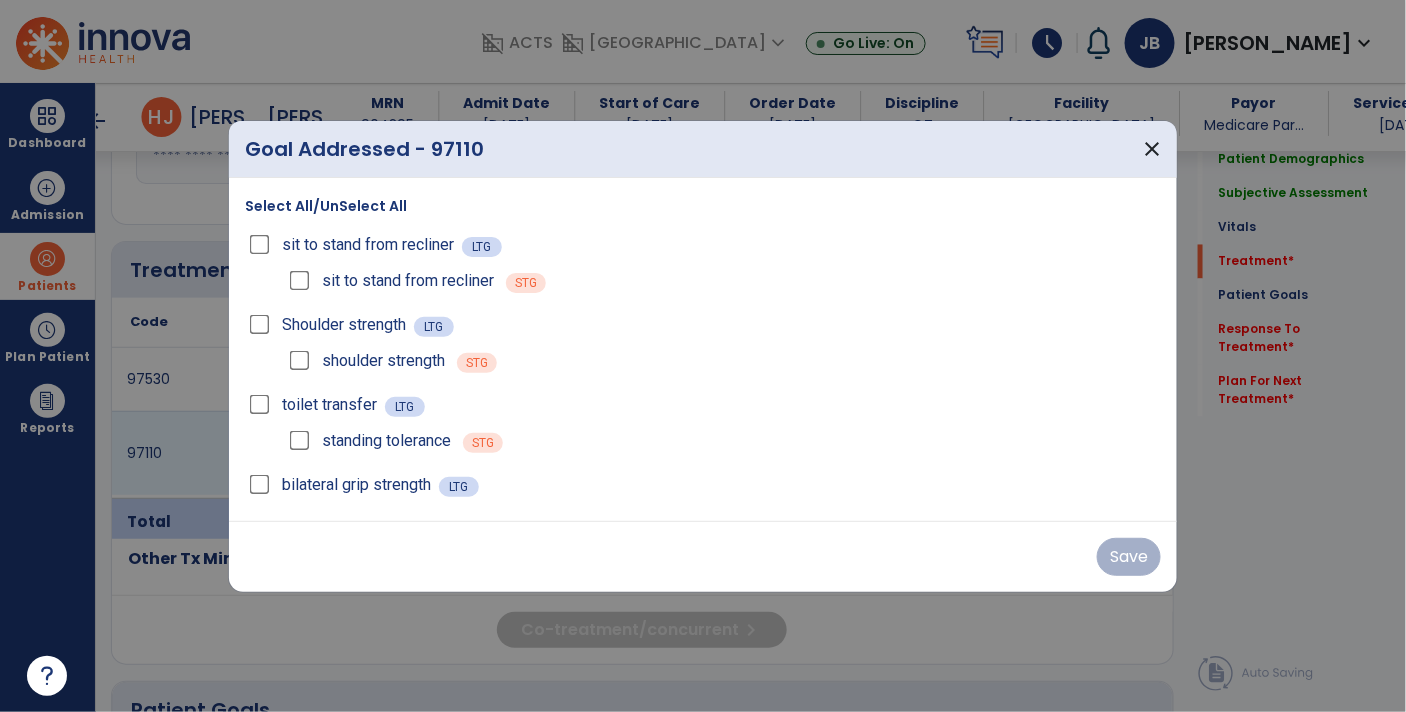 scroll, scrollTop: 1122, scrollLeft: 0, axis: vertical 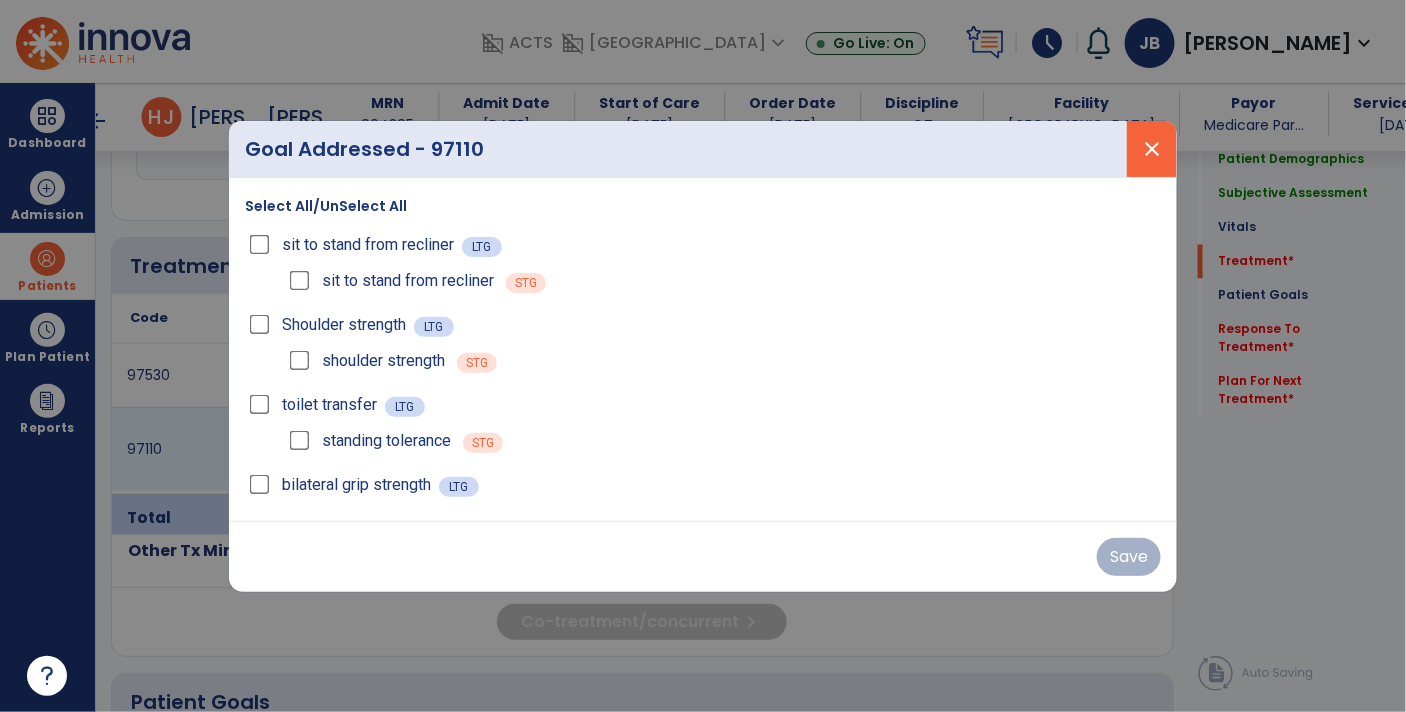 click on "close" at bounding box center (1152, 149) 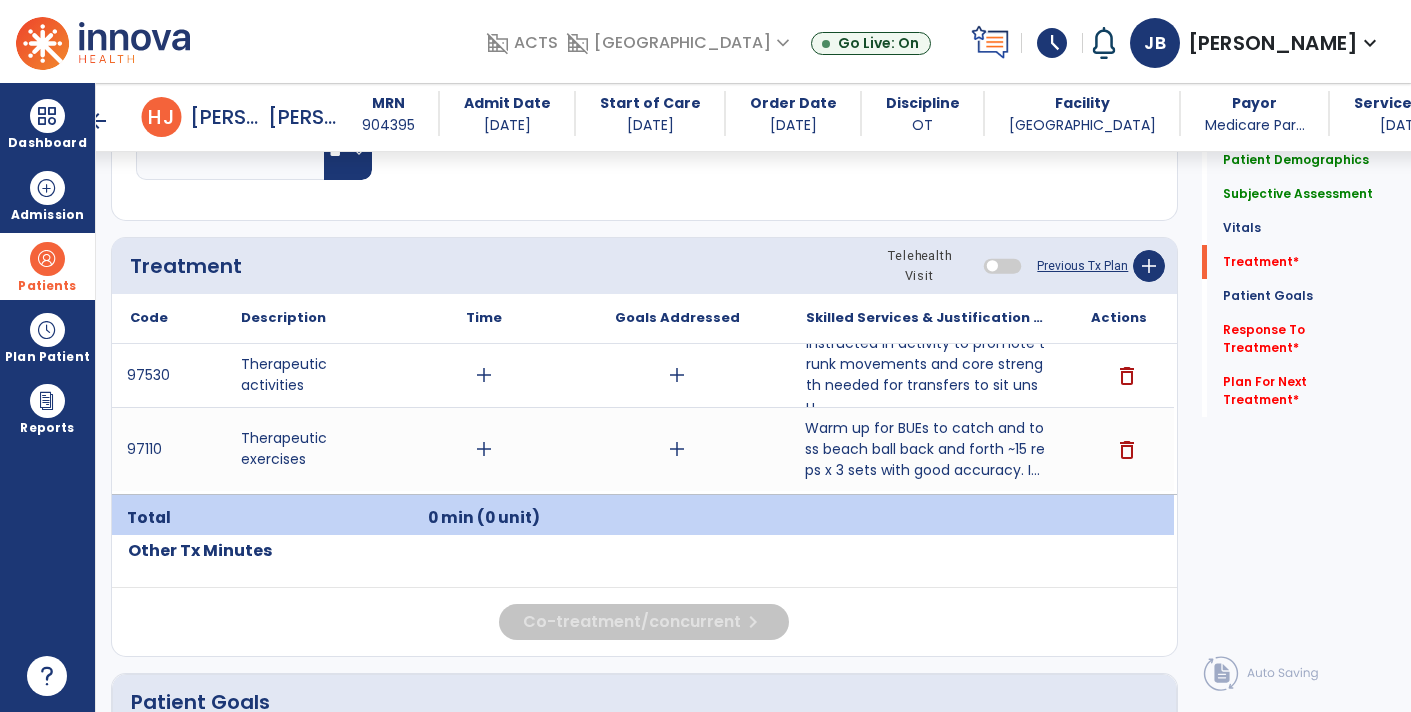 click on "Warm up for BUEs to catch and toss beach ball back and forth ~15 reps x 3 sets with good accuracy. I..." at bounding box center (926, 449) 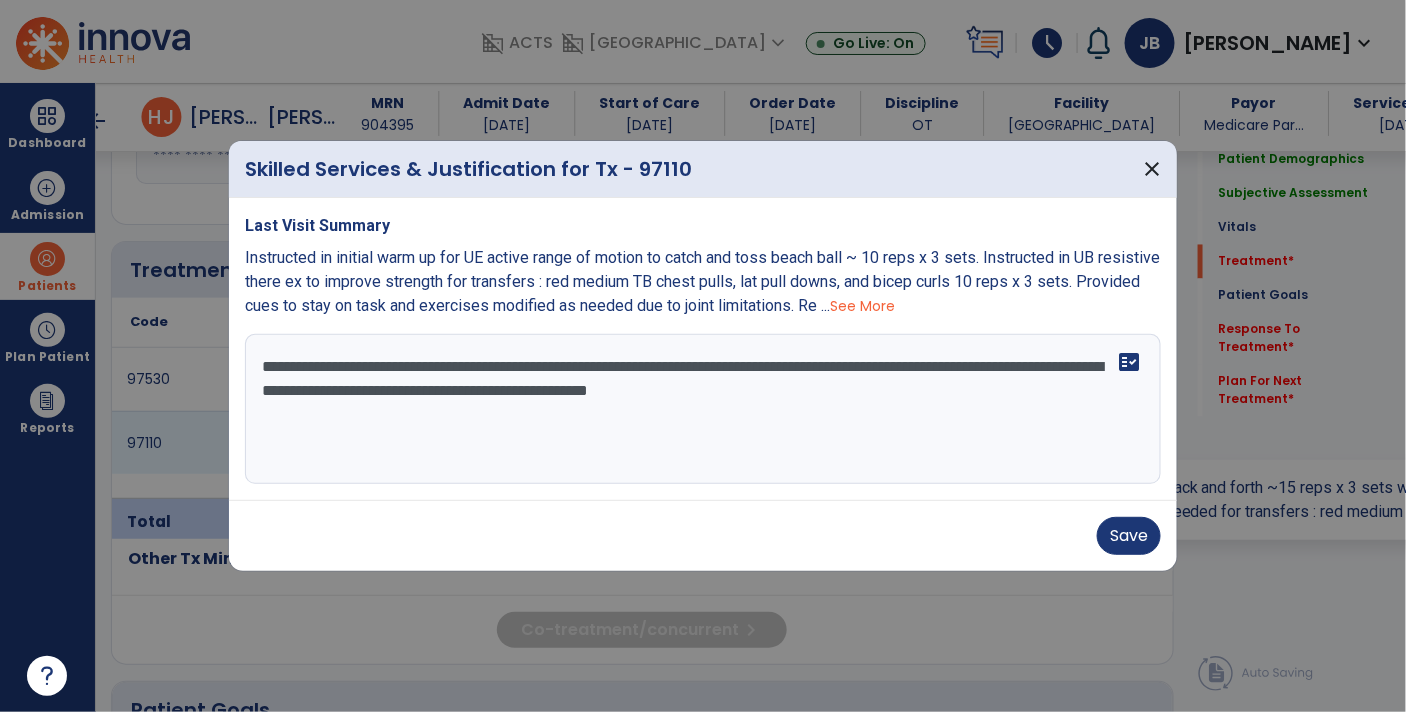 scroll, scrollTop: 1122, scrollLeft: 0, axis: vertical 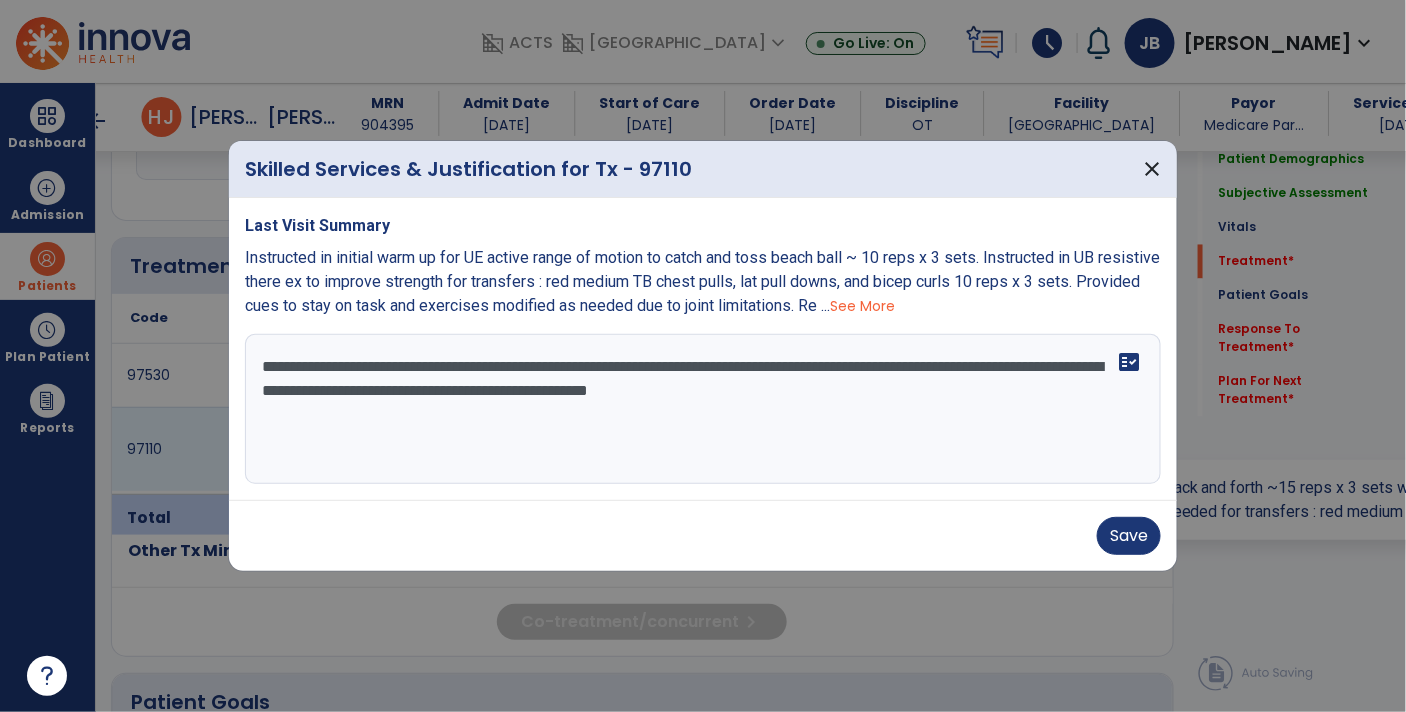 click on "**********" at bounding box center [703, 409] 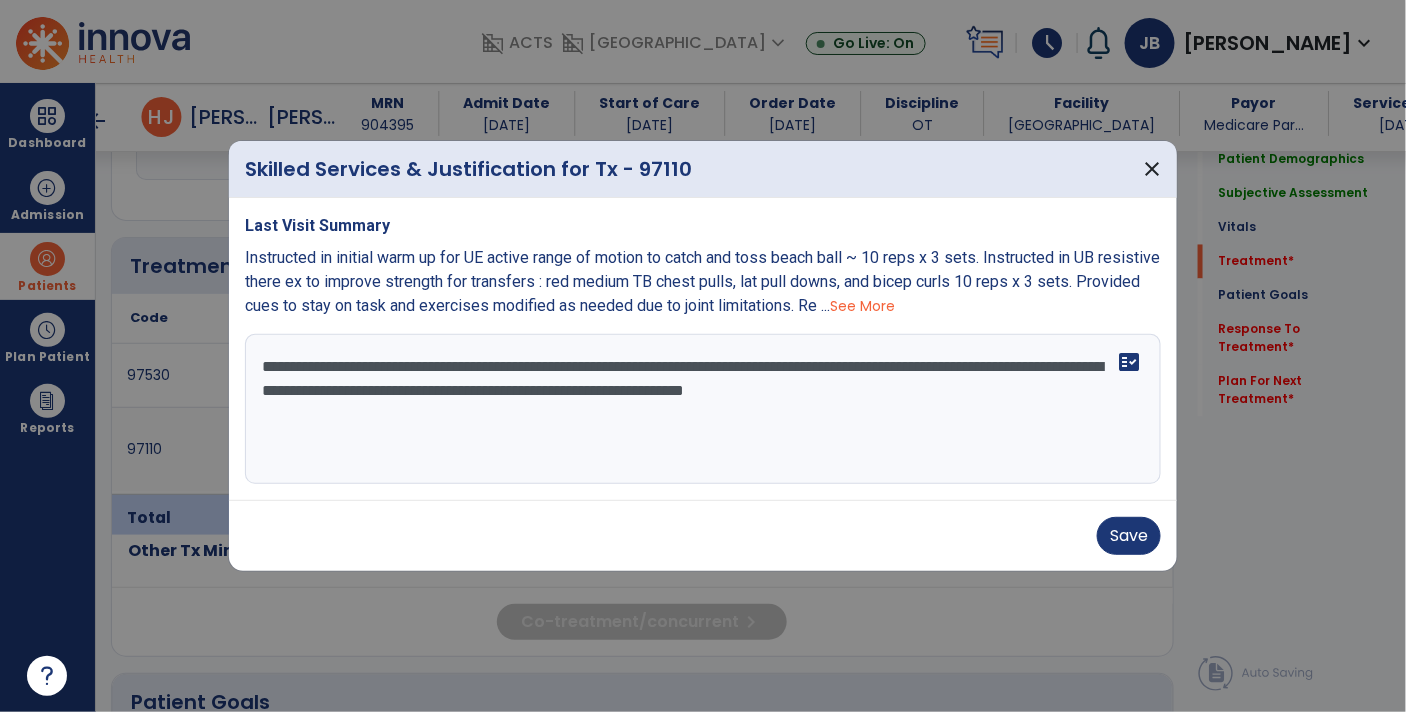 click on "**********" at bounding box center (703, 409) 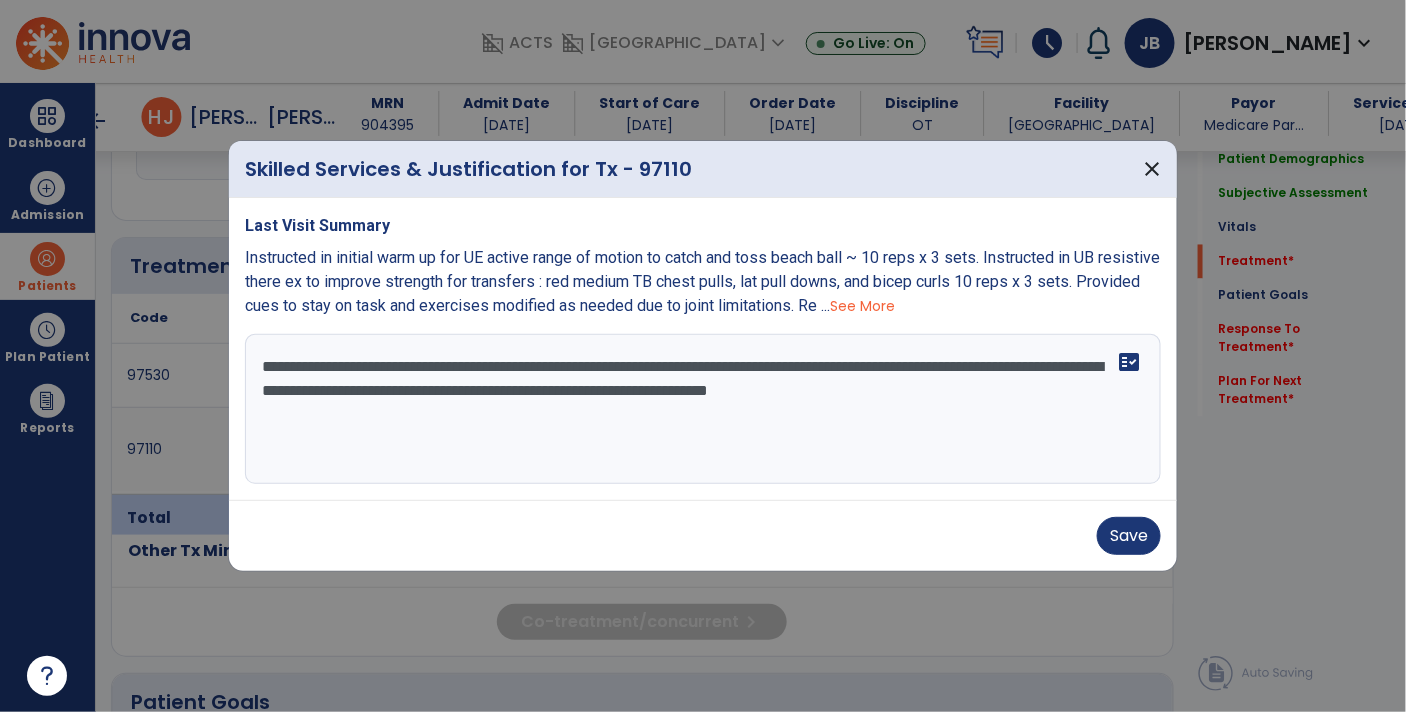 click on "**********" at bounding box center [703, 409] 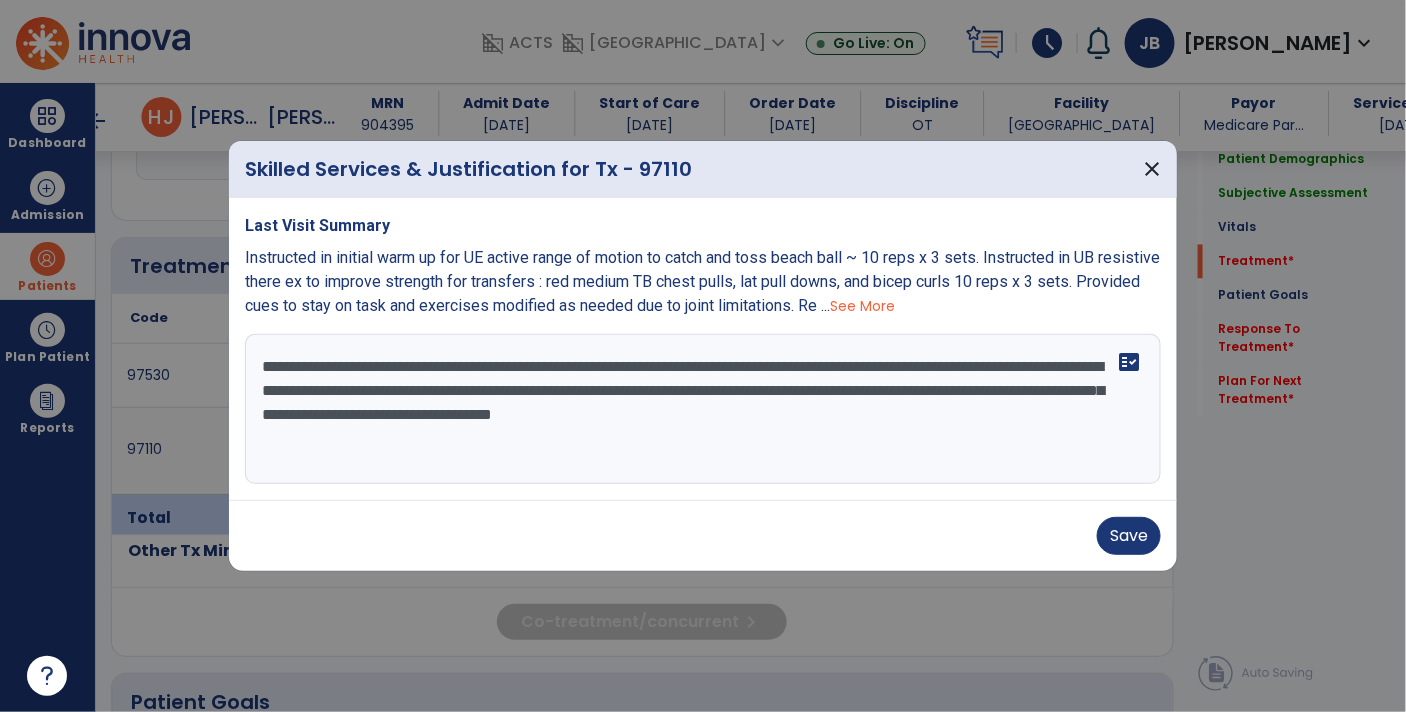 type on "**********" 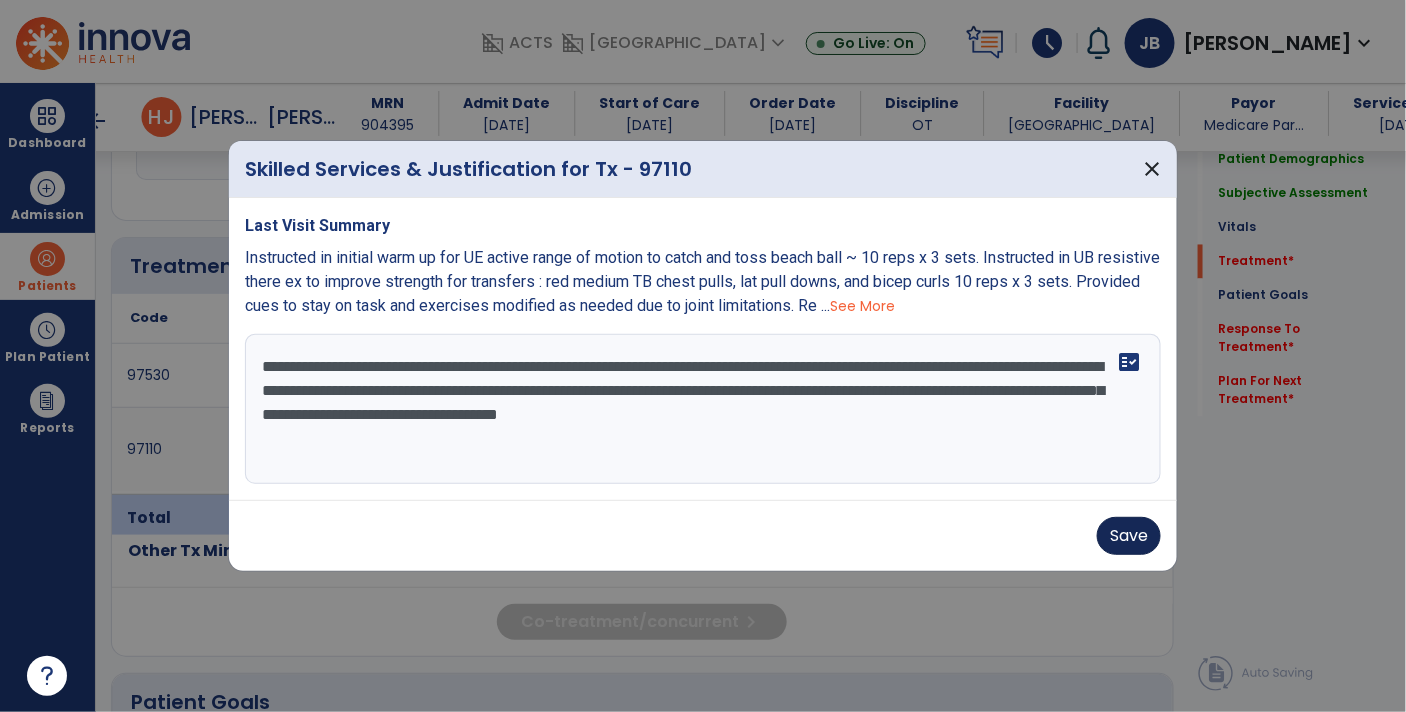 click on "Save" at bounding box center (1129, 536) 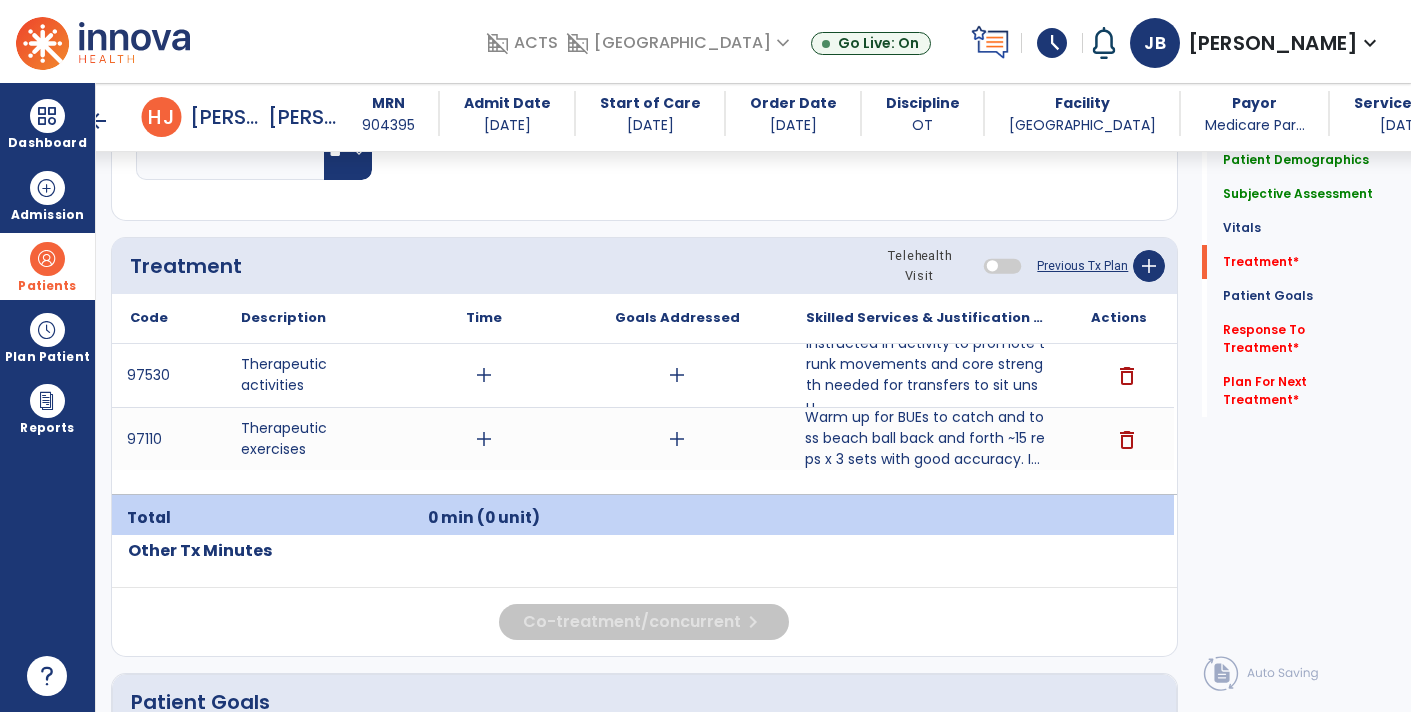 click on "Warm up for BUEs to catch and toss beach ball back and forth ~15 reps x 3 sets with good accuracy. I..." at bounding box center [926, 438] 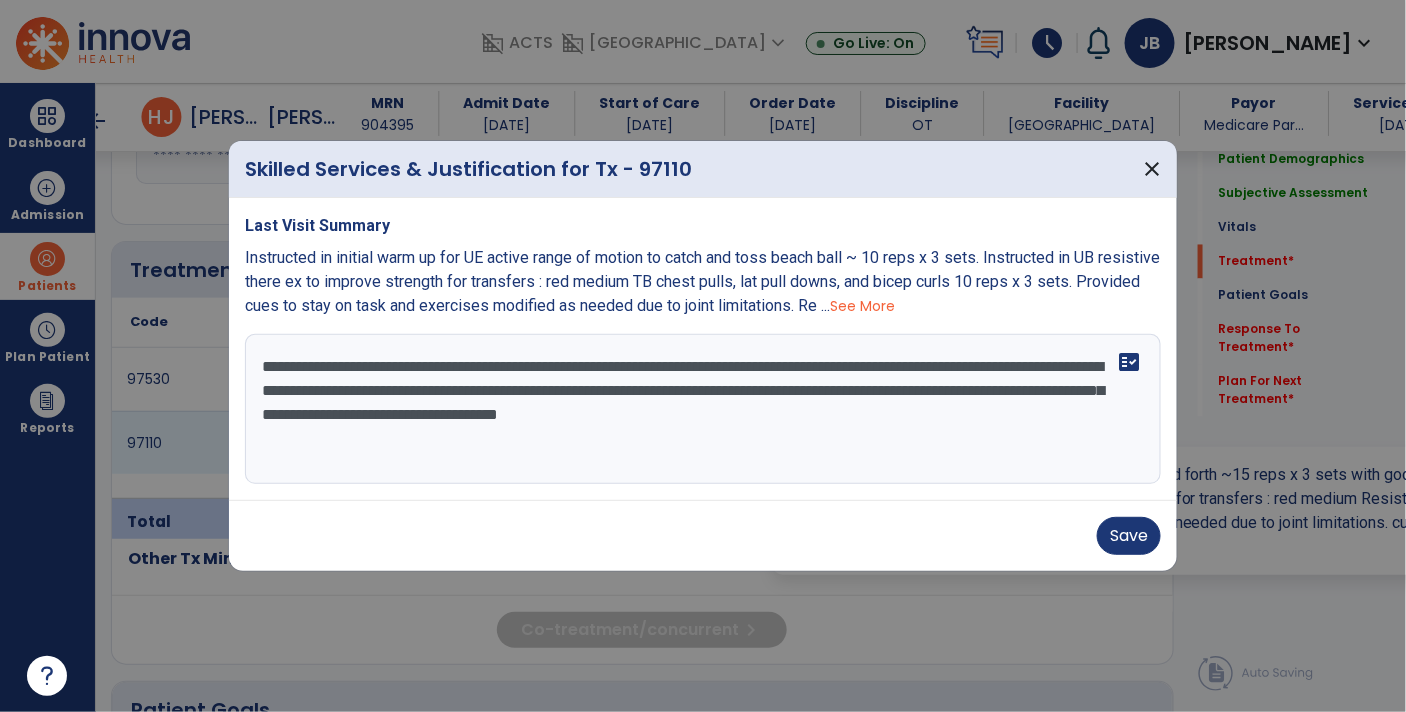 scroll, scrollTop: 1122, scrollLeft: 0, axis: vertical 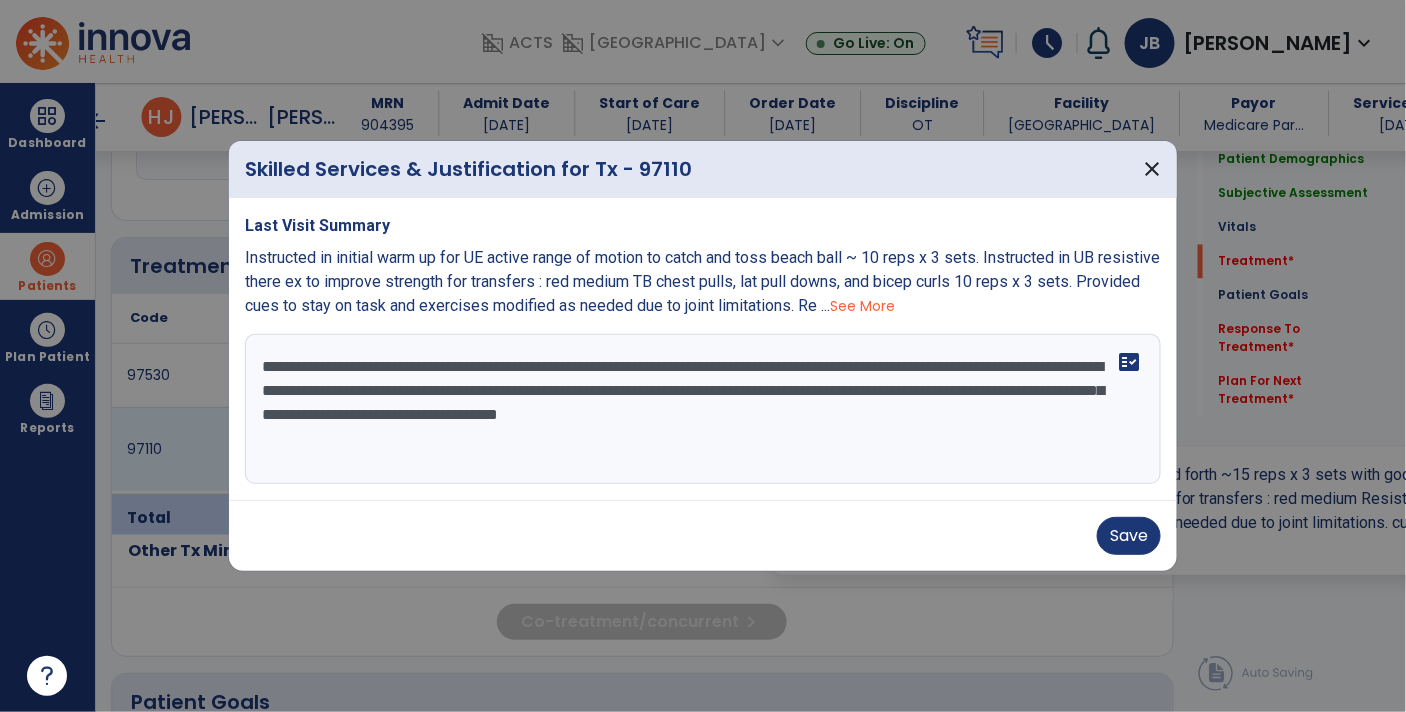 click on "**********" at bounding box center (703, 409) 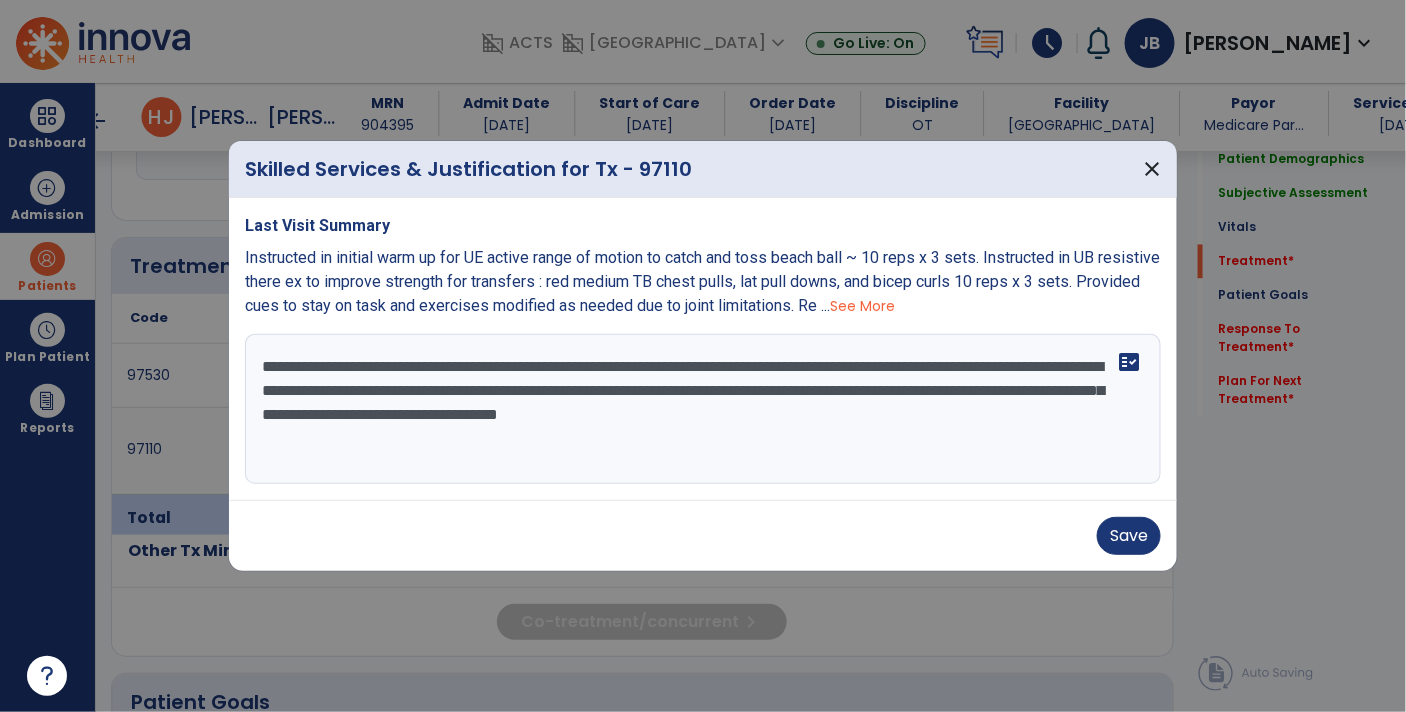 click on "**********" at bounding box center (703, 409) 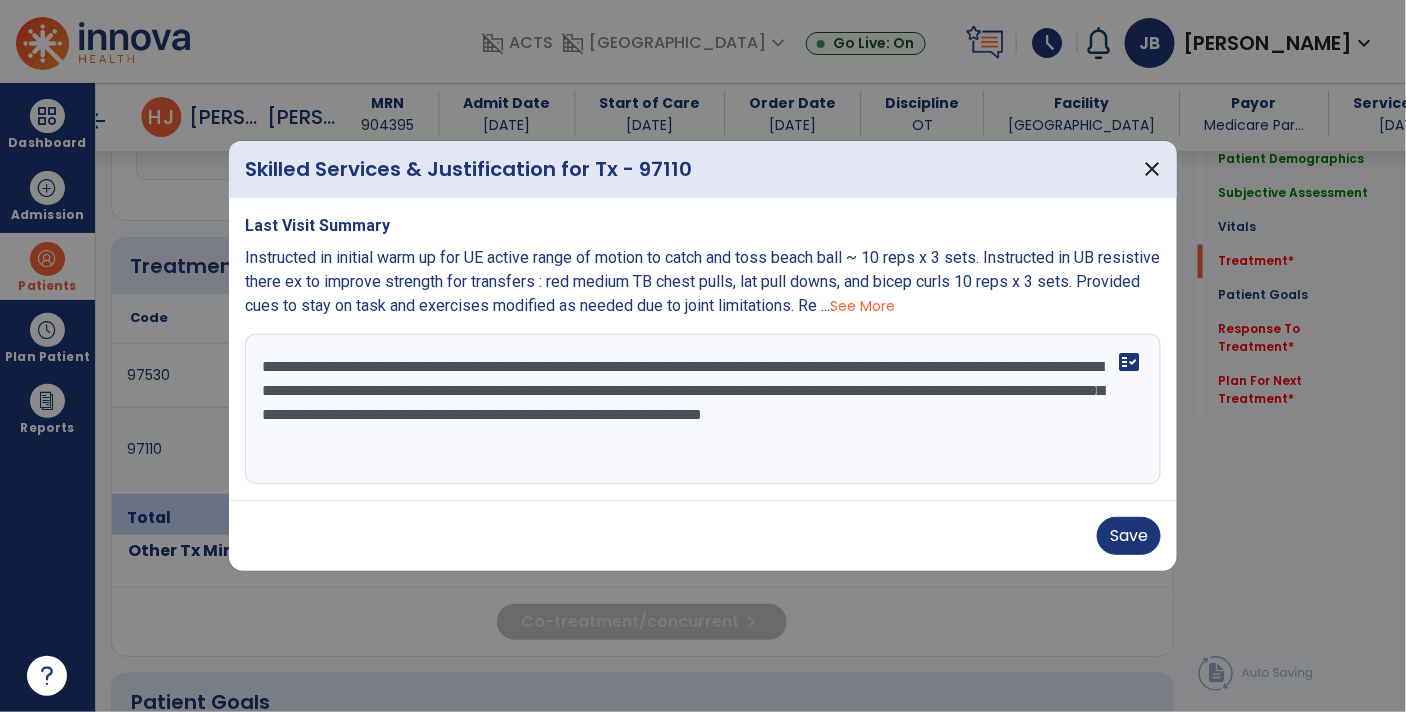click on "**********" at bounding box center (703, 409) 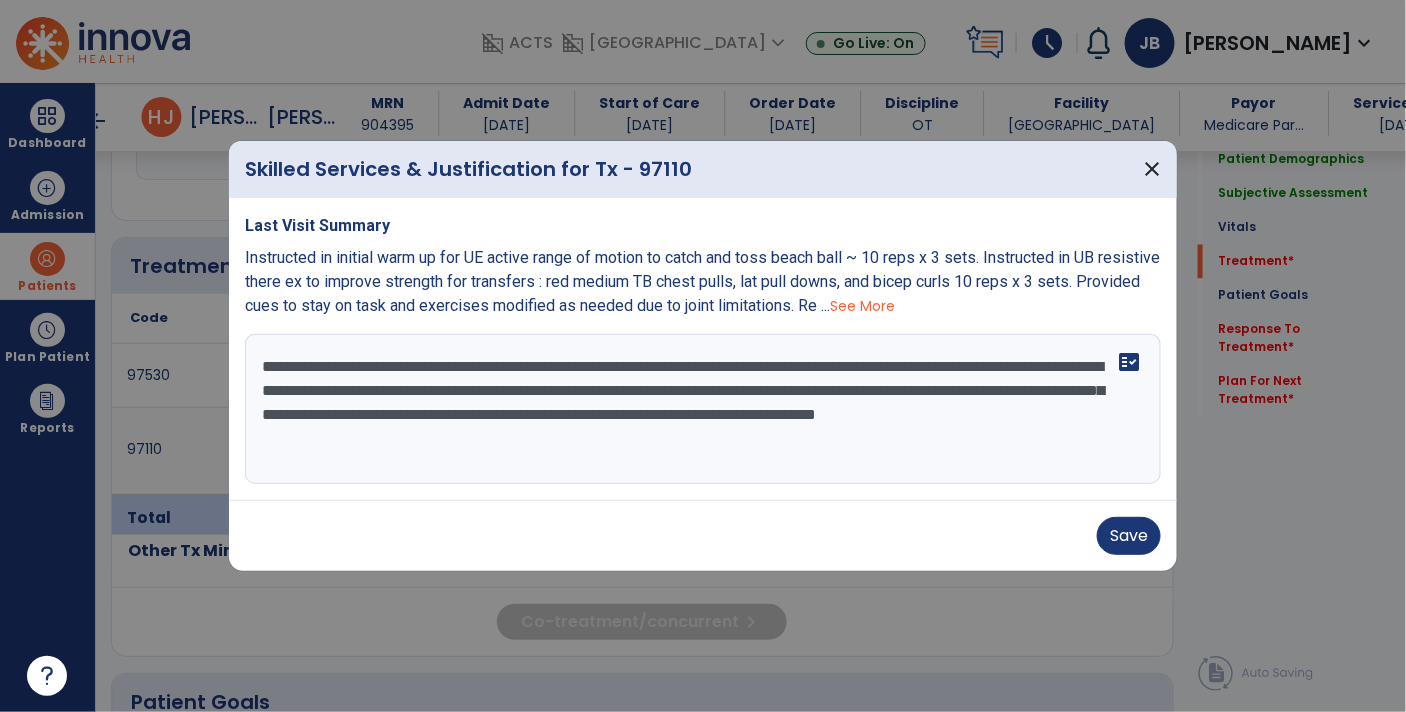 click on "**********" at bounding box center (703, 409) 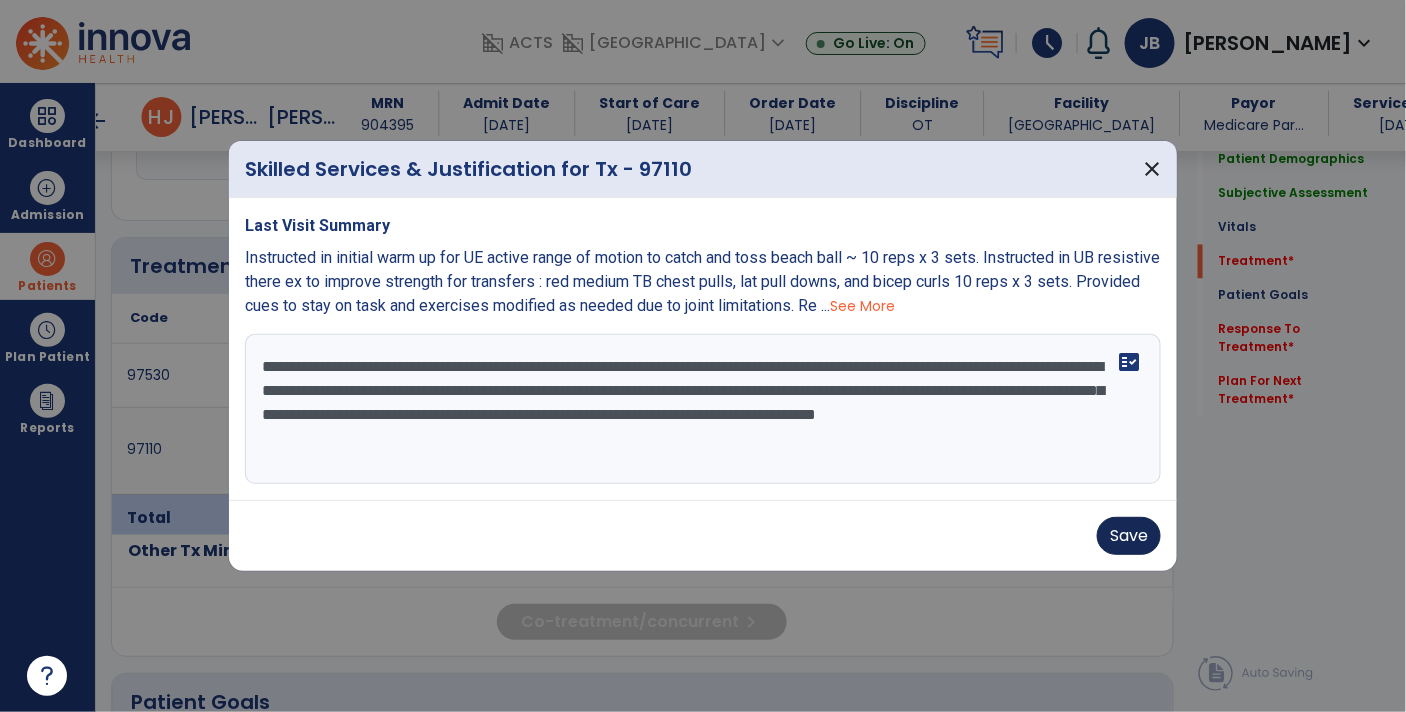 type on "**********" 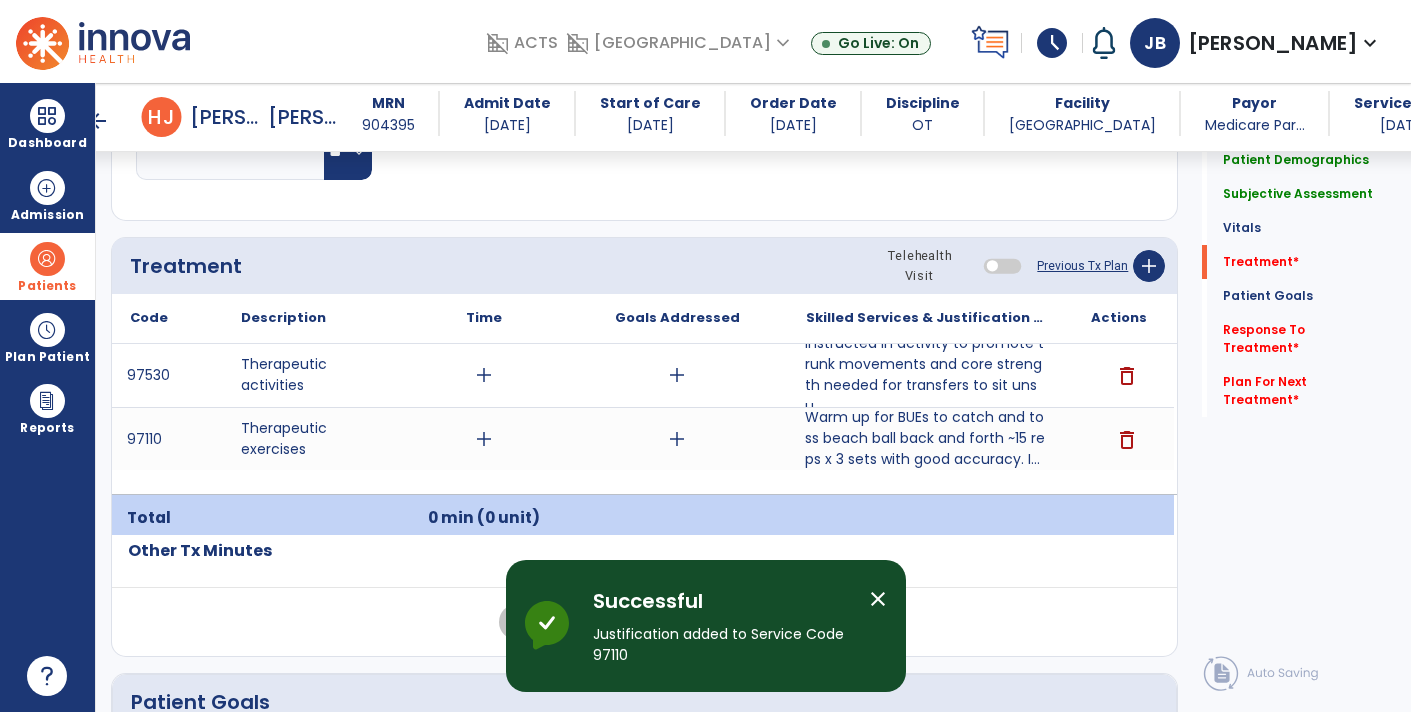 click on "Instructed in activity to promote trunk movements and core strength needed for transfers to sit unsu..." at bounding box center [926, 375] 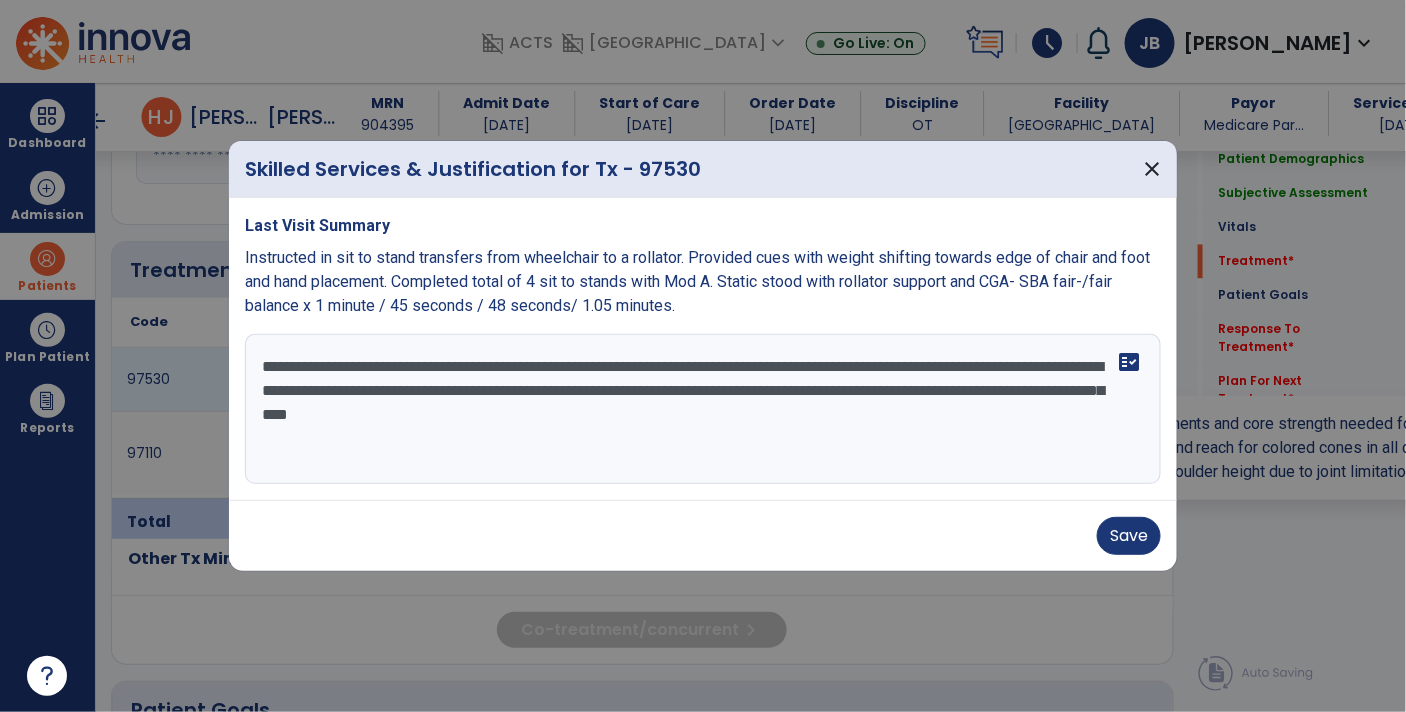 scroll, scrollTop: 1122, scrollLeft: 0, axis: vertical 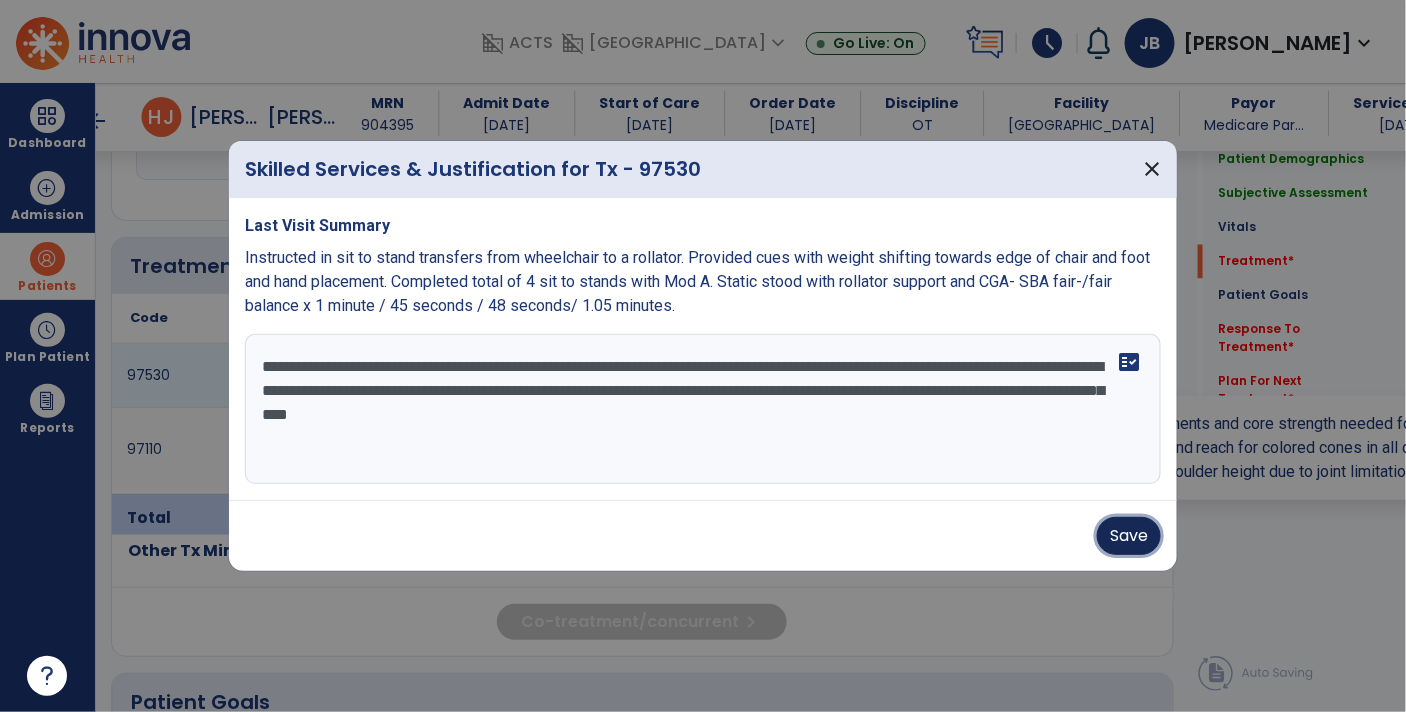 click on "Save" at bounding box center [1129, 536] 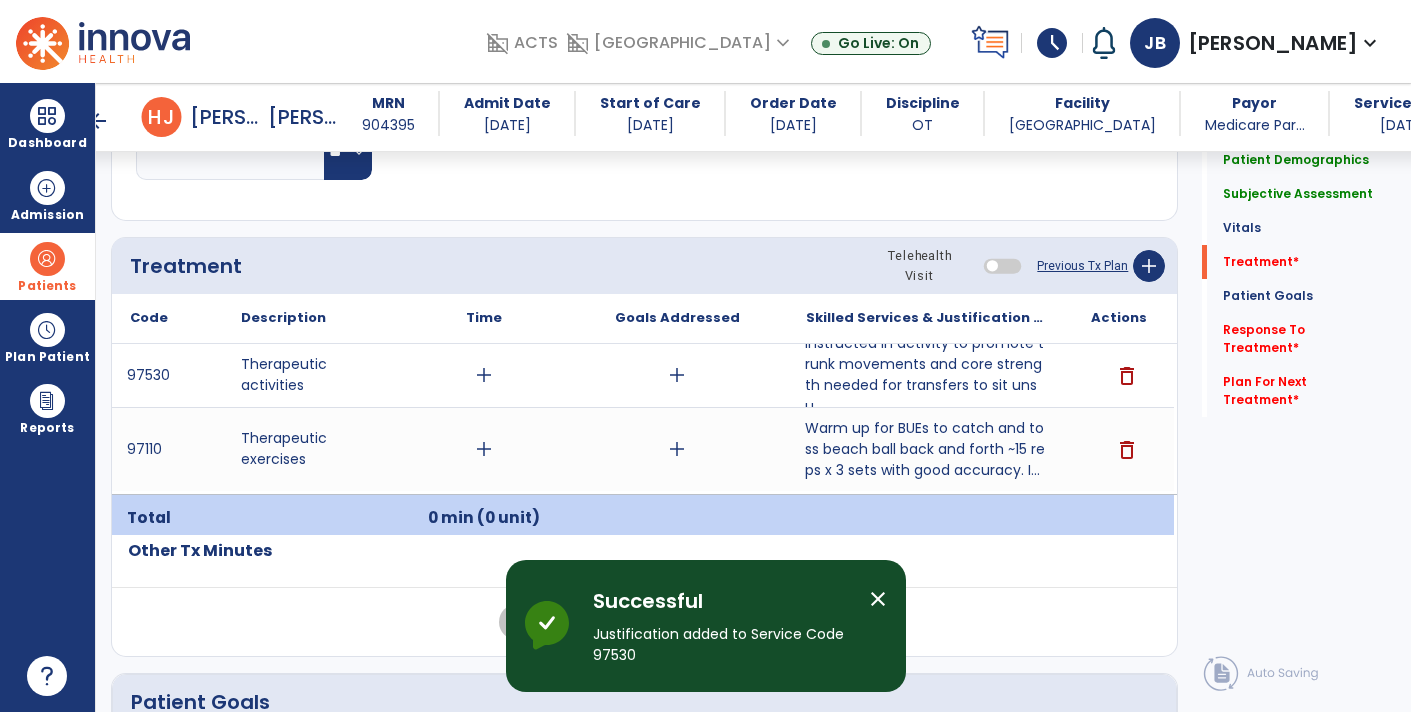 click on "Warm up for BUEs to catch and toss beach ball back and forth ~15 reps x 3 sets with good accuracy. I..." at bounding box center [926, 449] 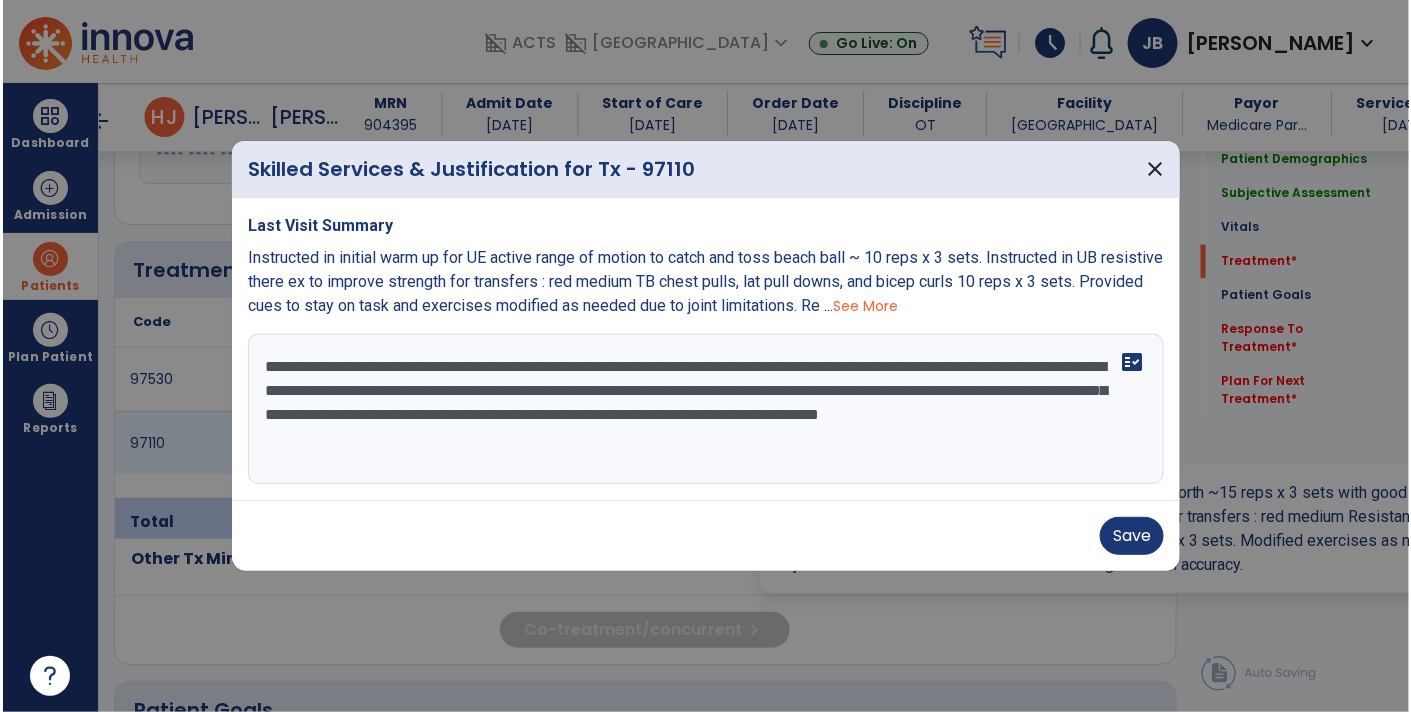 scroll, scrollTop: 1122, scrollLeft: 0, axis: vertical 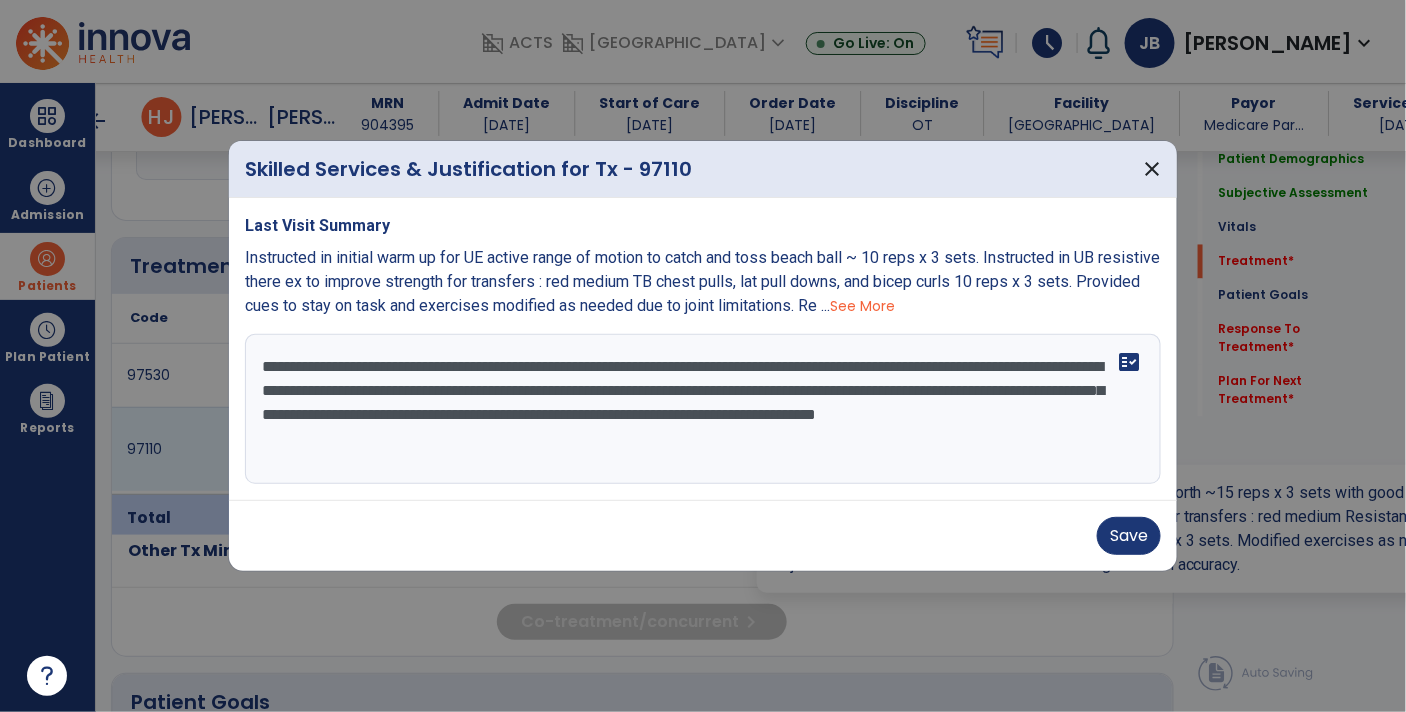 click on "**********" at bounding box center (703, 409) 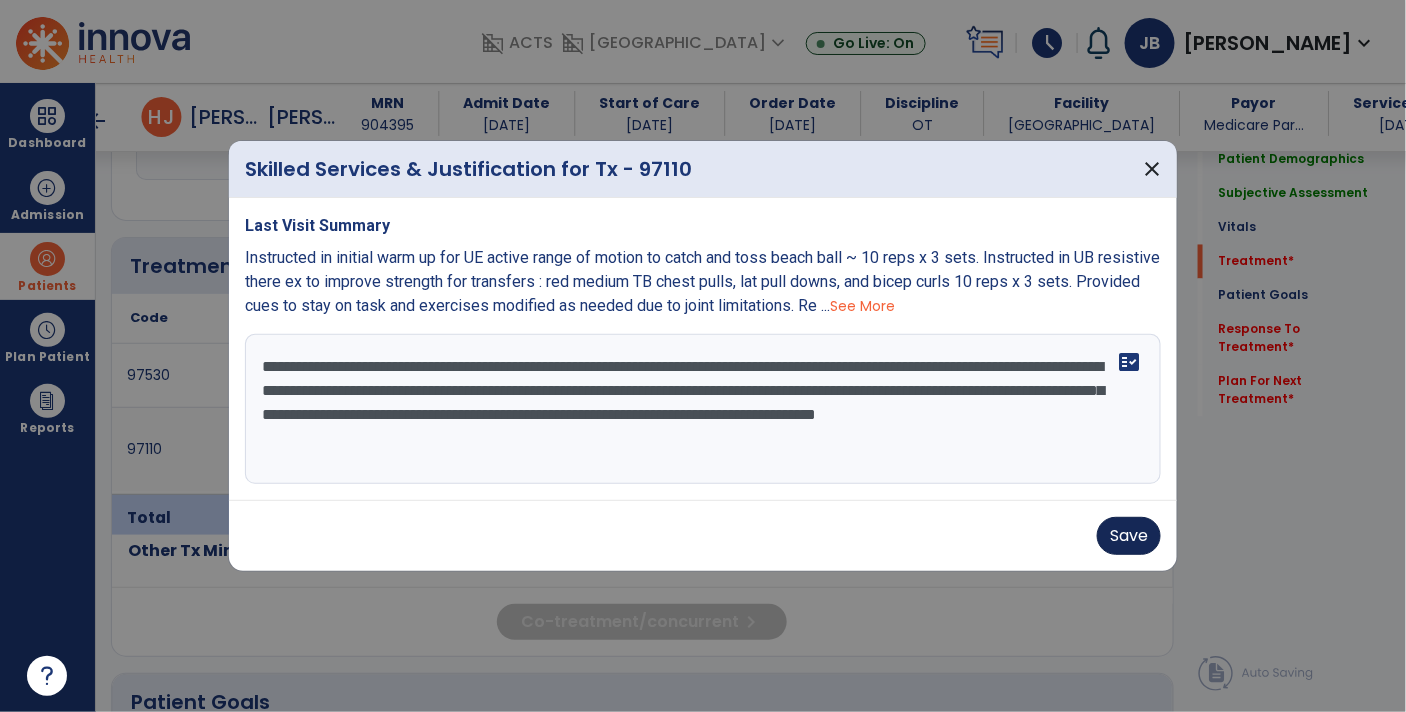 click on "Save" at bounding box center (1129, 536) 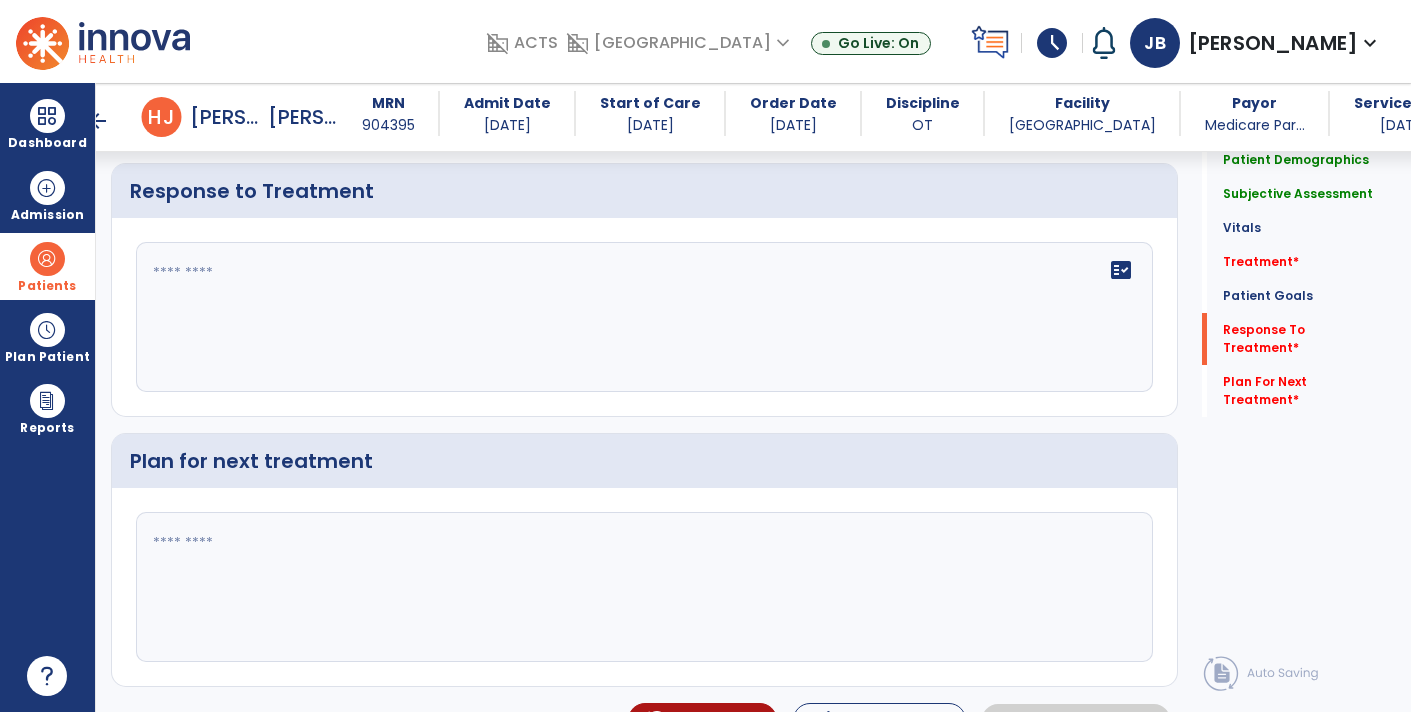 scroll, scrollTop: 3116, scrollLeft: 0, axis: vertical 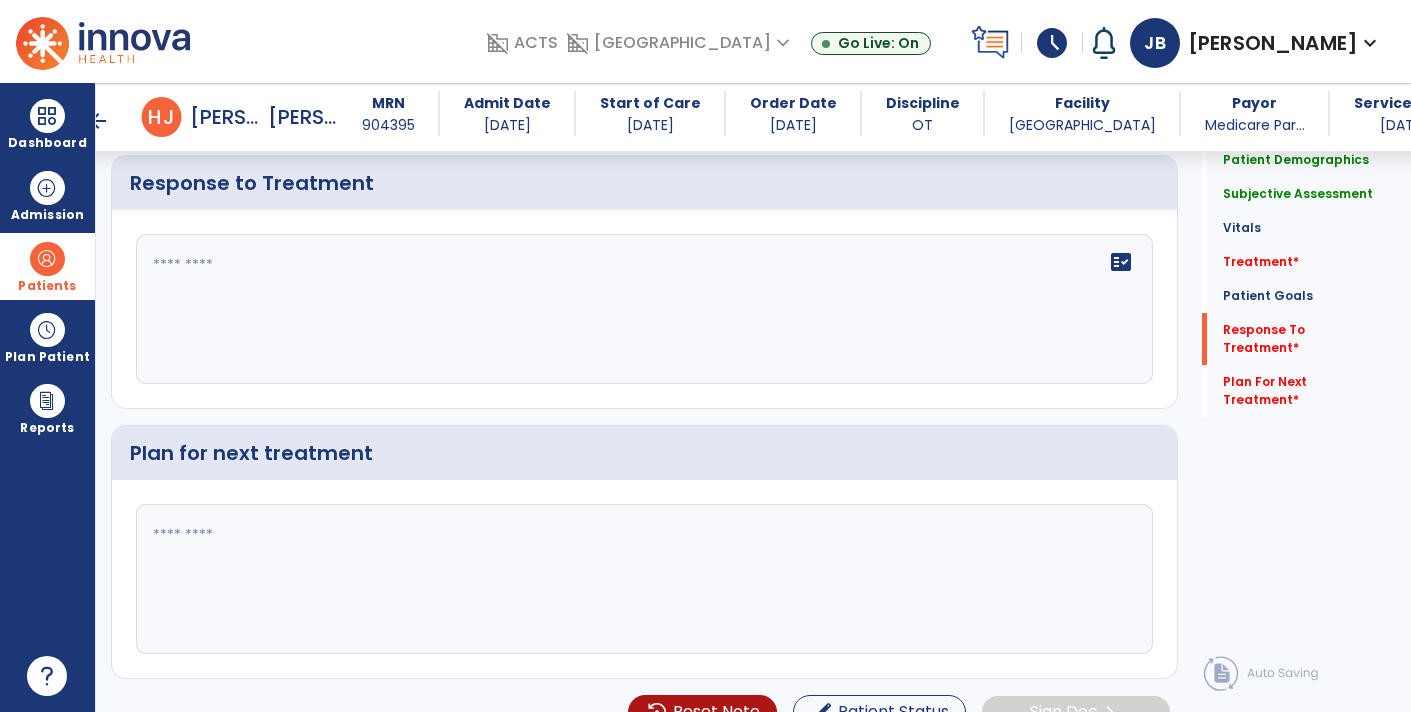 click 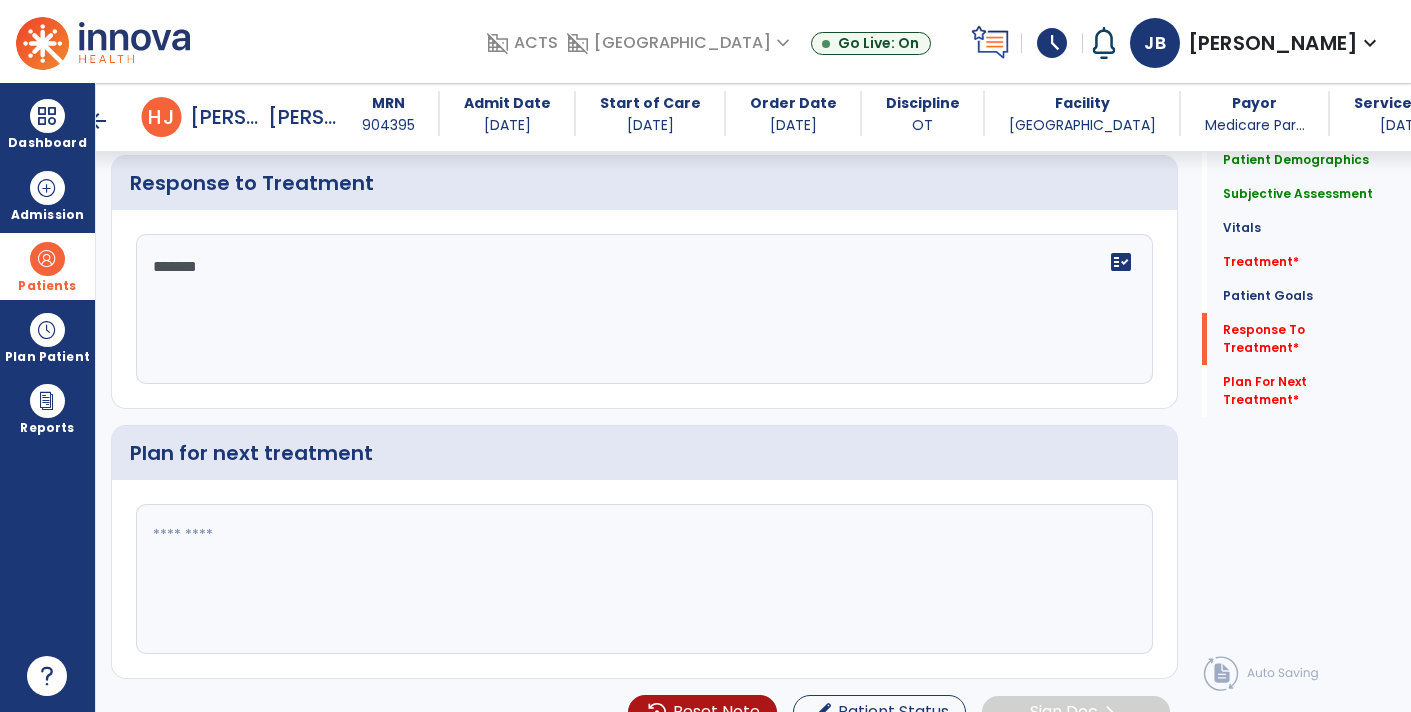 type on "********" 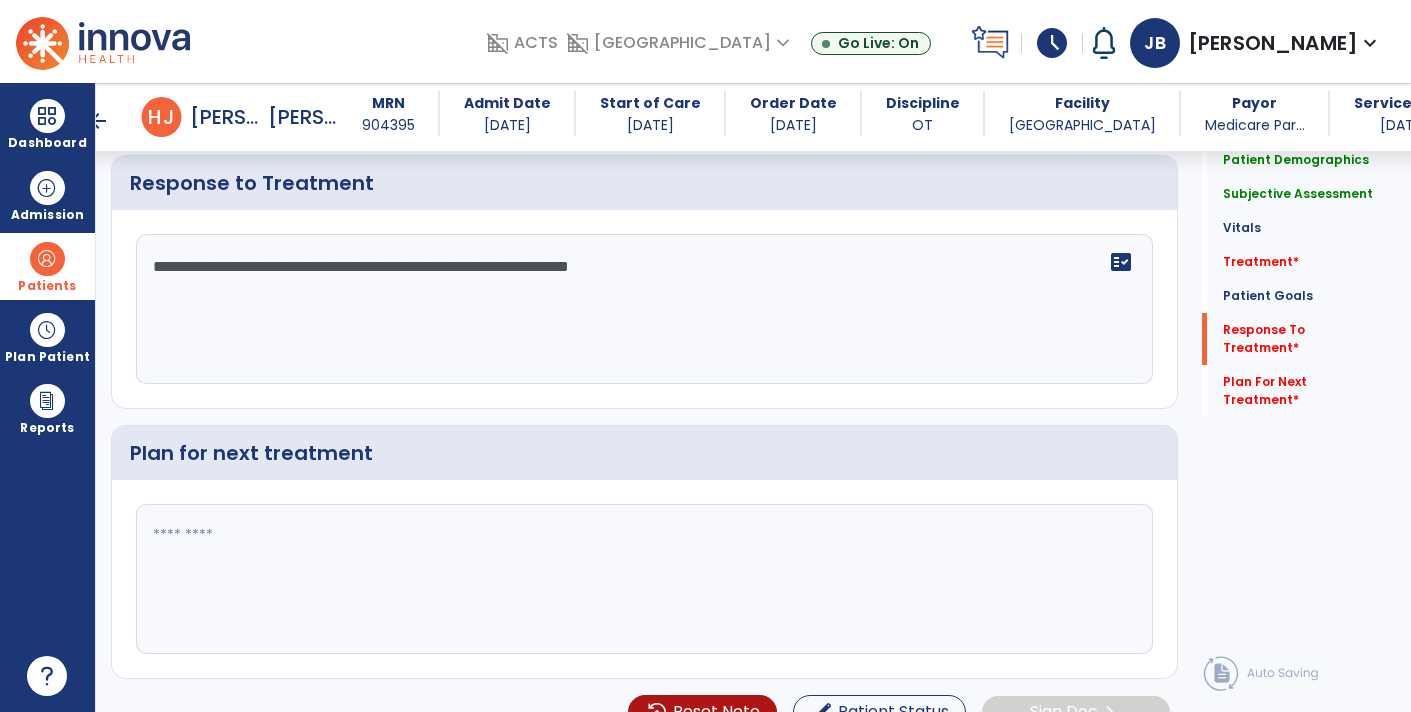 click on "**********" 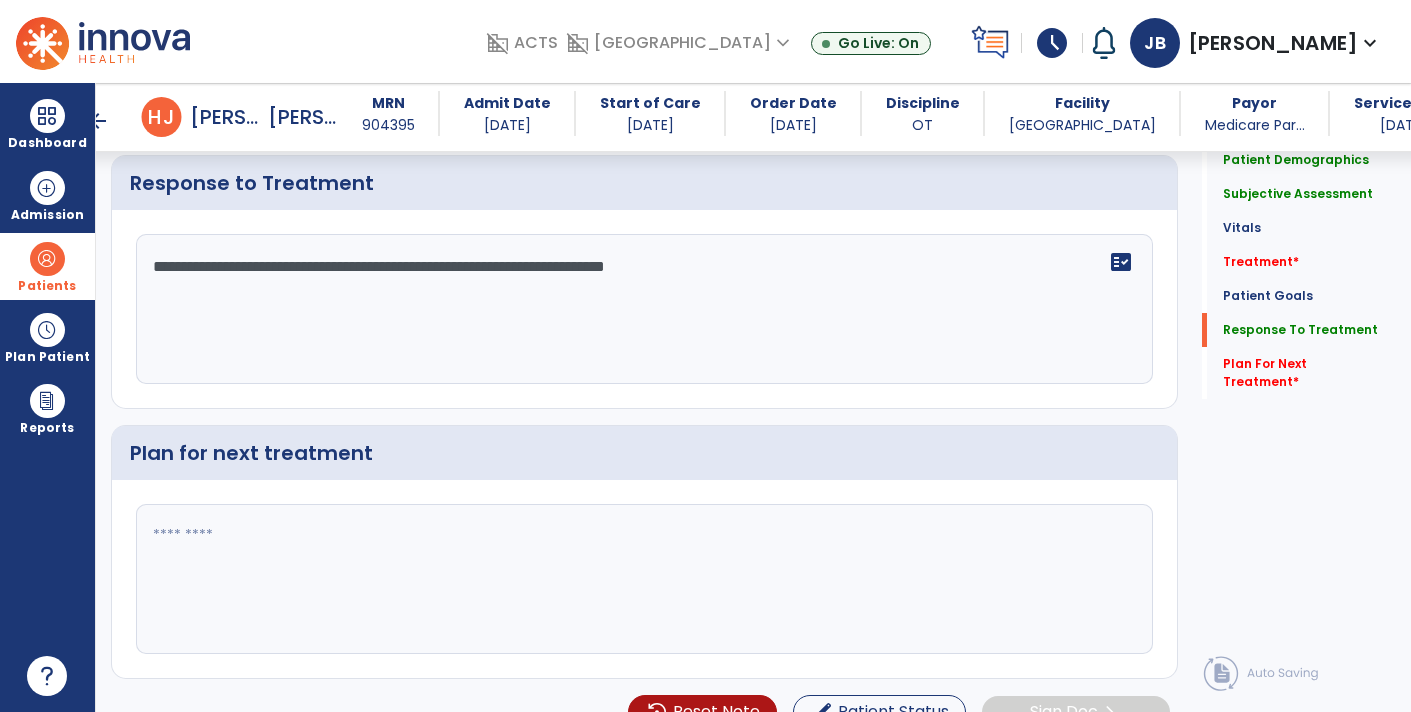 click on "**********" 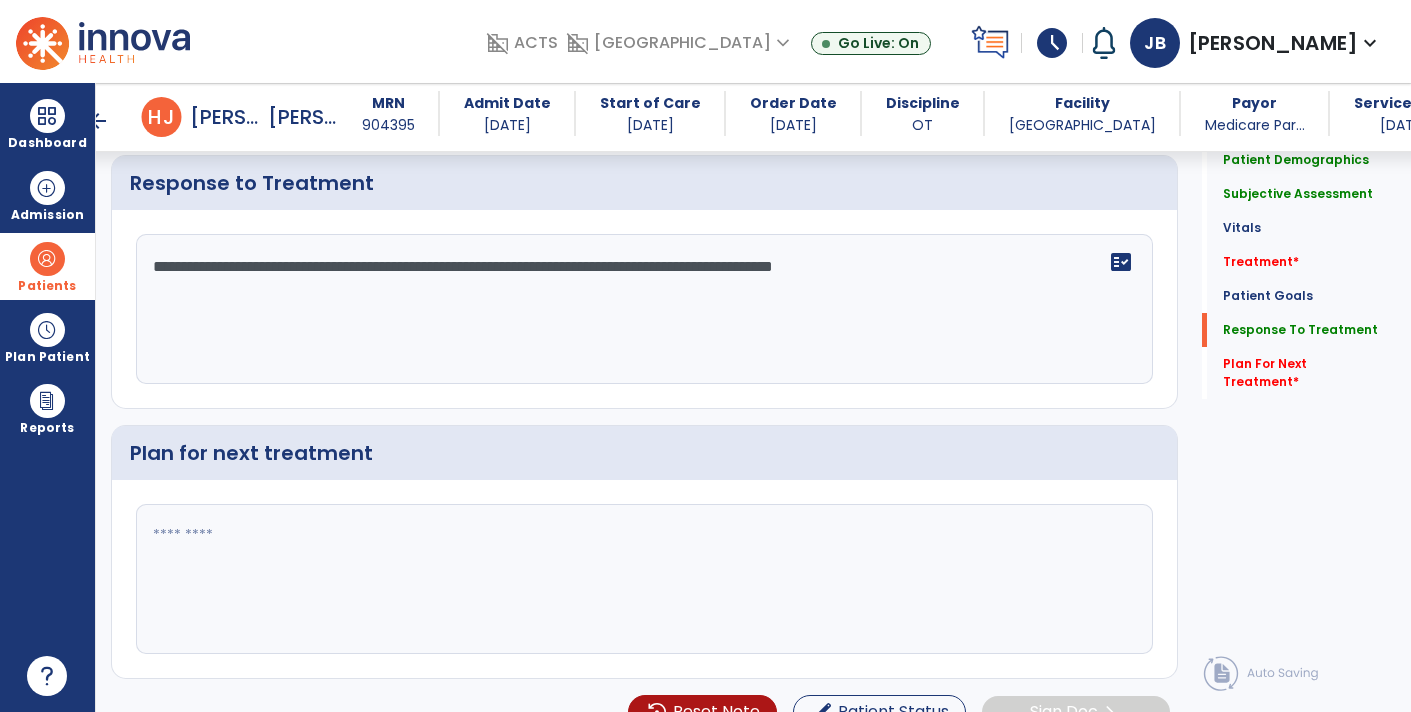 click on "**********" 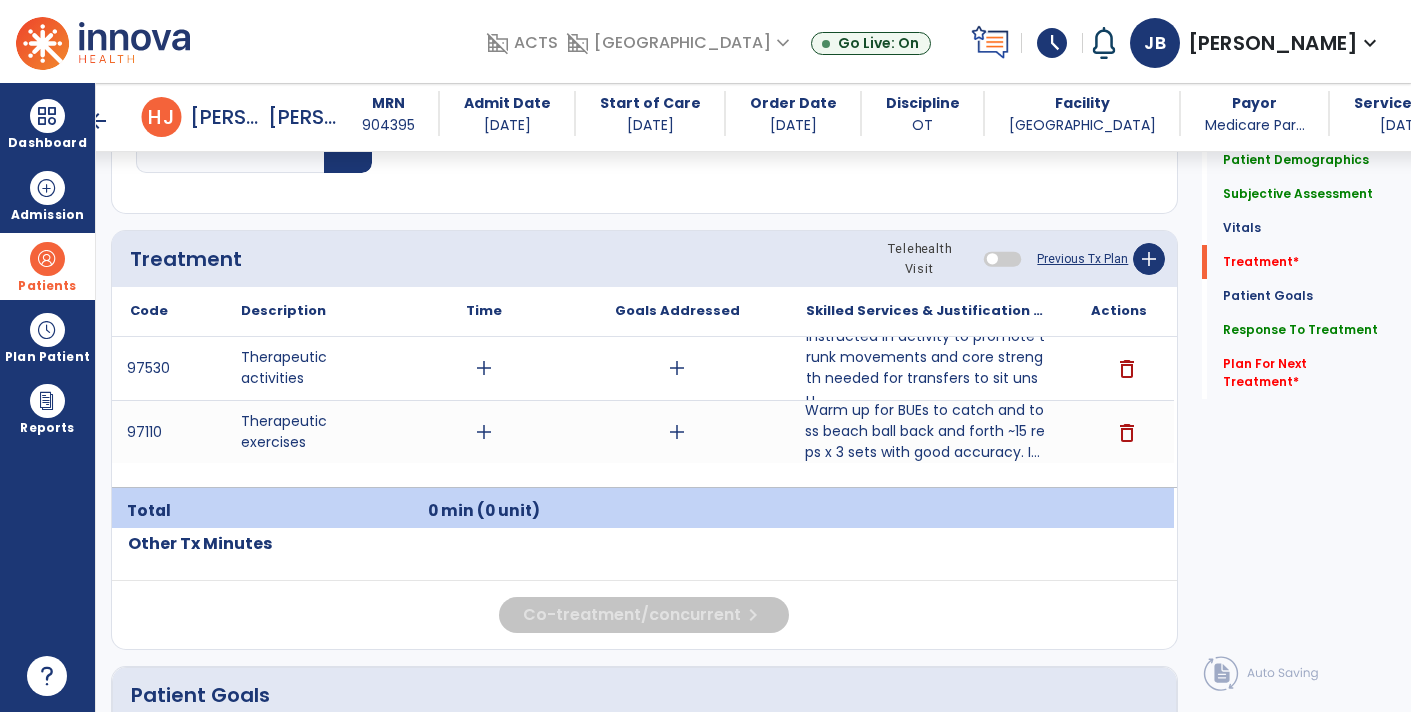 scroll, scrollTop: 1135, scrollLeft: 0, axis: vertical 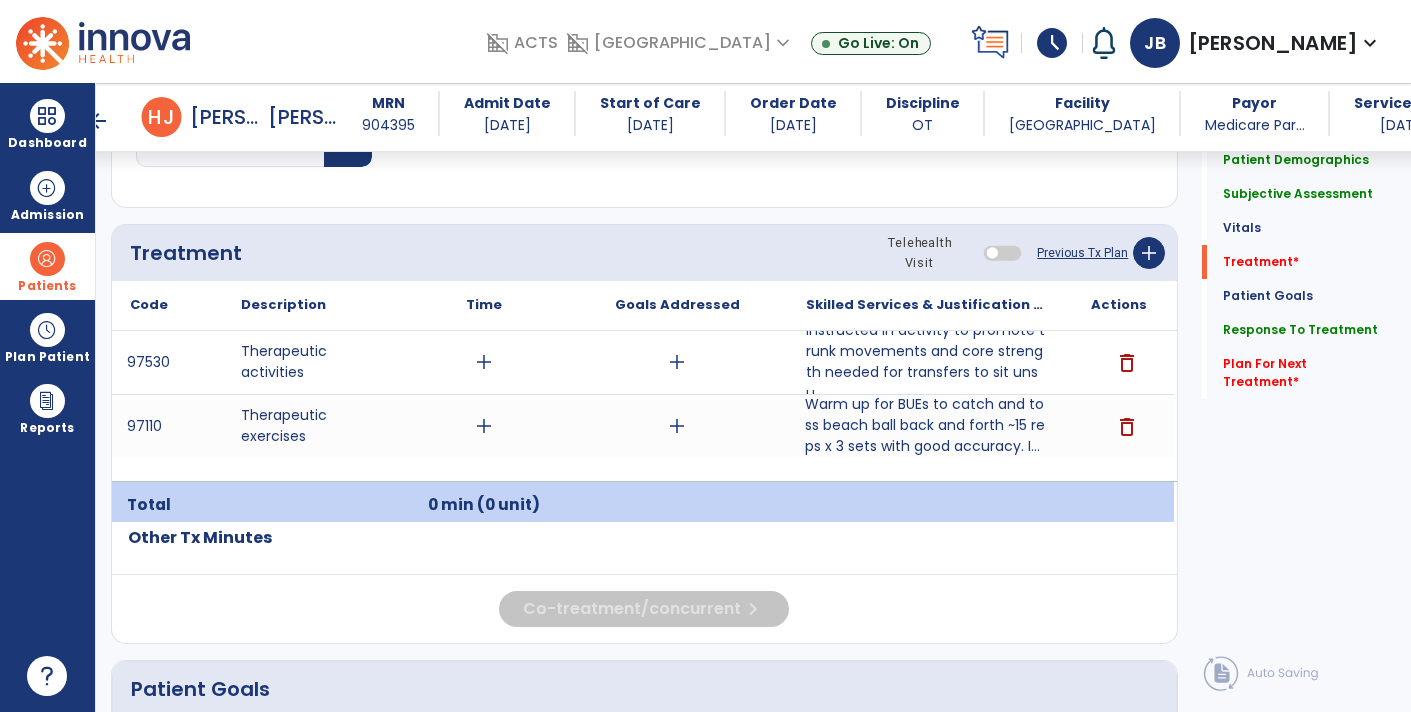 type on "**********" 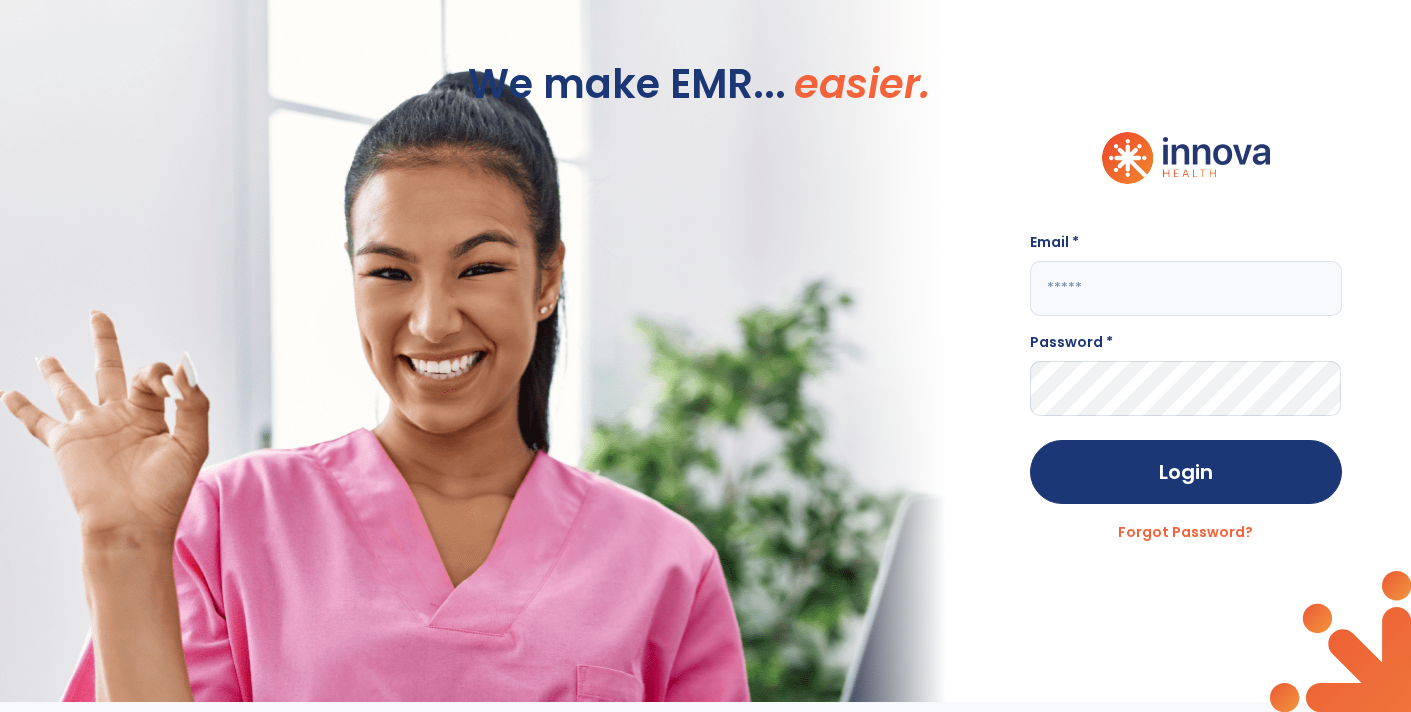 type on "**********" 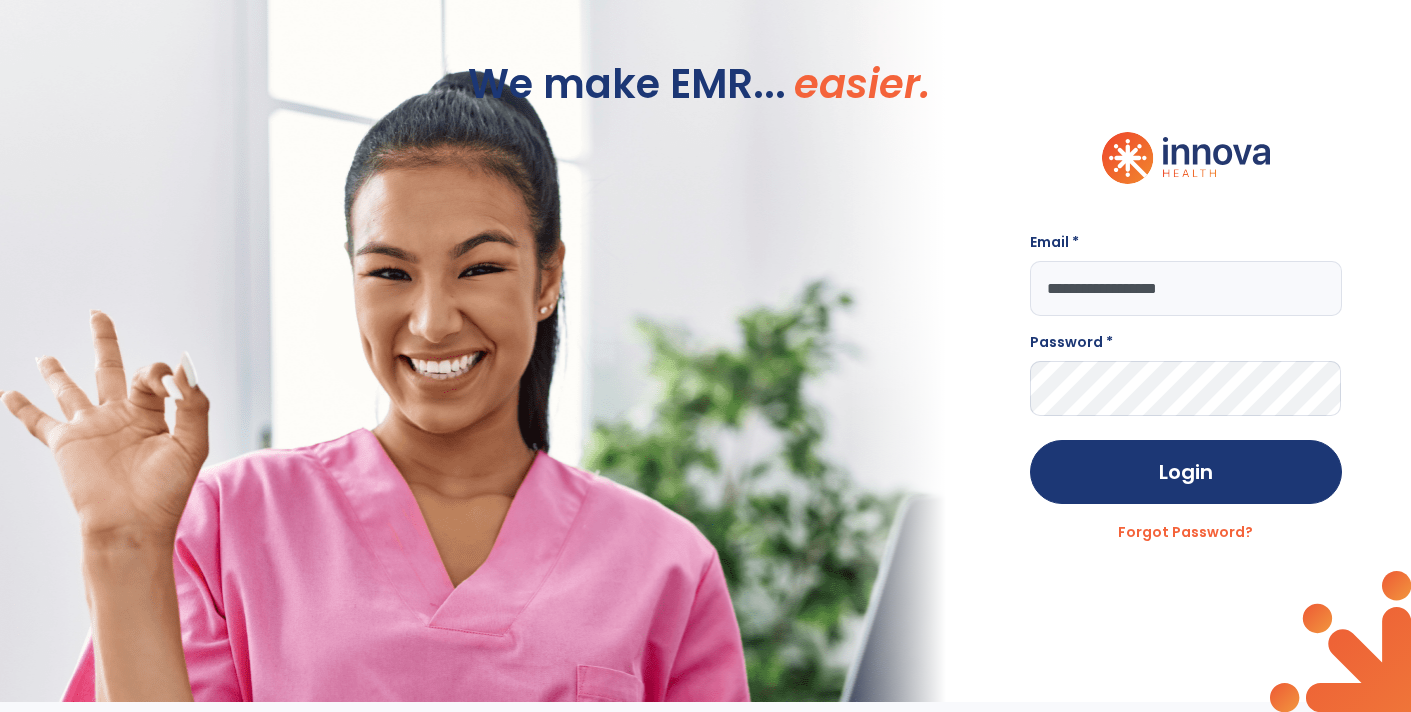 scroll, scrollTop: 0, scrollLeft: 0, axis: both 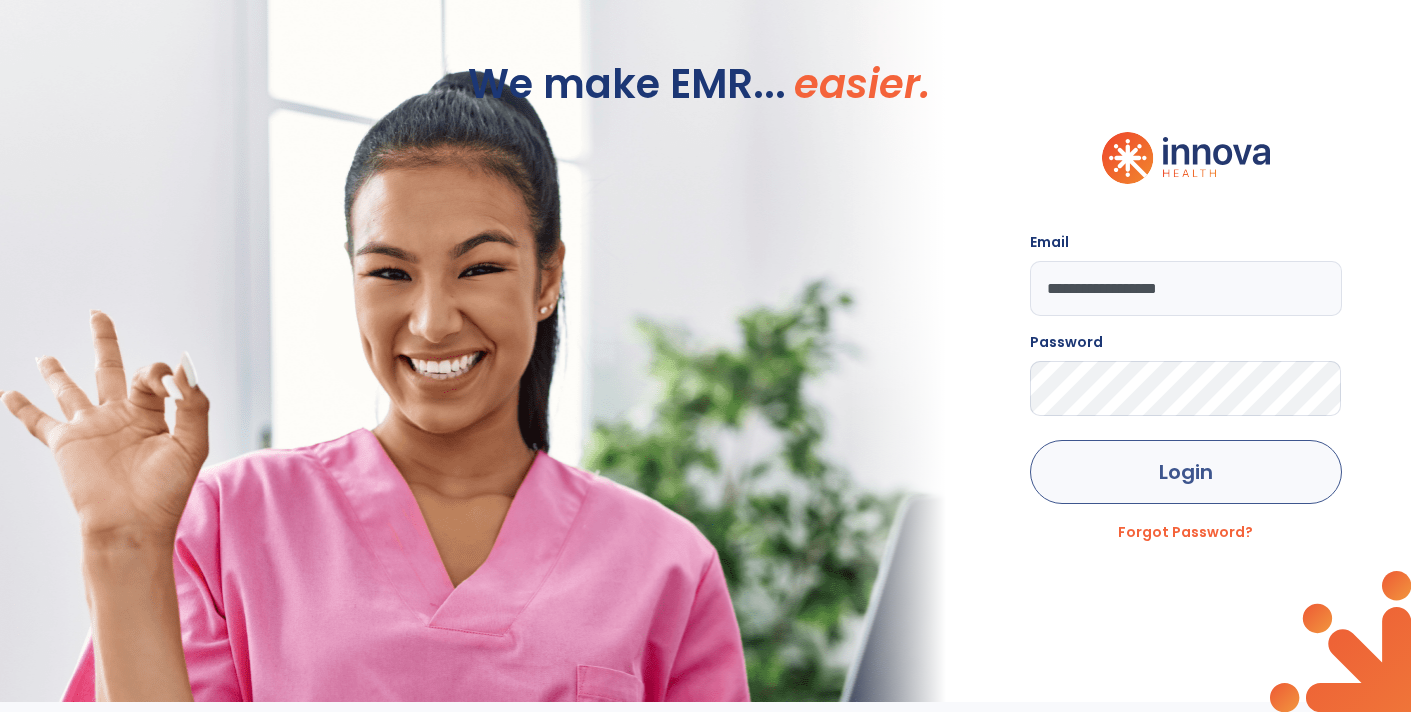 click on "Login" 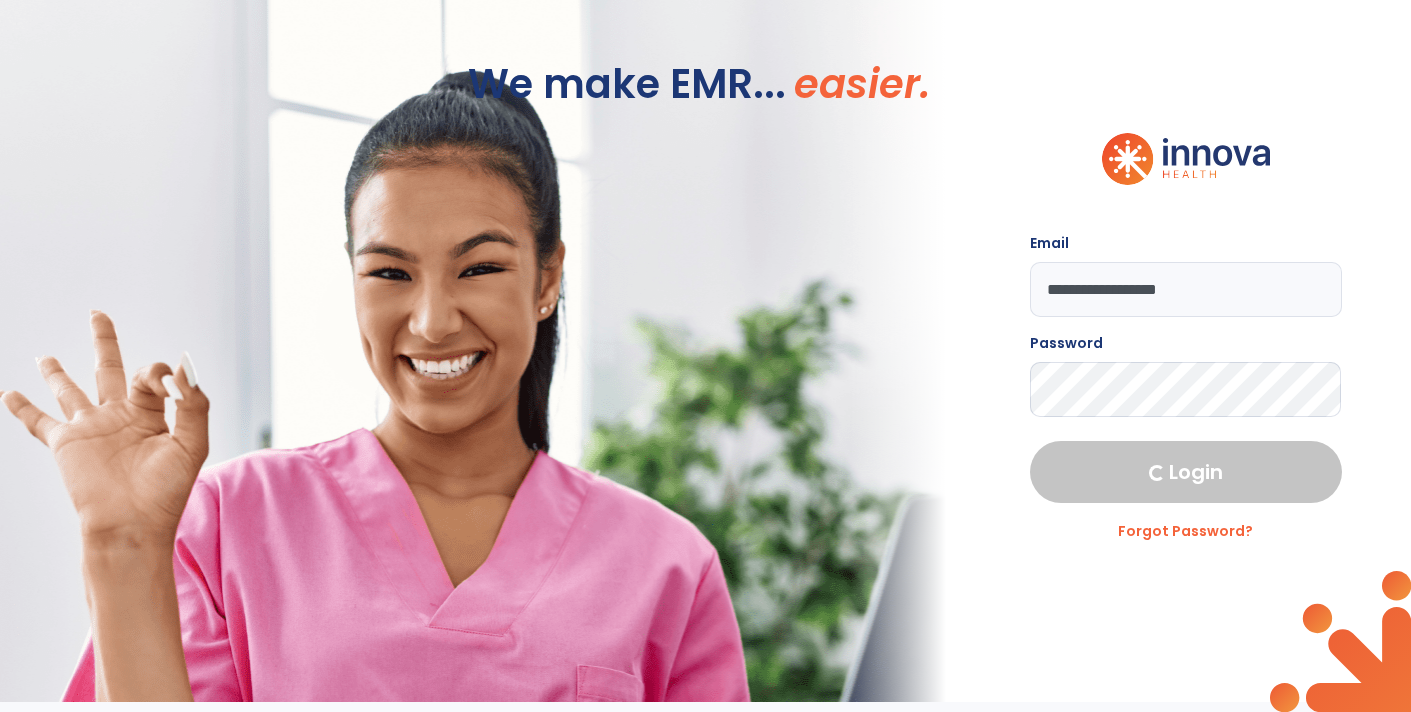 select on "****" 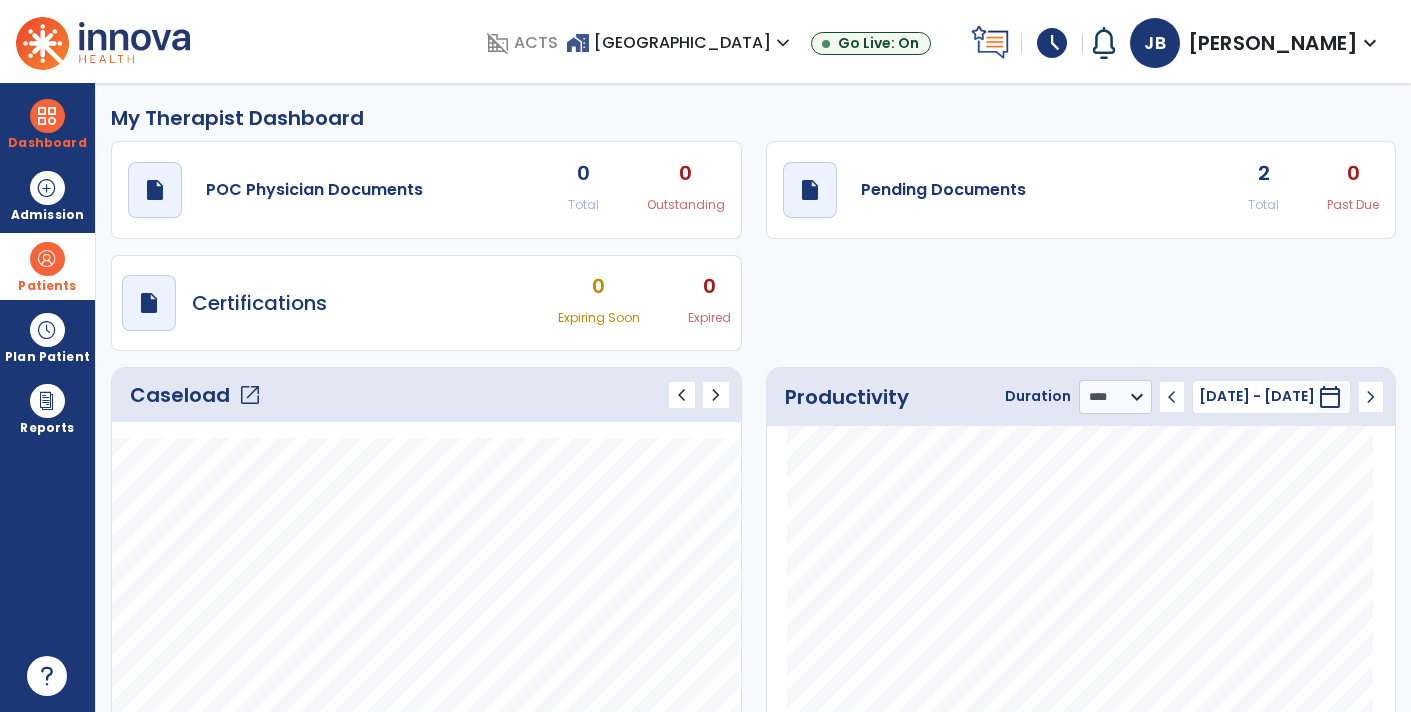 click on "Patients" at bounding box center (47, 286) 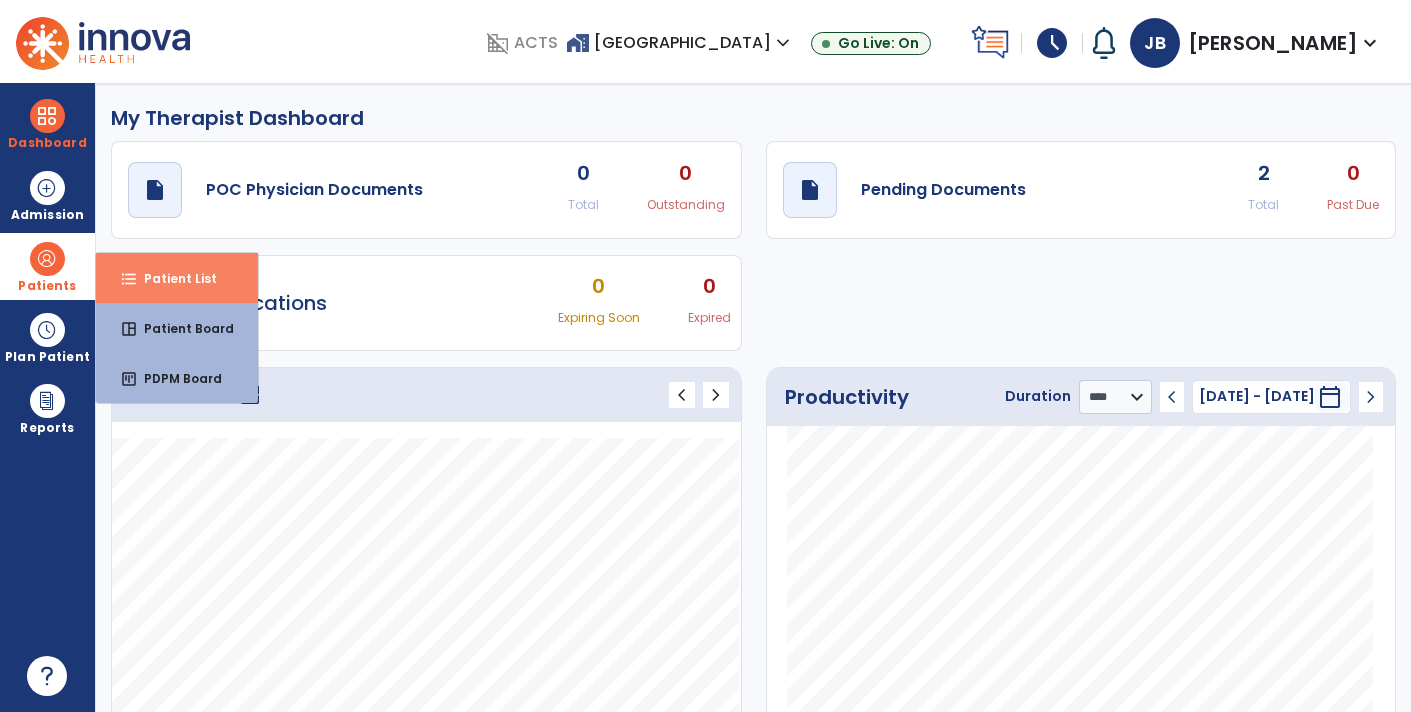 click on "format_list_bulleted  Patient List" at bounding box center (177, 278) 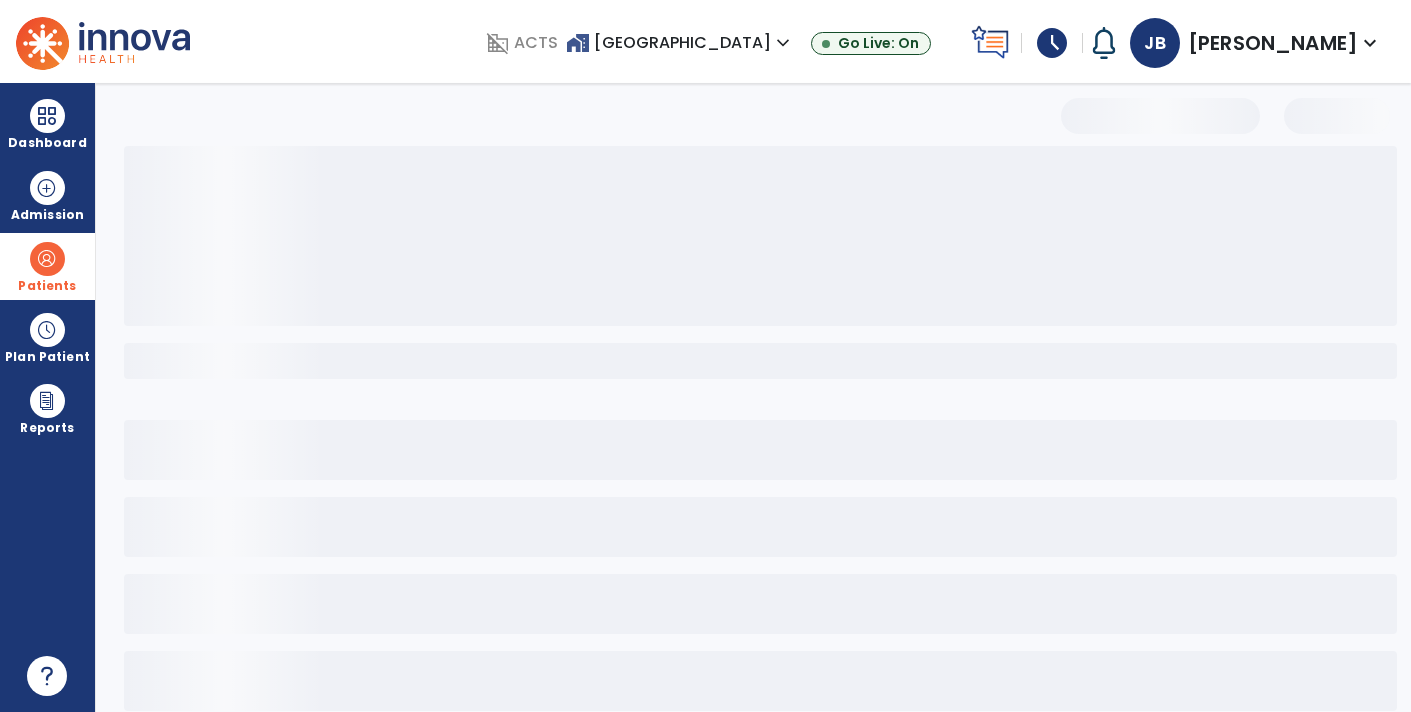 select on "***" 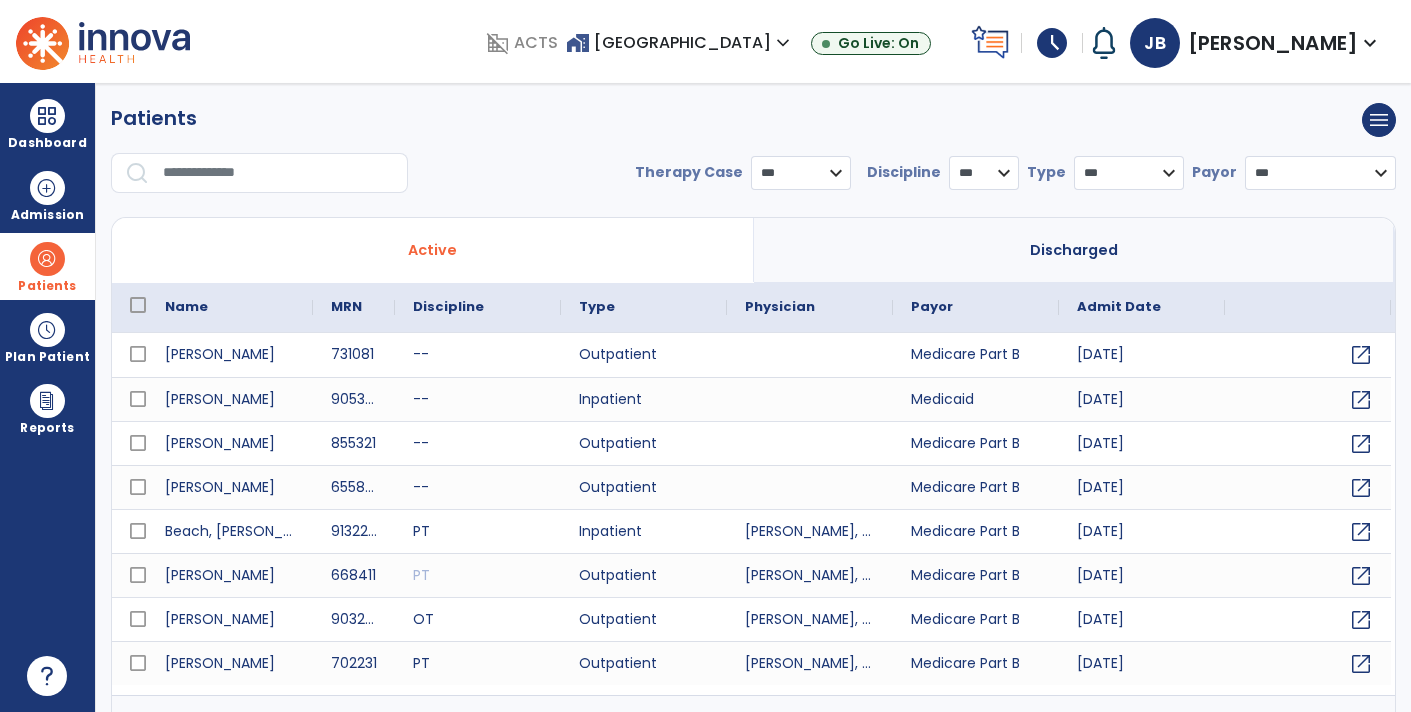 click at bounding box center (278, 173) 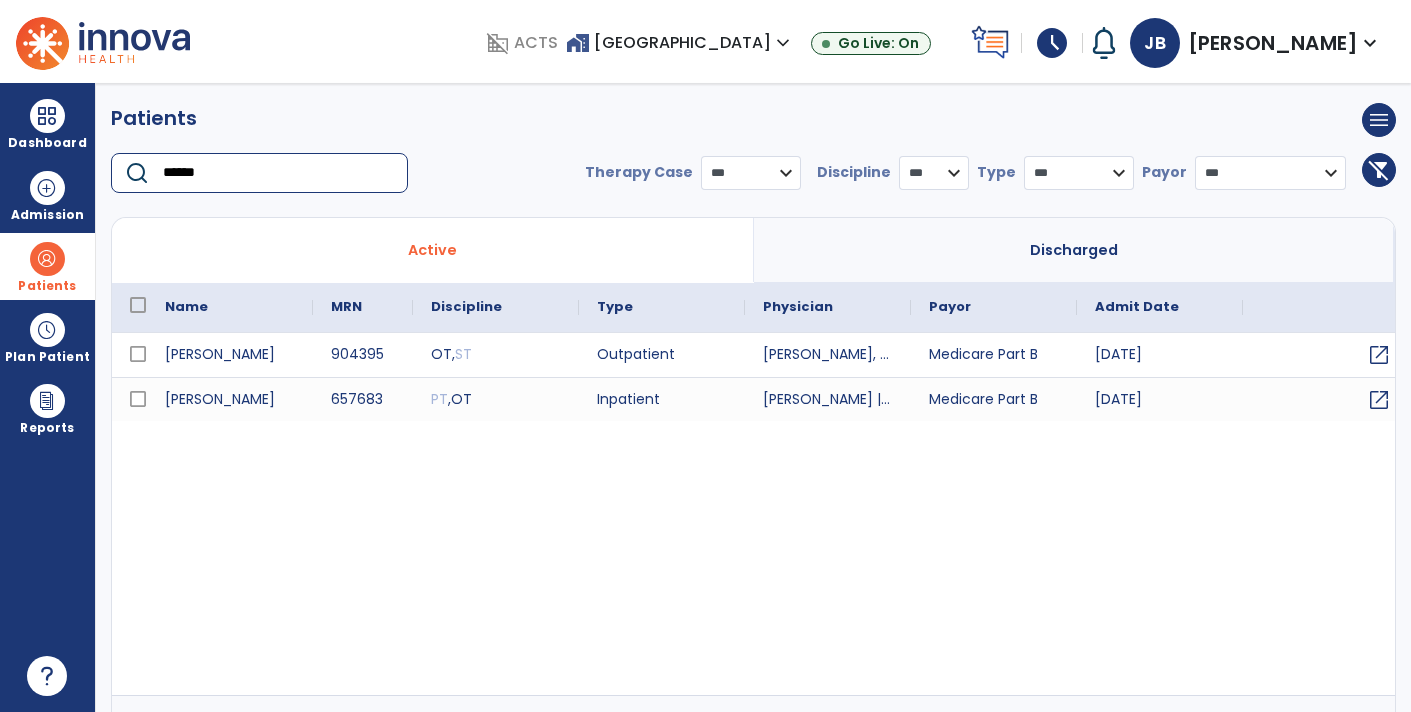 type on "******" 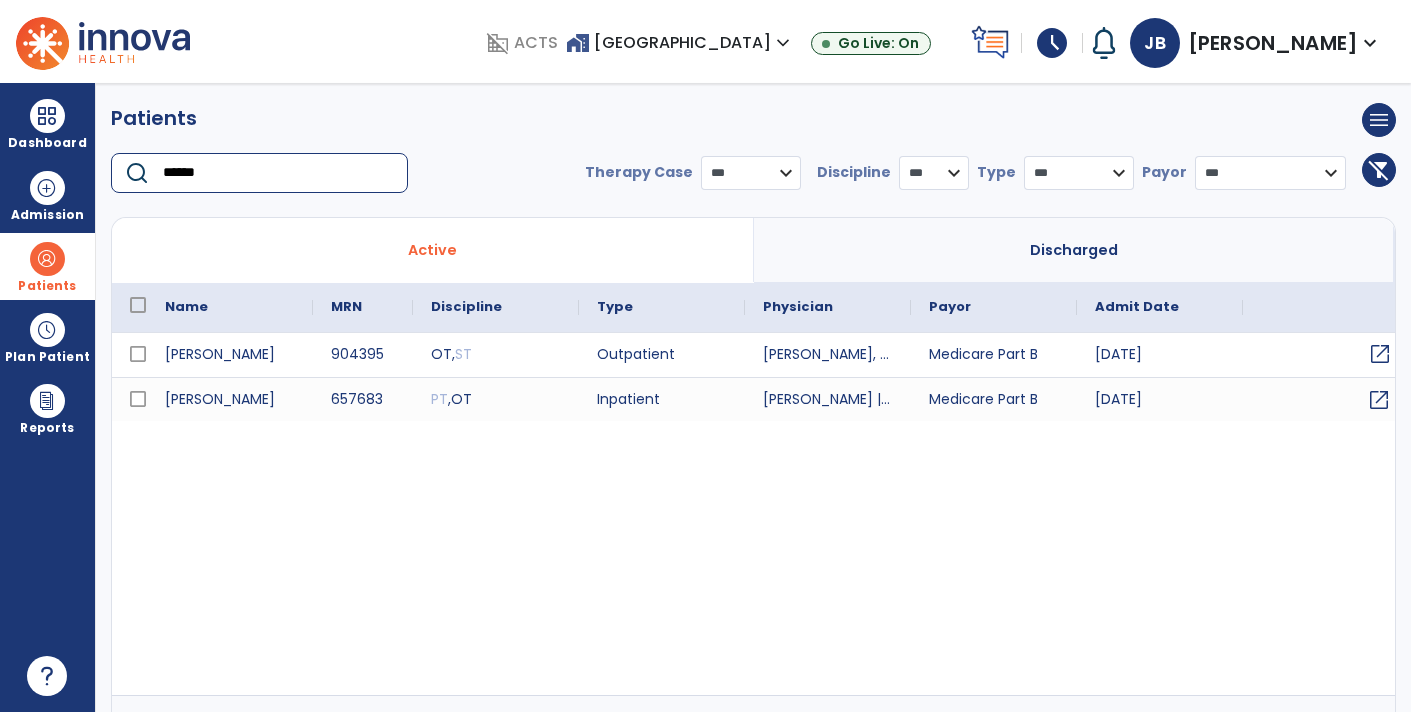 click on "open_in_new" at bounding box center [1380, 354] 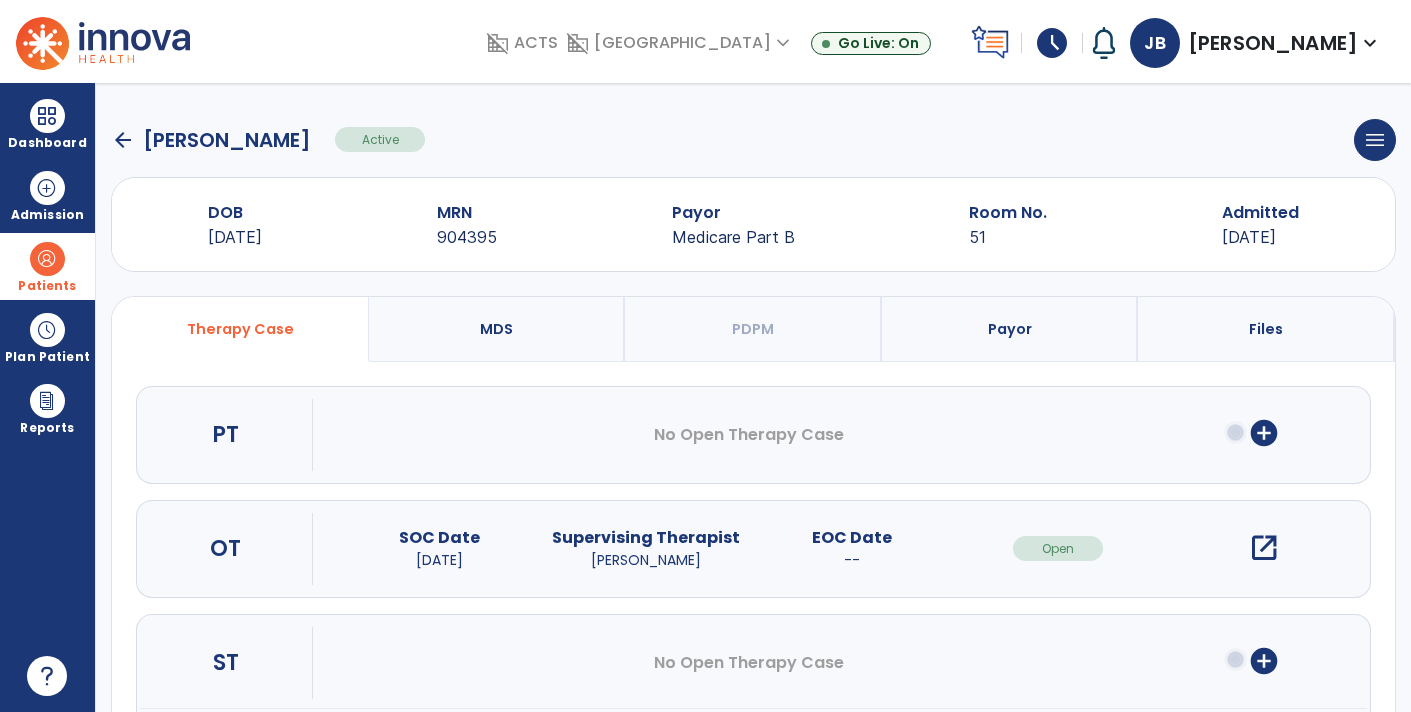 click on "open_in_new" at bounding box center (1264, 548) 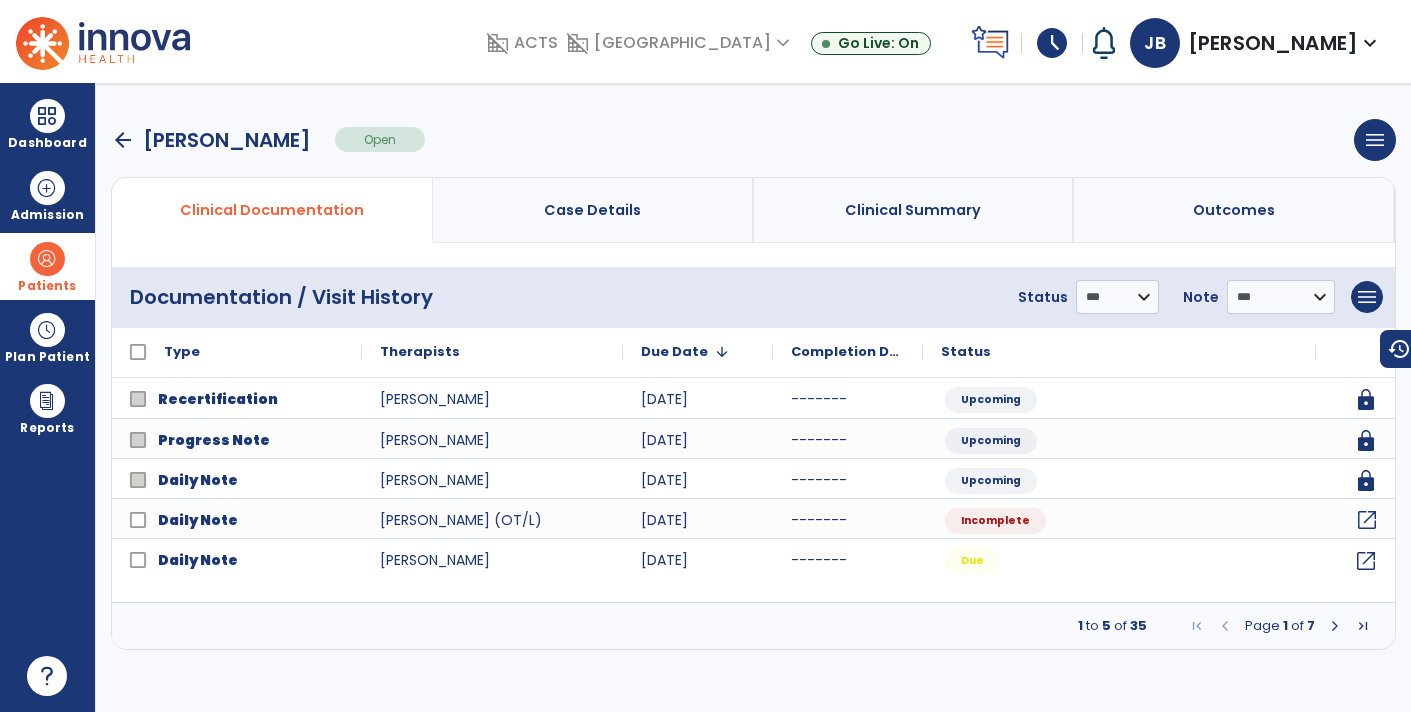 click on "open_in_new" 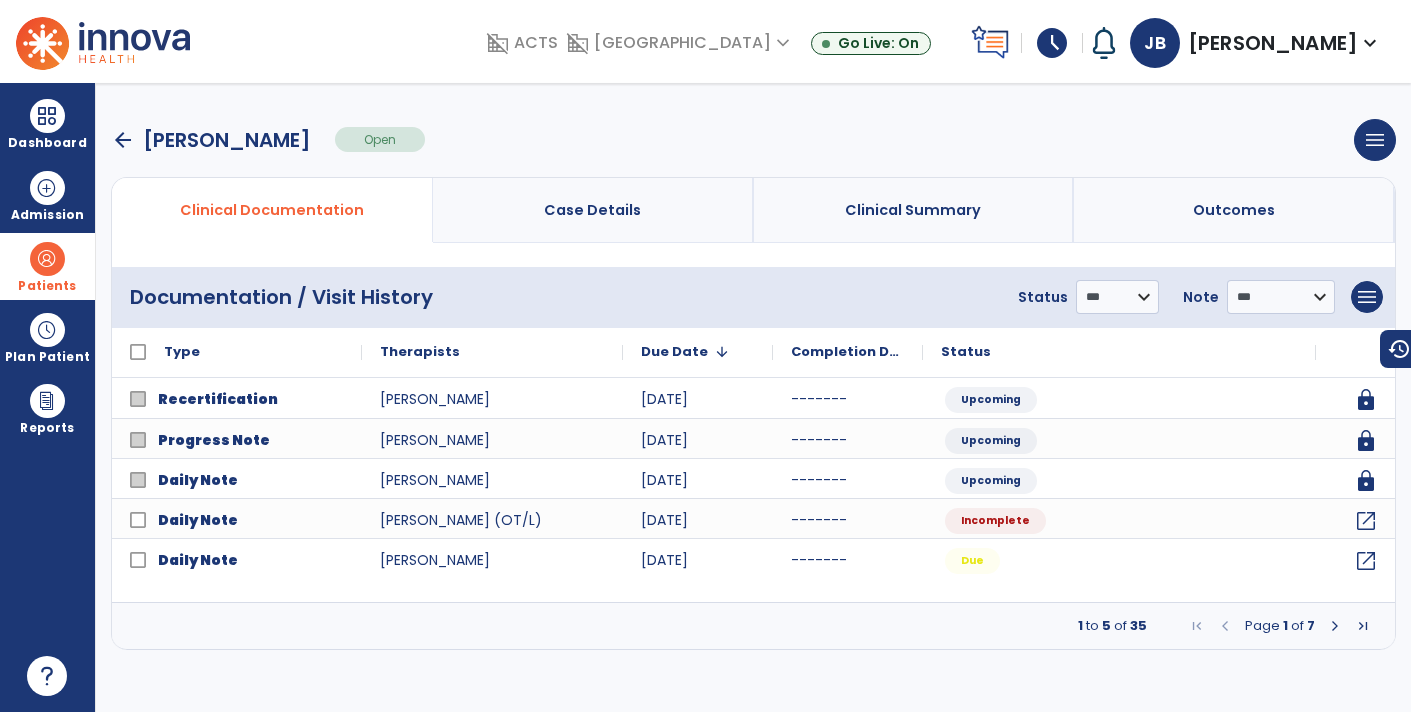 select on "*" 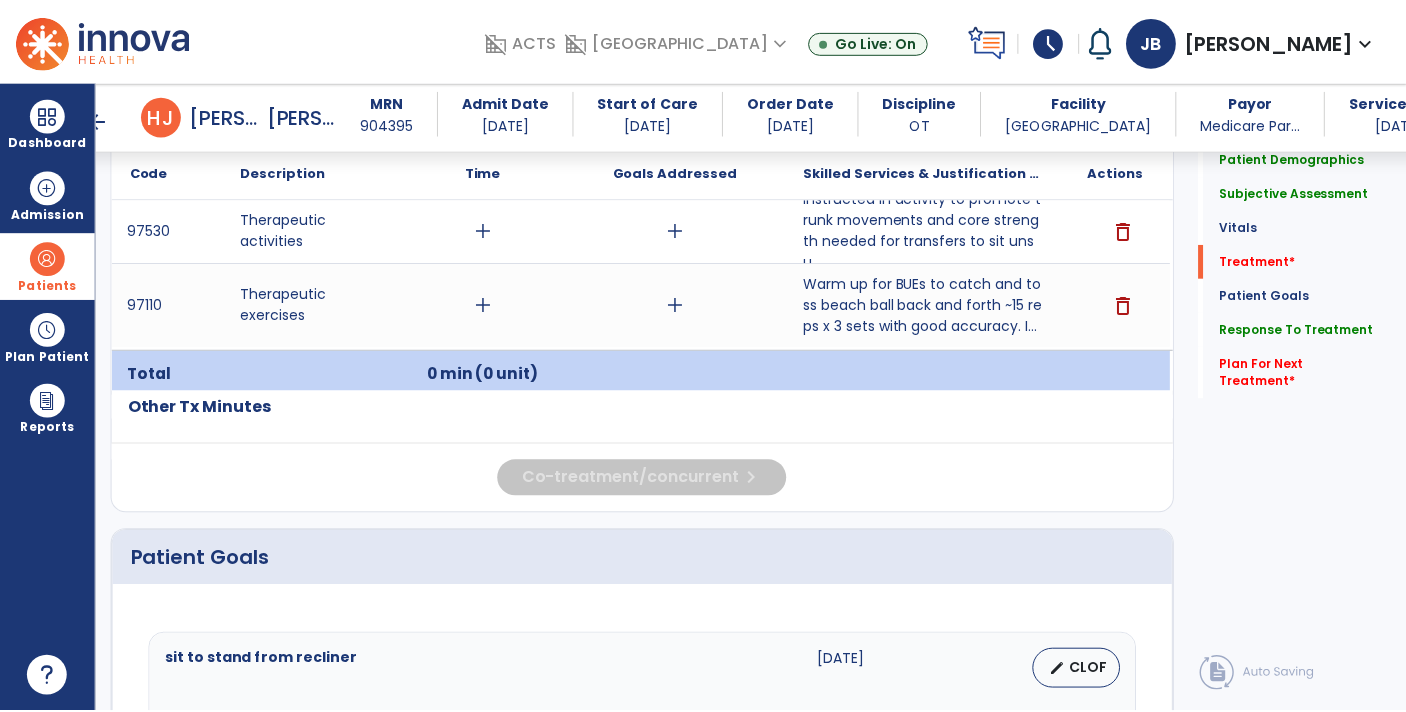 scroll, scrollTop: 1264, scrollLeft: 0, axis: vertical 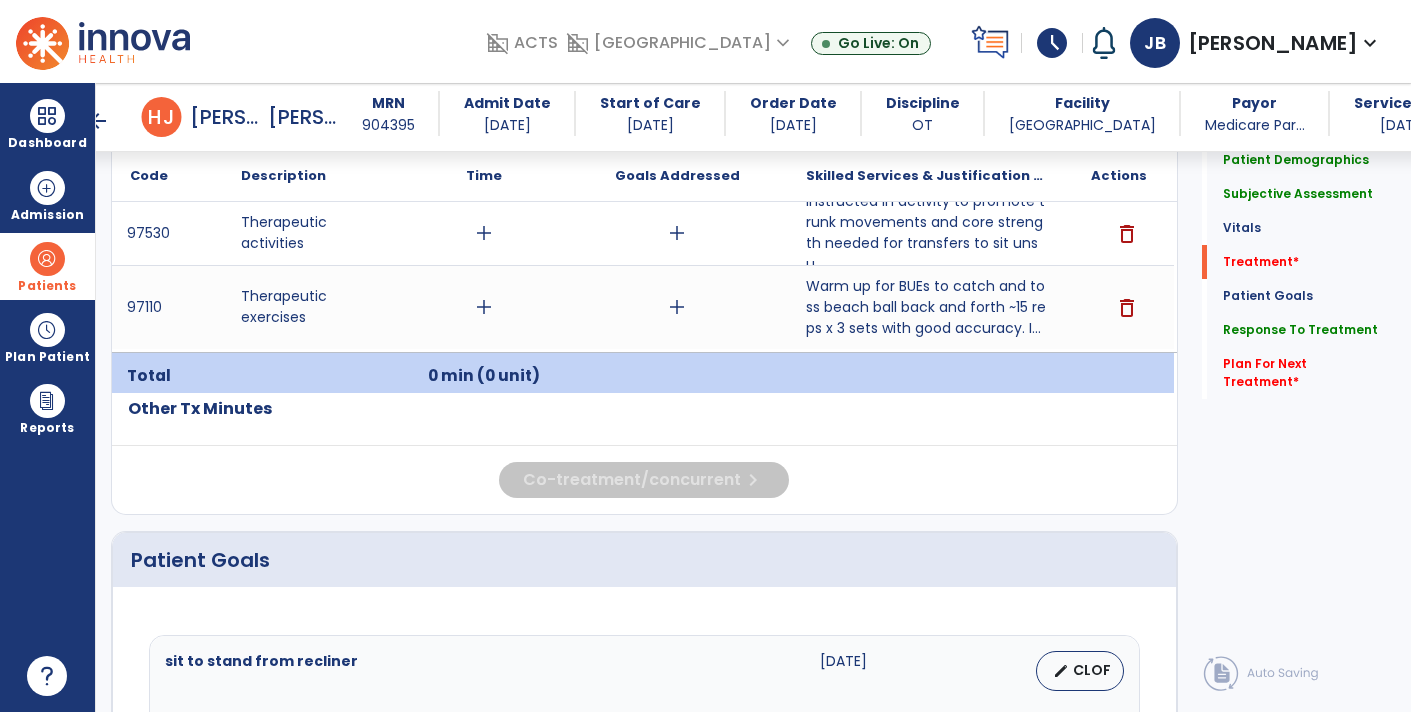 click on "add" at bounding box center (677, 233) 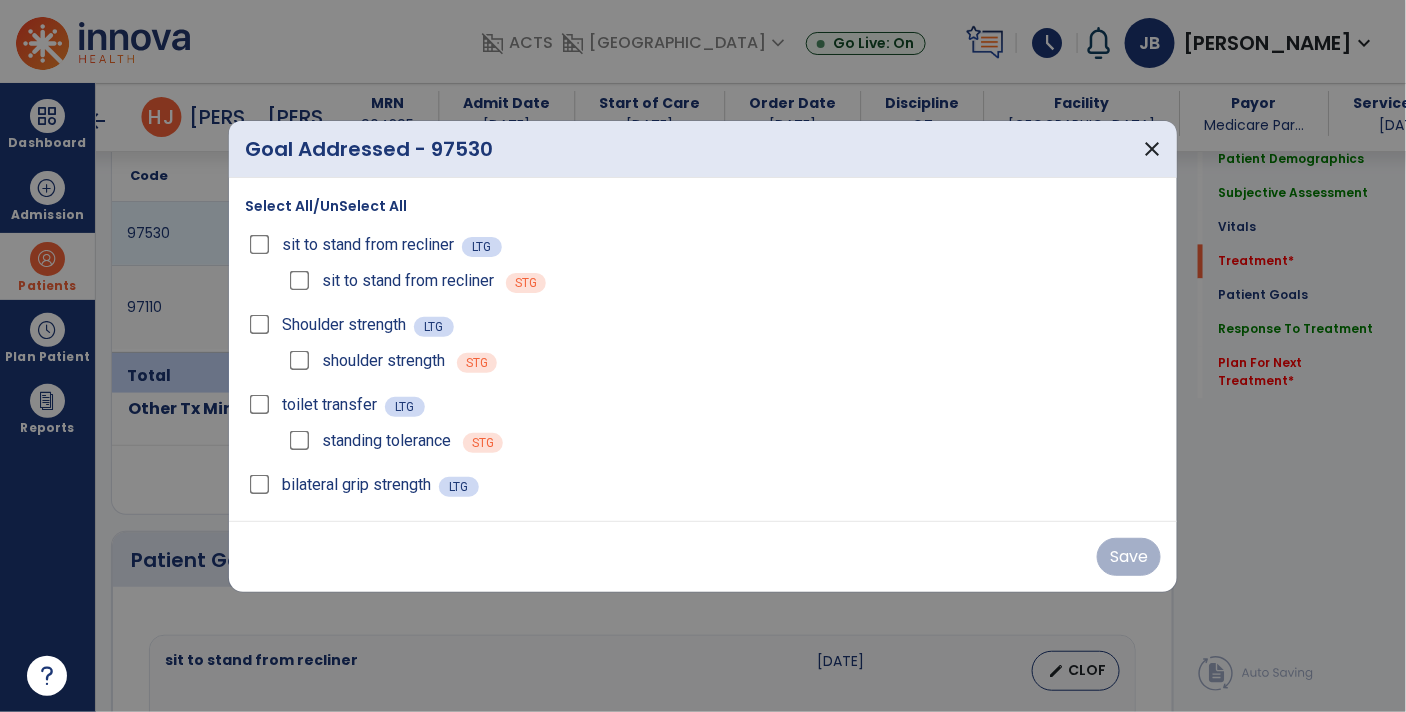 scroll, scrollTop: 1264, scrollLeft: 0, axis: vertical 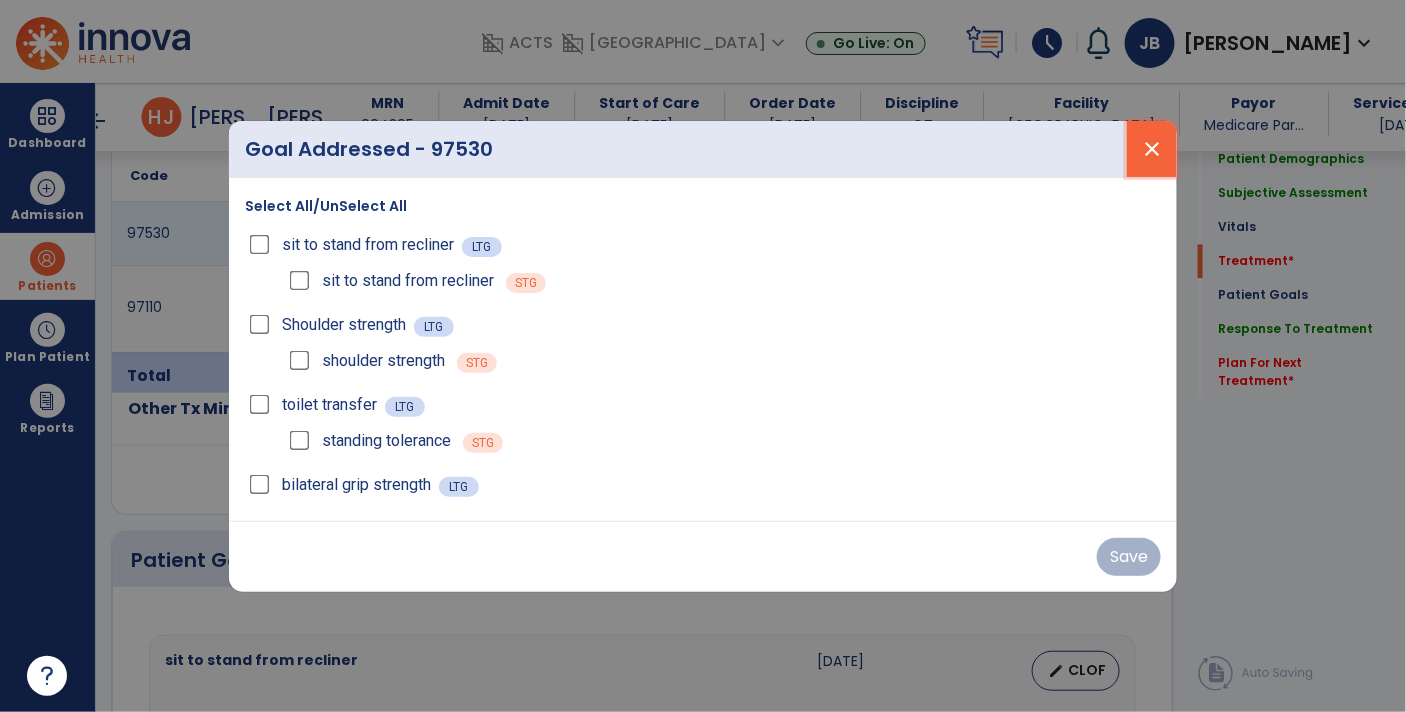 click on "close" at bounding box center [1152, 149] 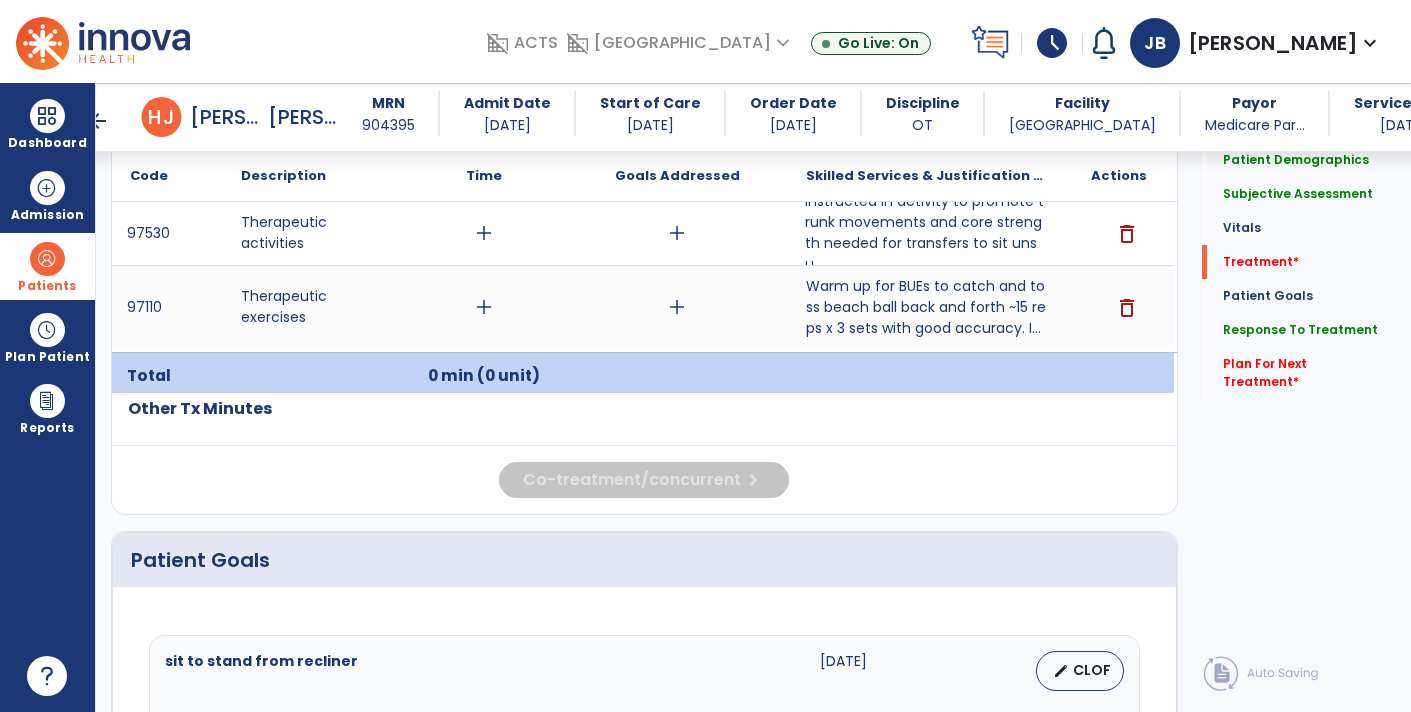 click on "Instructed in activity to promote trunk movements and core strength needed for transfers to sit unsu..." at bounding box center (926, 233) 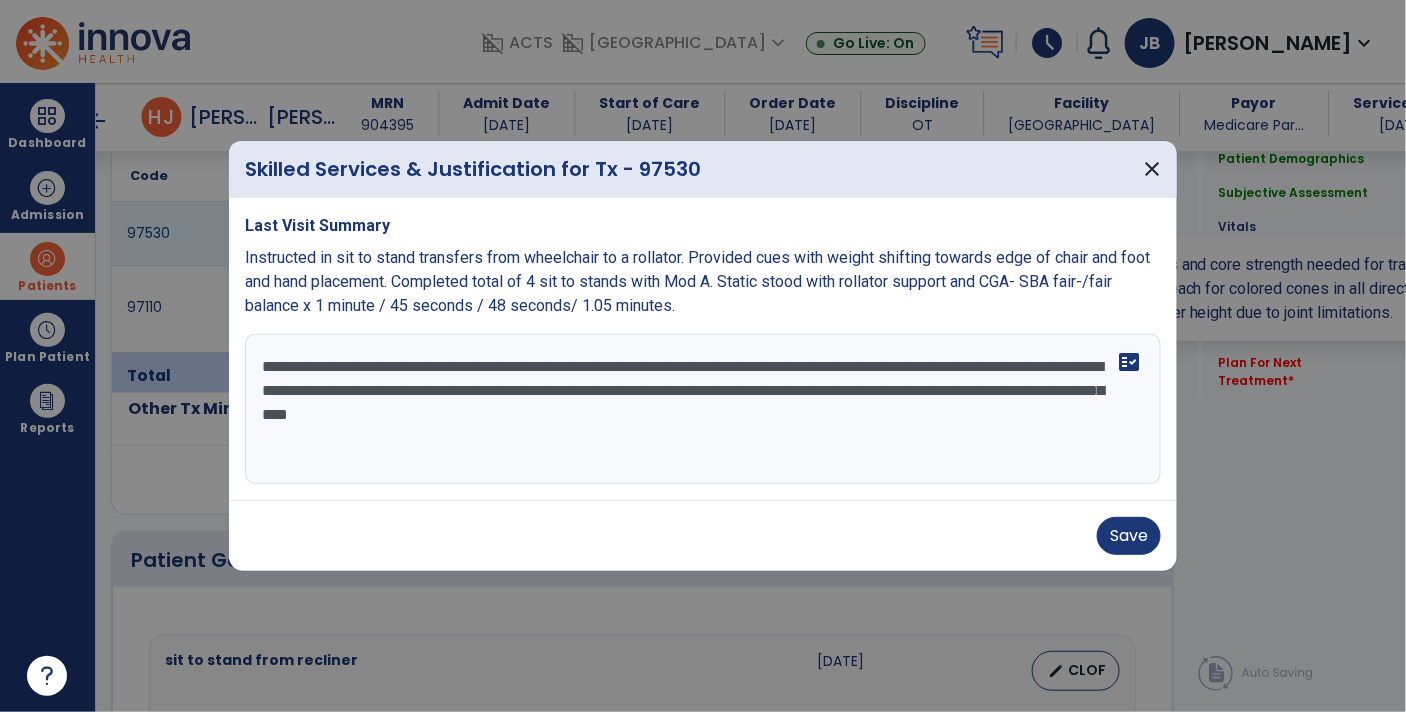 scroll, scrollTop: 1264, scrollLeft: 0, axis: vertical 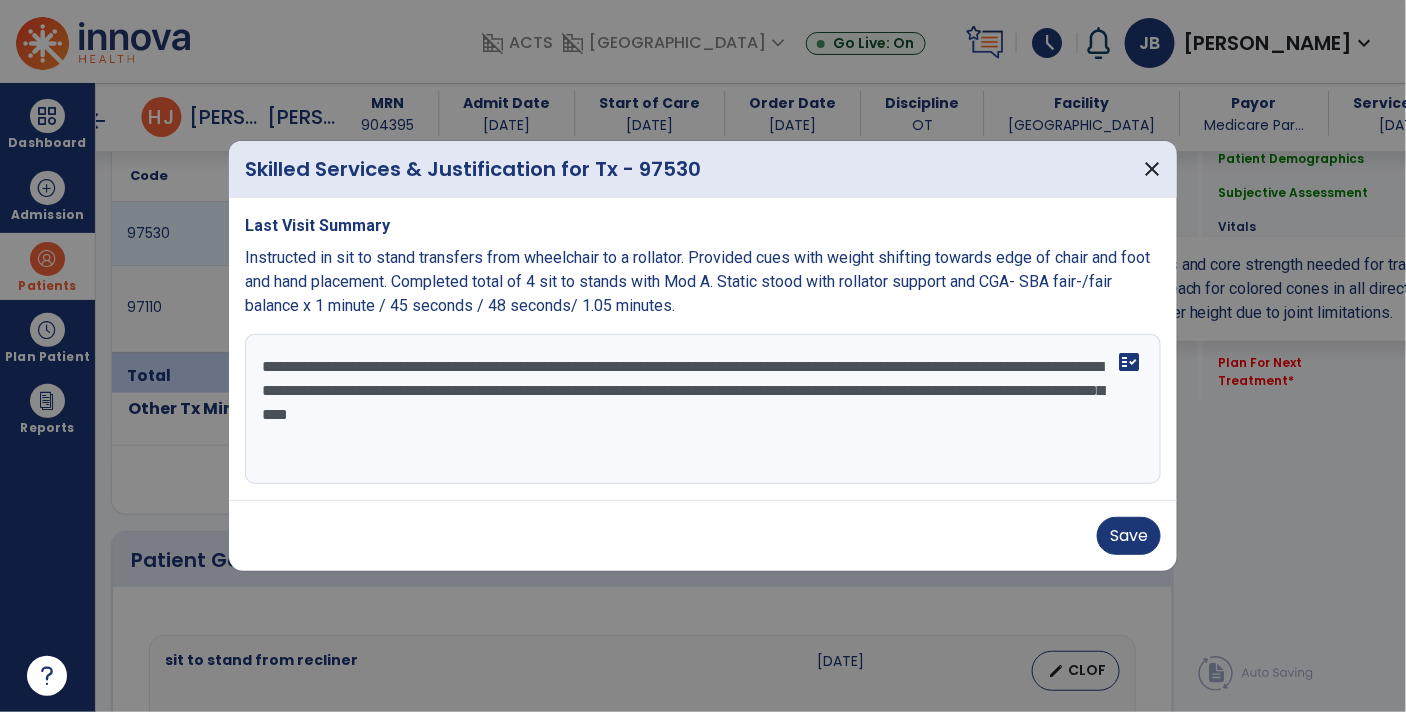 click on "**********" at bounding box center (703, 409) 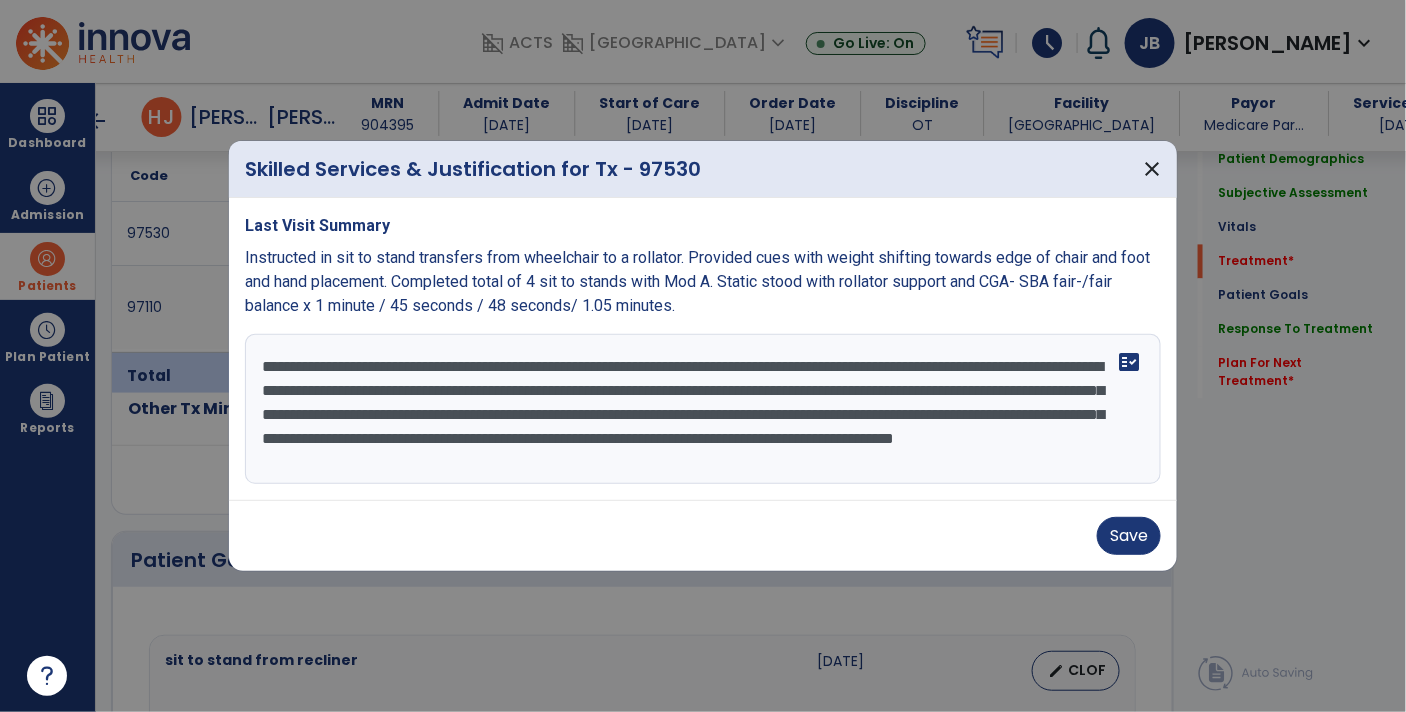 scroll, scrollTop: 14, scrollLeft: 0, axis: vertical 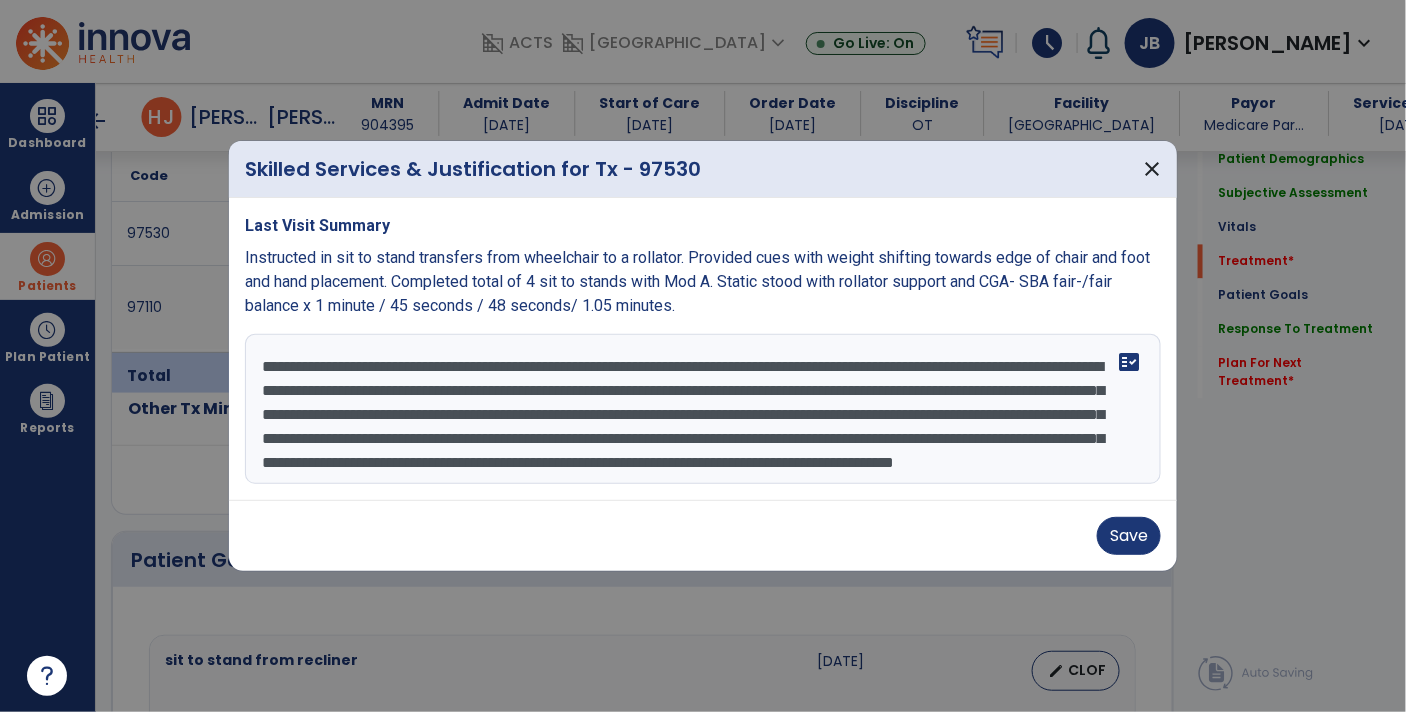 click on "**********" at bounding box center (703, 409) 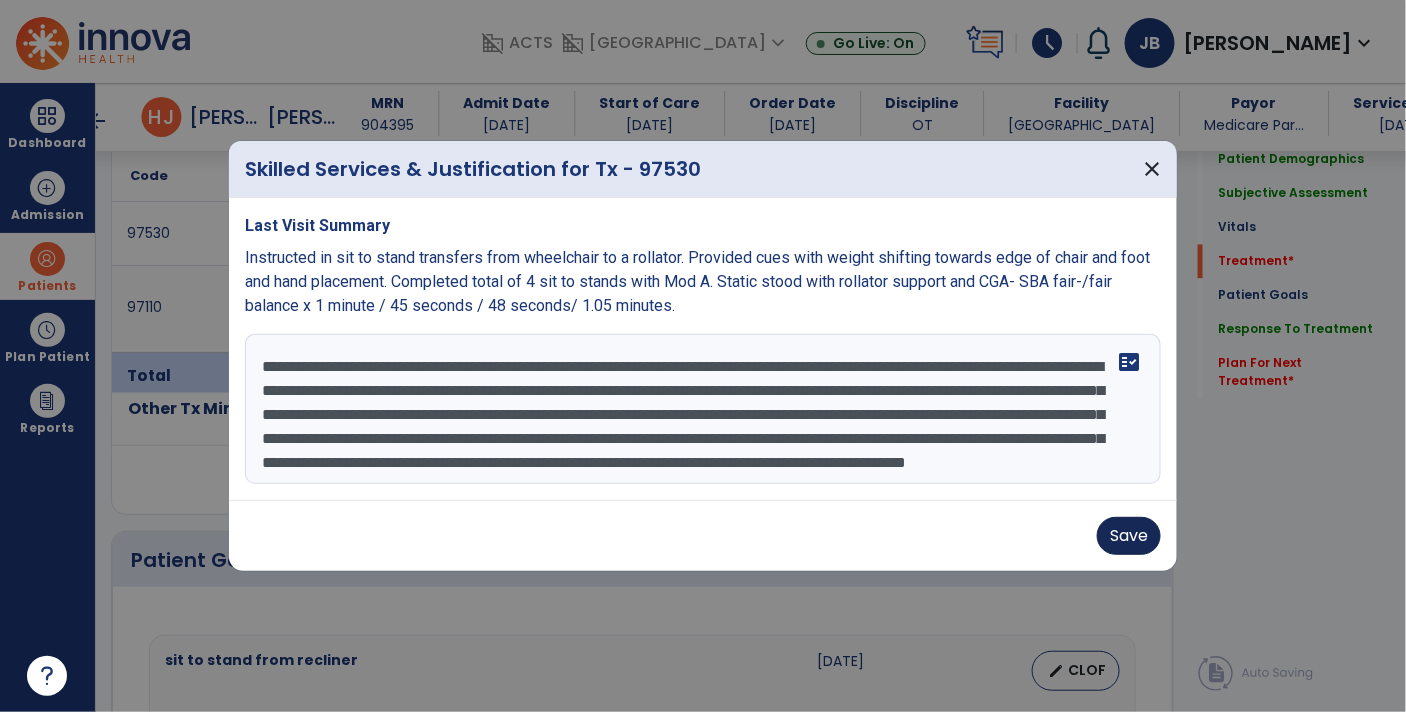 type on "**********" 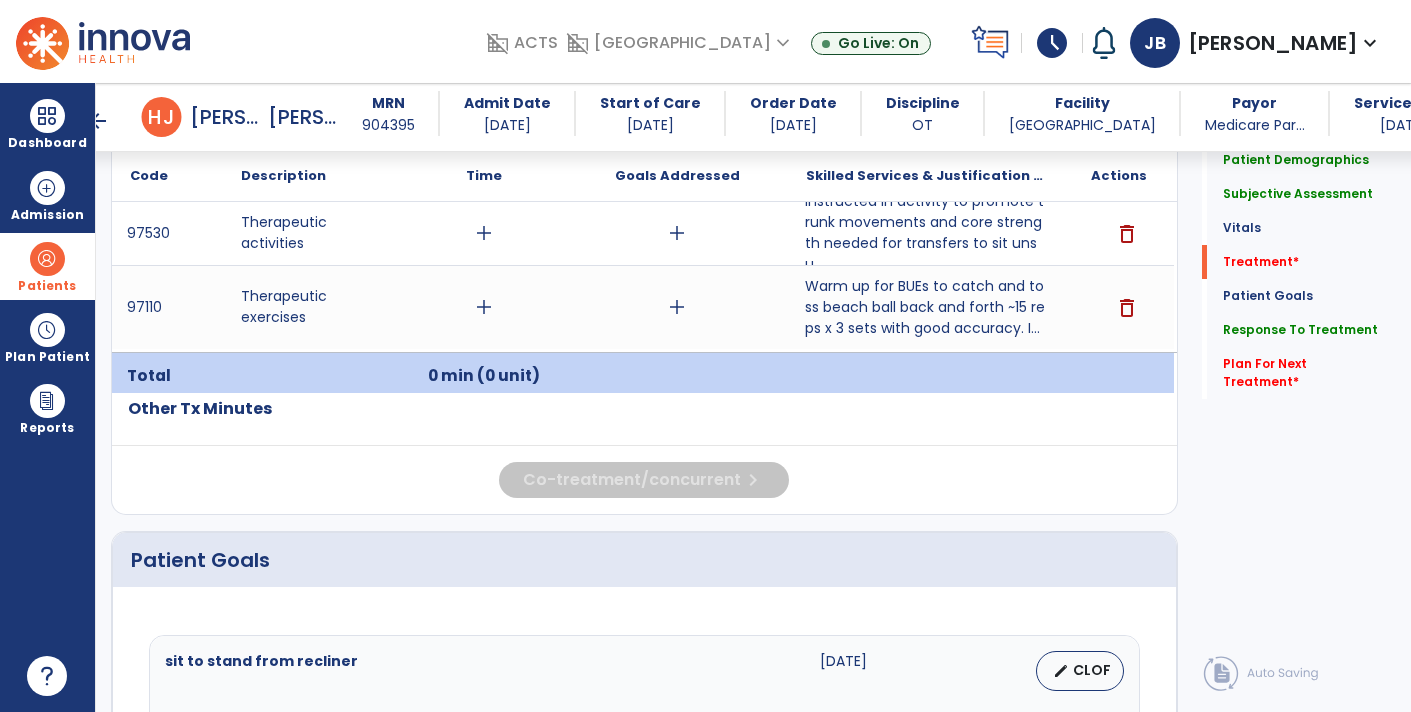 click on "Warm up for BUEs to catch and toss beach ball back and forth ~15 reps x 3 sets with good accuracy. I..." at bounding box center [926, 307] 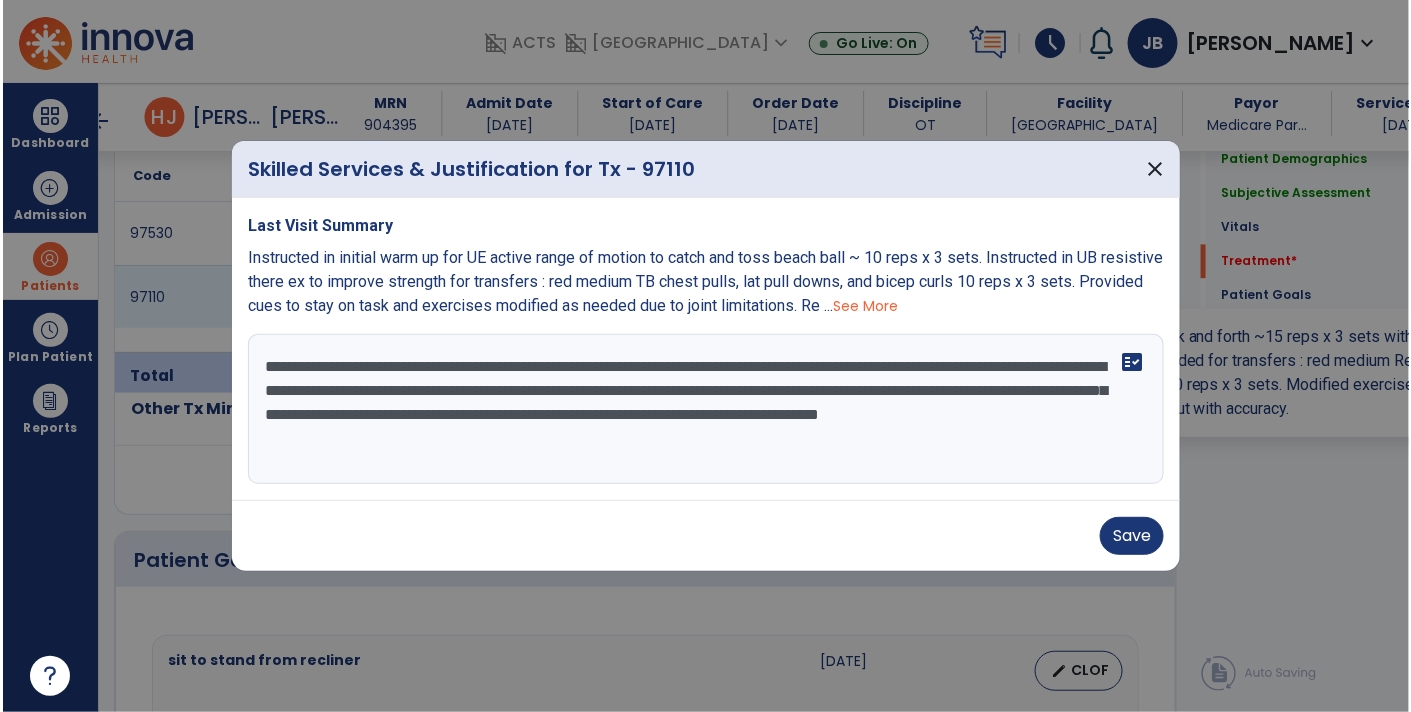 scroll, scrollTop: 1264, scrollLeft: 0, axis: vertical 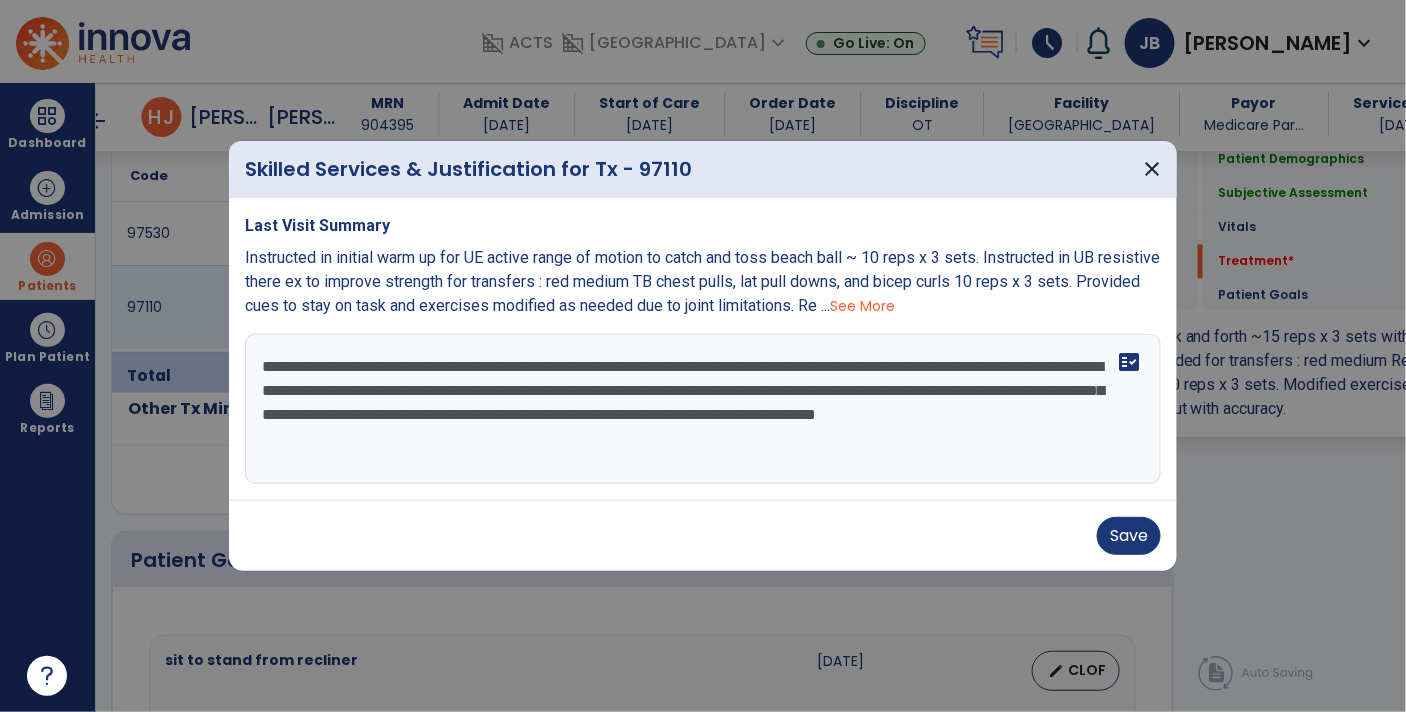 click on "**********" at bounding box center [703, 409] 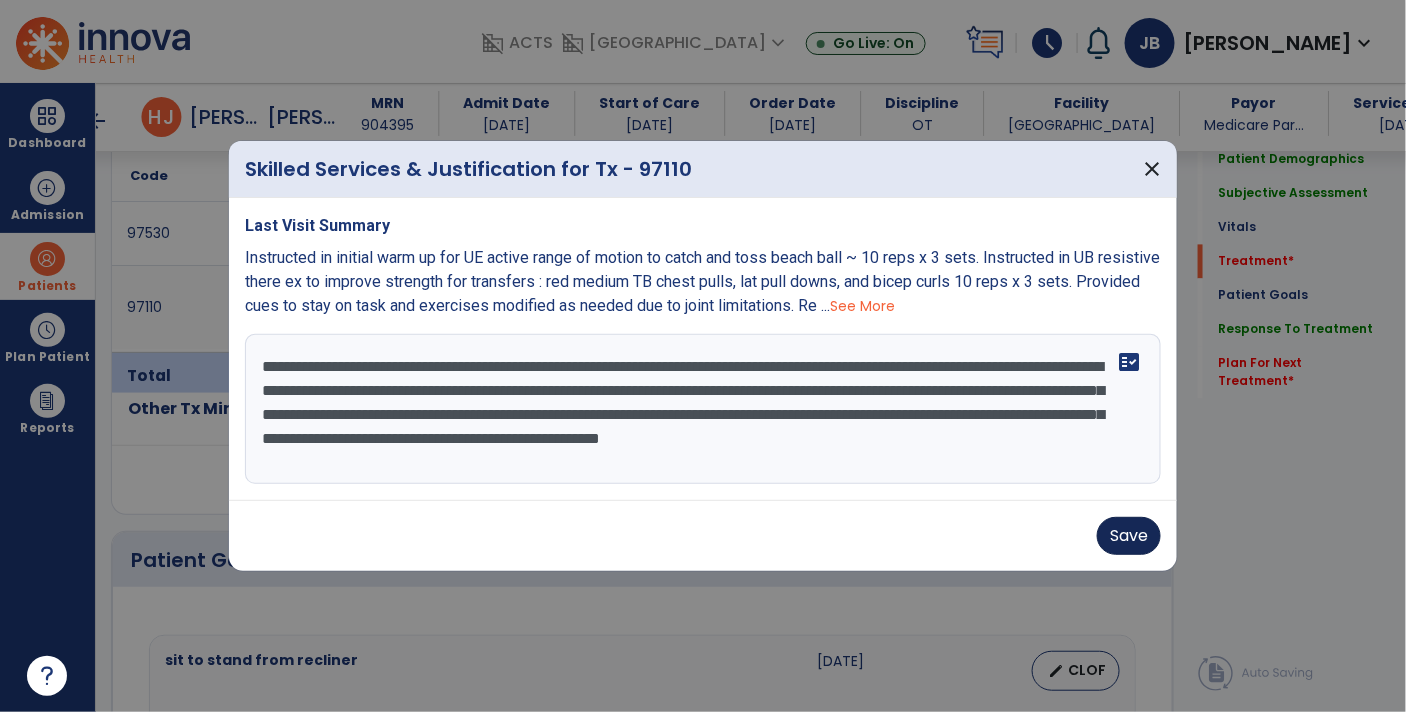 type on "**********" 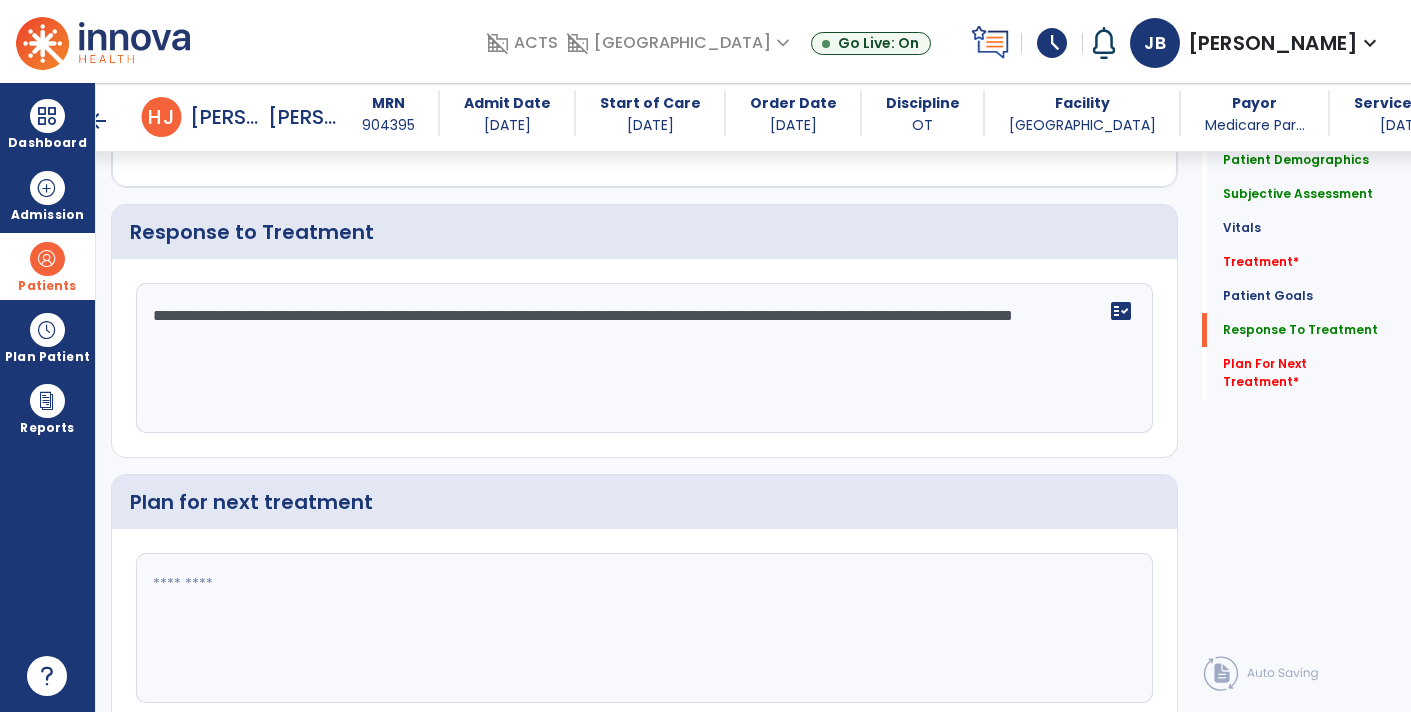 scroll, scrollTop: 3116, scrollLeft: 0, axis: vertical 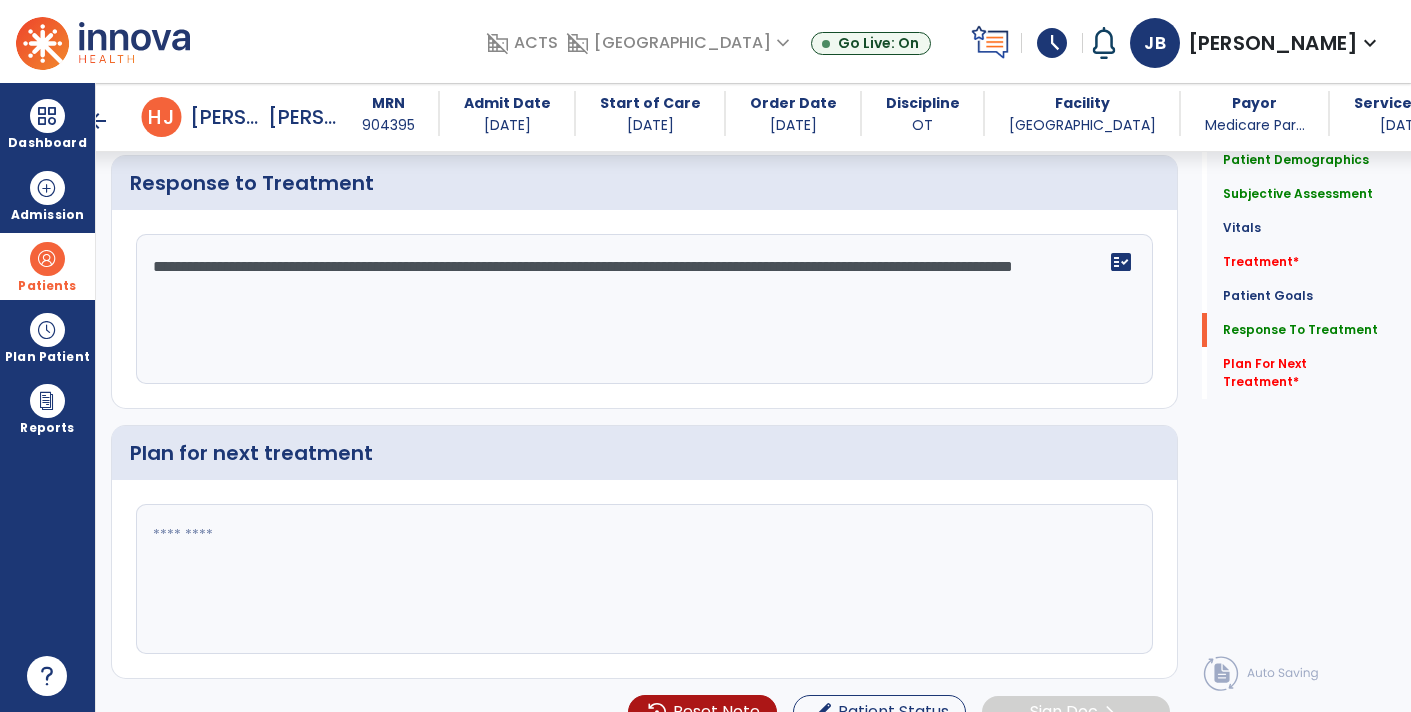 click 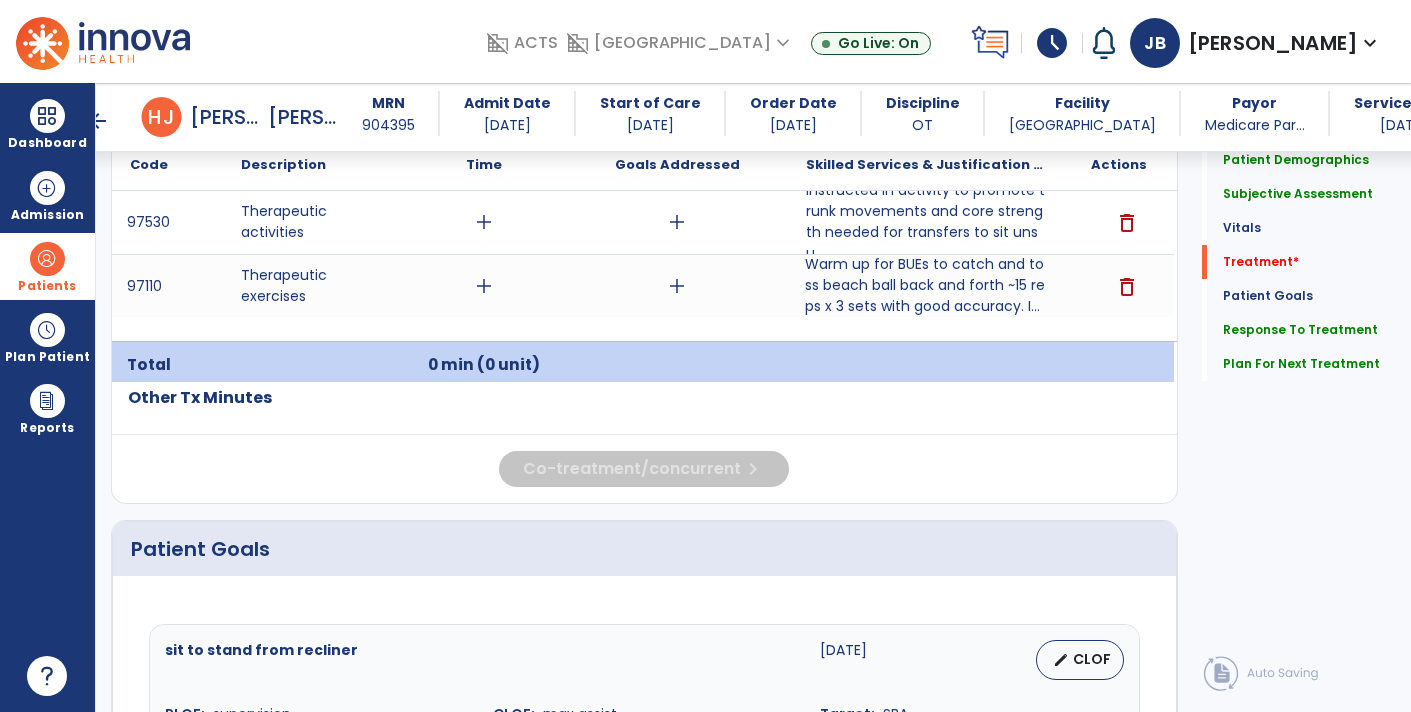 type on "**********" 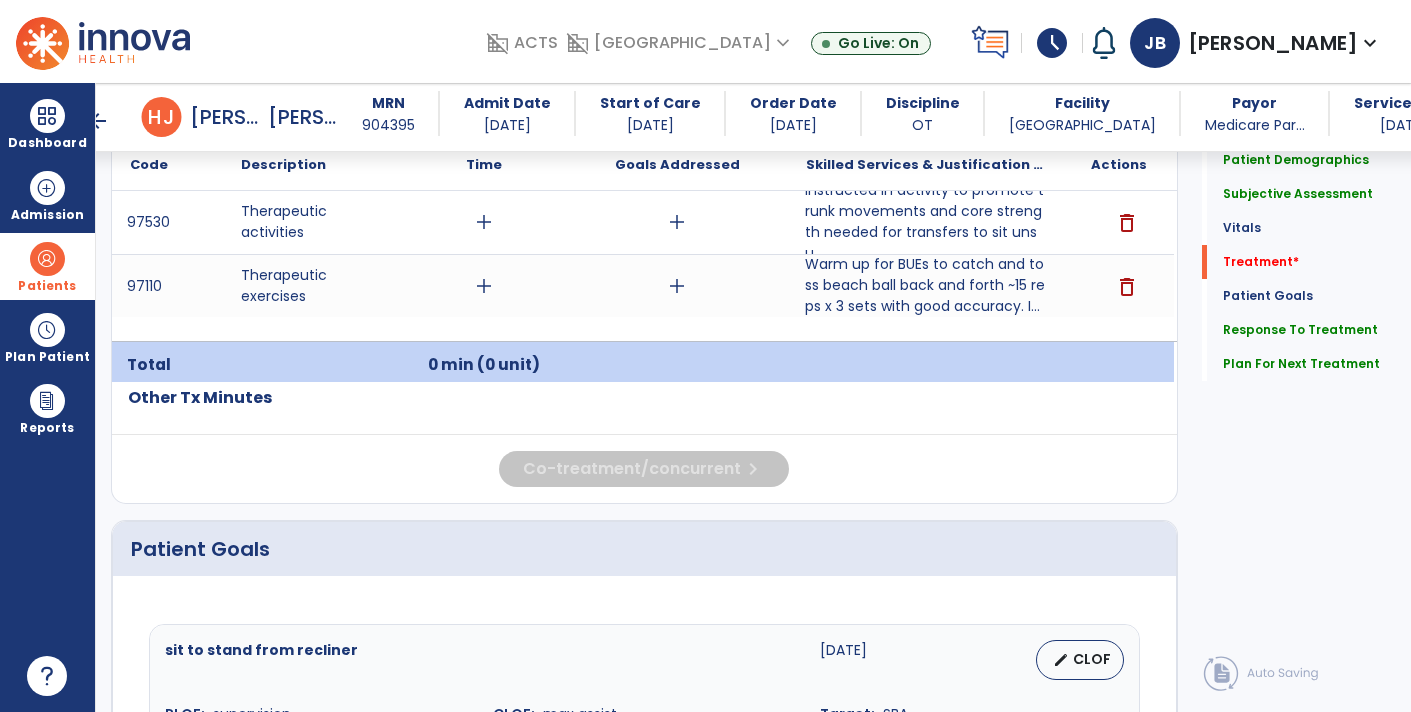 click on "Instructed in activity to promote trunk movements and core strength needed for transfers to sit unsu..." at bounding box center (926, 222) 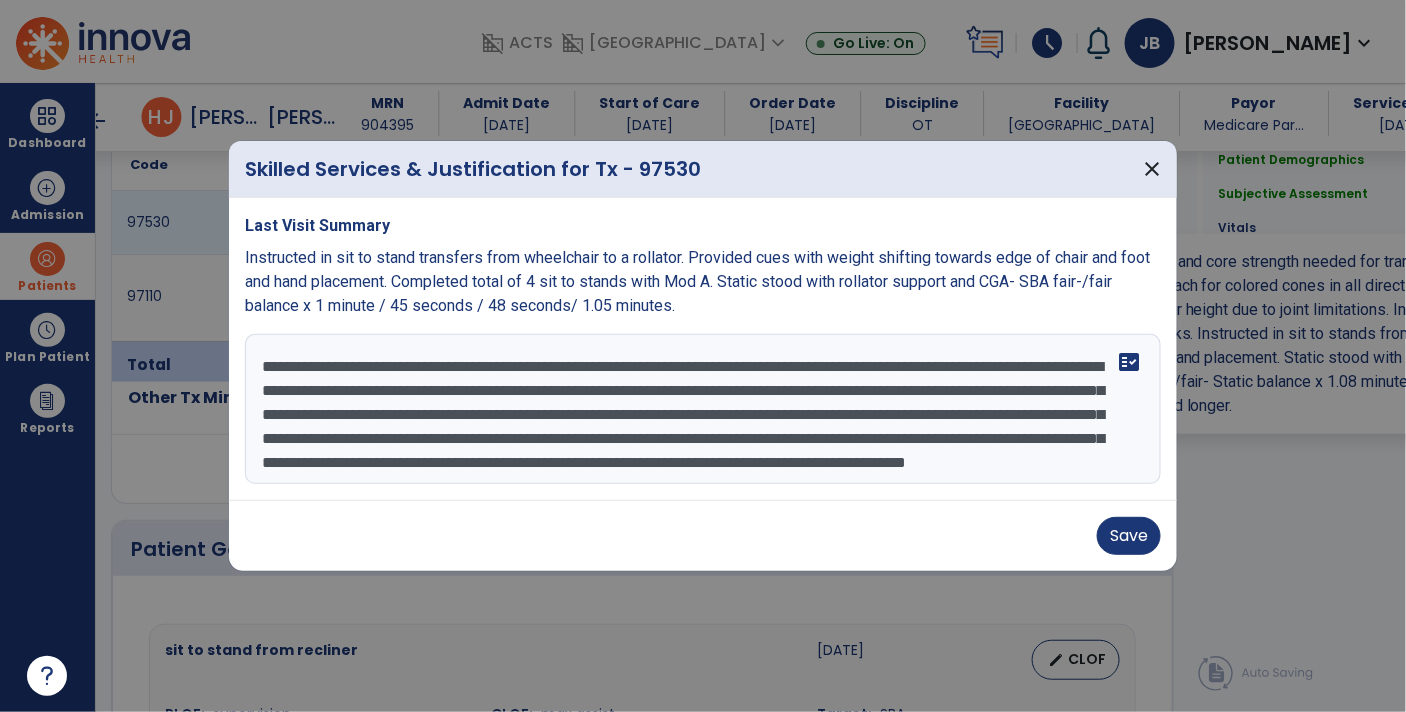 scroll, scrollTop: 1275, scrollLeft: 0, axis: vertical 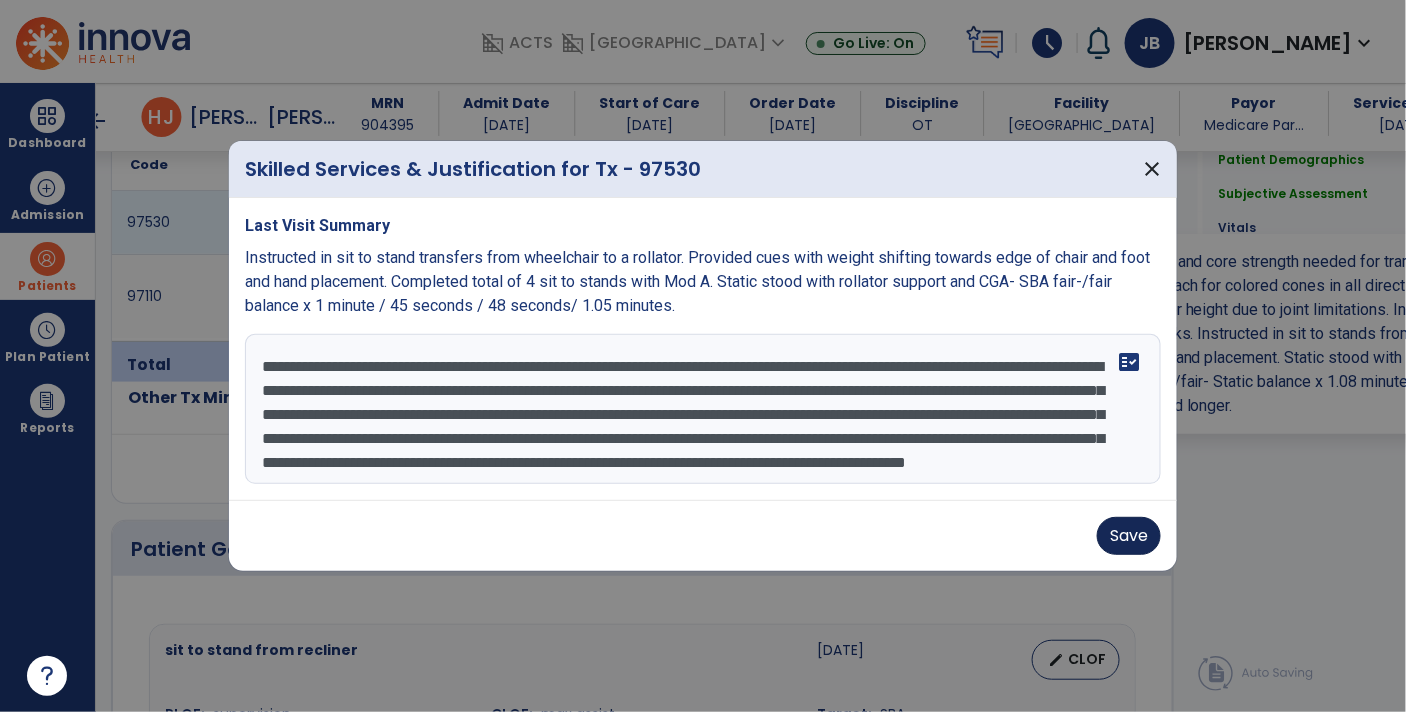 click on "Save" at bounding box center [1129, 536] 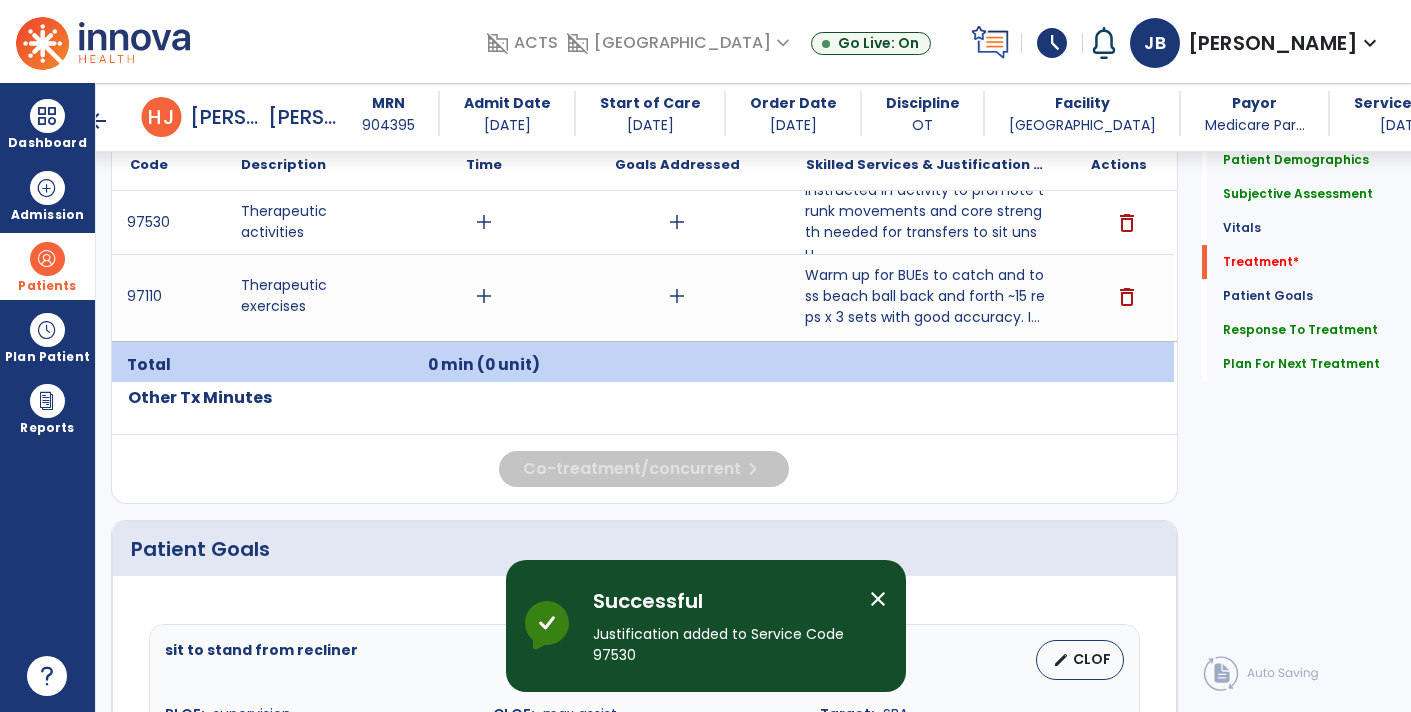 click on "Warm up for BUEs to catch and toss beach ball back and forth ~15 reps x 3 sets with good accuracy. I..." at bounding box center (926, 296) 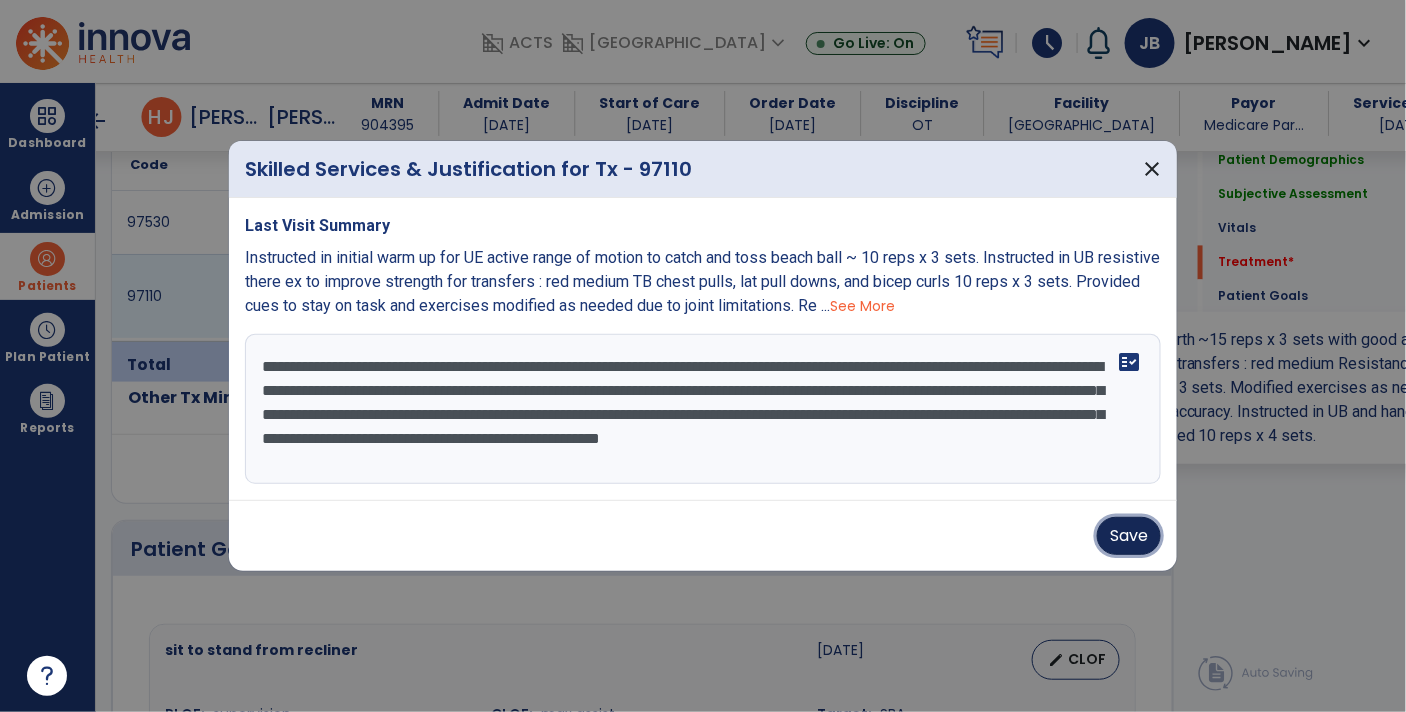 click on "Save" at bounding box center (1129, 536) 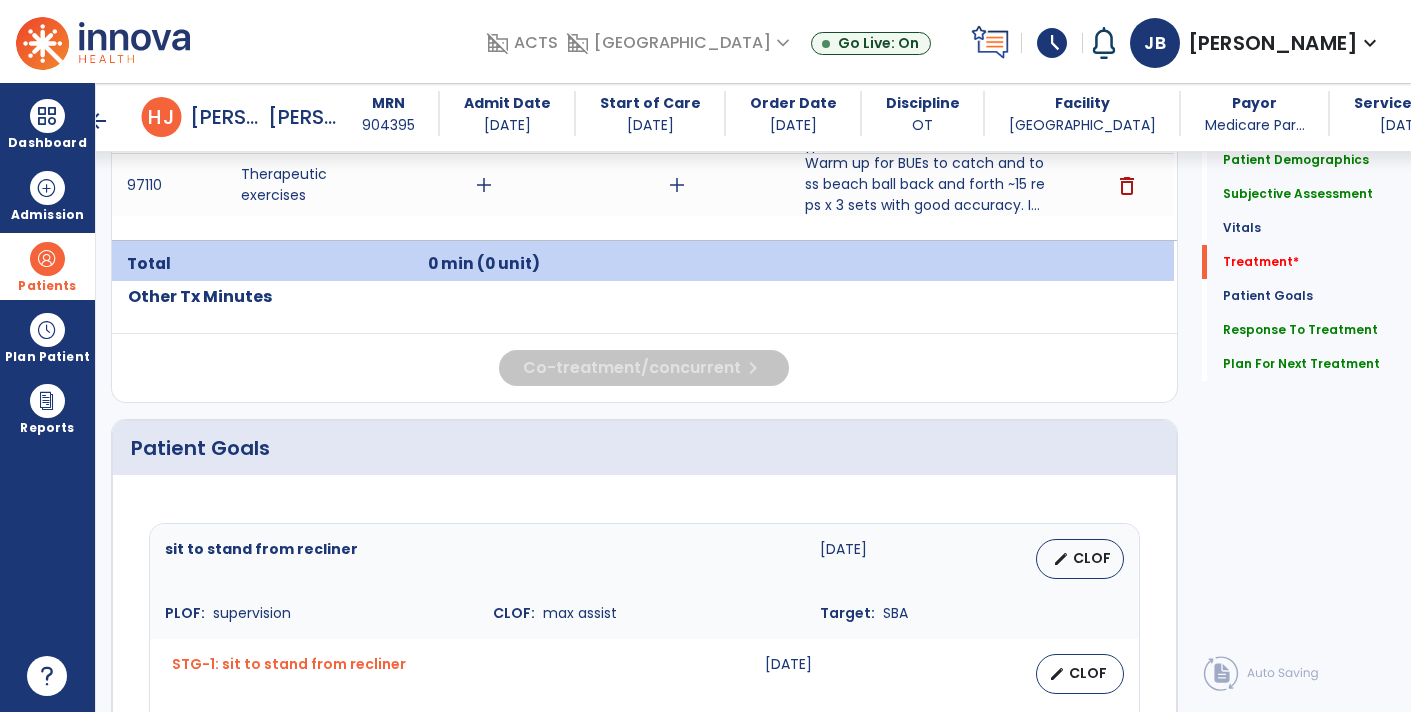 click on "STG-1: sit to stand from recliner" at bounding box center (456, 674) 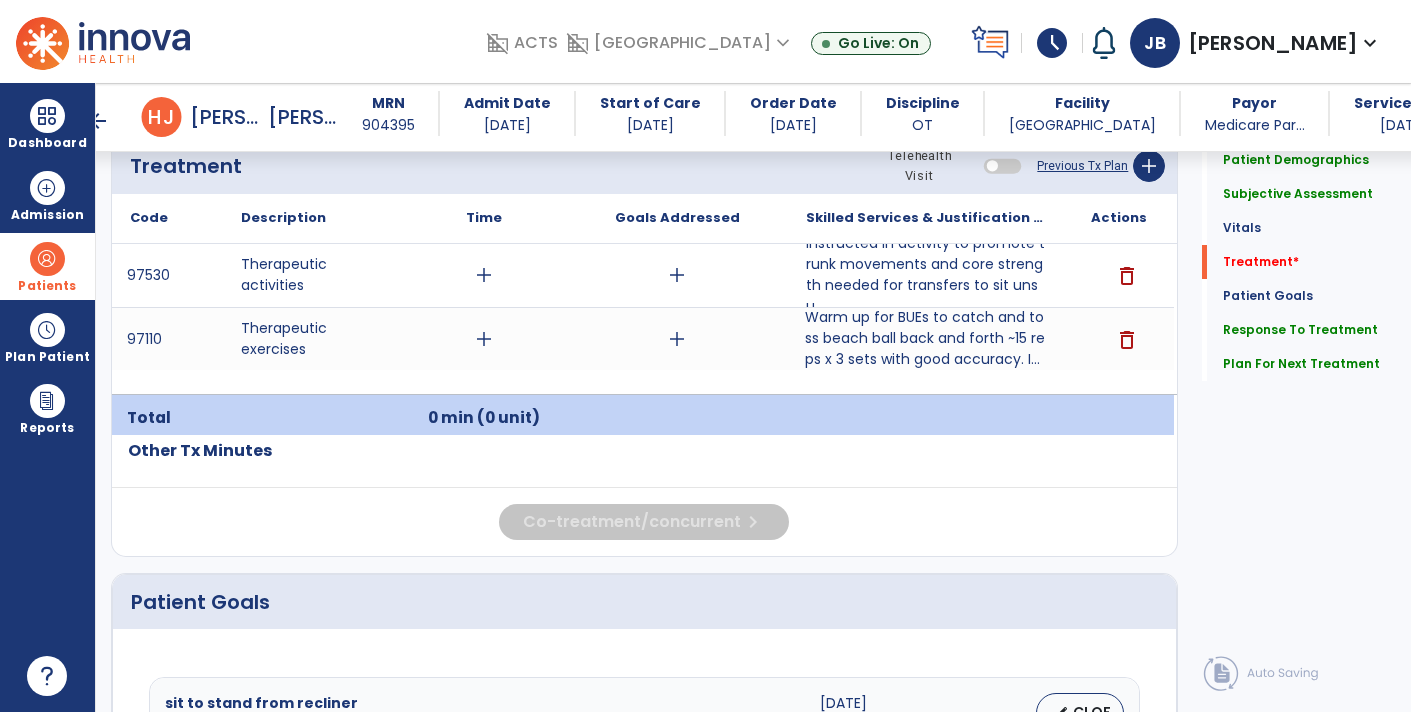 scroll, scrollTop: 1210, scrollLeft: 0, axis: vertical 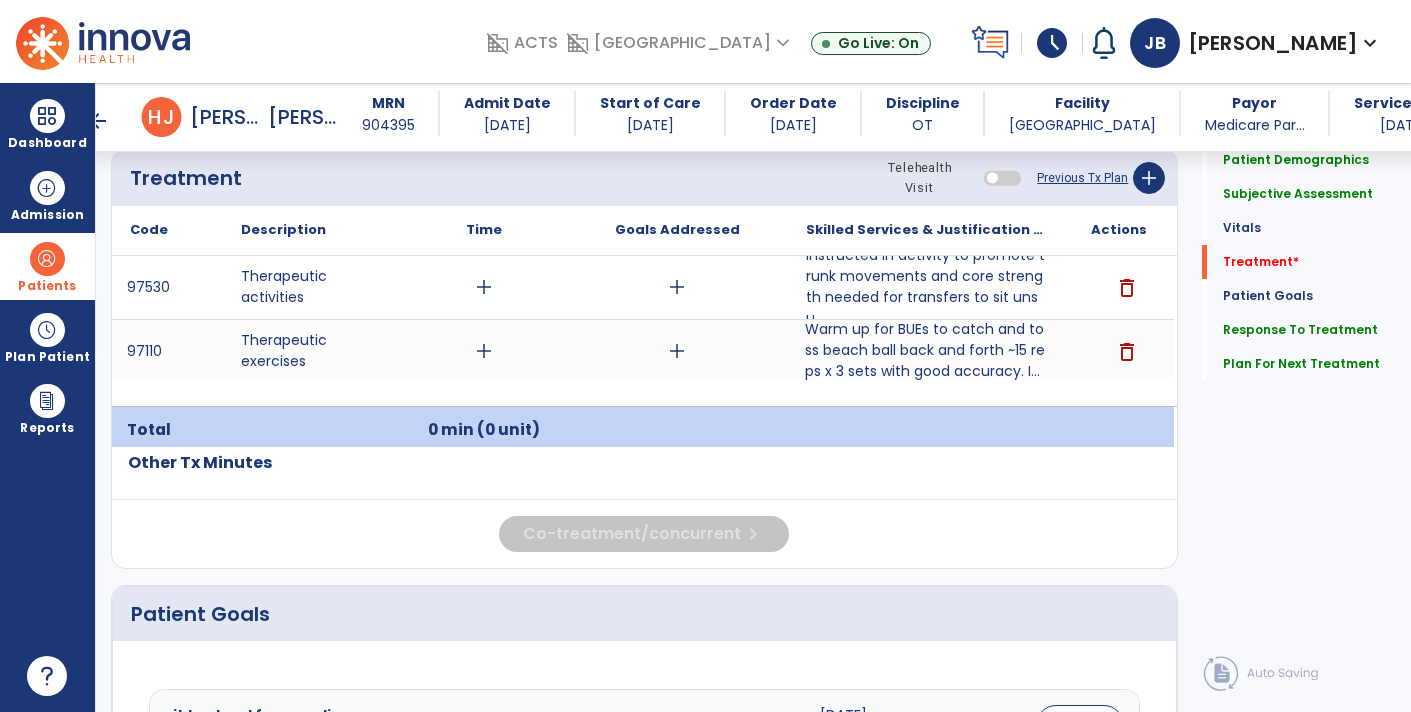 click on "add" at bounding box center [484, 287] 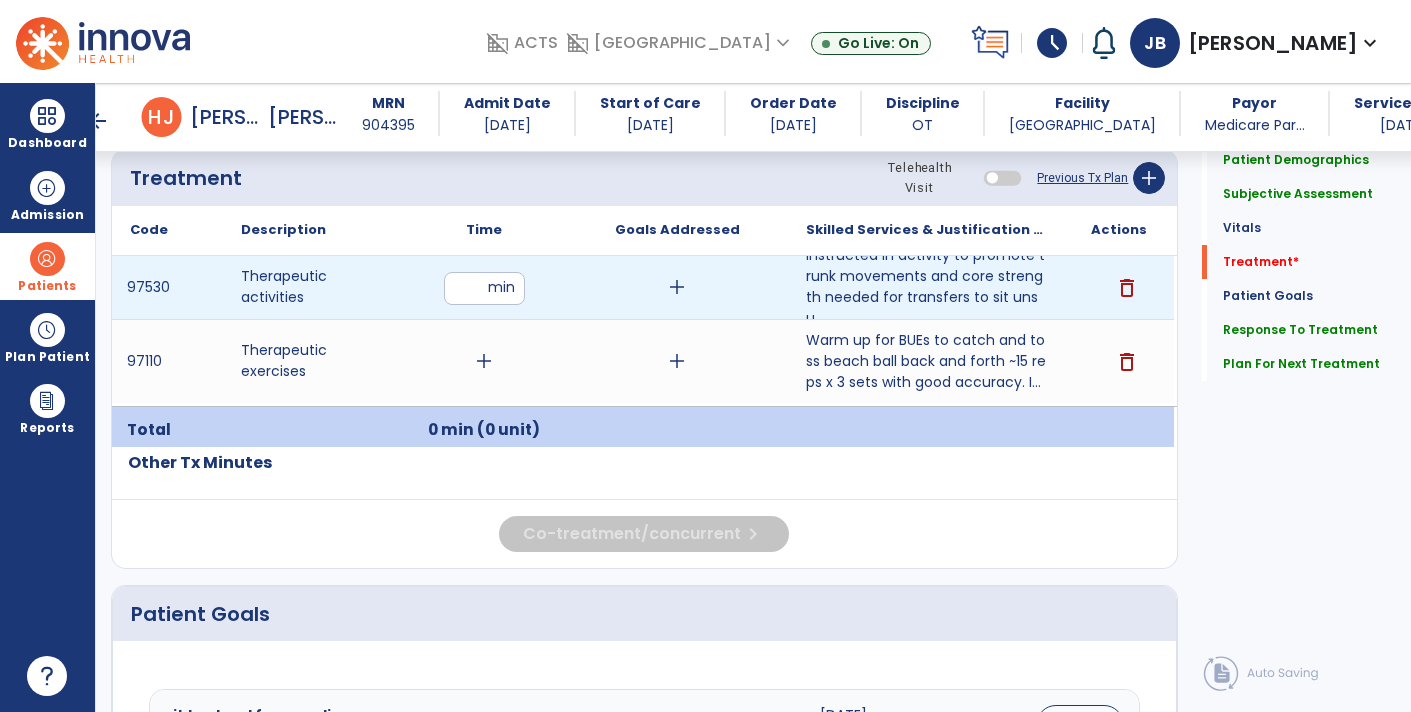 type on "**" 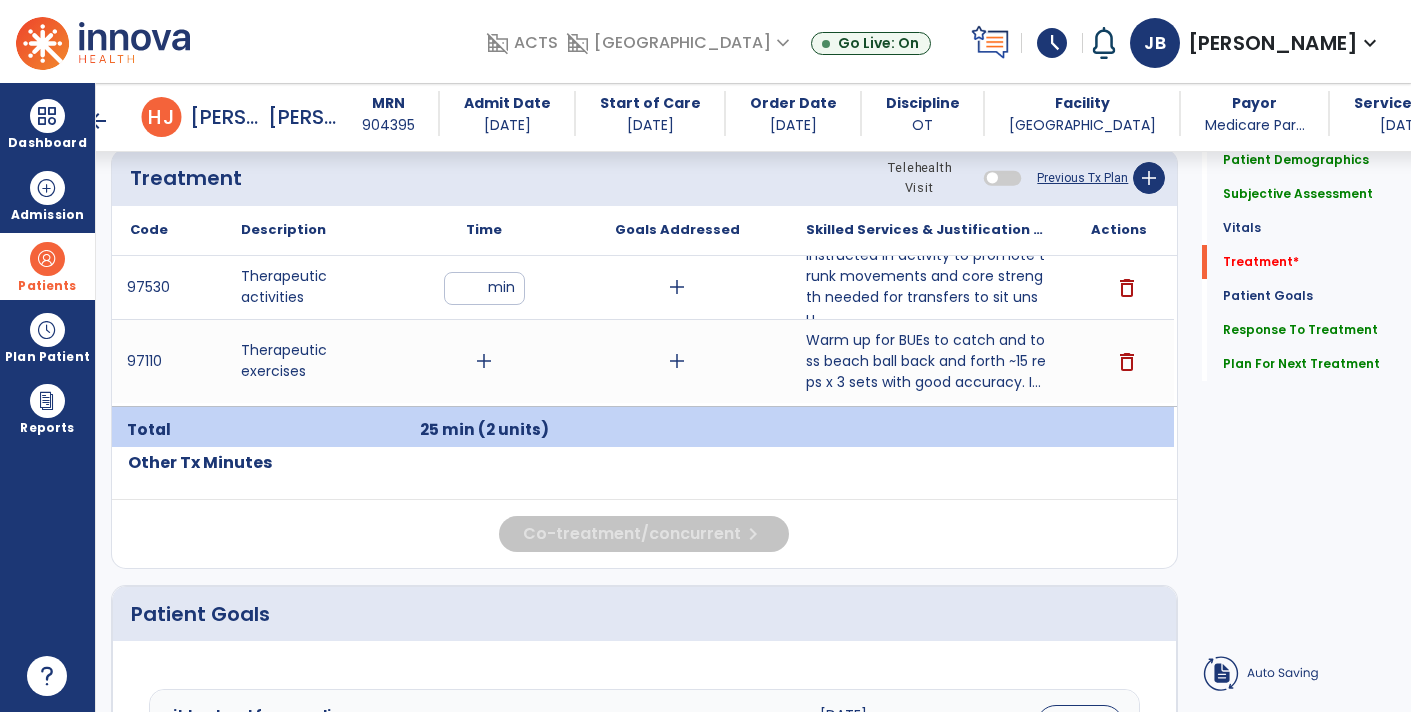 click on "add" at bounding box center [484, 361] 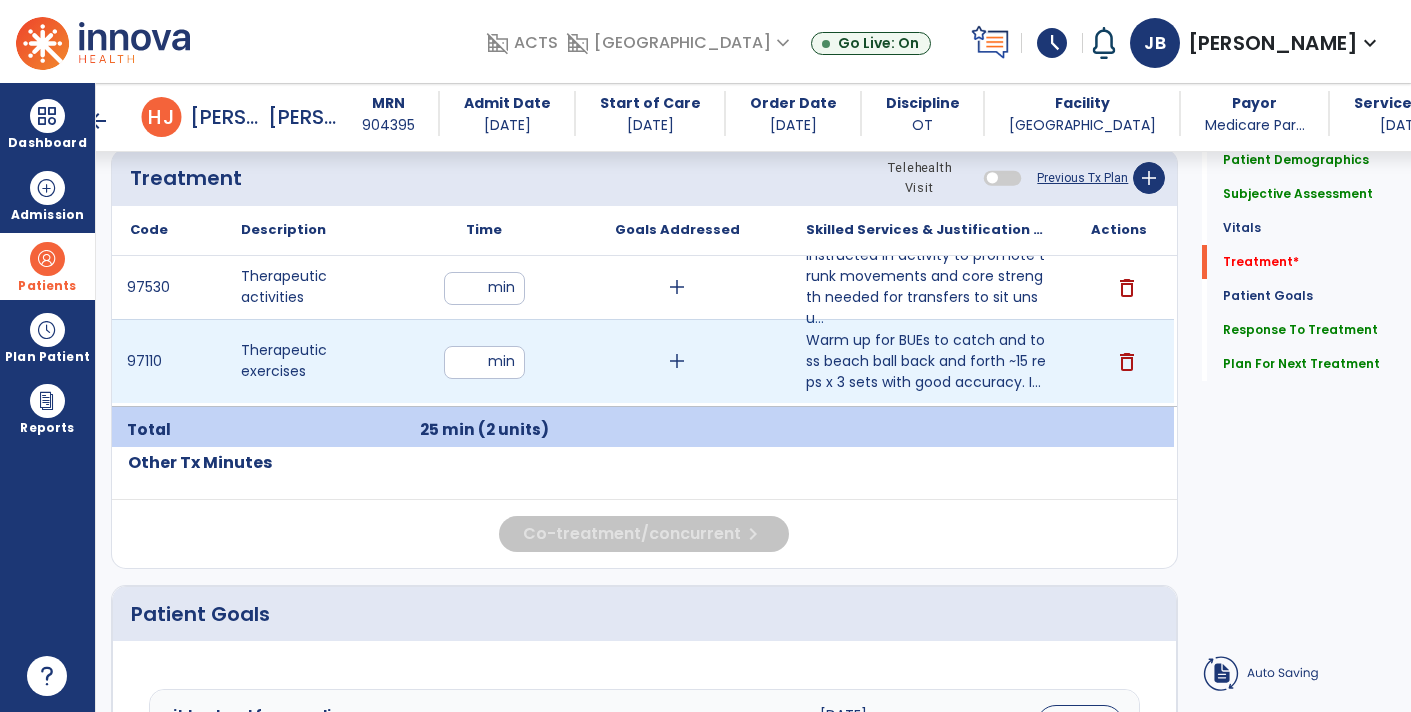 type on "**" 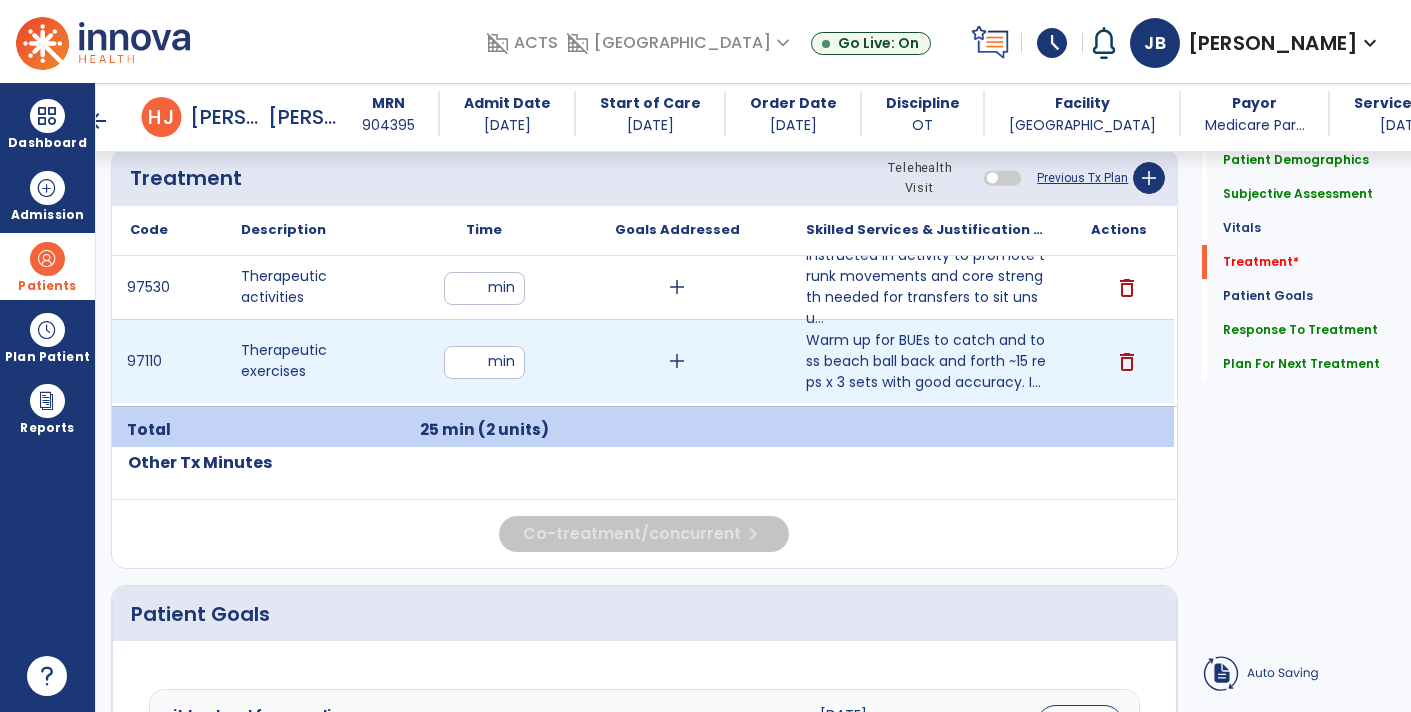 click on "Co-treatment/concurrent  chevron_right" 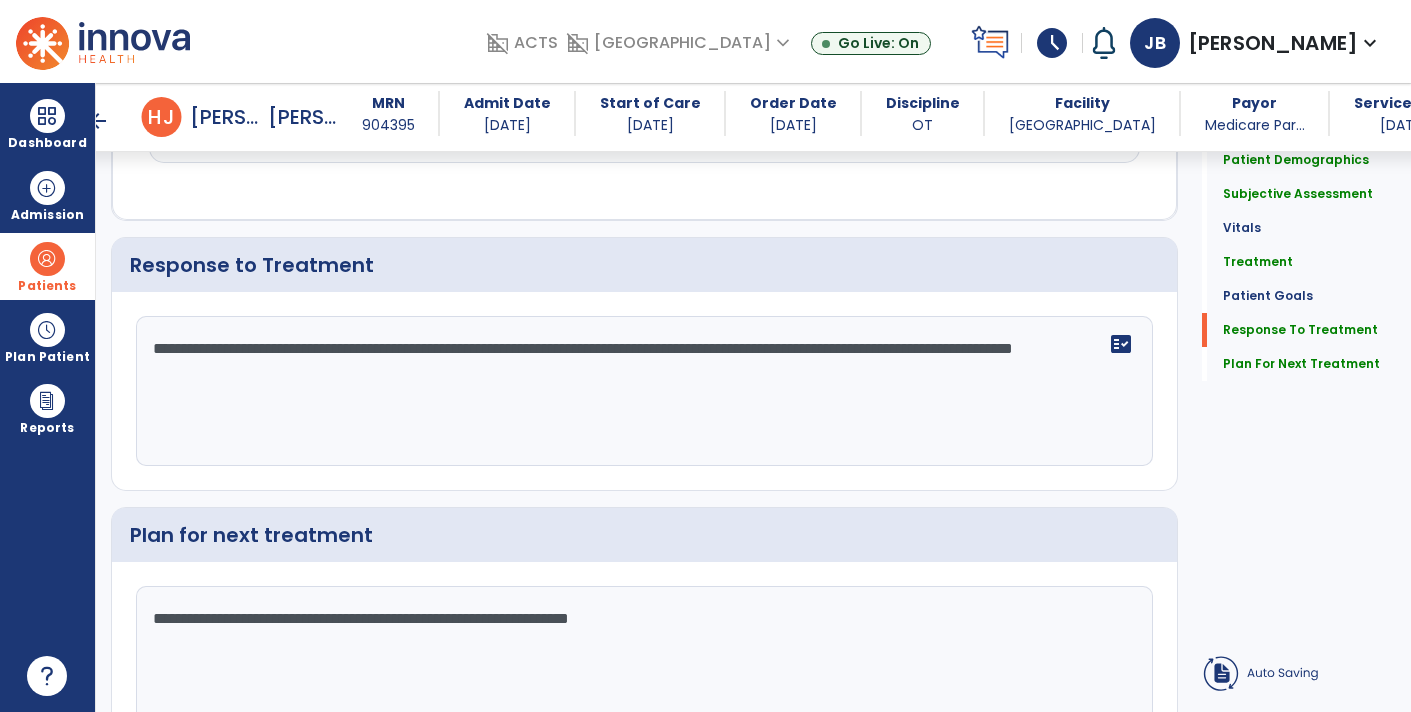 scroll, scrollTop: 3116, scrollLeft: 0, axis: vertical 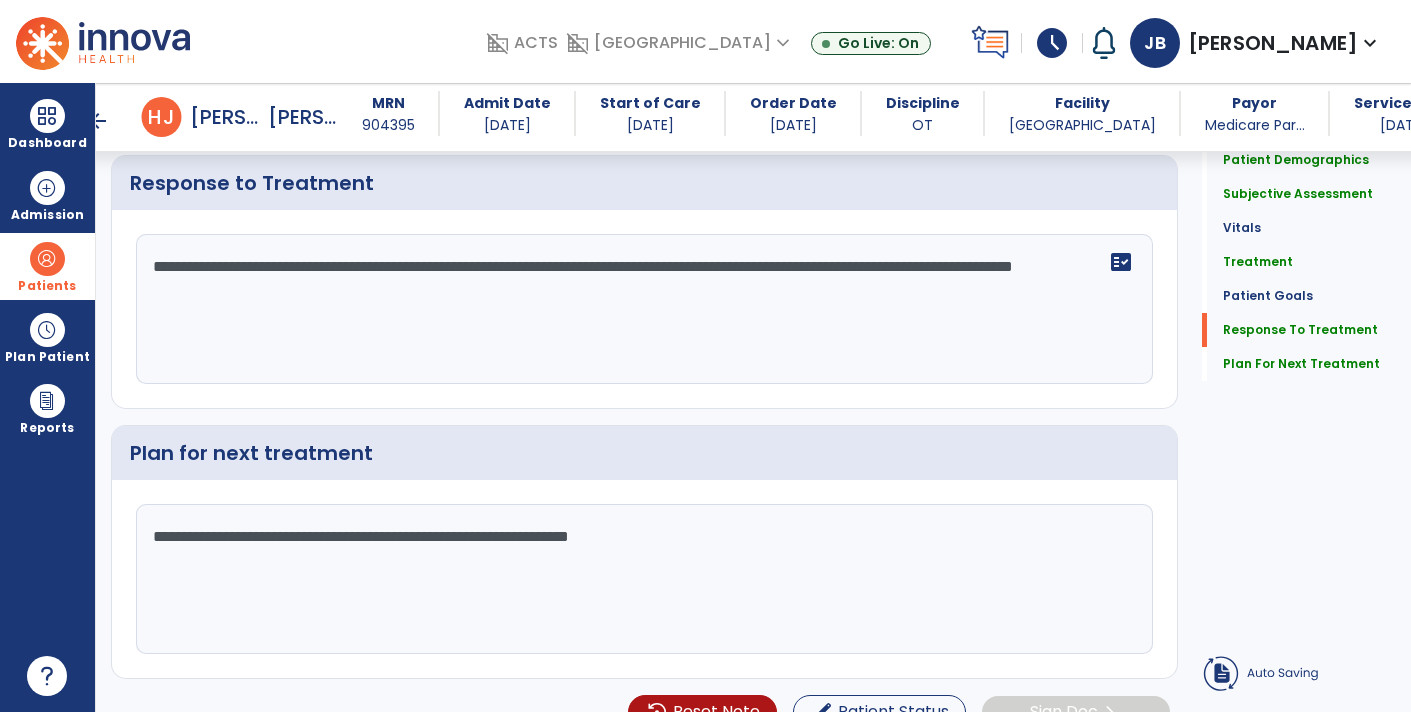 click on "**********" 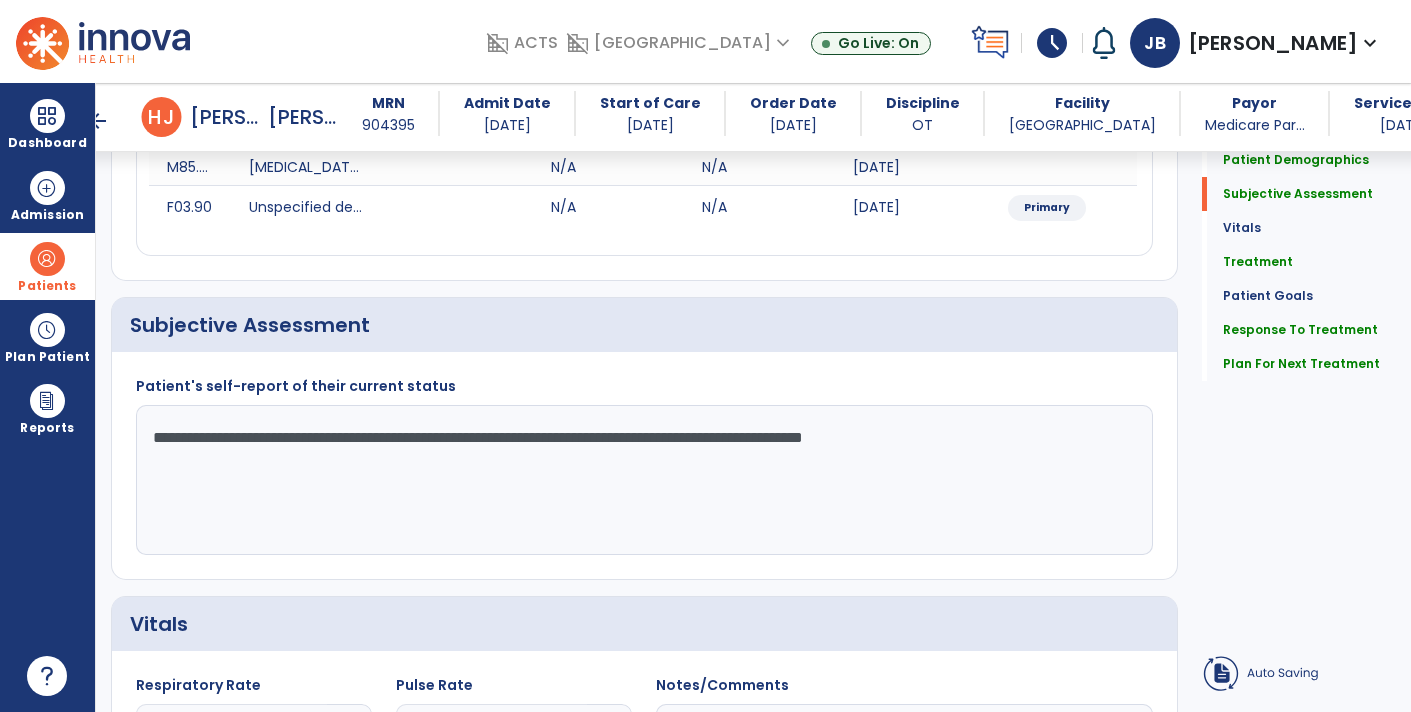 scroll, scrollTop: 0, scrollLeft: 0, axis: both 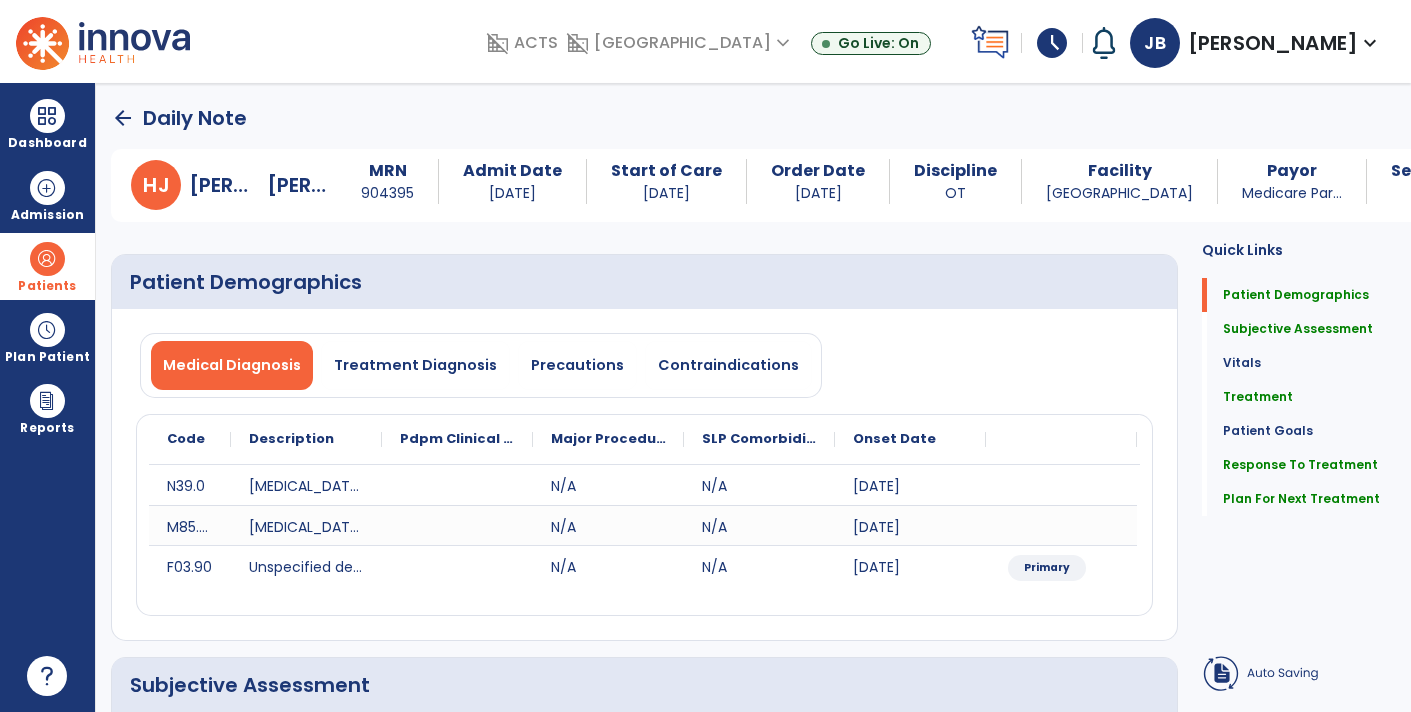 click at bounding box center [47, 259] 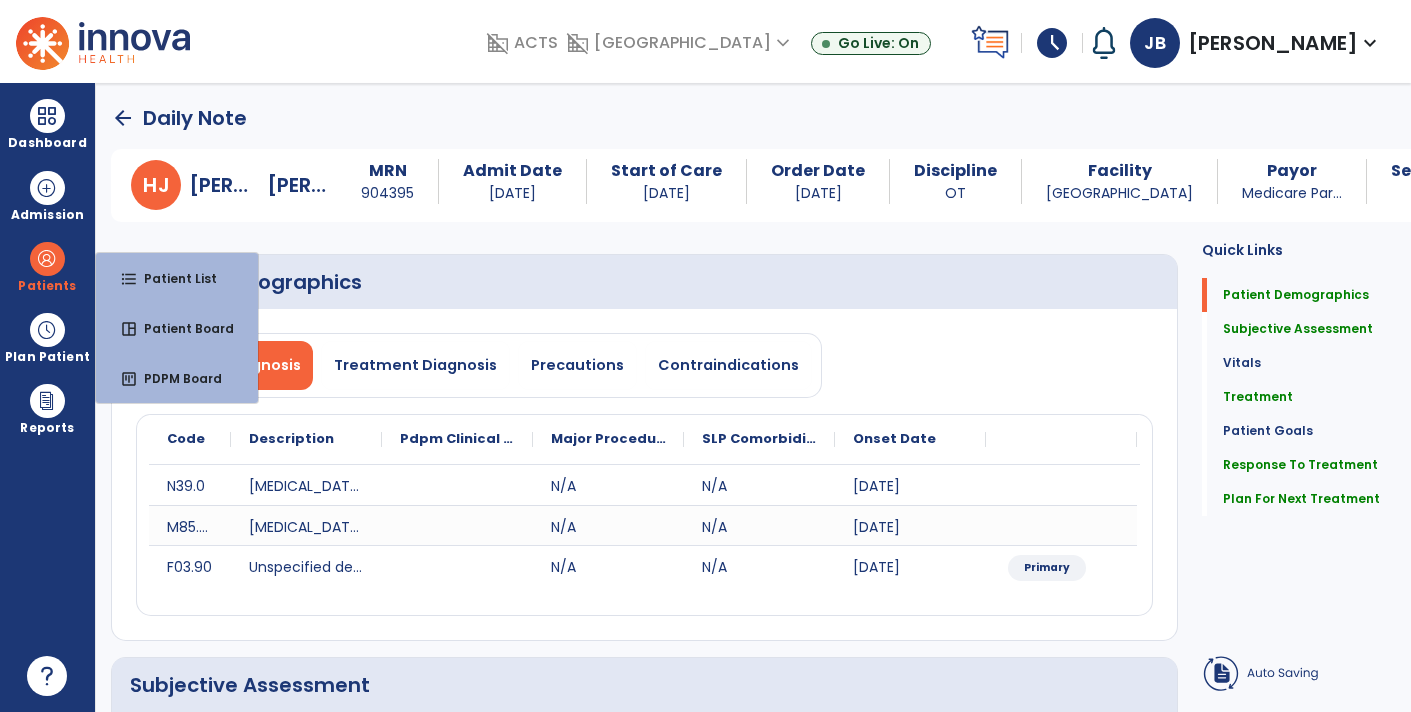 click on "arrow_back" 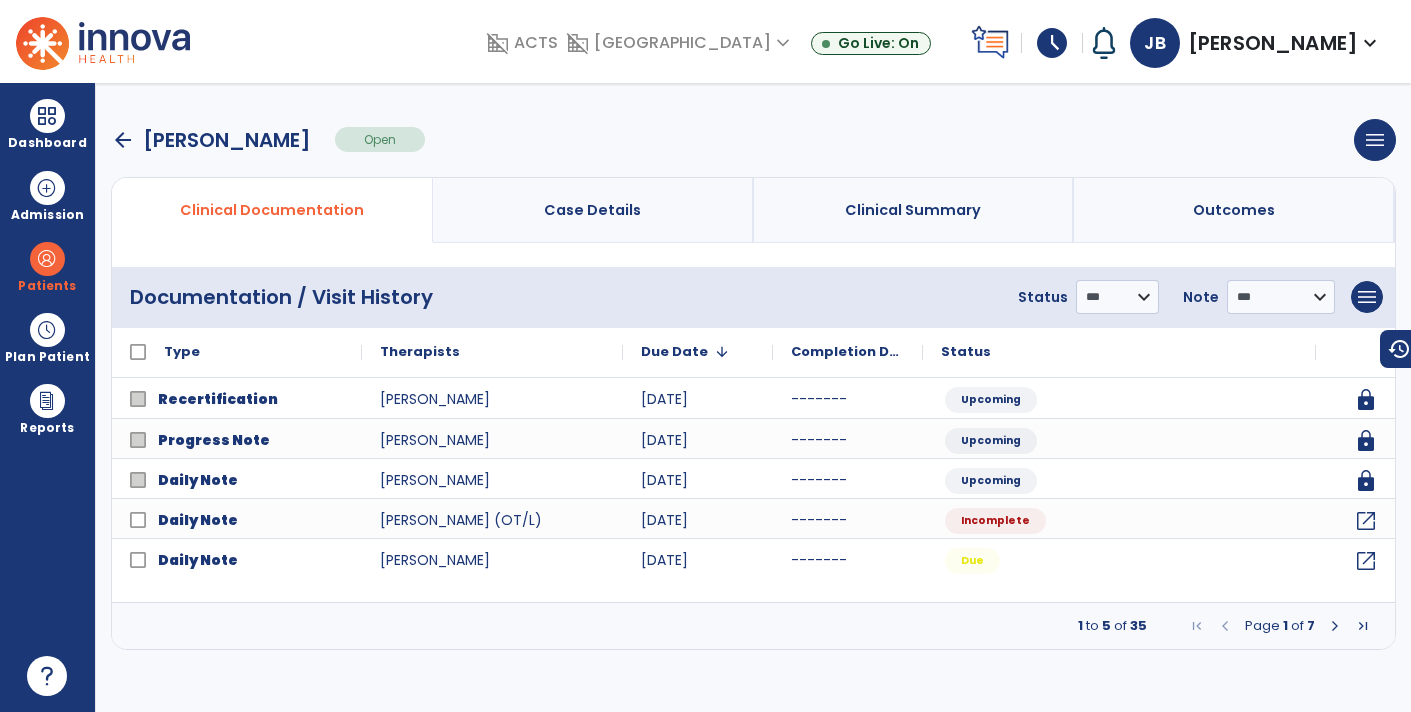 click on "arrow_back" at bounding box center [123, 140] 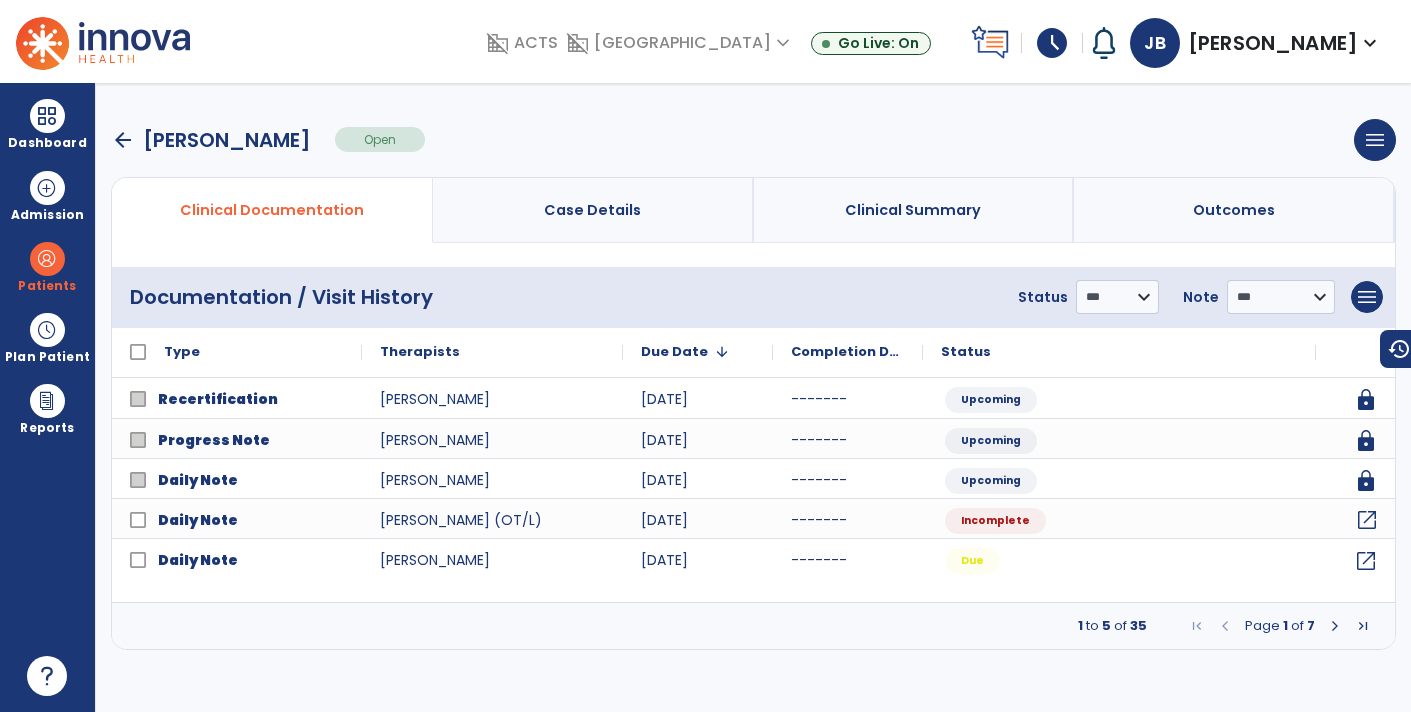 click on "open_in_new" 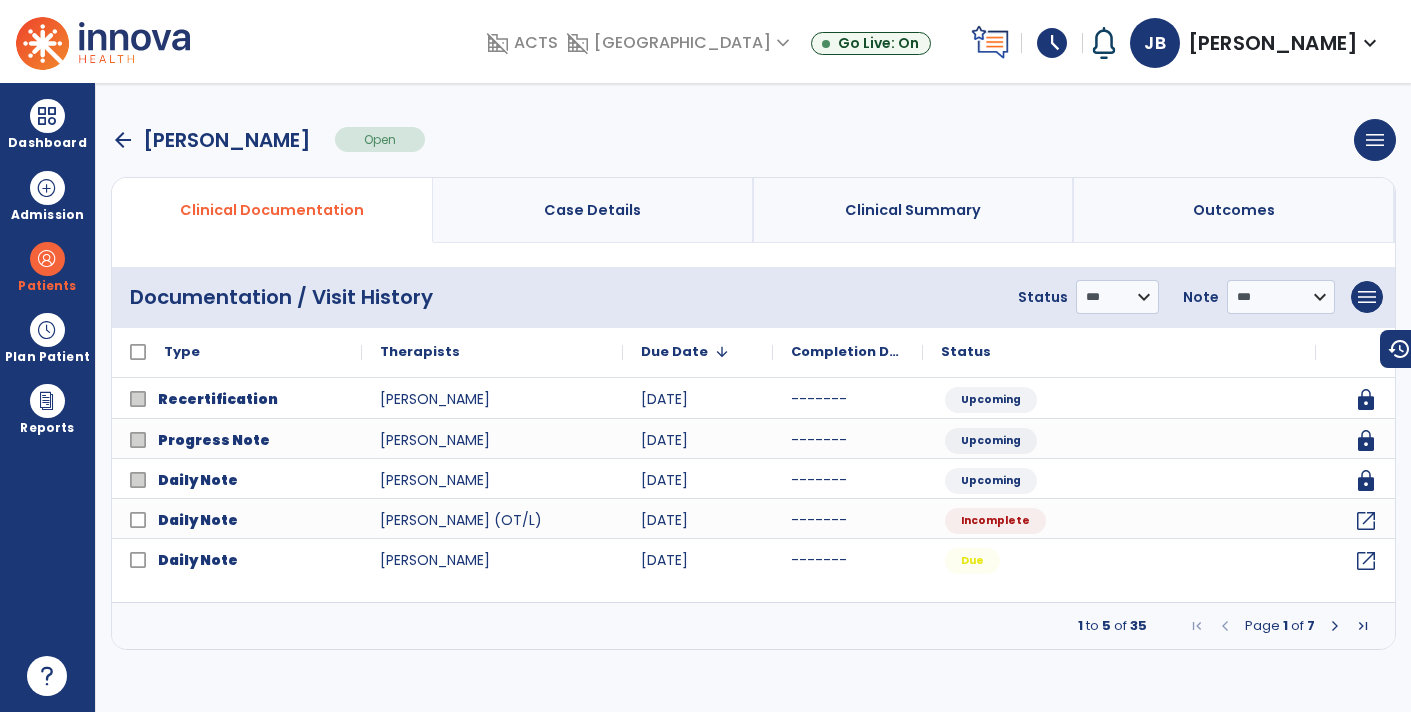 select on "*" 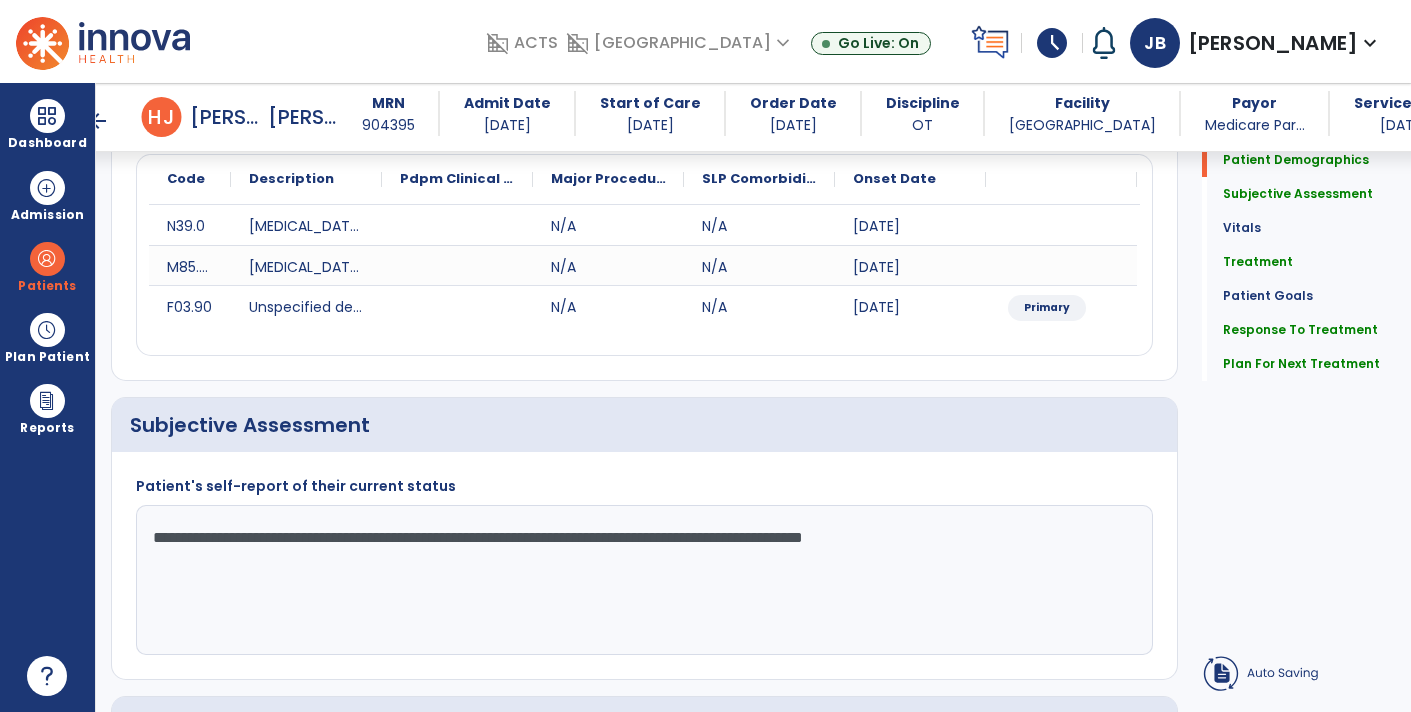 scroll, scrollTop: 0, scrollLeft: 0, axis: both 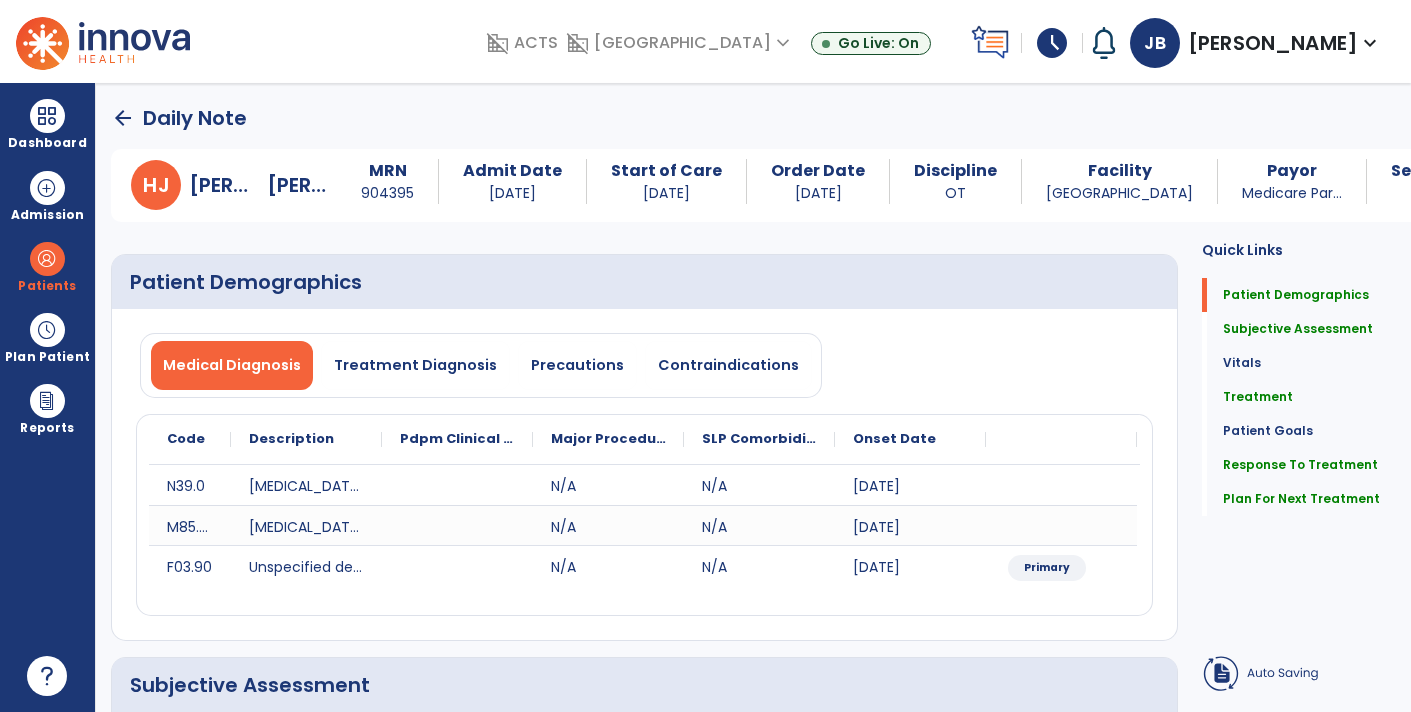 click on "arrow_back" 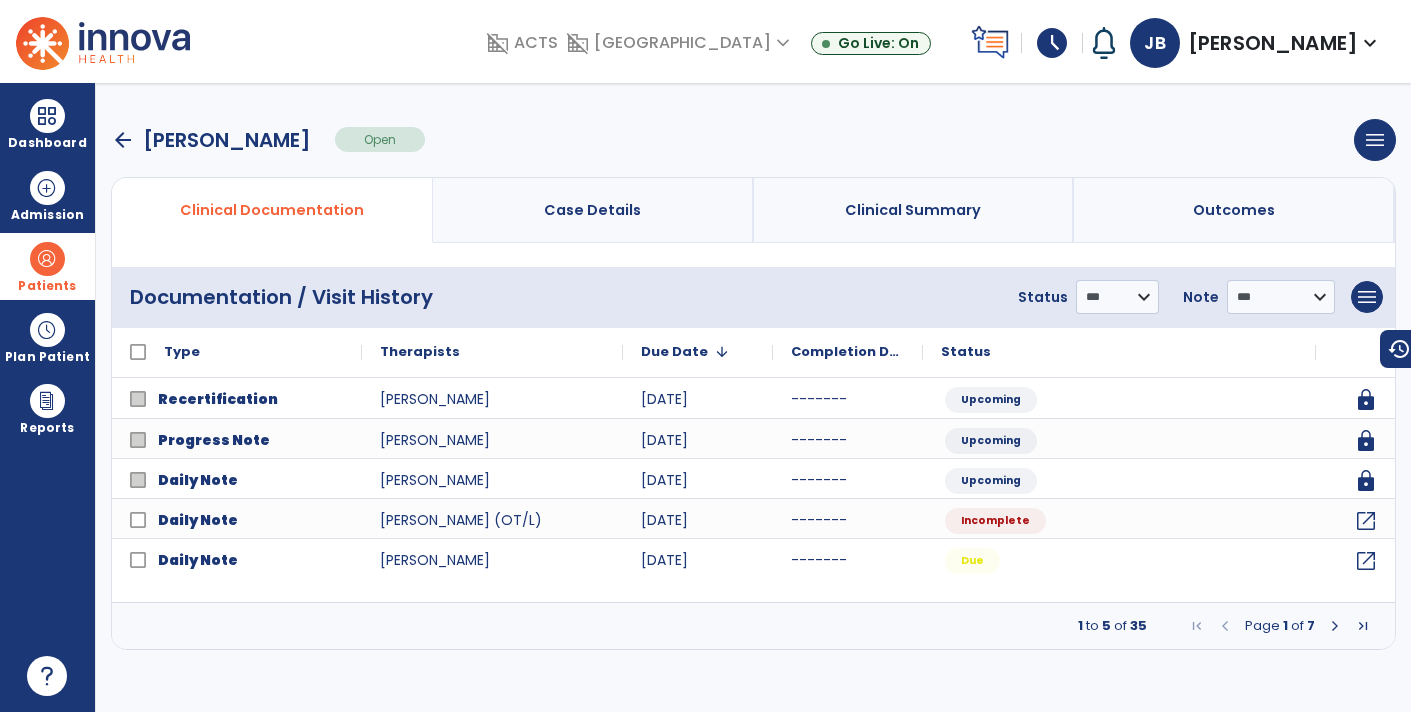 click on "Patients" at bounding box center [47, 266] 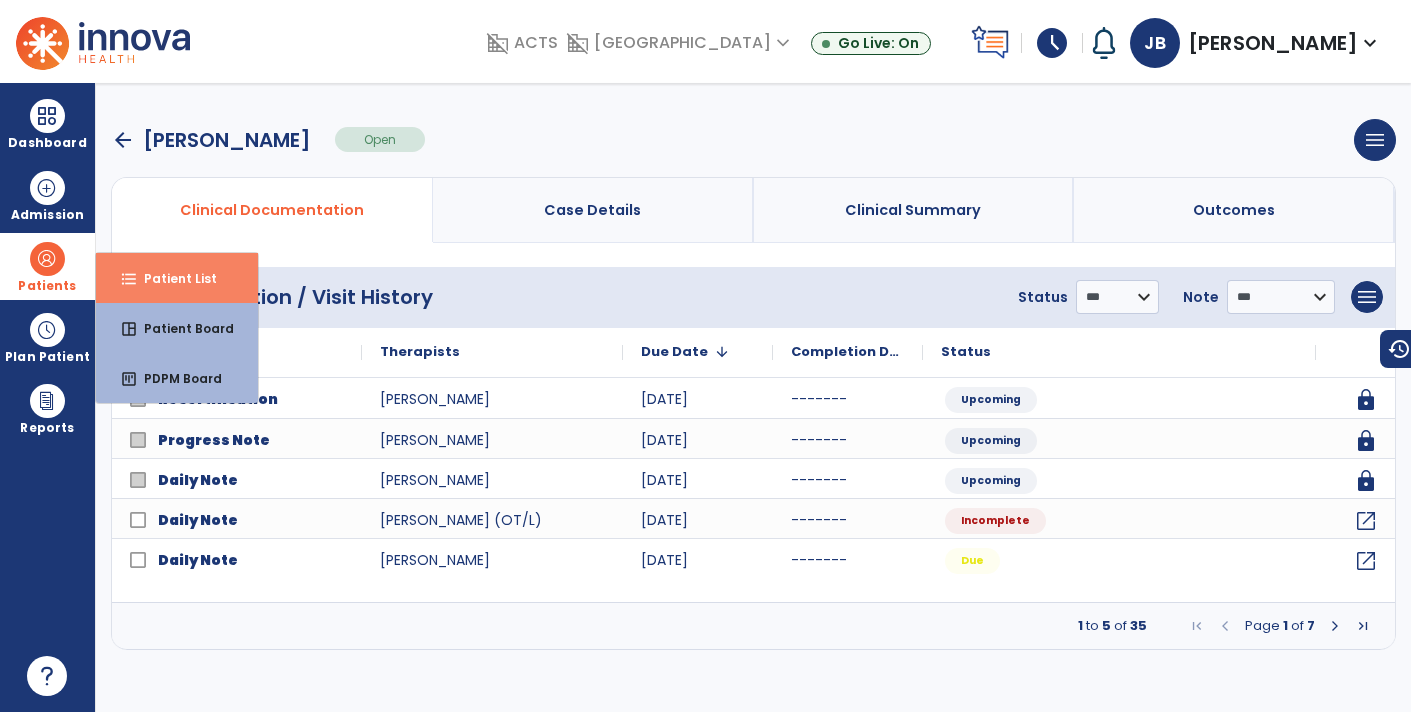 click on "format_list_bulleted  Patient List" at bounding box center [177, 278] 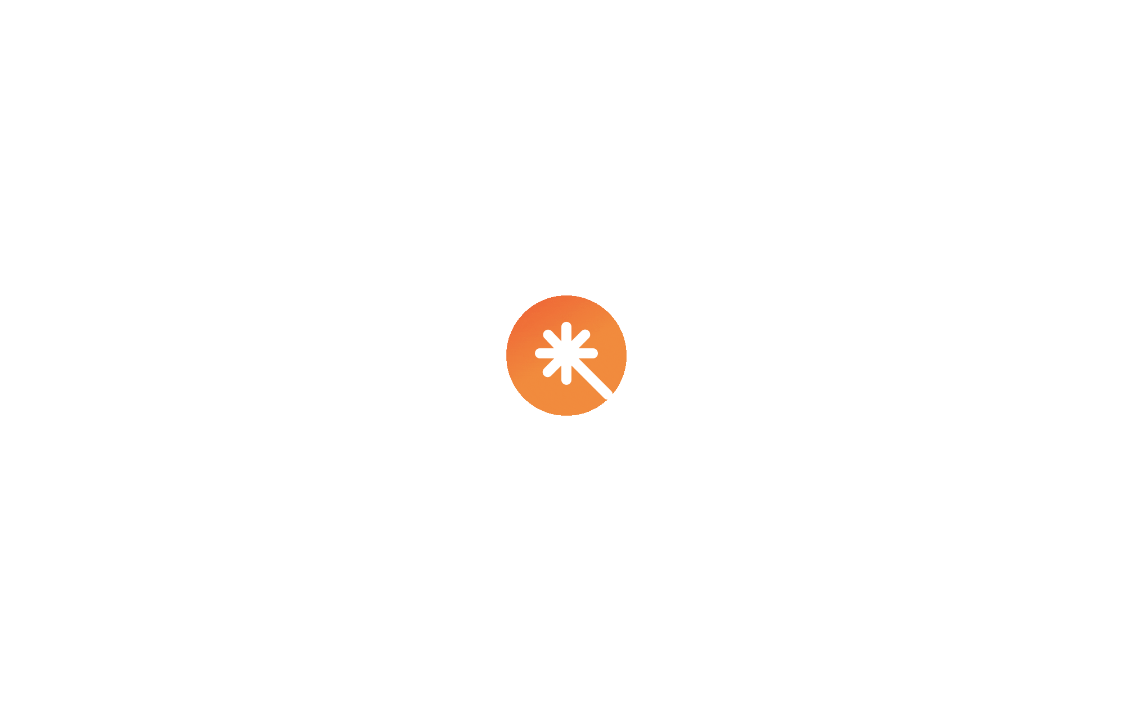 scroll, scrollTop: 0, scrollLeft: 0, axis: both 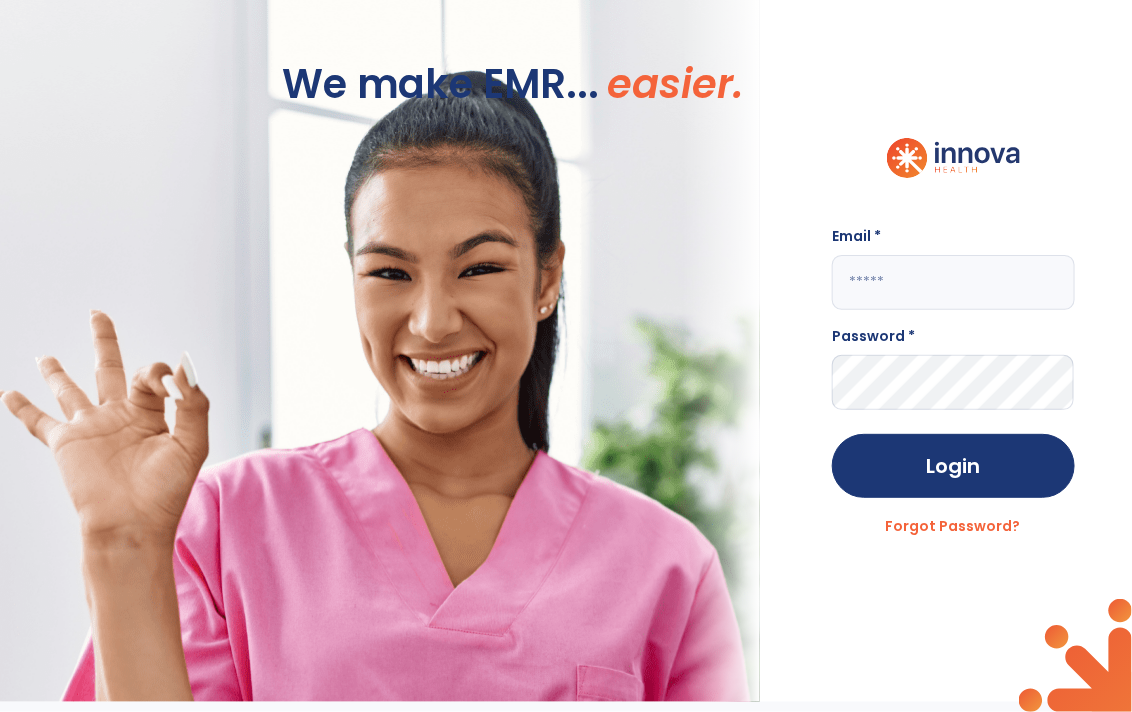 type on "**********" 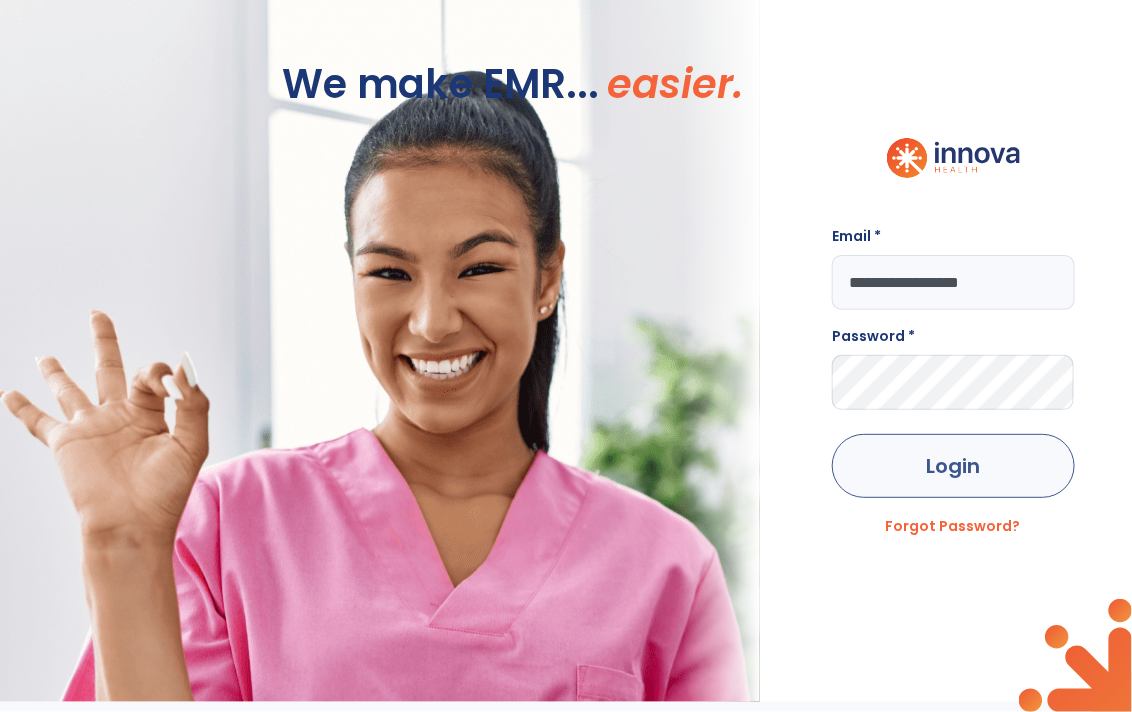 click on "Login" 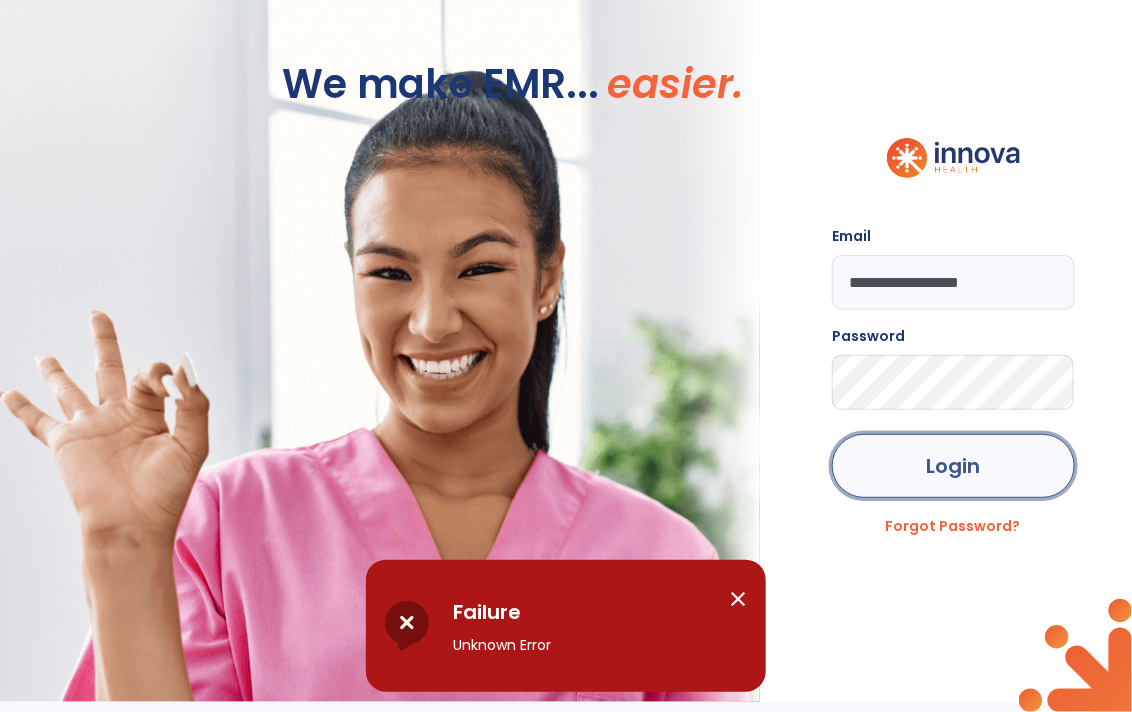 click on "Login" 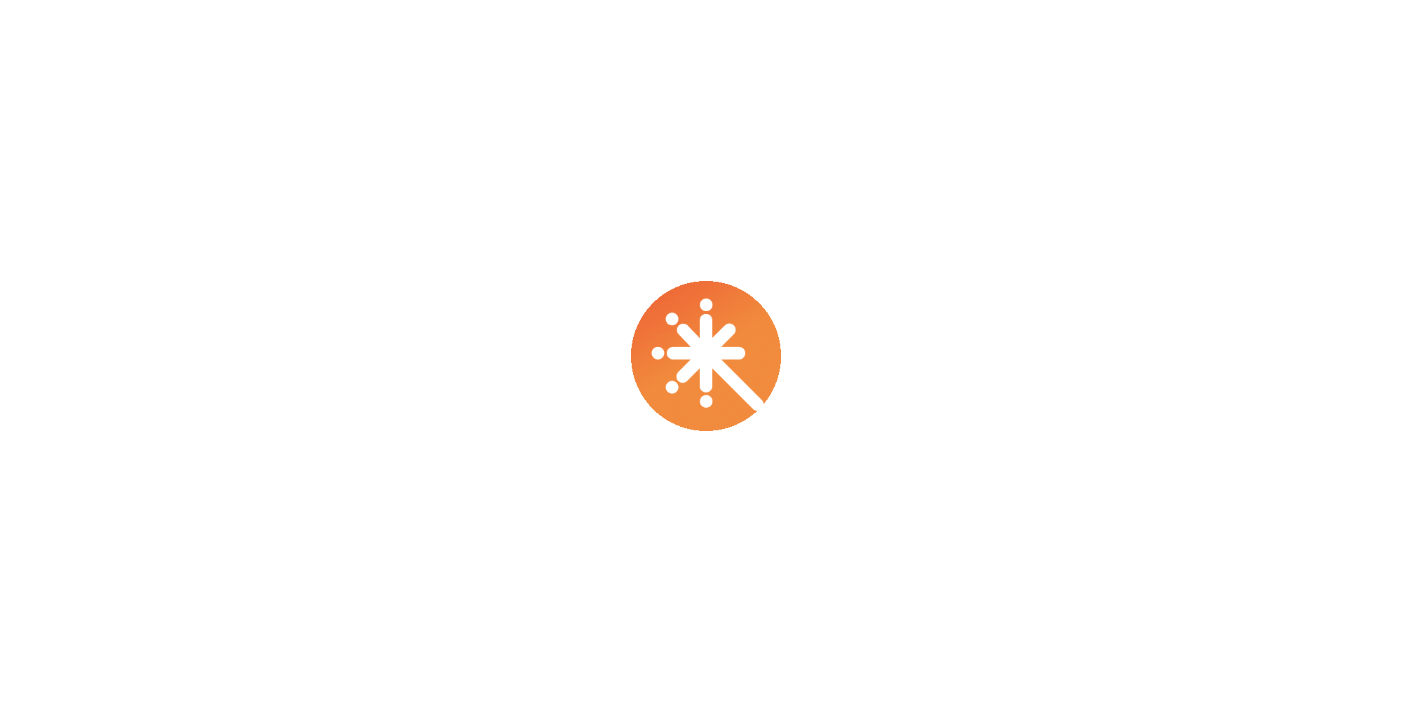 scroll, scrollTop: 0, scrollLeft: 0, axis: both 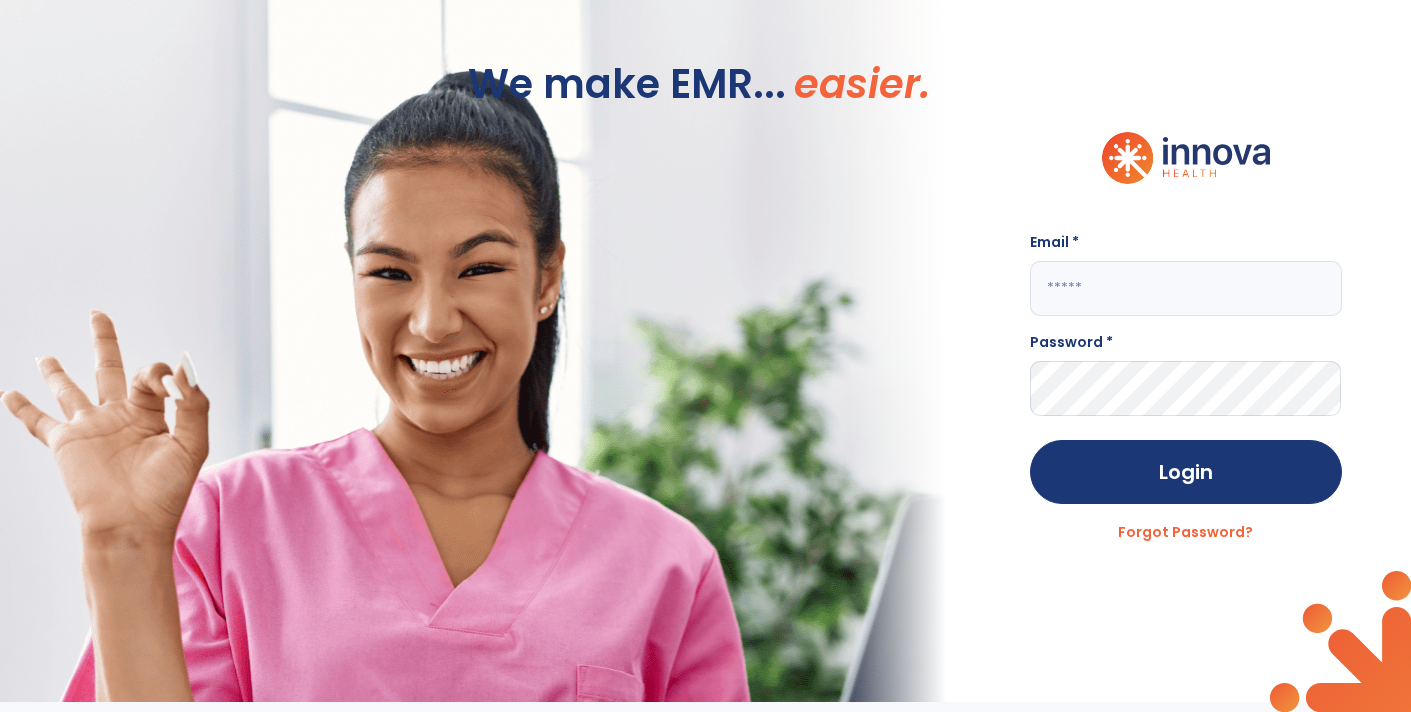 type on "**********" 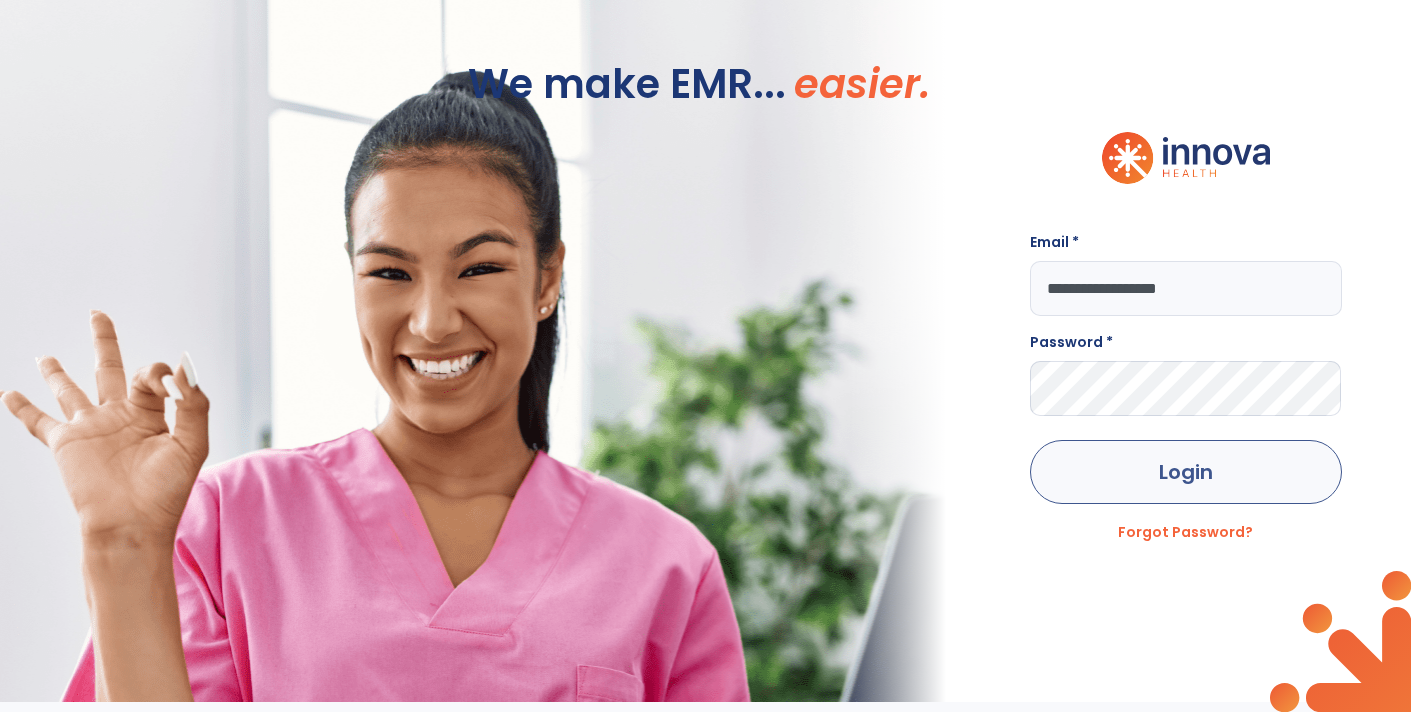 click on "Login" 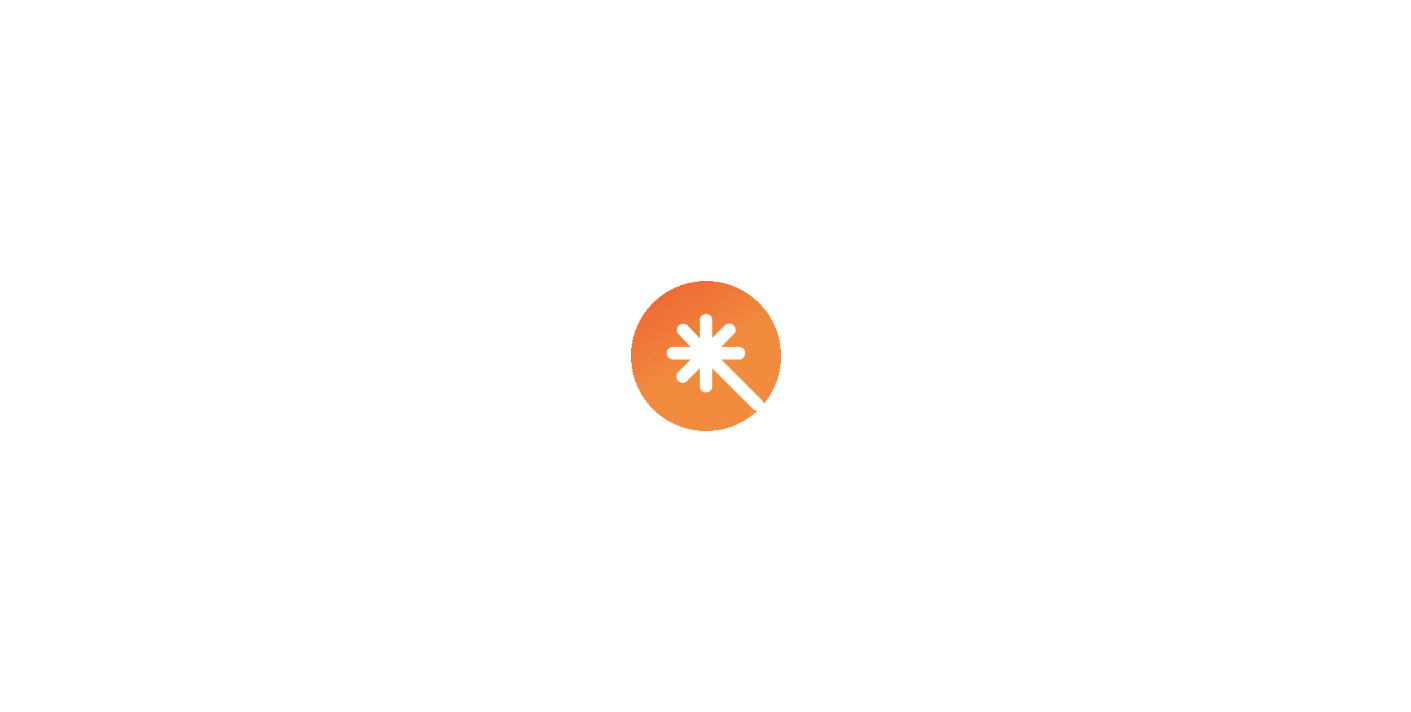 scroll, scrollTop: 0, scrollLeft: 0, axis: both 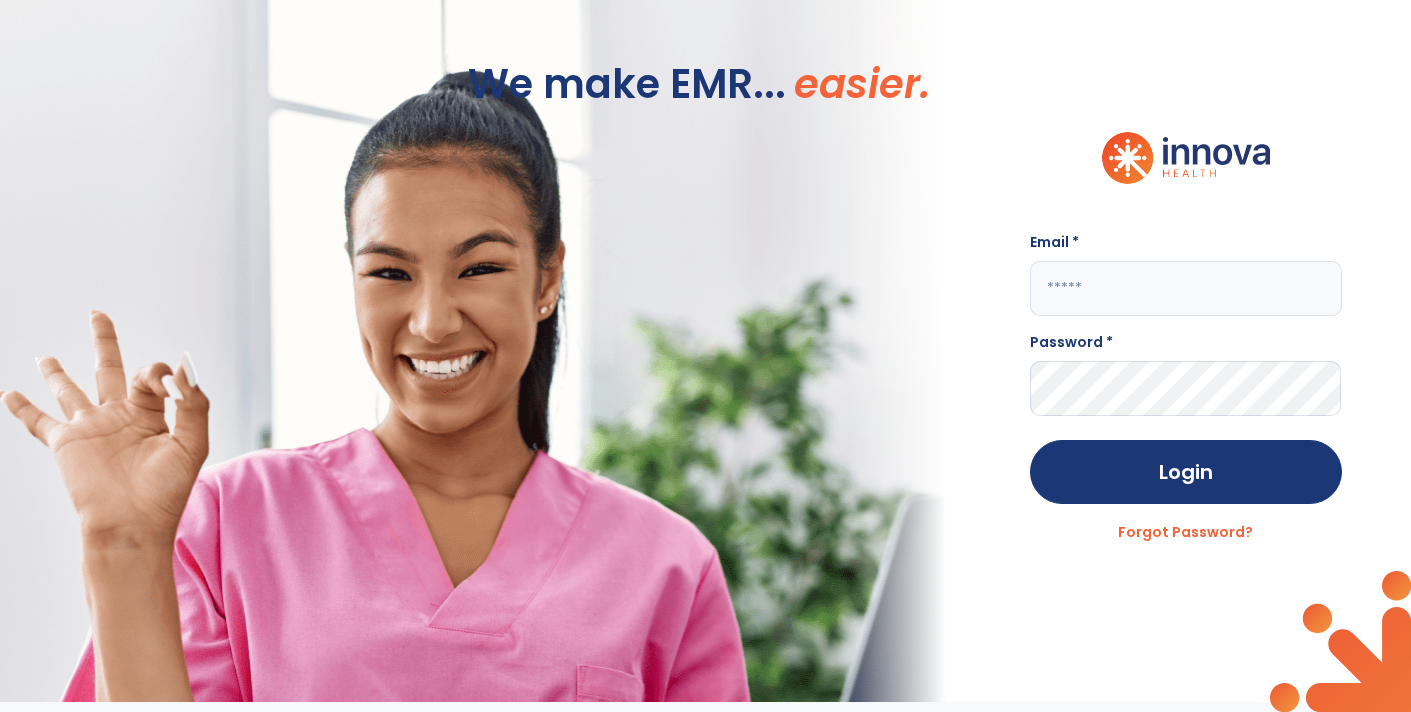 type on "**********" 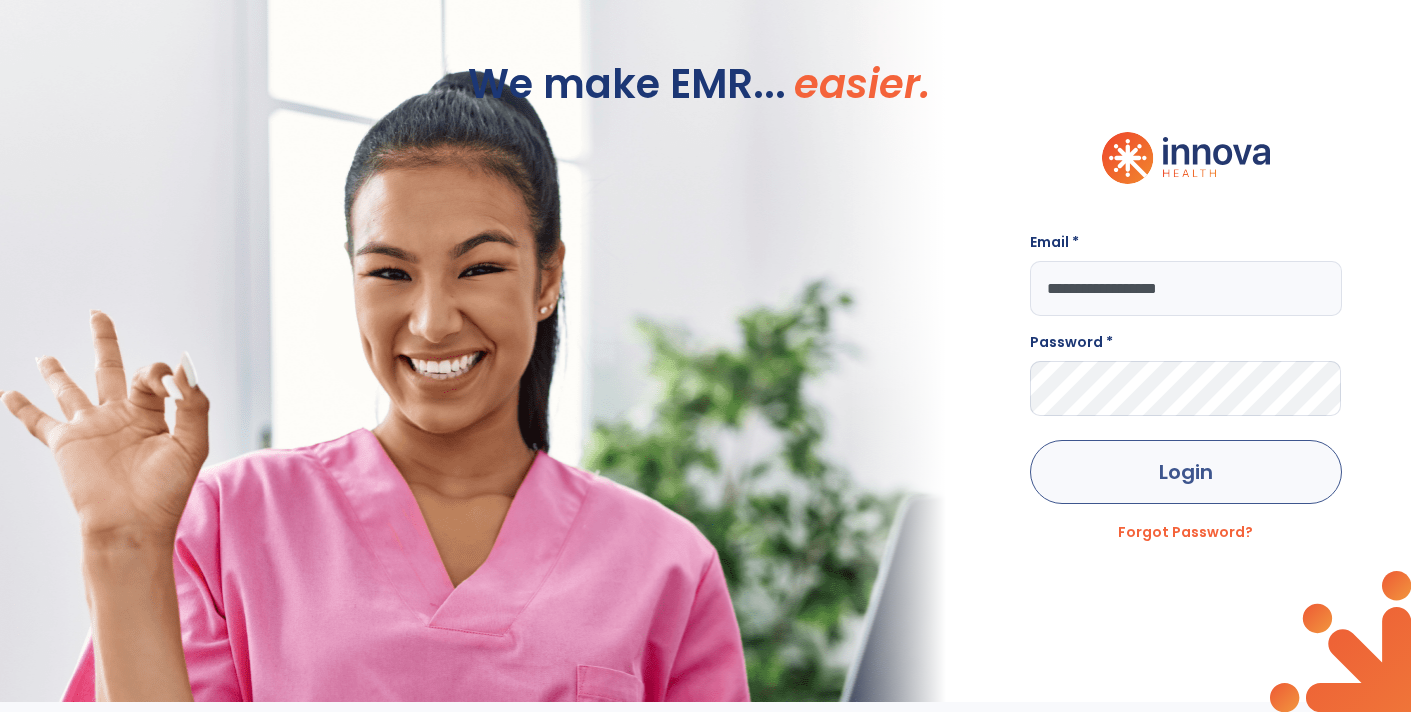 click on "Login" 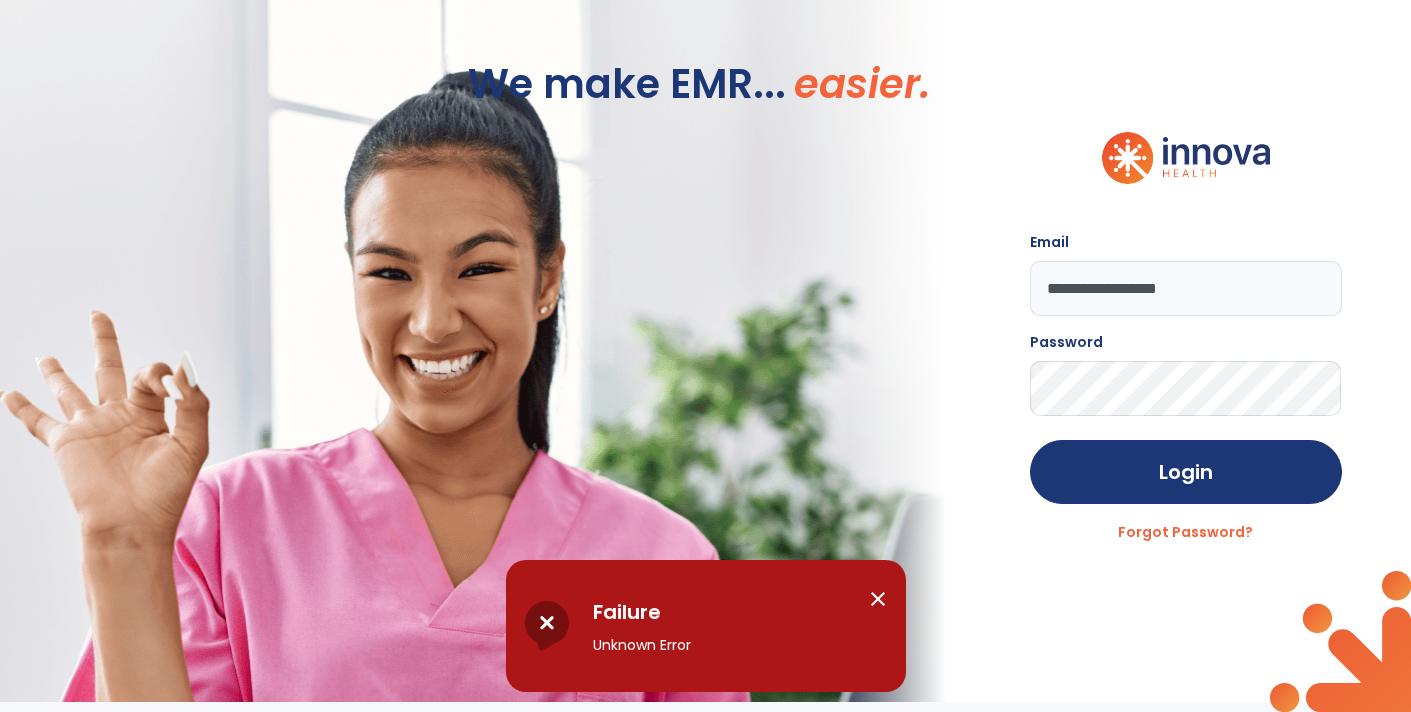 click on "close" at bounding box center (878, 599) 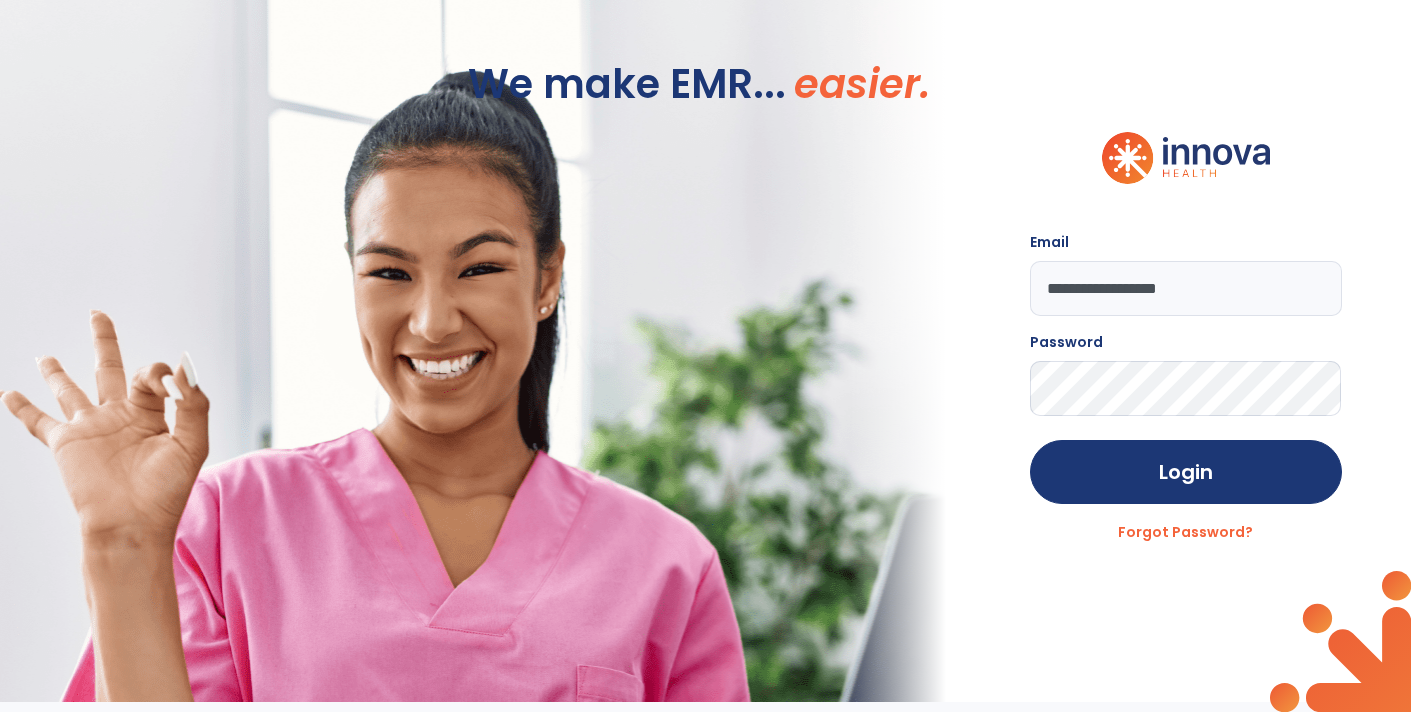 scroll, scrollTop: -9, scrollLeft: 0, axis: vertical 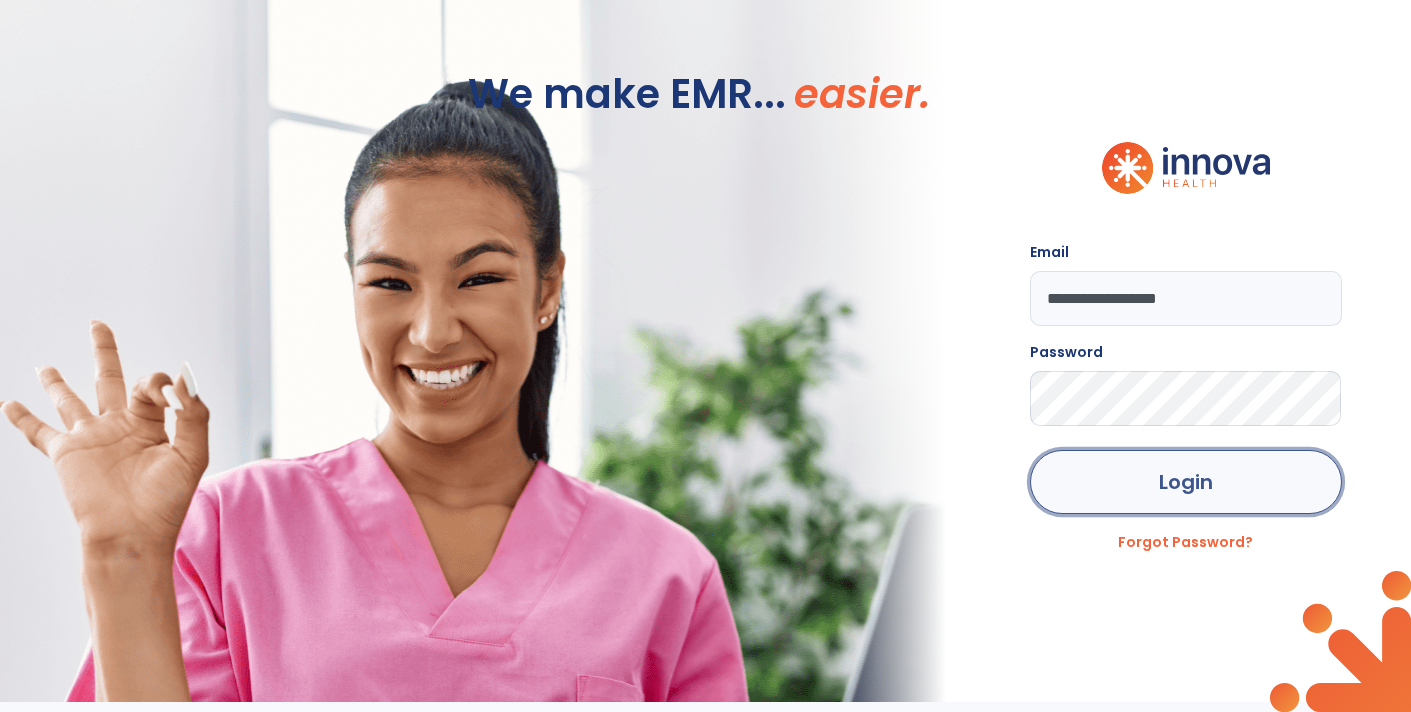 click on "Login" 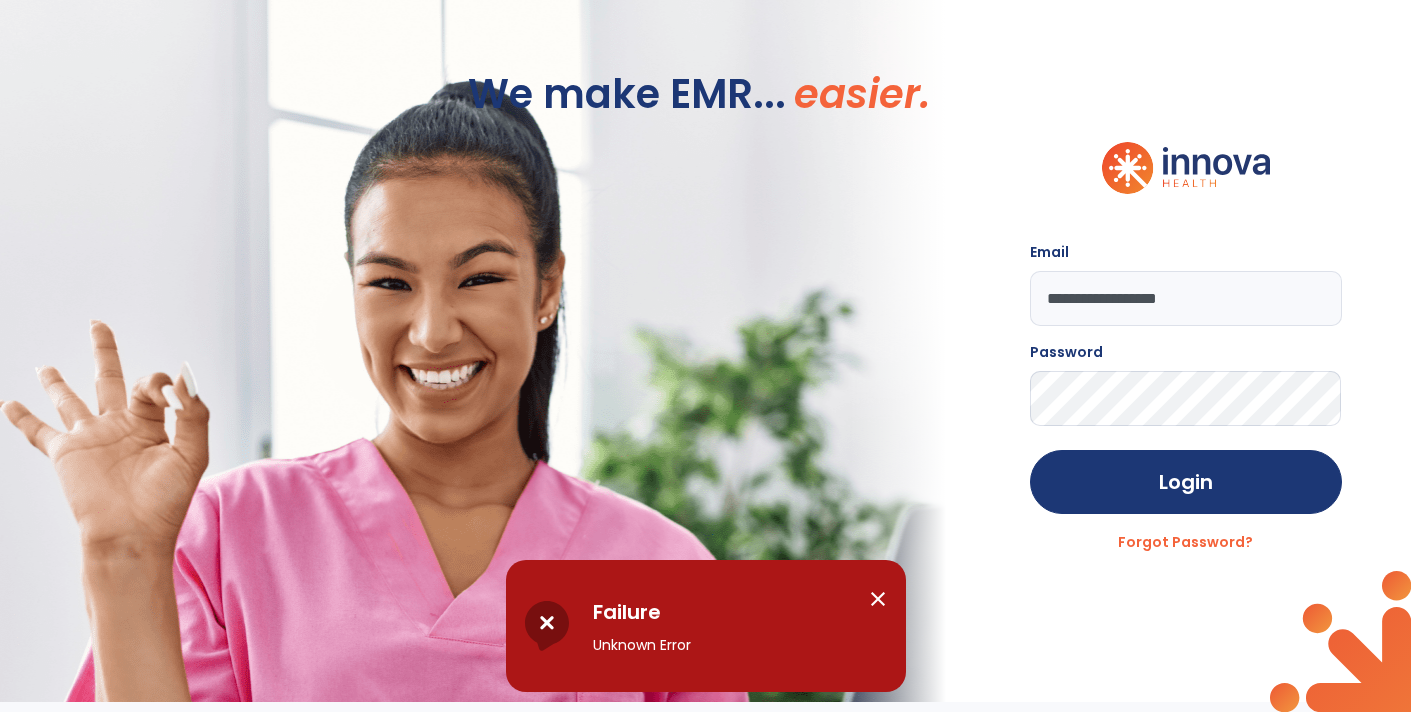 click on "close" at bounding box center (878, 599) 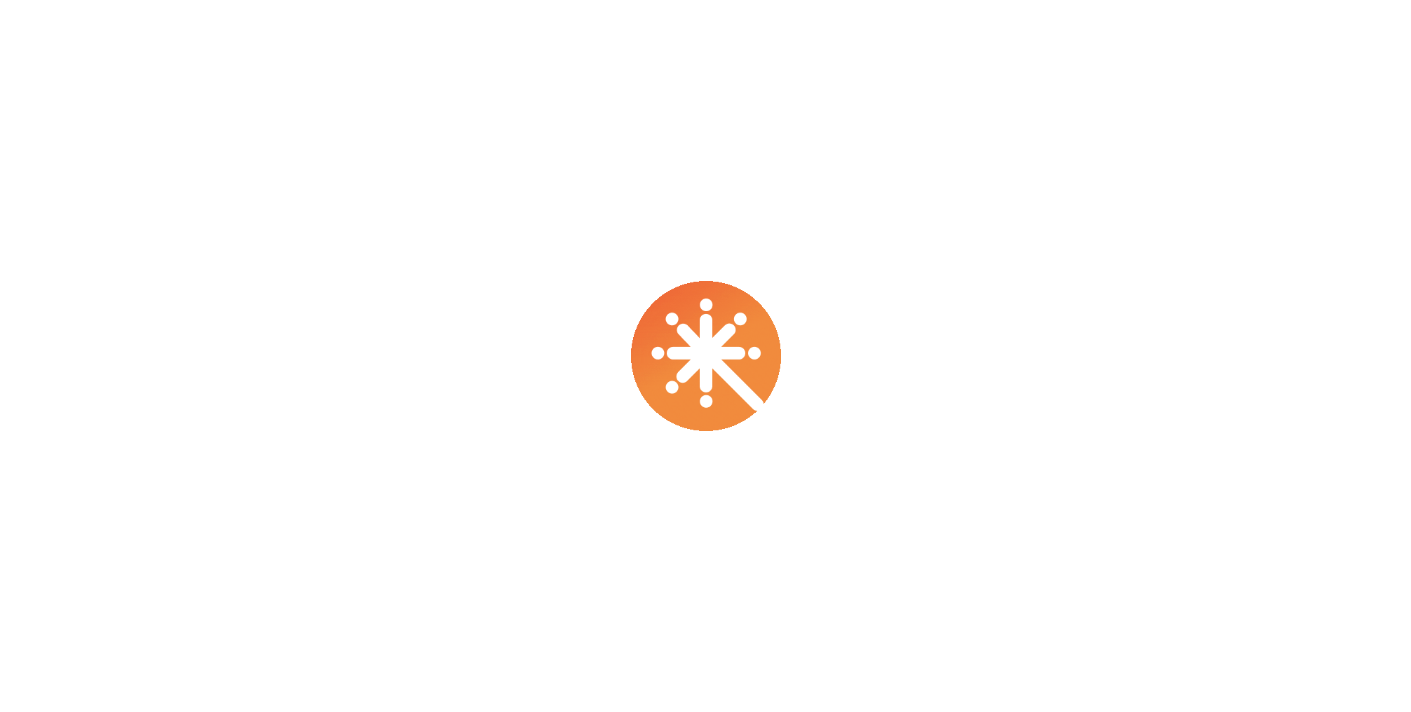 scroll, scrollTop: 0, scrollLeft: 0, axis: both 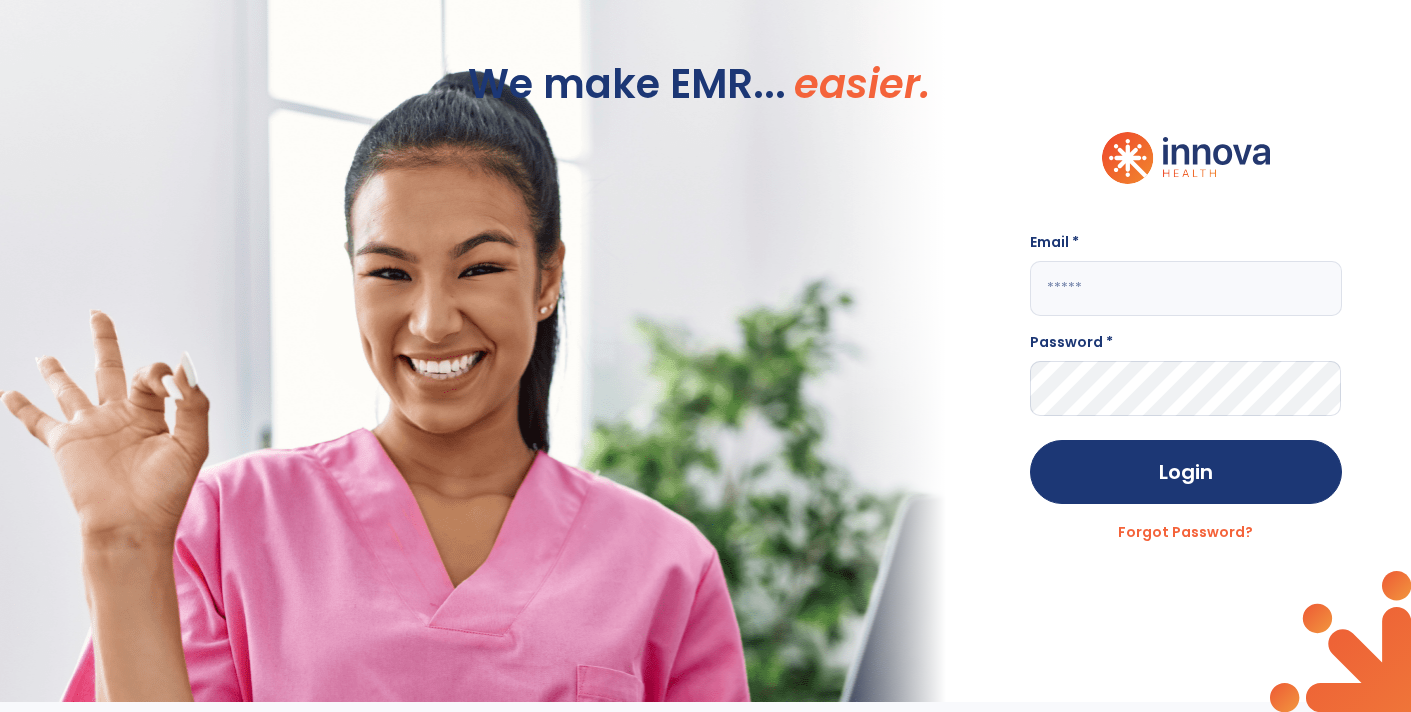 type on "**********" 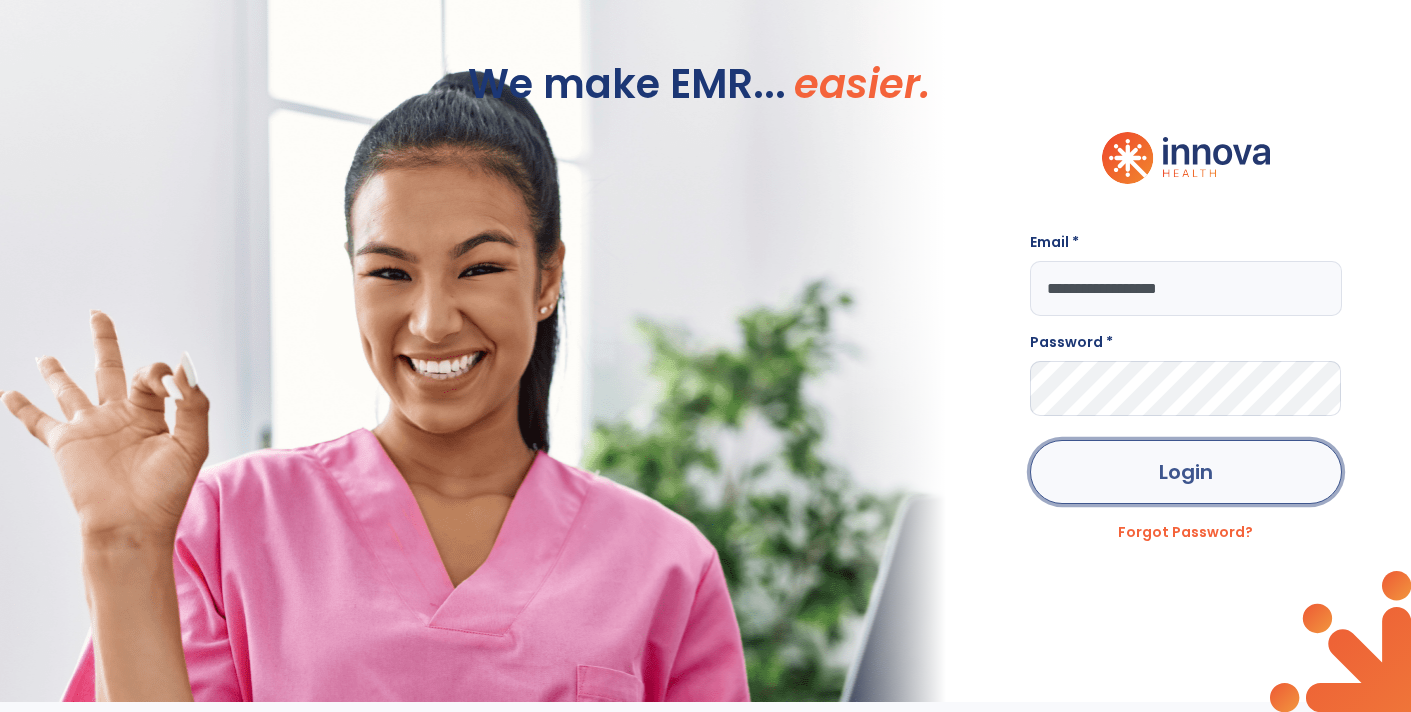 click on "Login" 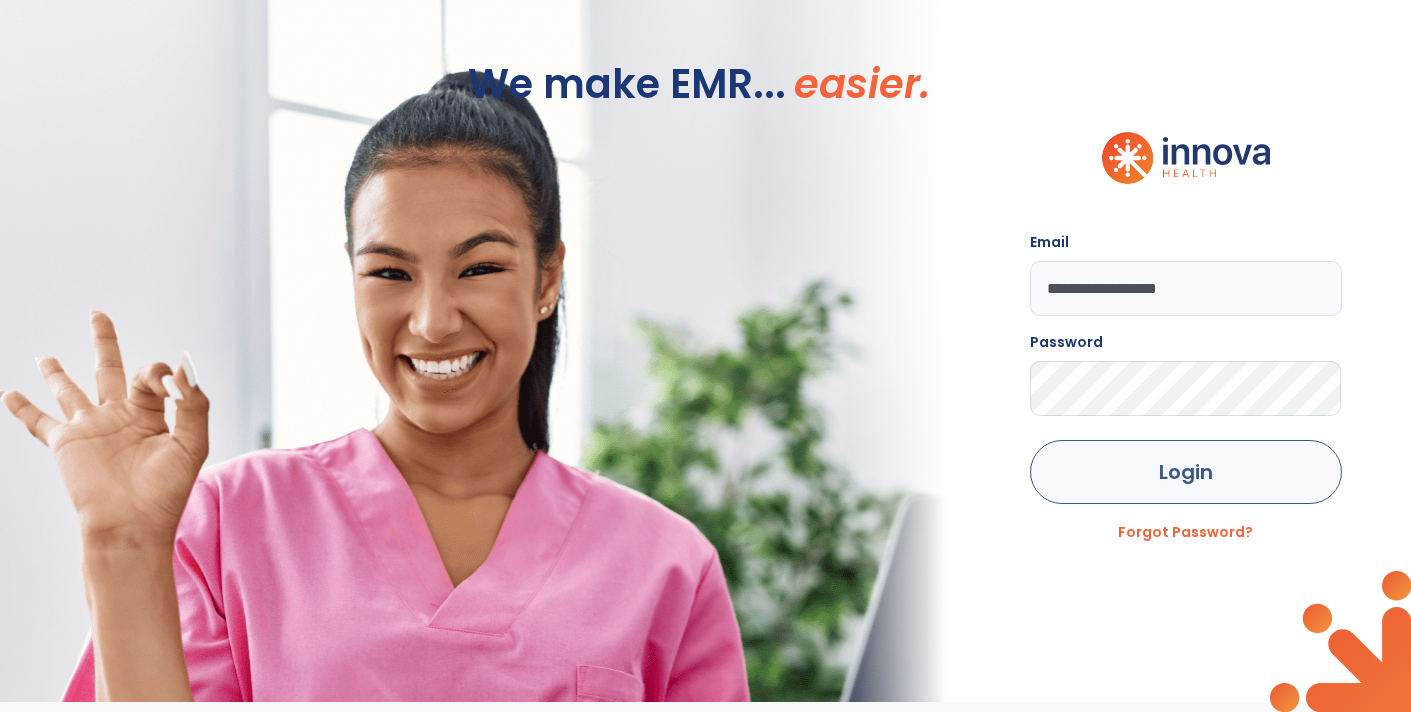 click on "Login" 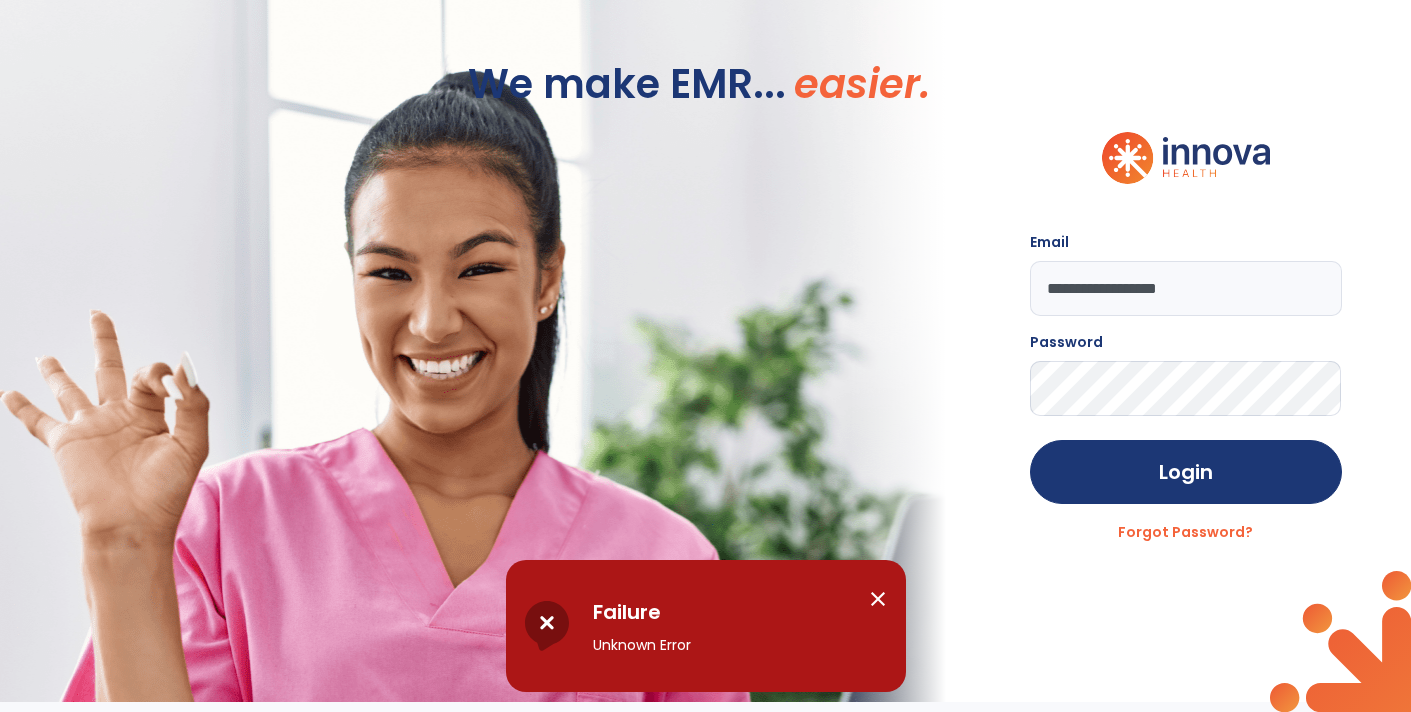 click on "We make EMR... easier." 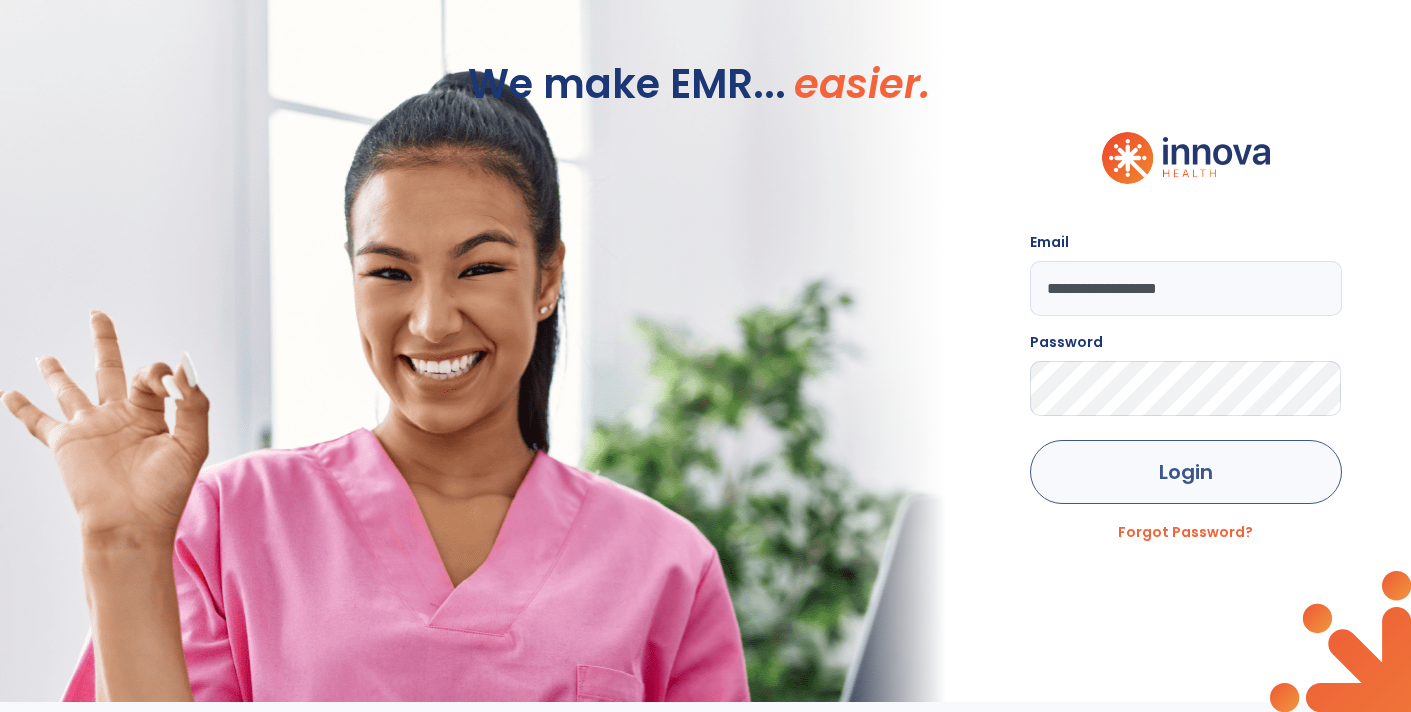click on "Login" 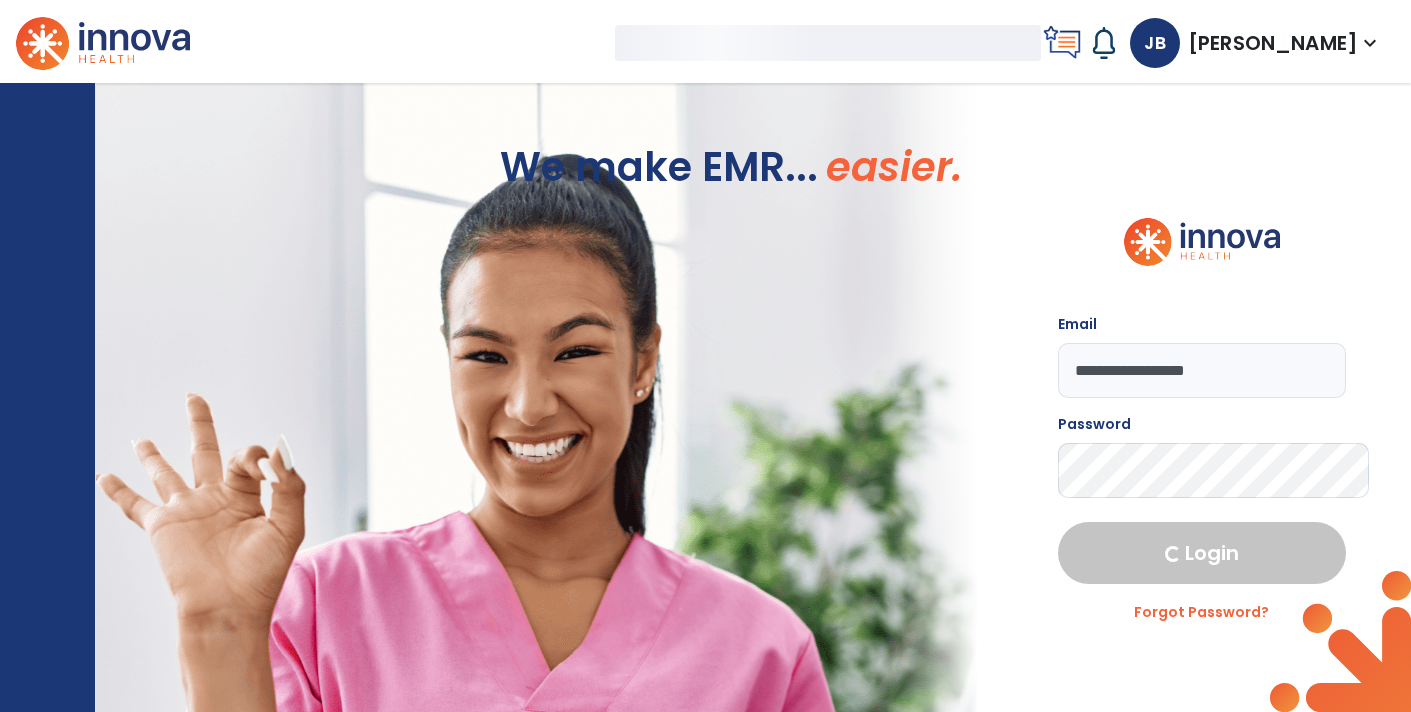 select on "****" 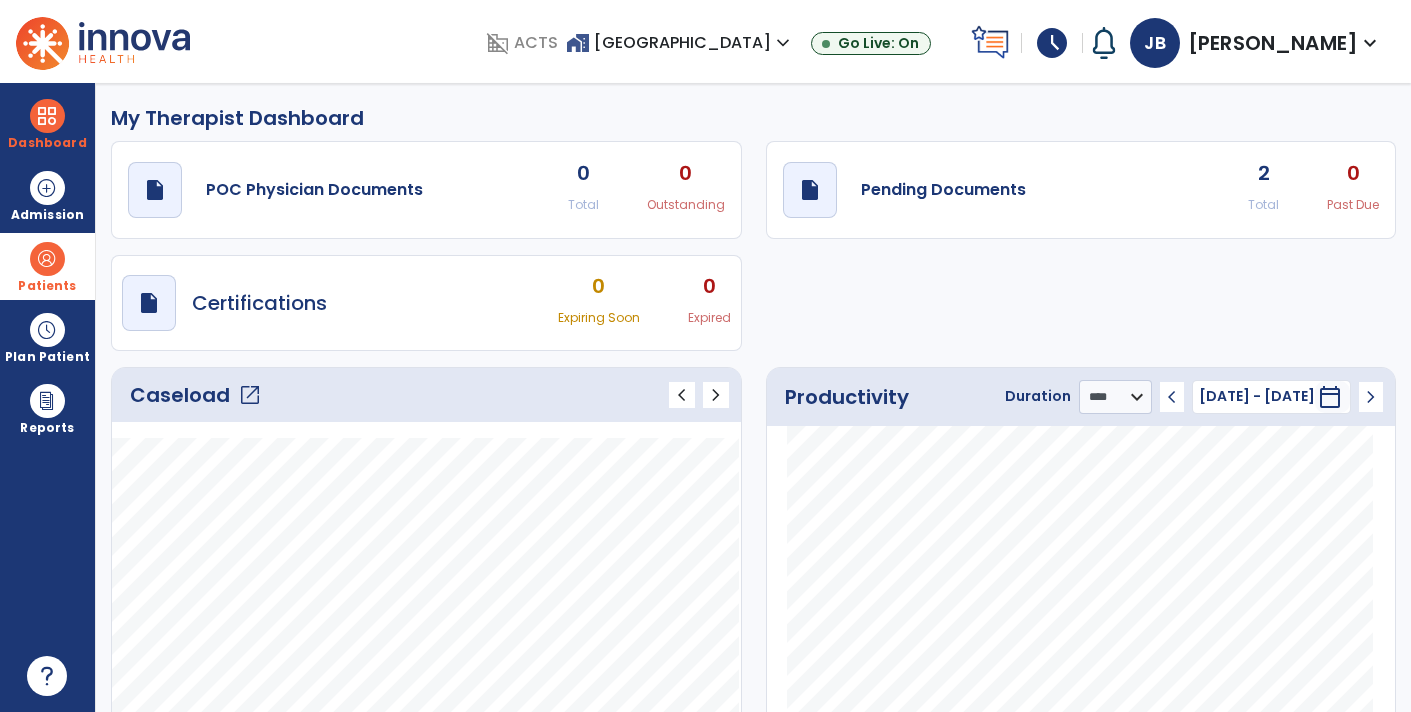 click at bounding box center [47, 259] 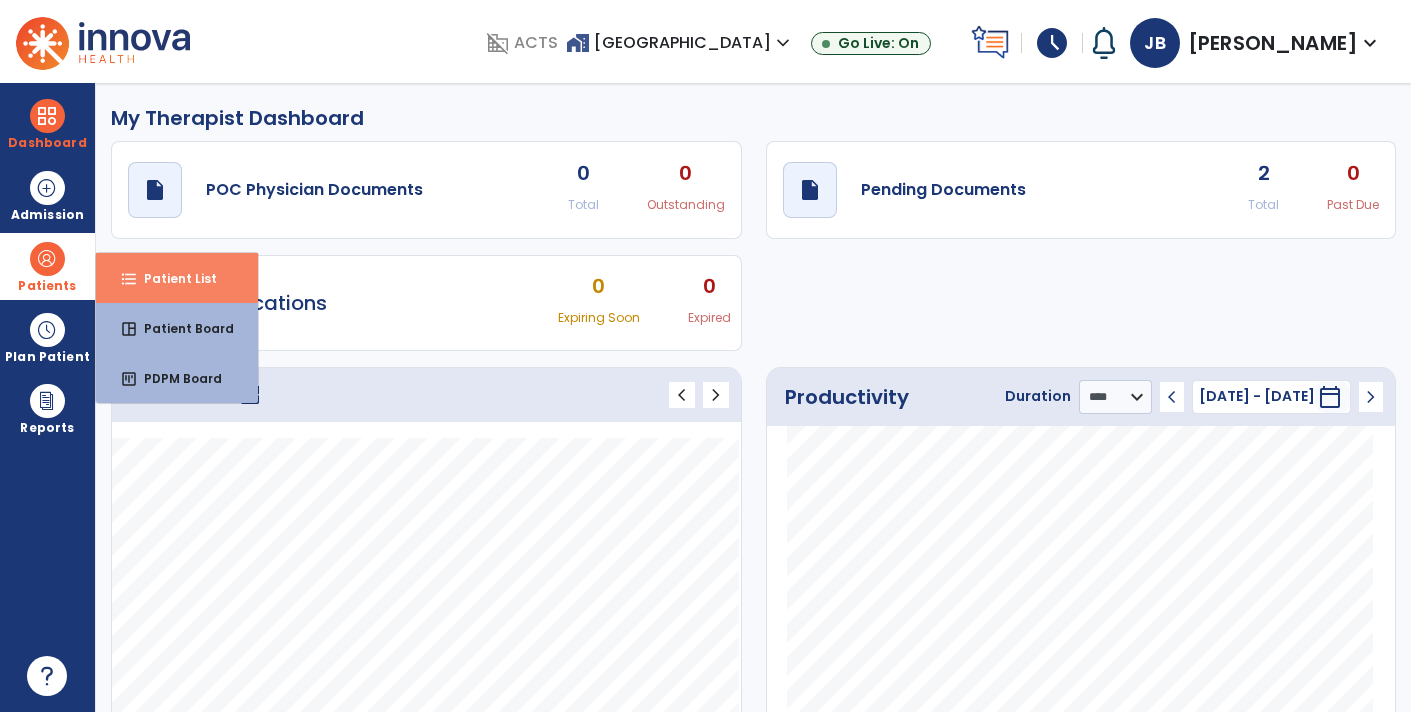 click on "Patient List" at bounding box center [172, 278] 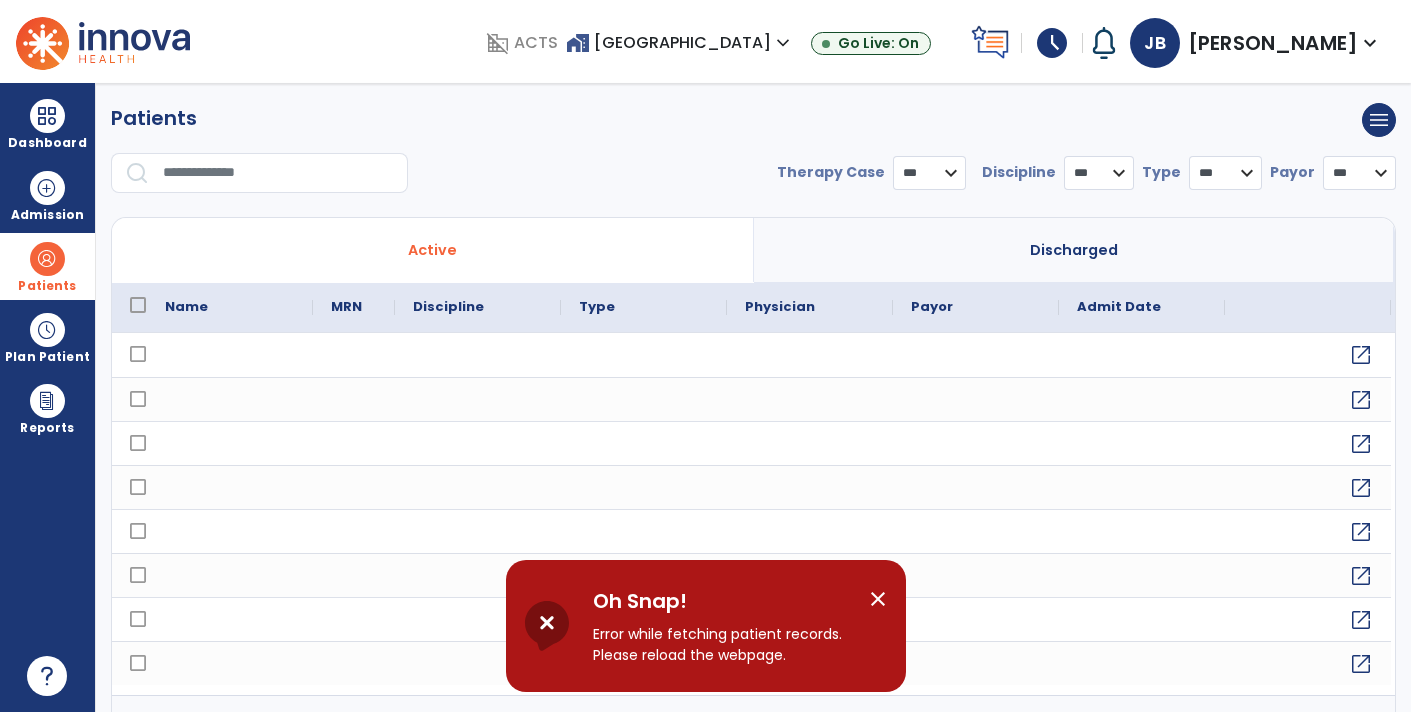 click on "close" at bounding box center [878, 599] 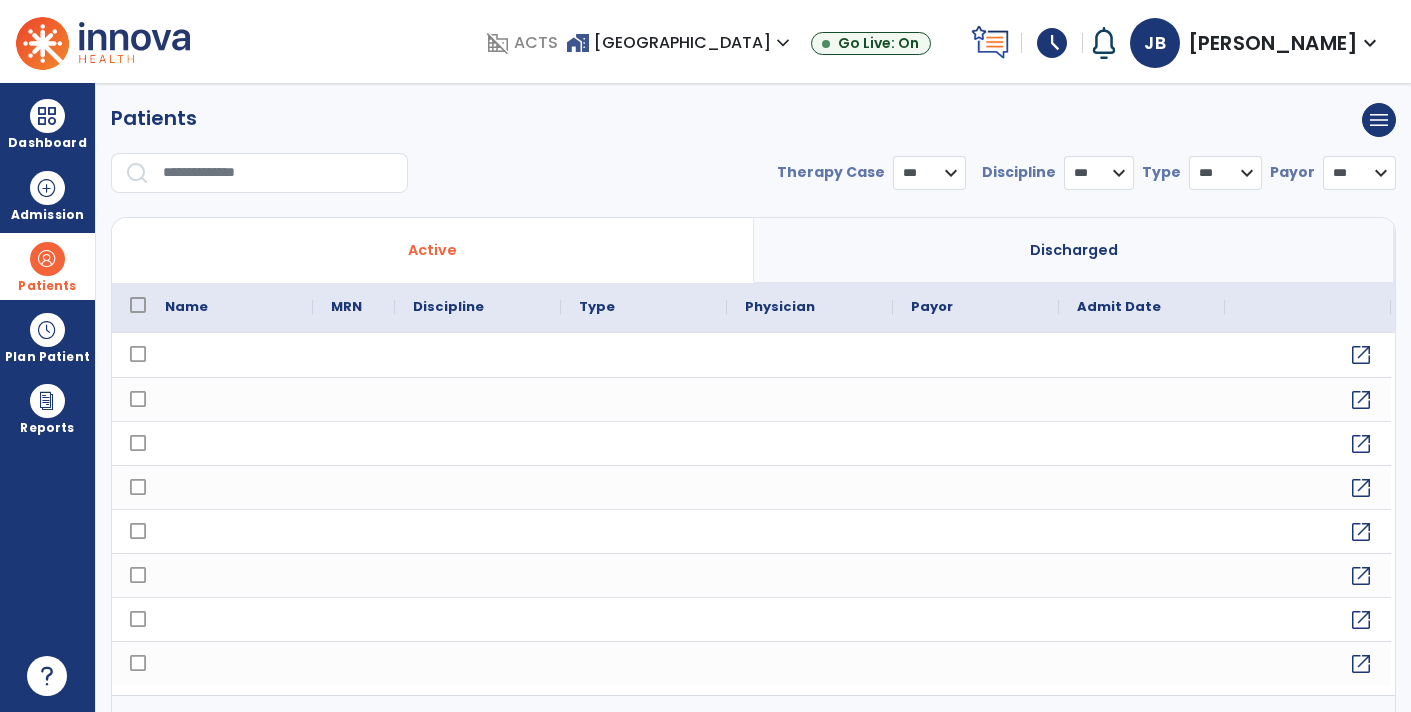 click at bounding box center (278, 173) 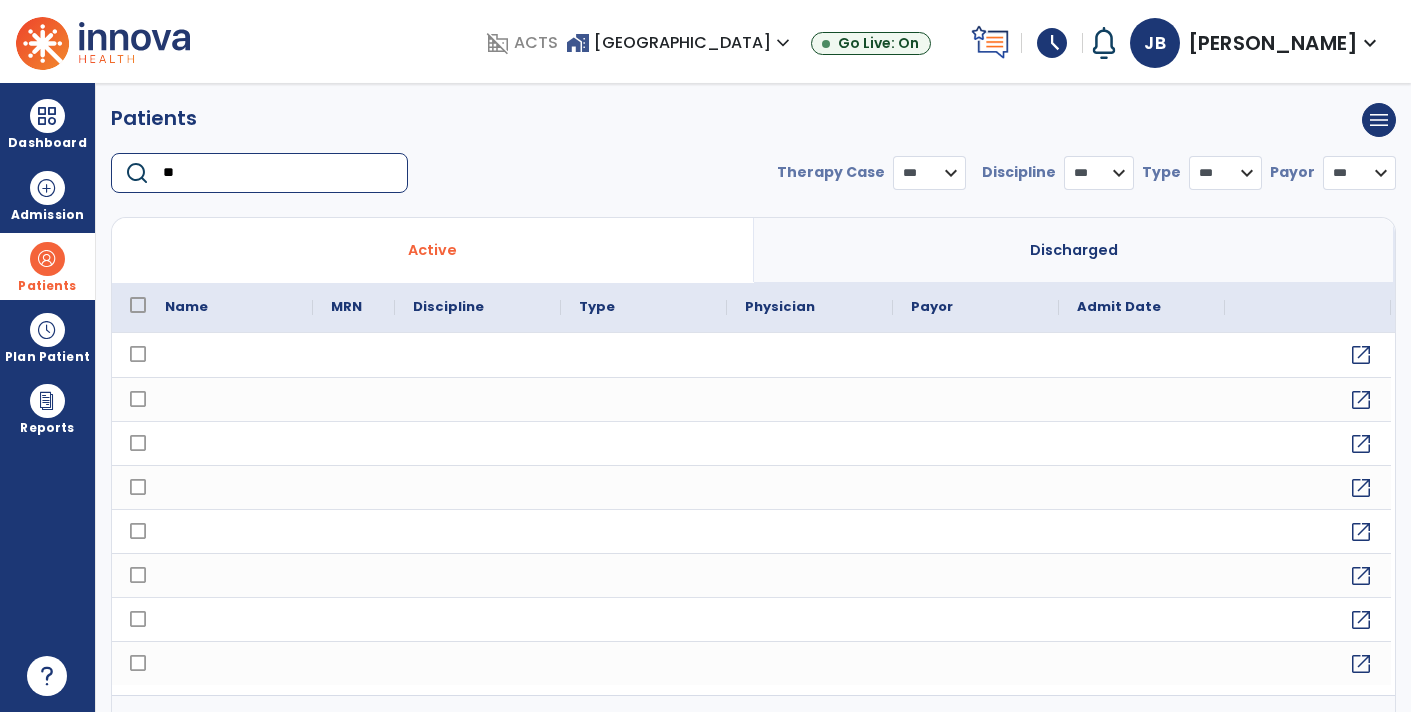 type on "*" 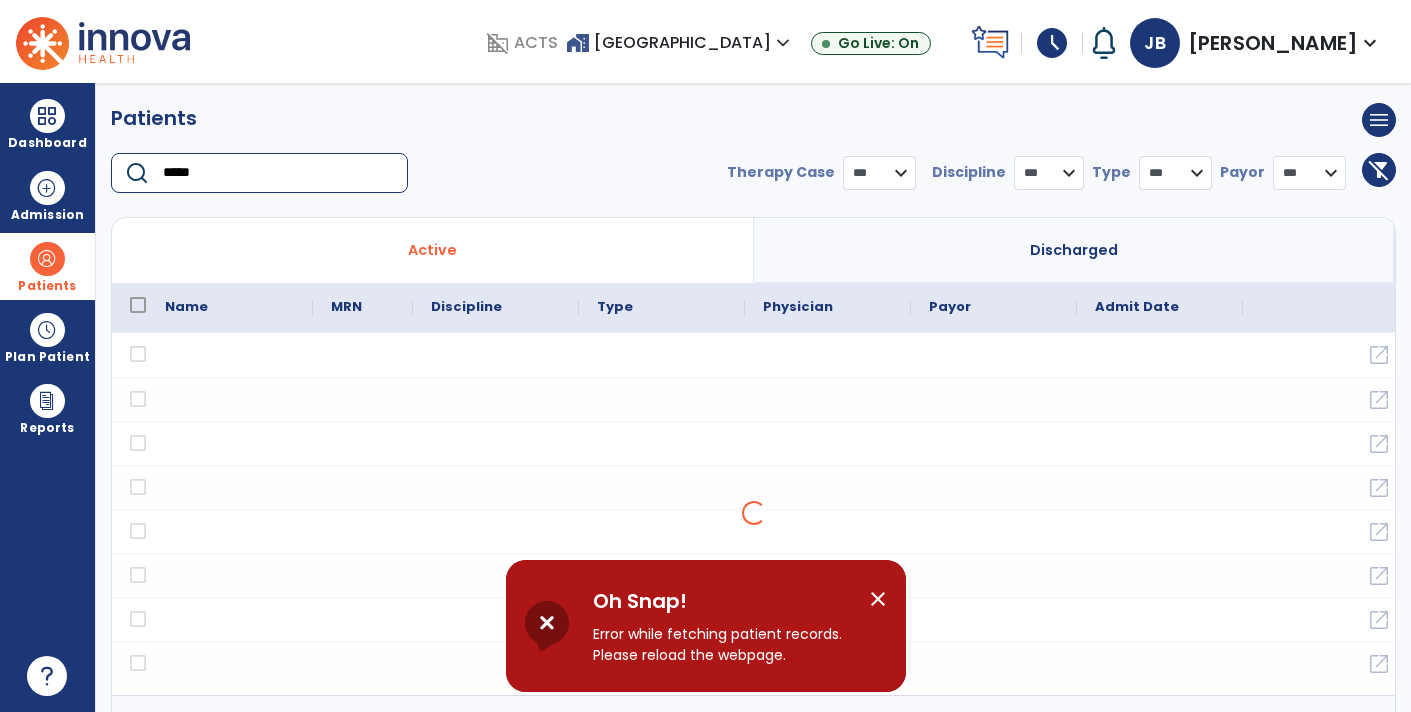 type on "*****" 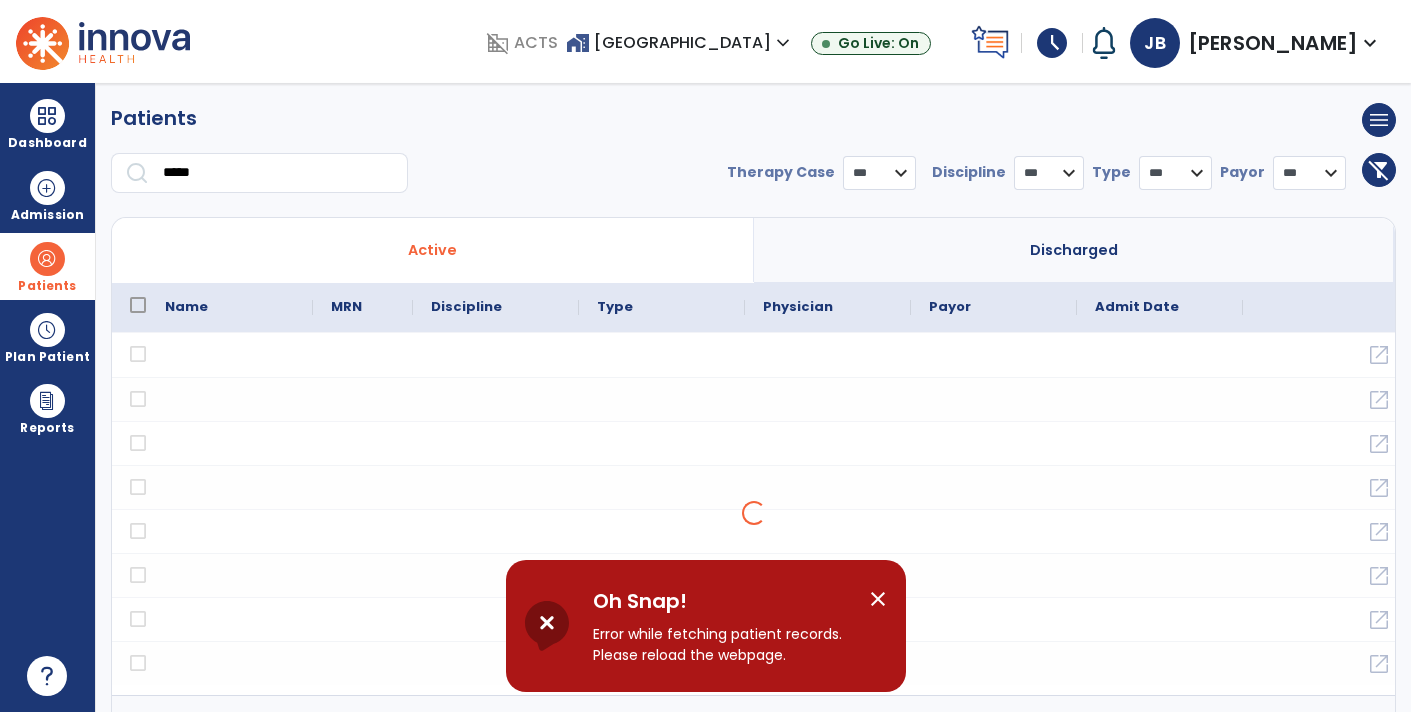 click on "close" at bounding box center (878, 599) 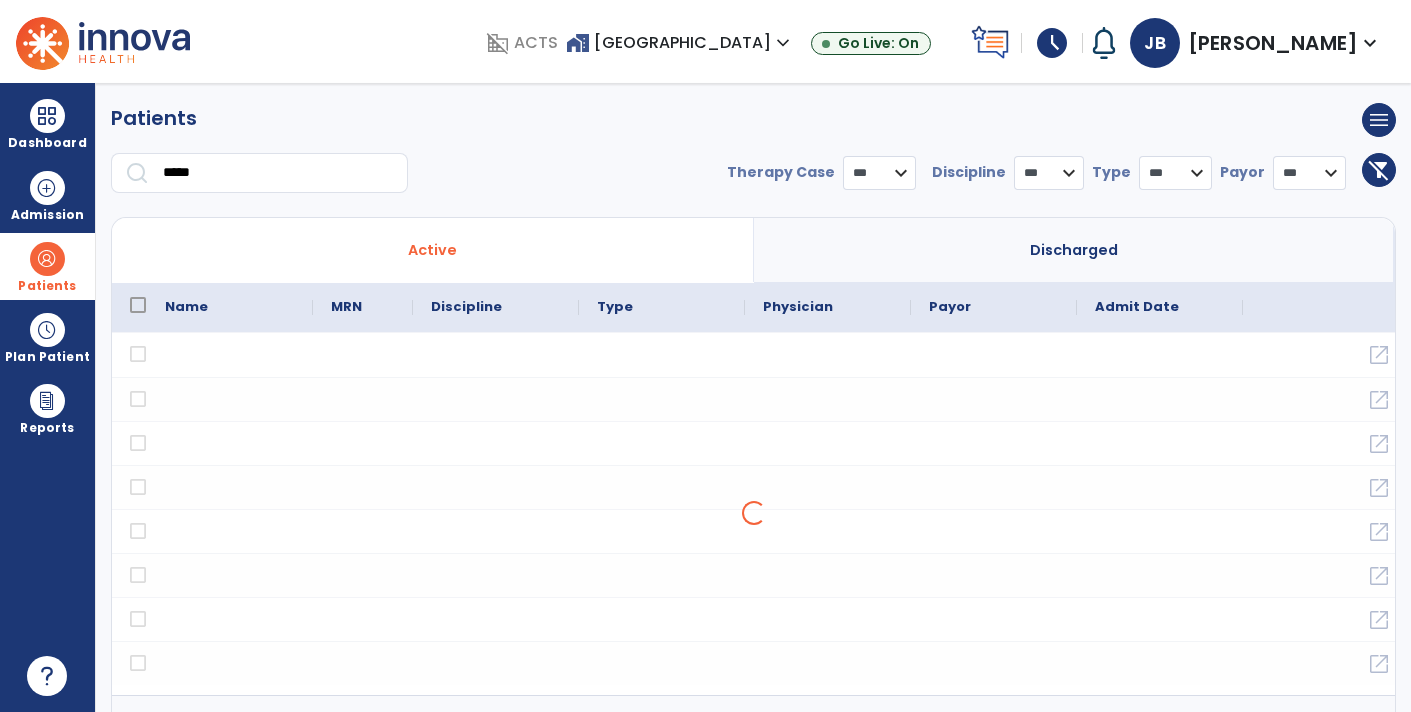 click on "*****" at bounding box center (278, 173) 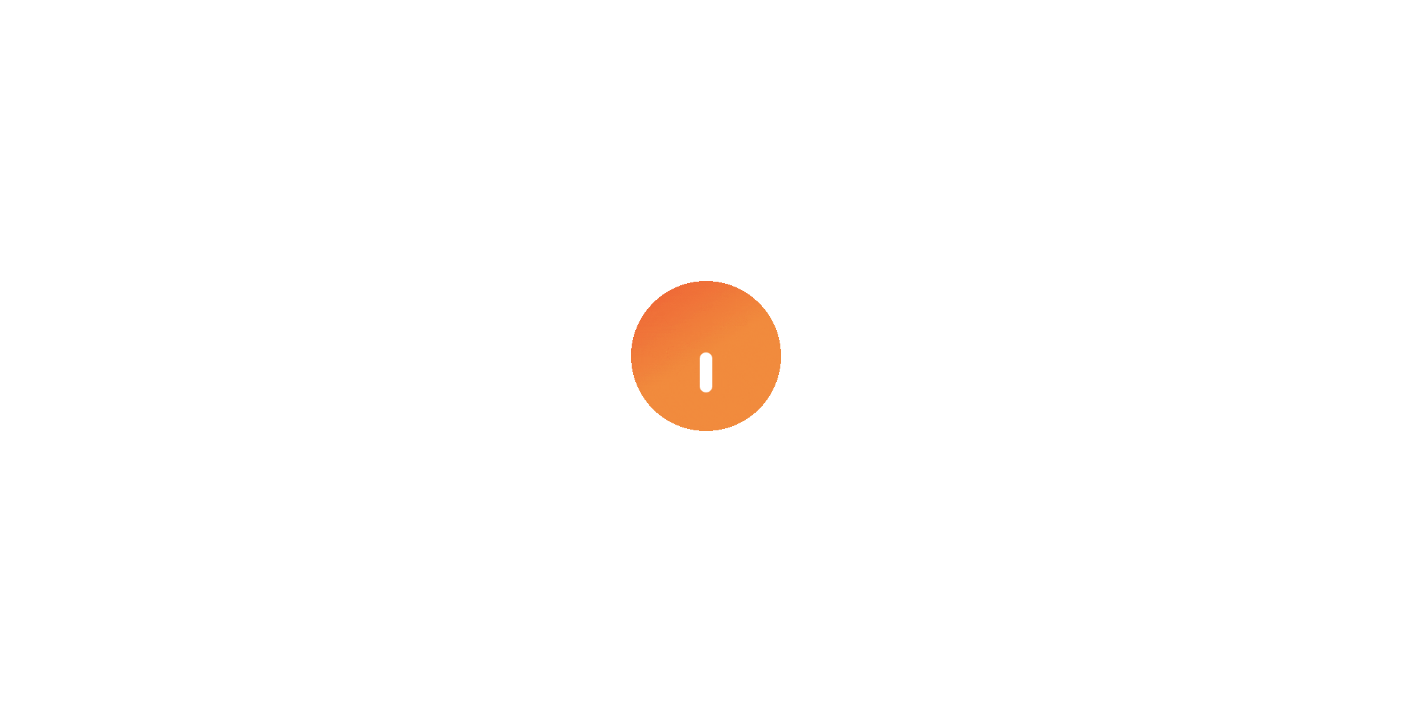 scroll, scrollTop: 0, scrollLeft: 0, axis: both 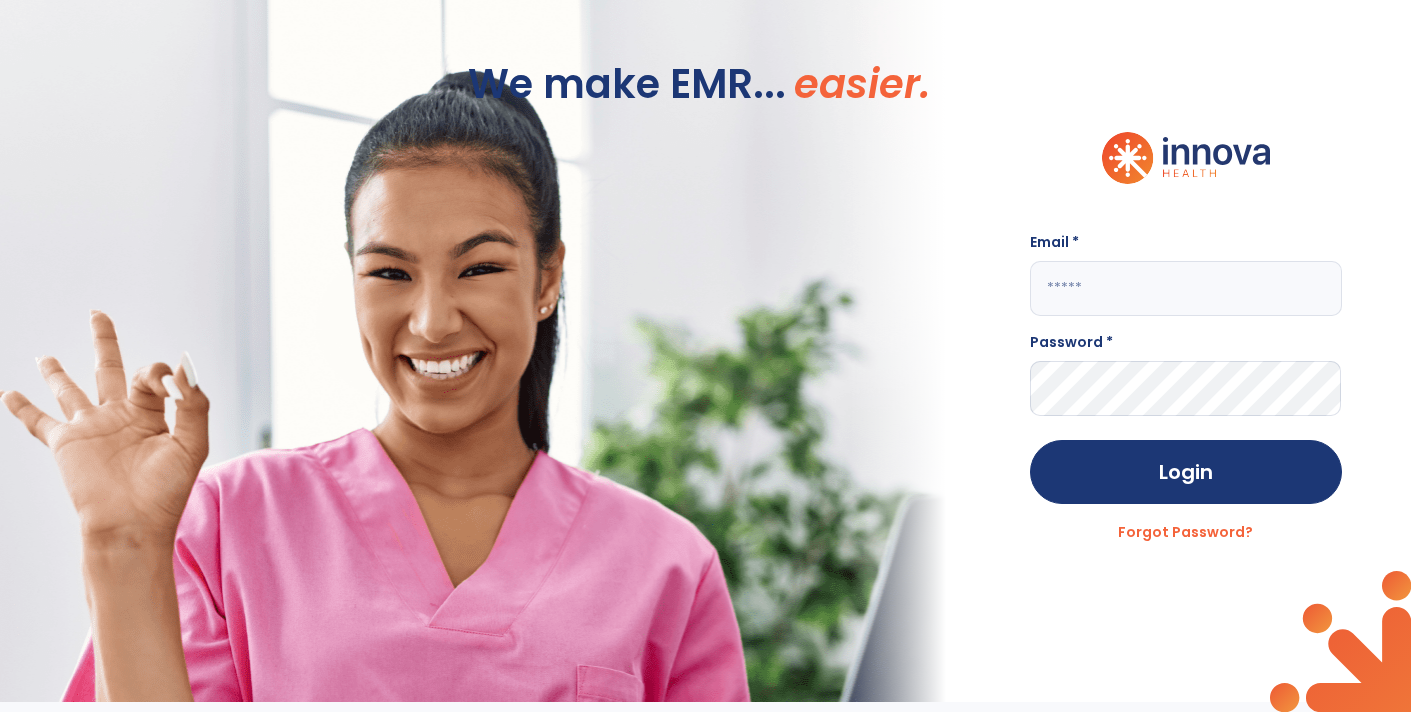 type on "**********" 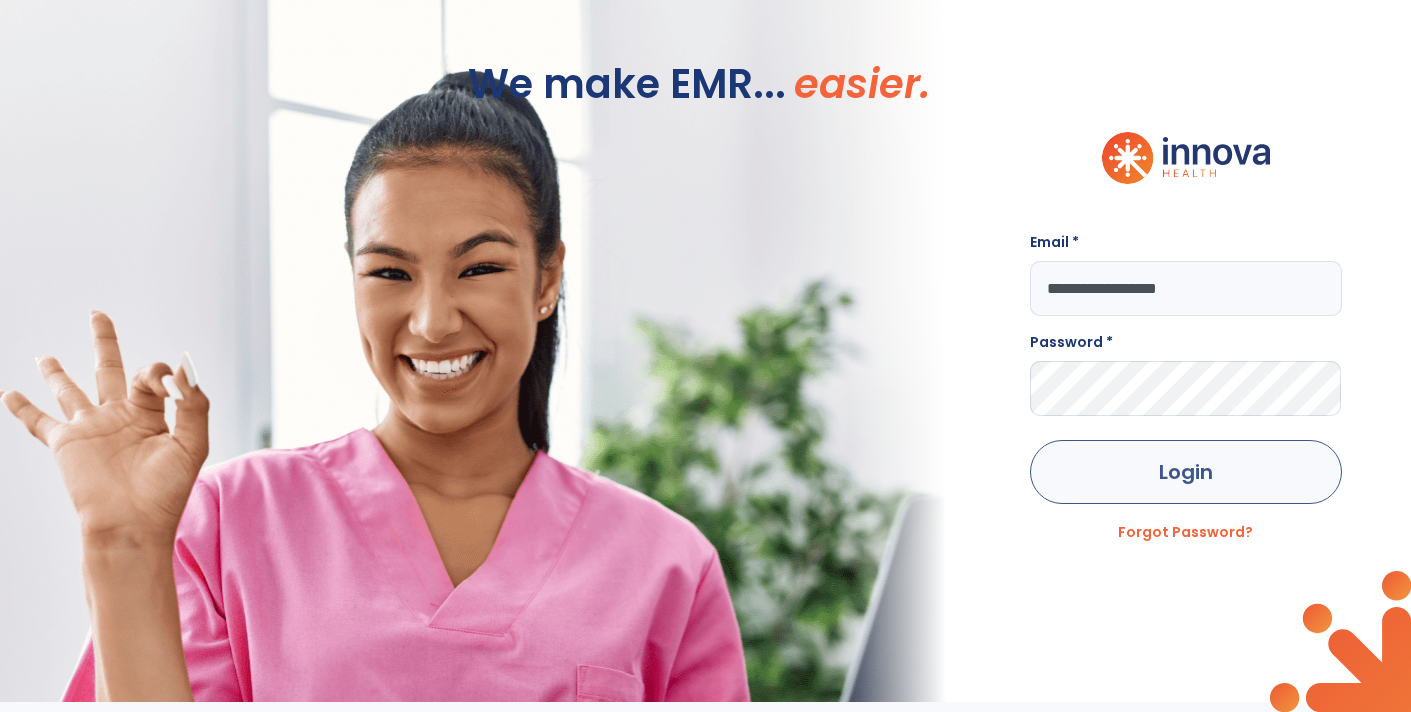 click on "Login" 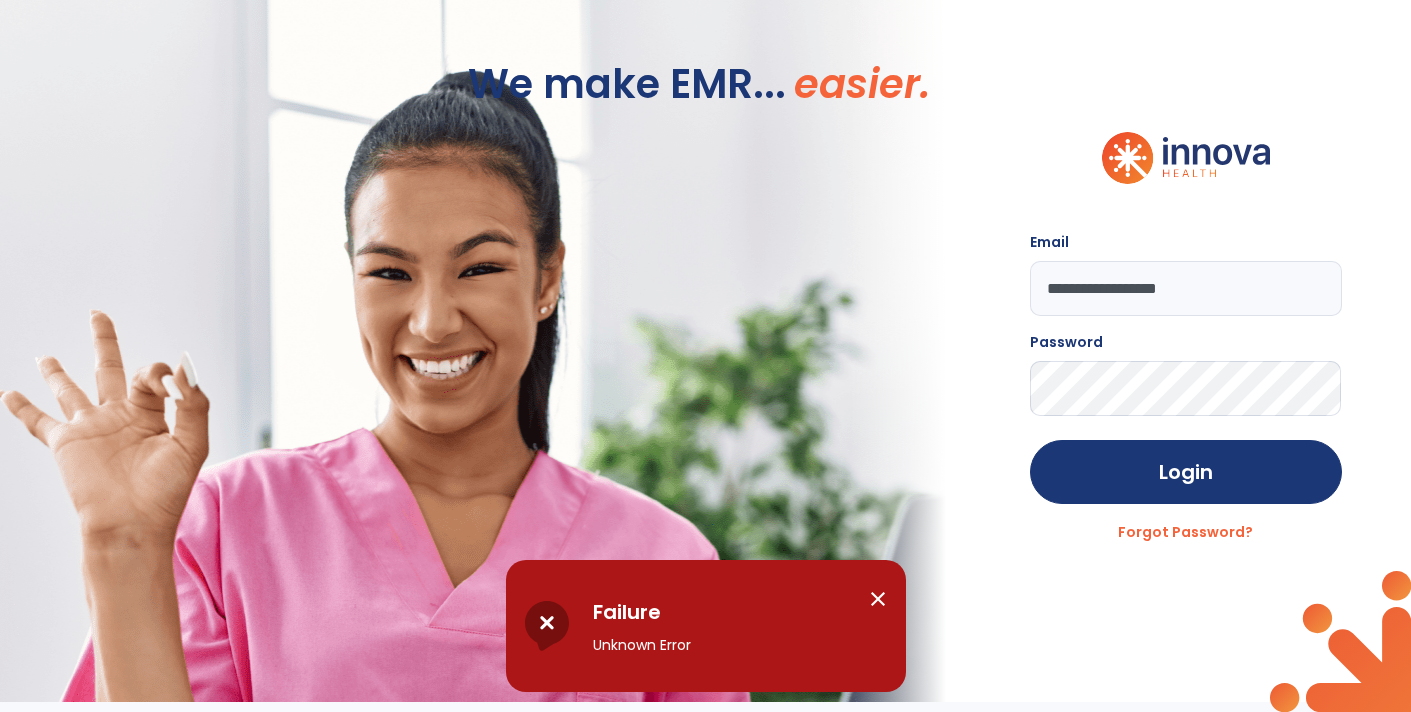 click on "close" at bounding box center [878, 599] 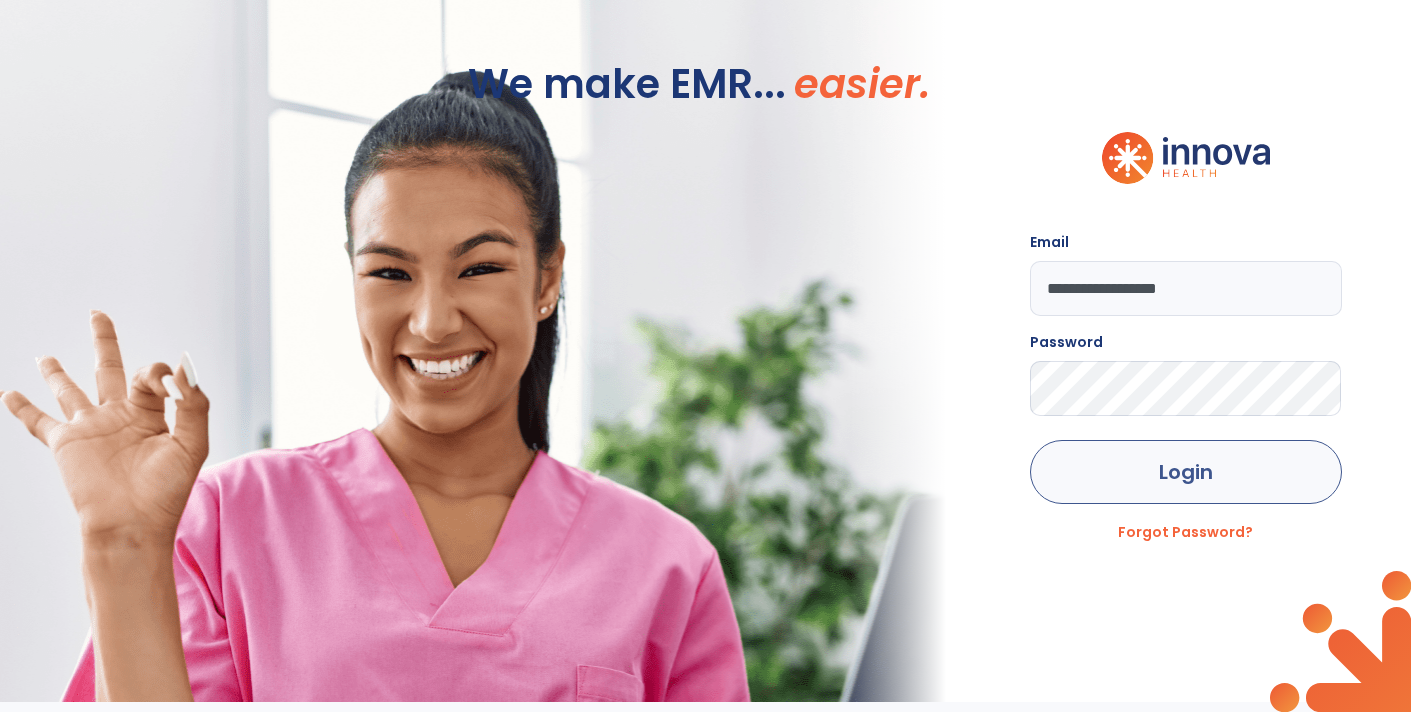 click on "Login" 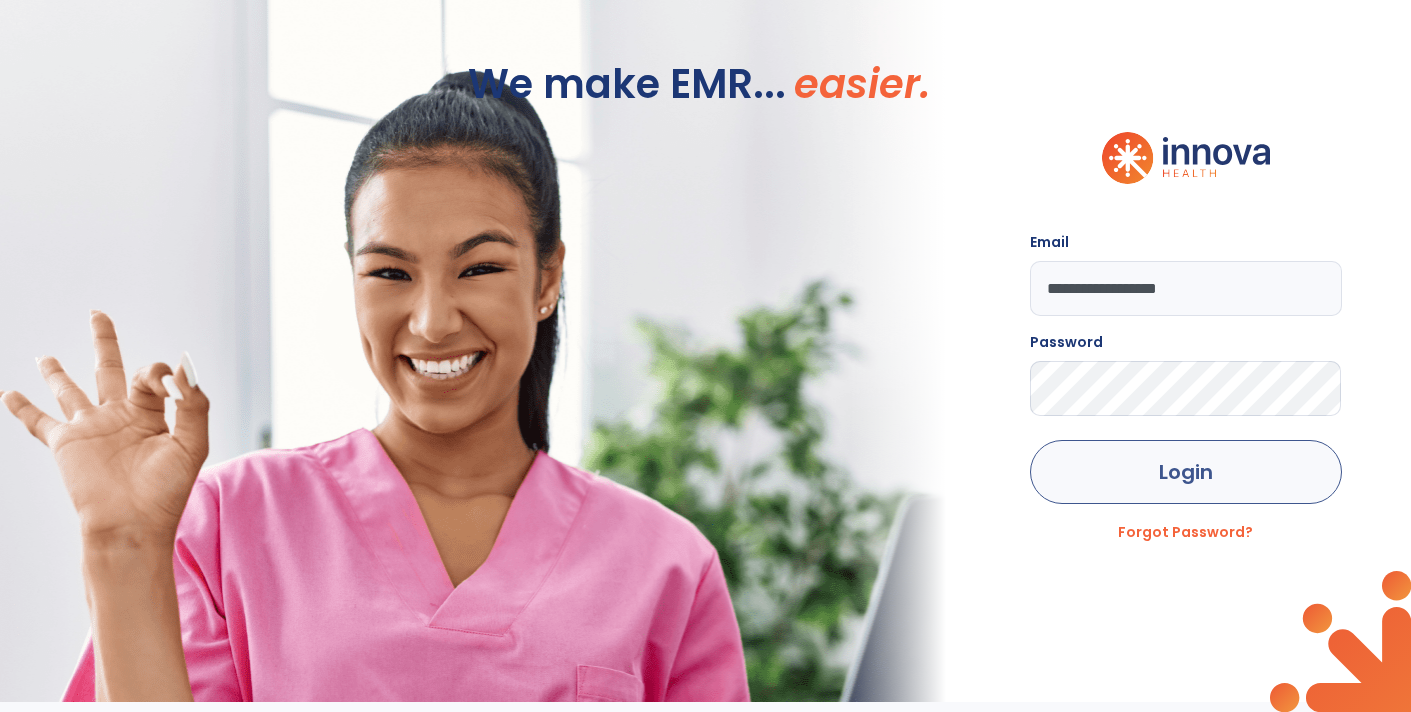 click on "Login" 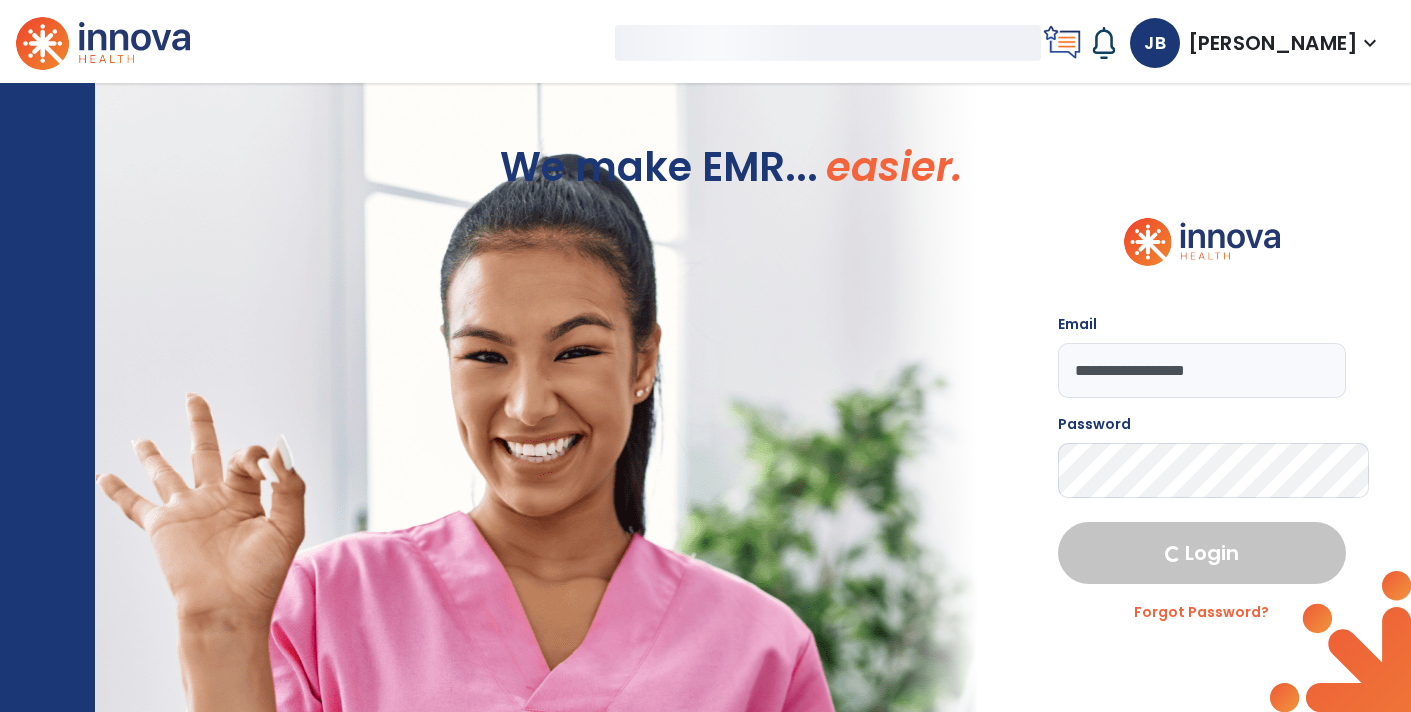 select on "****" 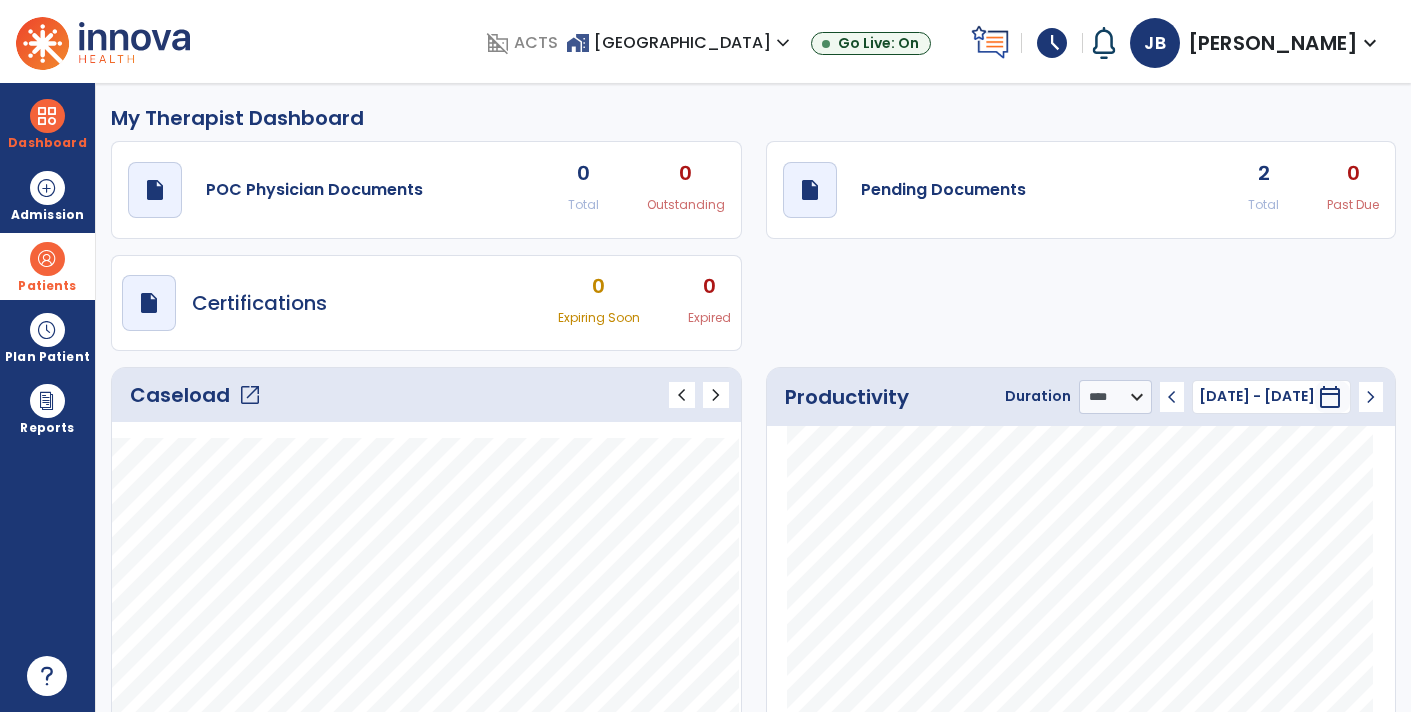 click on "Patients" at bounding box center [47, 266] 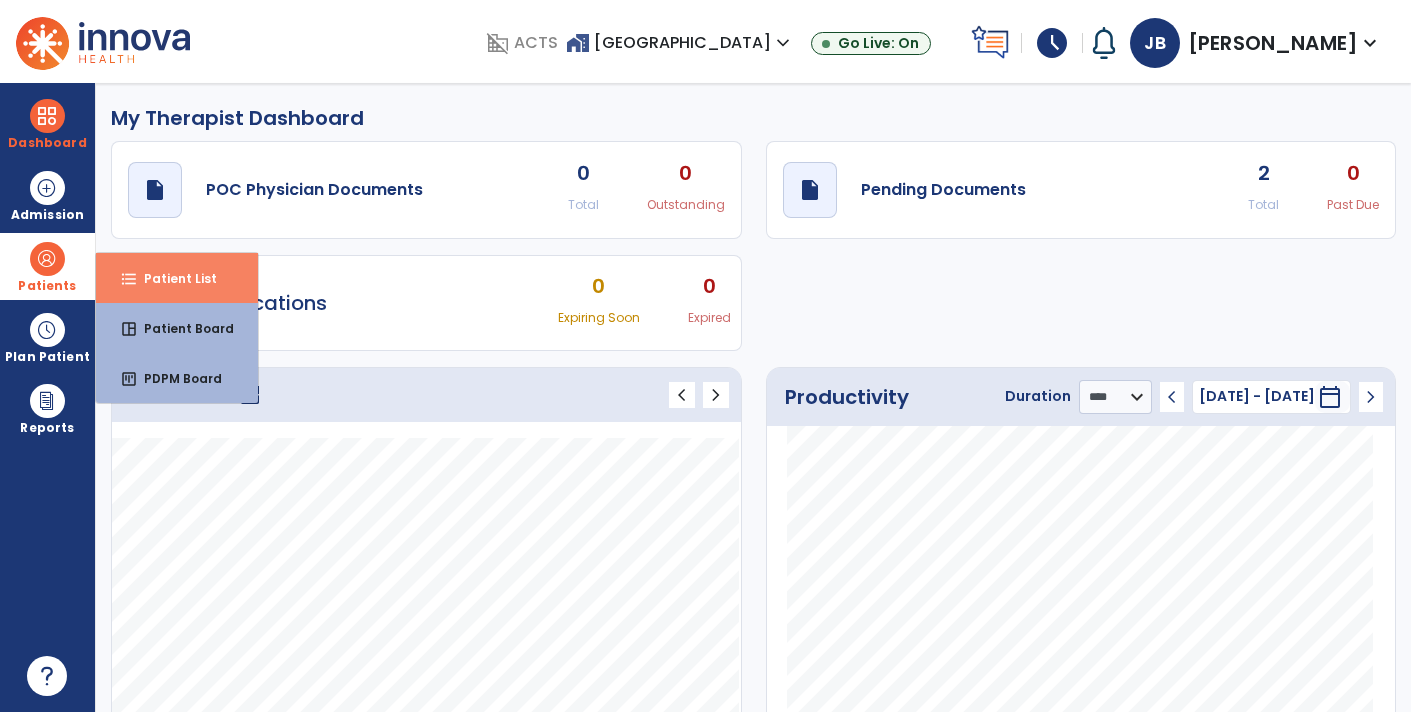 click on "format_list_bulleted  Patient List" at bounding box center [177, 278] 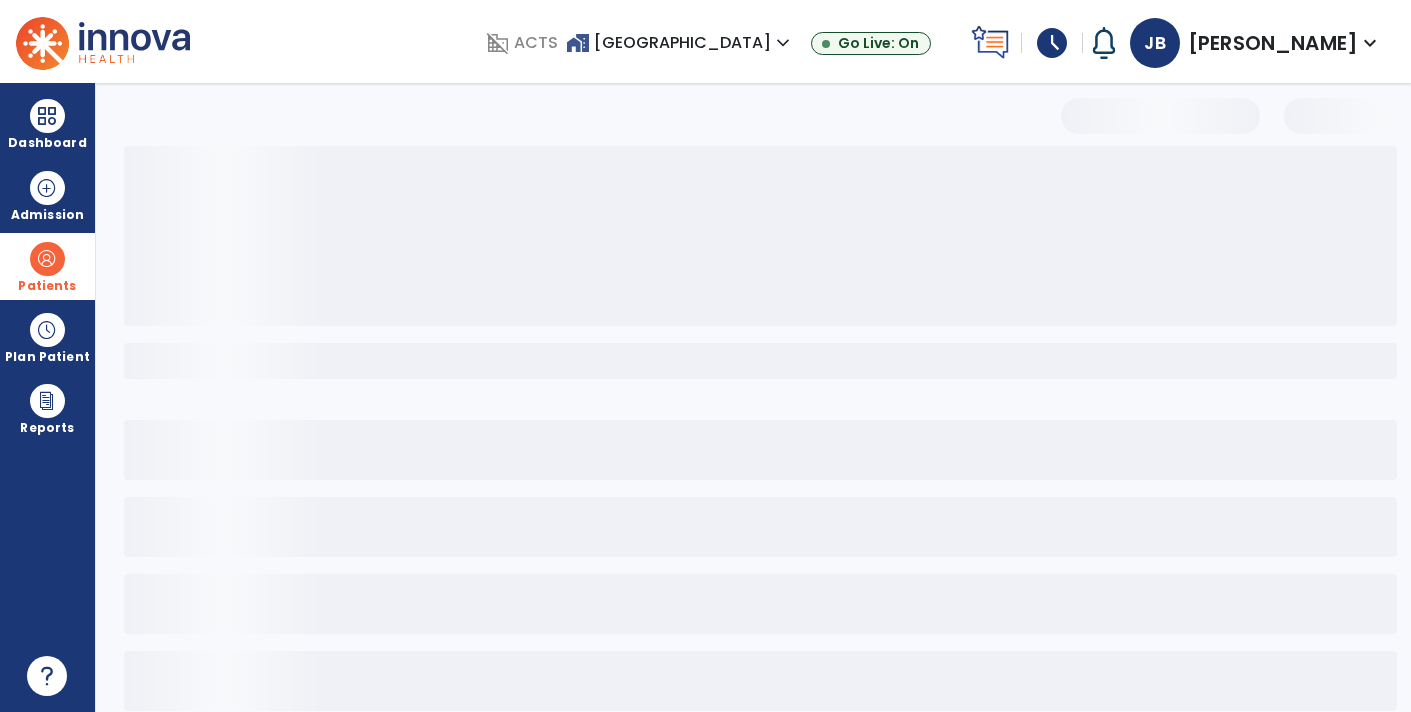 select on "***" 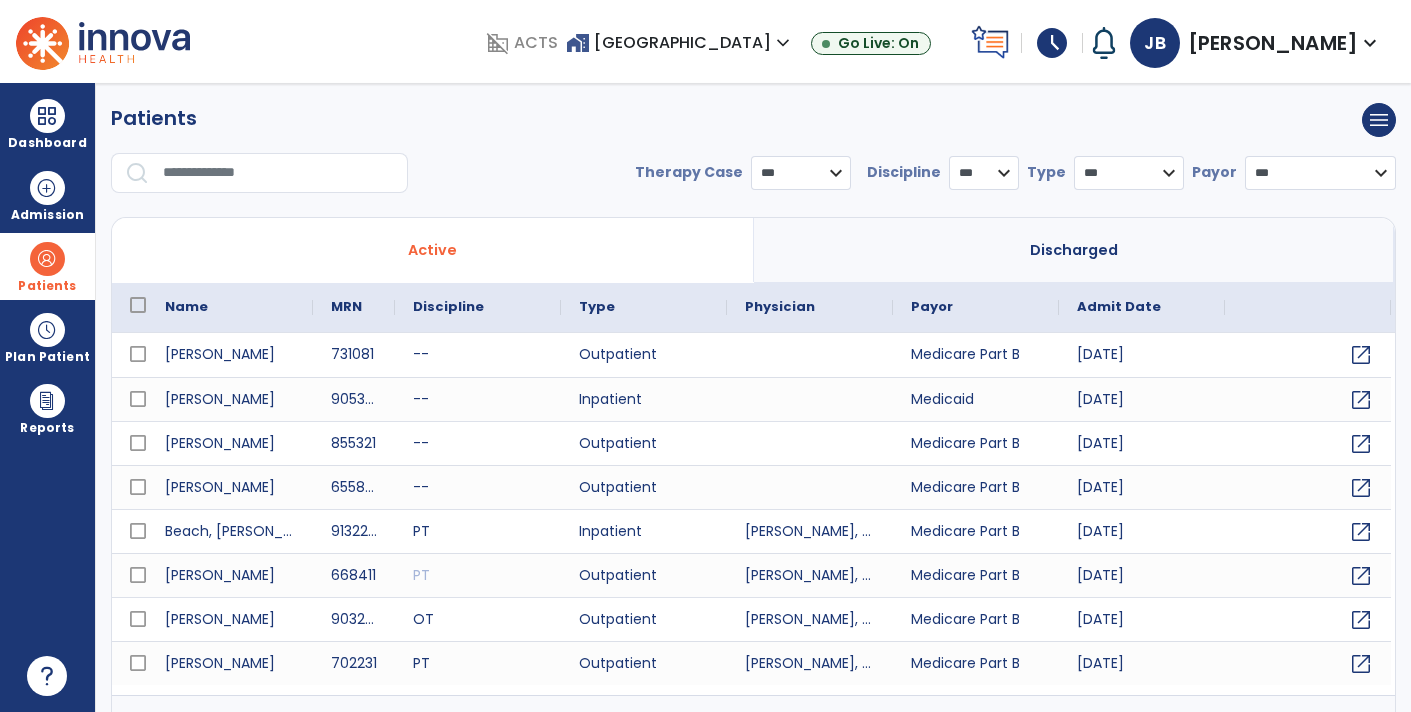 click at bounding box center (278, 173) 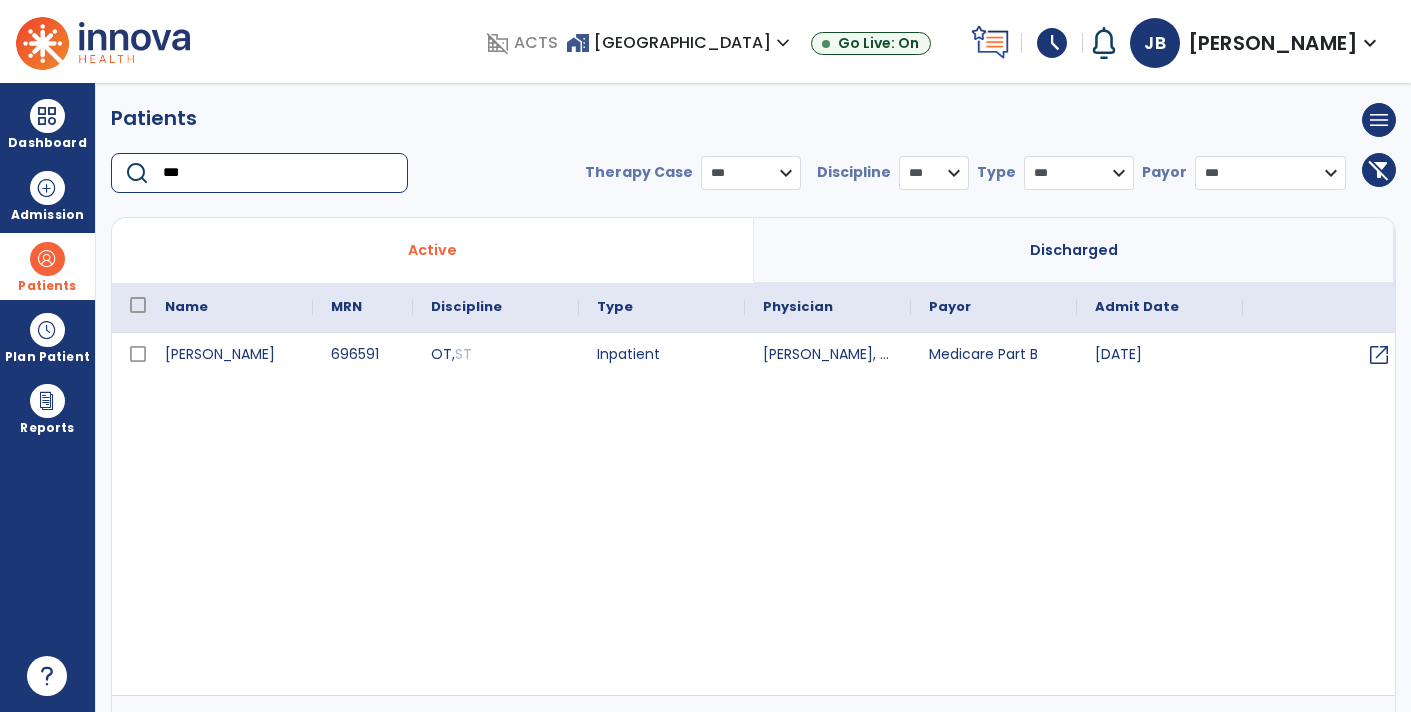 type on "***" 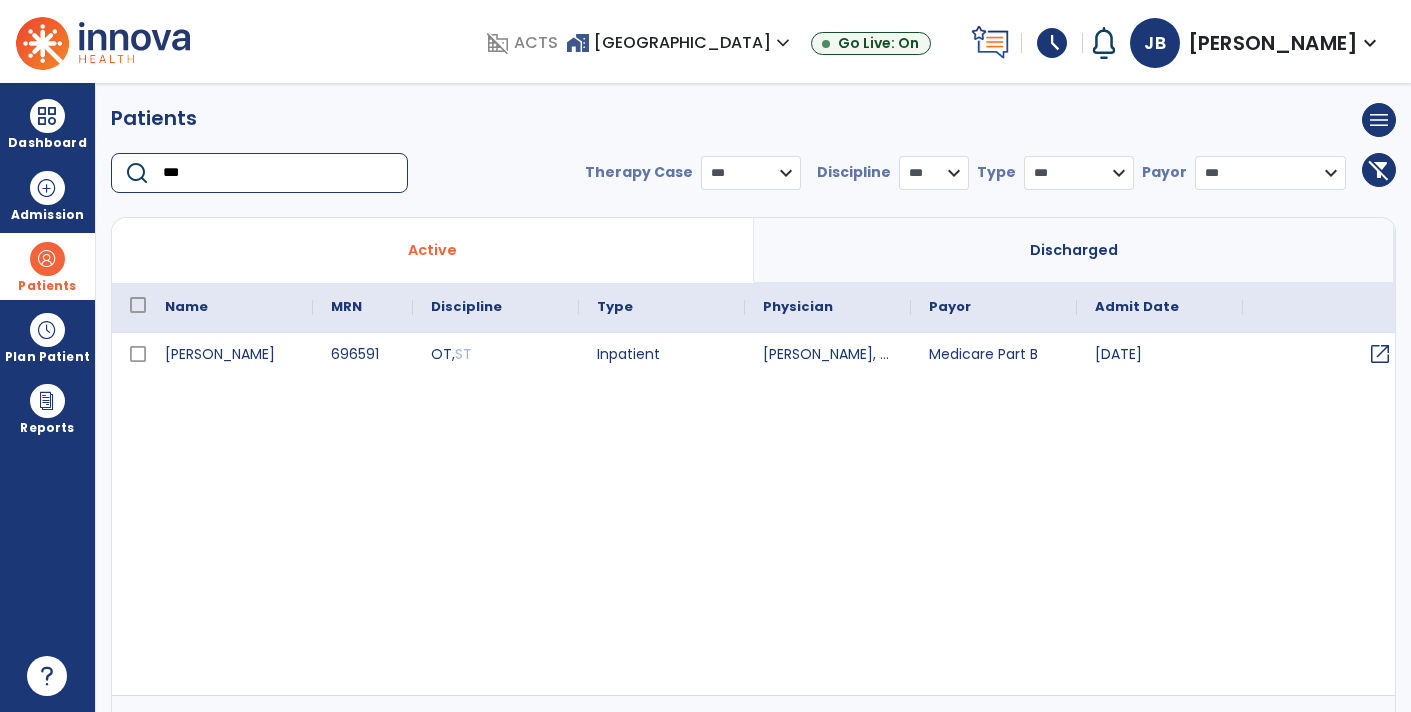 click on "open_in_new" at bounding box center (1380, 354) 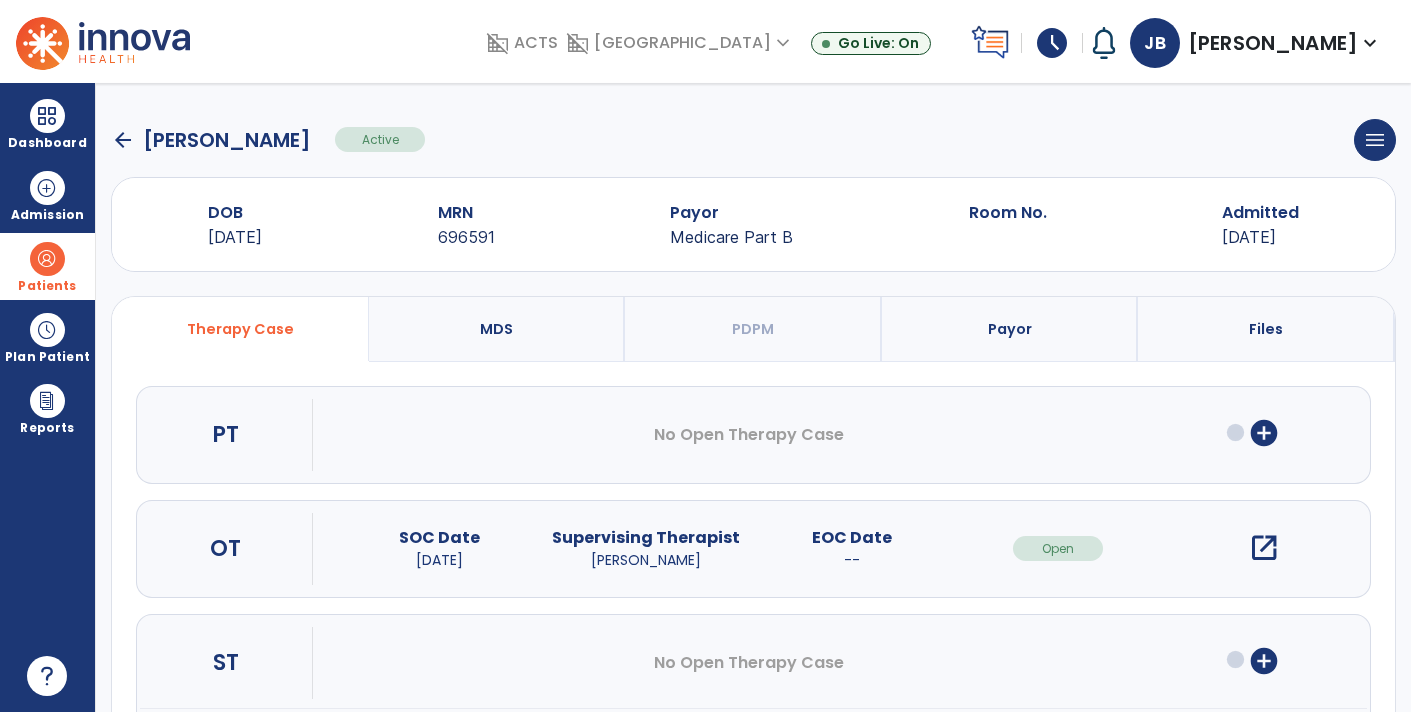 click on "open_in_new" at bounding box center (1264, 548) 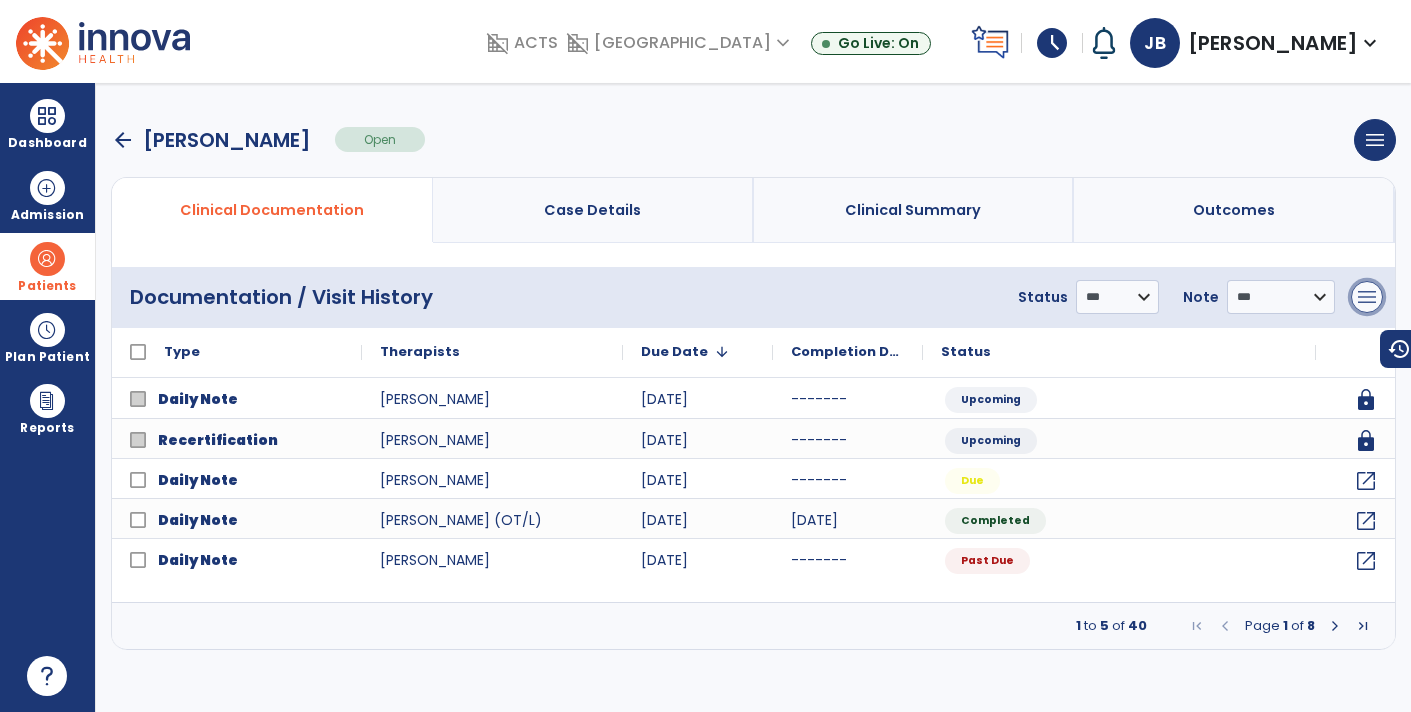 click on "menu" at bounding box center (1367, 297) 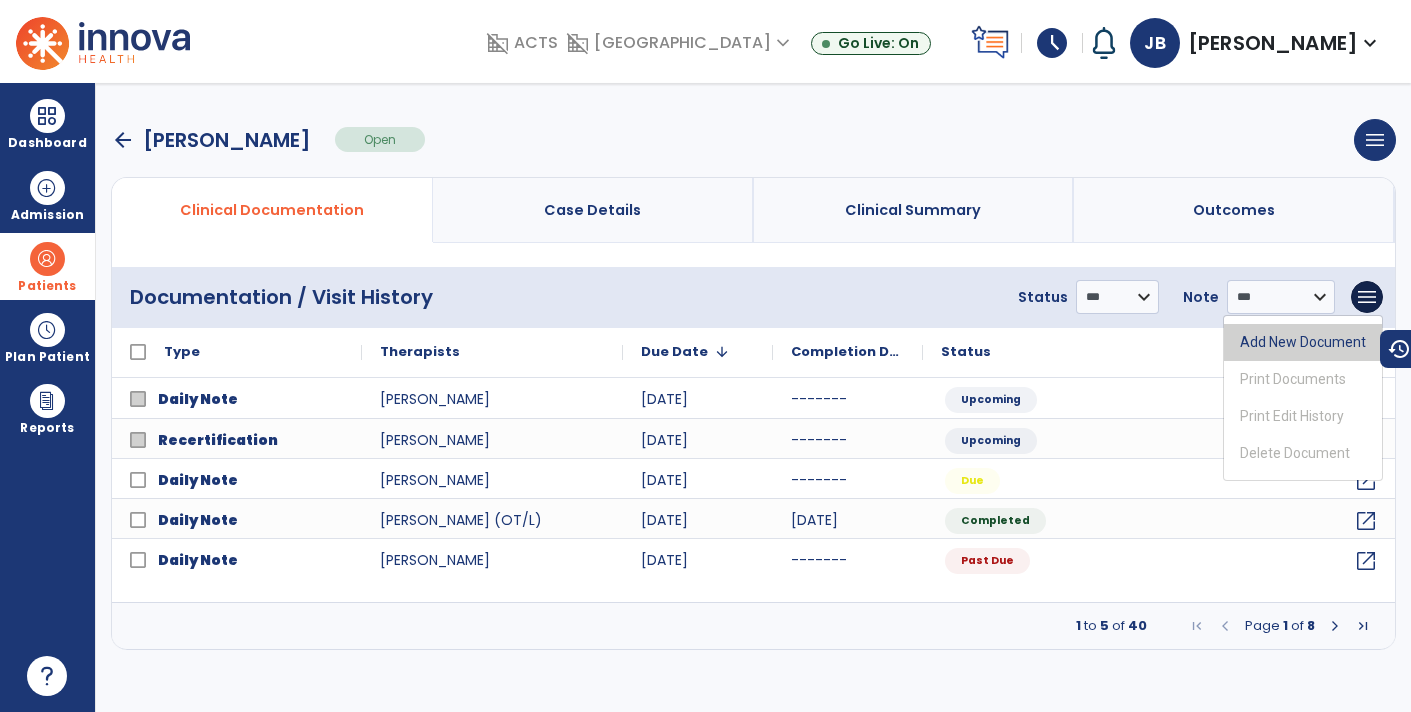 click on "Add New Document" at bounding box center [1303, 342] 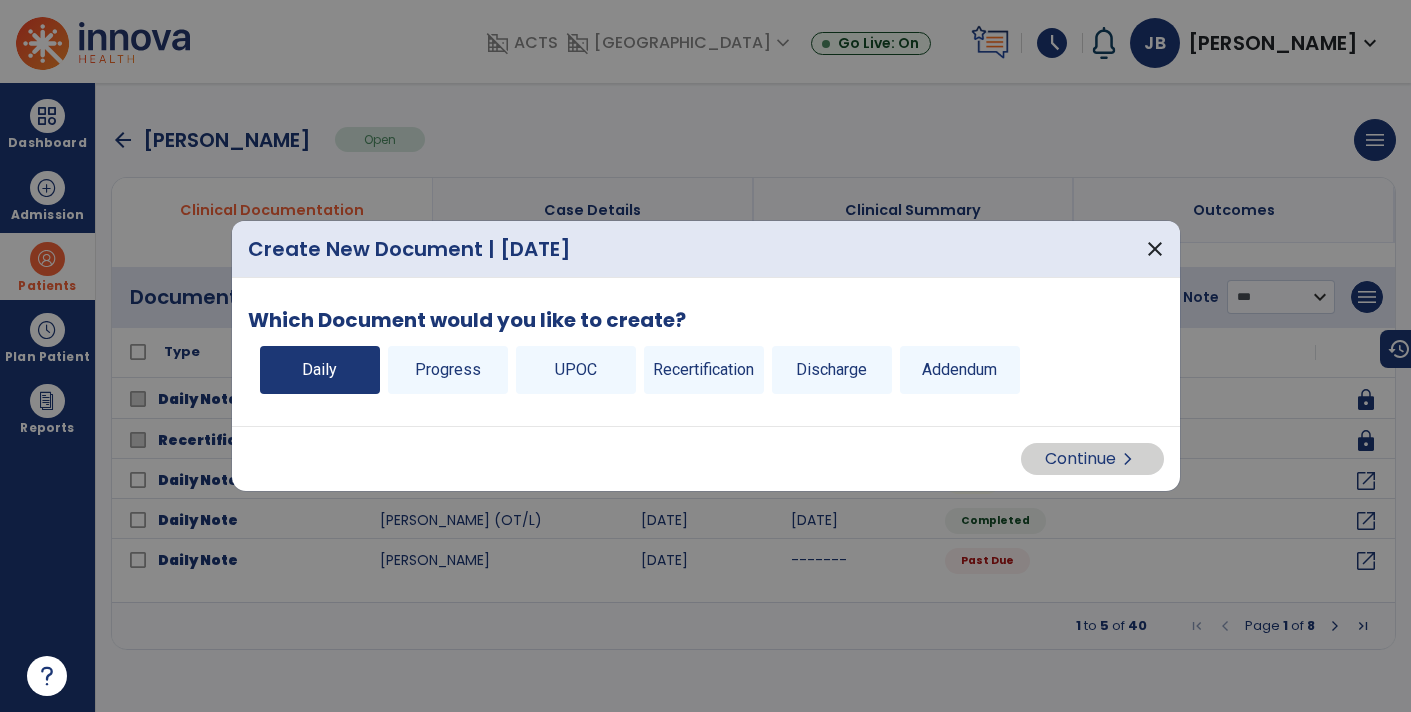 click on "Daily" at bounding box center [320, 370] 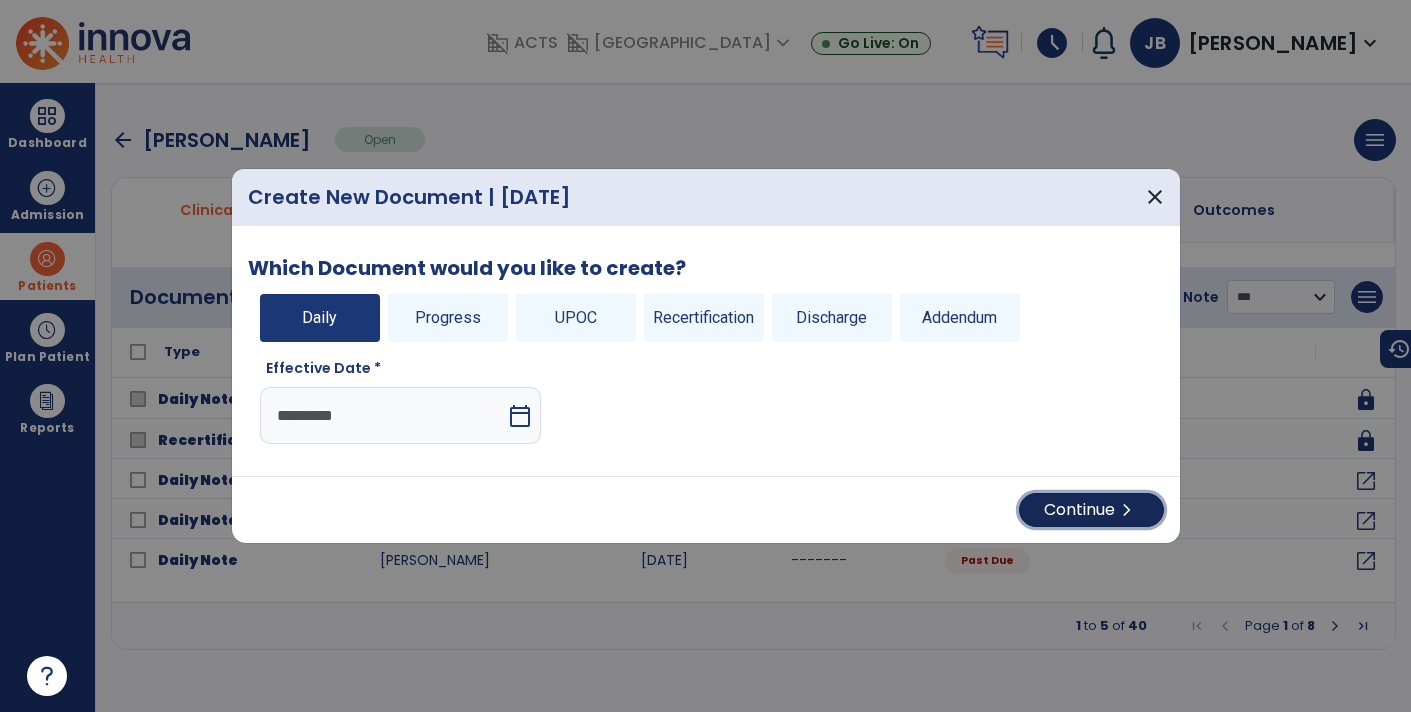 click on "Continue   chevron_right" at bounding box center (1091, 510) 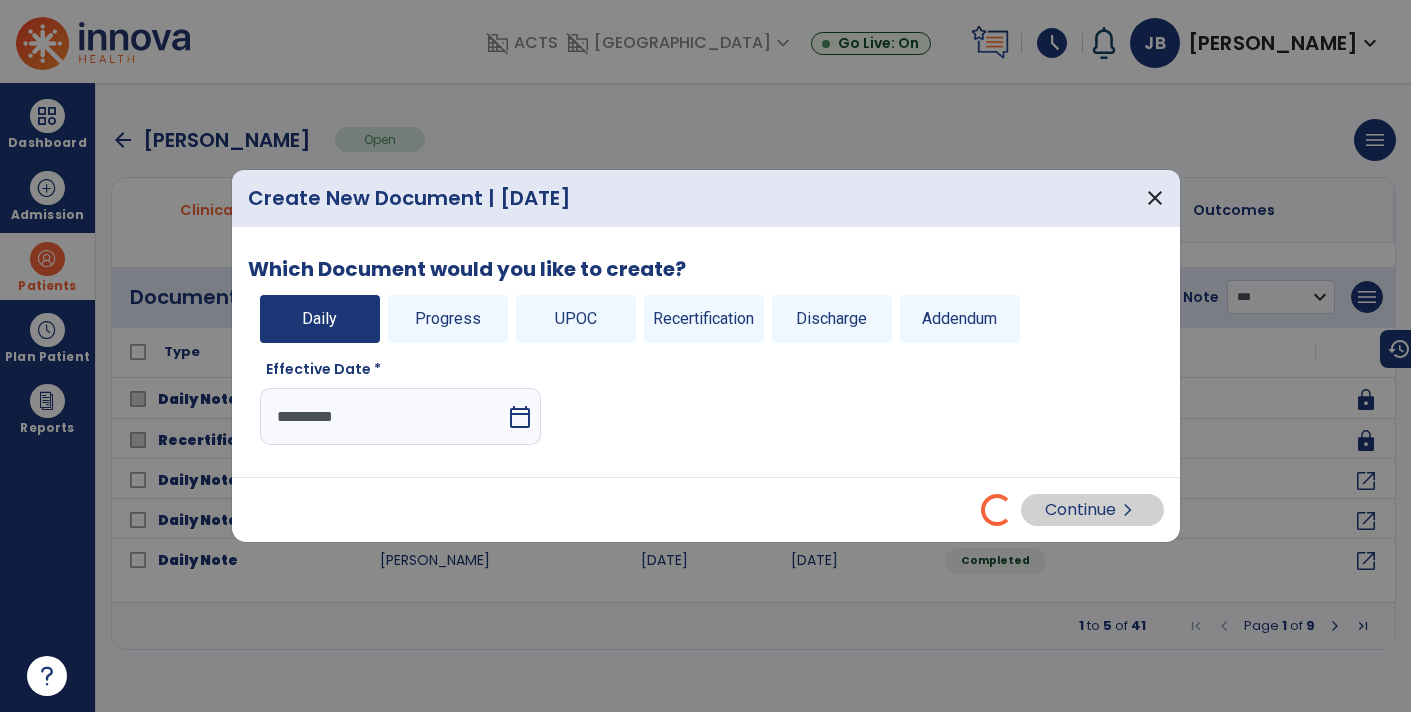 select on "*" 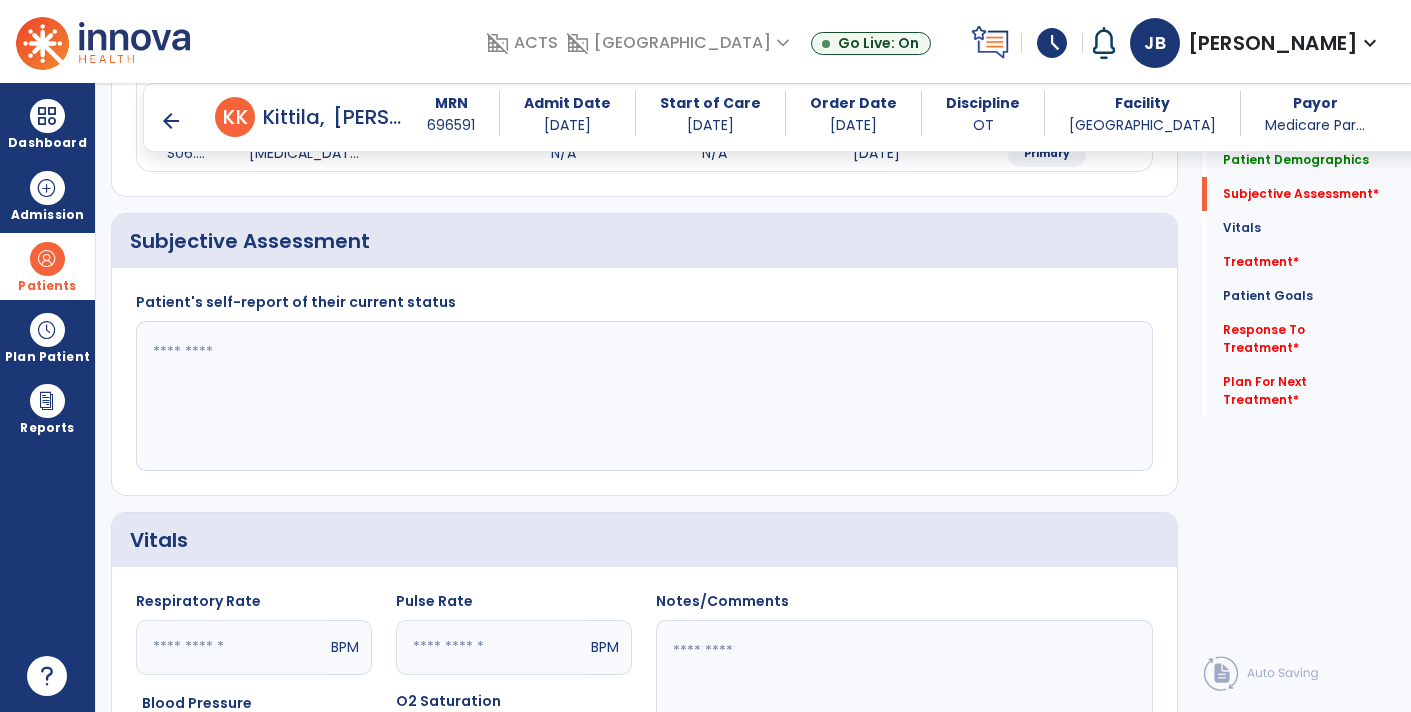 scroll, scrollTop: 479, scrollLeft: 0, axis: vertical 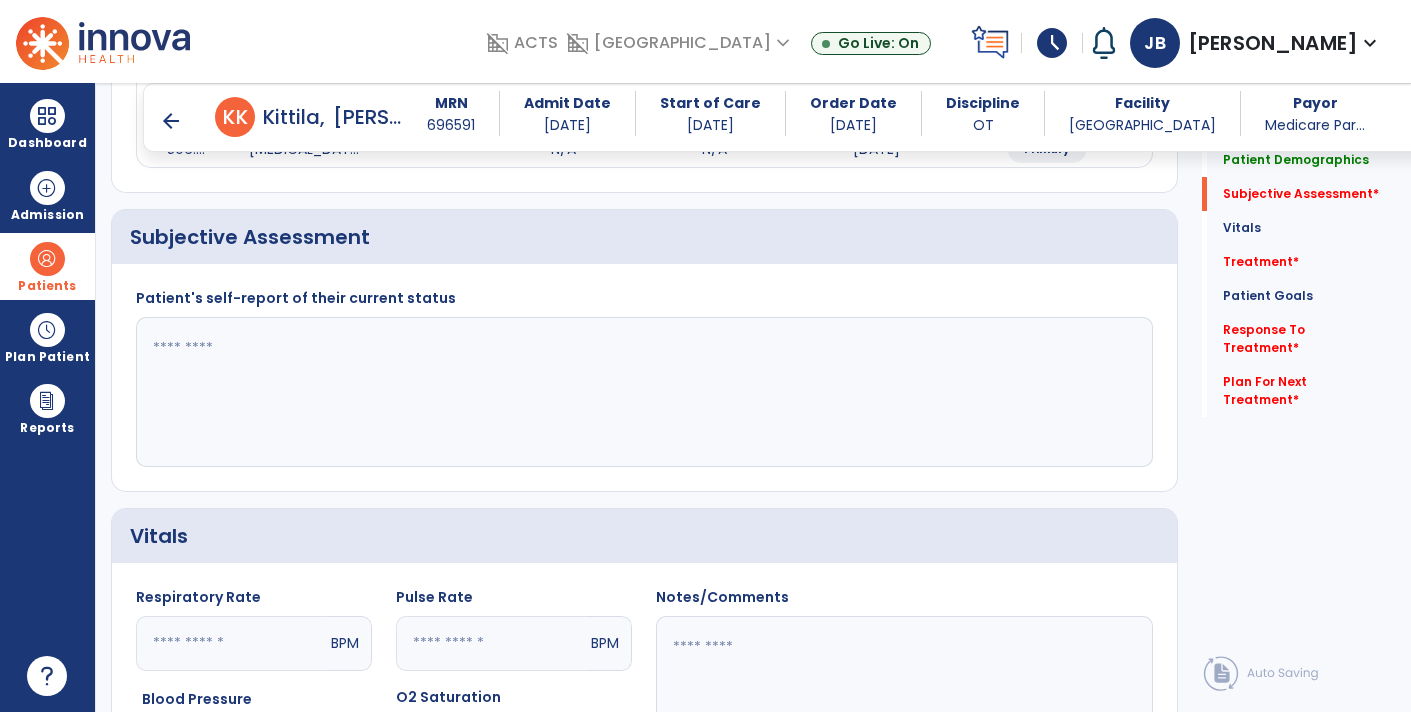 click 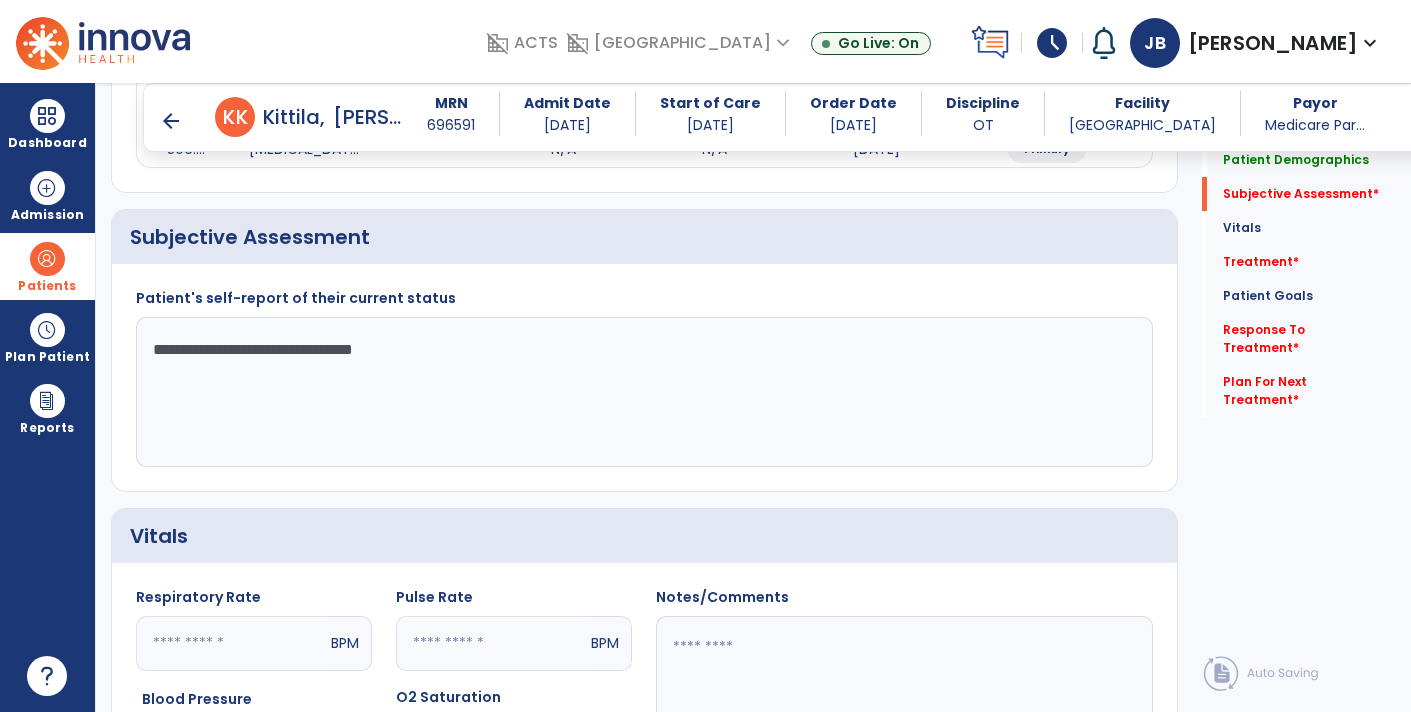 click on "**********" 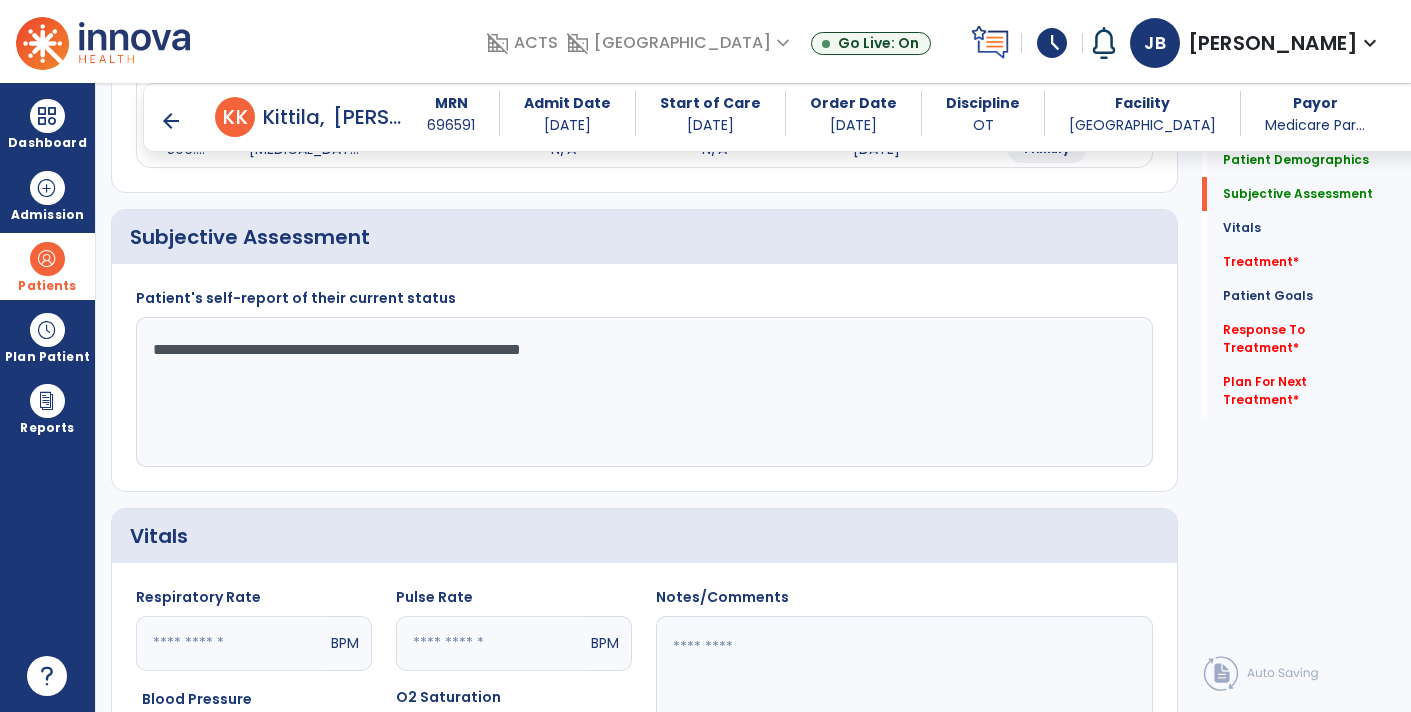 click on "**********" 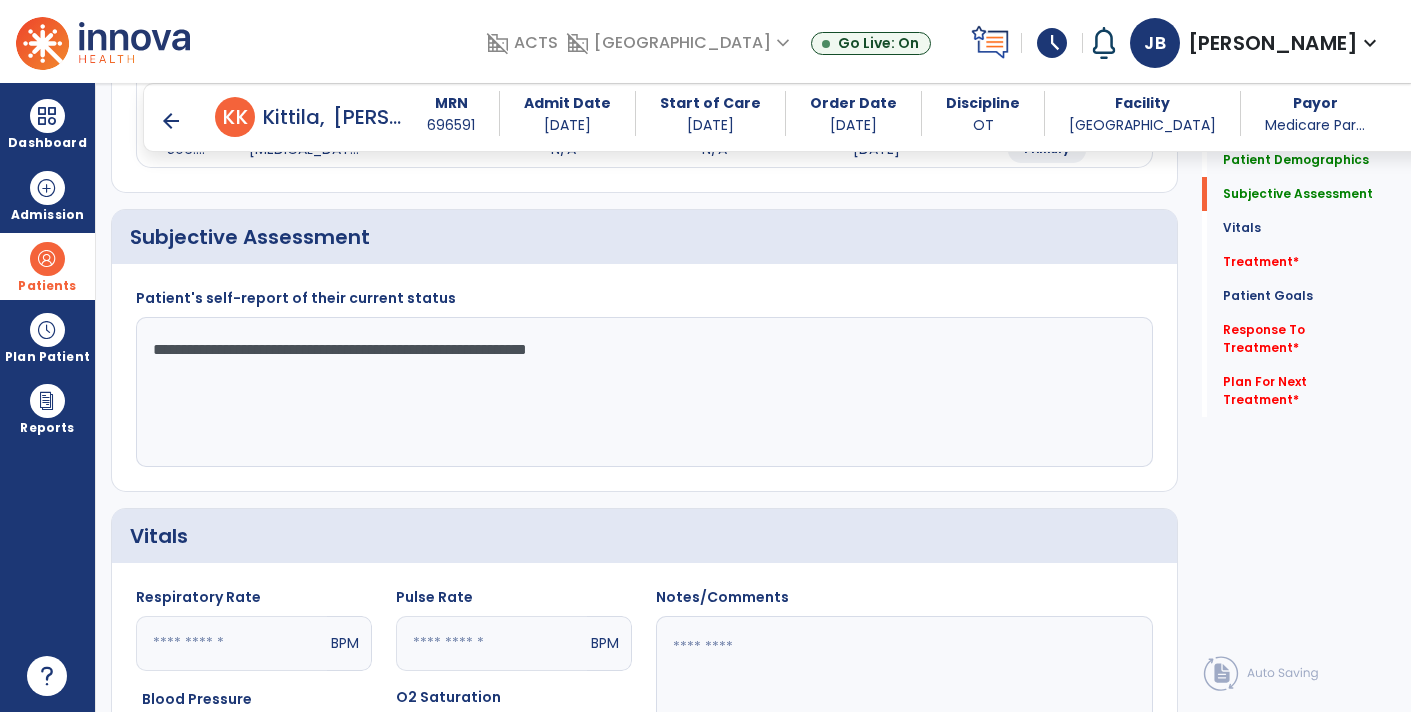click on "**********" 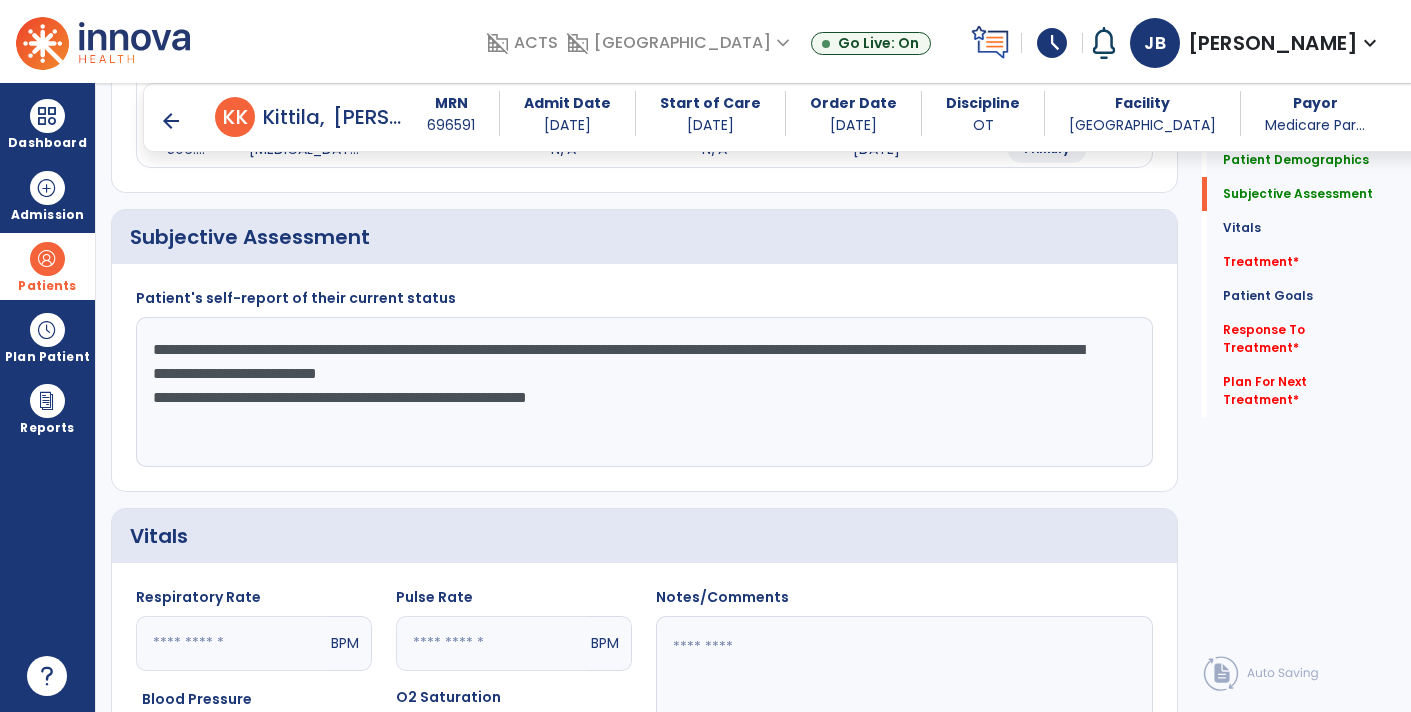click on "**********" 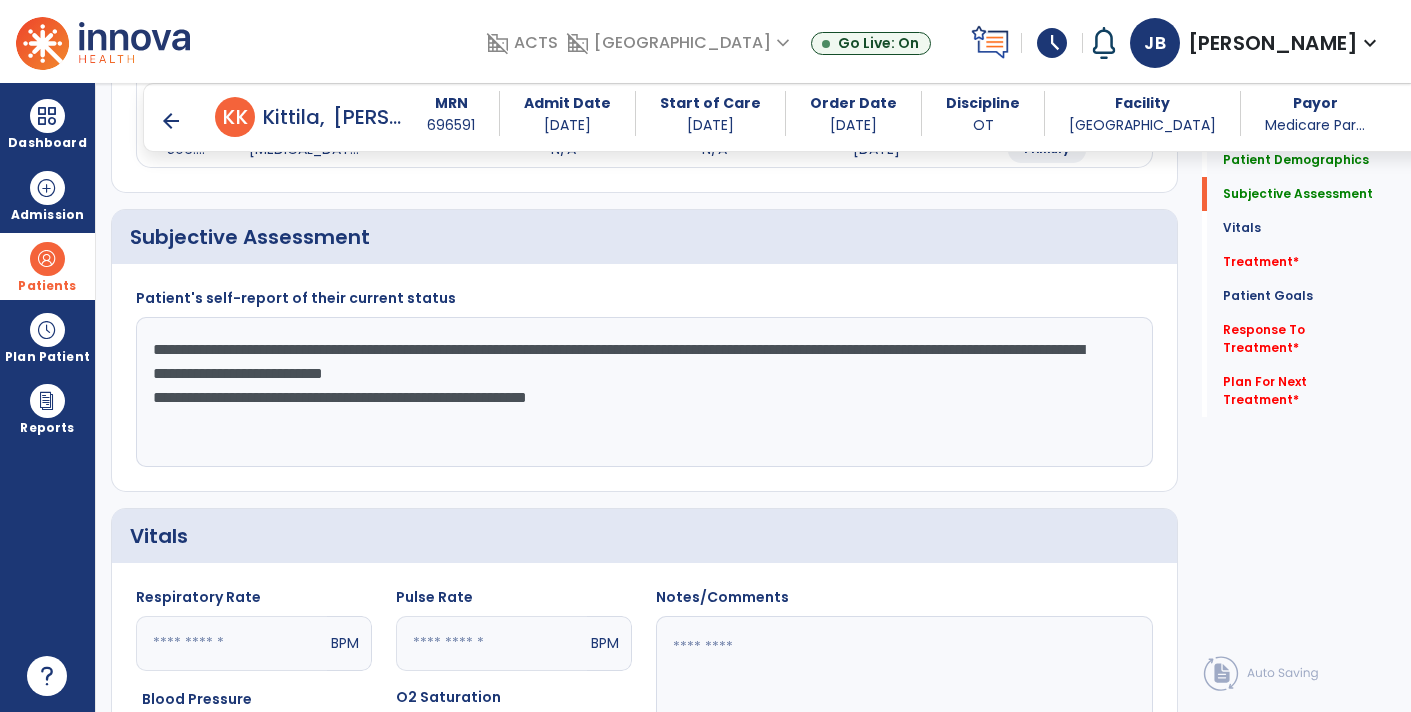 click on "**********" 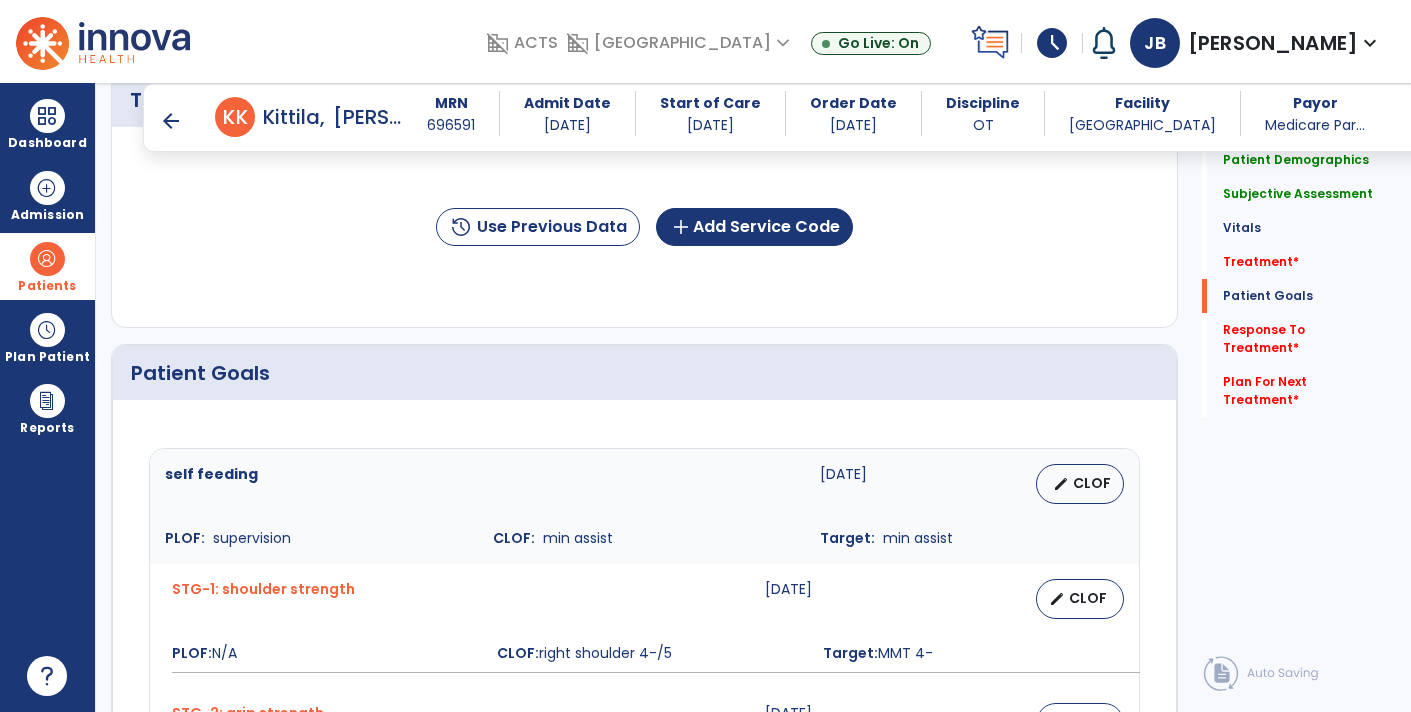 scroll, scrollTop: 1336, scrollLeft: 0, axis: vertical 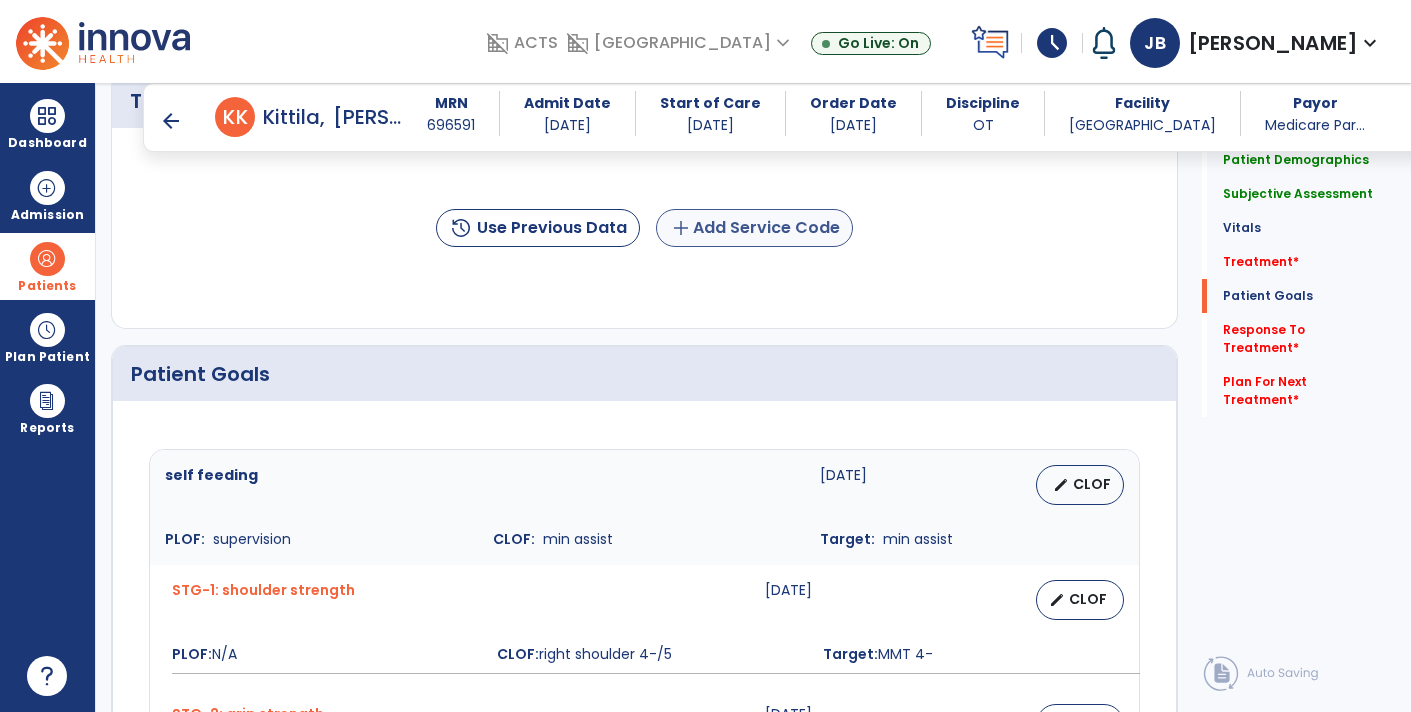 type on "**********" 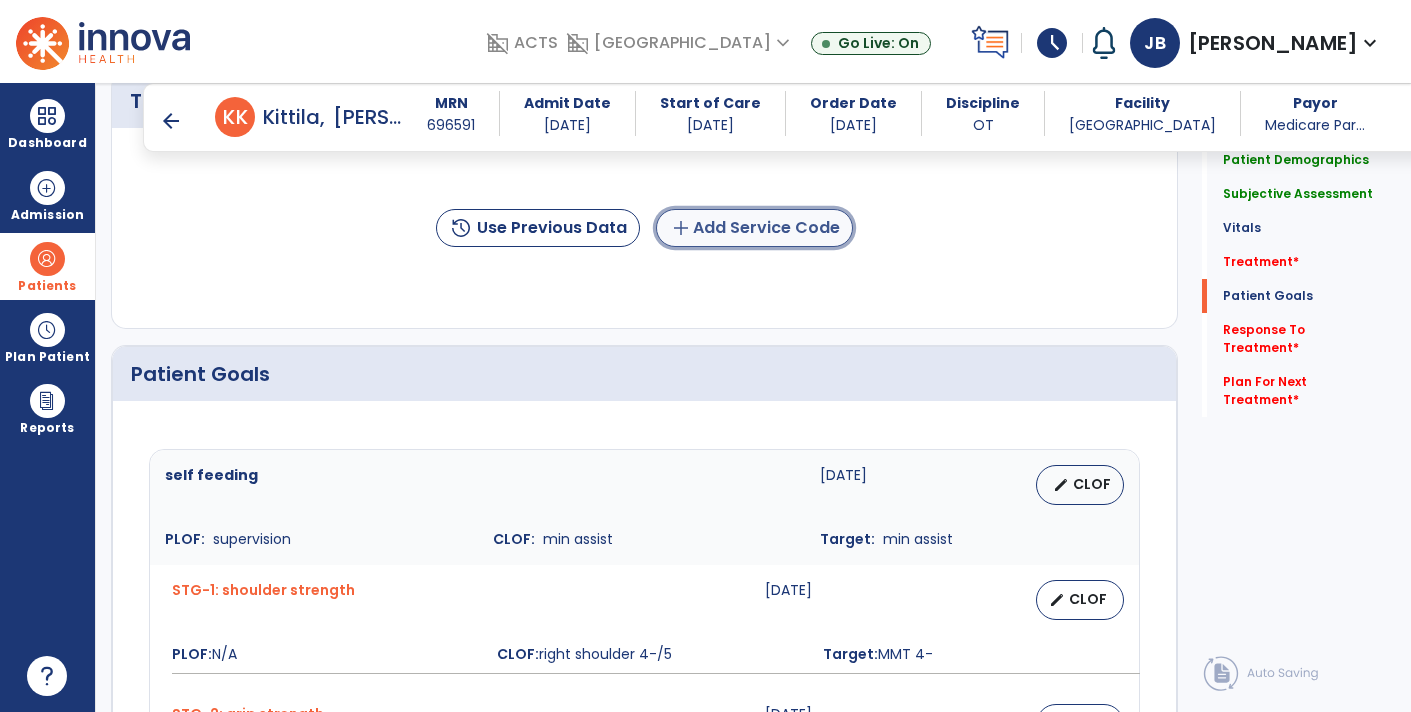 click on "add  Add Service Code" 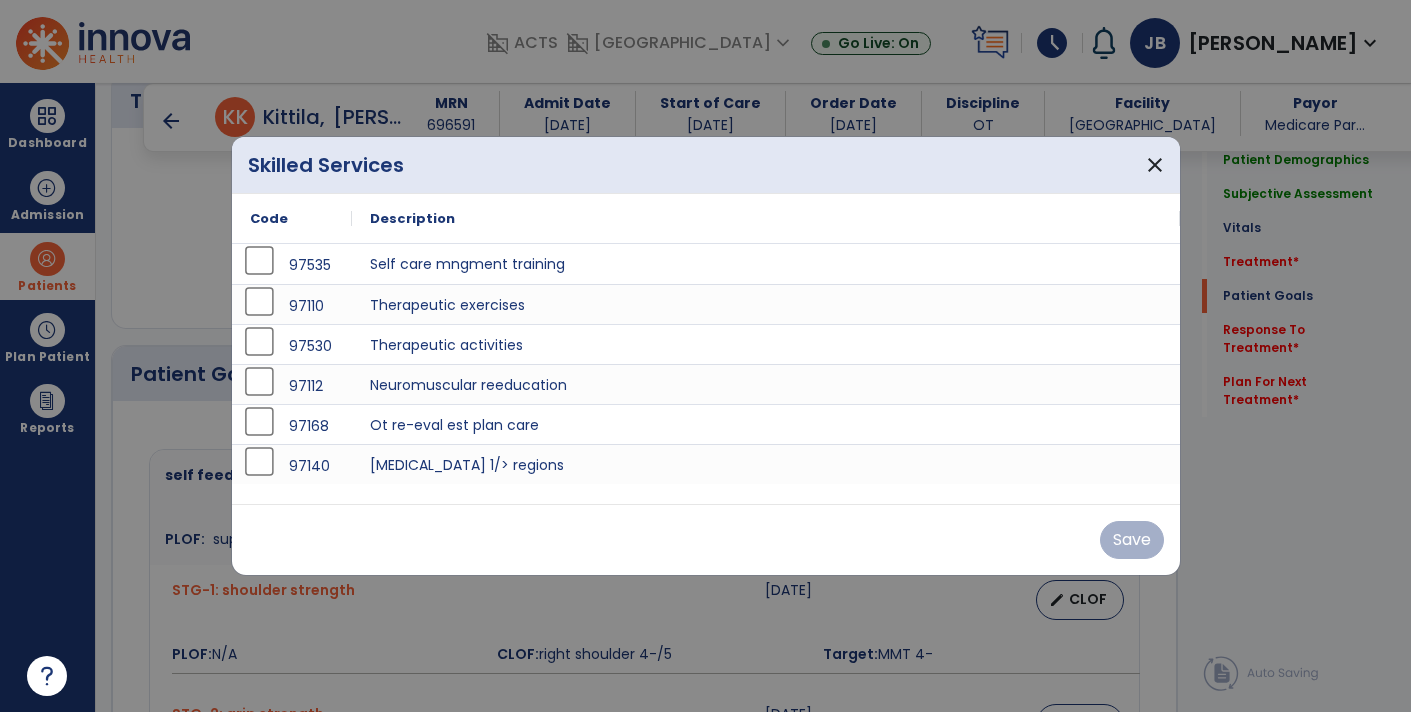 click on "97110" at bounding box center (292, 306) 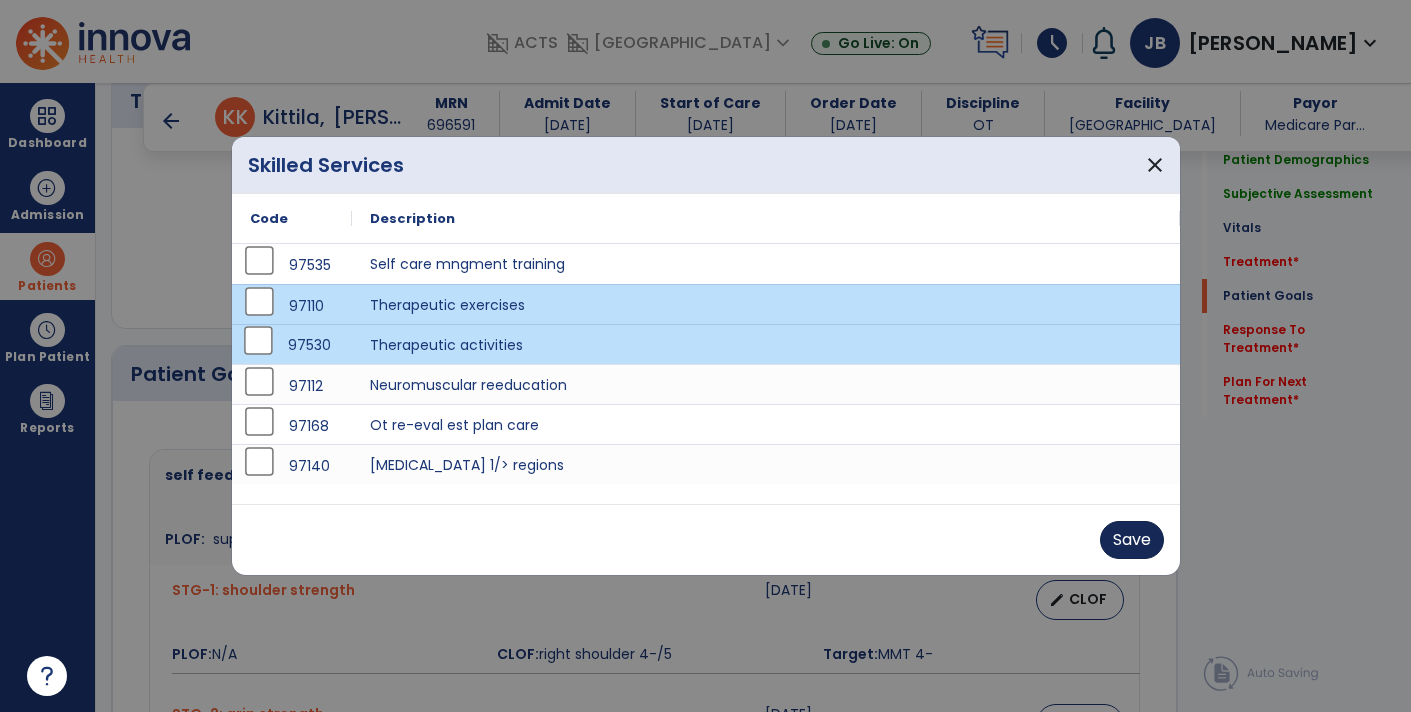 click on "Save" at bounding box center [1132, 540] 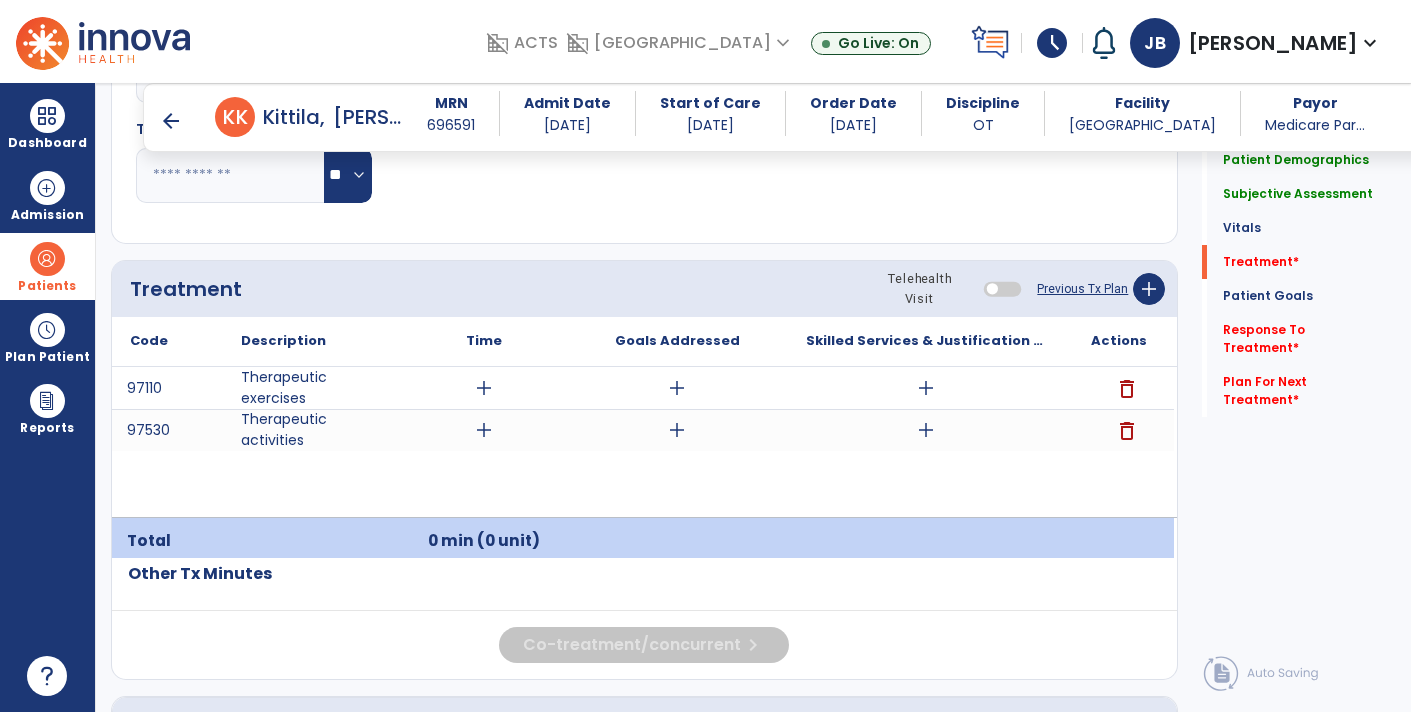 scroll, scrollTop: 1153, scrollLeft: 0, axis: vertical 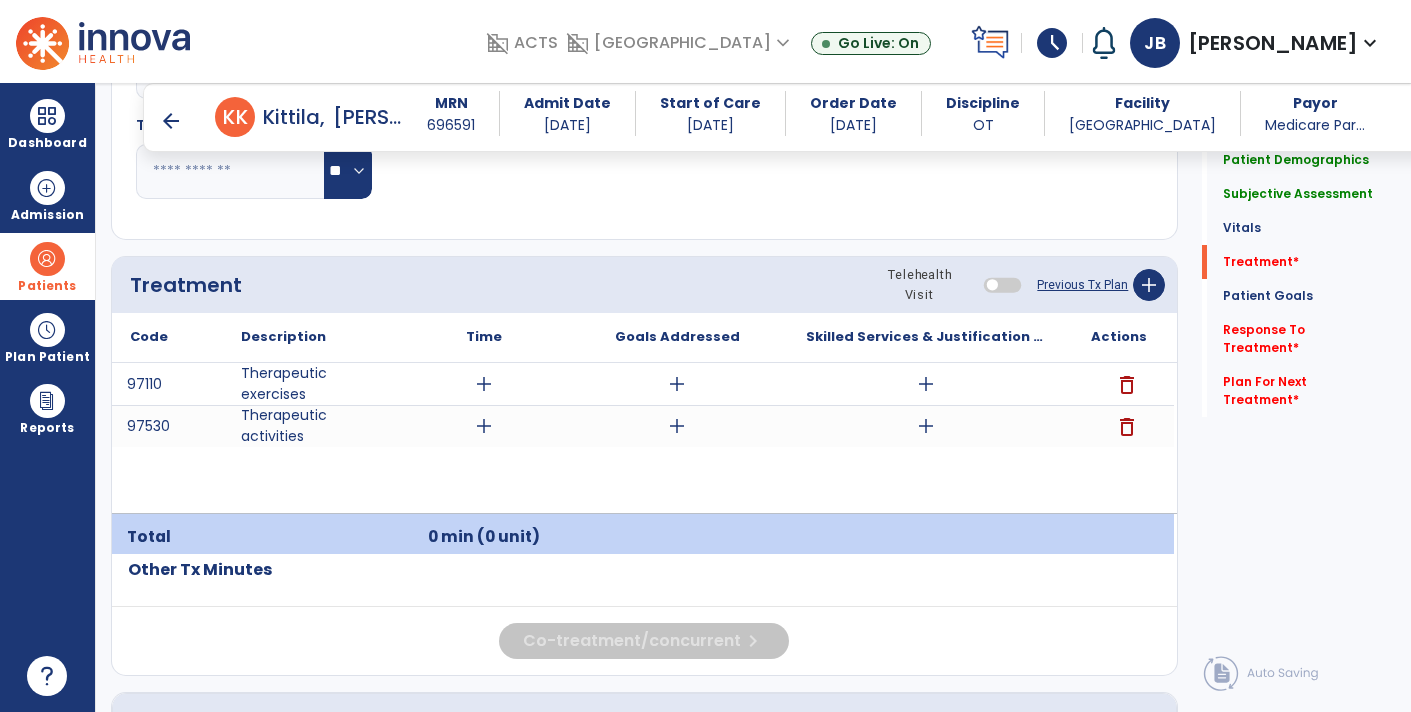 click on "add" at bounding box center [926, 384] 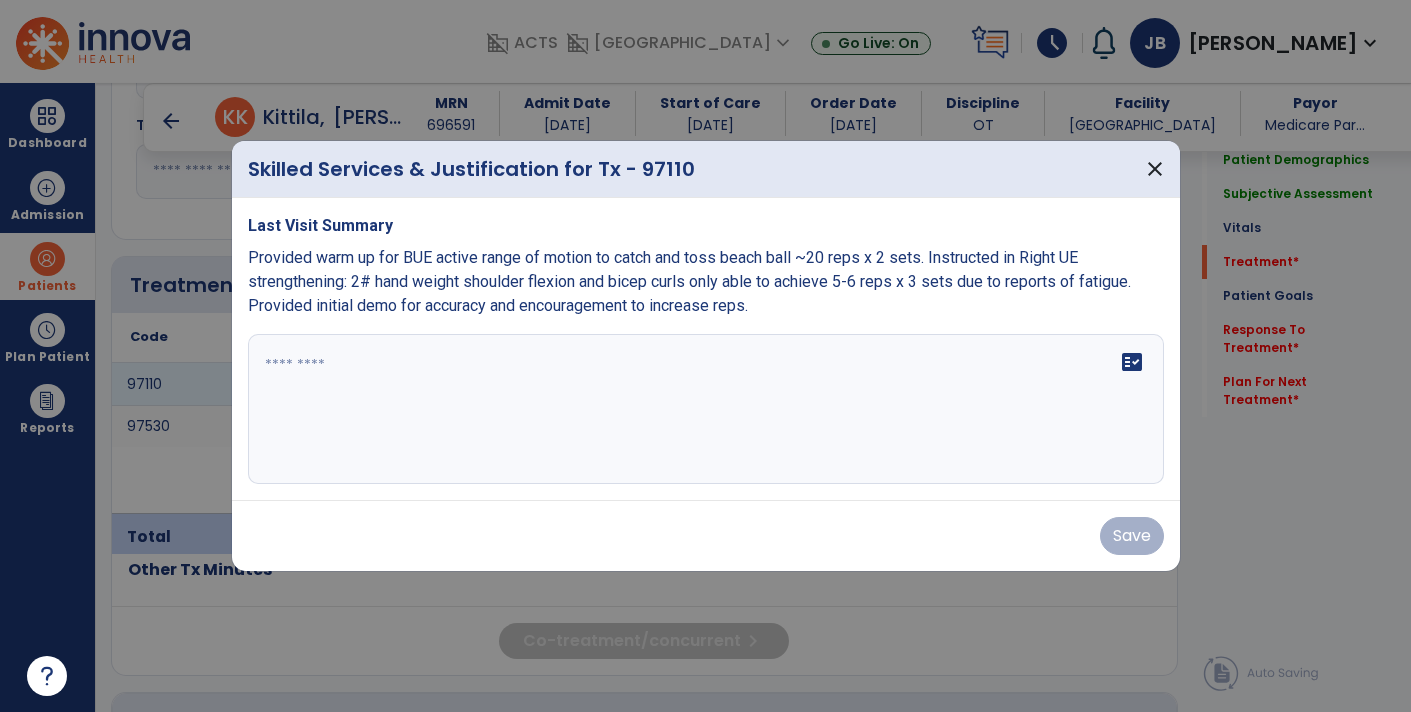 click at bounding box center [706, 409] 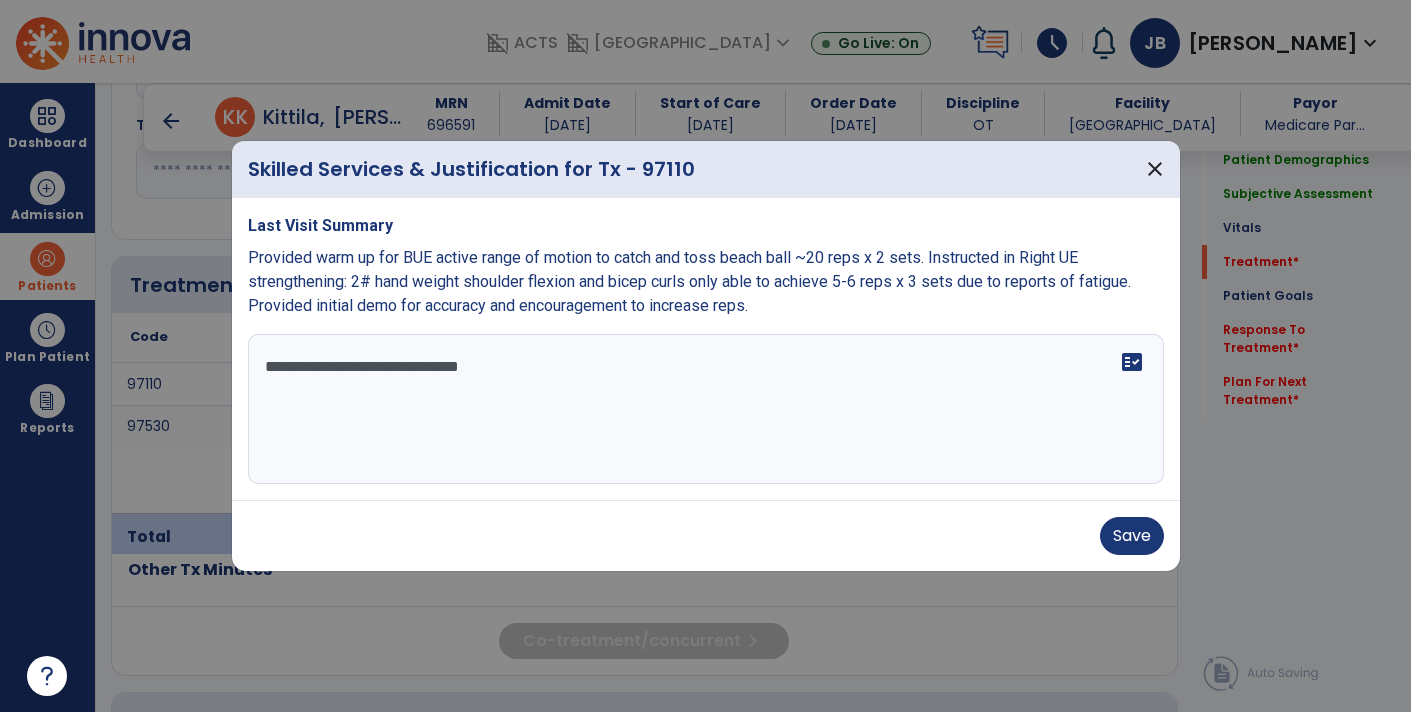 click on "**********" at bounding box center [706, 409] 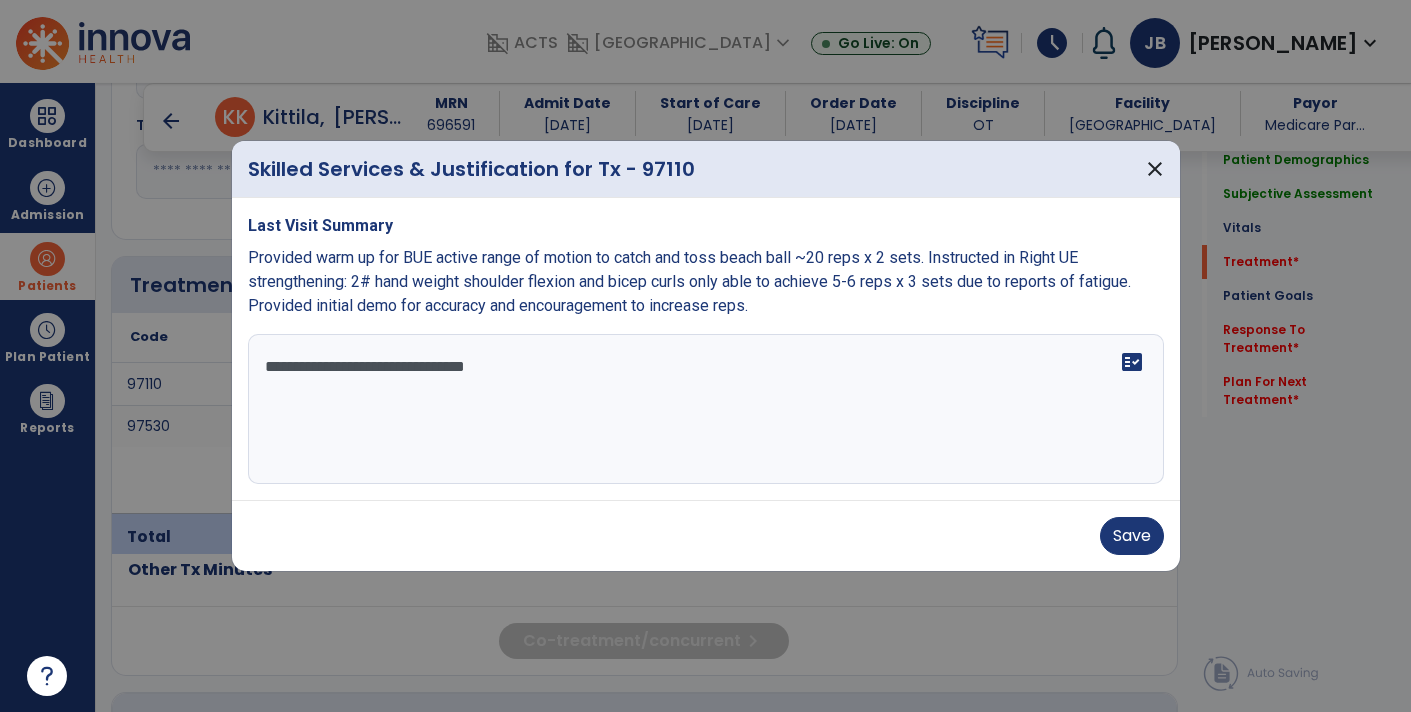 click on "**********" at bounding box center [706, 409] 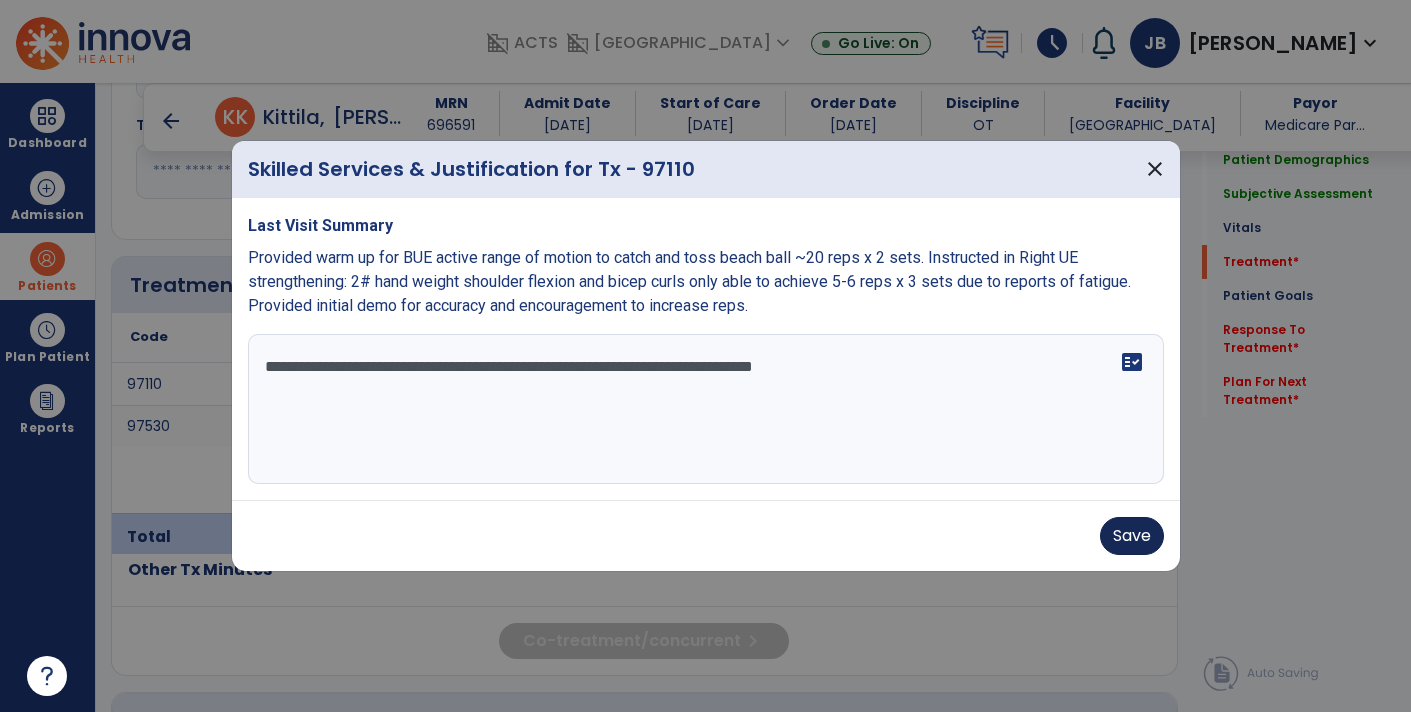 type on "**********" 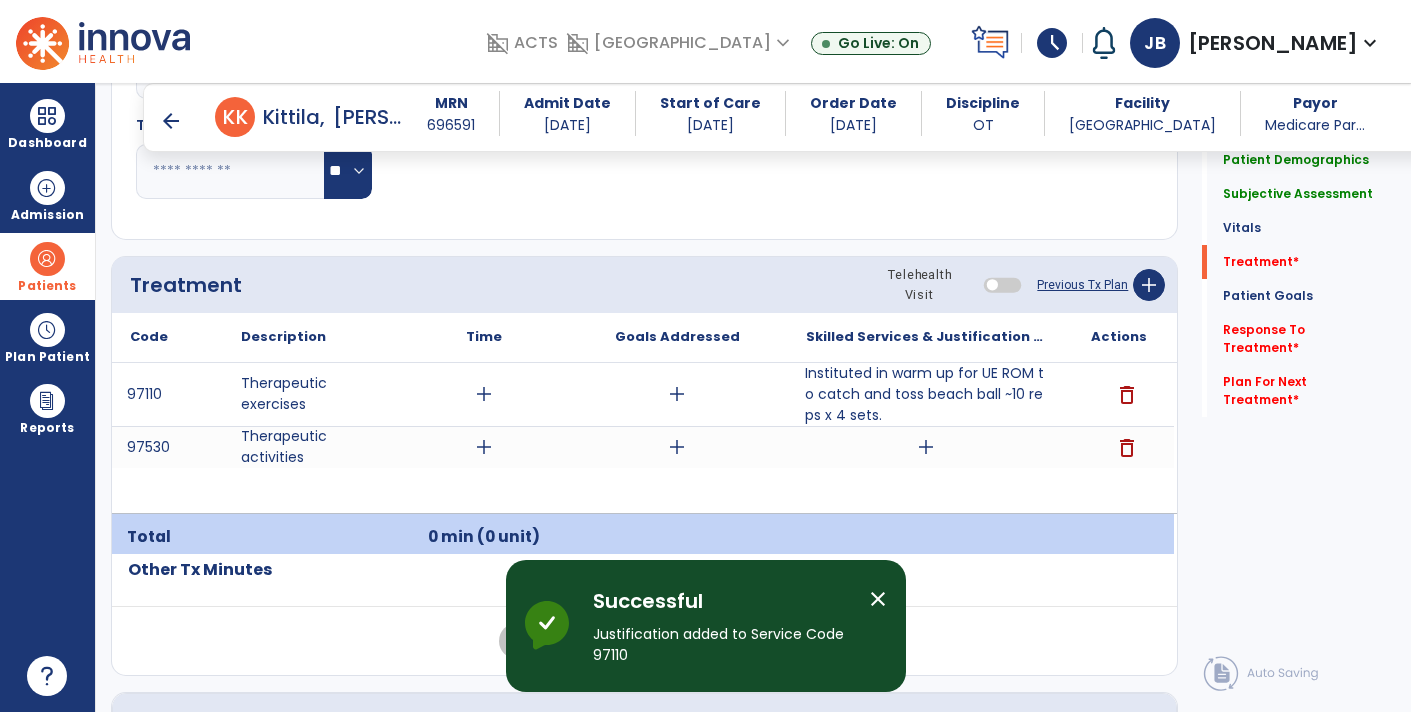 click on "add" at bounding box center [926, 447] 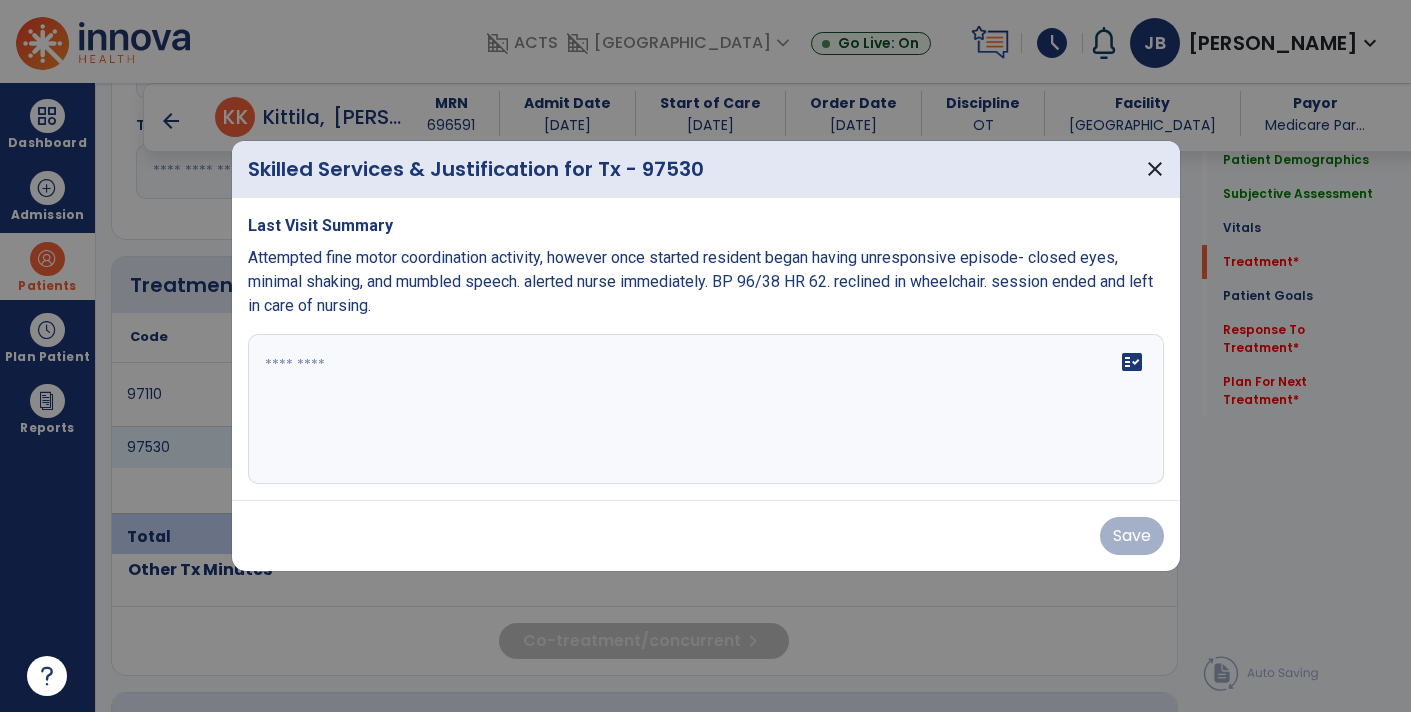 click at bounding box center [706, 409] 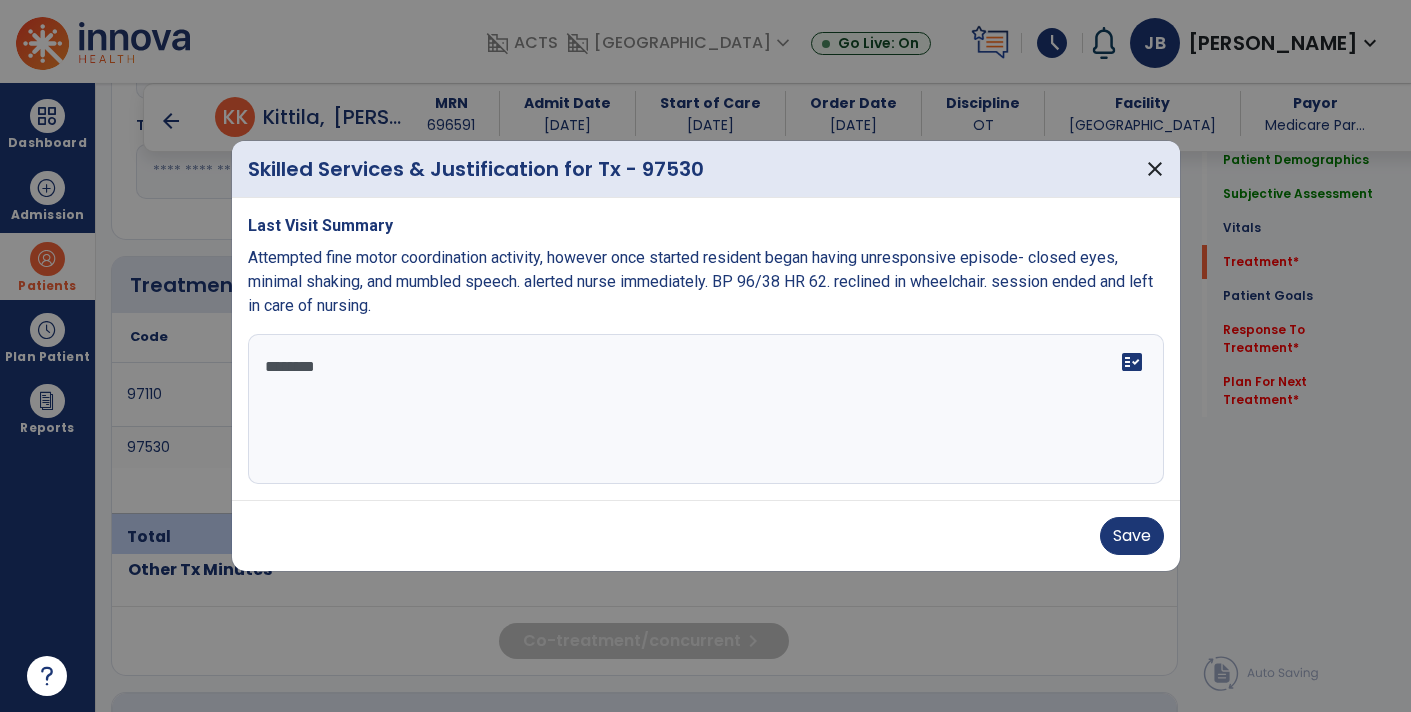 type on "*********" 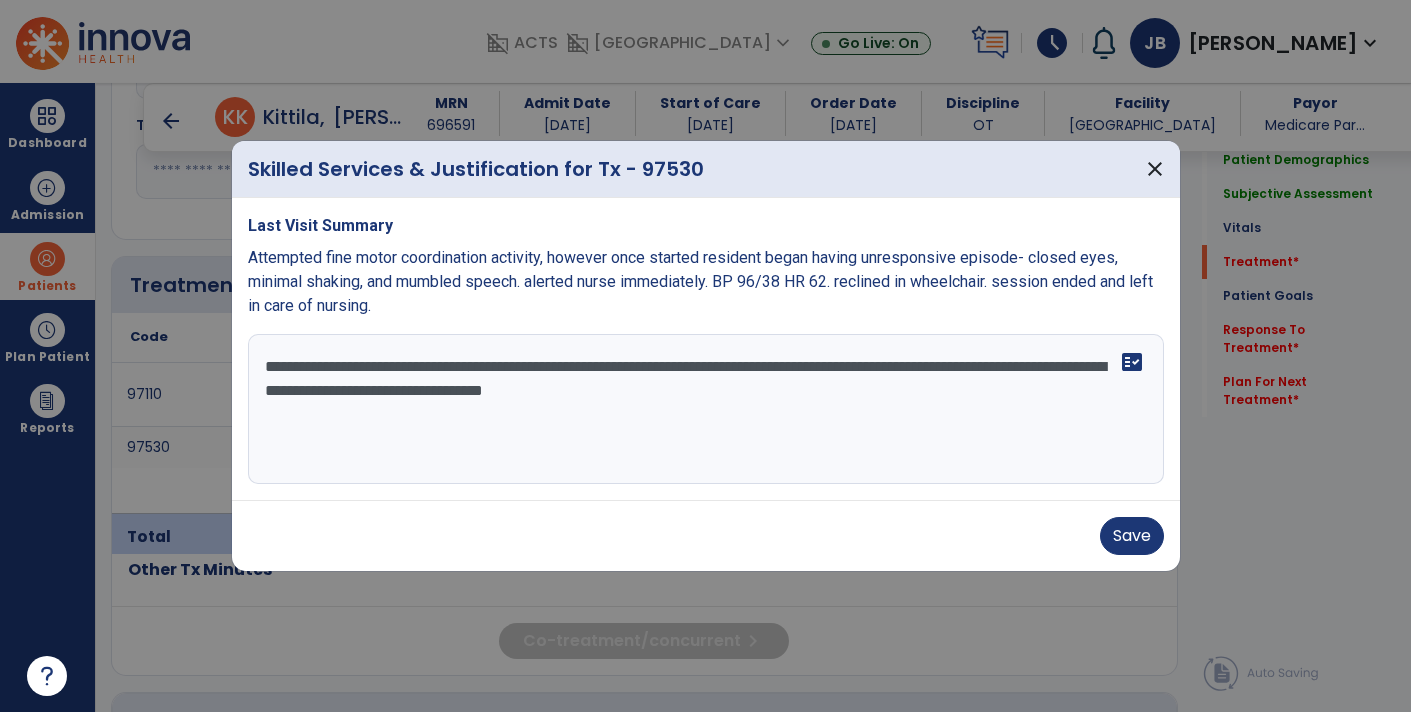 click on "**********" at bounding box center [706, 409] 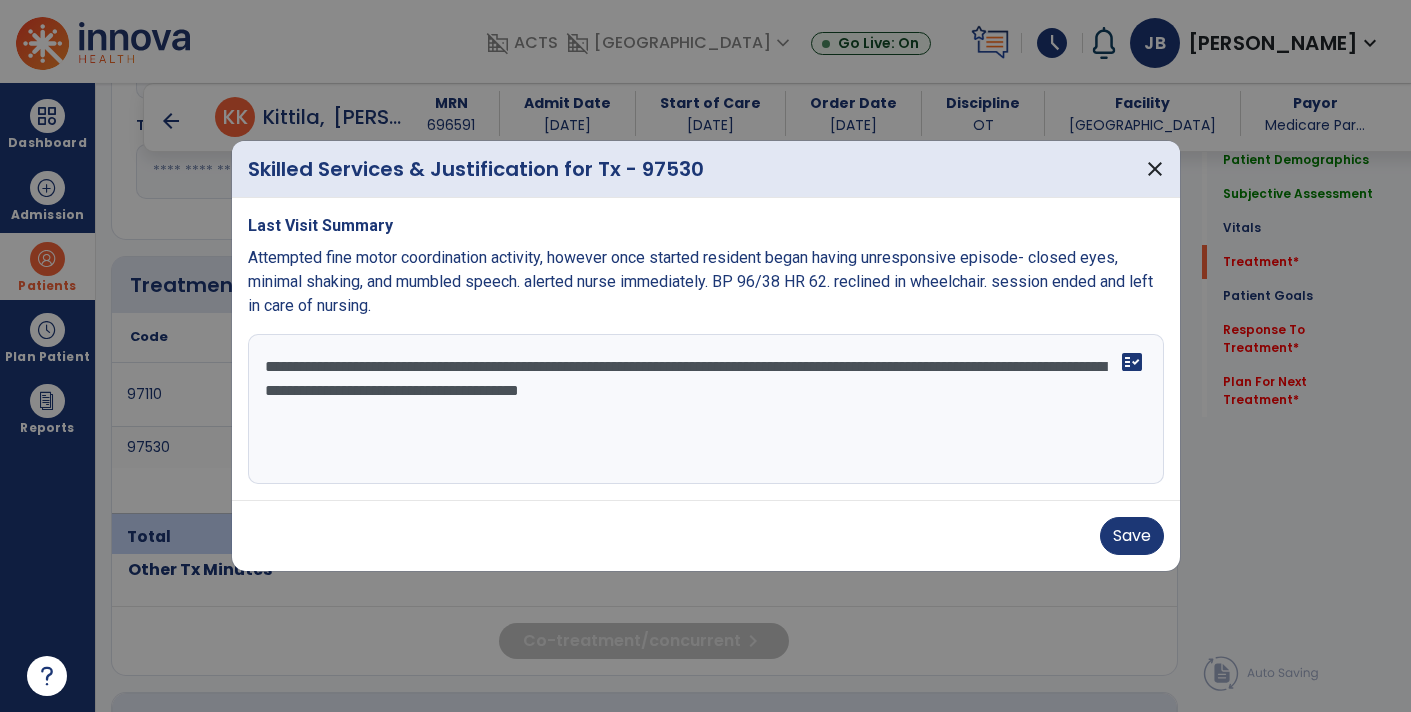 click on "**********" at bounding box center [706, 409] 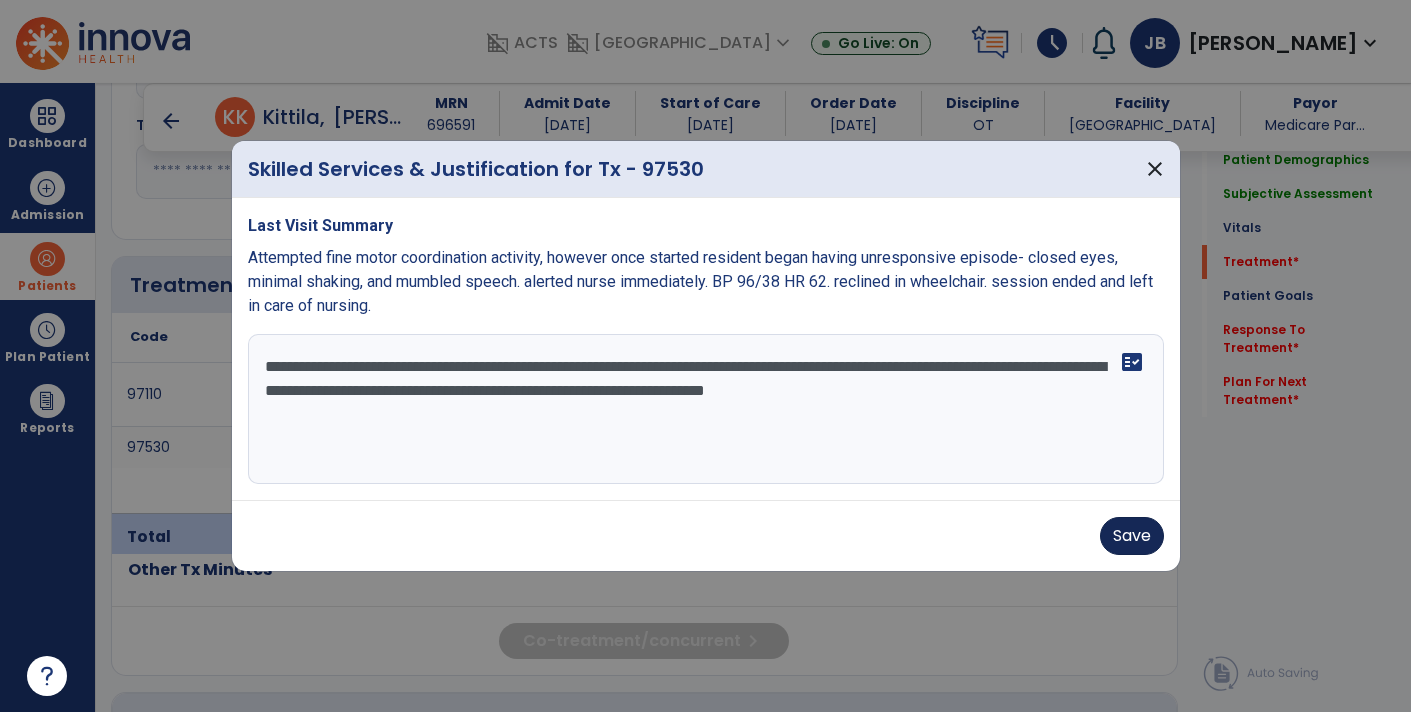 type on "**********" 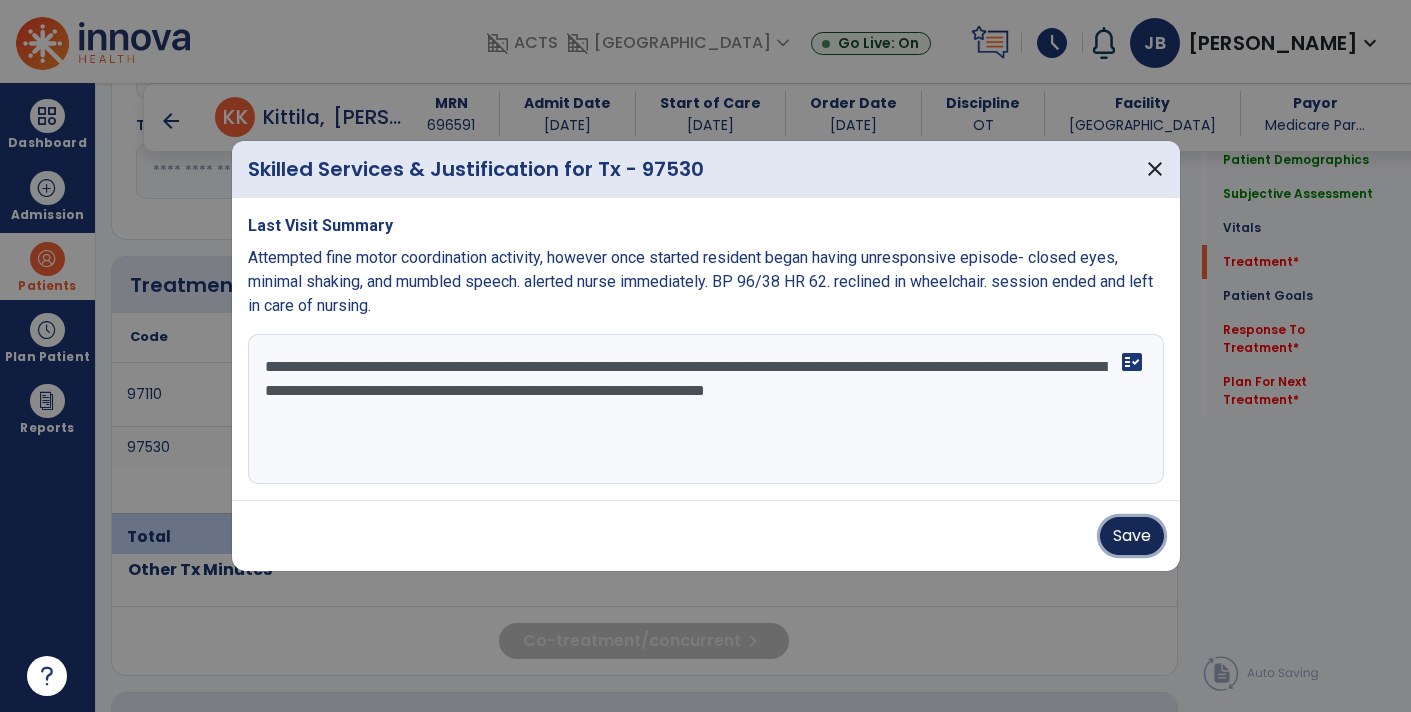 click on "Save" at bounding box center [1132, 536] 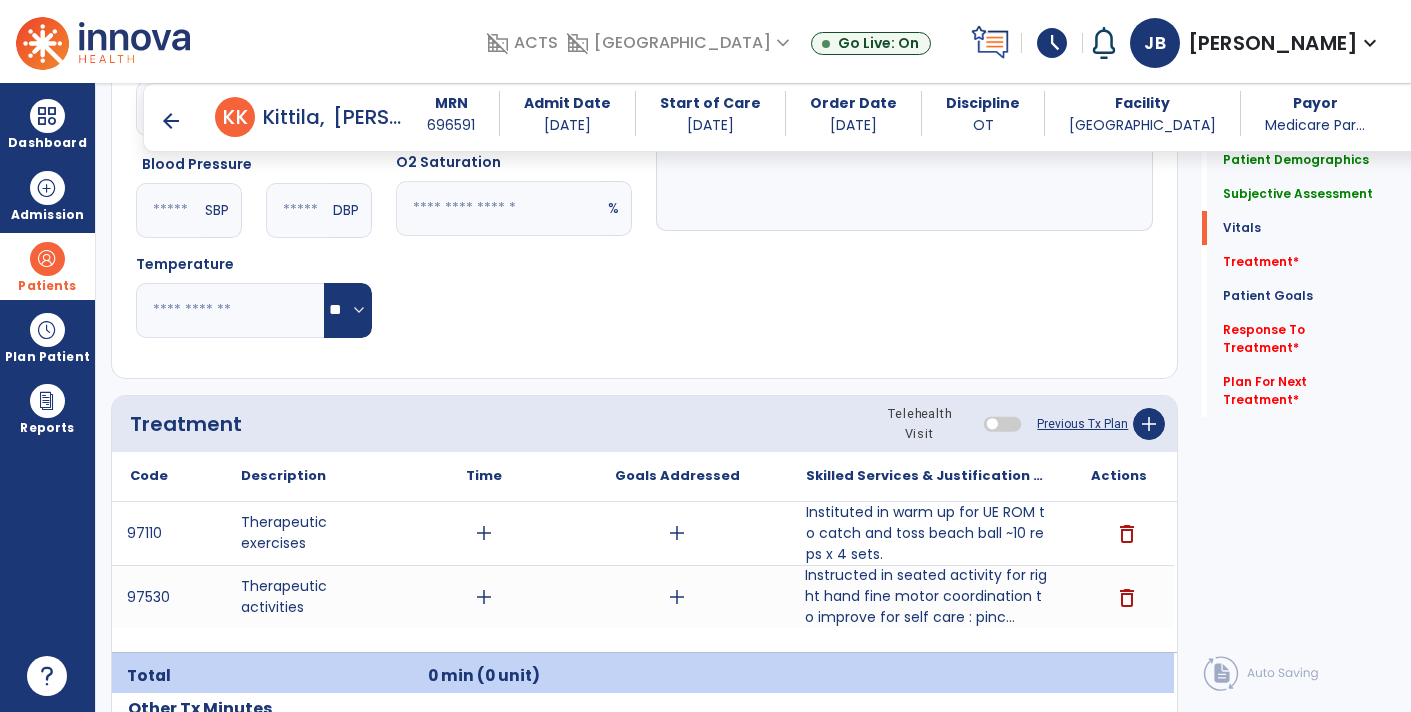 scroll, scrollTop: 1027, scrollLeft: 0, axis: vertical 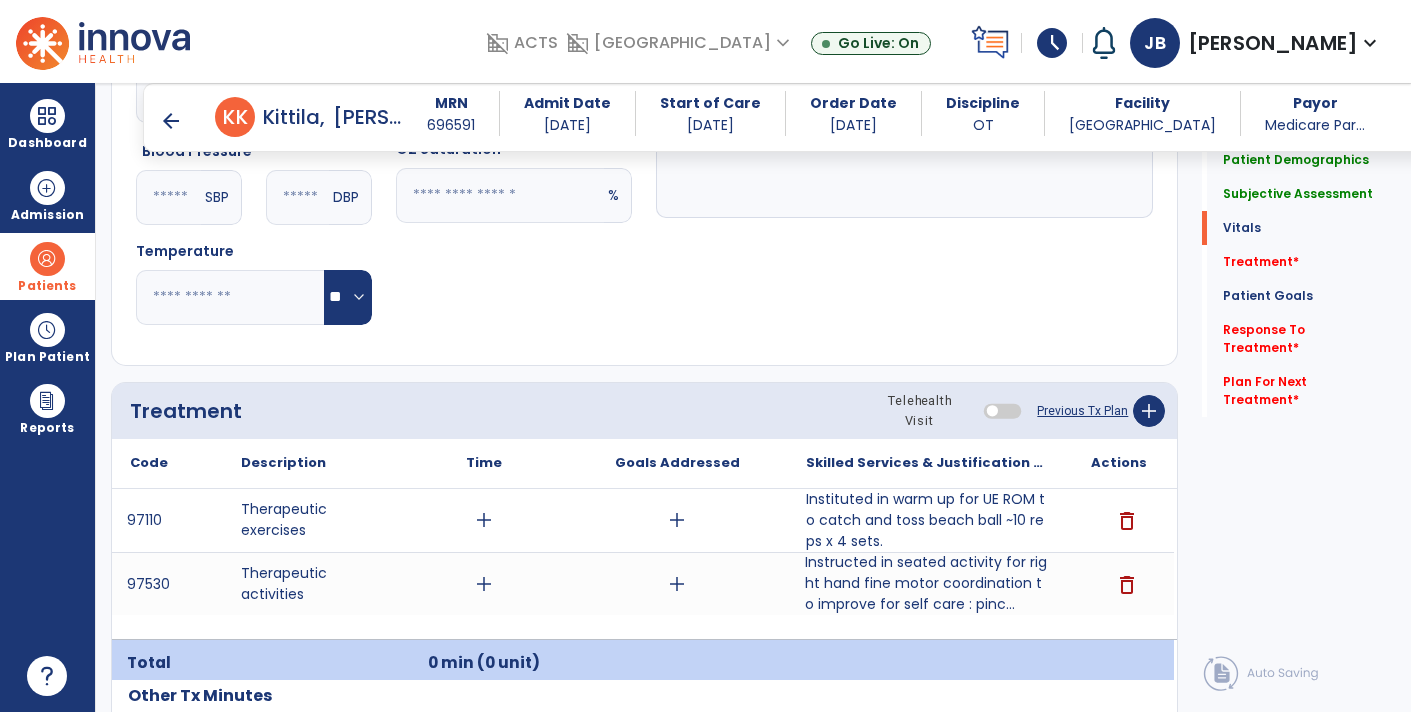 click on "Instructed in seated activity for right hand fine motor coordination to improve for self care : pinc..." at bounding box center [926, 583] 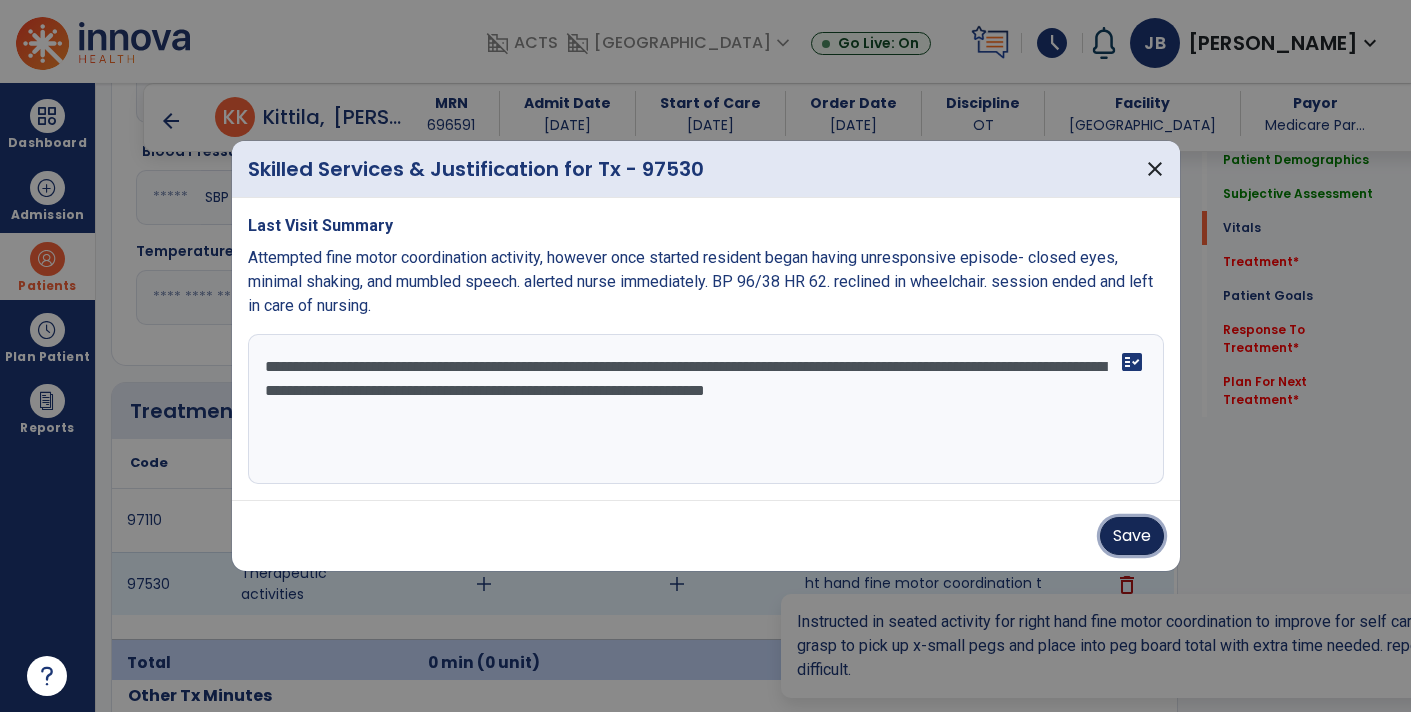 click on "Save" at bounding box center [1132, 536] 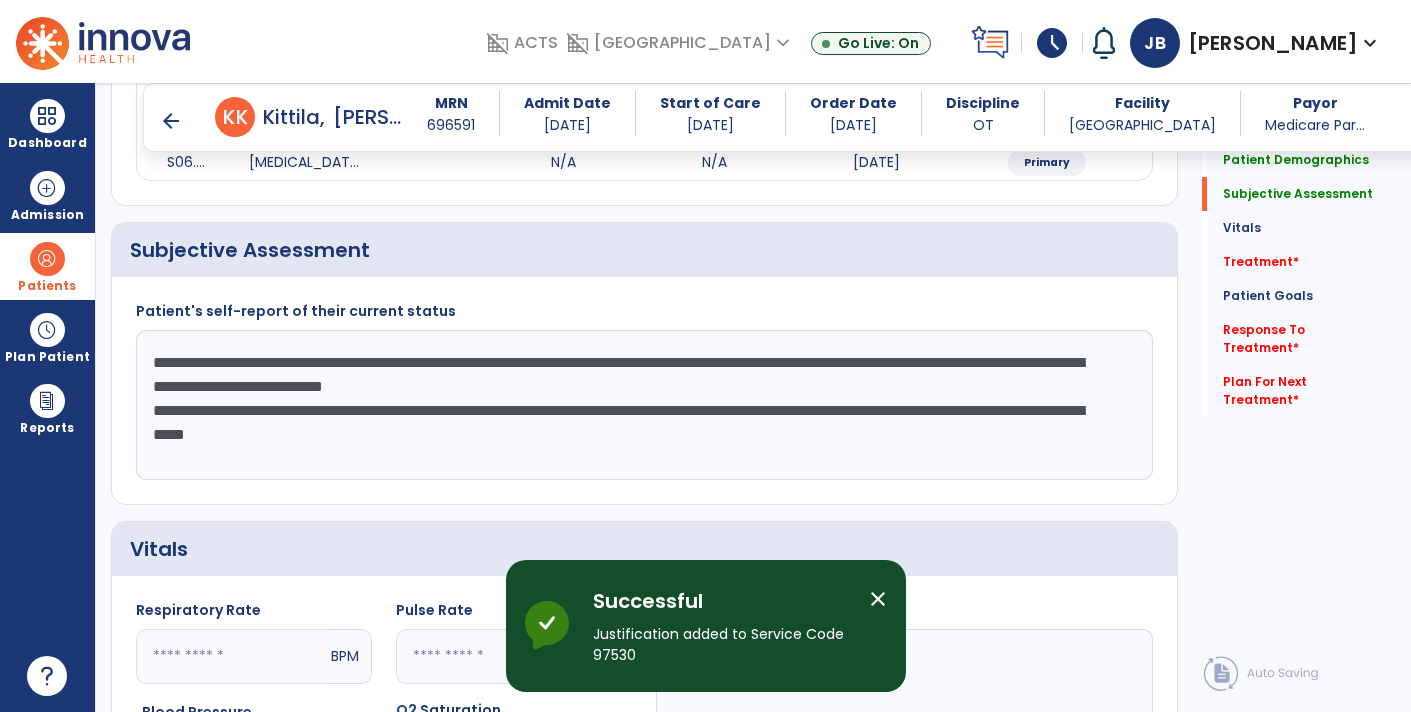 scroll, scrollTop: 463, scrollLeft: 0, axis: vertical 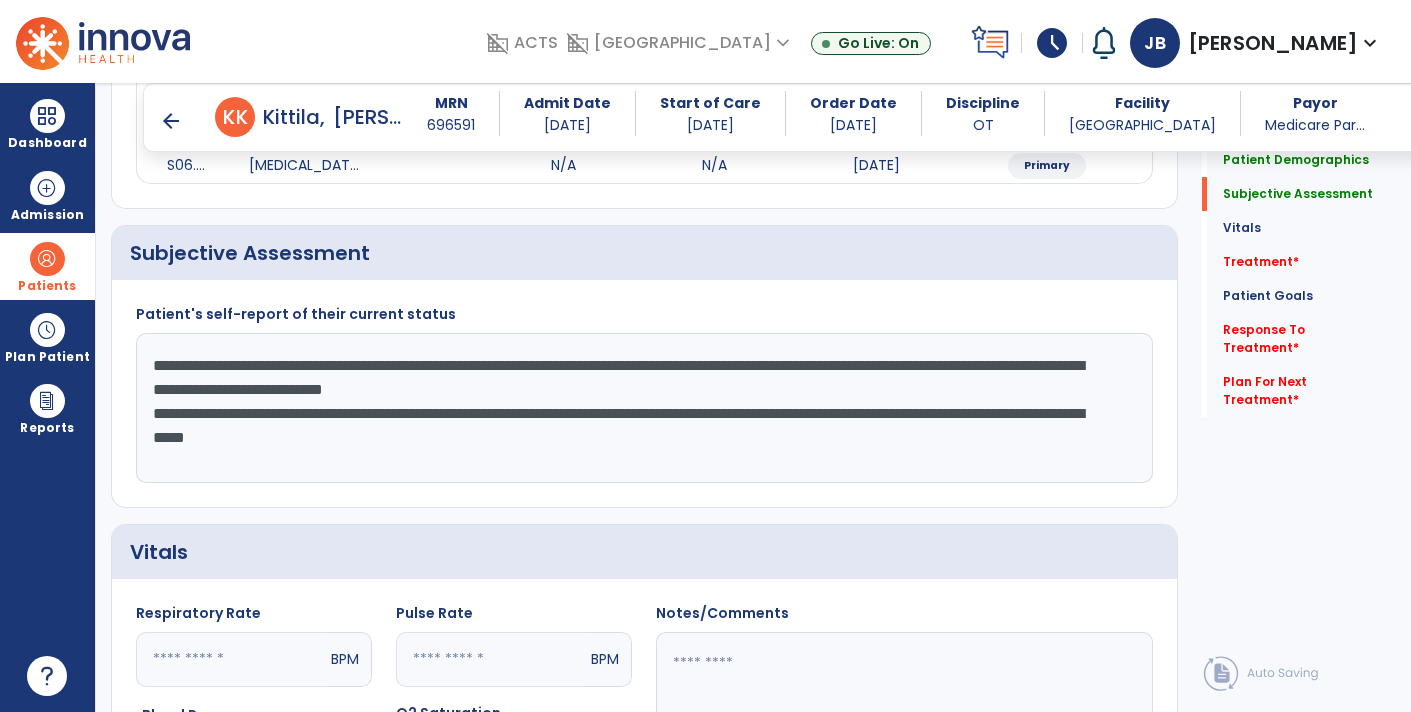 click on "**********" 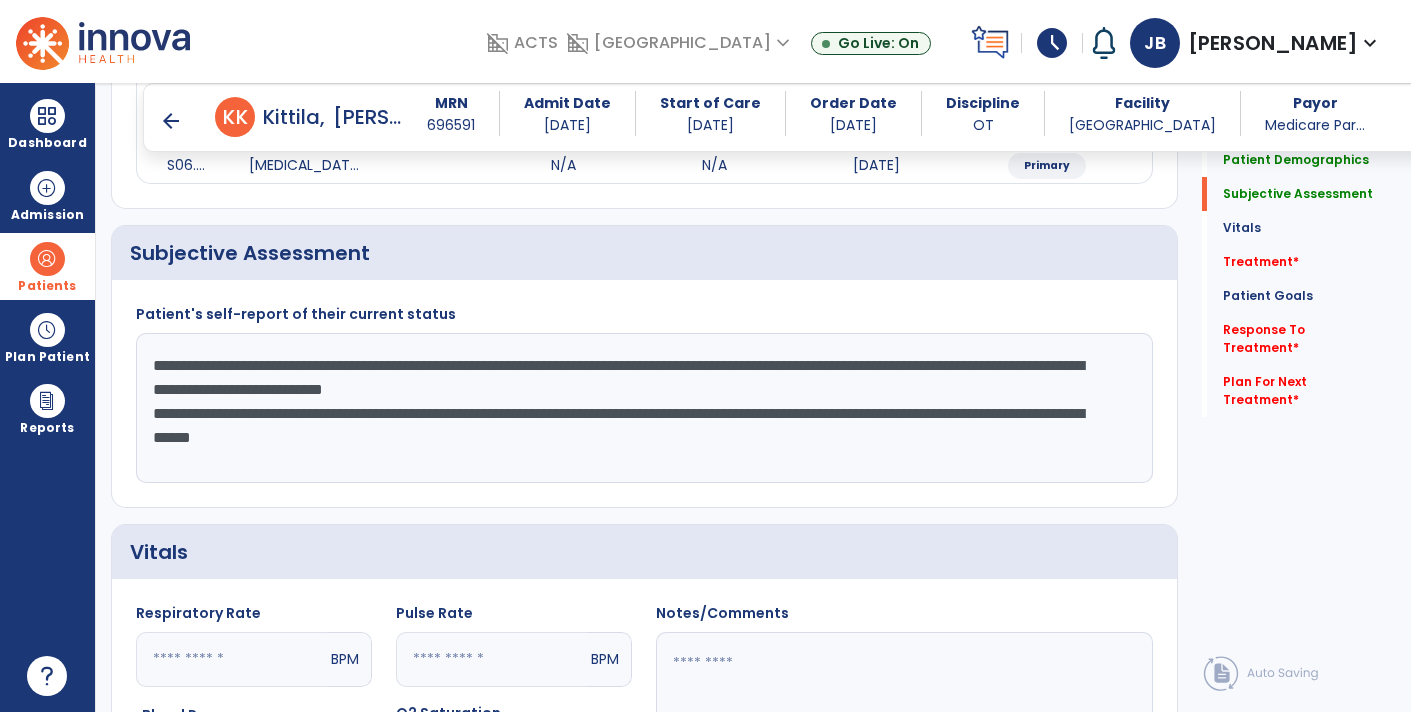 click on "**********" 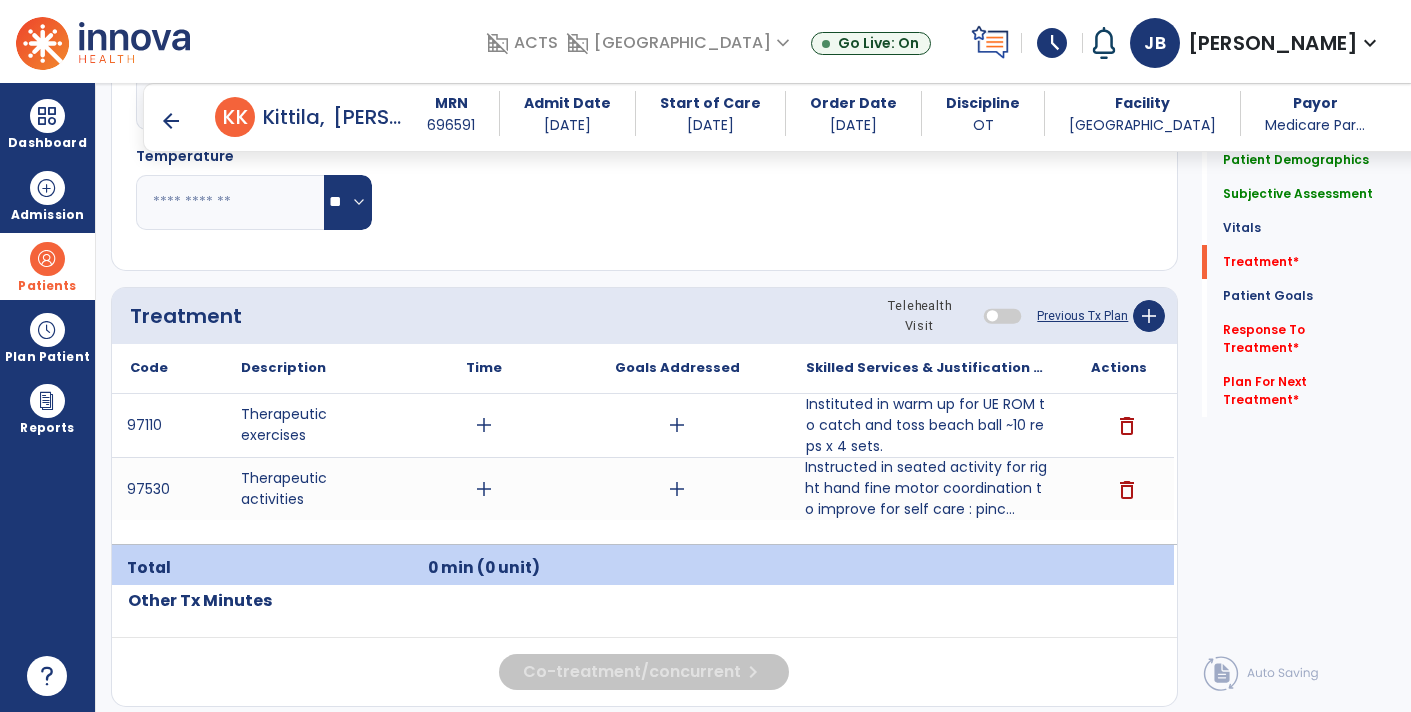 scroll, scrollTop: 1129, scrollLeft: 0, axis: vertical 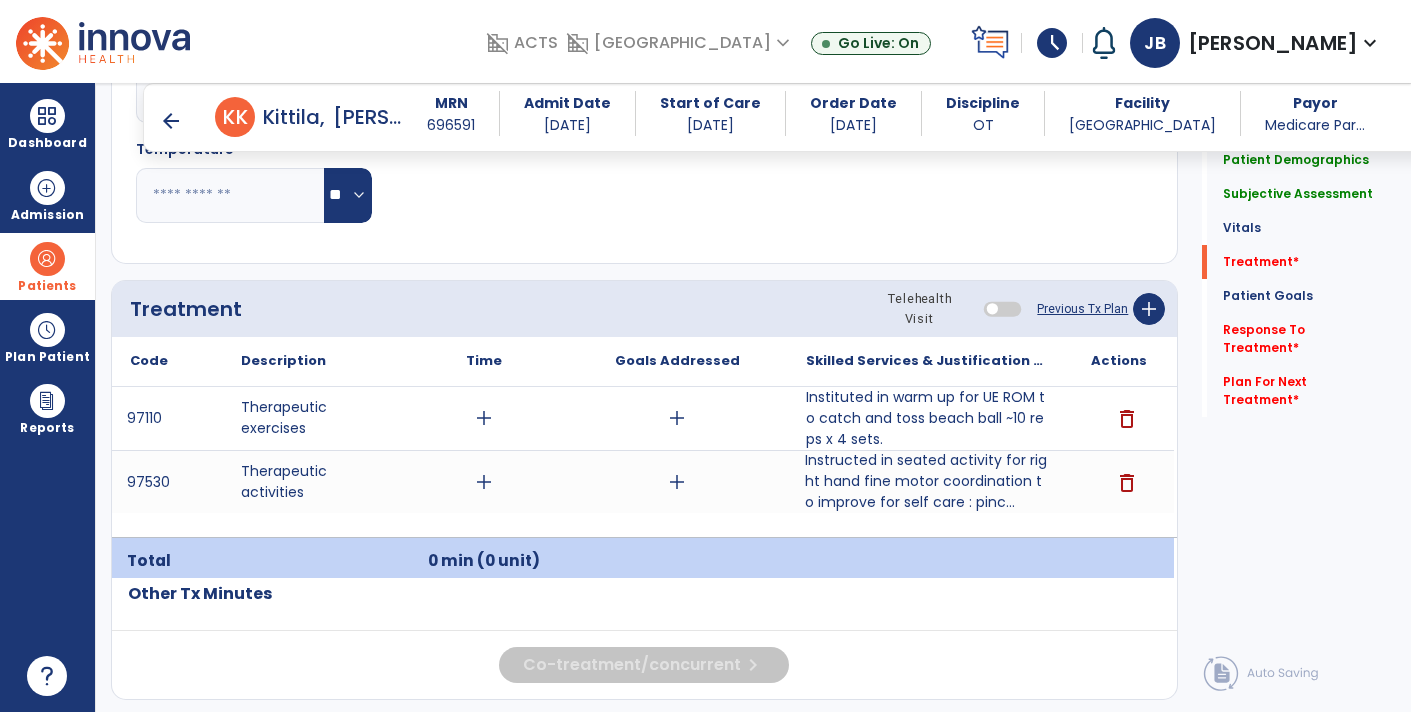 type on "**********" 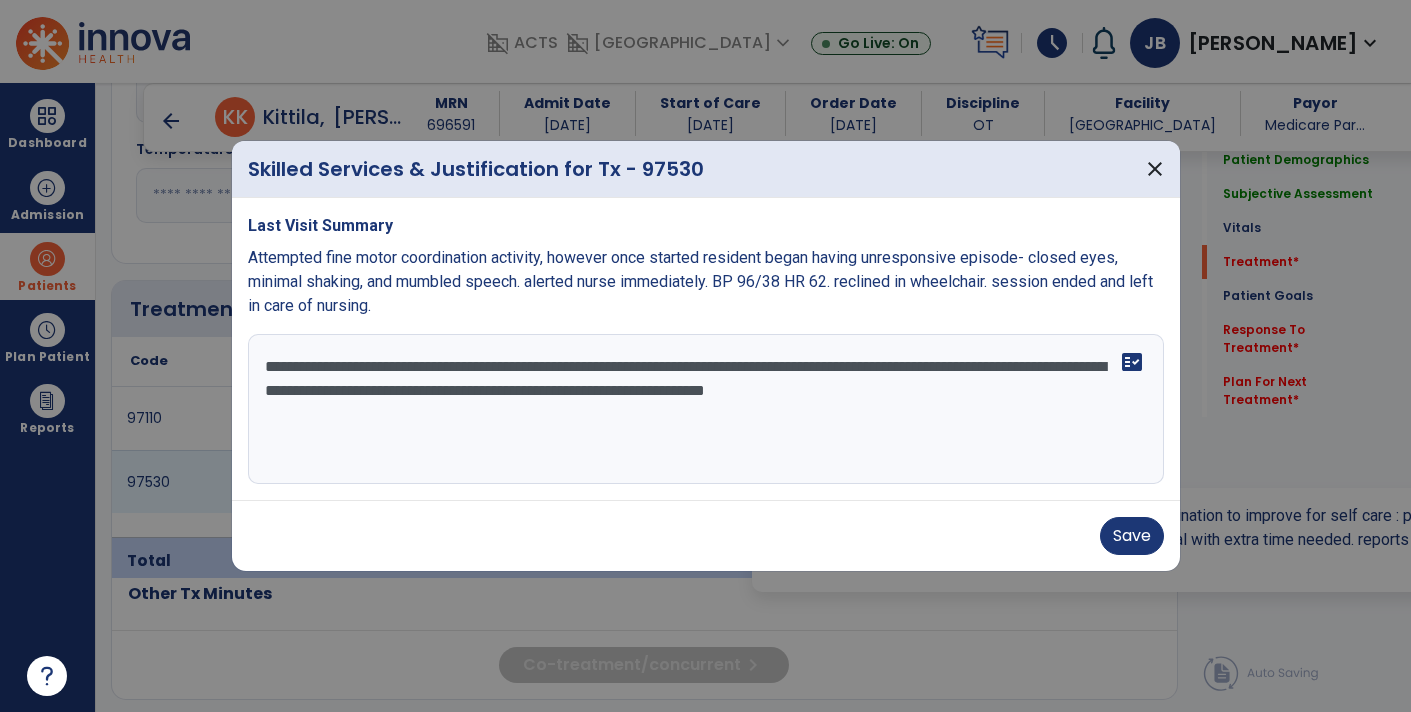 click on "**********" at bounding box center [706, 409] 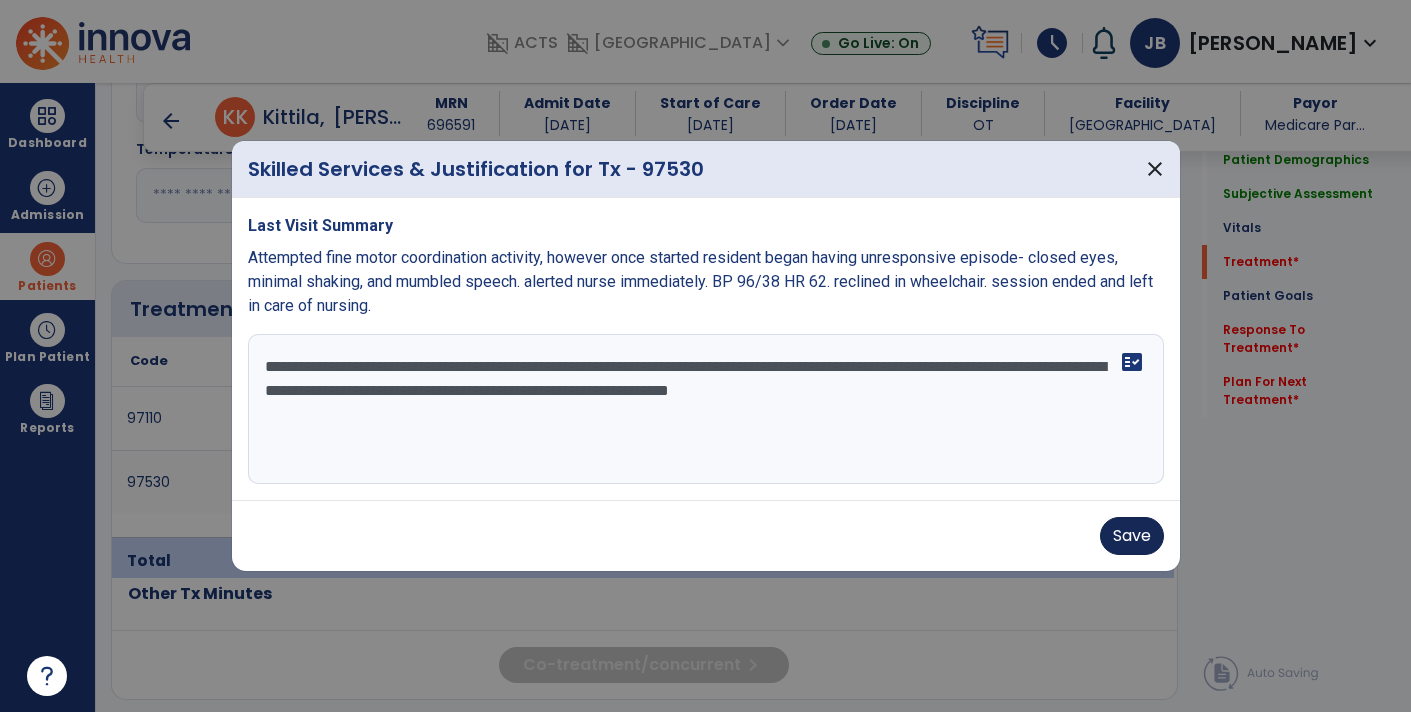 type on "**********" 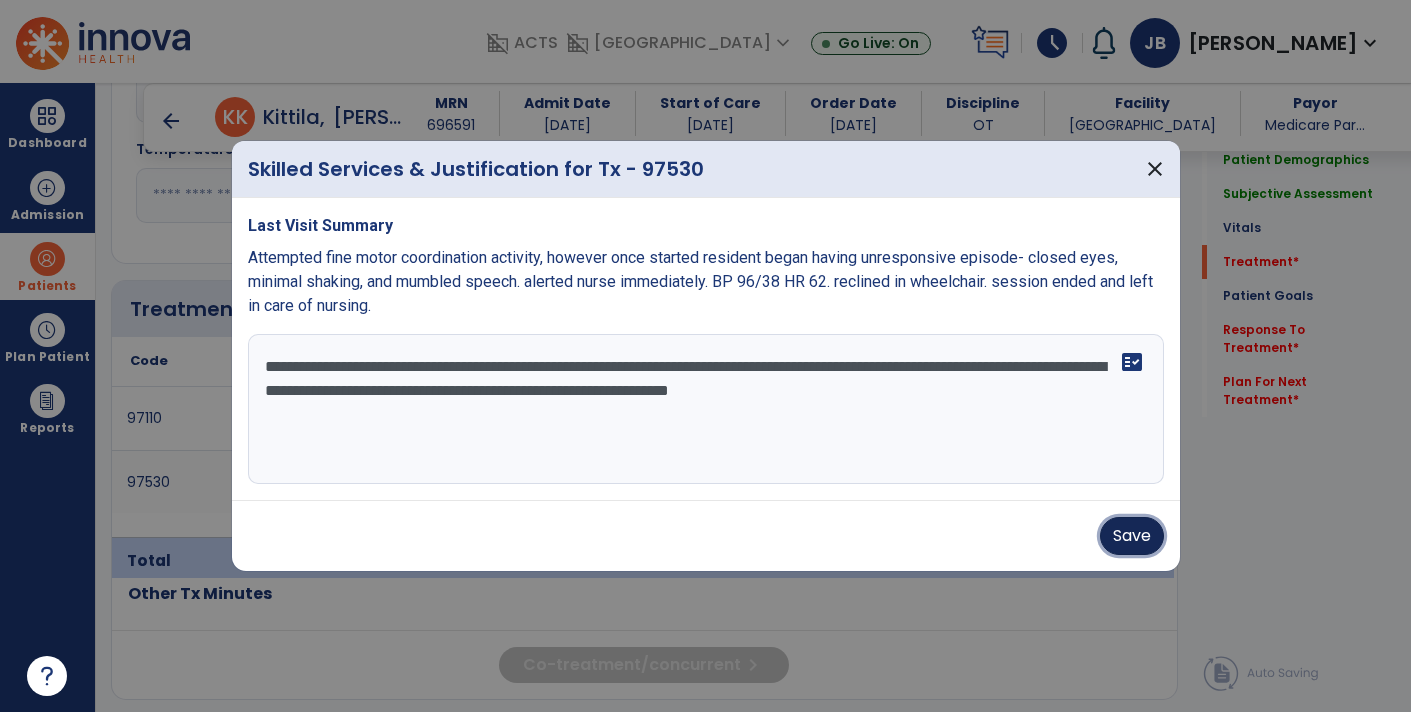 click on "Save" at bounding box center (1132, 536) 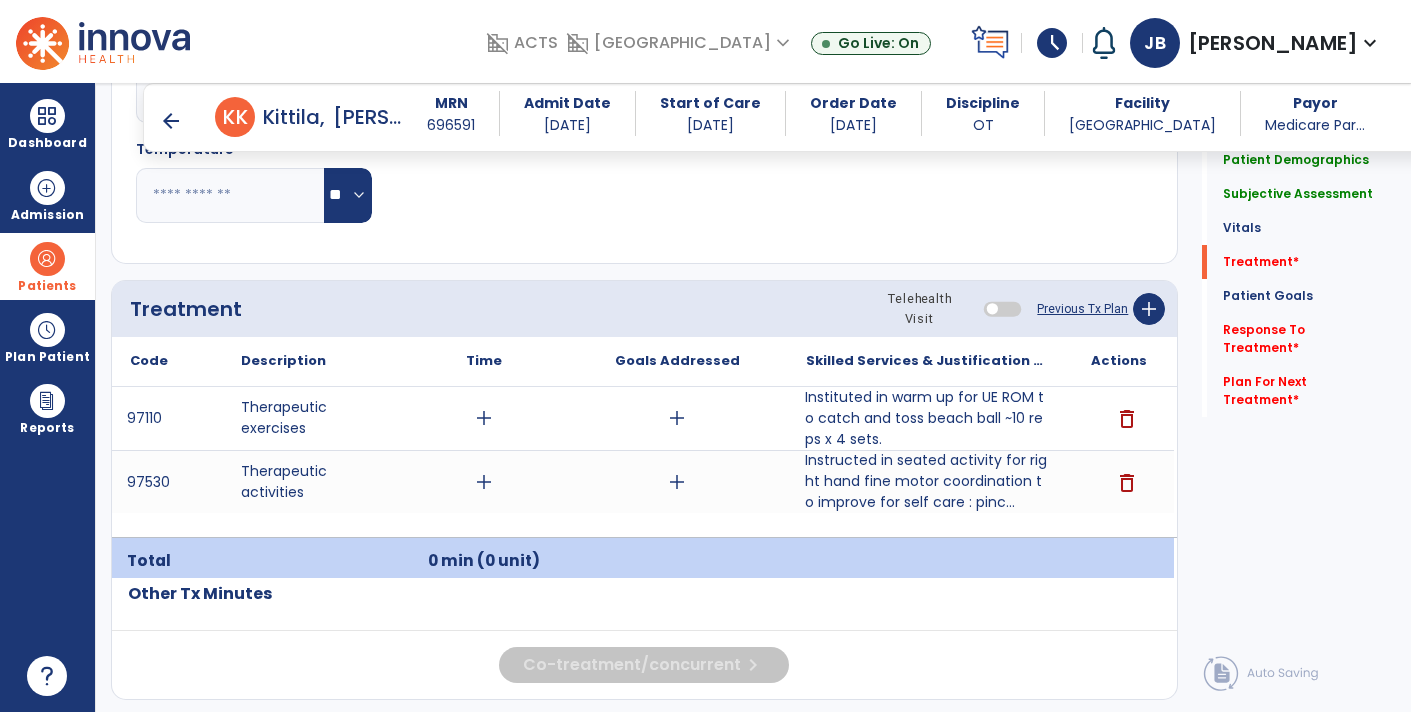 click on "Instituted in warm up for UE ROM to catch and toss beach ball ~10 reps x 4 sets." at bounding box center [926, 418] 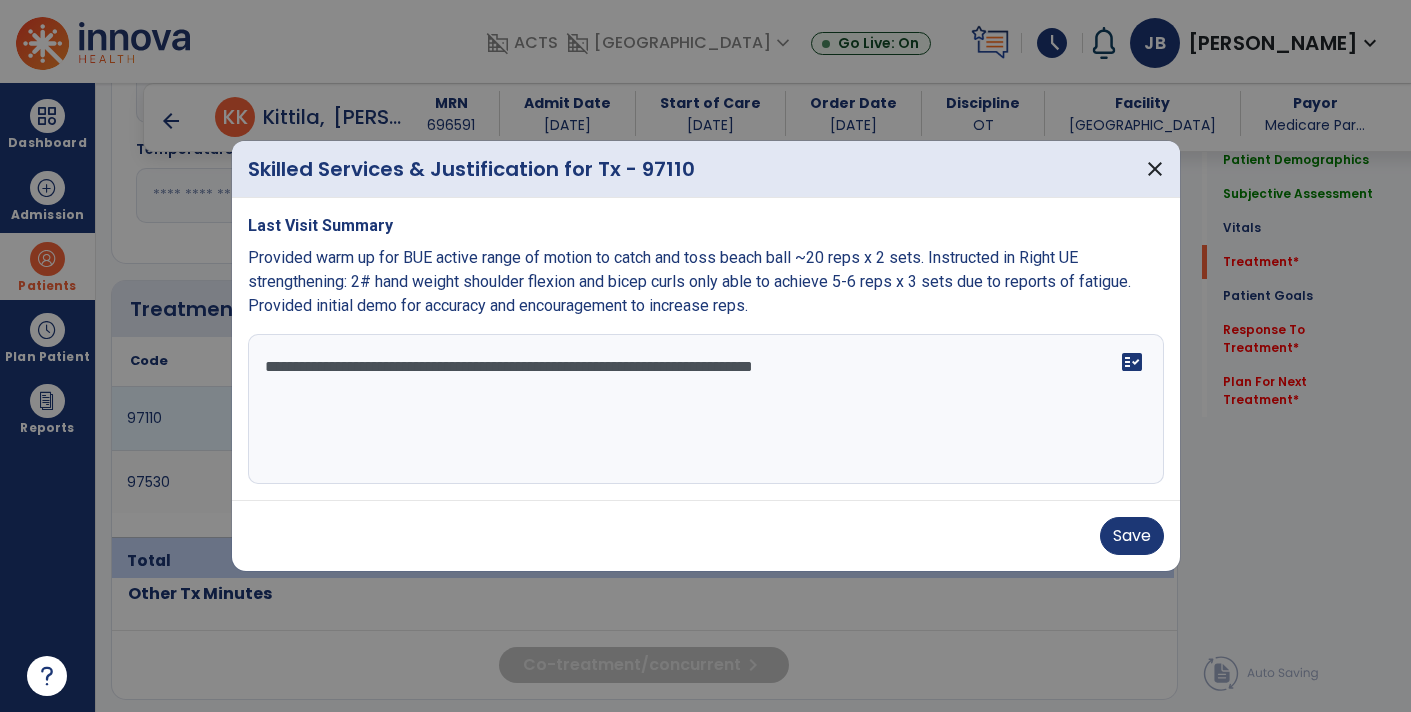 click on "**********" at bounding box center (706, 409) 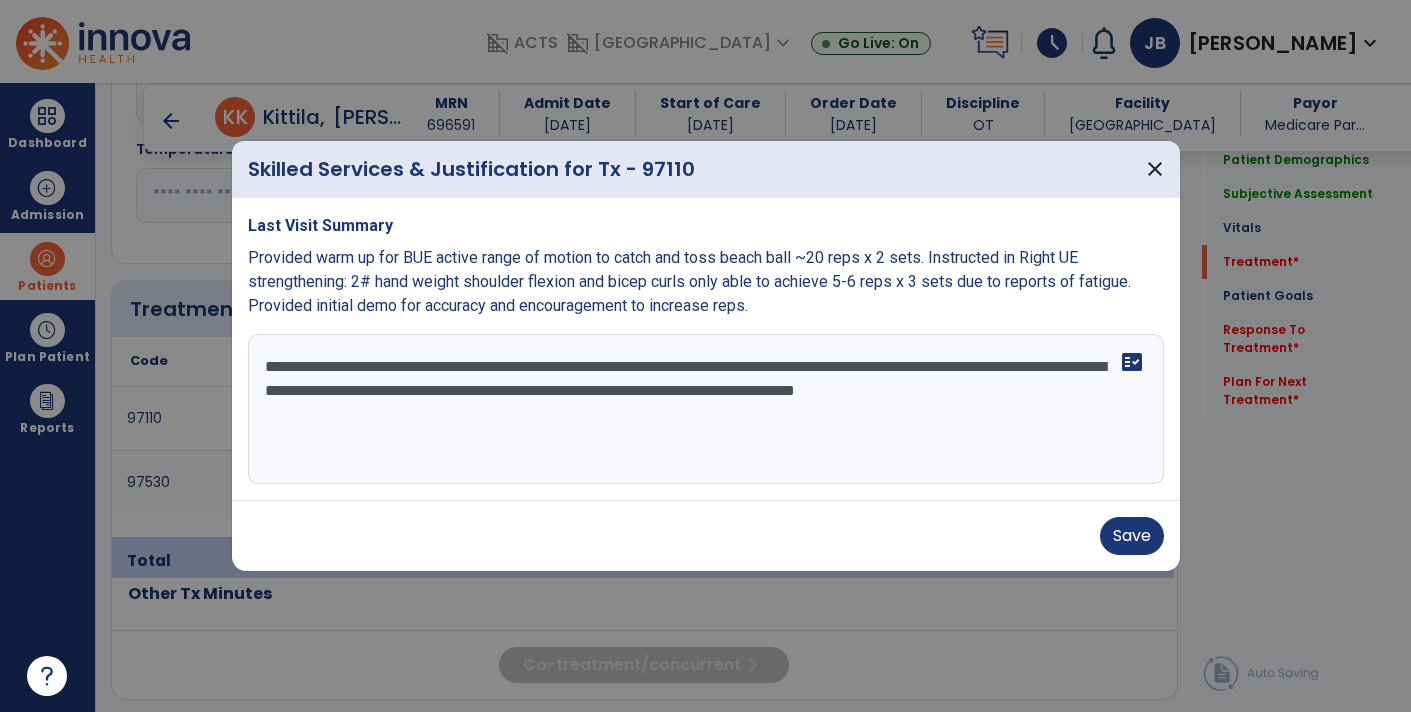 click on "**********" at bounding box center (706, 409) 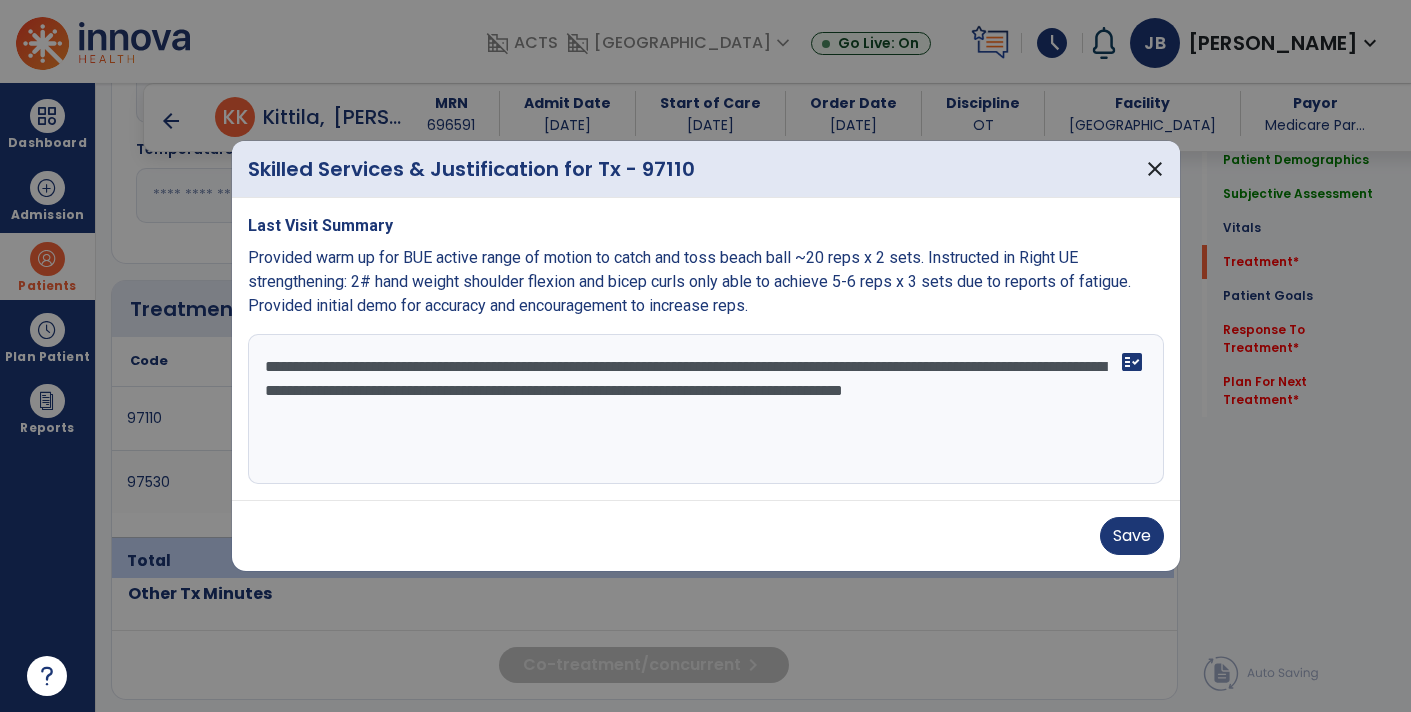 click on "**********" at bounding box center [706, 409] 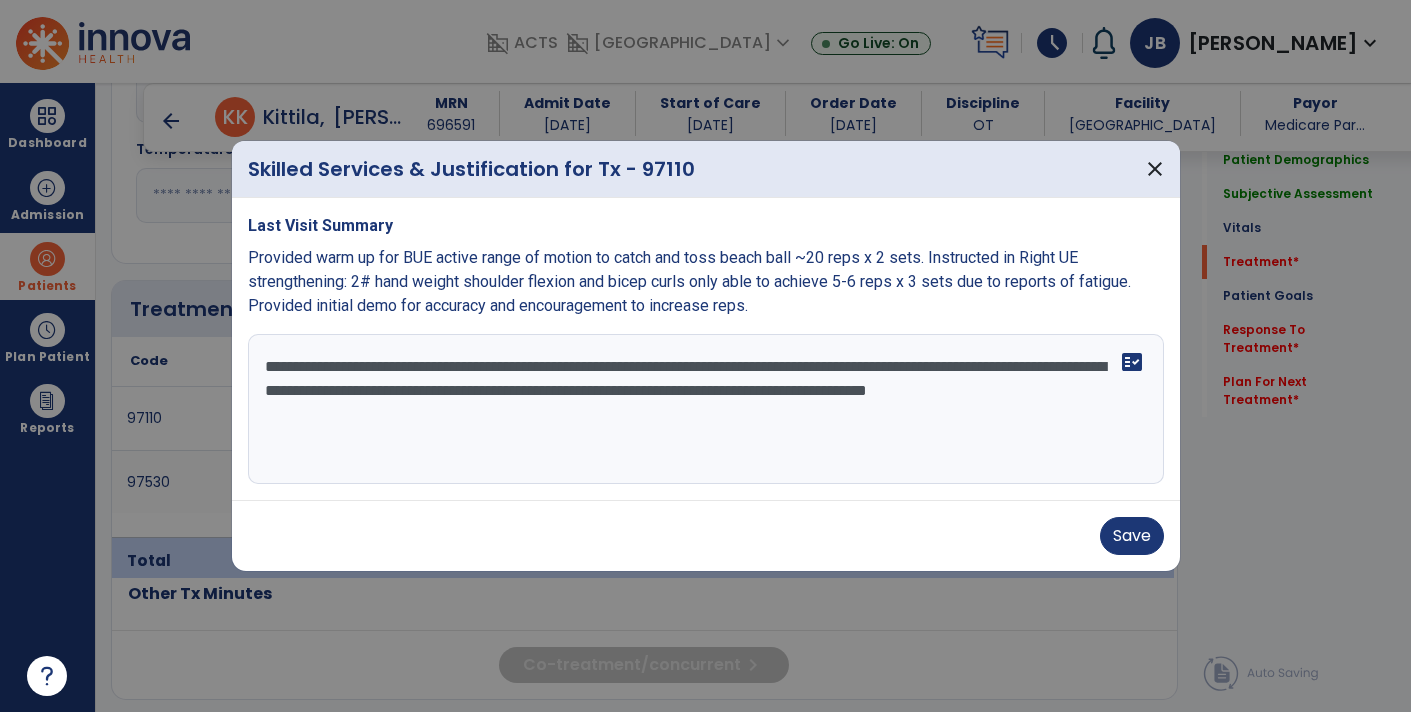 click on "**********" at bounding box center [706, 409] 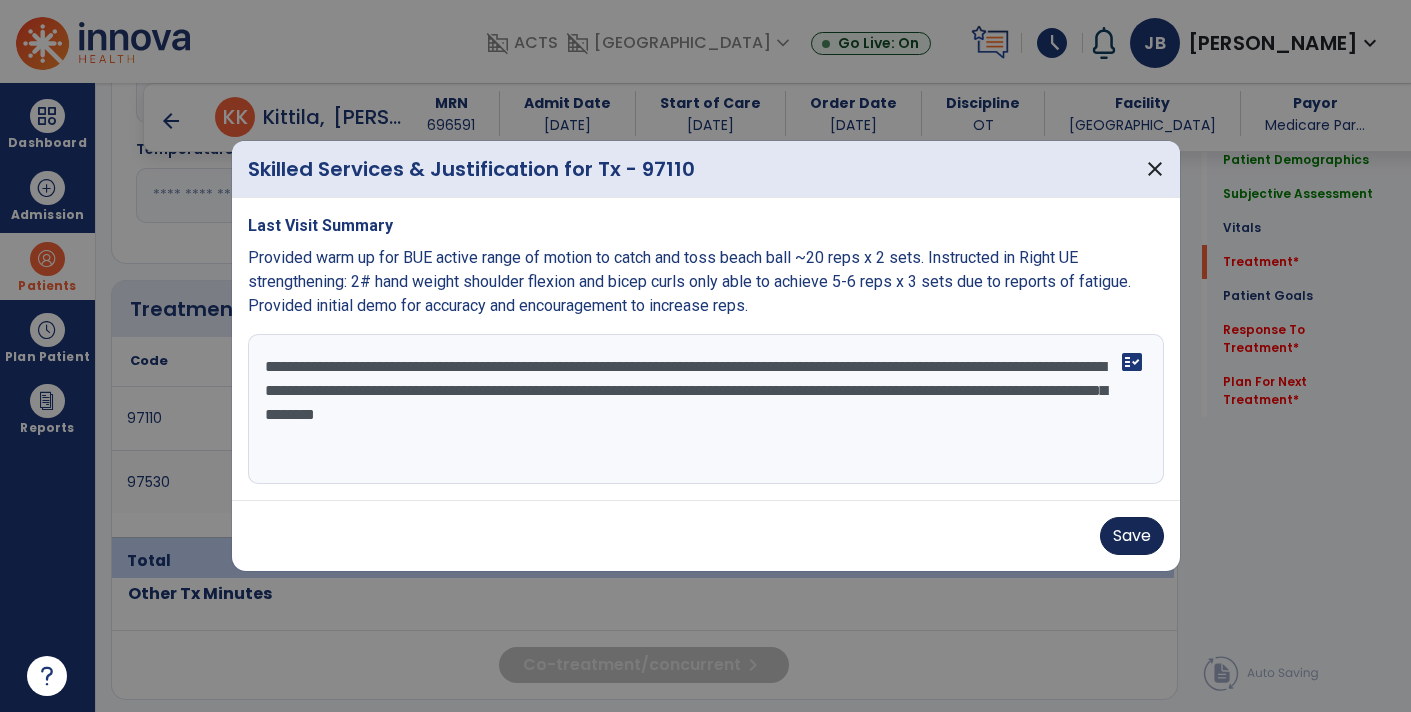 type on "**********" 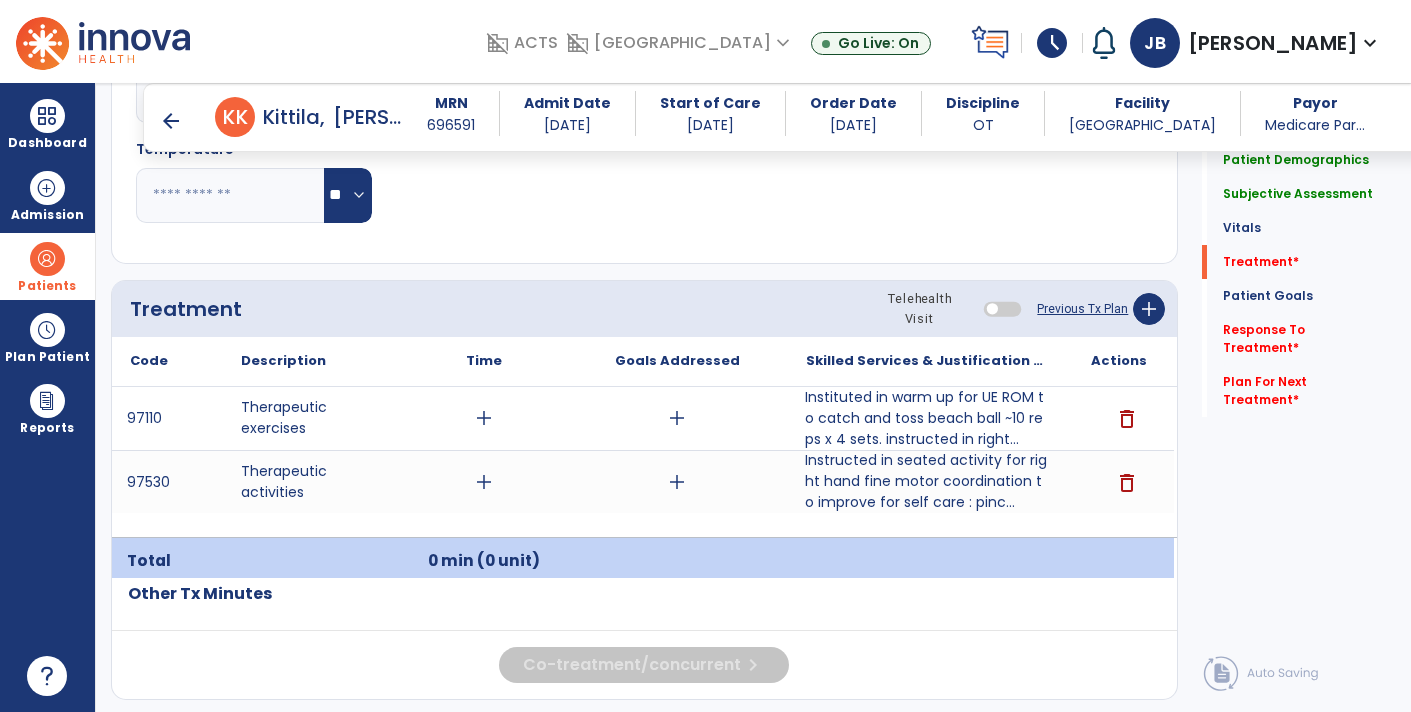 click on "Instructed in seated activity for right hand fine motor coordination to improve for self care : pinc..." at bounding box center (926, 481) 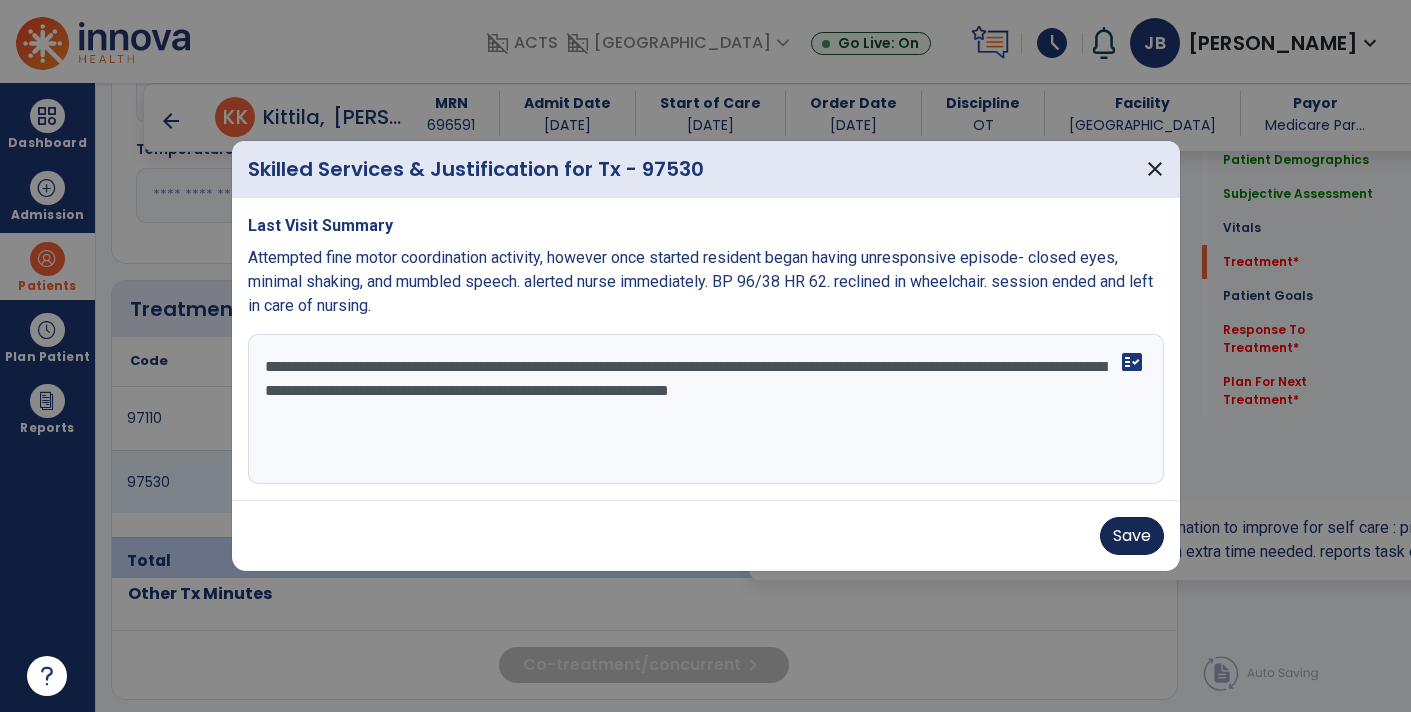 click on "Save" at bounding box center [1132, 536] 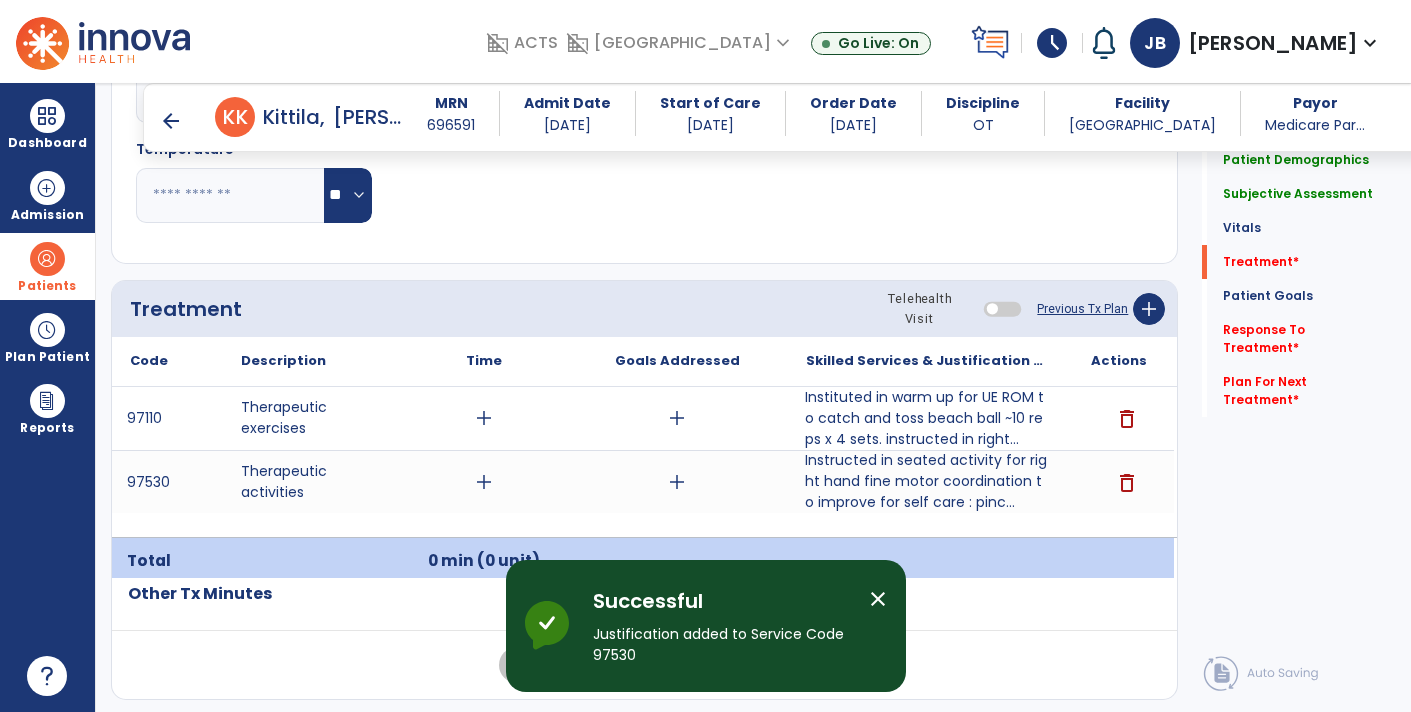 click on "Instituted in warm up for UE ROM to catch and toss beach ball ~10 reps x 4 sets. instructed in right..." at bounding box center (926, 418) 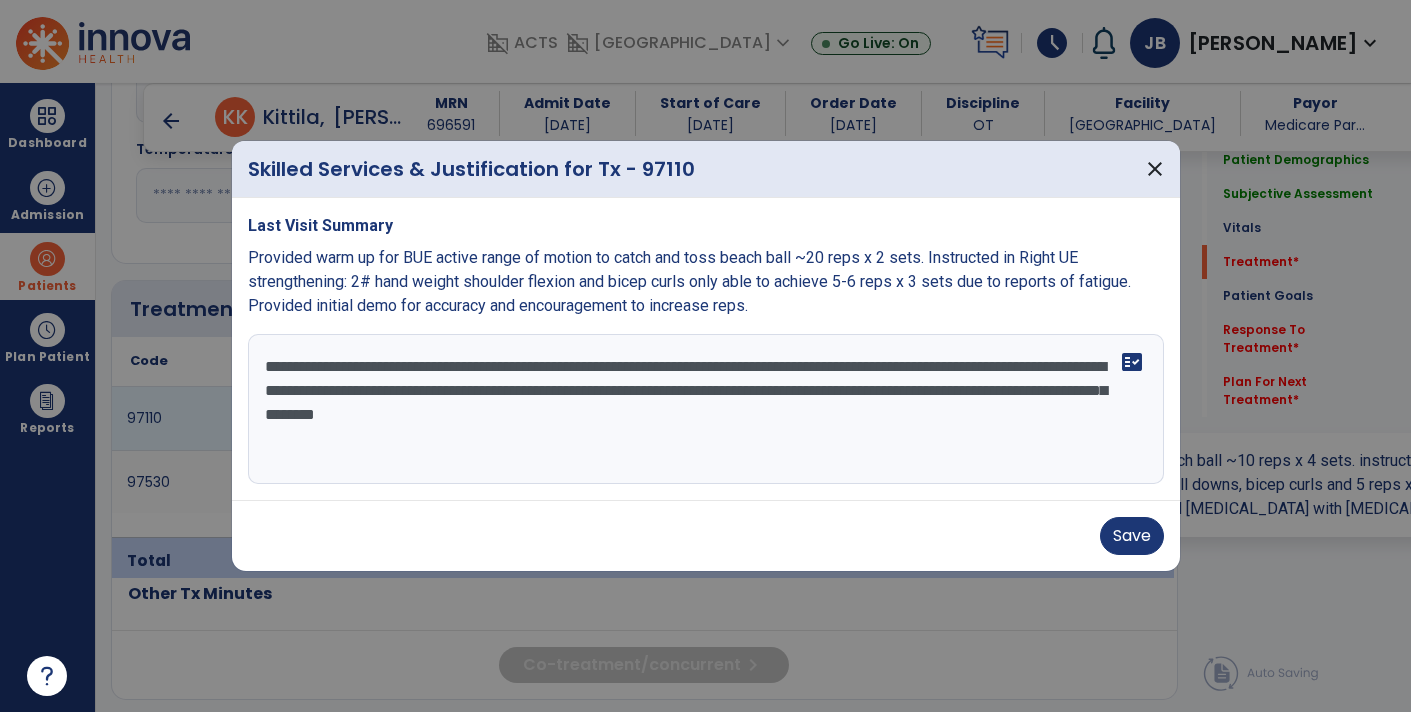 click on "**********" at bounding box center [706, 409] 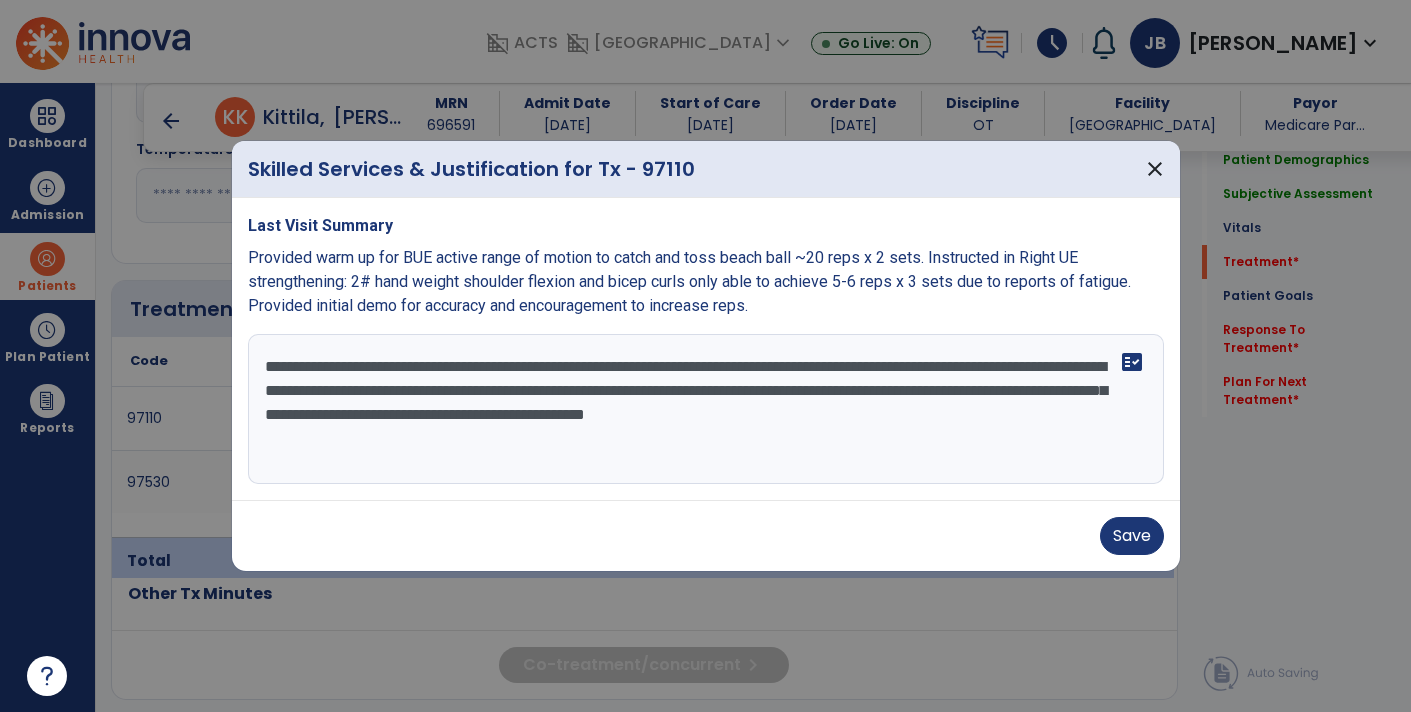 type on "**********" 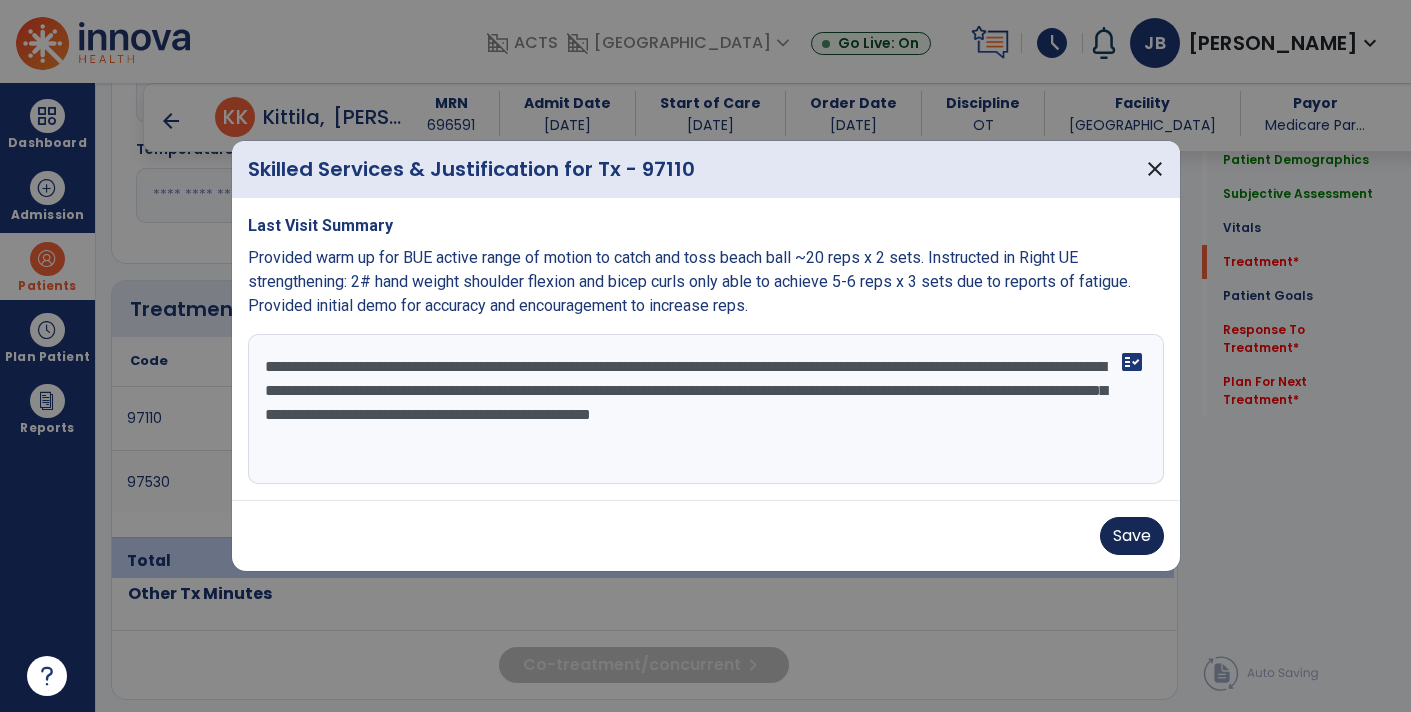 click on "Save" at bounding box center (1132, 536) 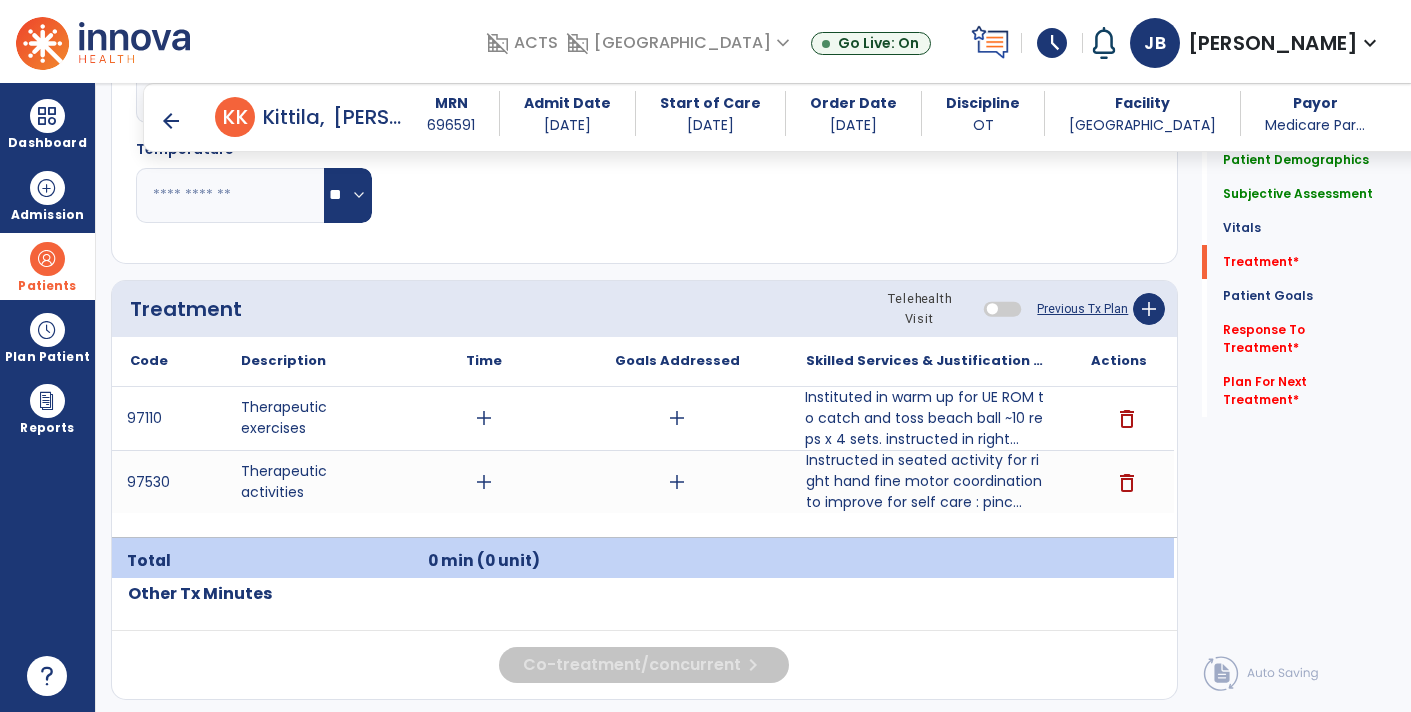click on "Instituted in warm up for UE ROM to catch and toss beach ball ~10 reps x 4 sets. instructed in right..." at bounding box center (926, 418) 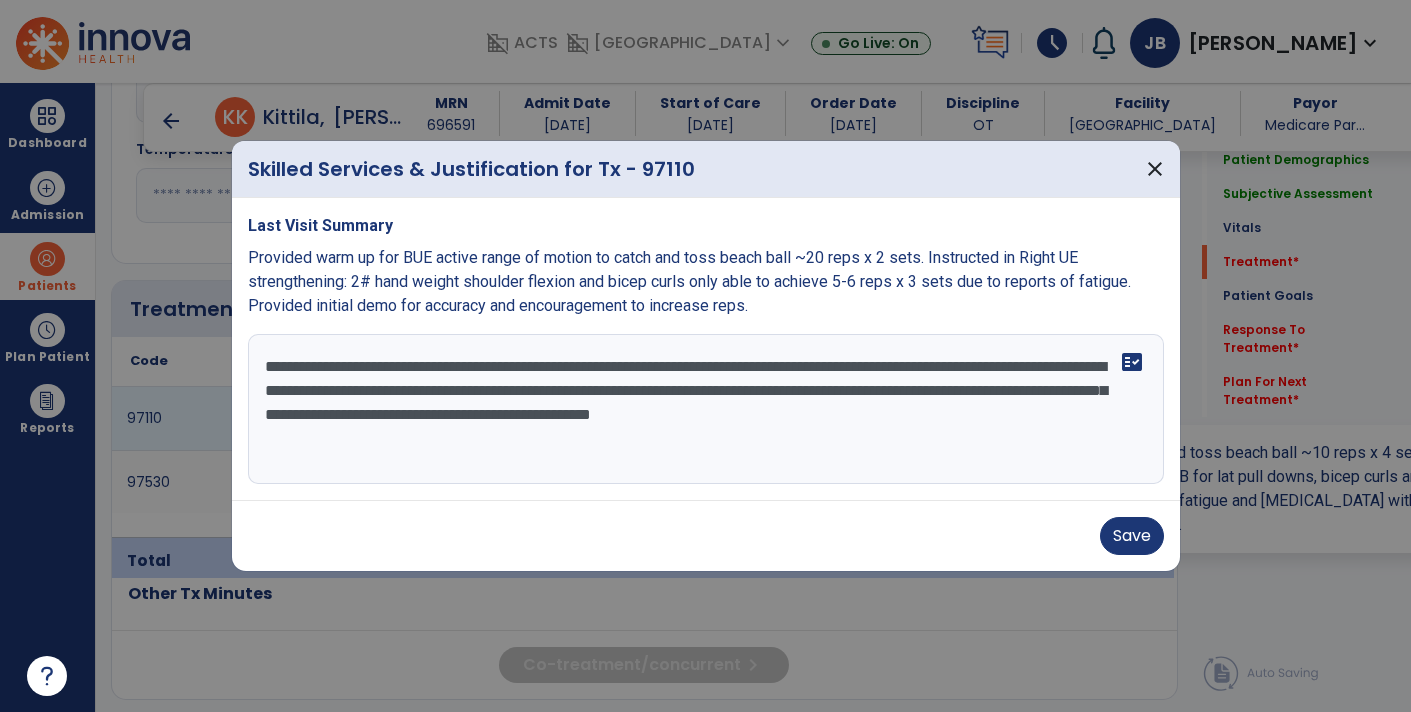 click on "**********" at bounding box center [706, 409] 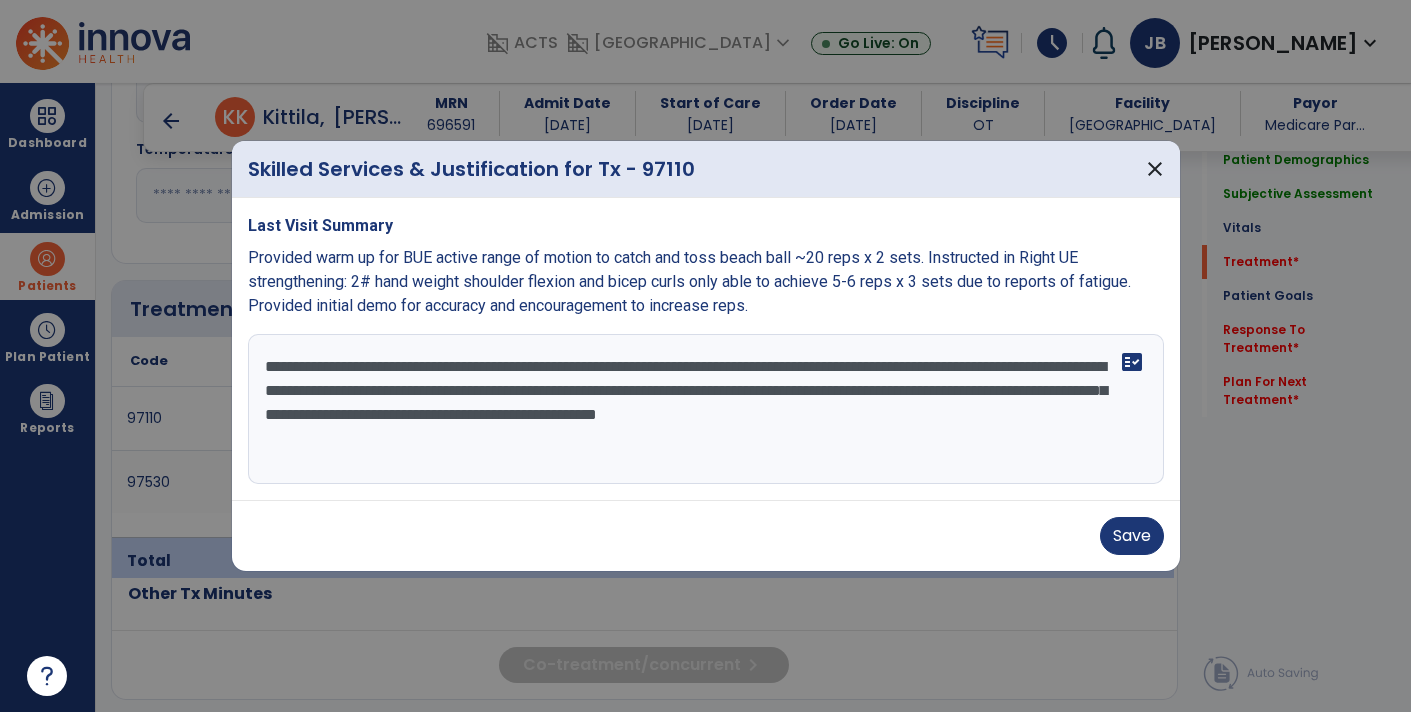 click on "**********" at bounding box center [706, 409] 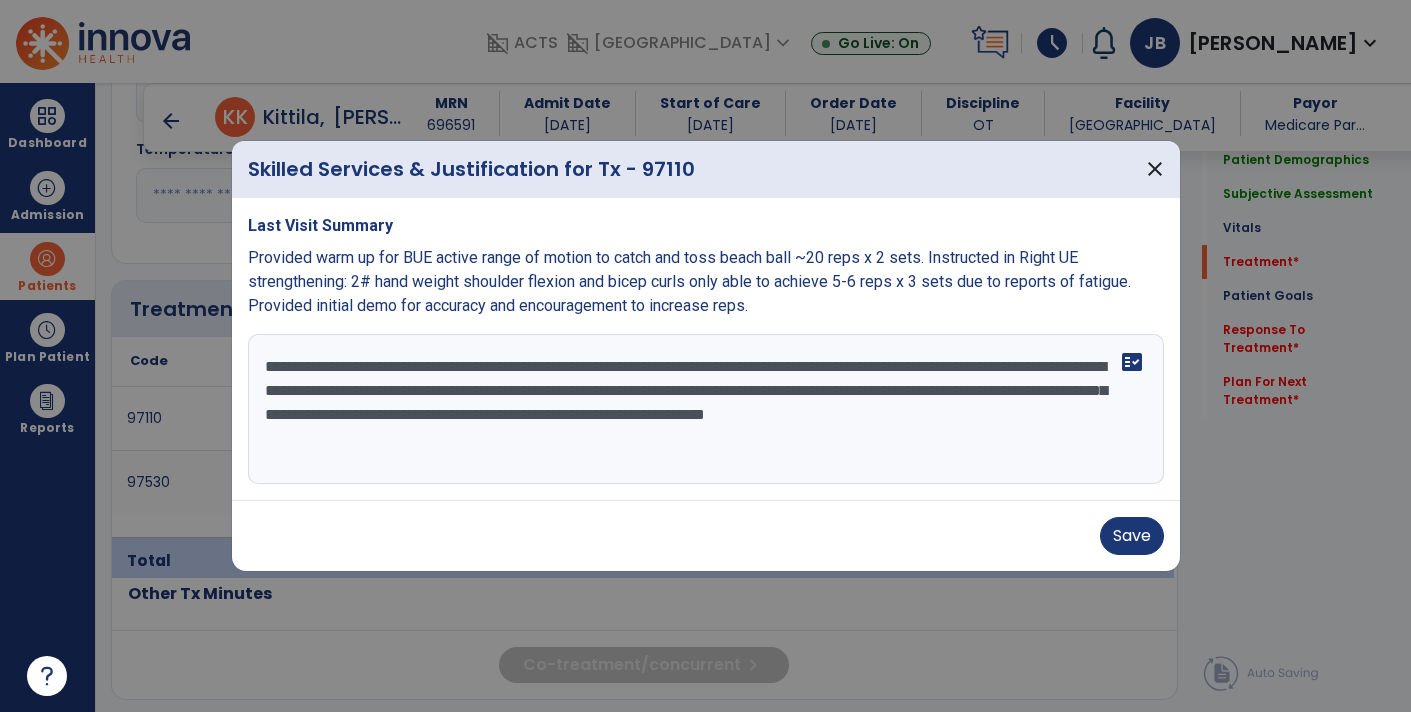 click on "**********" at bounding box center (706, 409) 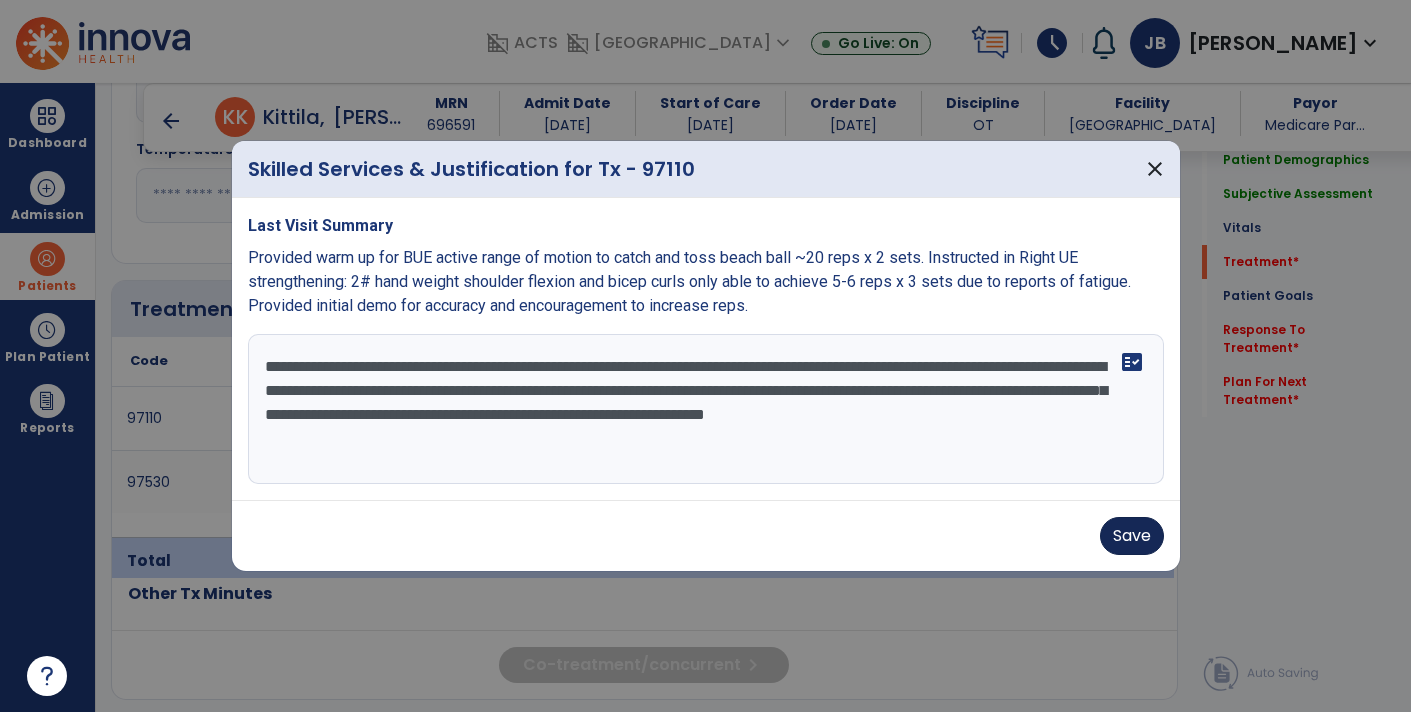 type on "**********" 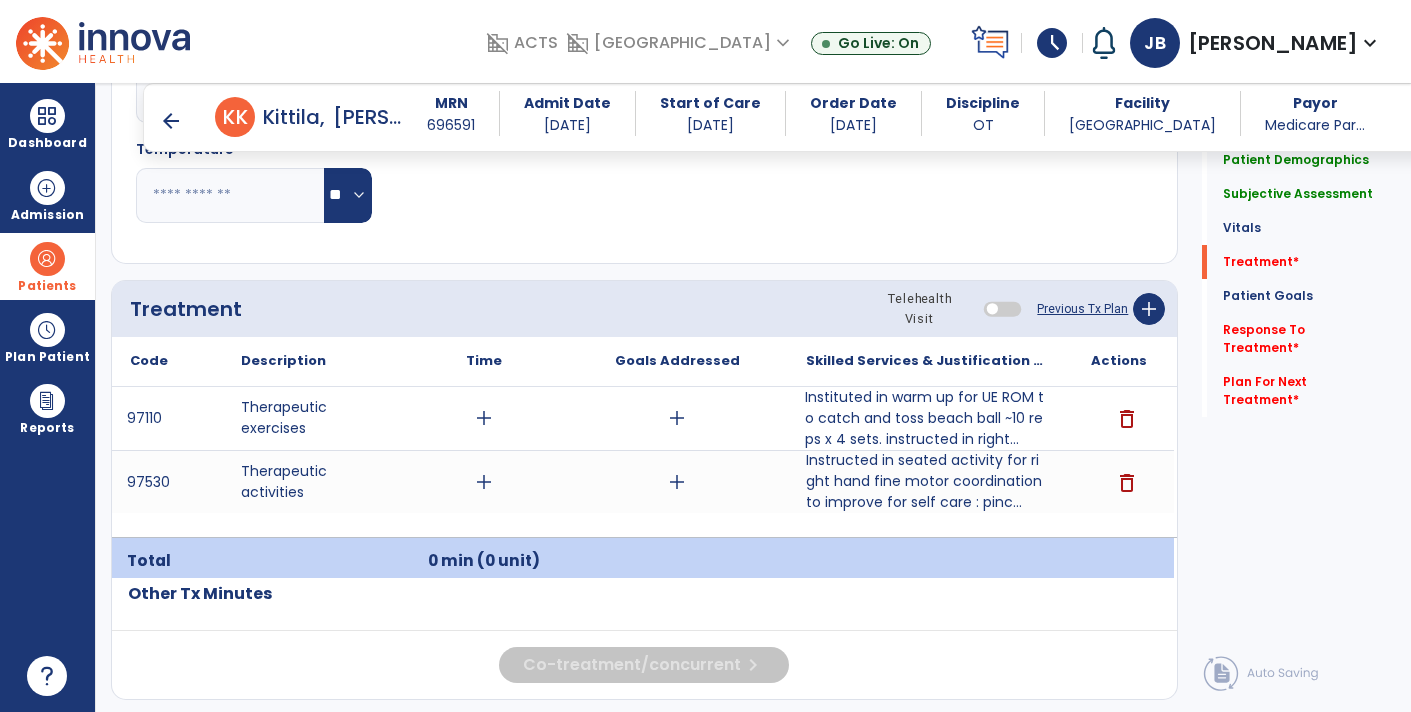 click on "add" at bounding box center [484, 482] 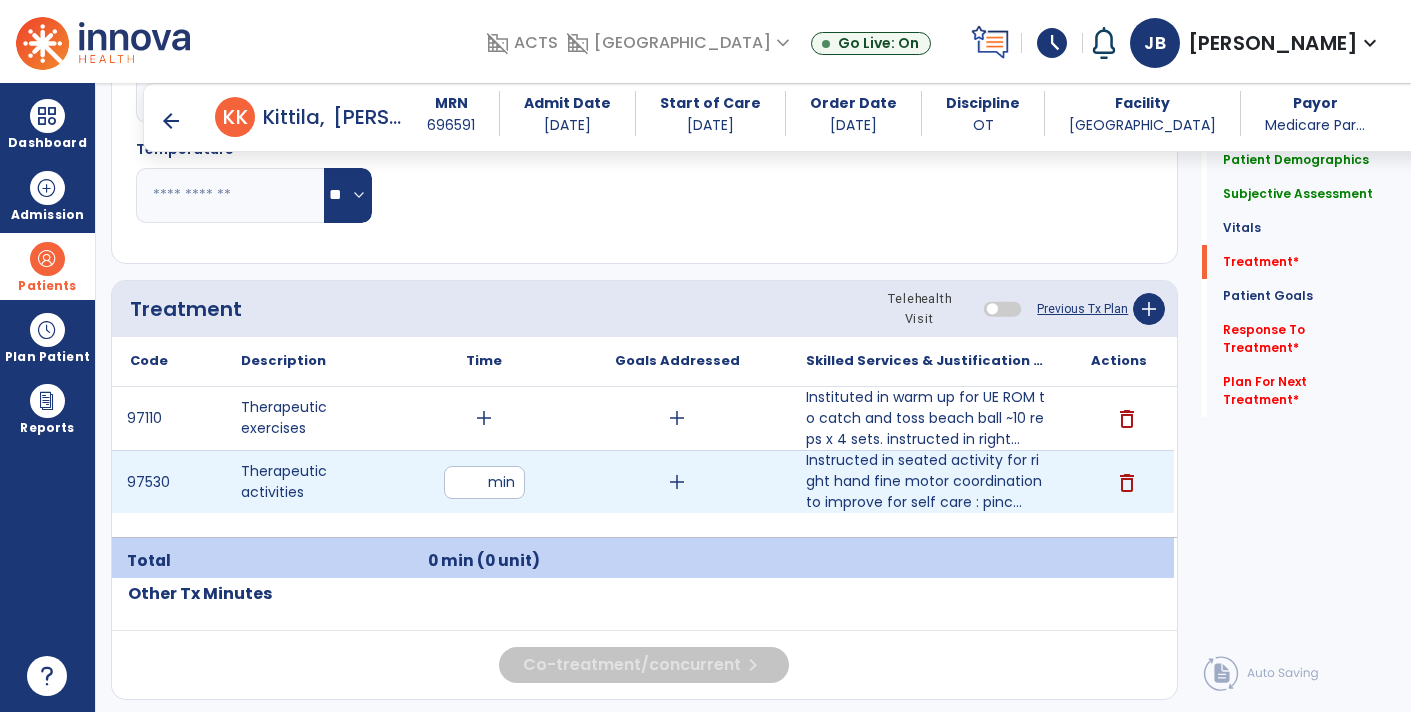 type on "**" 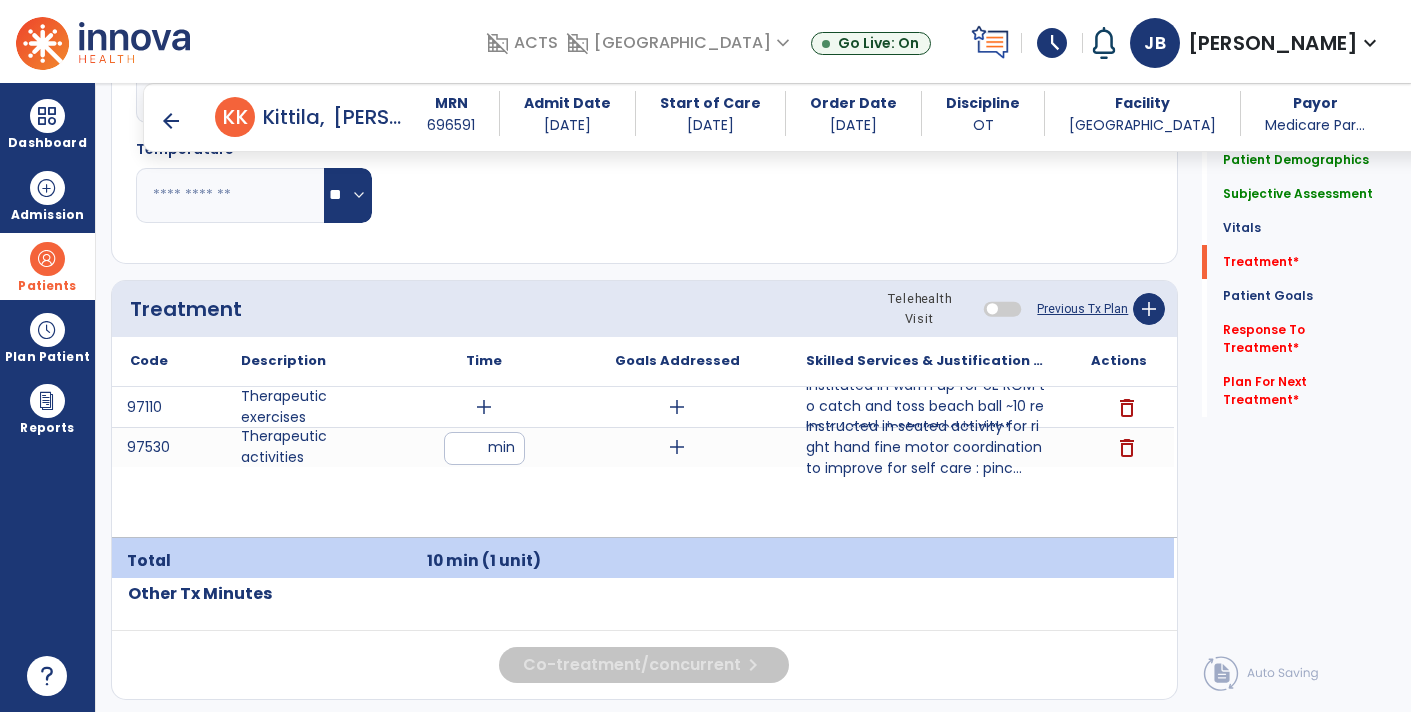 click on "add" at bounding box center (484, 407) 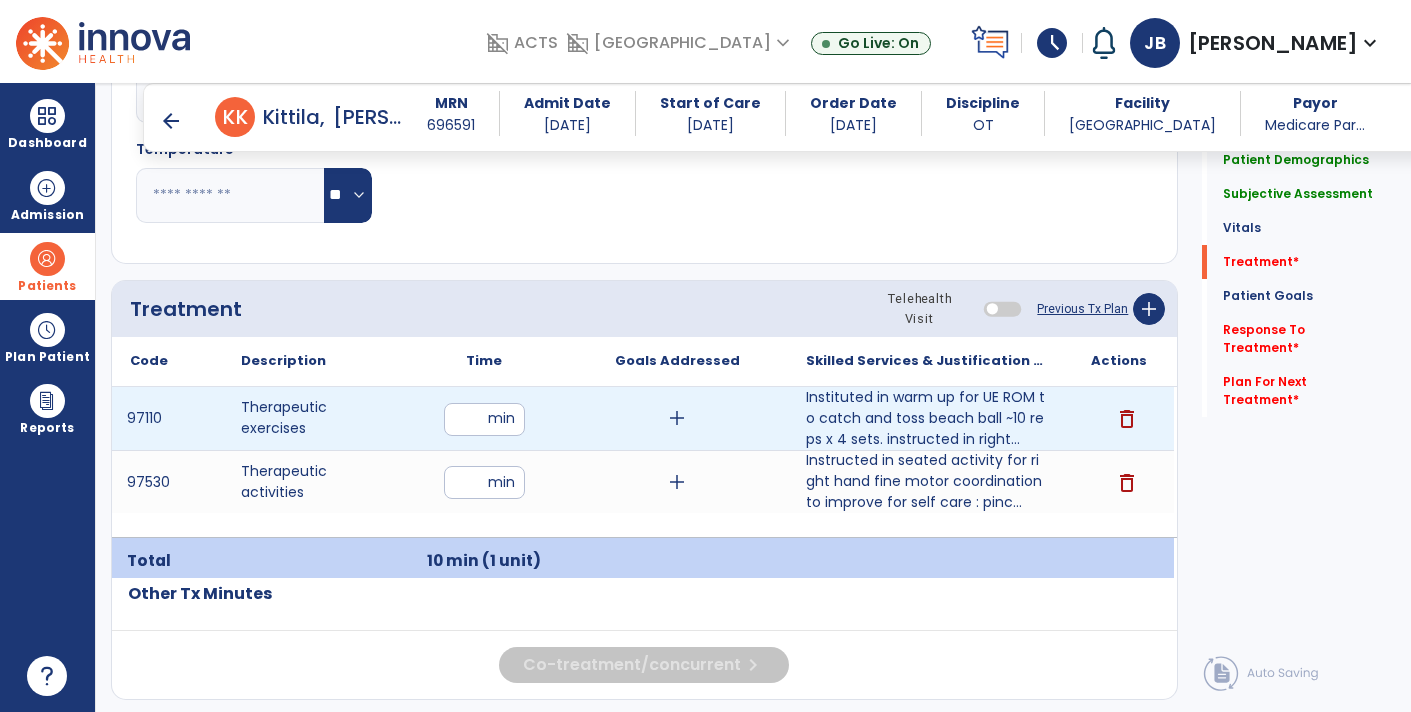 type on "**" 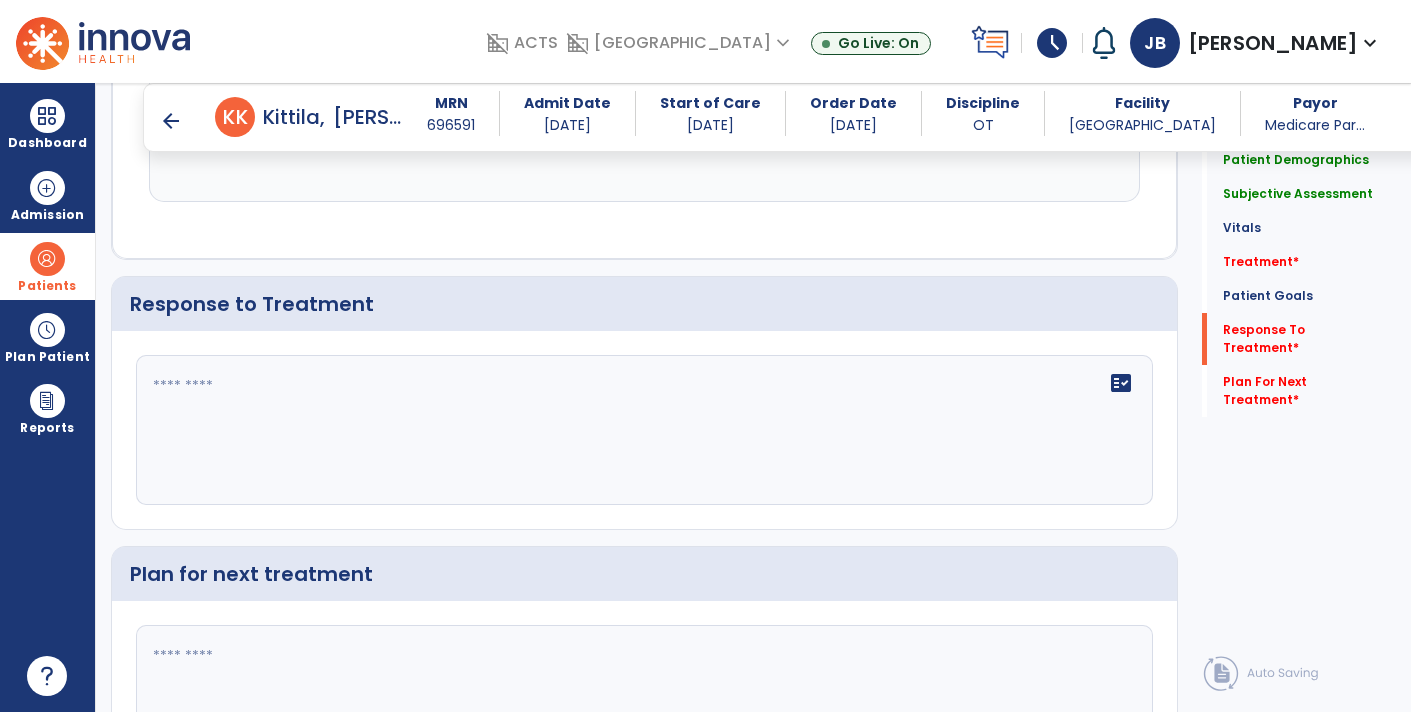 scroll, scrollTop: 2482, scrollLeft: 0, axis: vertical 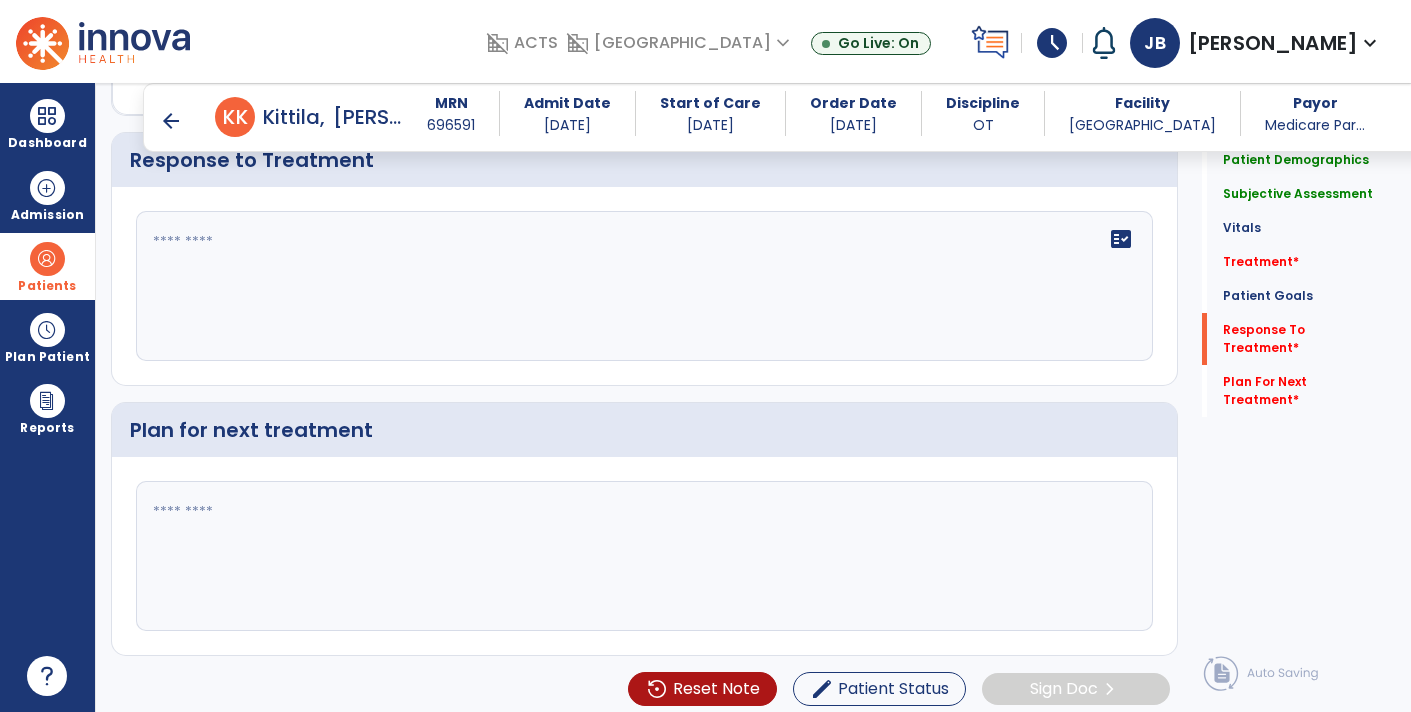 click on "fact_check" 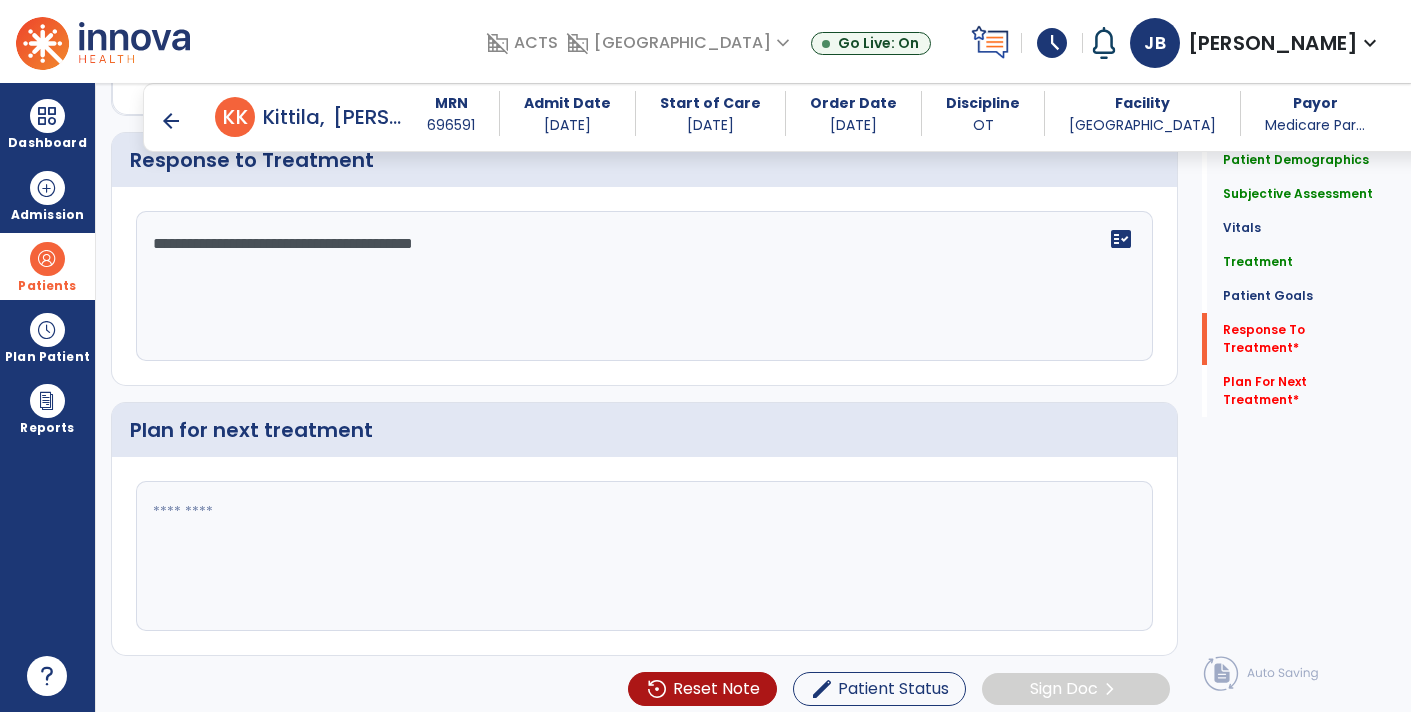 click on "**********" 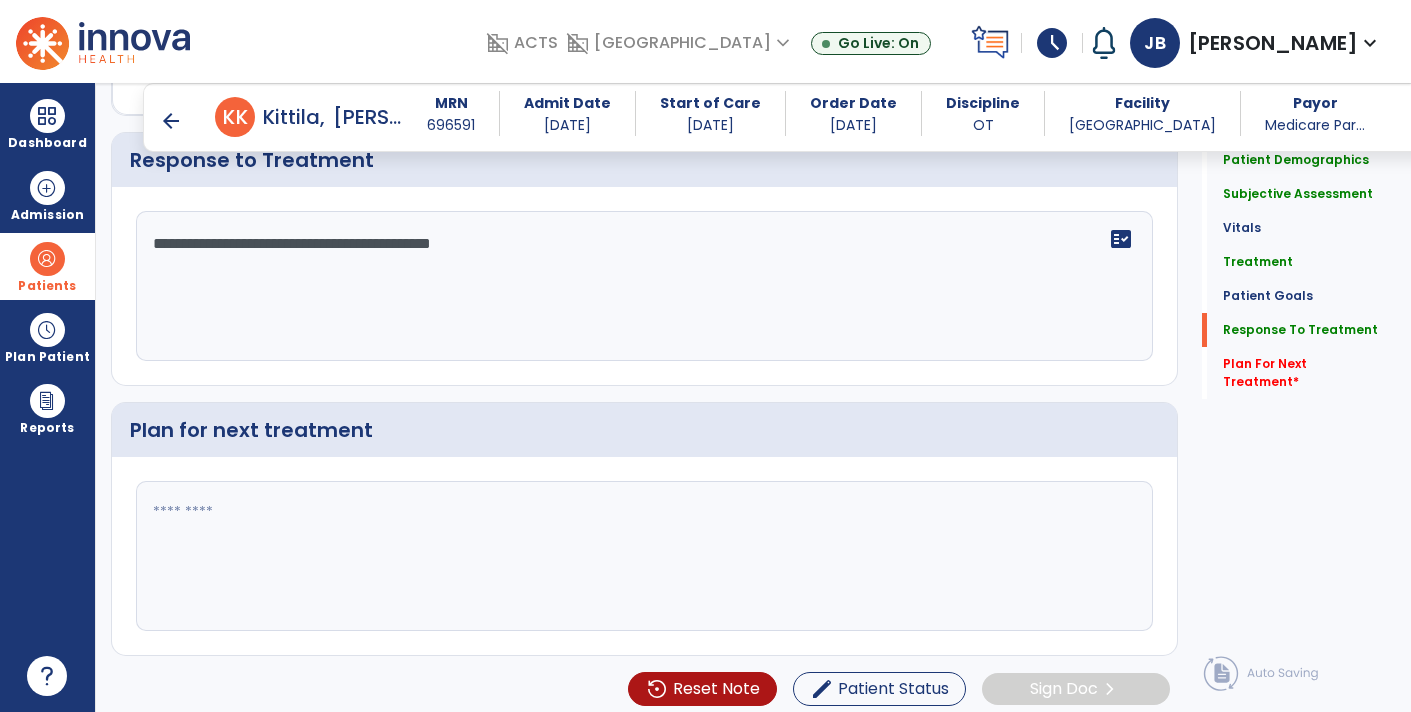 click on "**********" 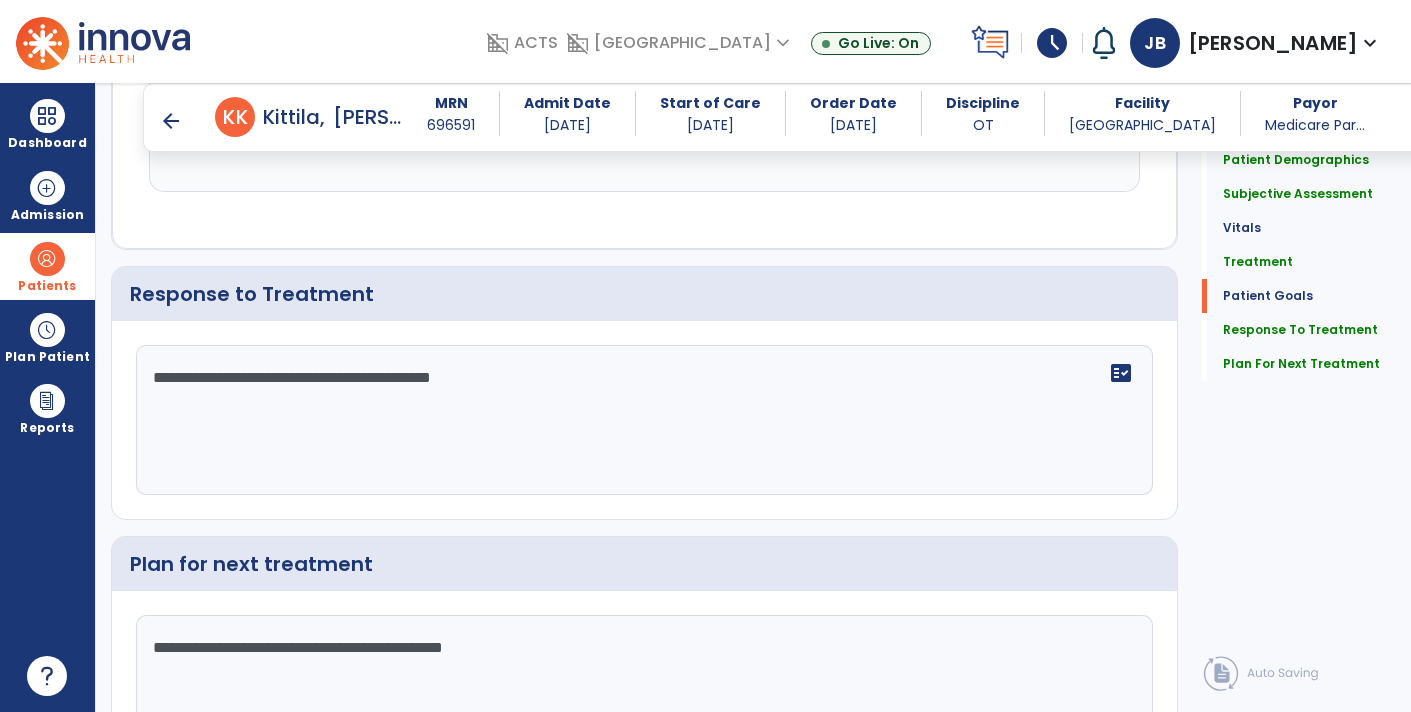 scroll, scrollTop: 2482, scrollLeft: 0, axis: vertical 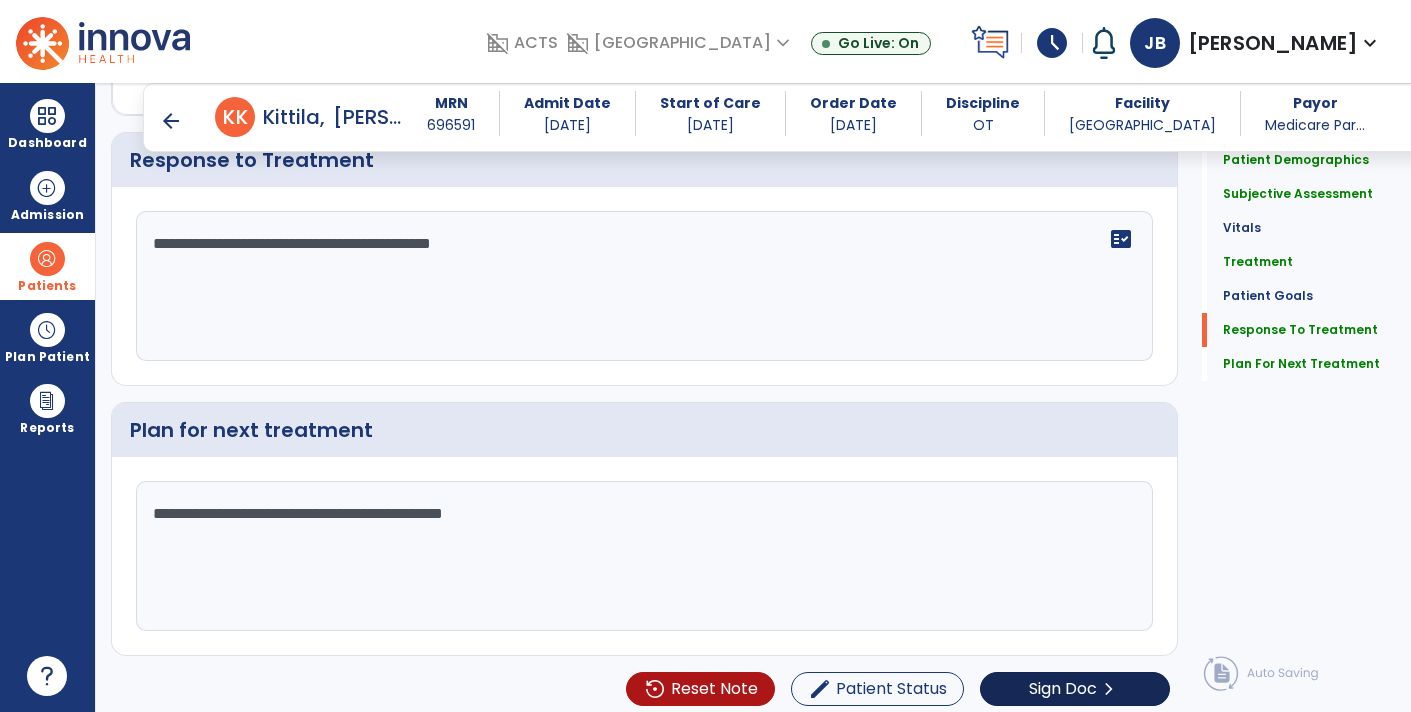 type on "**********" 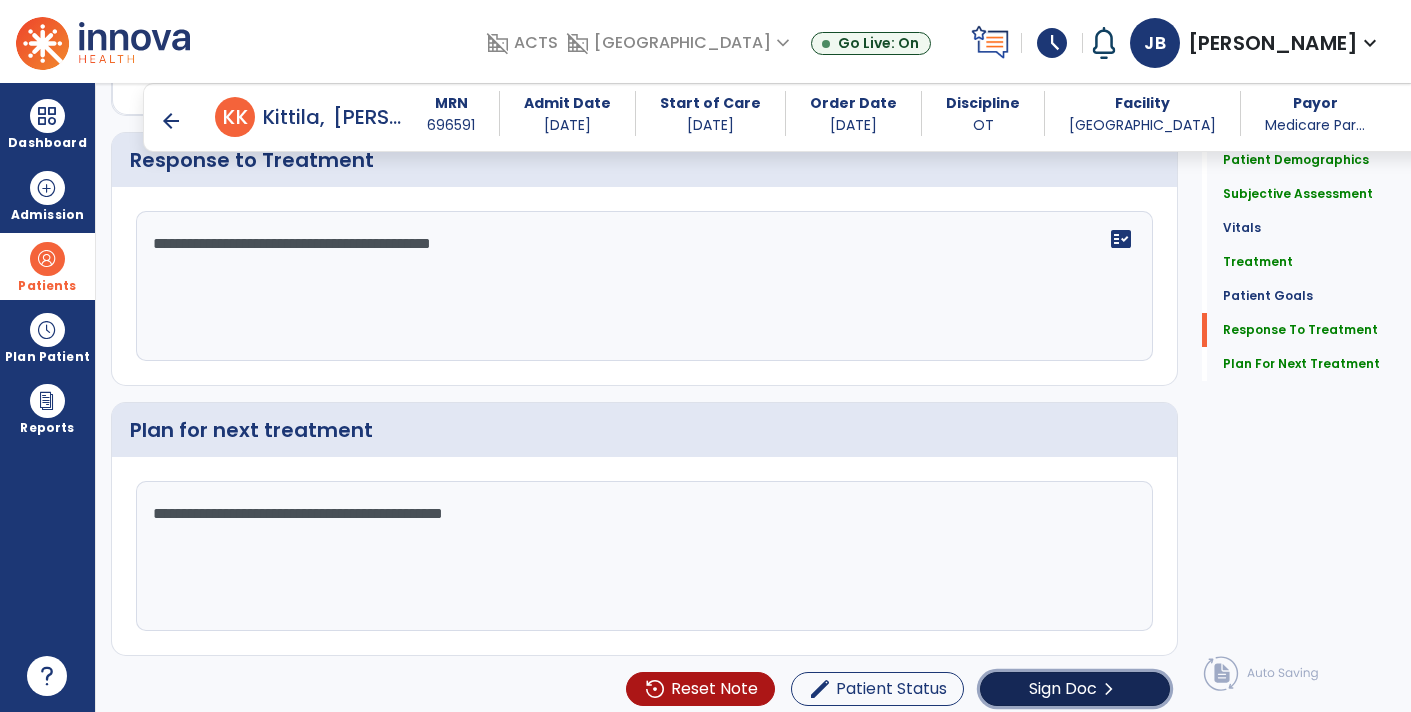 click on "Sign Doc  chevron_right" 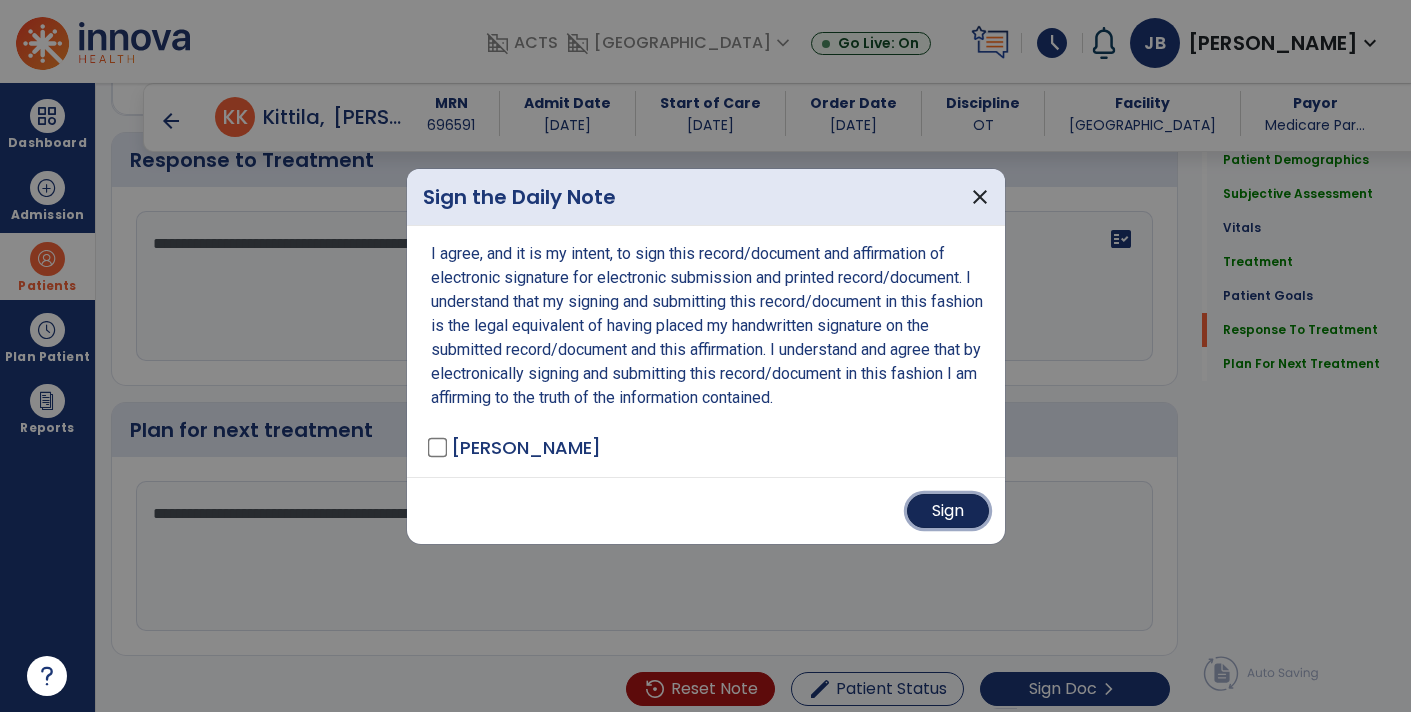 click on "Sign" at bounding box center (948, 511) 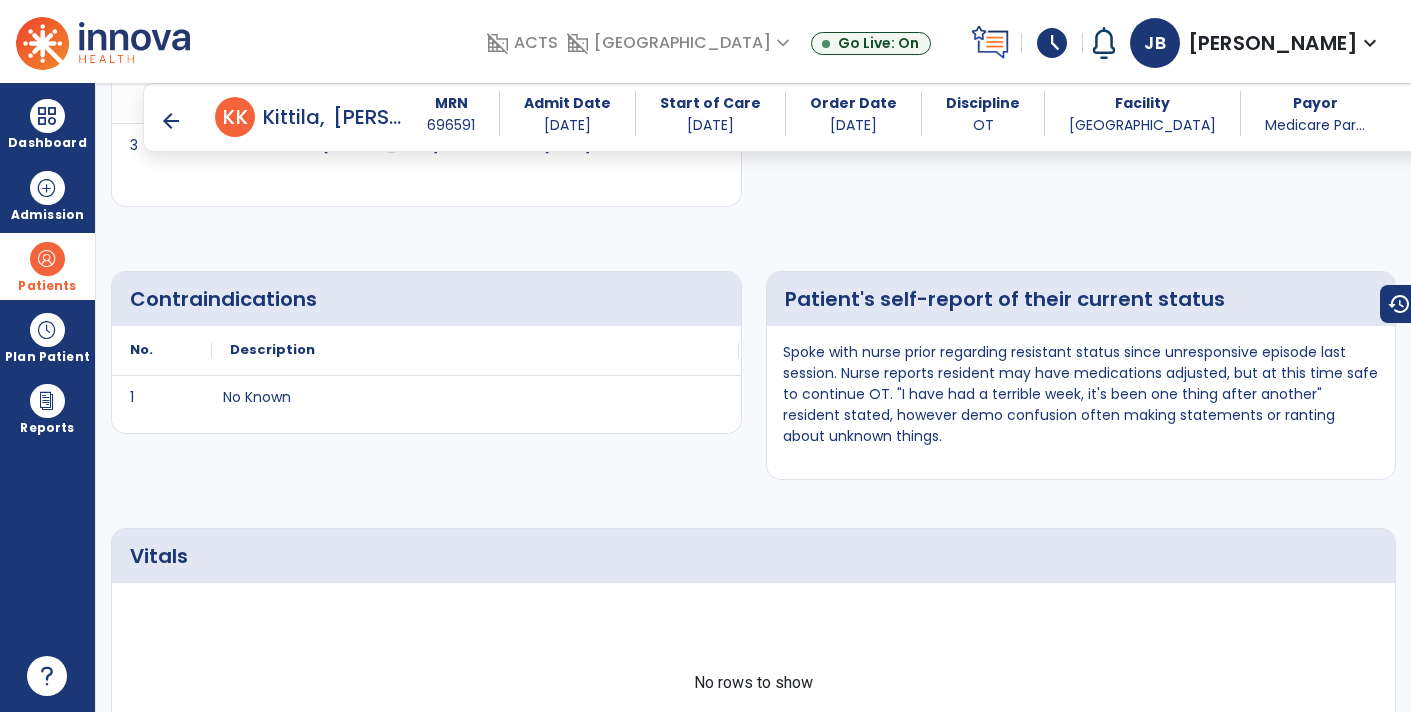 scroll, scrollTop: 828, scrollLeft: 0, axis: vertical 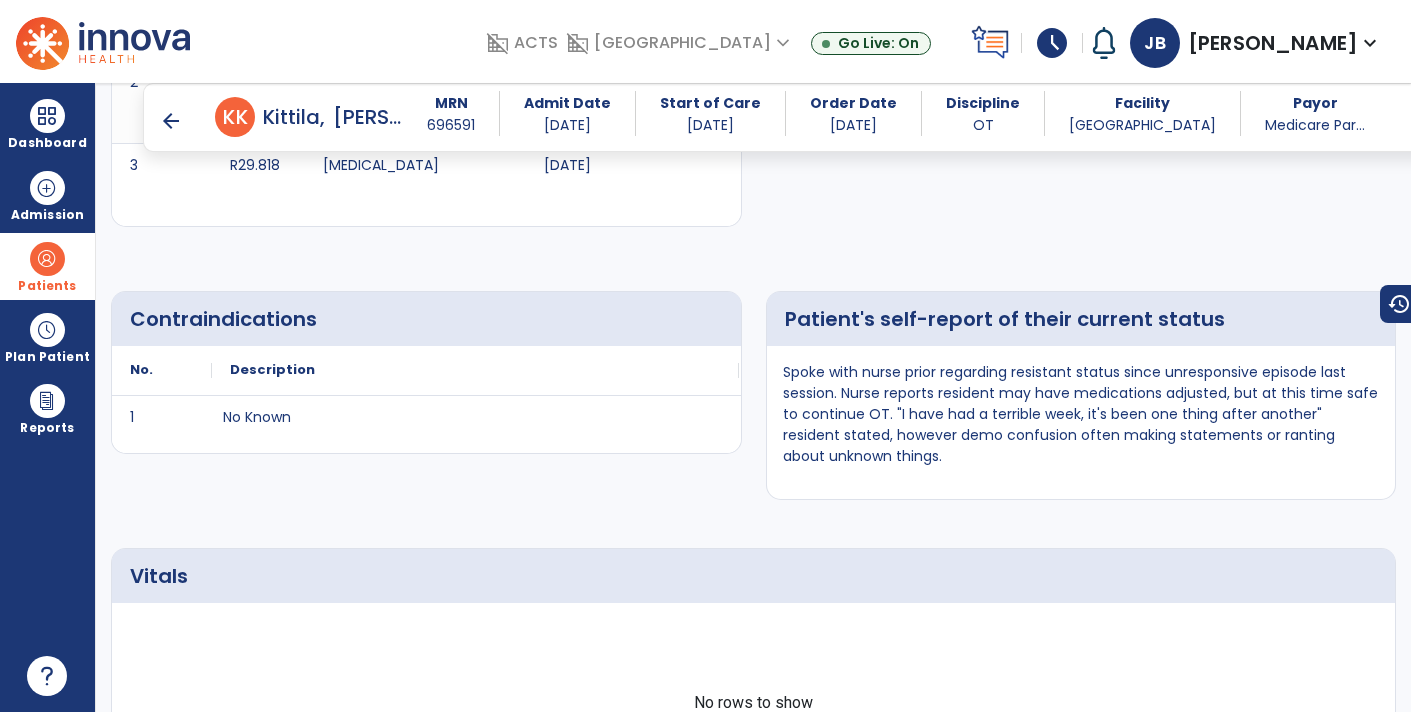 click on "Patients" at bounding box center (47, 286) 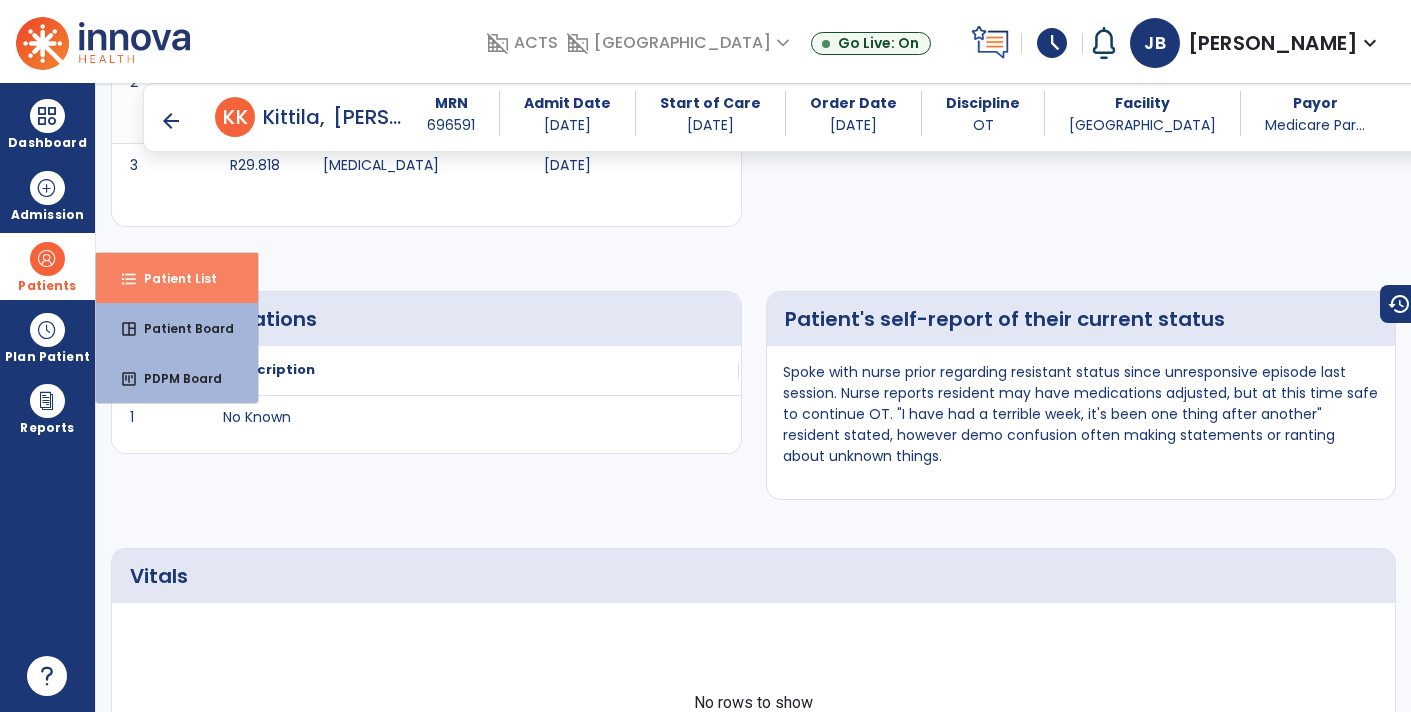 click on "format_list_bulleted  Patient List" at bounding box center [177, 278] 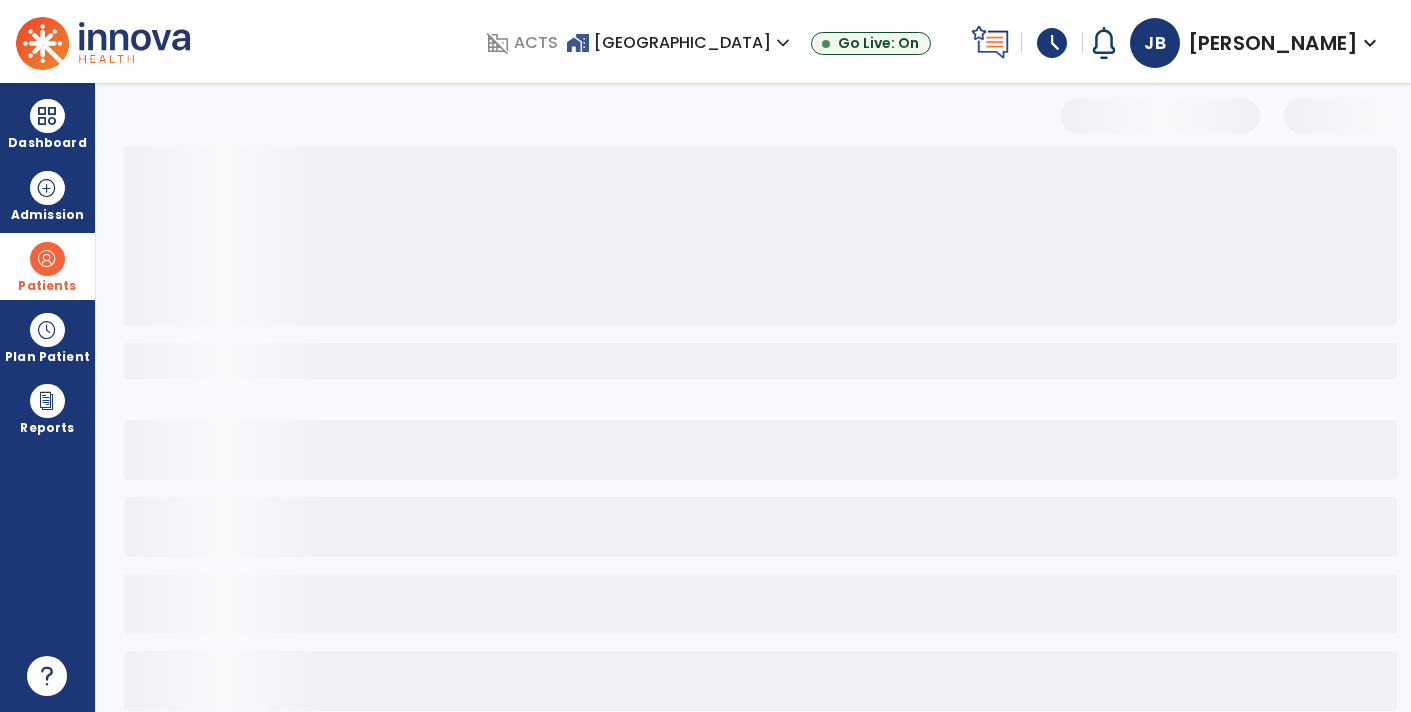 scroll, scrollTop: 30, scrollLeft: 0, axis: vertical 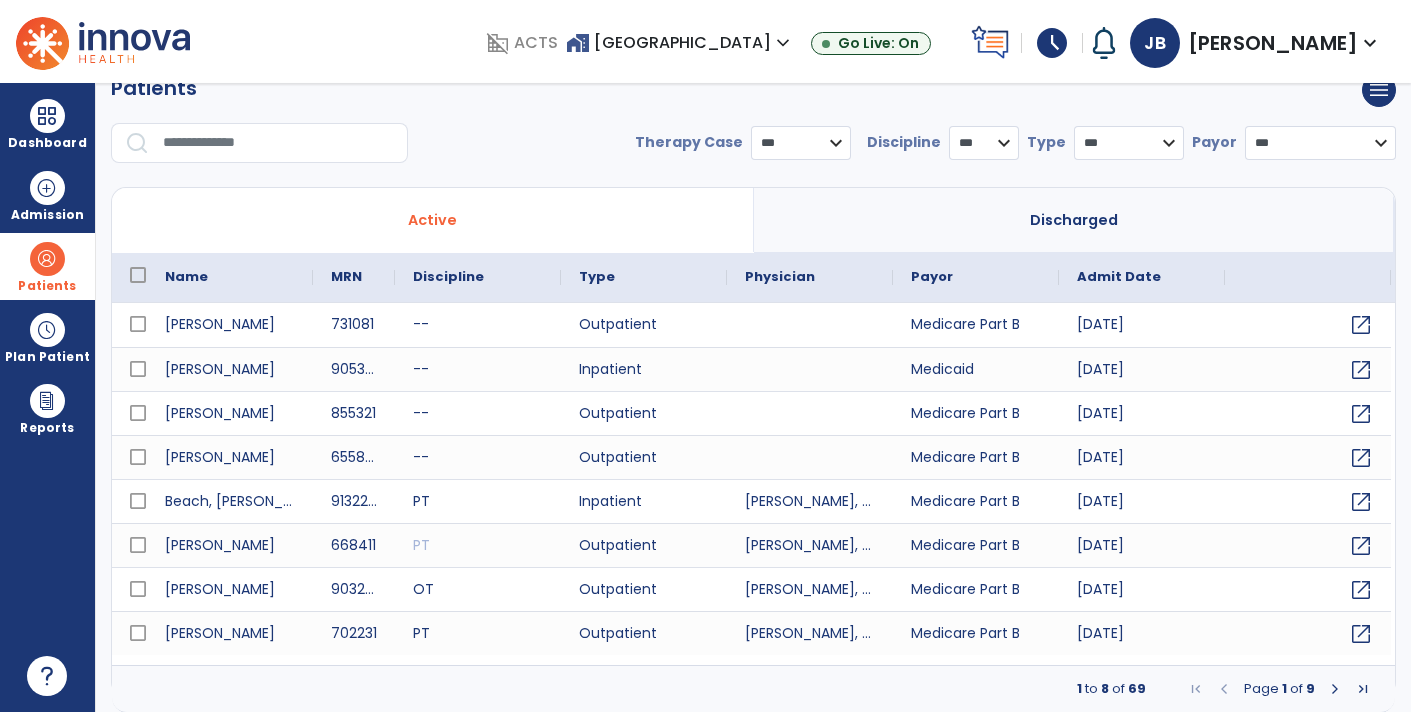 click at bounding box center [278, 143] 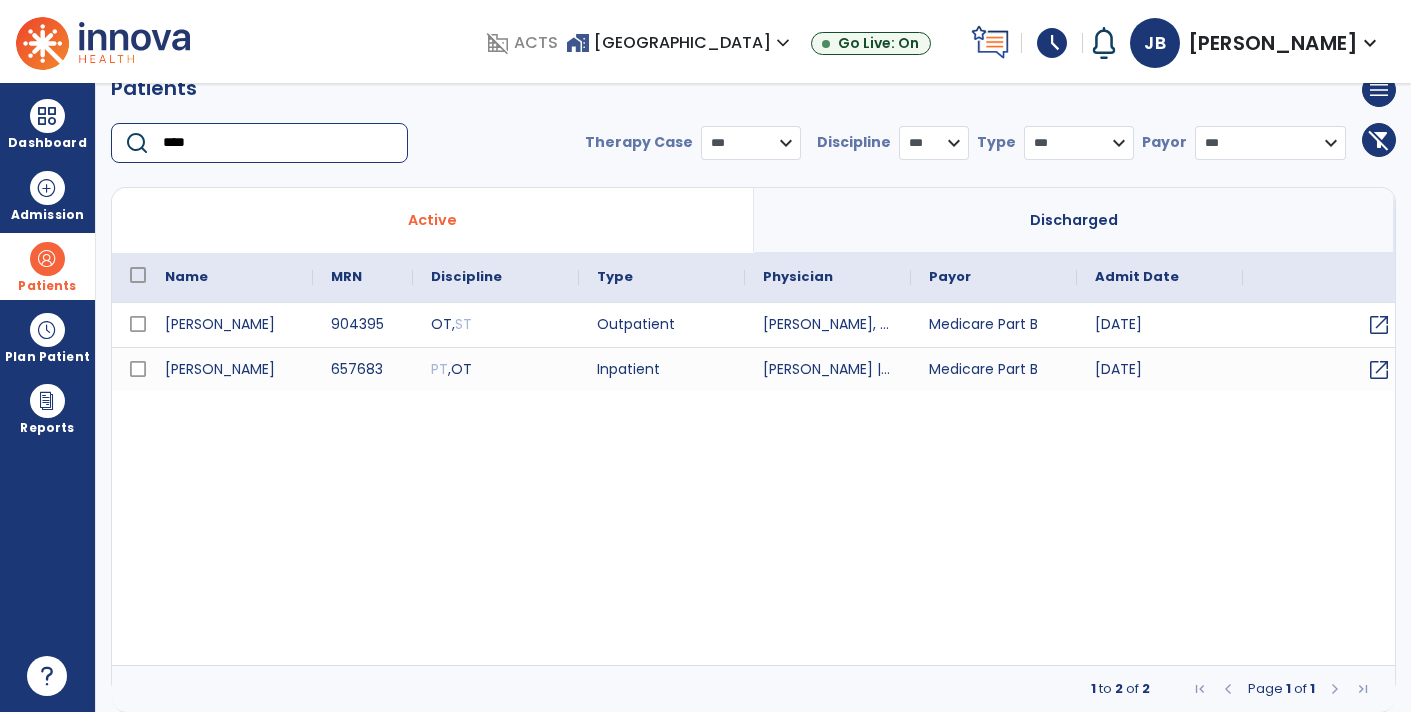 type on "****" 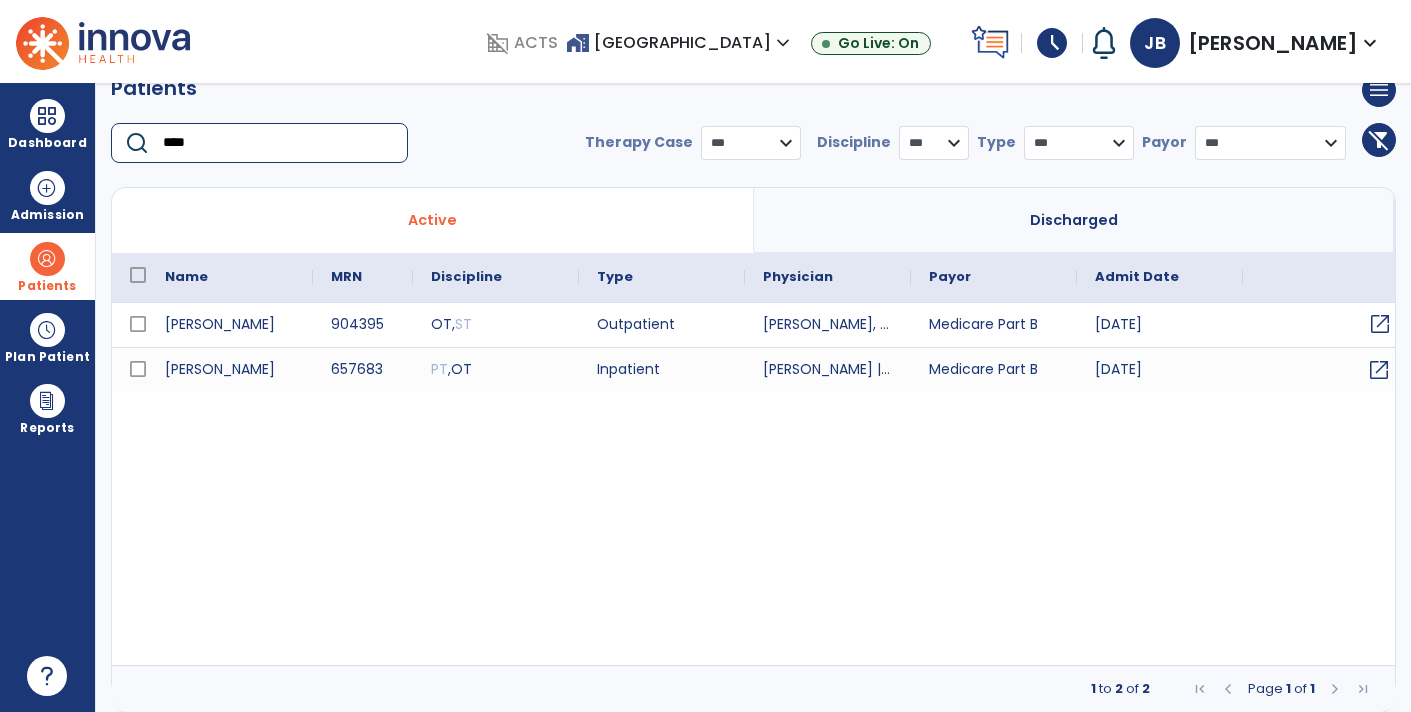 click on "open_in_new" at bounding box center [1380, 324] 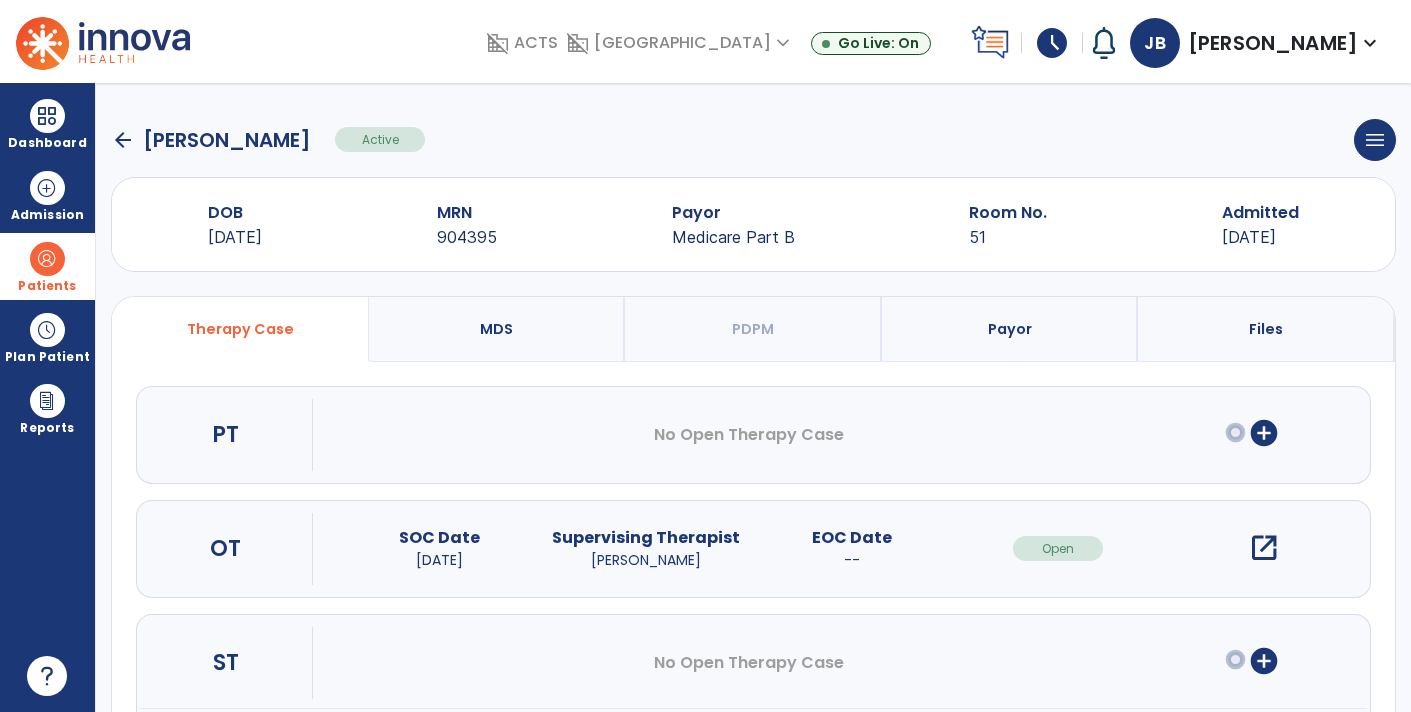 scroll, scrollTop: 89, scrollLeft: 0, axis: vertical 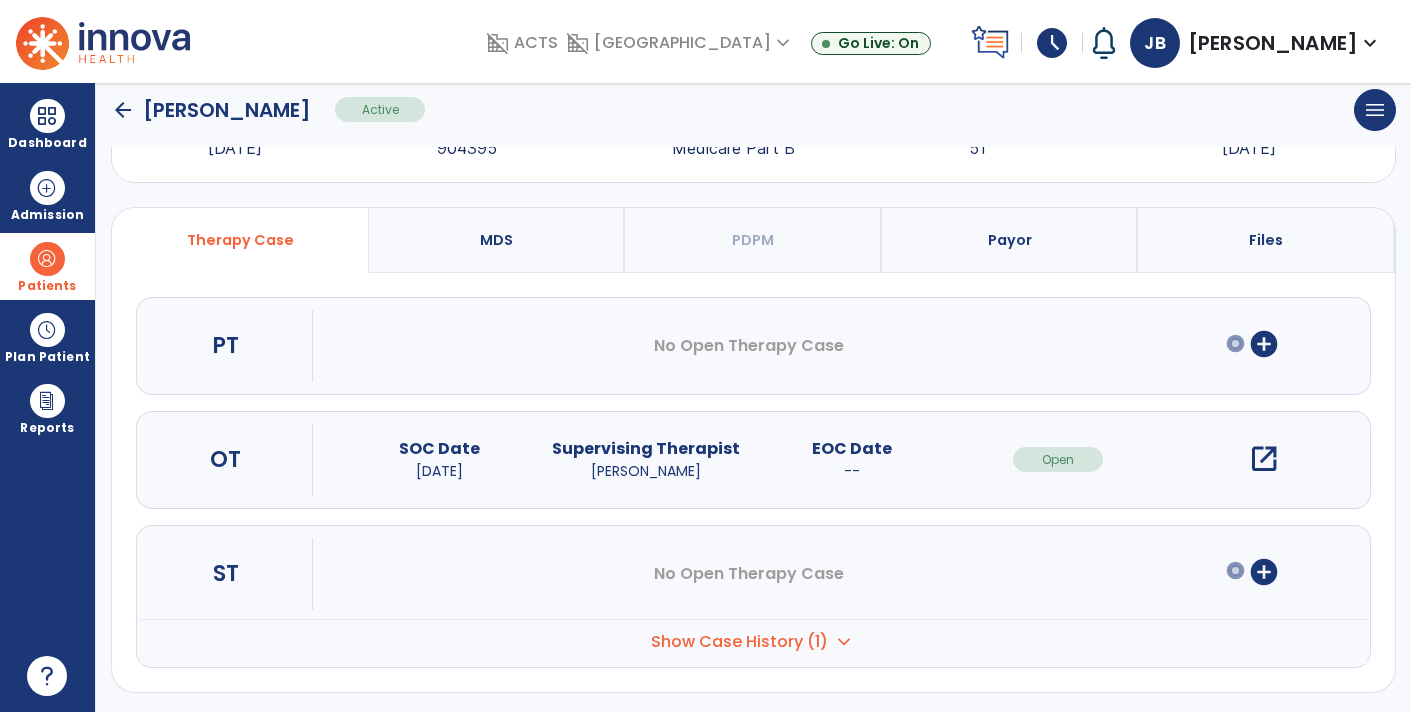 click on "open_in_new" at bounding box center (1264, 459) 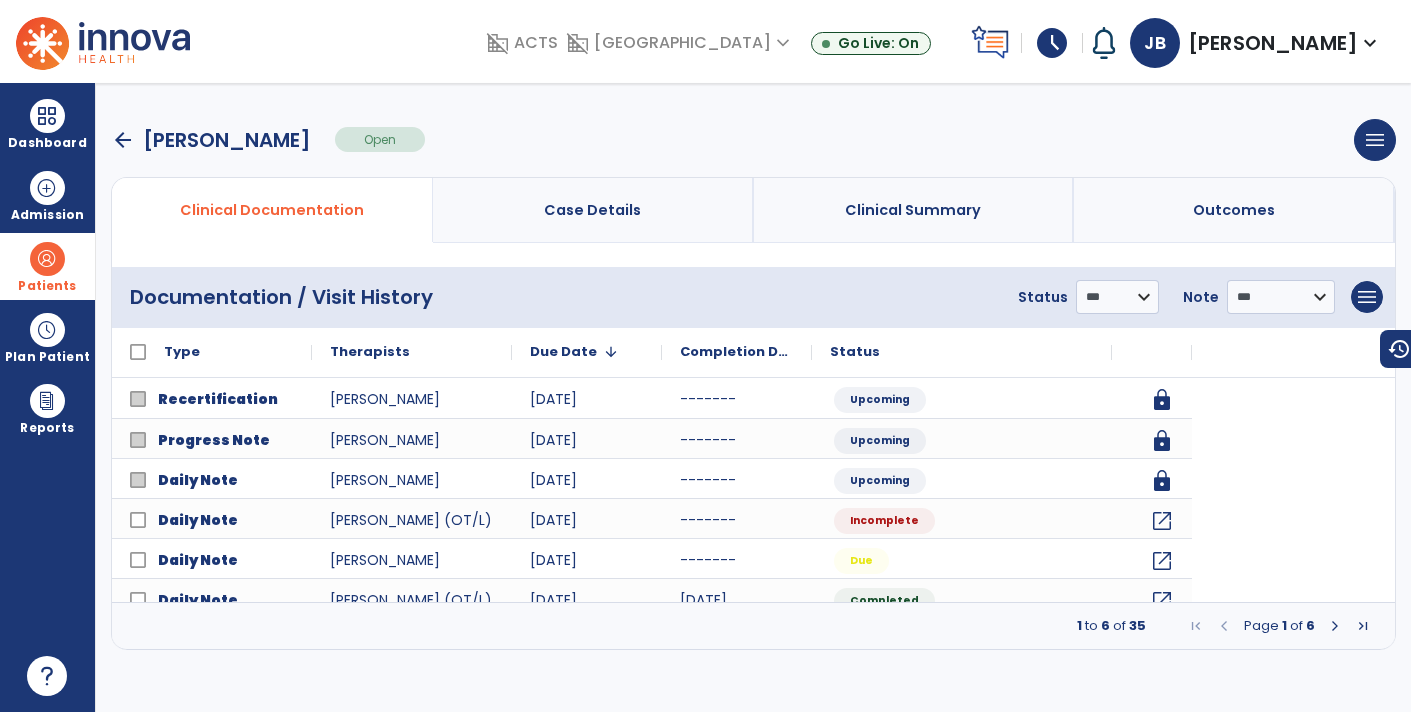 scroll, scrollTop: 0, scrollLeft: 0, axis: both 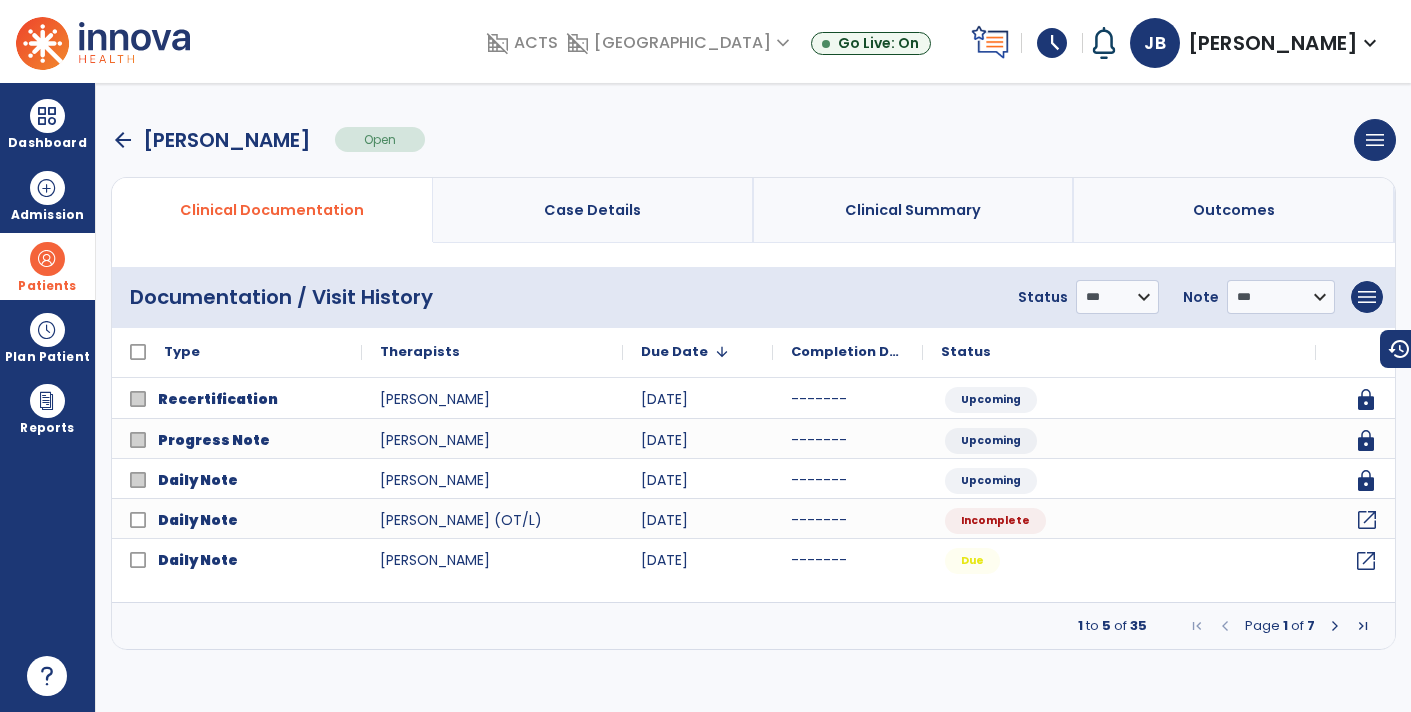 click on "open_in_new" 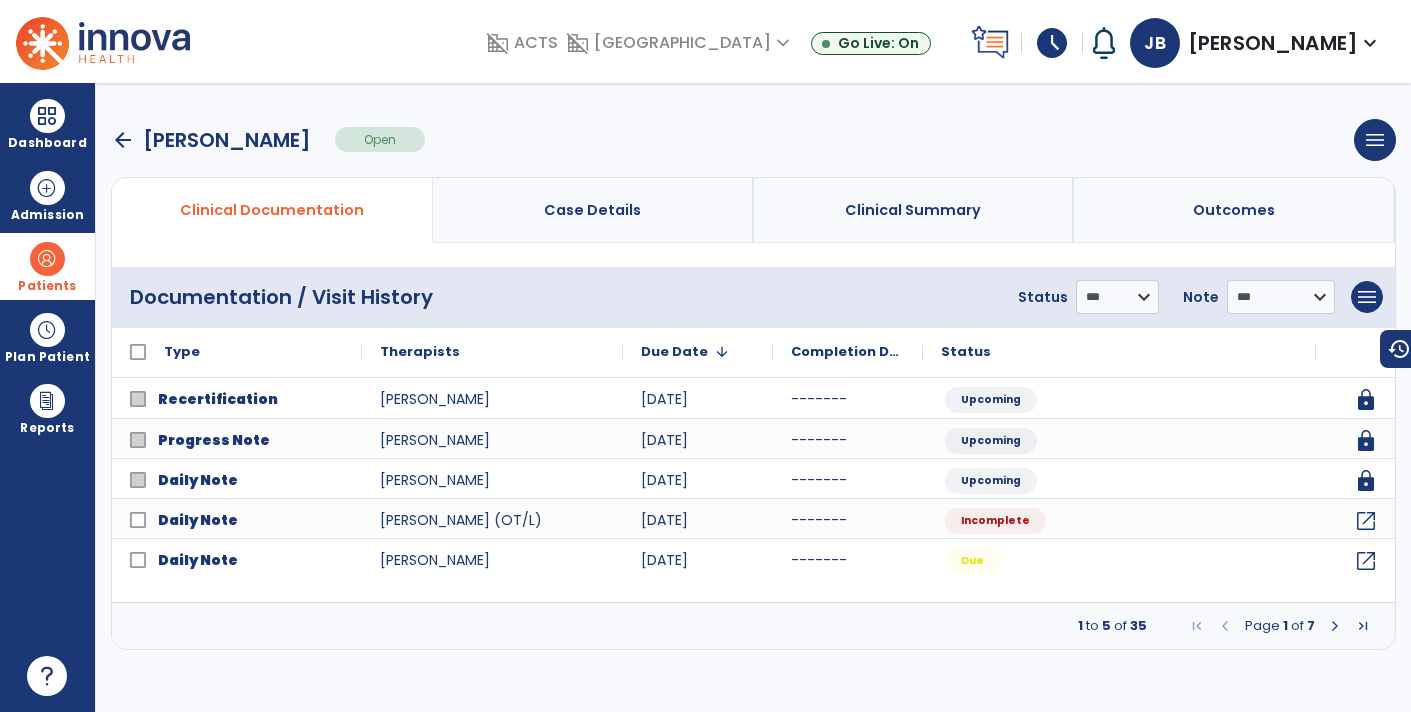 select on "*" 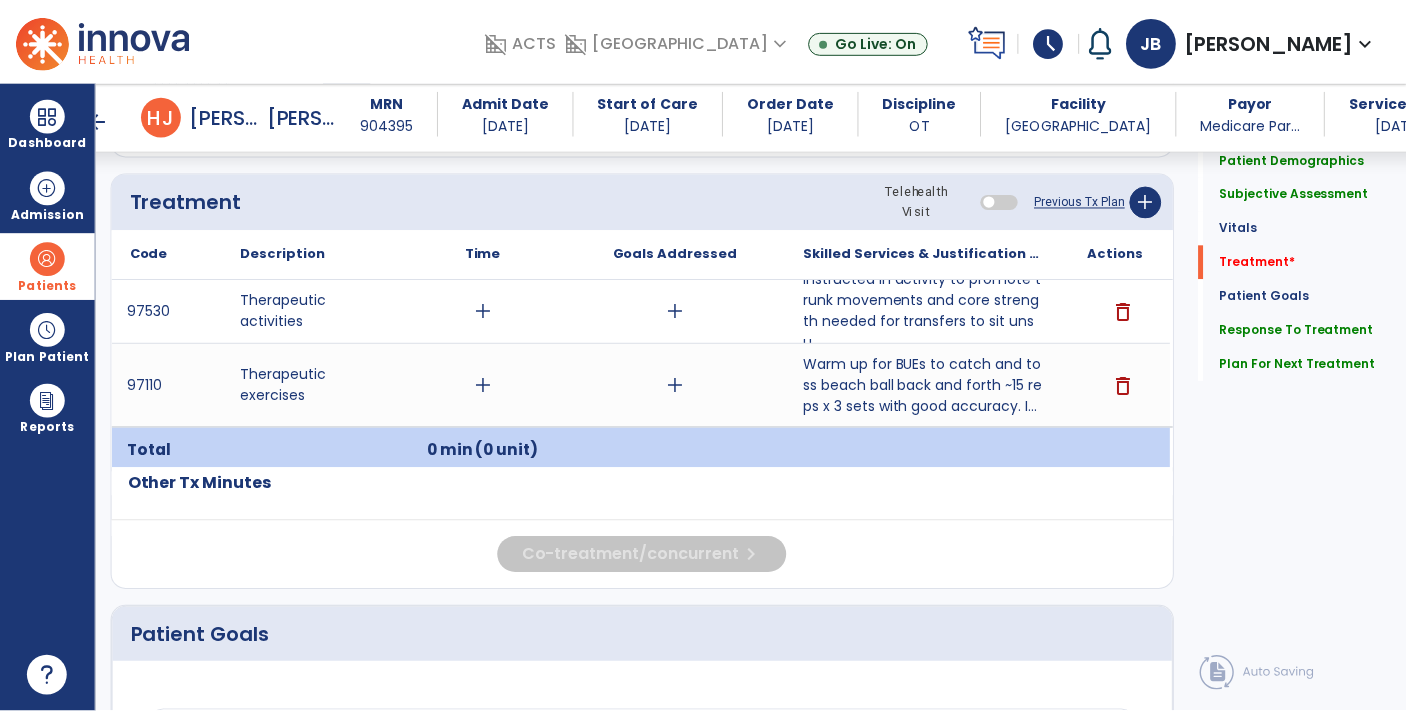 scroll, scrollTop: 1153, scrollLeft: 0, axis: vertical 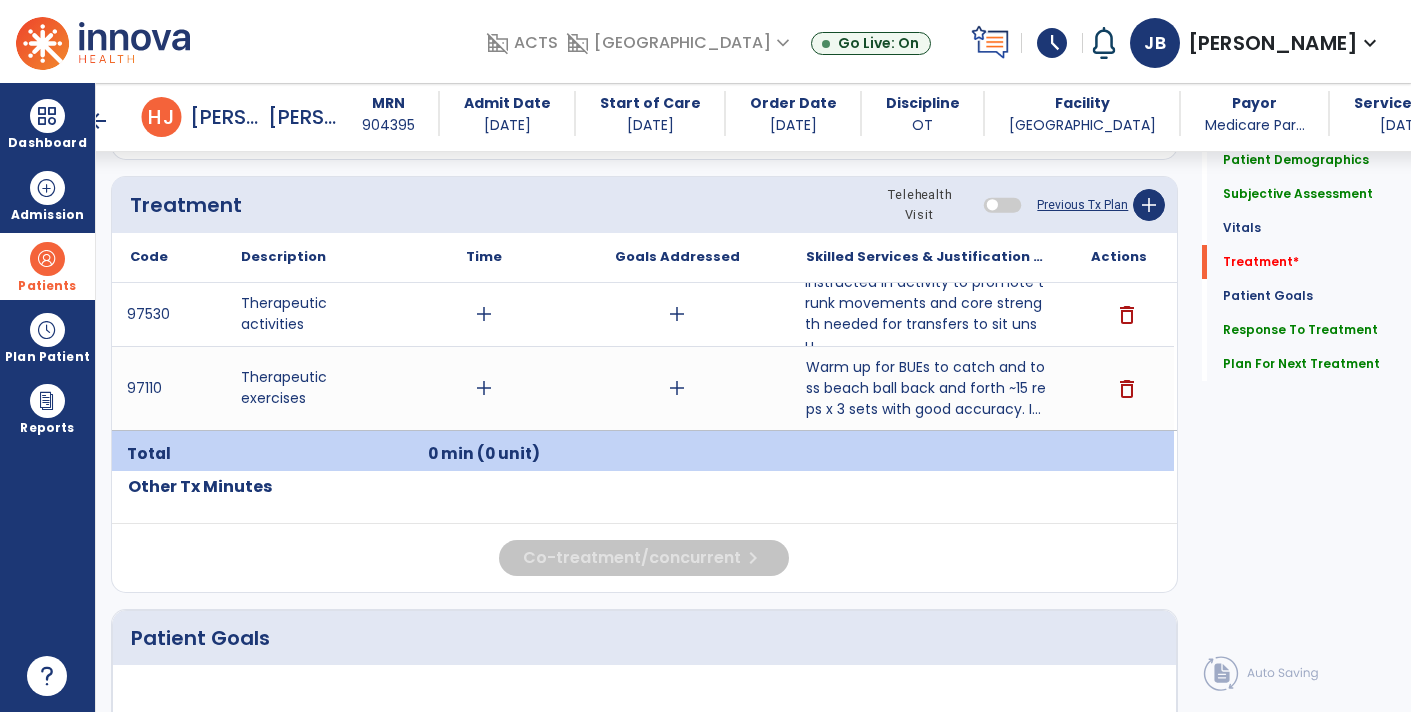 click on "Instructed in activity to promote trunk movements and core strength needed for transfers to sit unsu..." at bounding box center [926, 314] 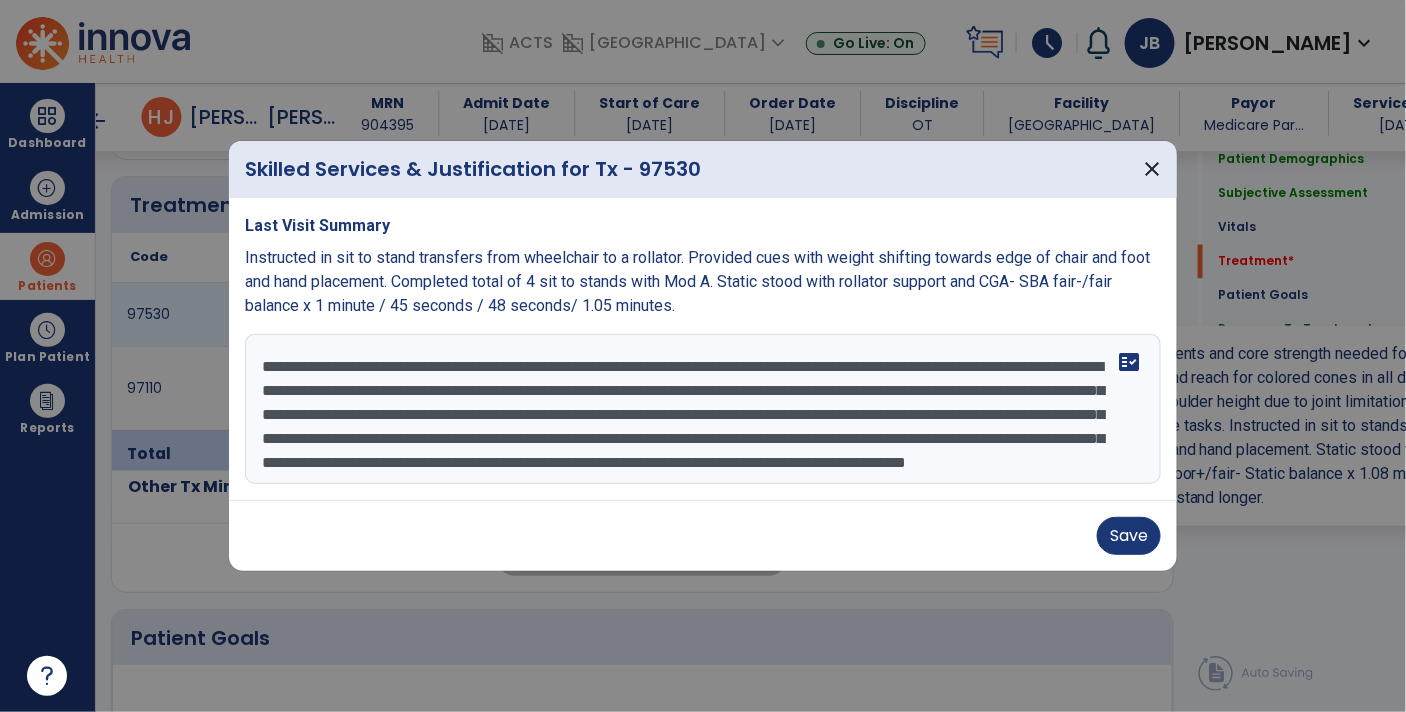scroll, scrollTop: 1153, scrollLeft: 0, axis: vertical 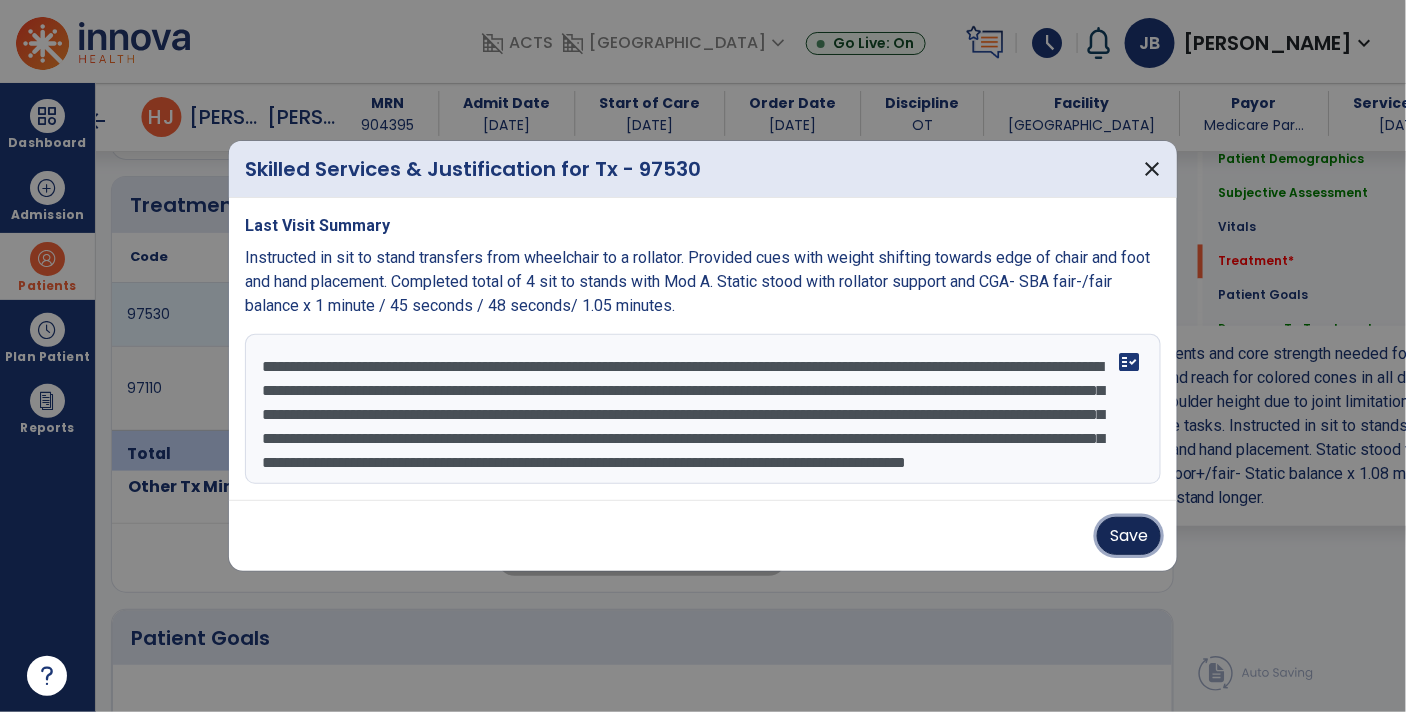 click on "Save" at bounding box center (1129, 536) 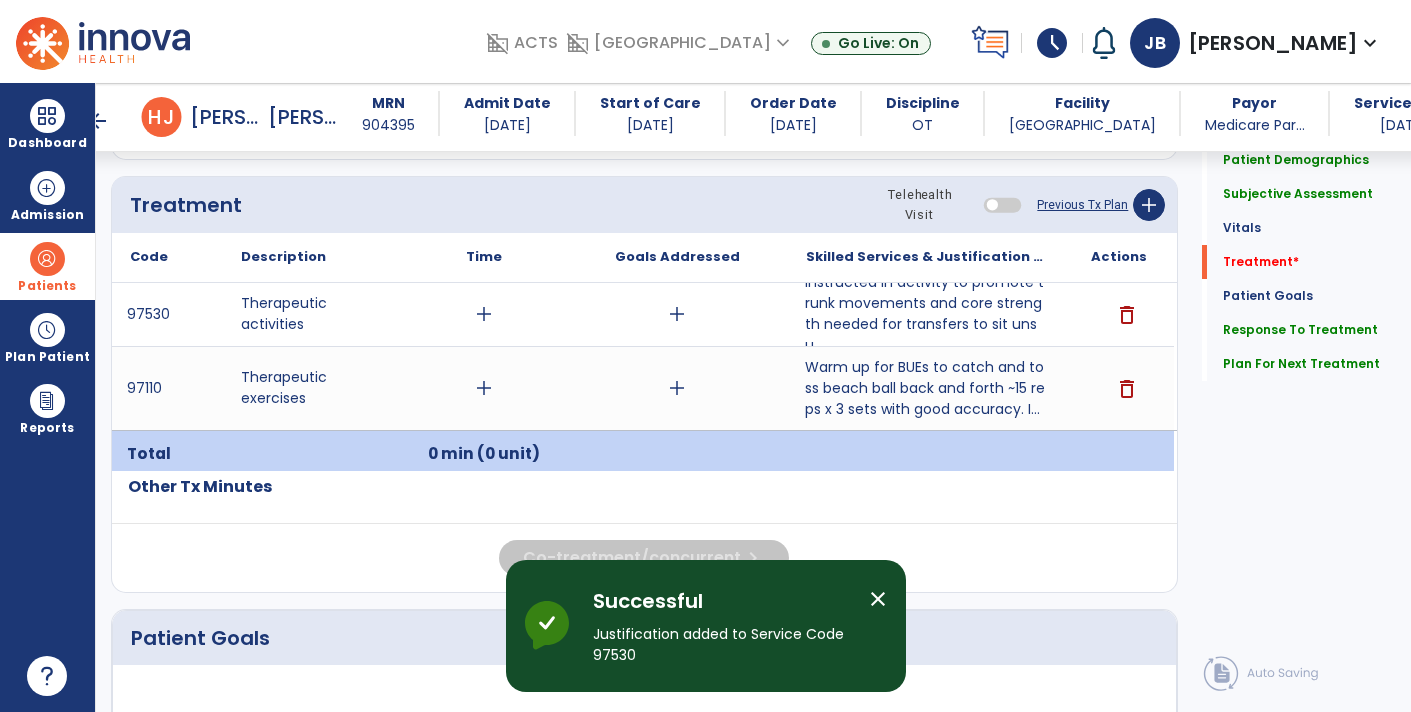 click on "Warm up for BUEs to catch and toss beach ball back and forth ~15 reps x 3 sets with good accuracy. I..." at bounding box center [926, 388] 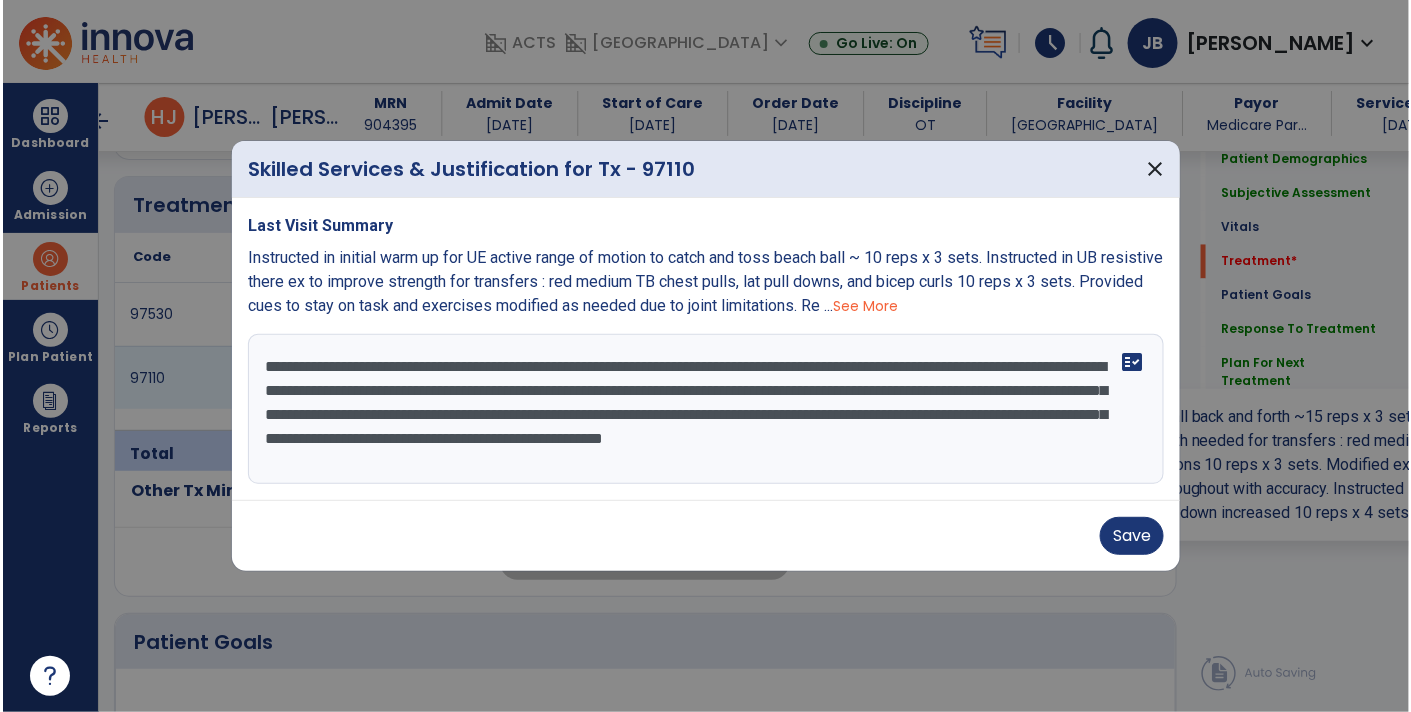 scroll, scrollTop: 1153, scrollLeft: 0, axis: vertical 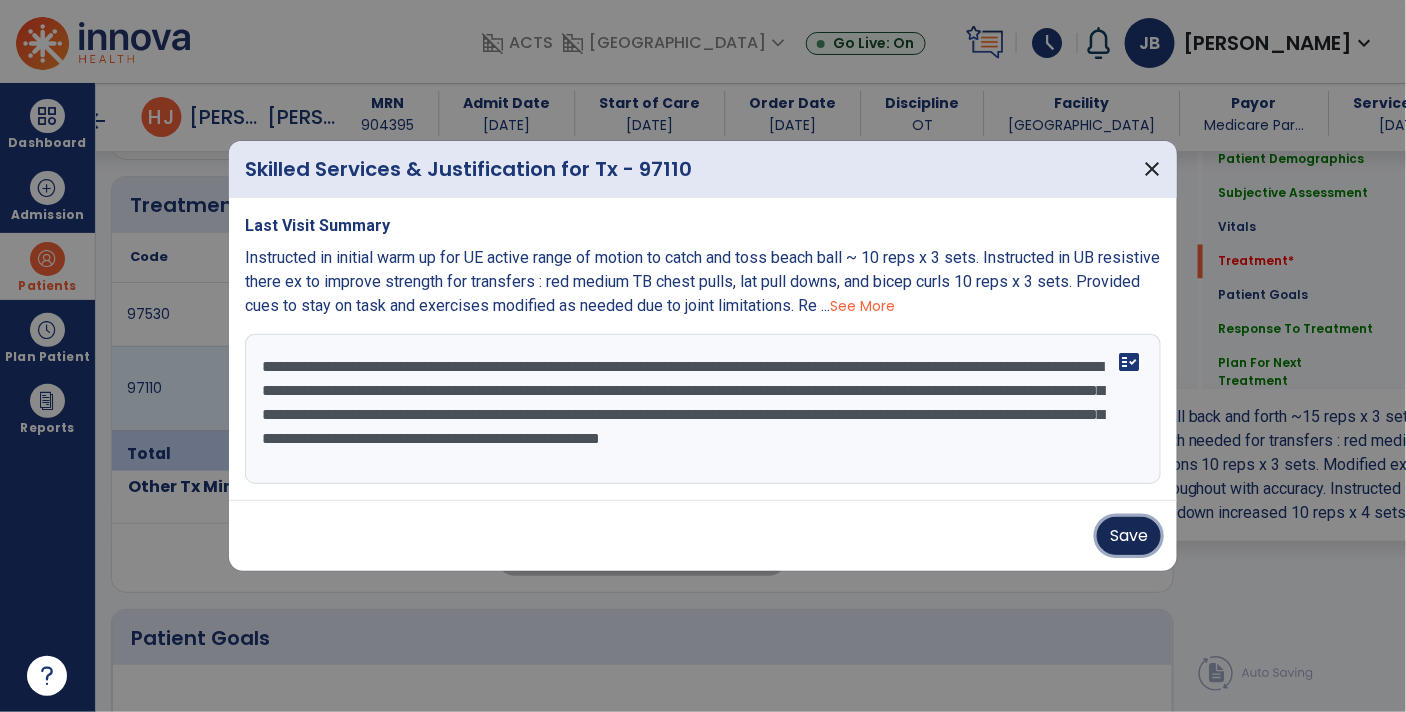 click on "Save" at bounding box center [1129, 536] 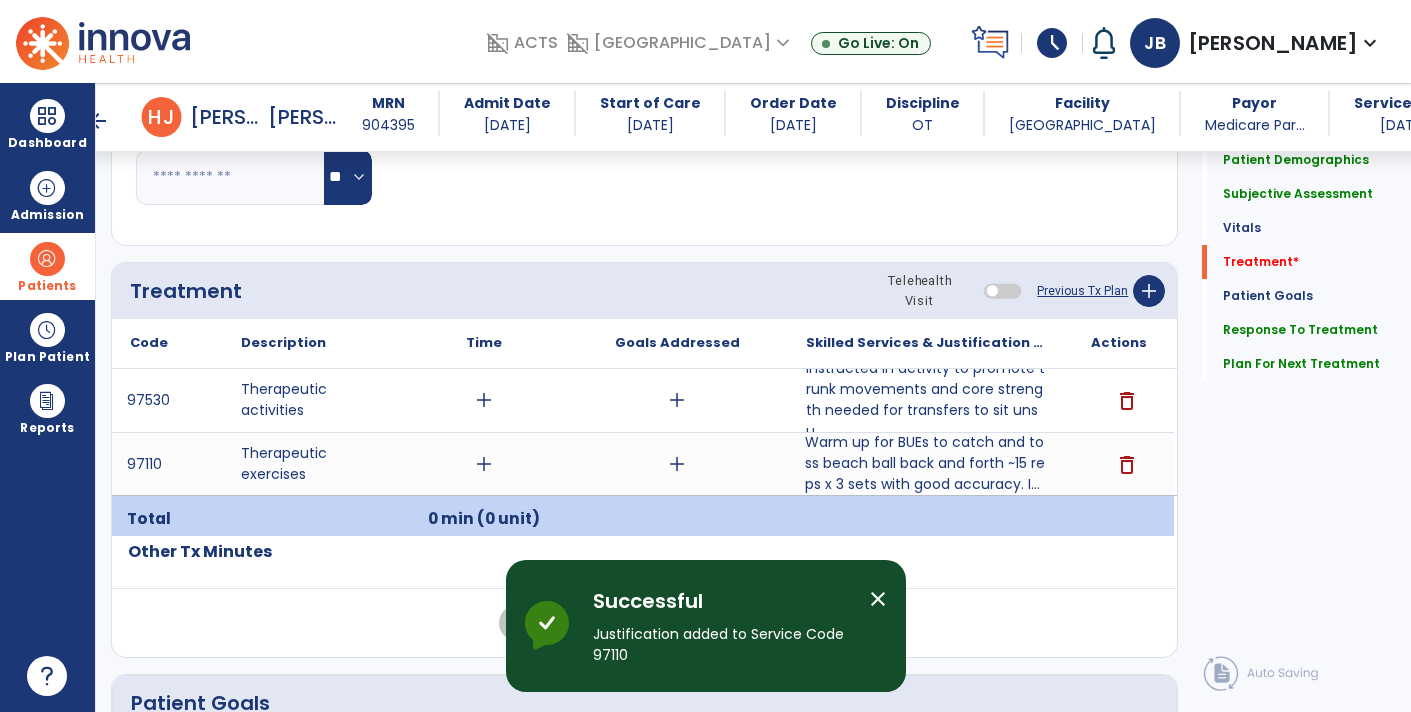 scroll, scrollTop: 1056, scrollLeft: 0, axis: vertical 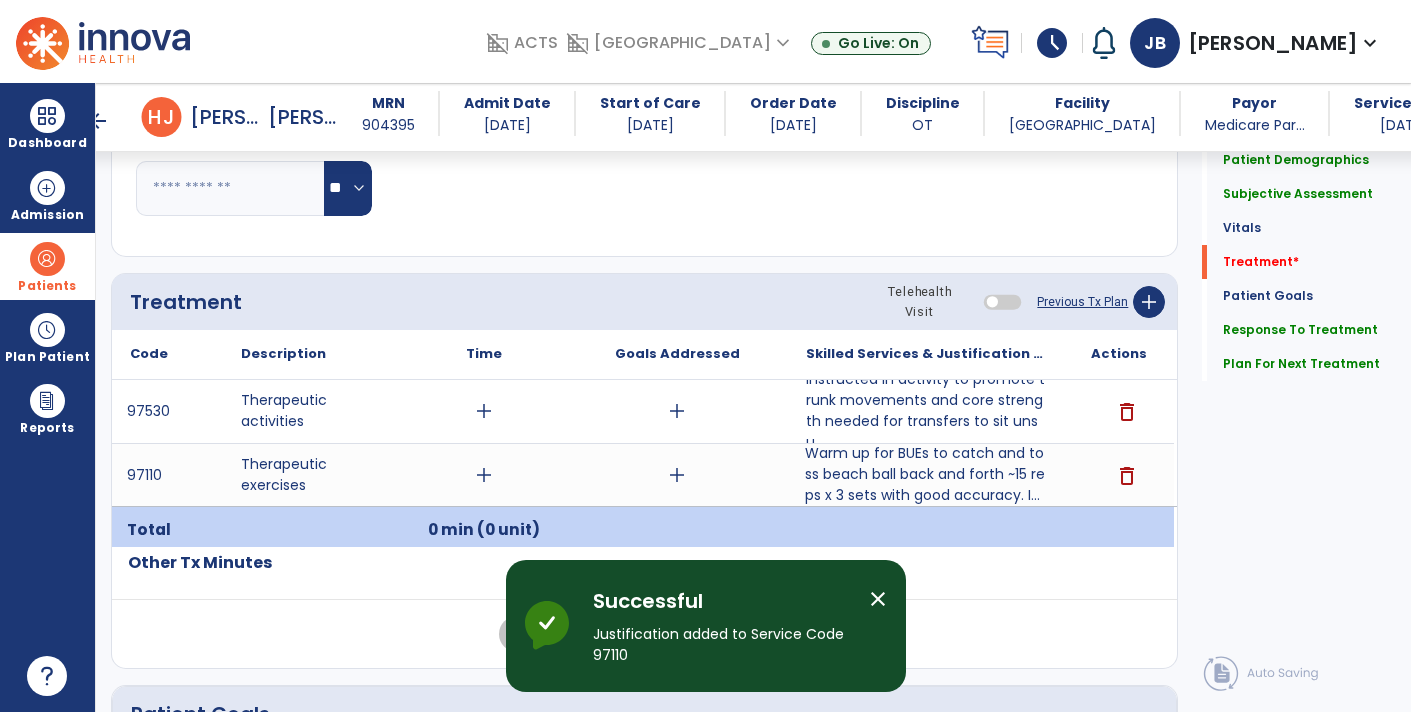 click on "add" at bounding box center (484, 411) 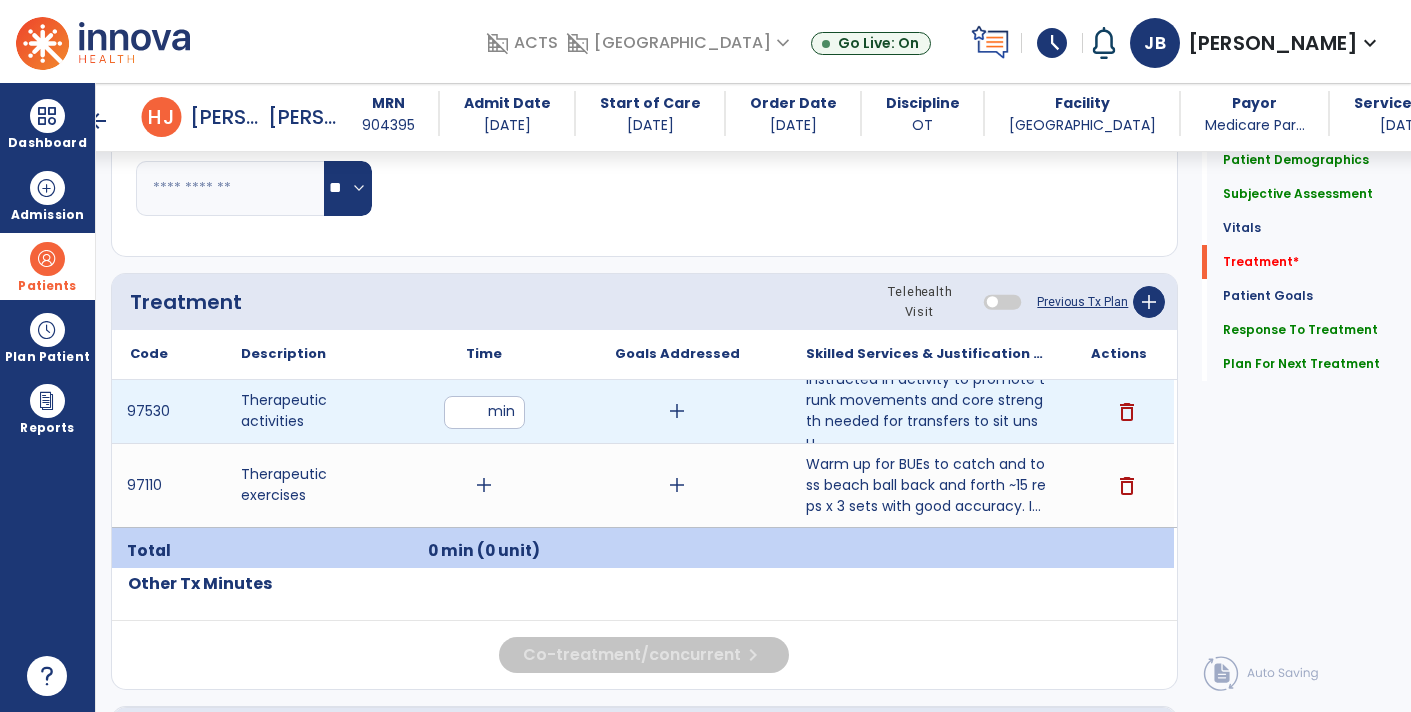 type on "**" 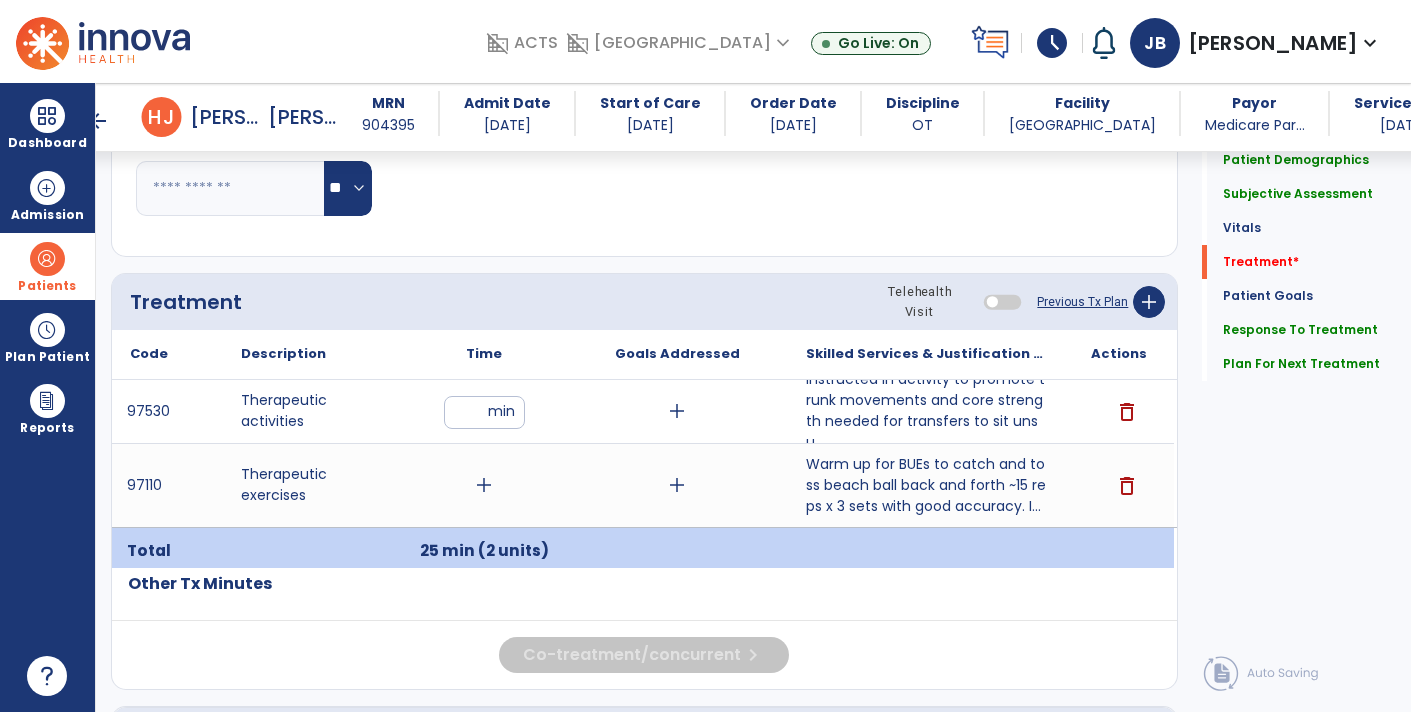 click on "add" at bounding box center [484, 485] 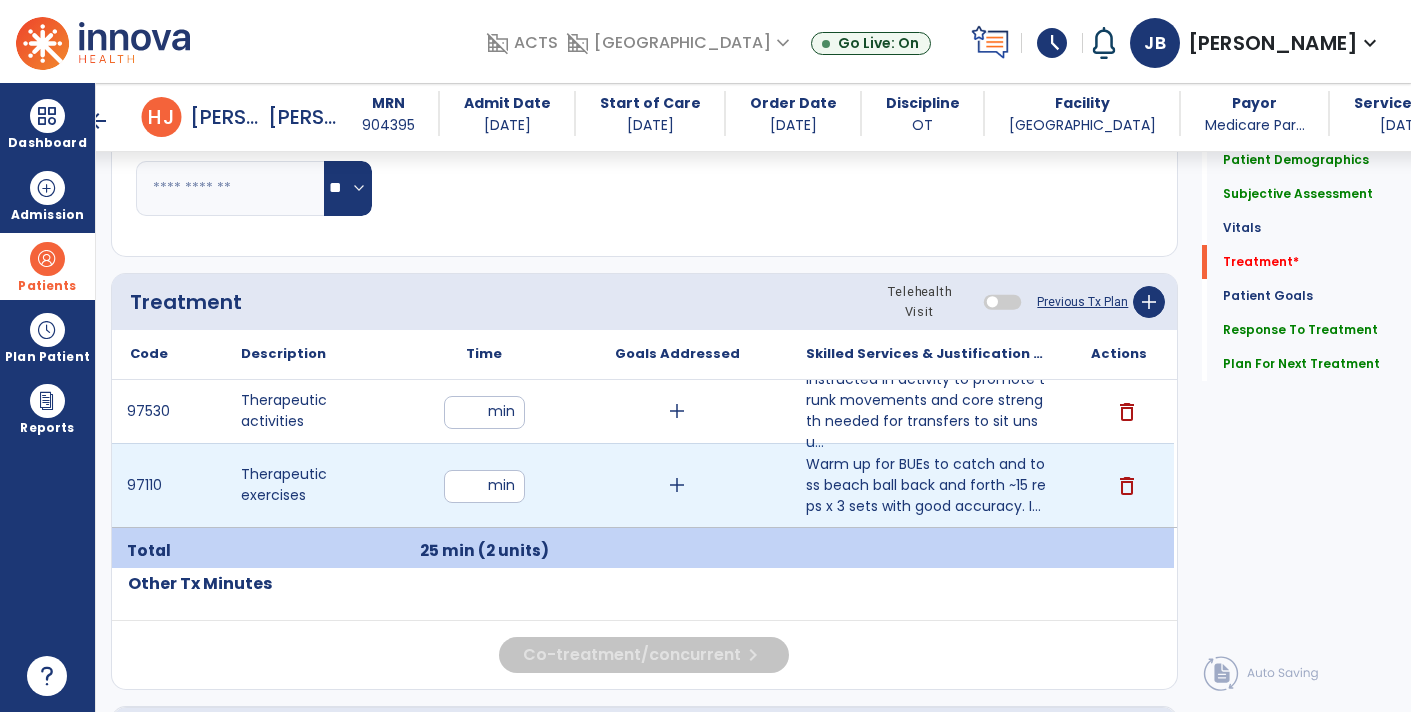 type on "**" 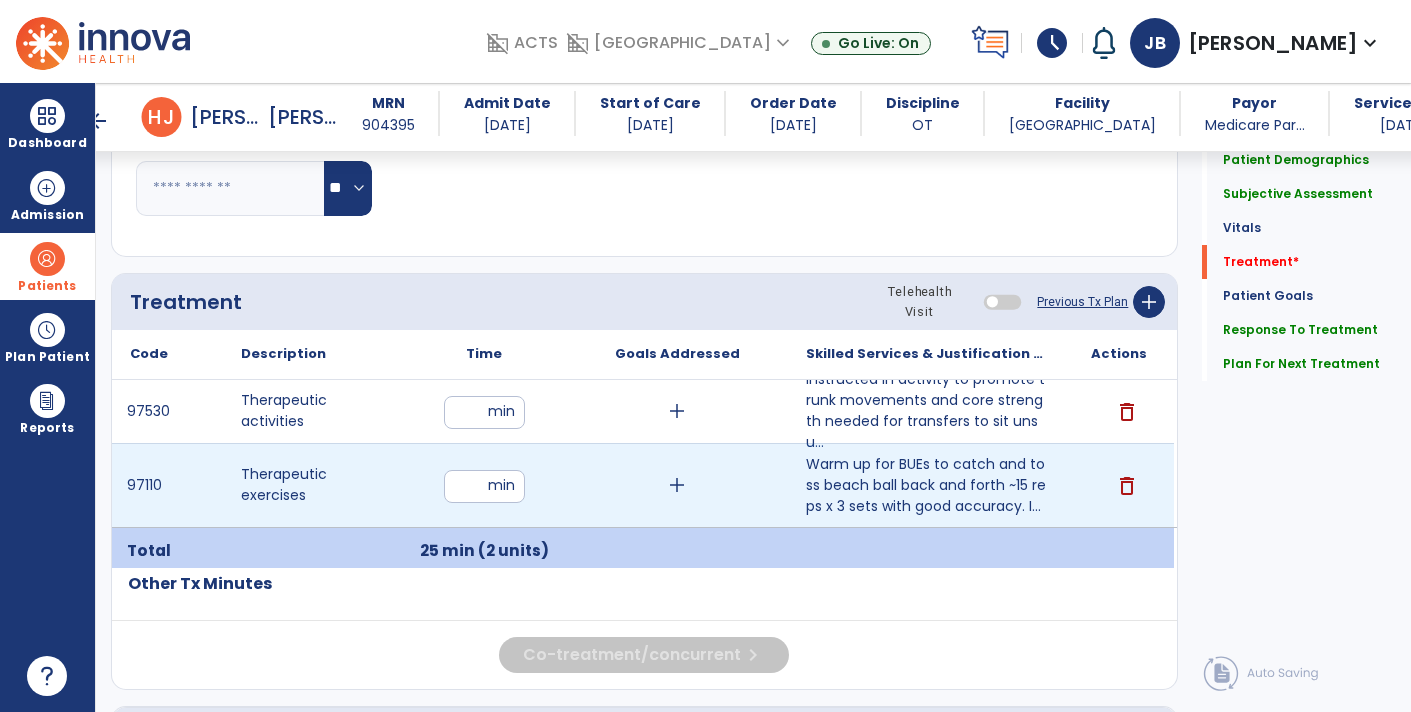 click on "Quick Links  Patient Demographics   Patient Demographics   Subjective Assessment   Subjective Assessment   Vitals   Vitals   Treatment   *  Treatment   *  Patient Goals   Patient Goals   Response To Treatment   Response To Treatment   Plan For Next Treatment   Plan For Next Treatment" 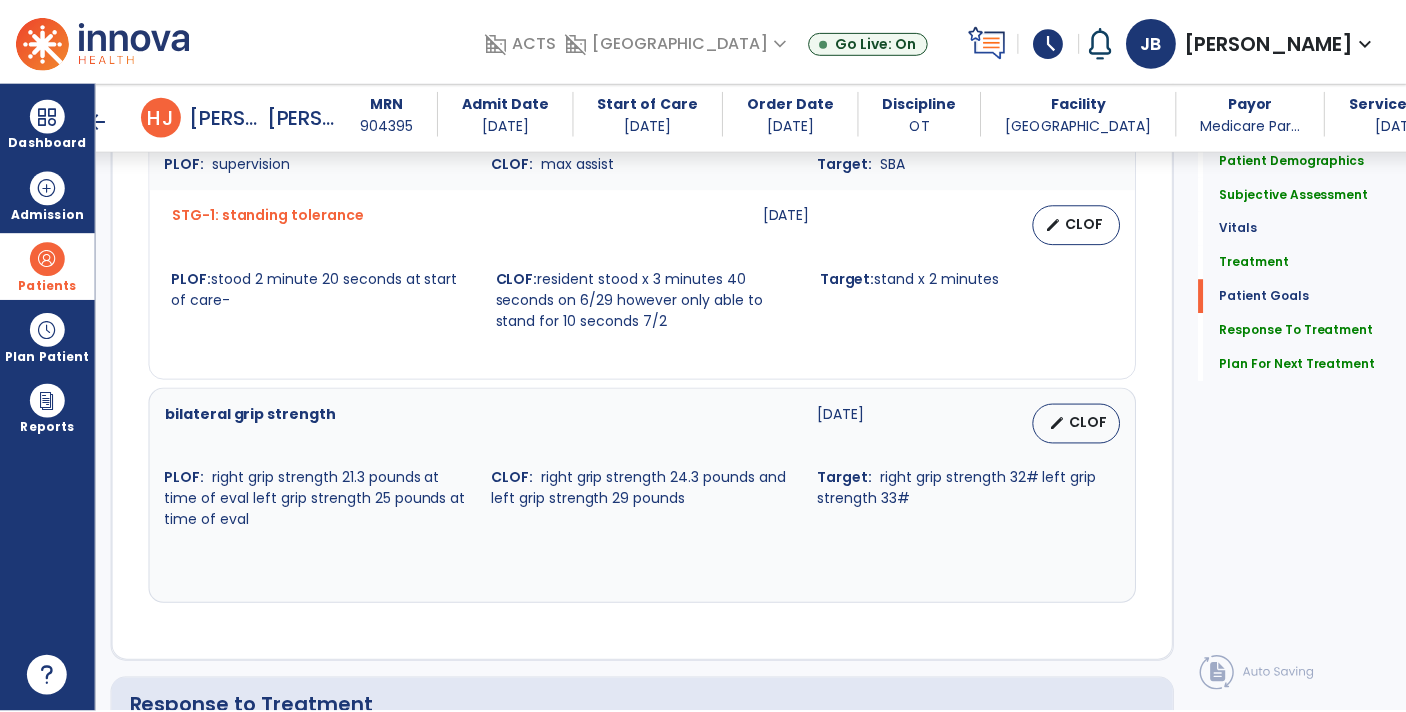 scroll, scrollTop: 3083, scrollLeft: 0, axis: vertical 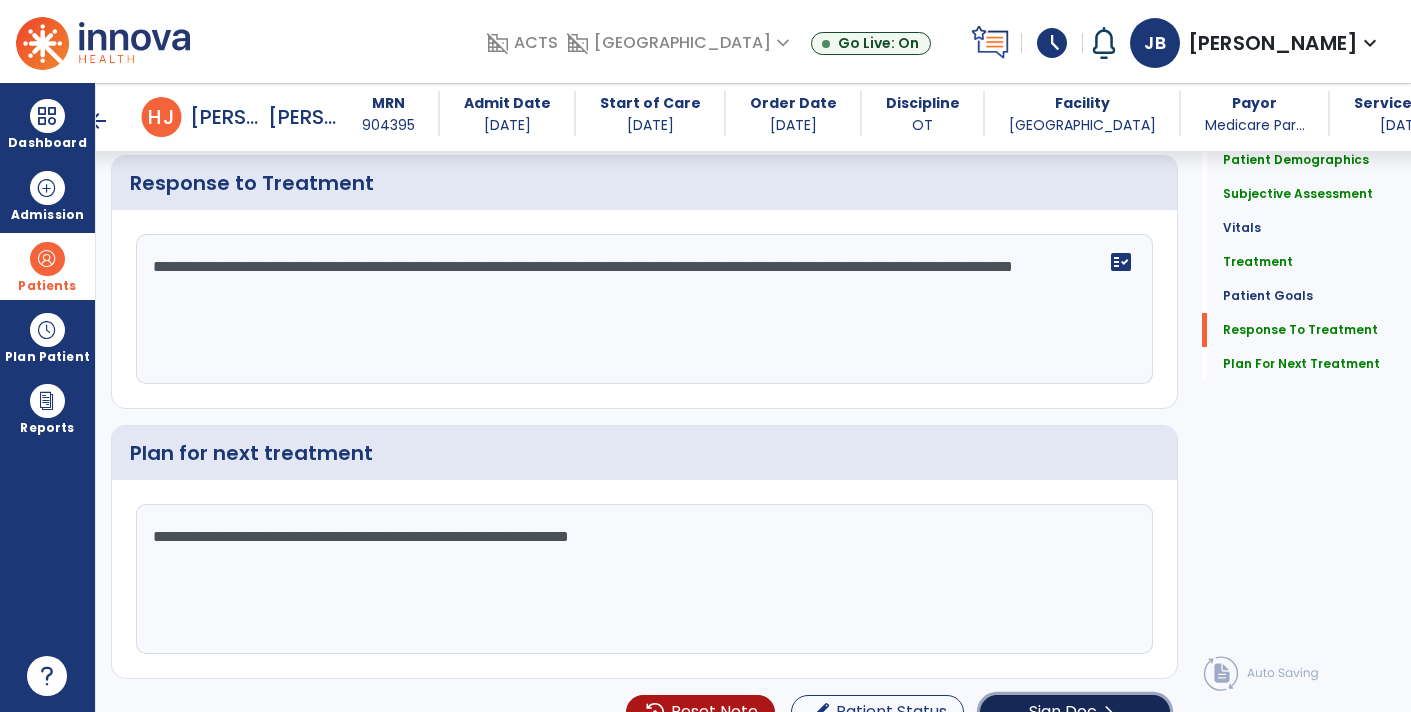 click on "Sign Doc" 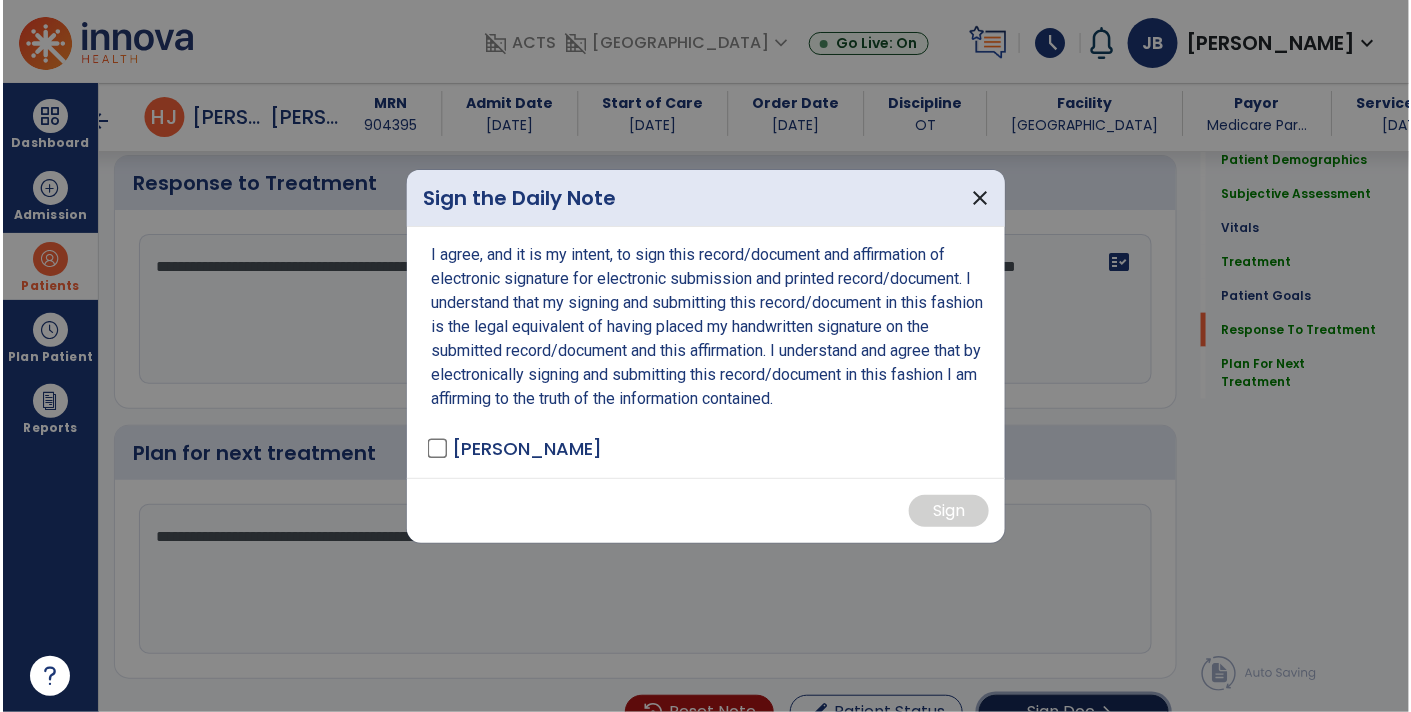 scroll, scrollTop: 3083, scrollLeft: 0, axis: vertical 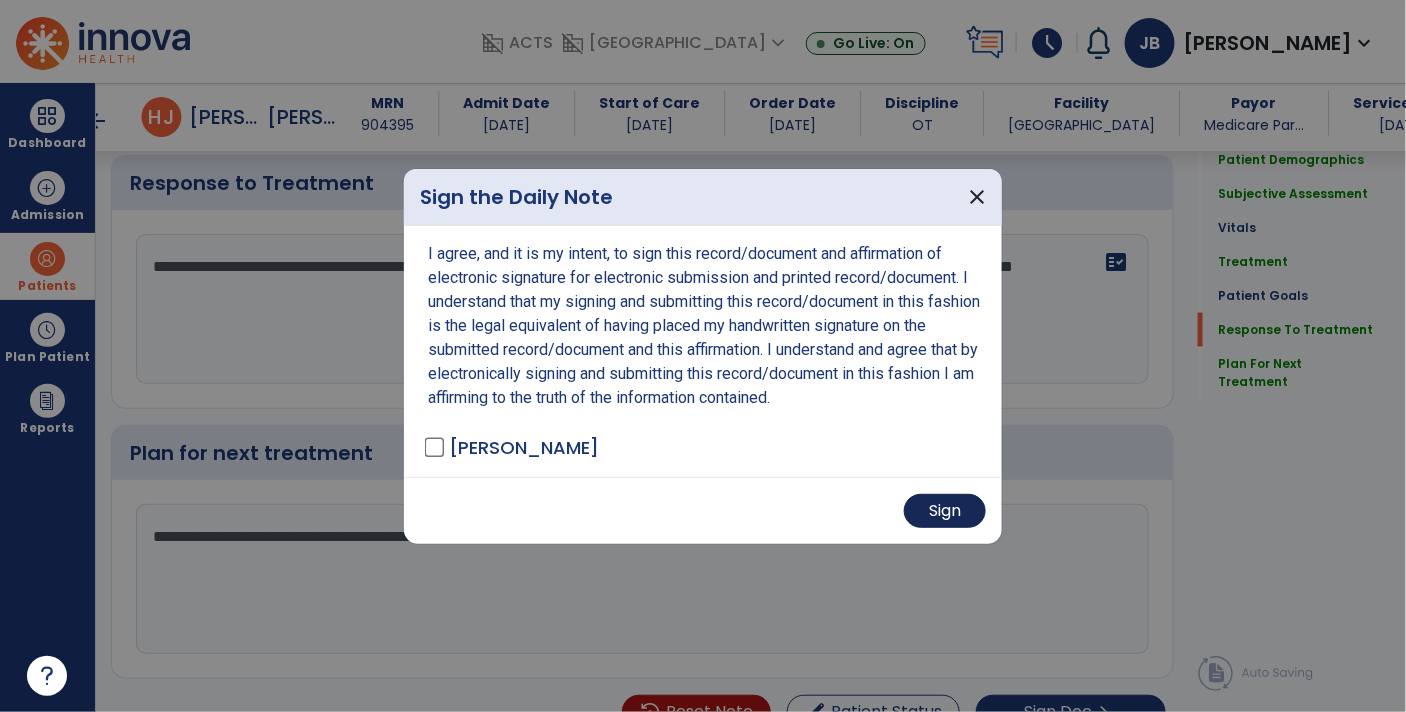 click on "Sign" at bounding box center [945, 511] 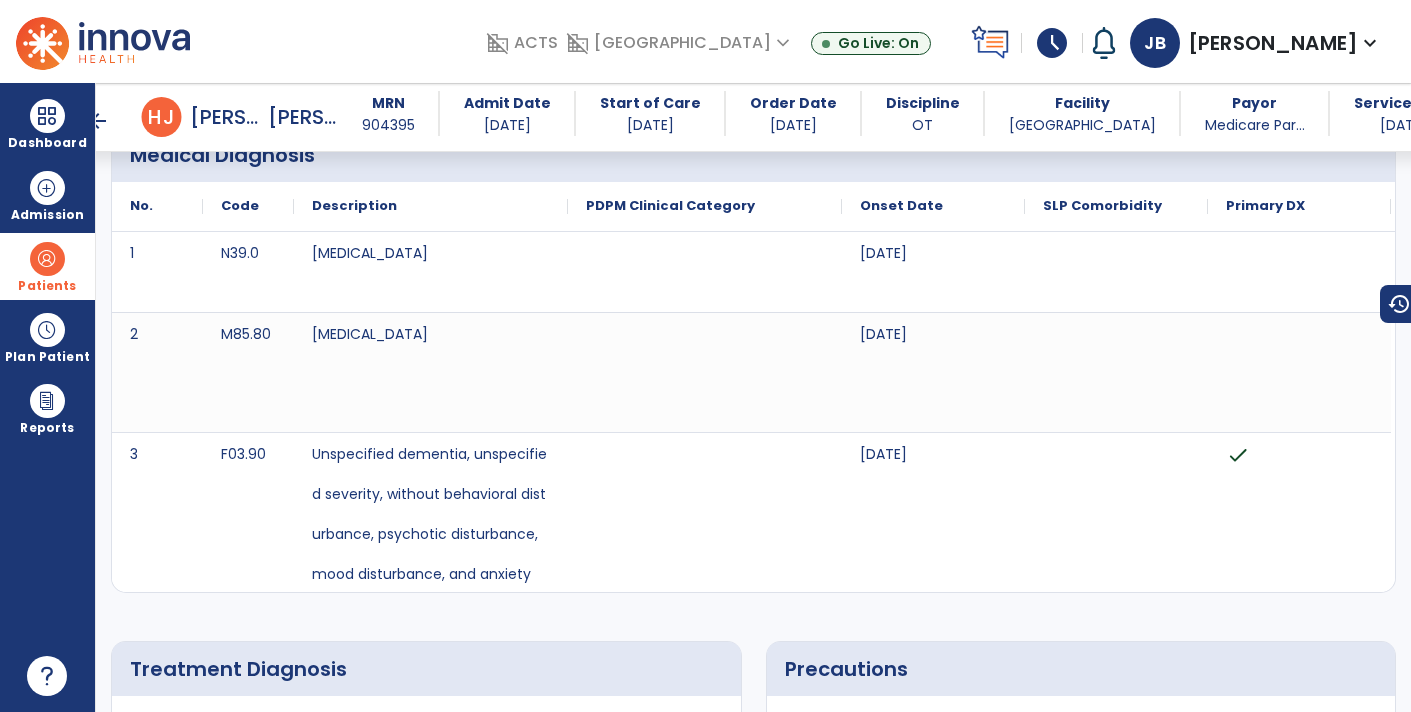 scroll, scrollTop: 0, scrollLeft: 0, axis: both 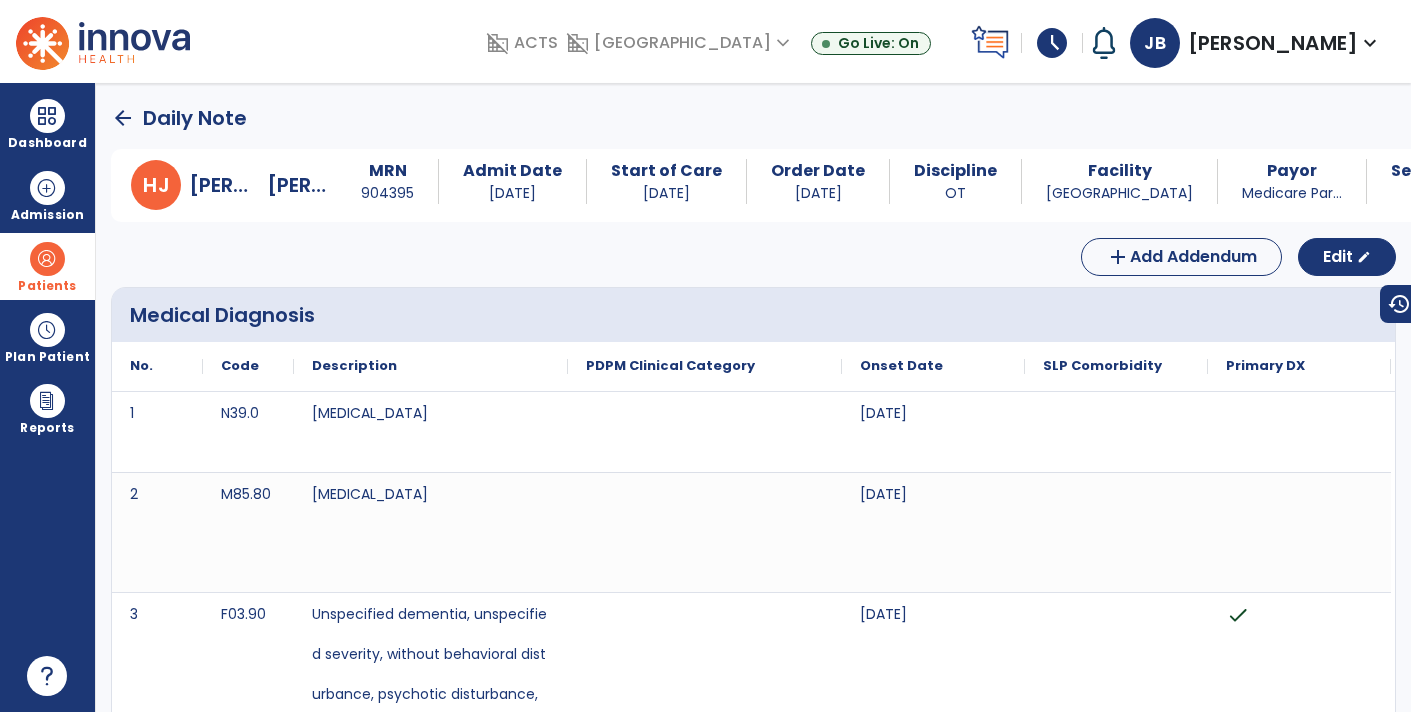 click on "arrow_back" 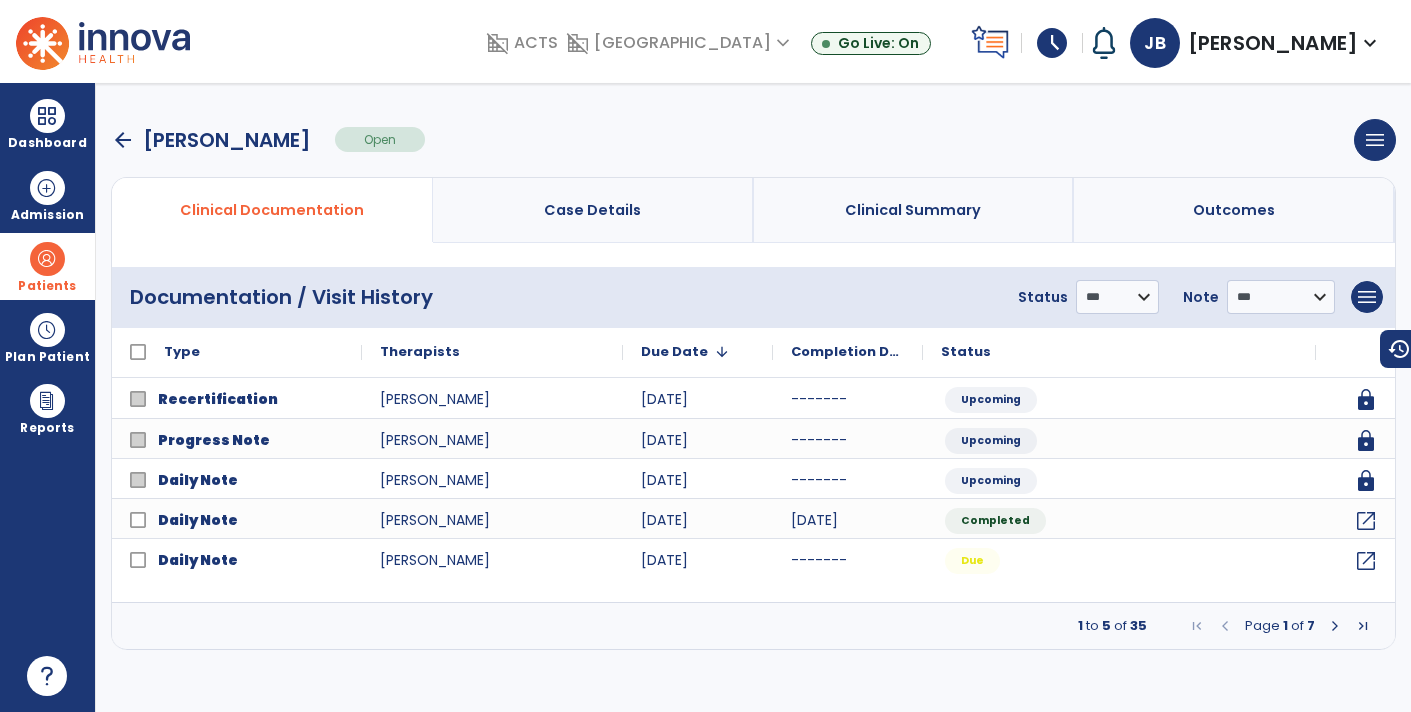 click on "Patients" at bounding box center (47, 286) 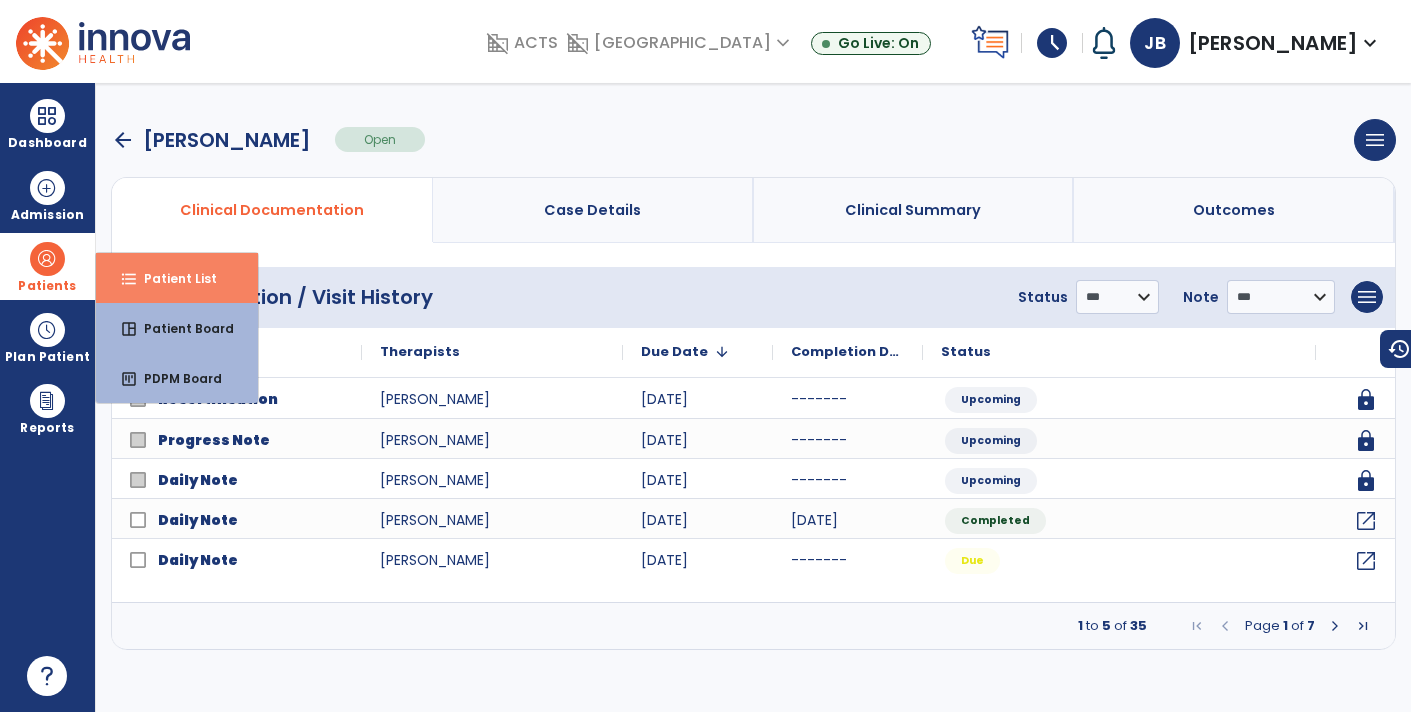click on "format_list_bulleted  Patient List" at bounding box center (177, 278) 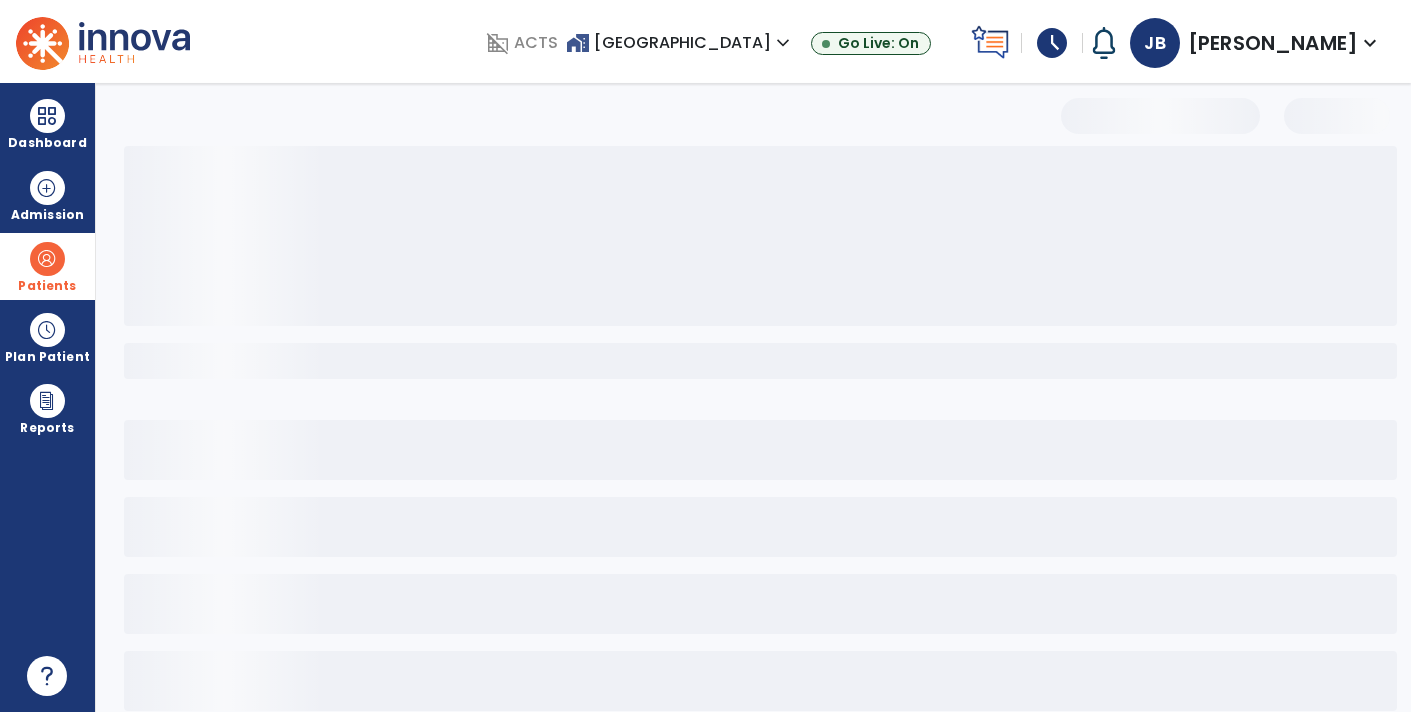 select on "***" 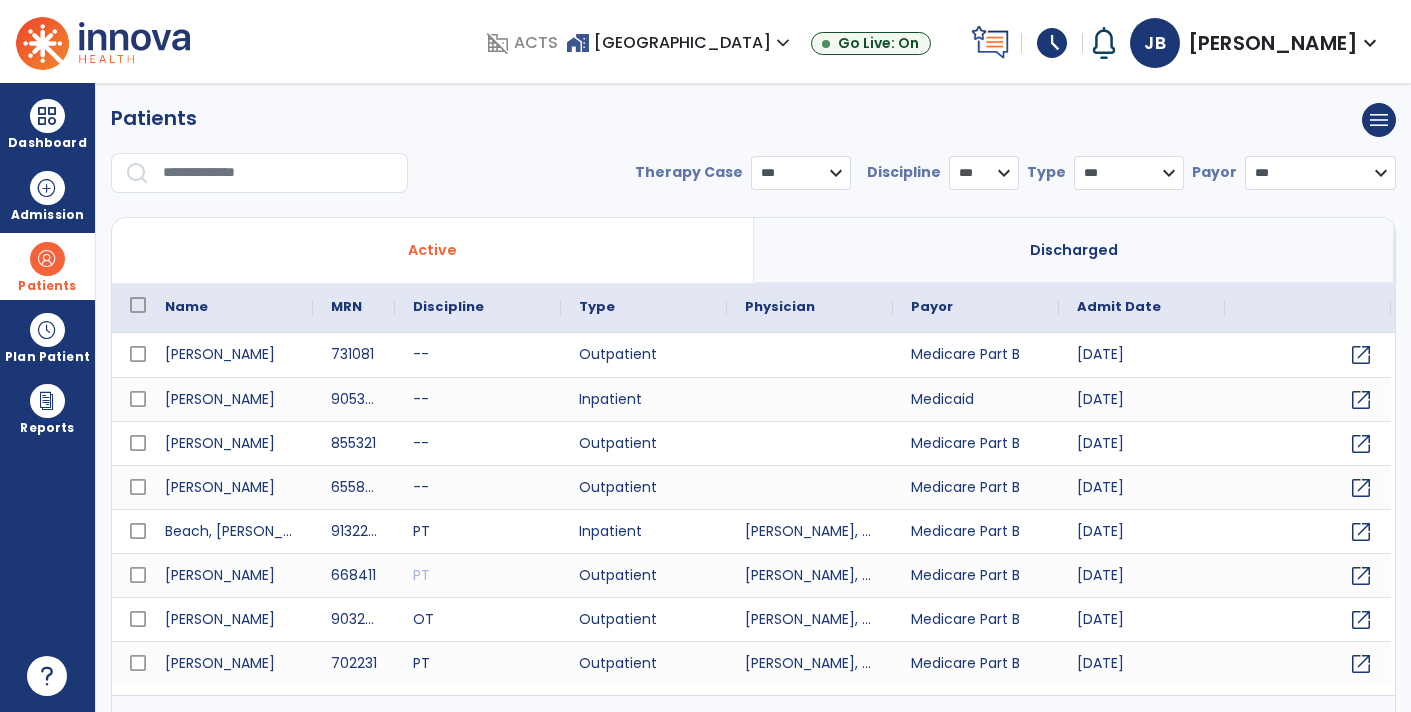 click at bounding box center [278, 173] 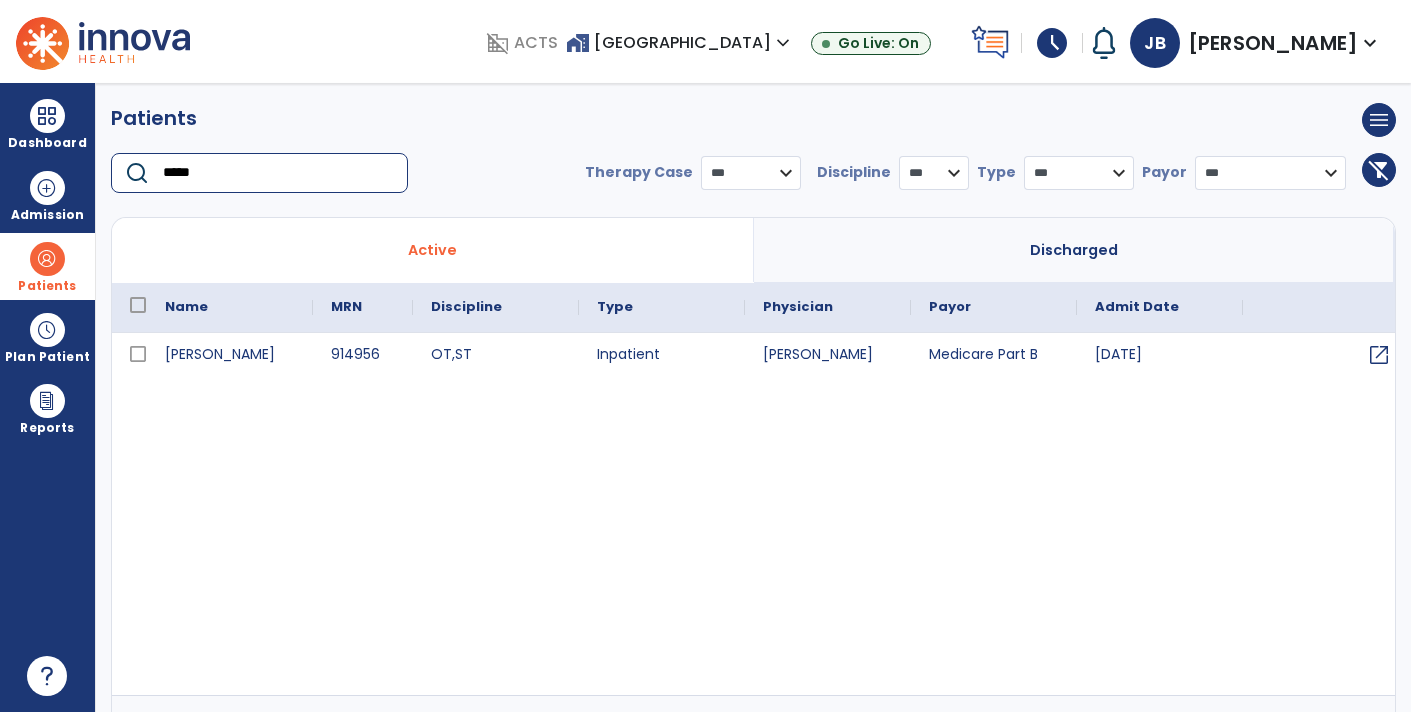 type on "*****" 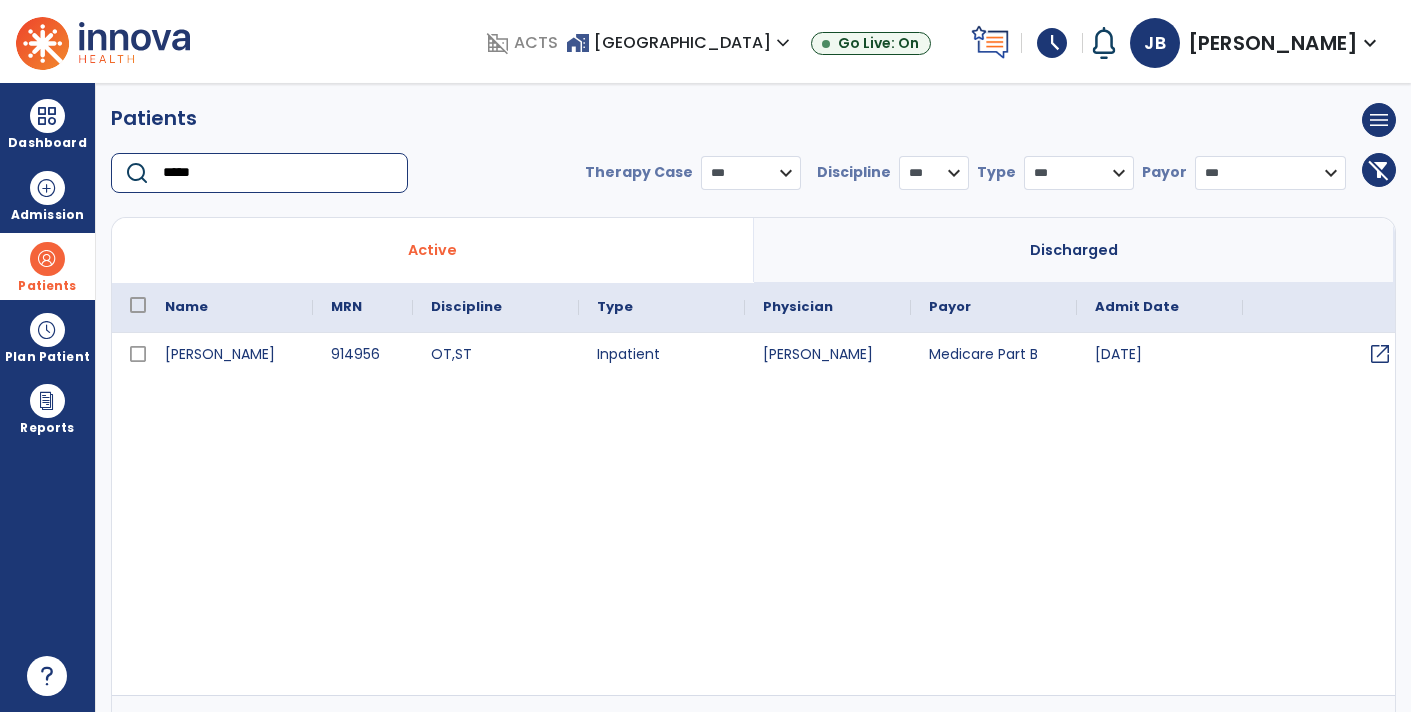click on "open_in_new" at bounding box center [1380, 354] 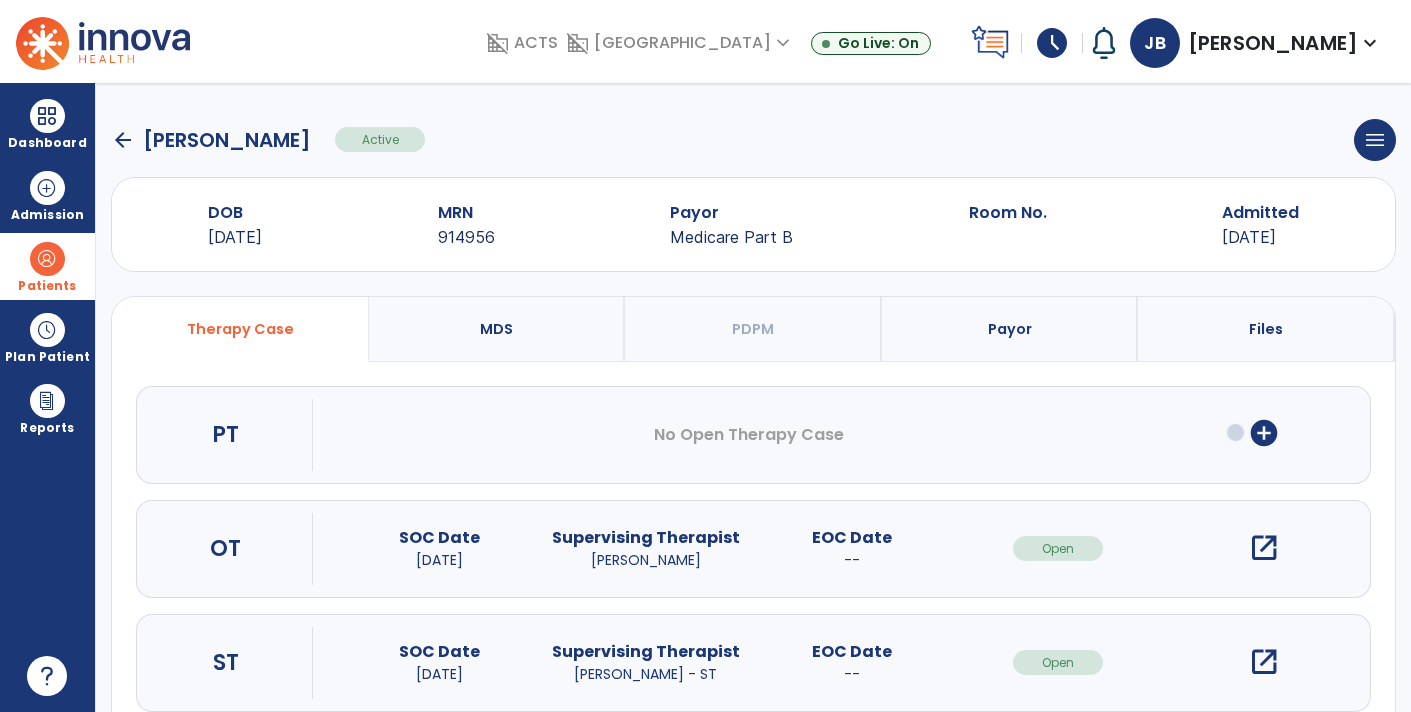 click on "open_in_new" at bounding box center (1264, 548) 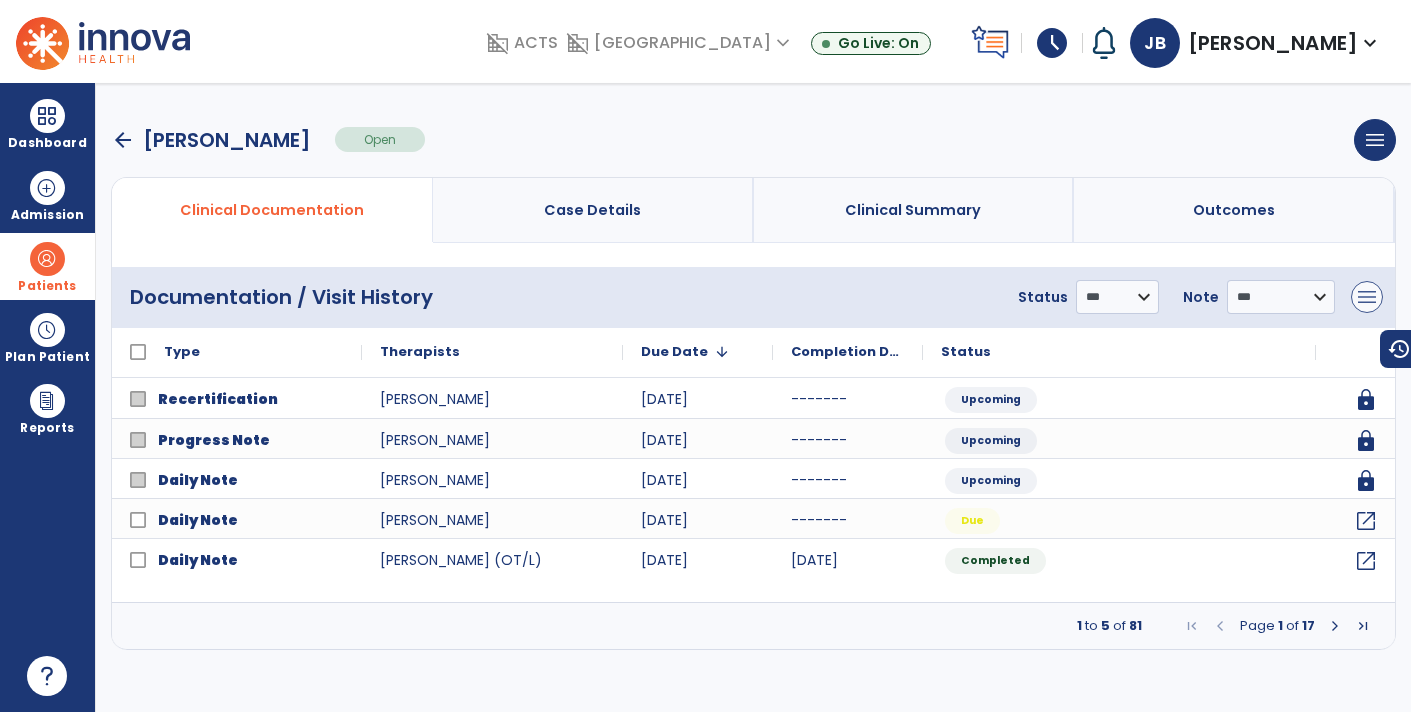 click on "menu" at bounding box center (1367, 297) 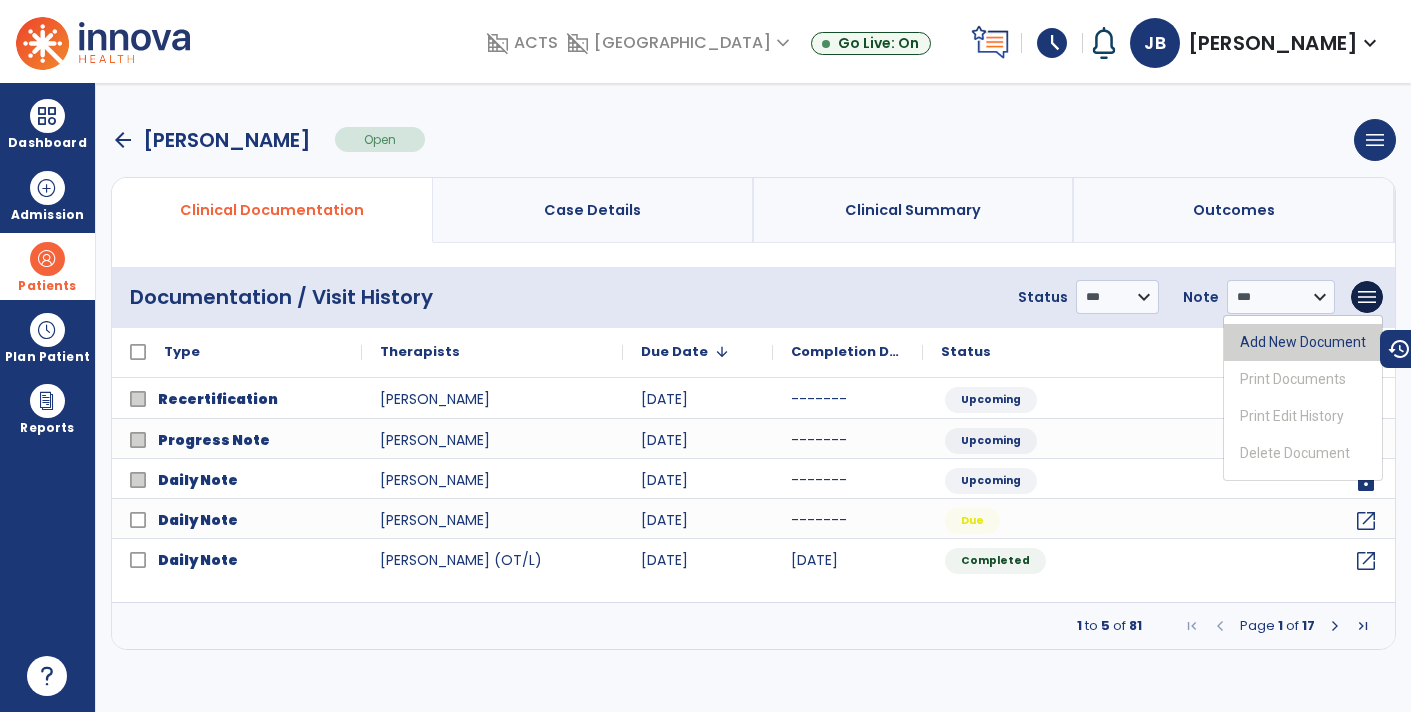 click on "Add New Document" at bounding box center (1303, 342) 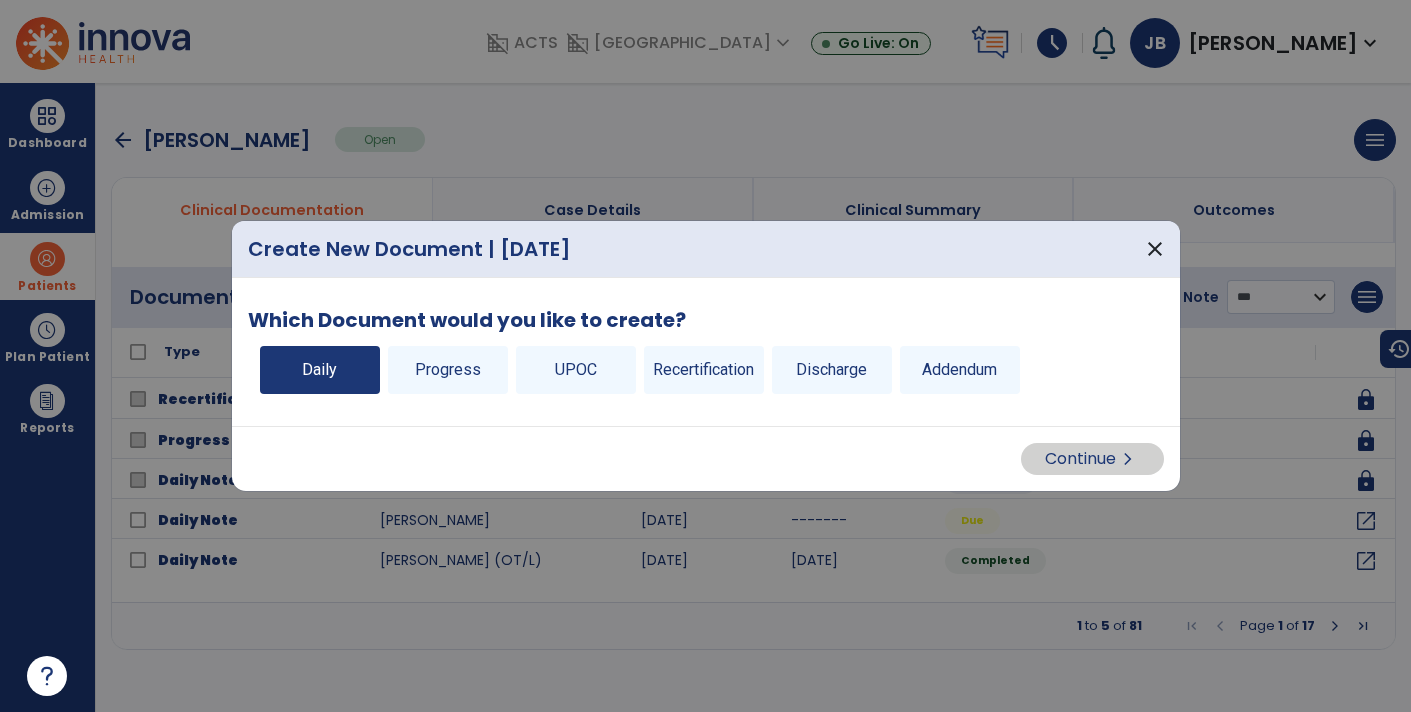 click on "Daily" at bounding box center (320, 370) 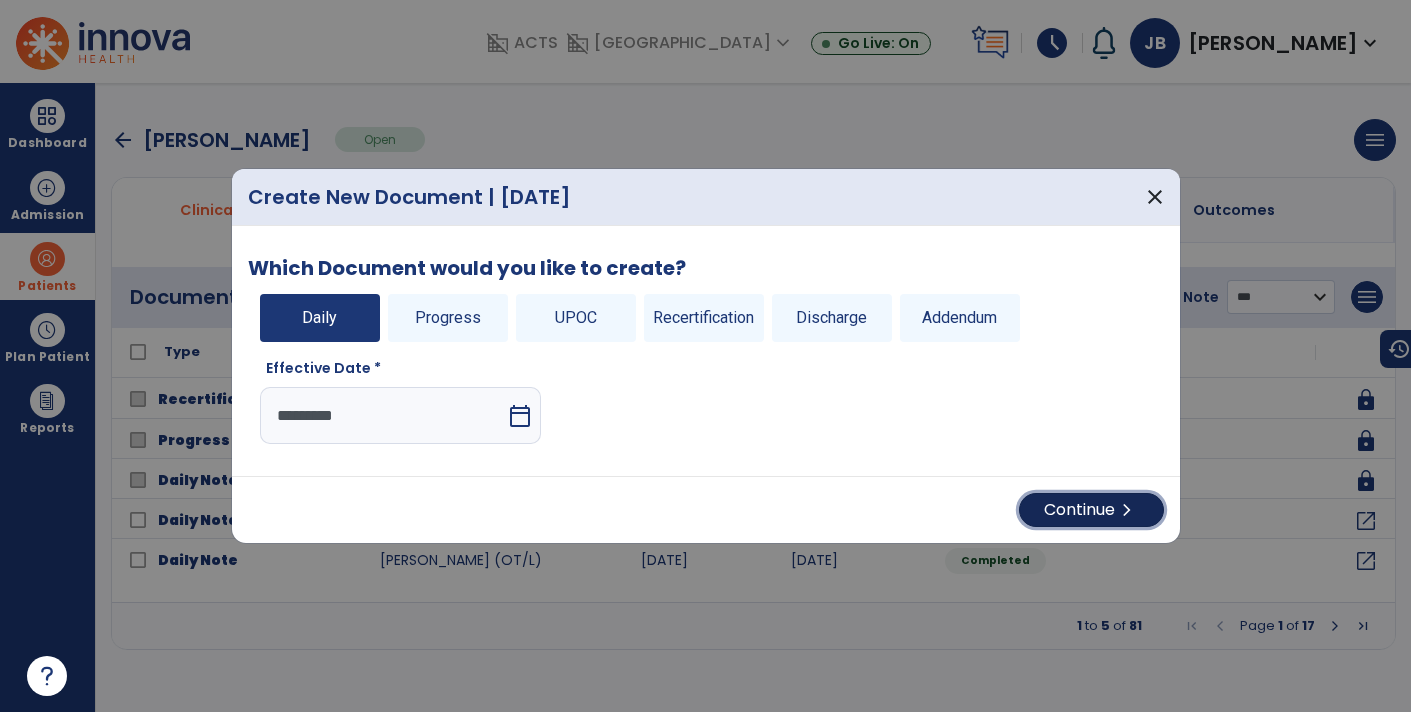 click on "Continue   chevron_right" at bounding box center (1091, 510) 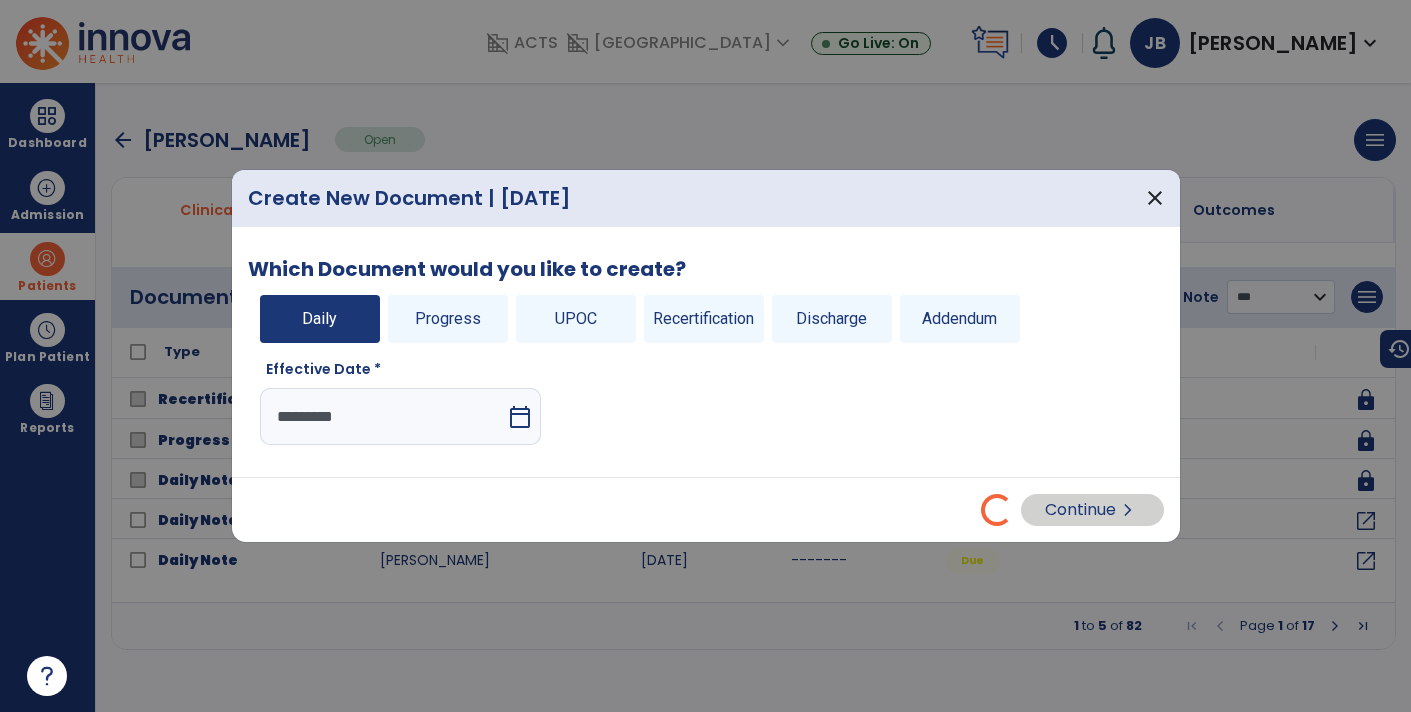 select on "*" 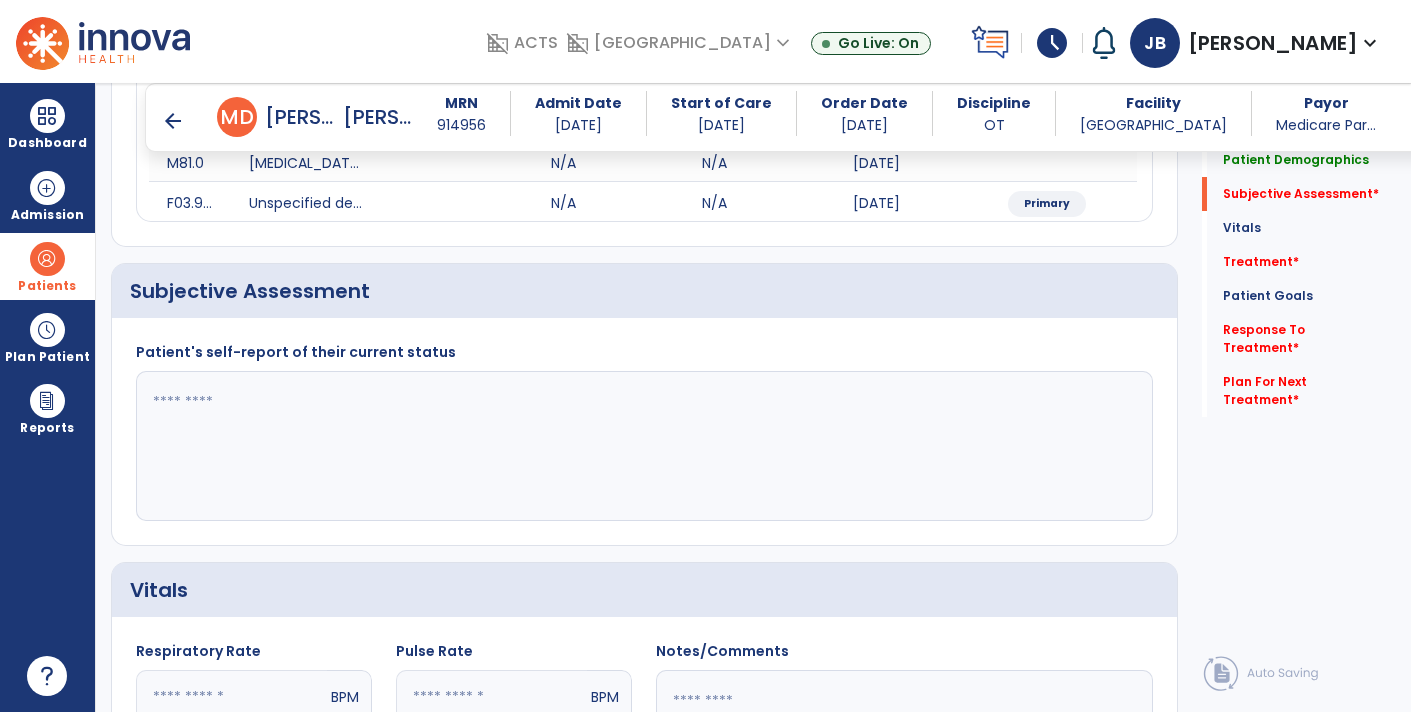 scroll, scrollTop: 344, scrollLeft: 0, axis: vertical 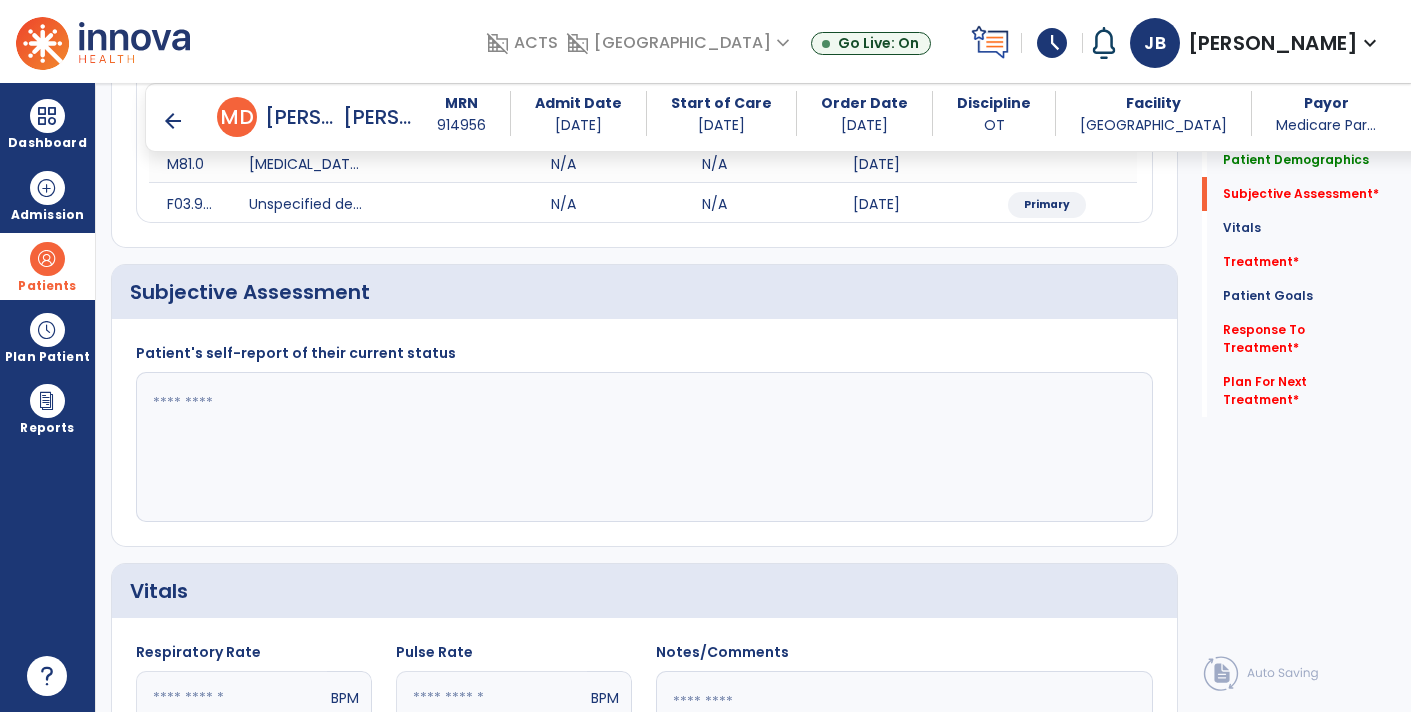 click 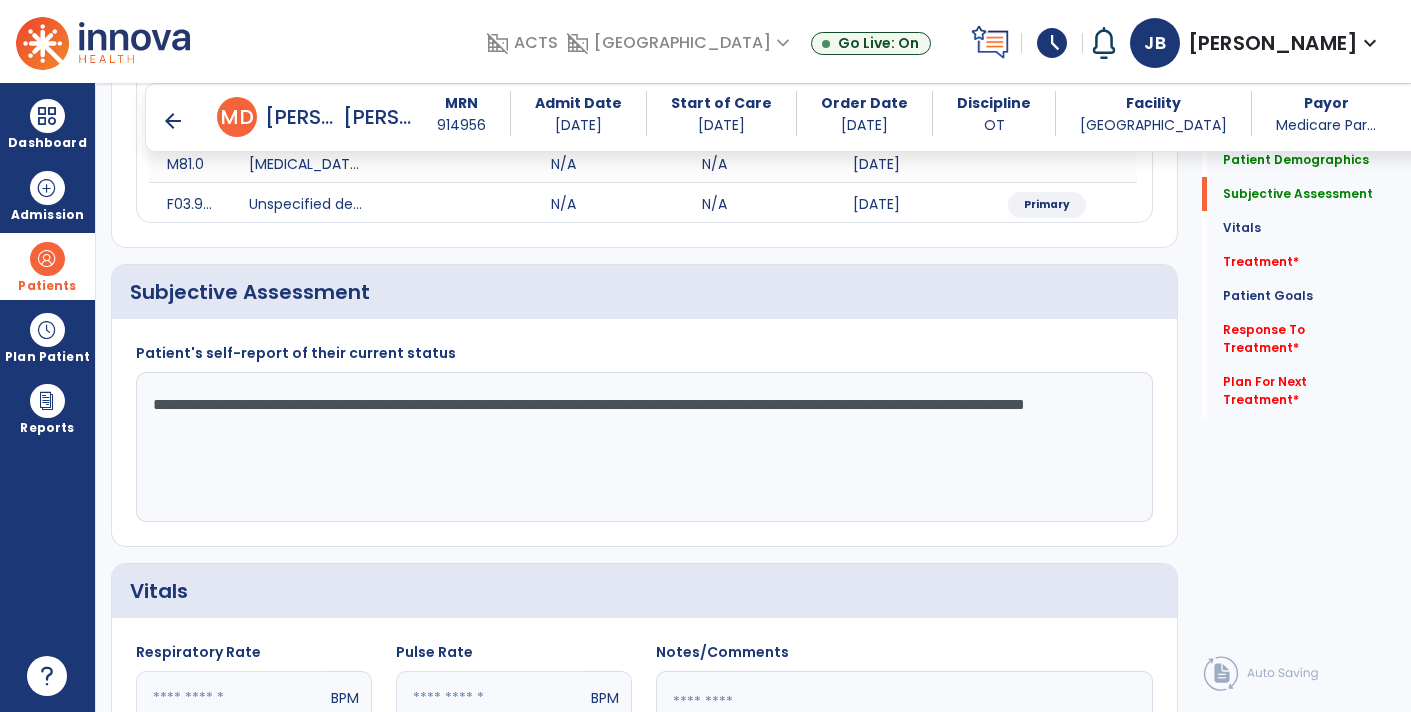 click on "**********" 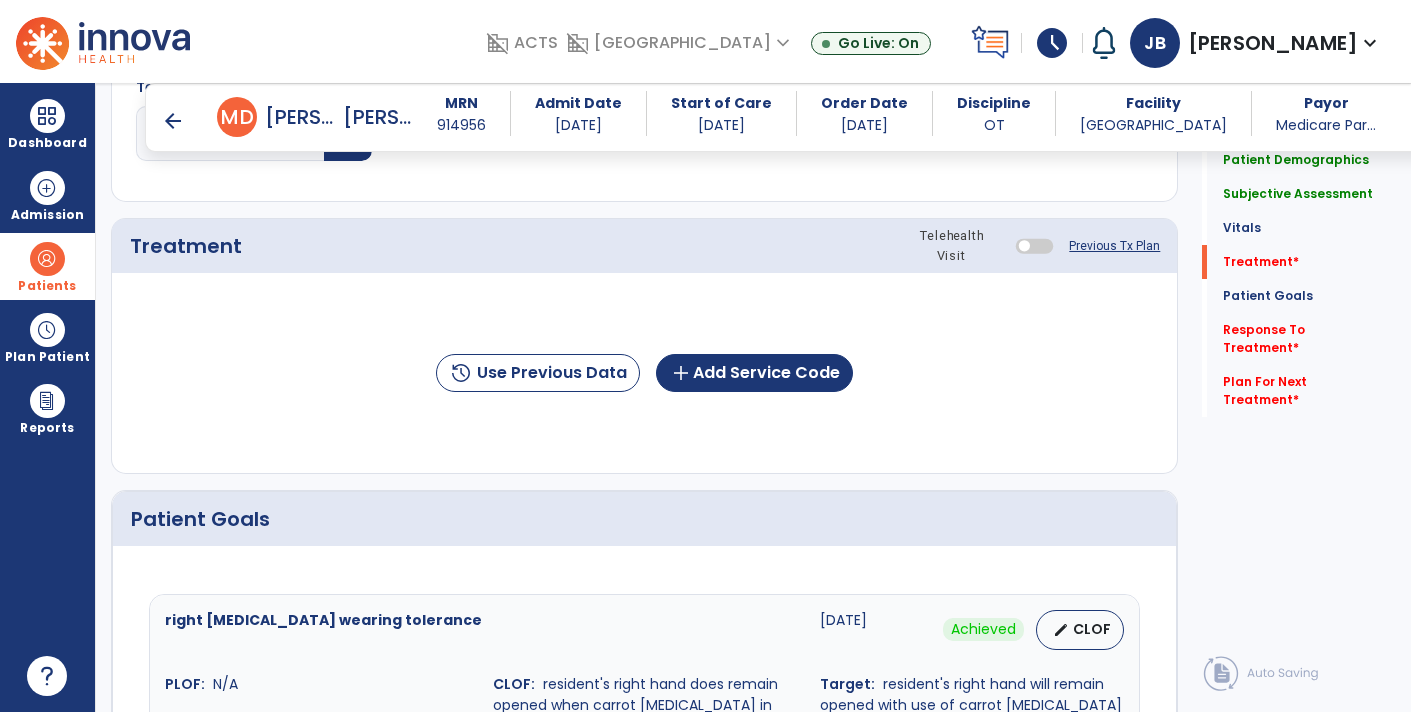 scroll, scrollTop: 1118, scrollLeft: 0, axis: vertical 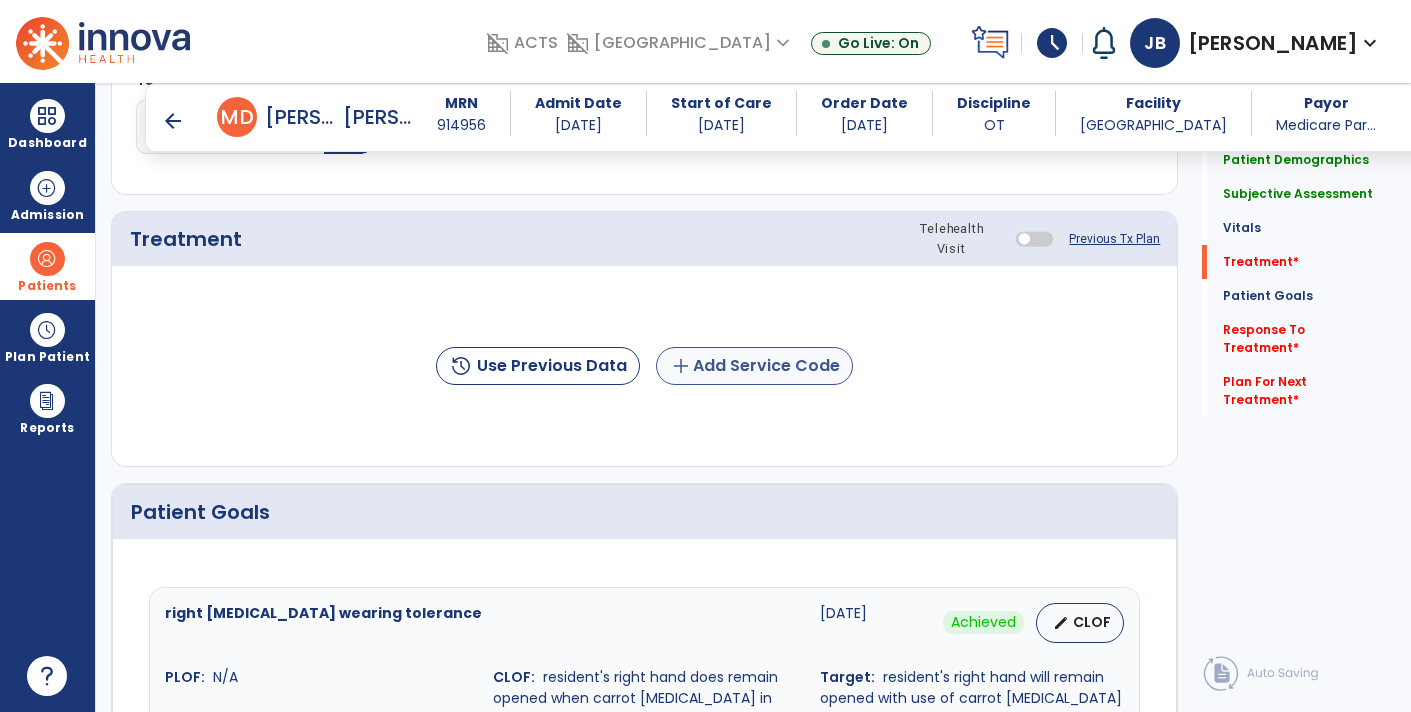 type on "**********" 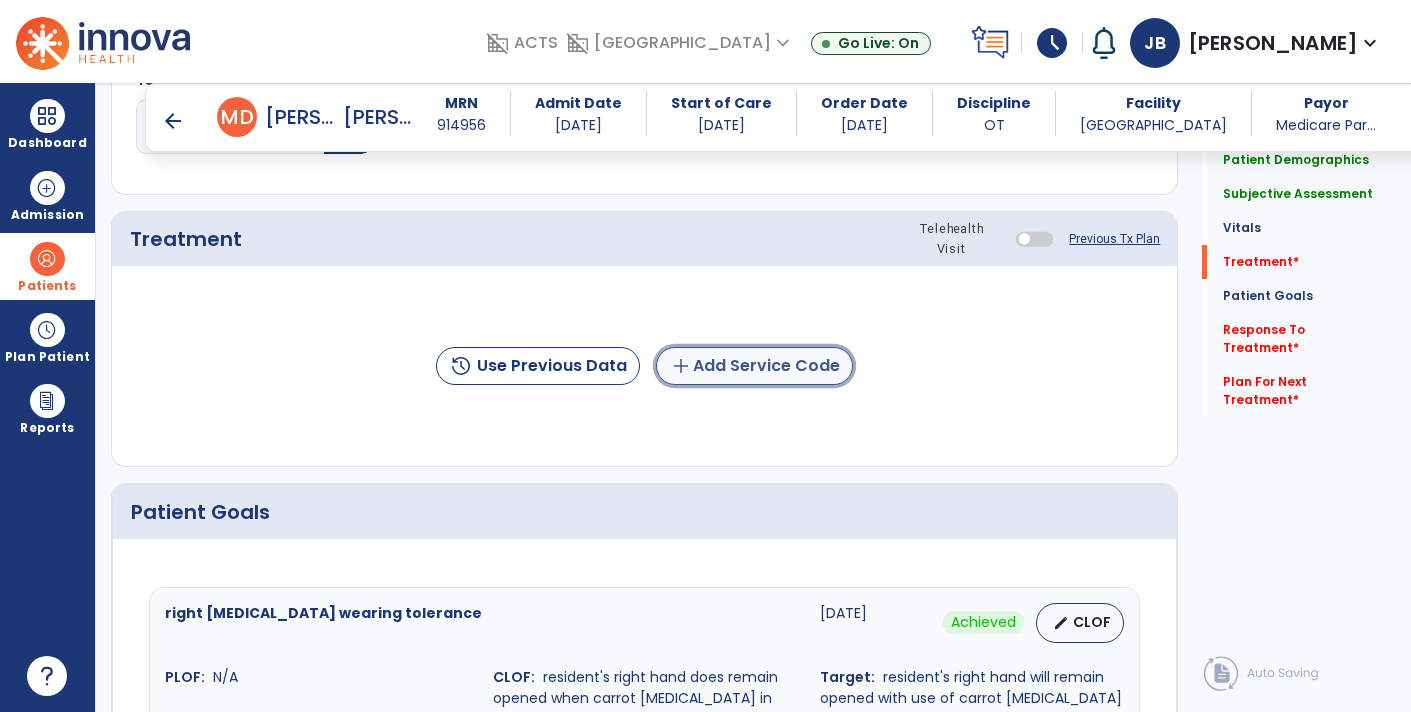 click on "add  Add Service Code" 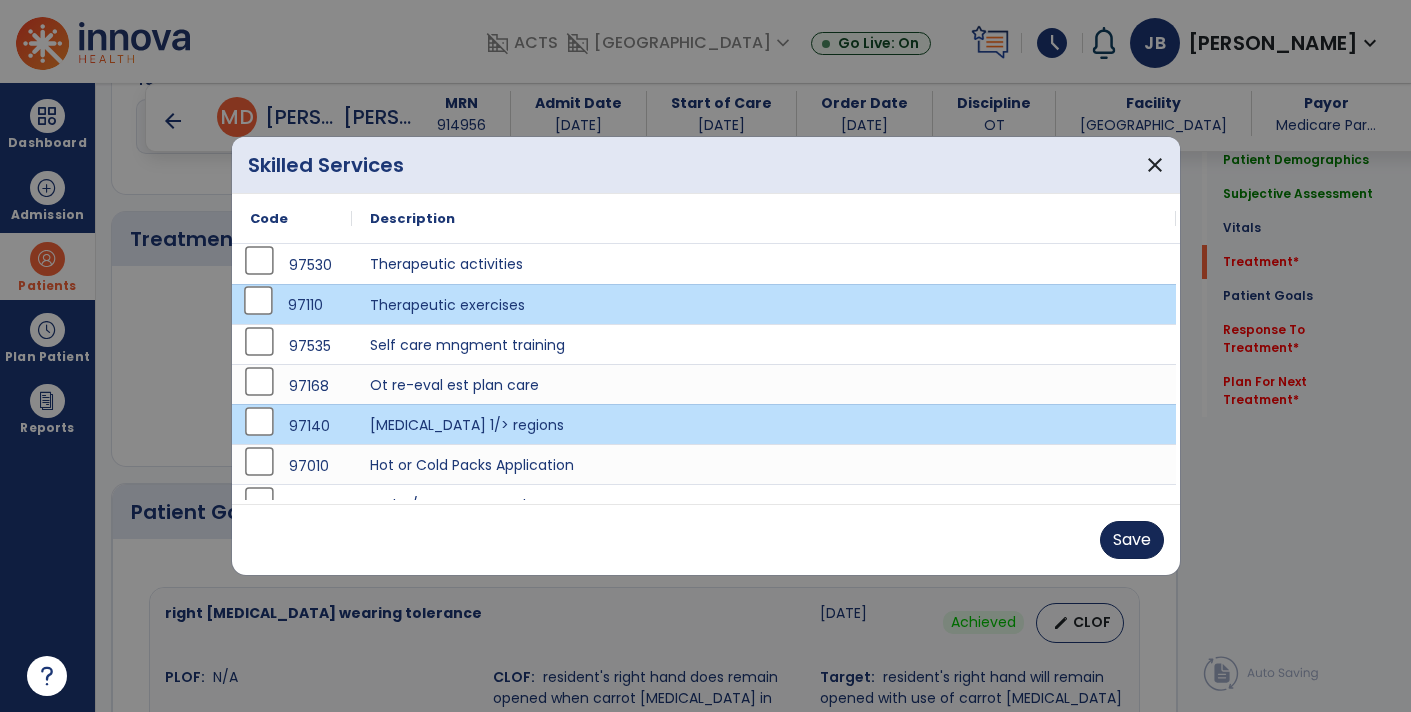 click on "Save" at bounding box center [1132, 540] 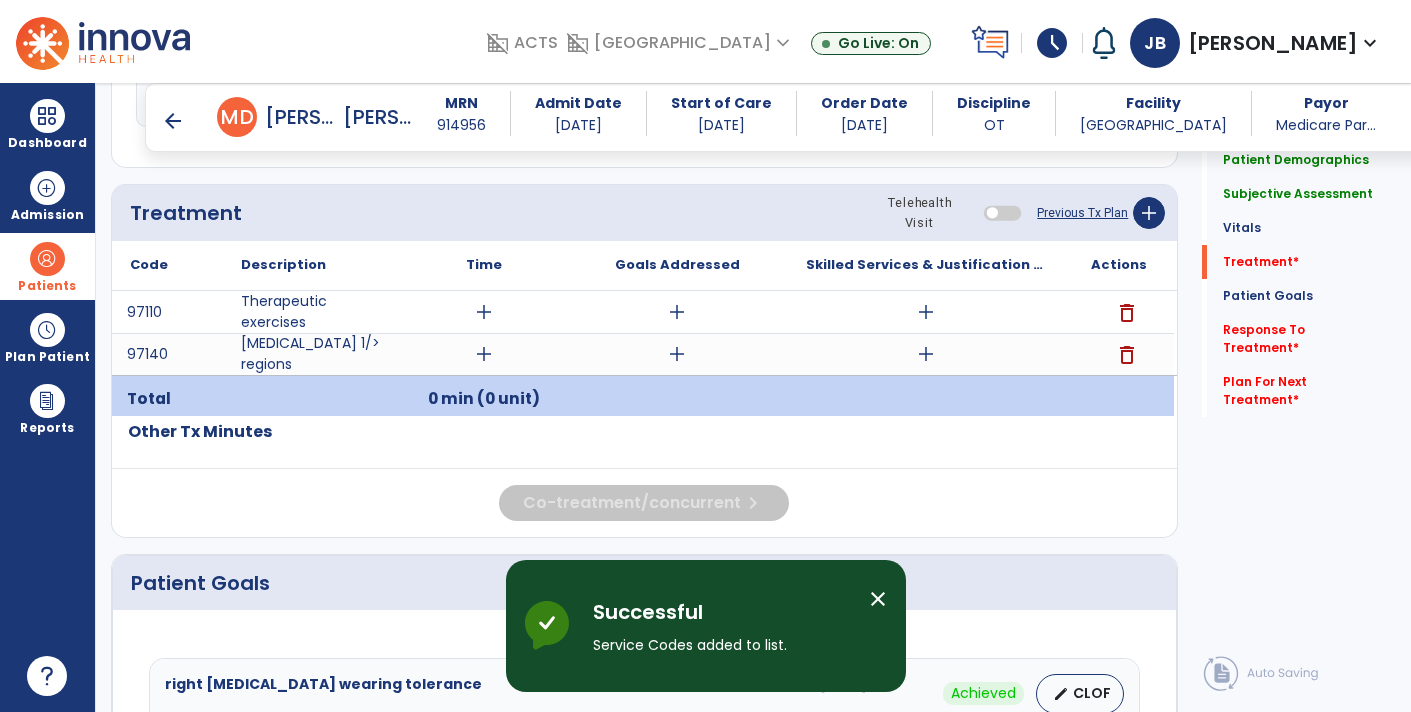 scroll, scrollTop: 1156, scrollLeft: 0, axis: vertical 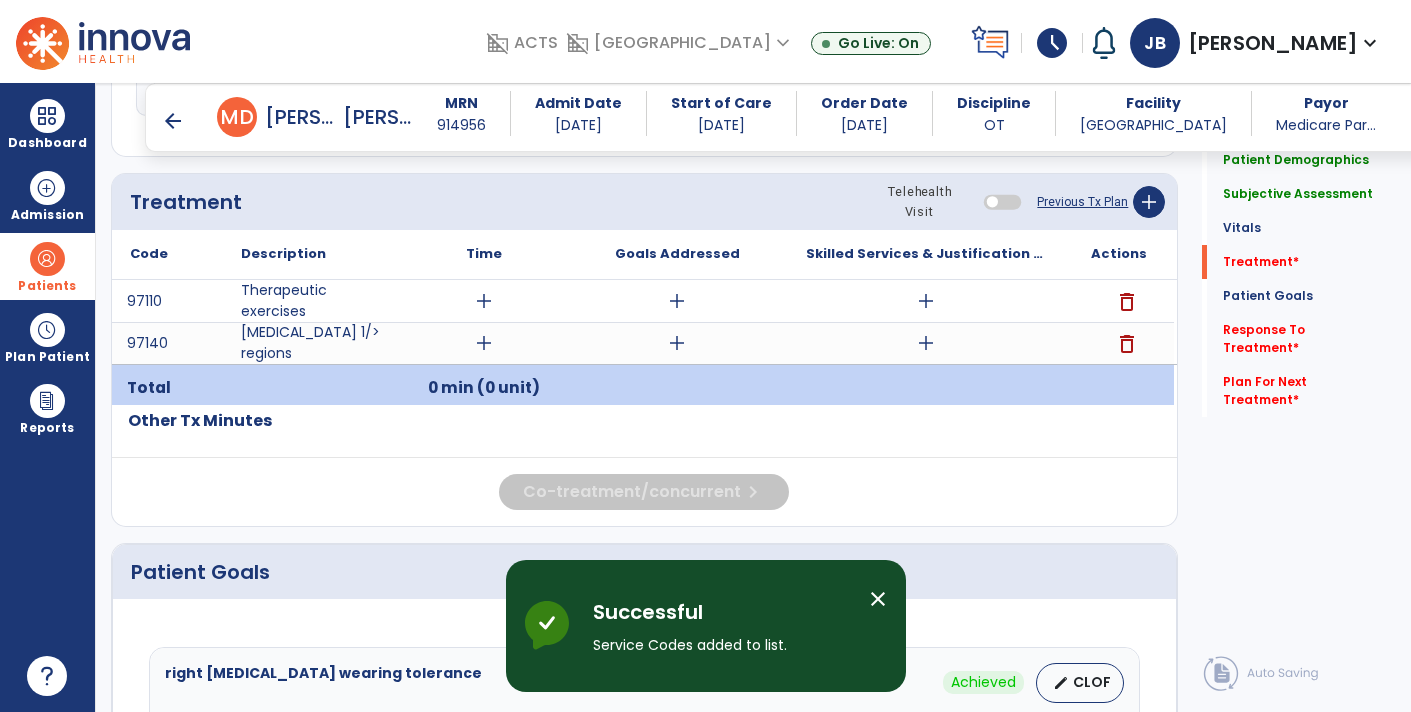 click on "add" at bounding box center (926, 343) 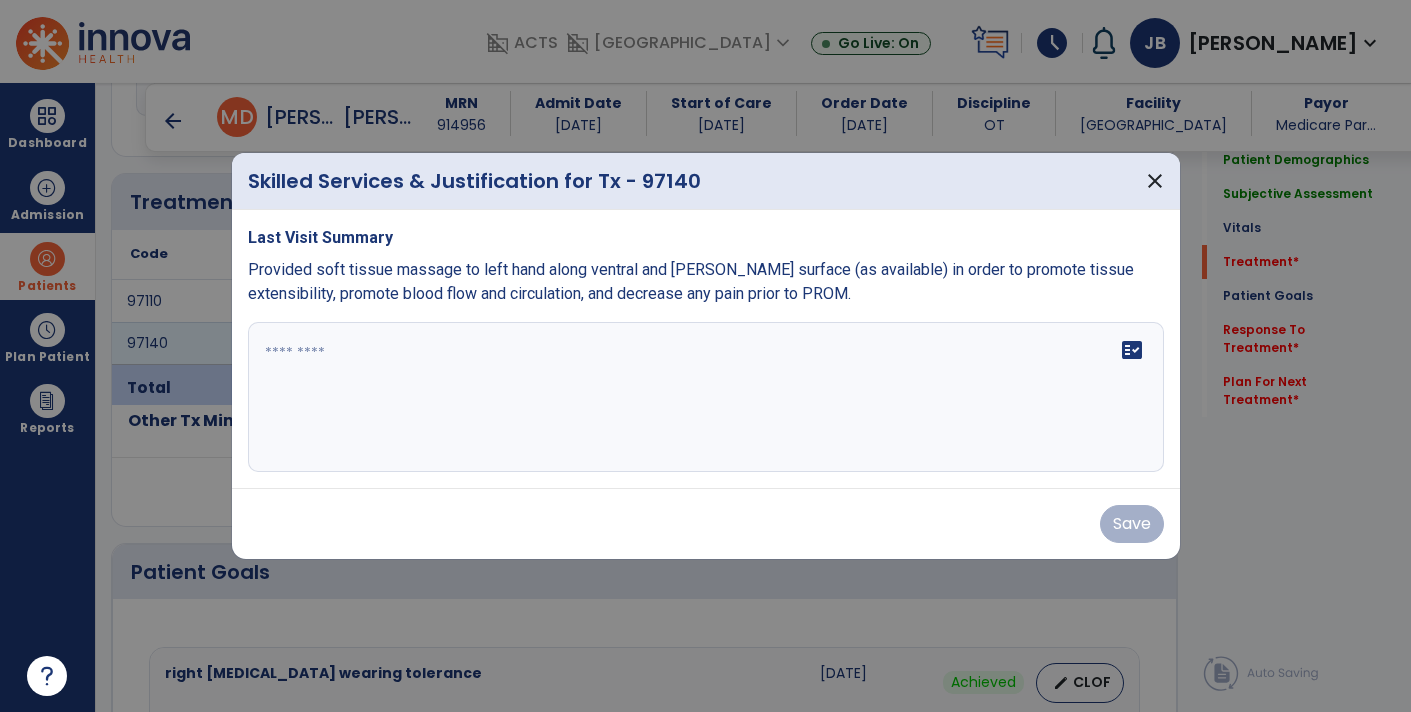 click at bounding box center (706, 397) 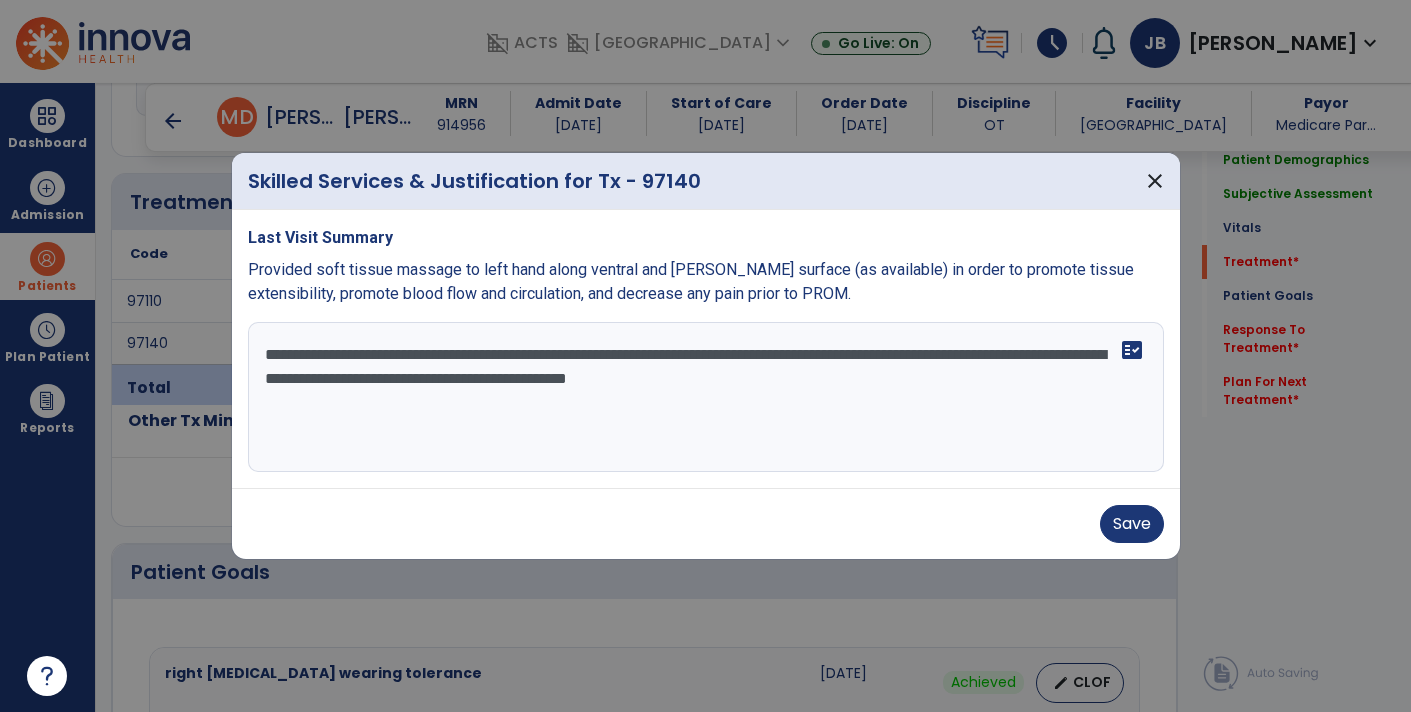 click on "**********" at bounding box center [706, 397] 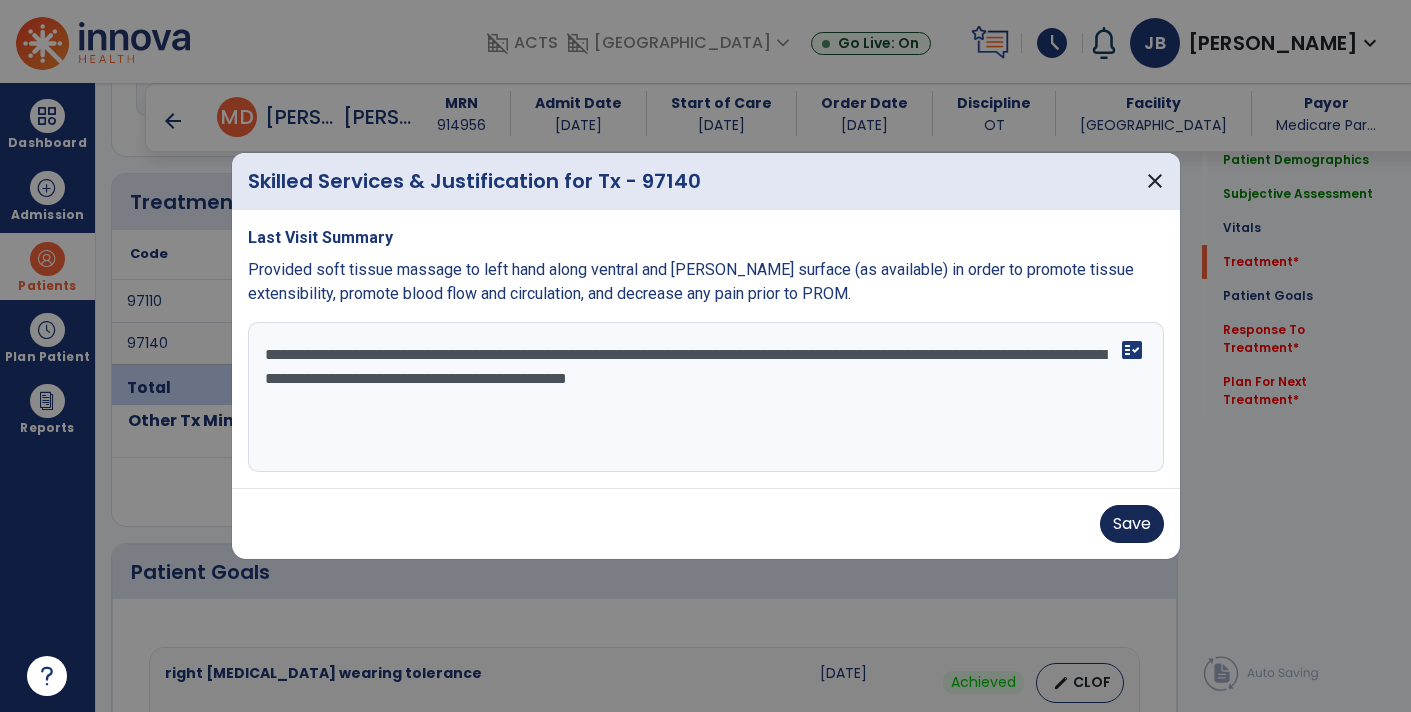 type on "**********" 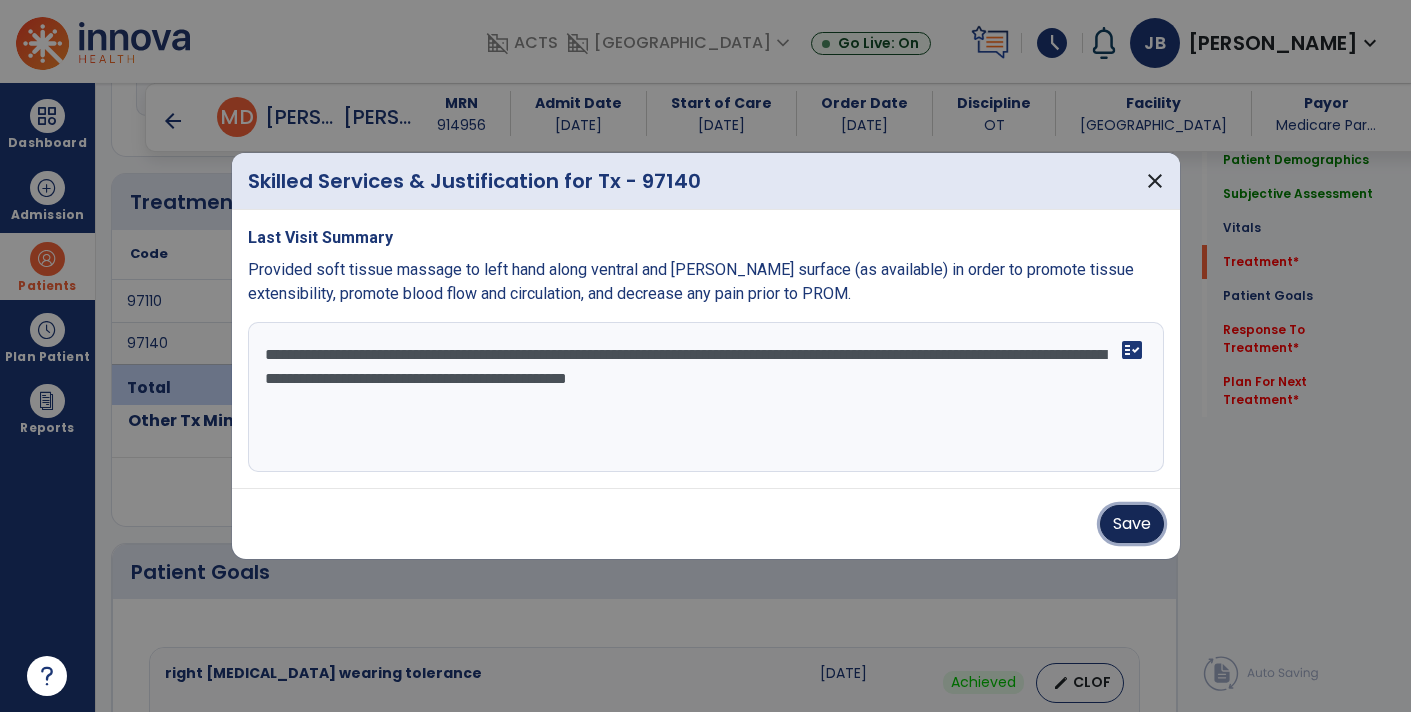 click on "Save" at bounding box center (1132, 524) 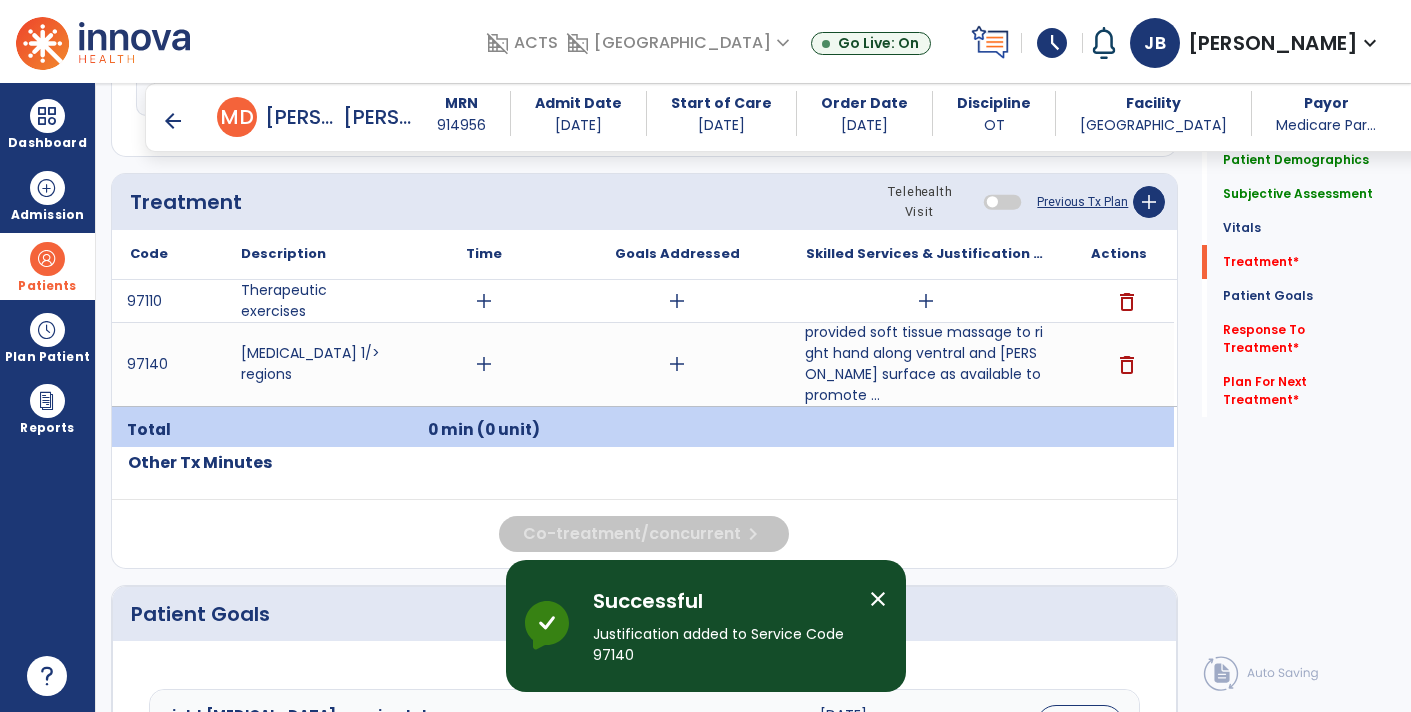click on "add" at bounding box center [926, 301] 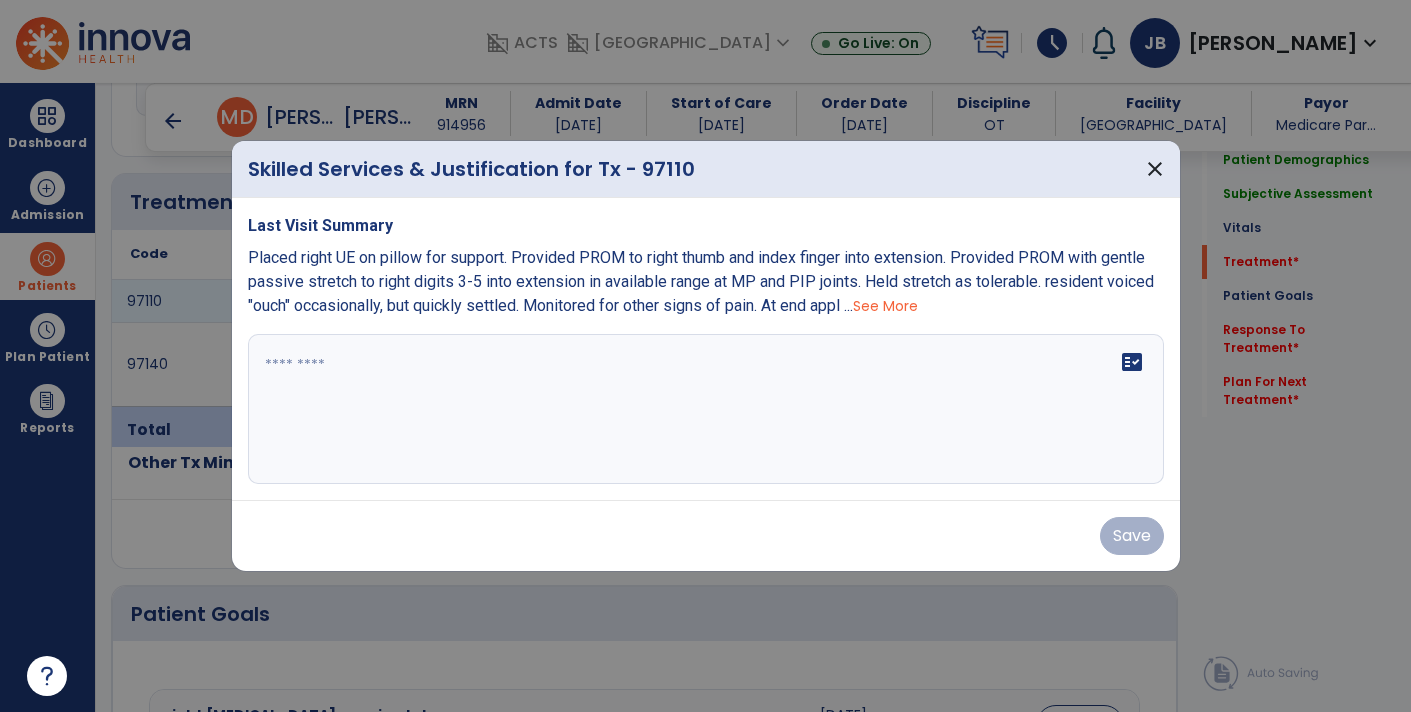 click at bounding box center [706, 409] 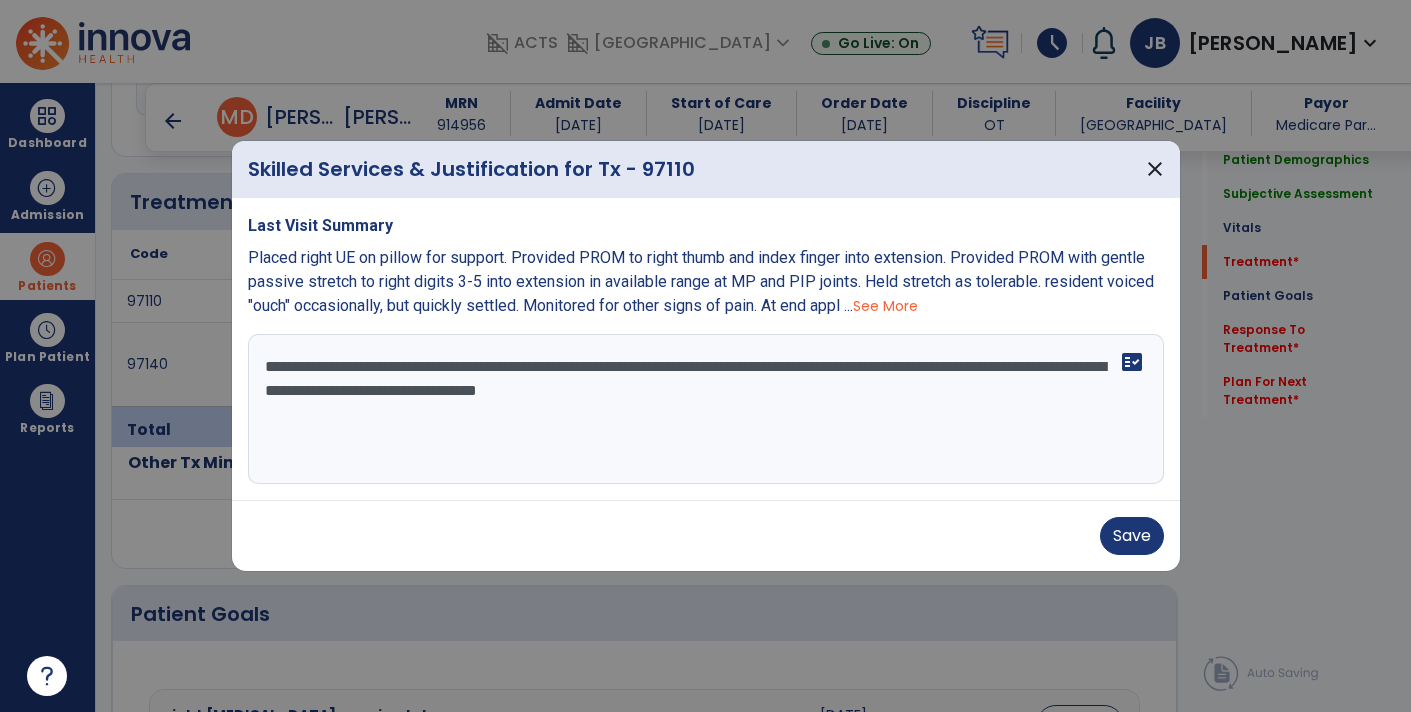 click on "**********" at bounding box center (706, 409) 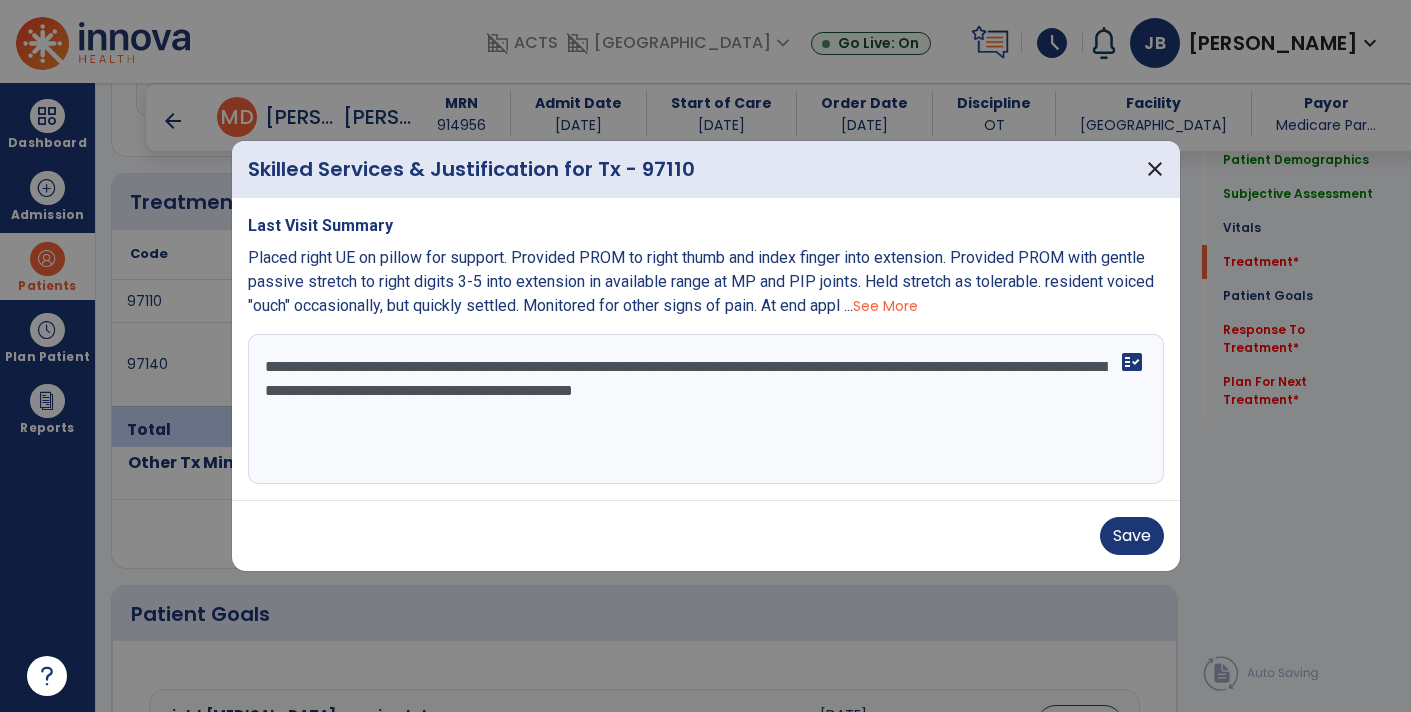 click on "**********" at bounding box center (706, 409) 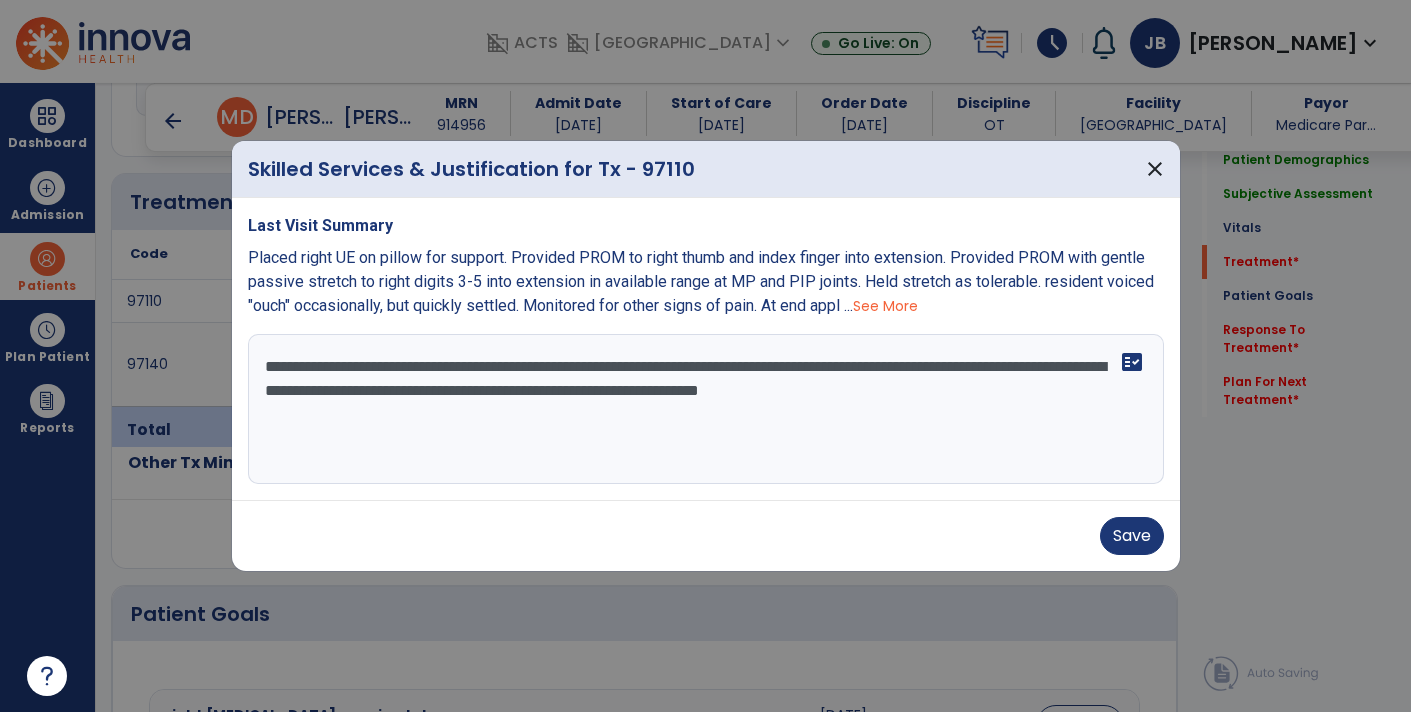 click on "**********" at bounding box center [706, 409] 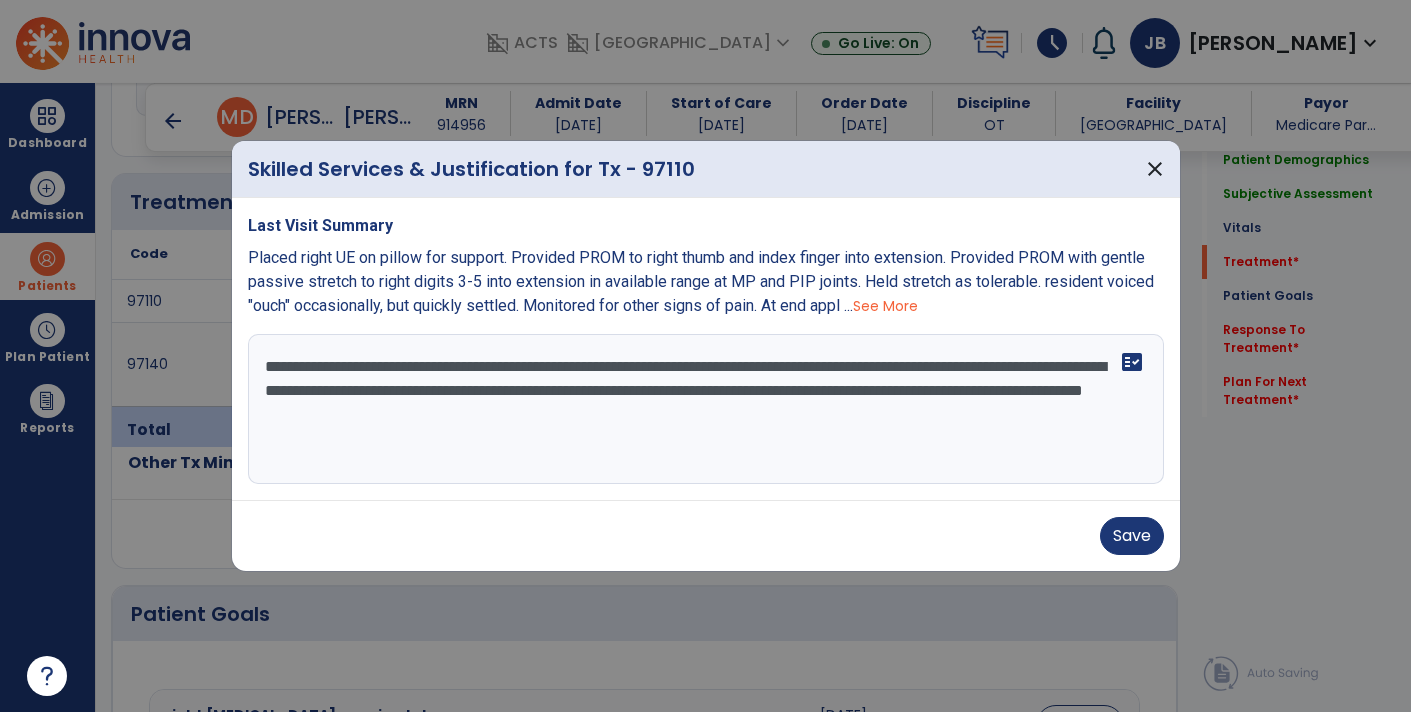 click on "**********" at bounding box center [706, 409] 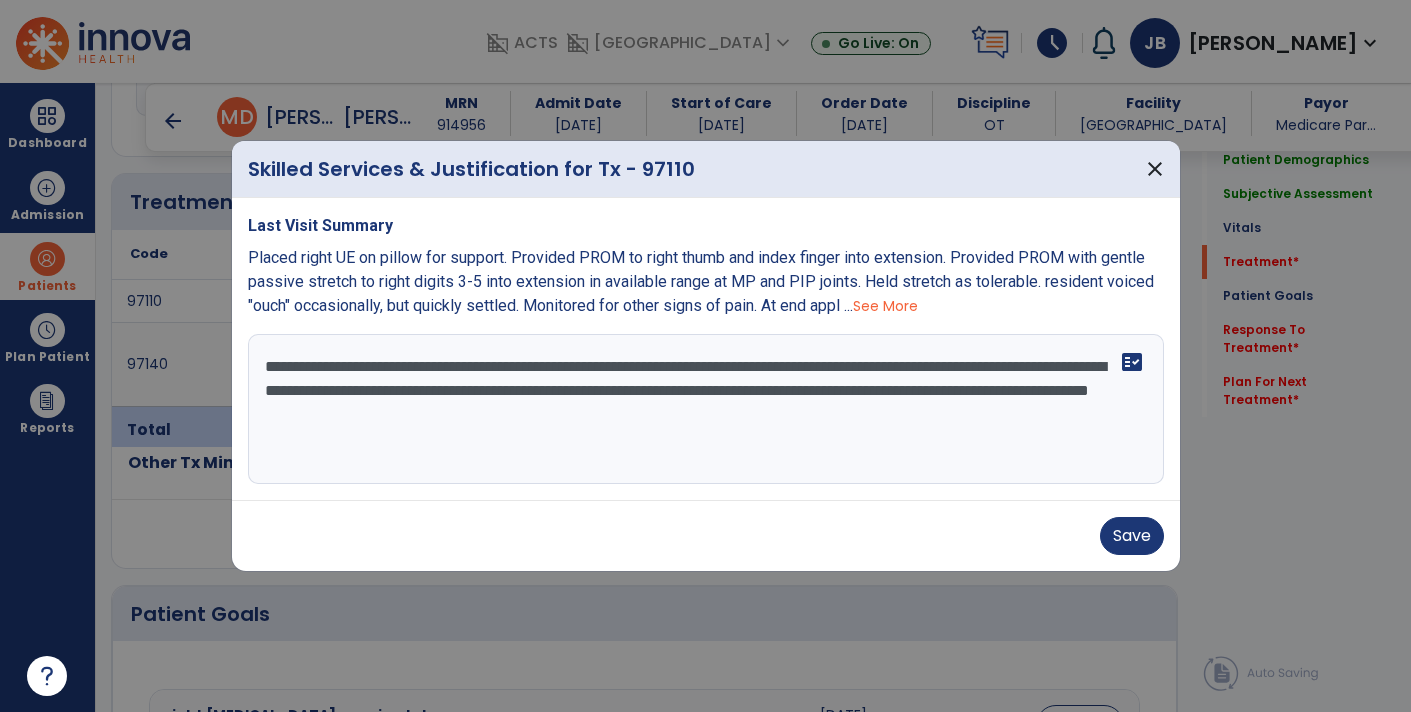 click on "**********" at bounding box center [706, 409] 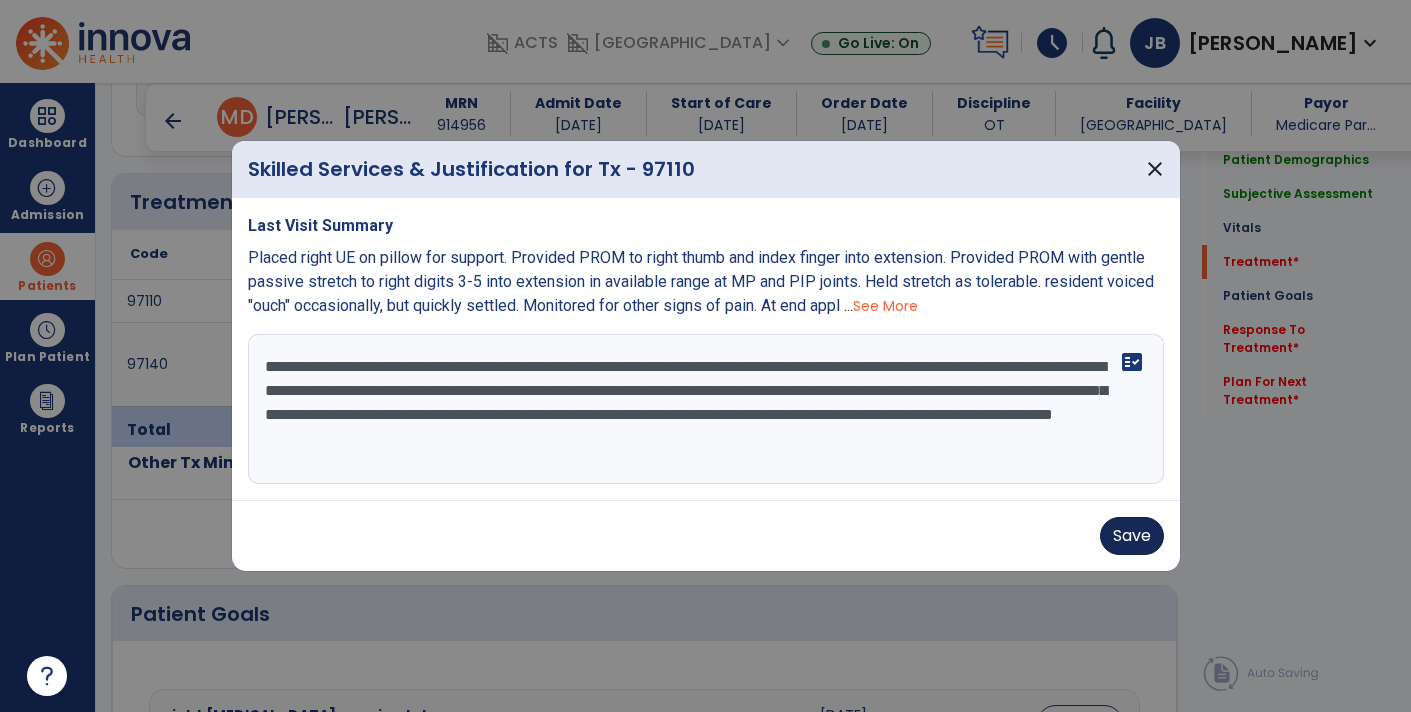type on "**********" 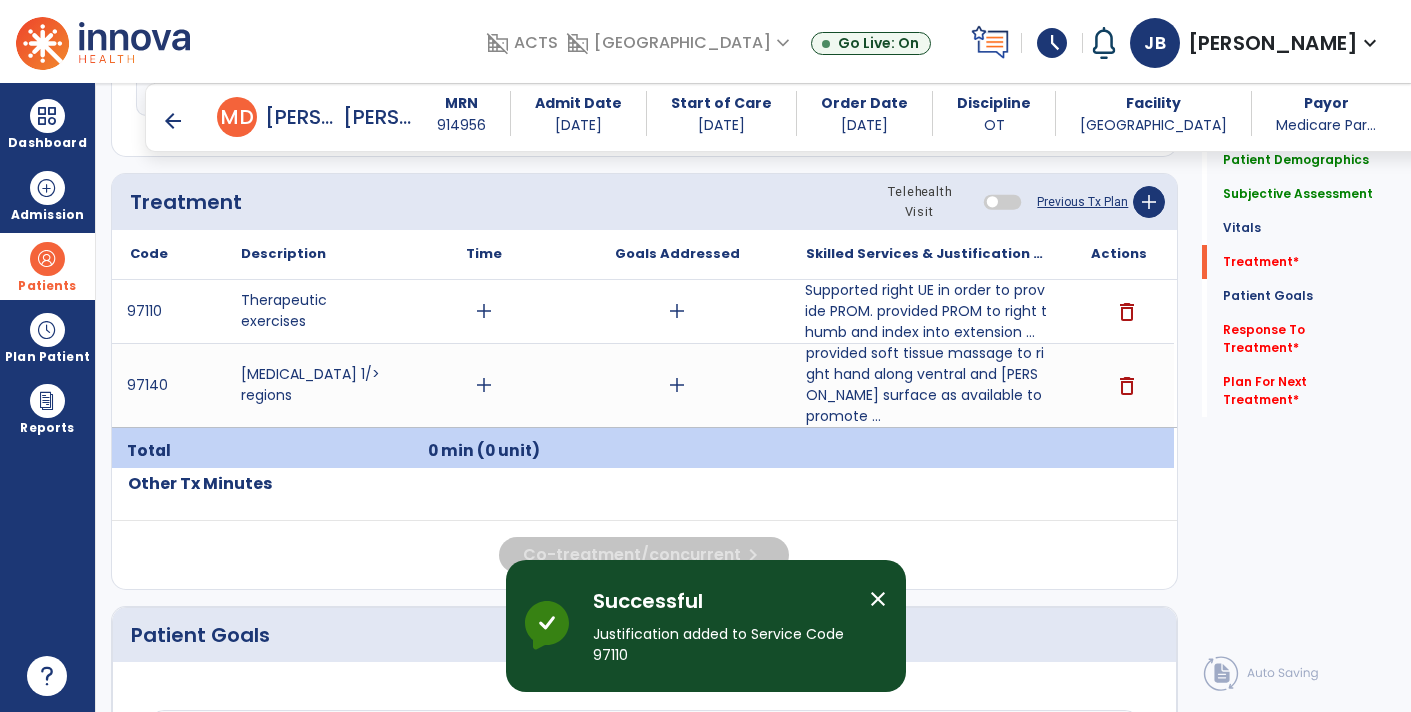 click on "add" at bounding box center (484, 385) 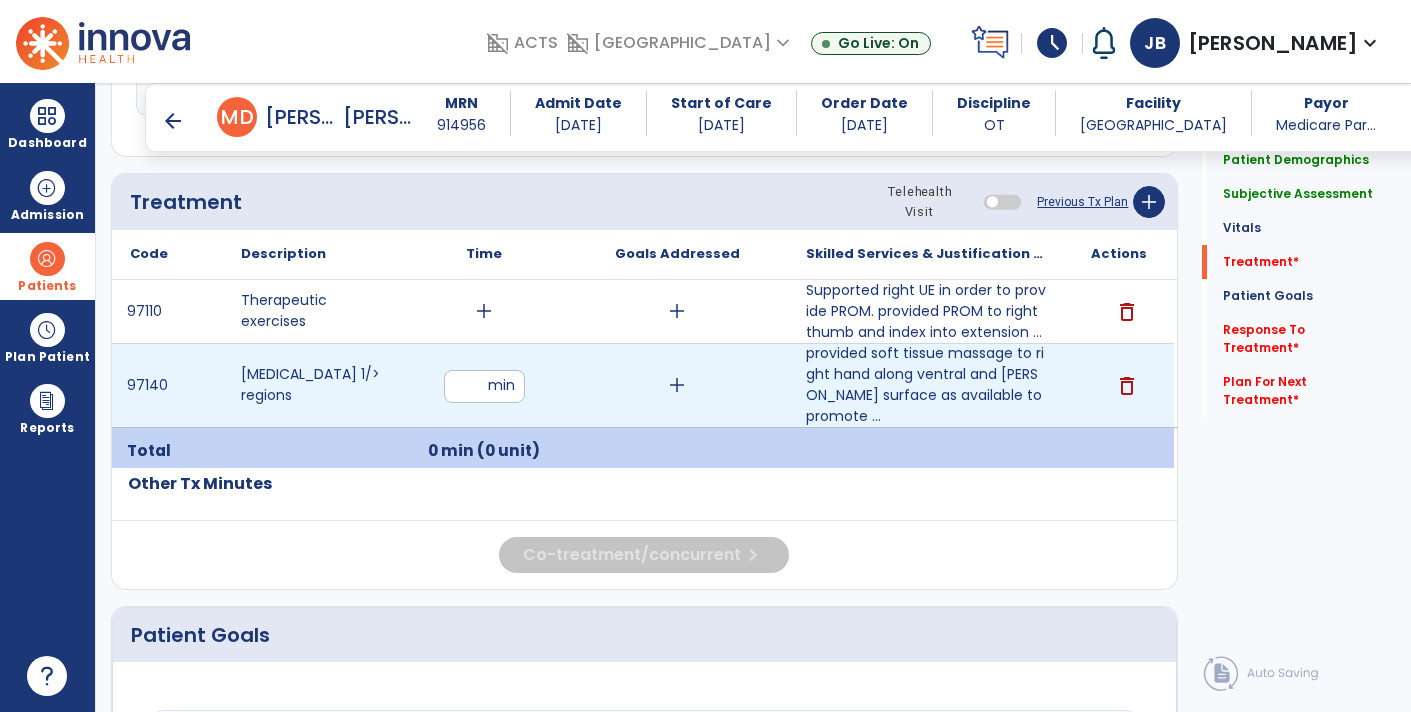type on "**" 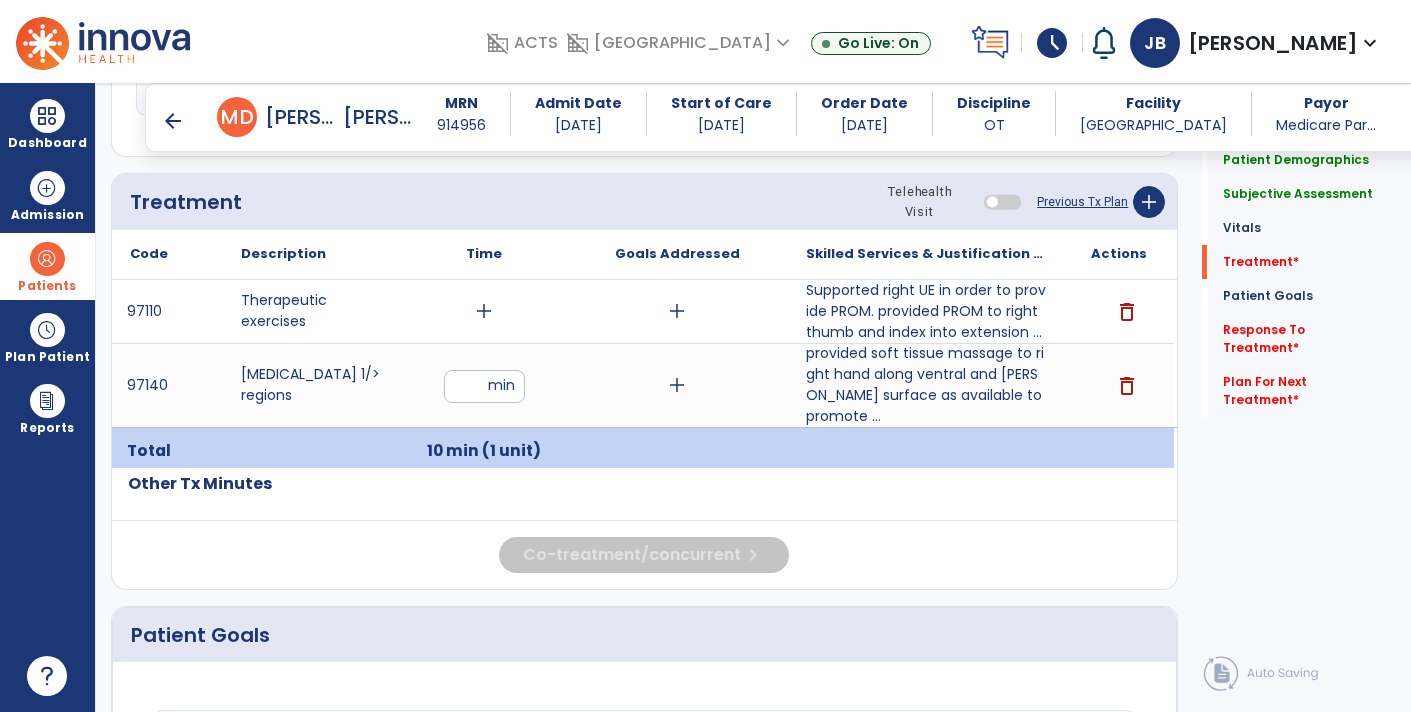 click on "add" at bounding box center (484, 311) 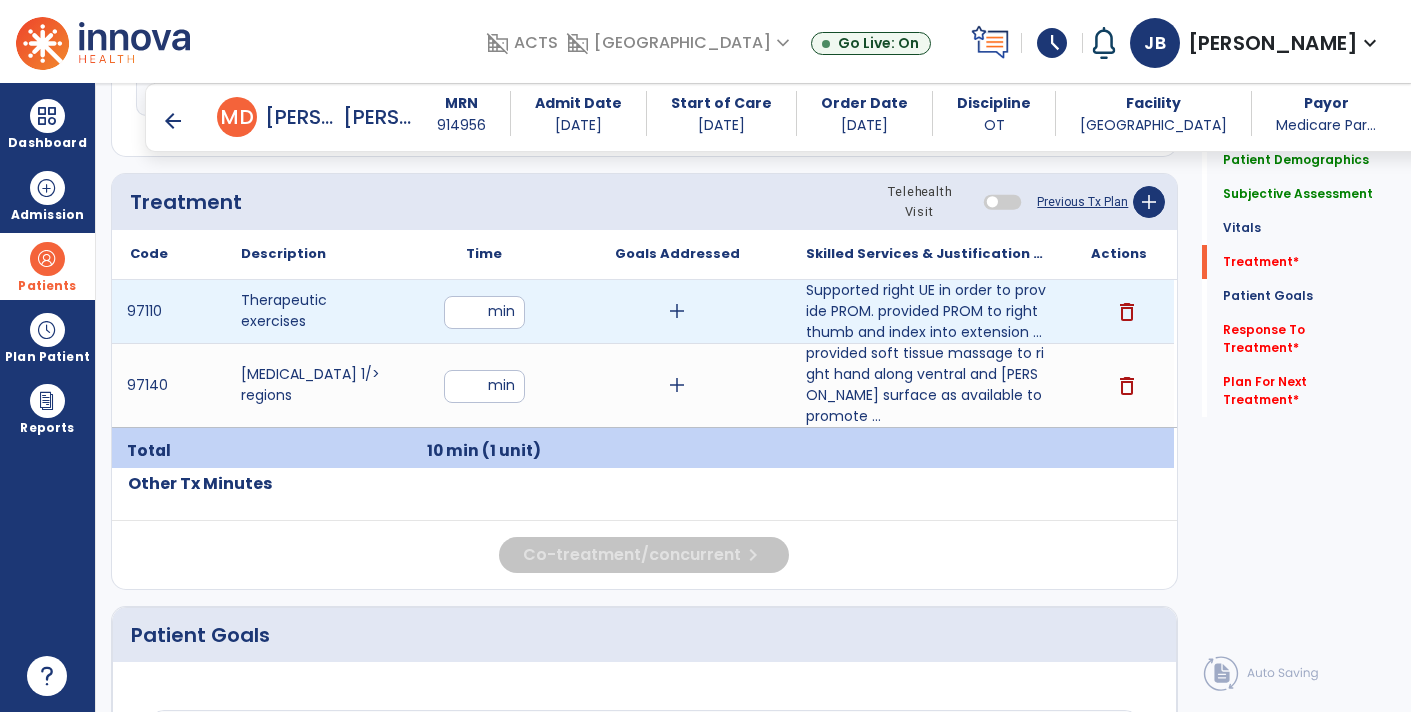 type on "**" 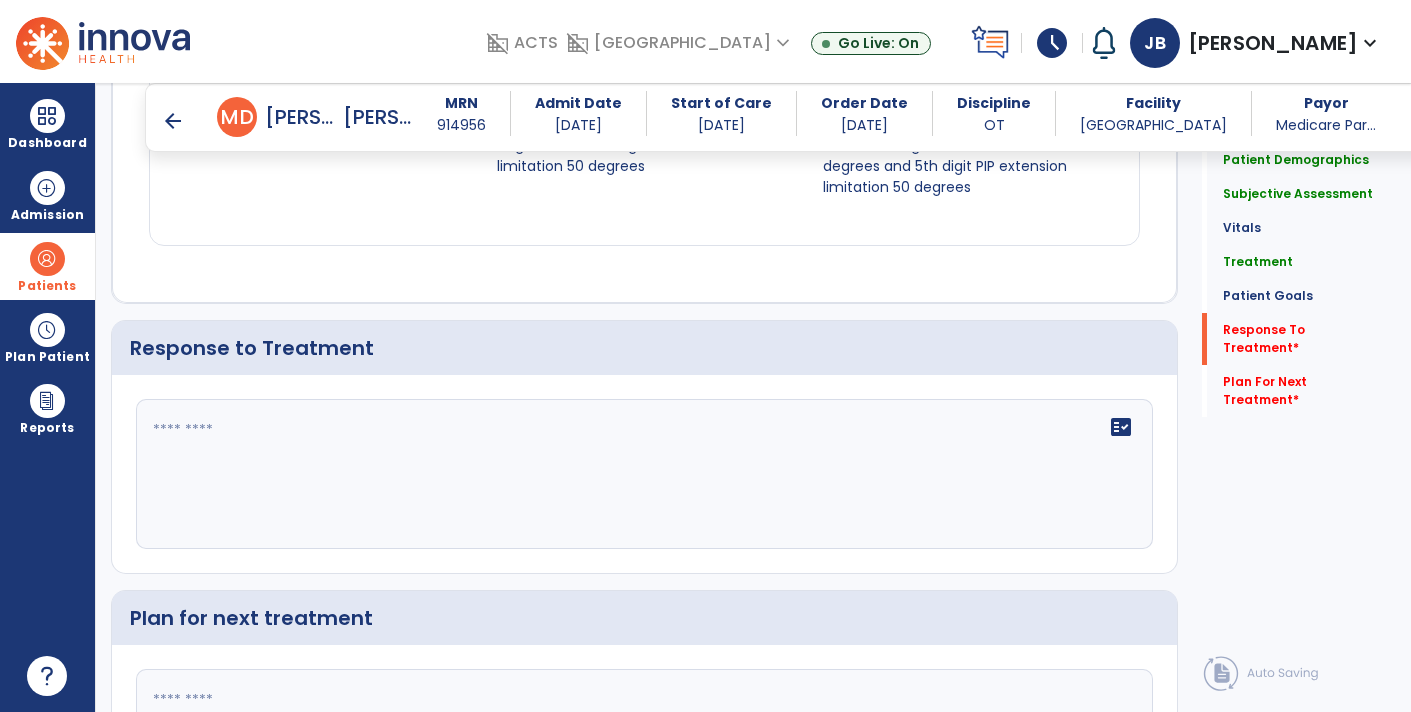 scroll, scrollTop: 4061, scrollLeft: 0, axis: vertical 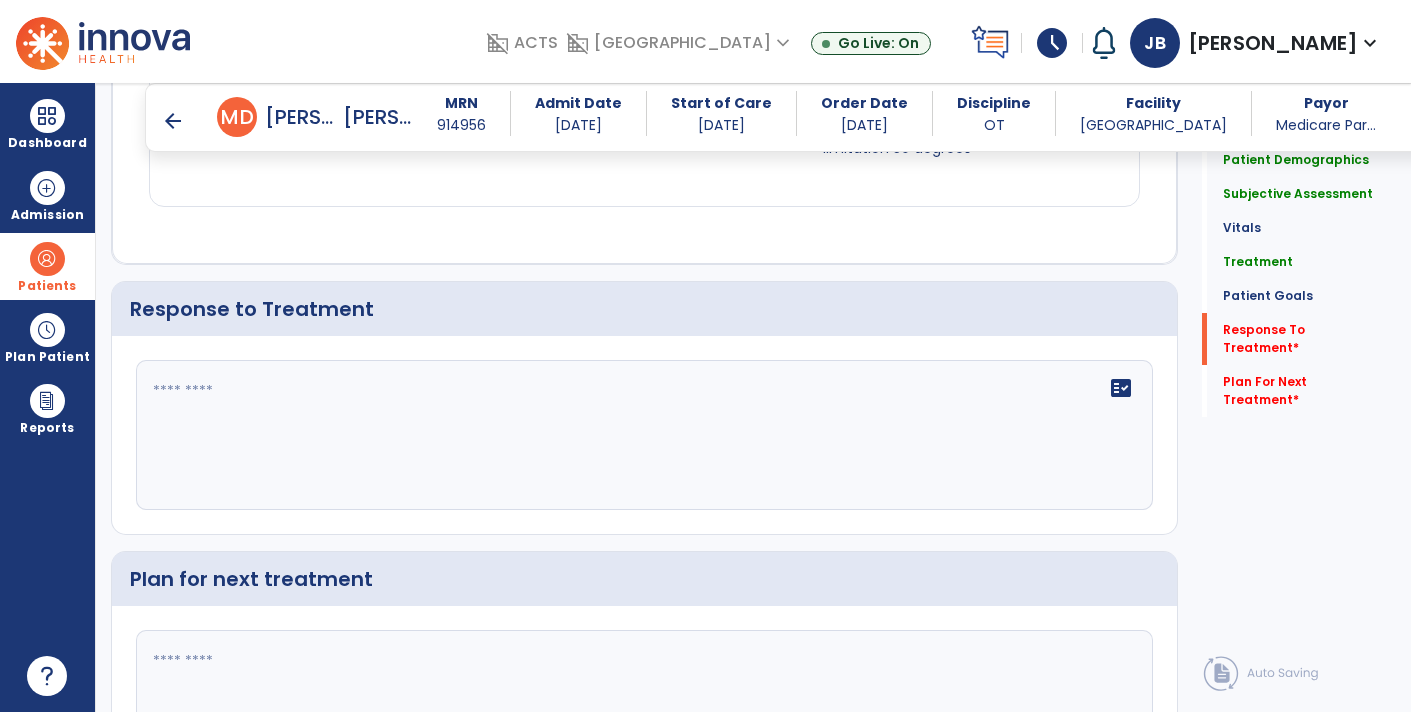 click on "fact_check" 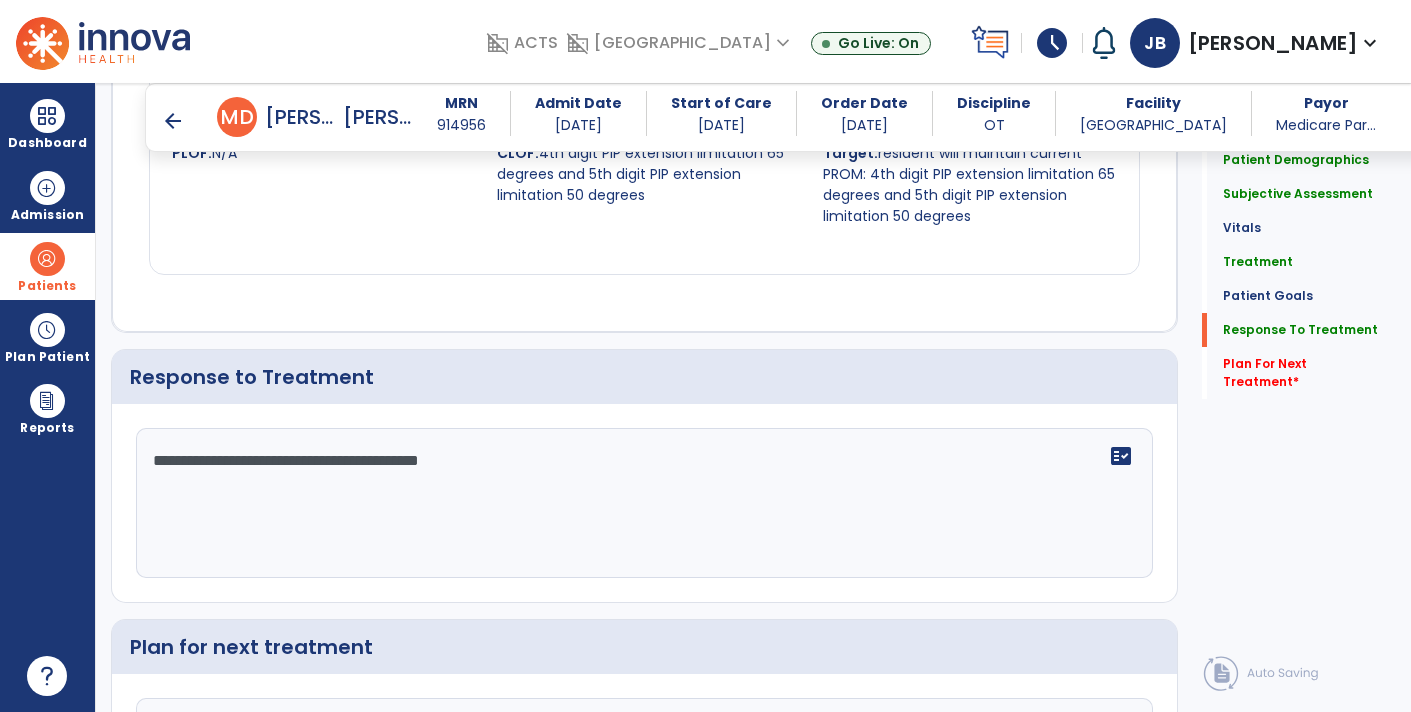 scroll, scrollTop: 4060, scrollLeft: 0, axis: vertical 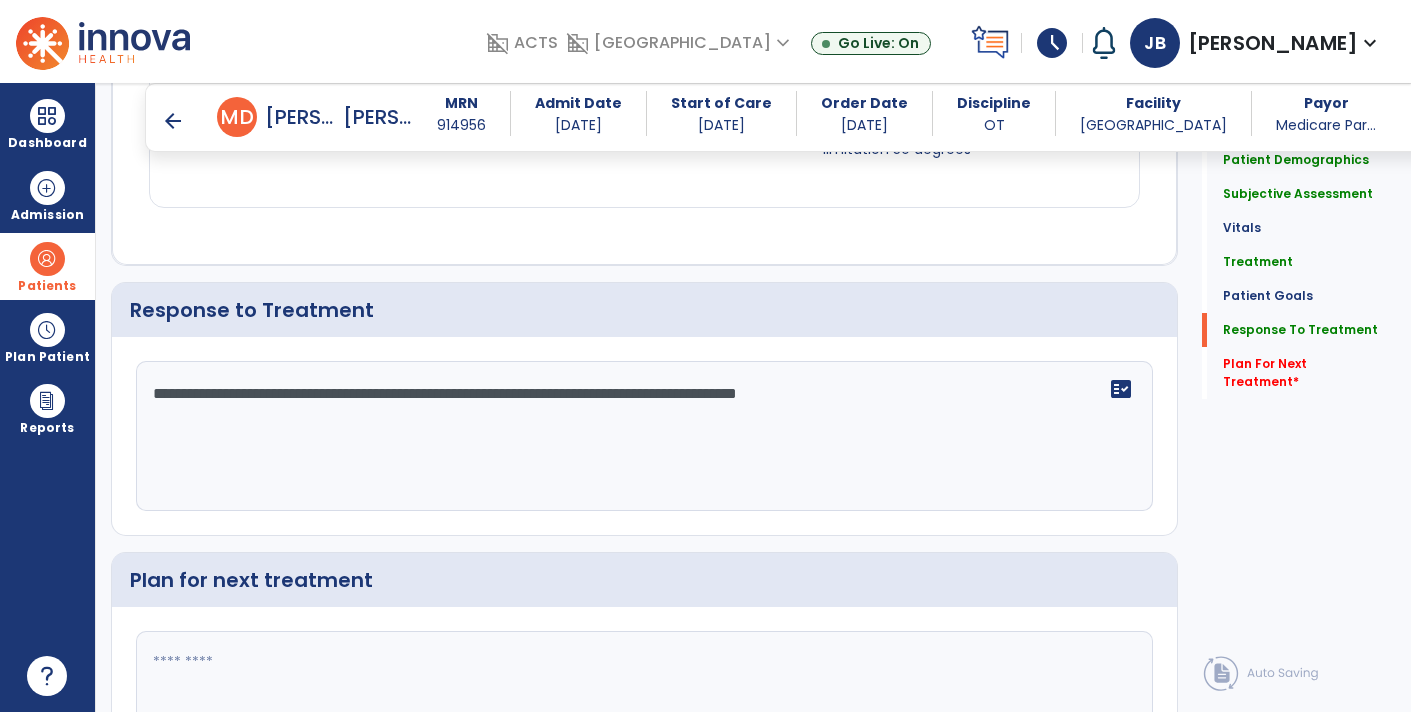 type on "**********" 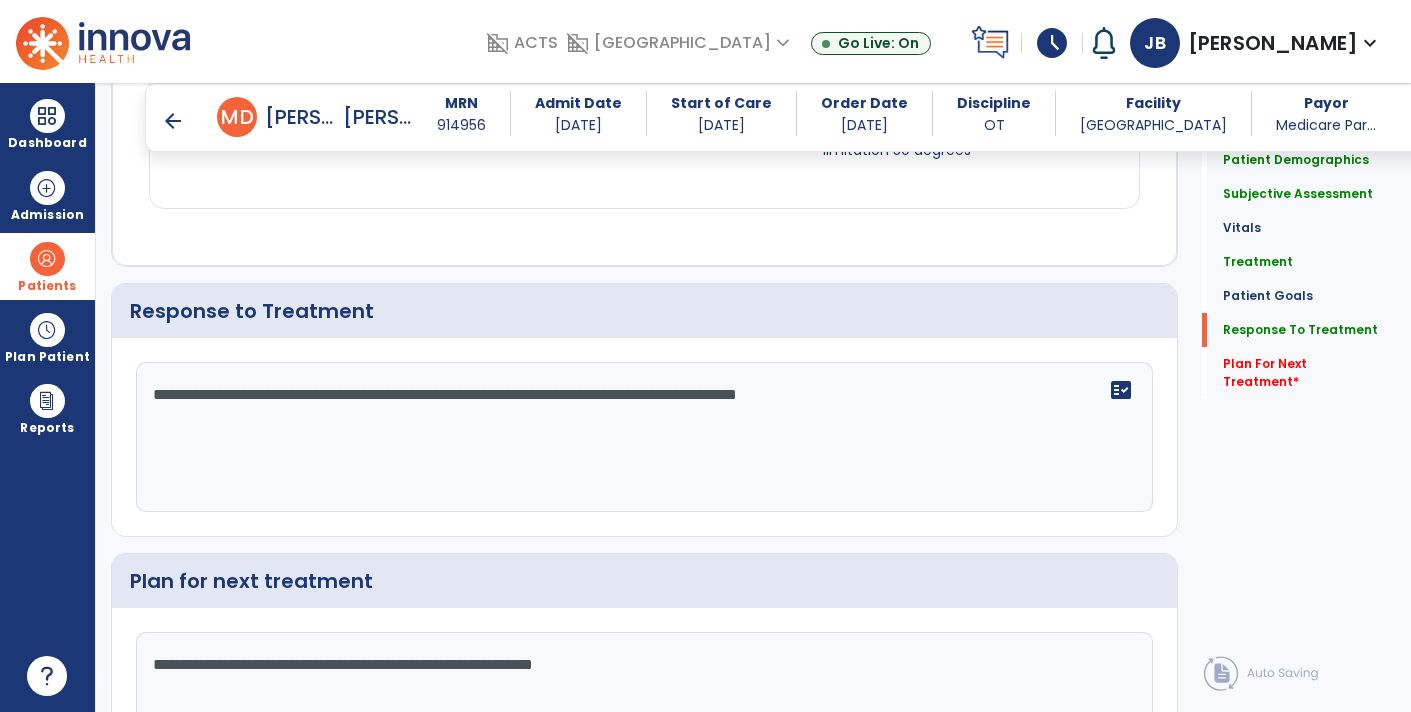 scroll, scrollTop: 4163, scrollLeft: 0, axis: vertical 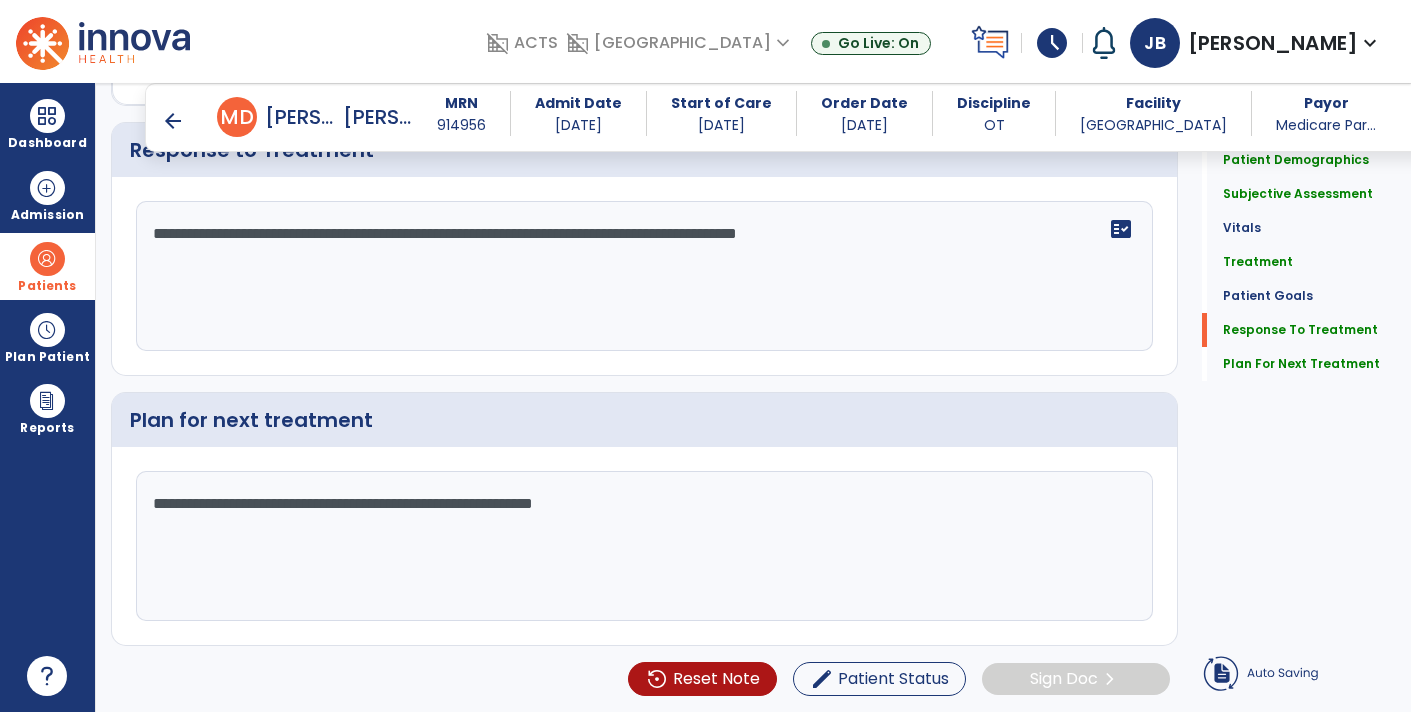type on "**********" 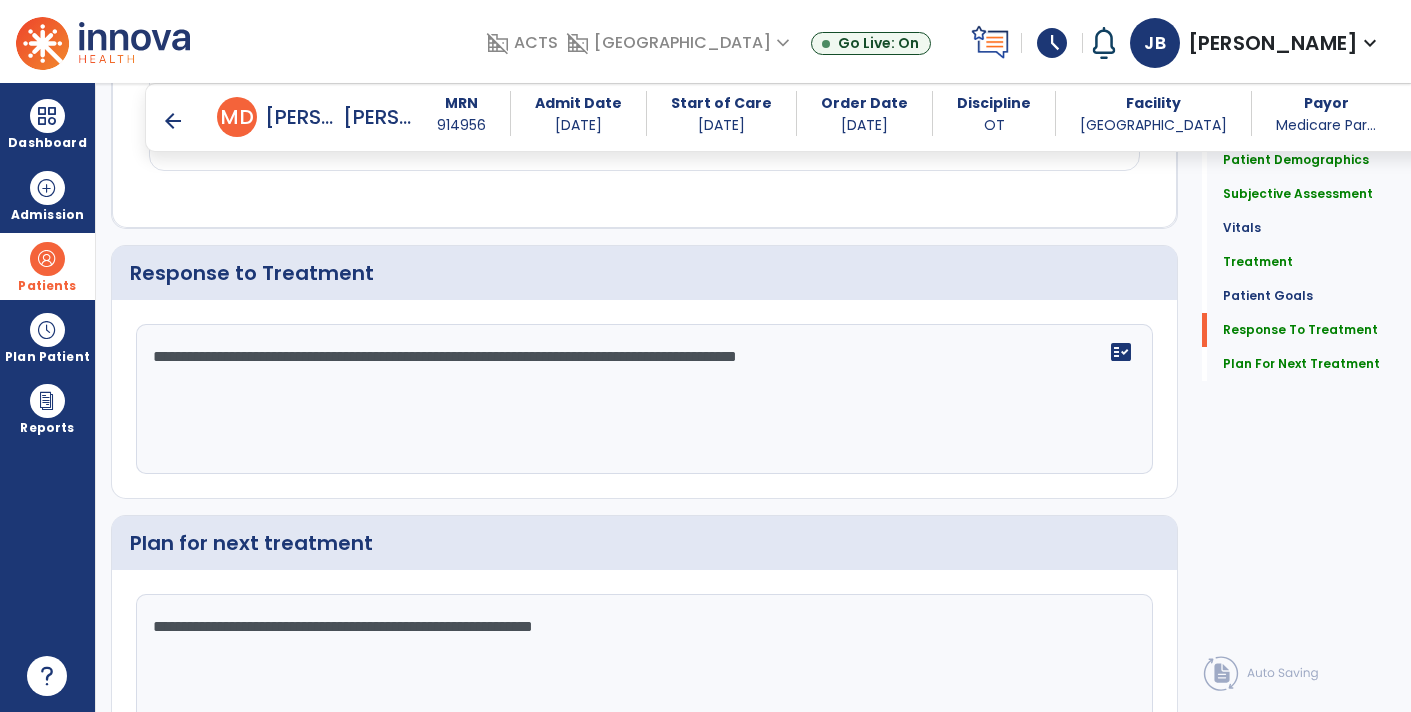 scroll, scrollTop: 4163, scrollLeft: 0, axis: vertical 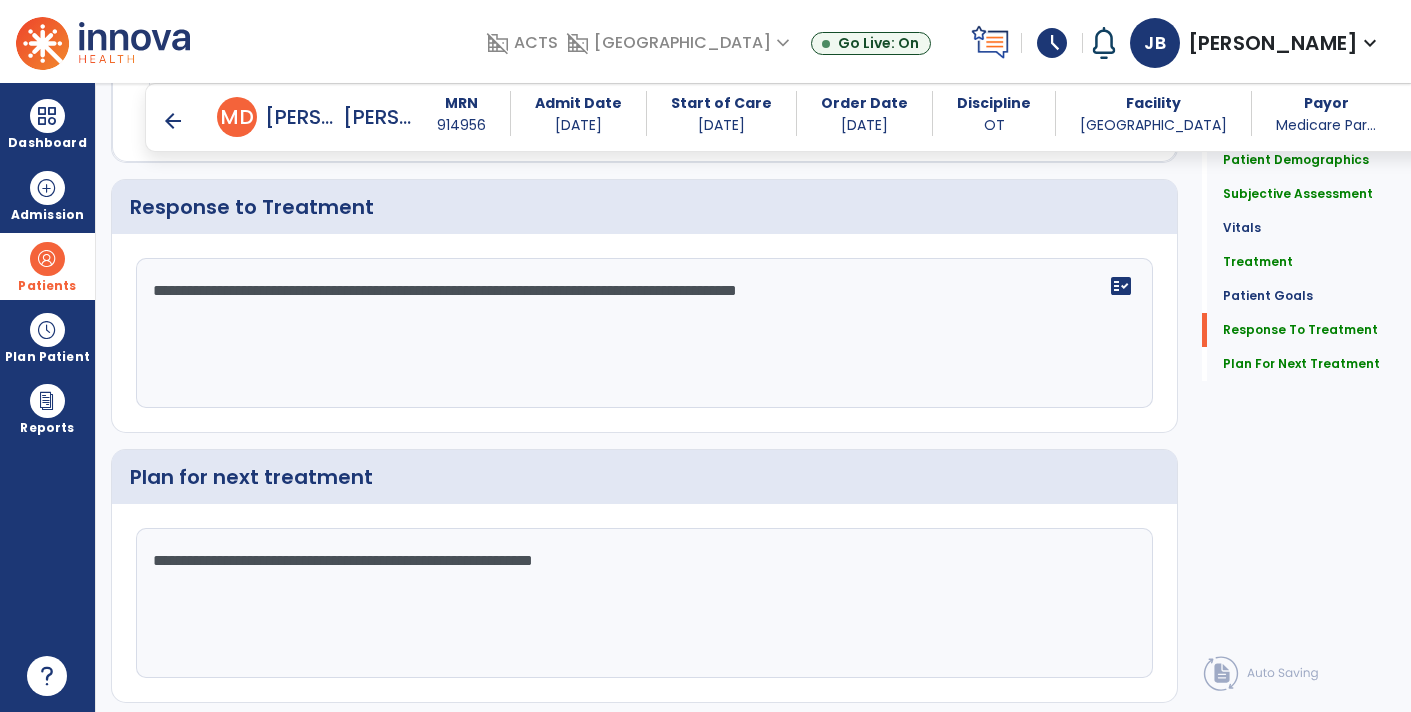 click on "chevron_right" 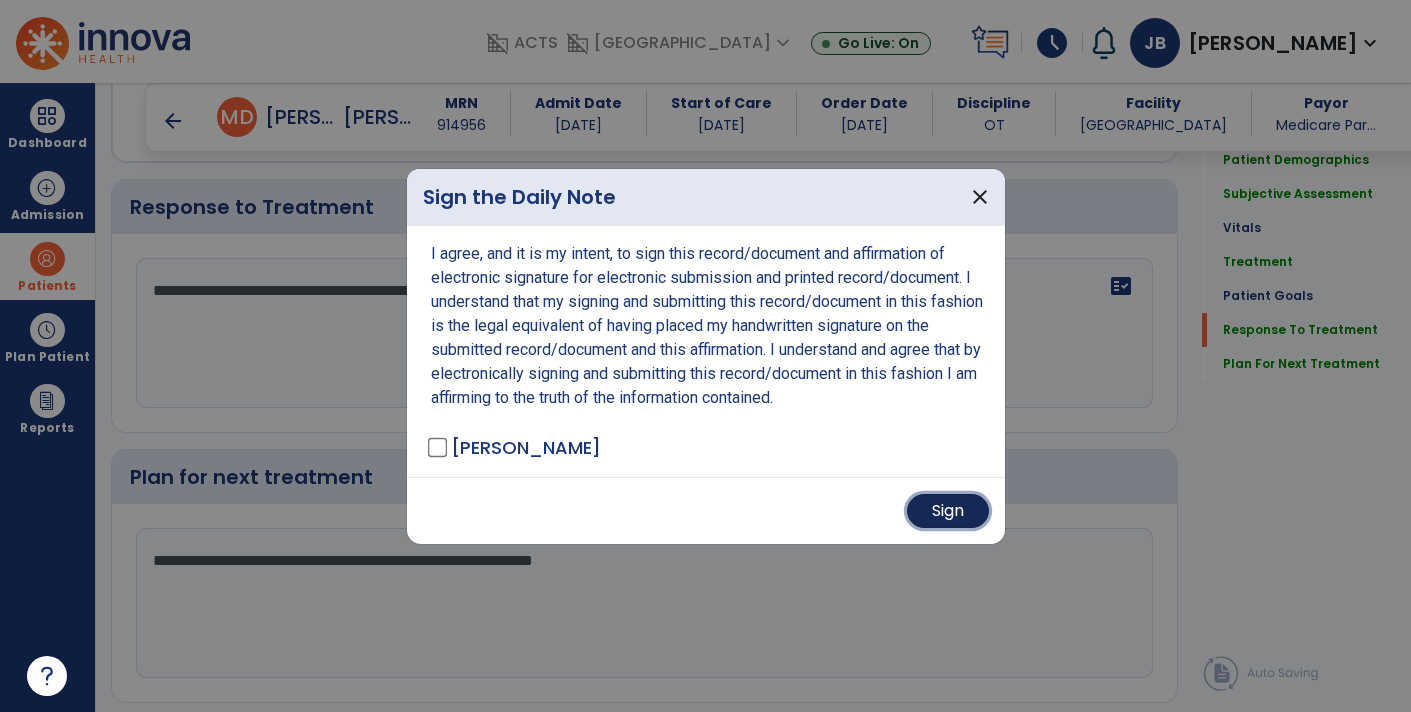 click on "Sign" at bounding box center (948, 511) 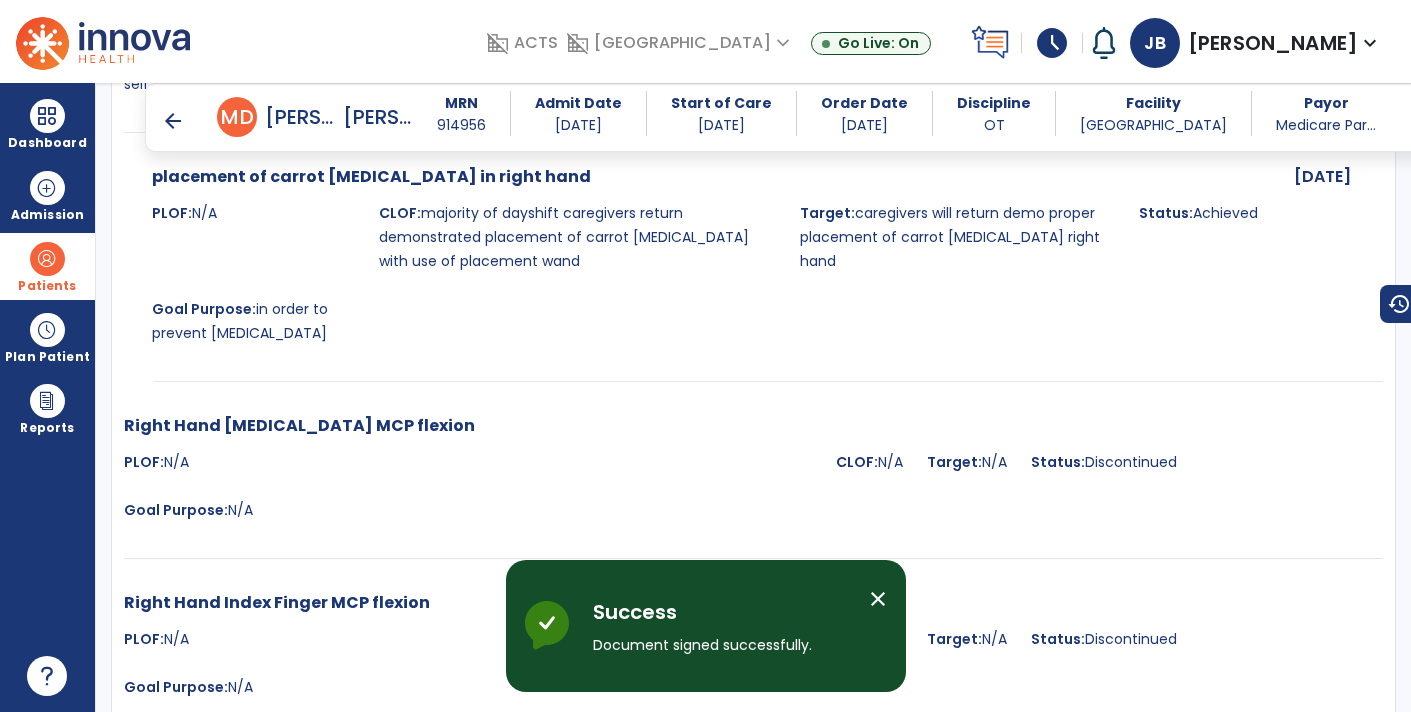 scroll, scrollTop: 2704, scrollLeft: 0, axis: vertical 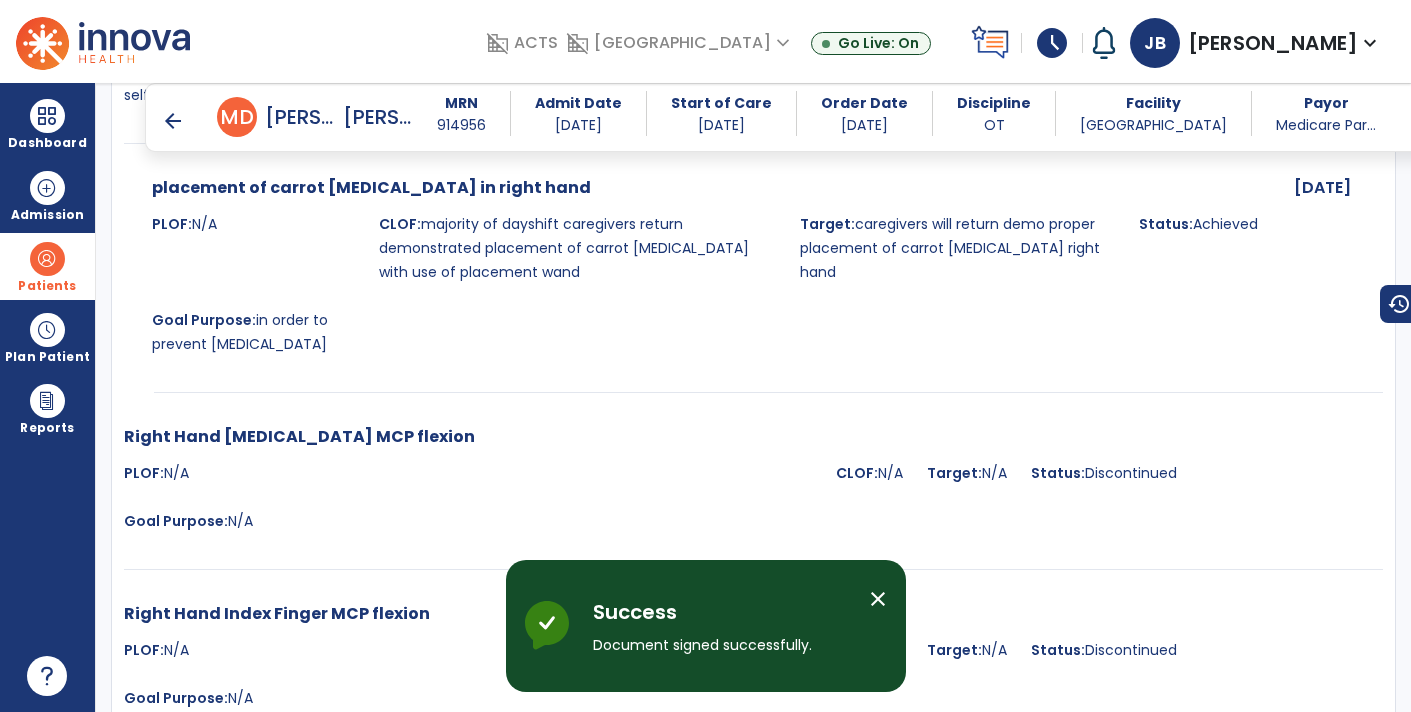 click on "arrow_back" at bounding box center (173, 121) 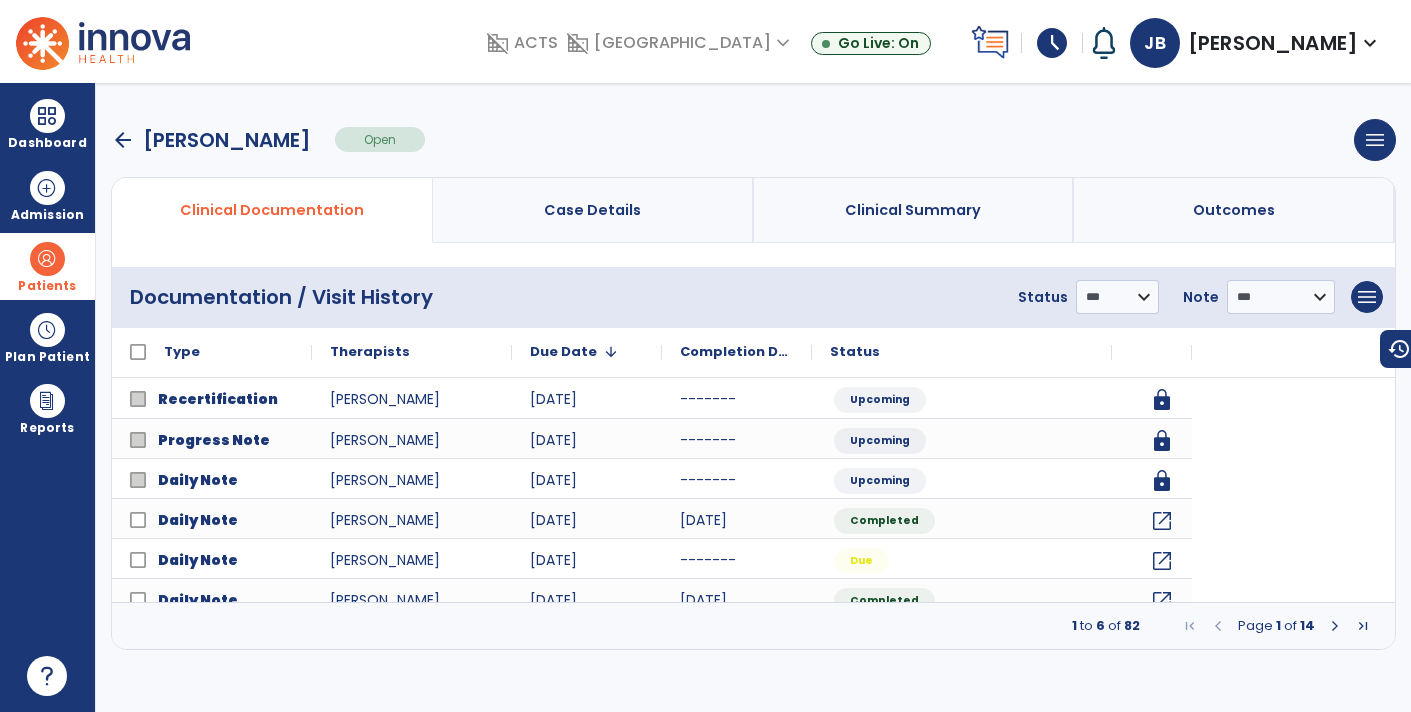 scroll, scrollTop: 0, scrollLeft: 0, axis: both 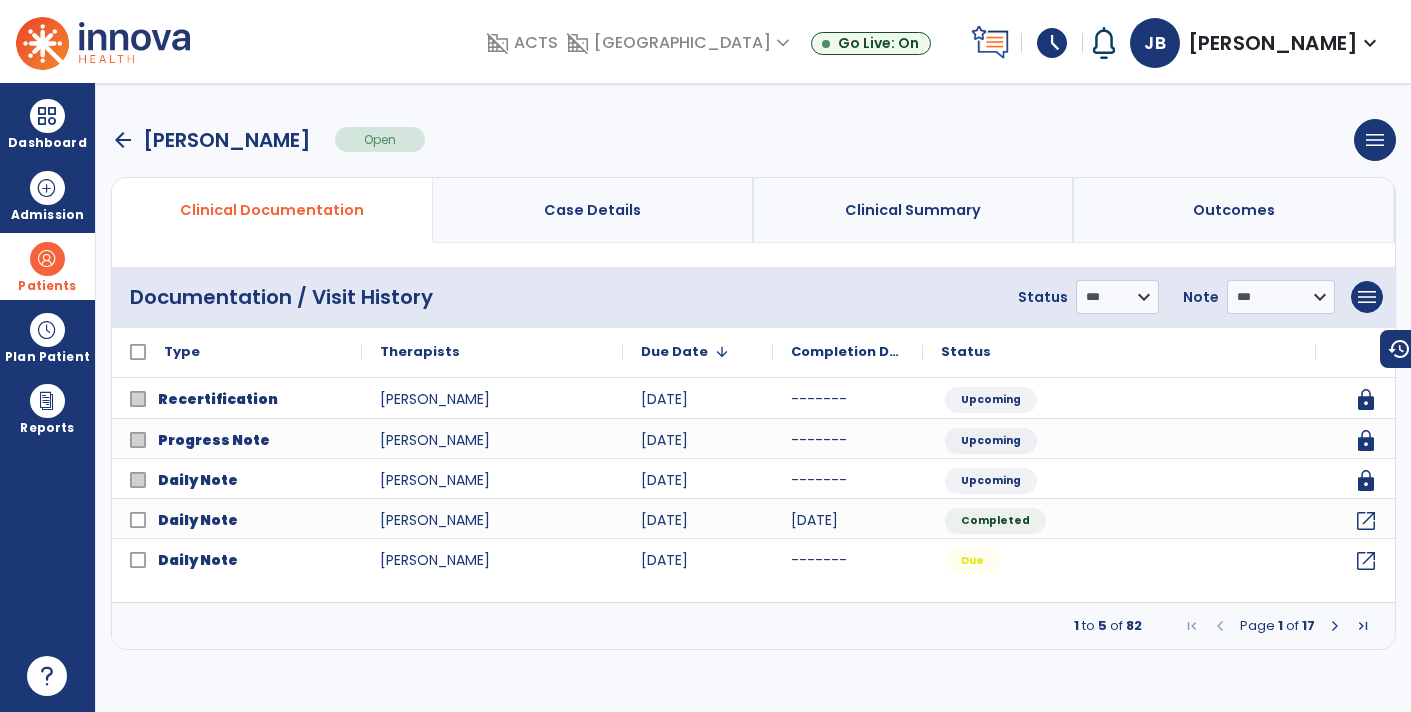click at bounding box center (1335, 626) 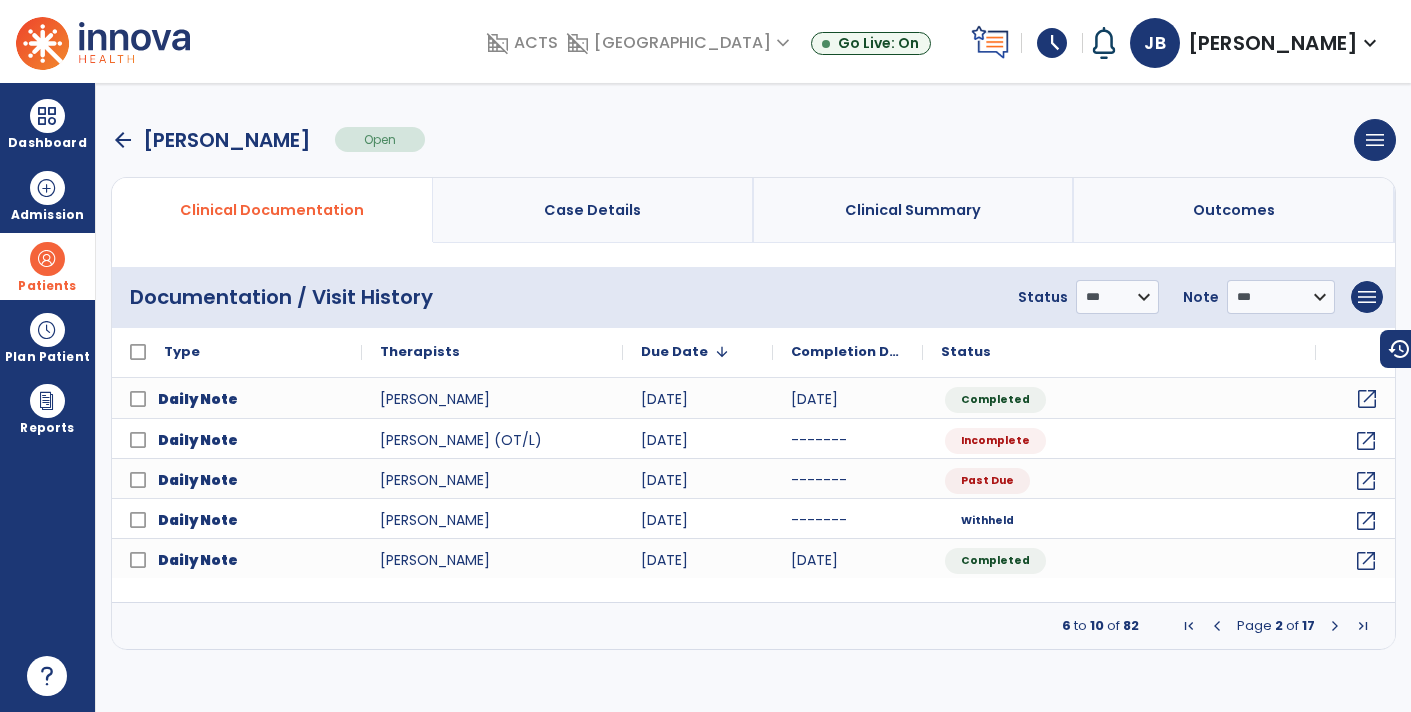 click on "open_in_new" 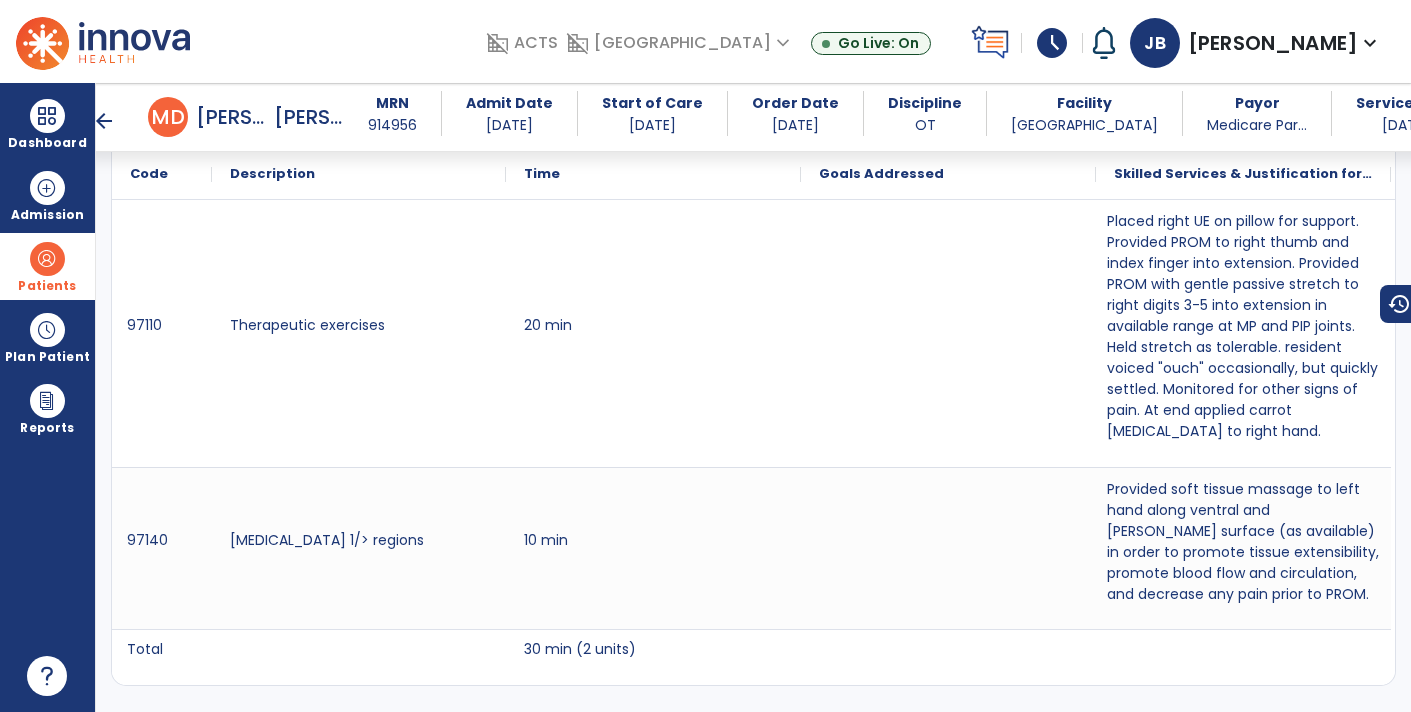 scroll, scrollTop: 1434, scrollLeft: 0, axis: vertical 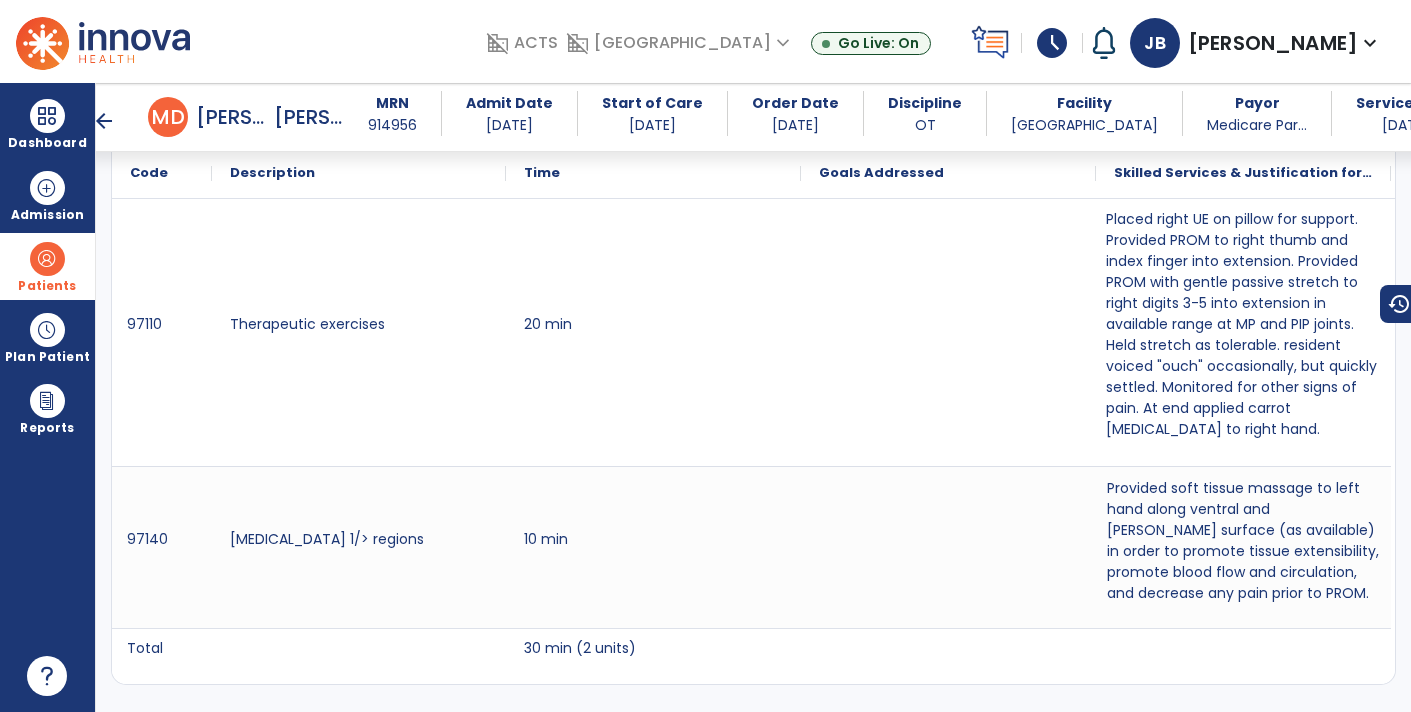 click on "Placed right UE on pillow for support. Provided PROM to right thumb and index finger into extension. Provided PROM with gentle passive stretch to right digits 3-5 into extension in available range at MP and PIP joints. Held stretch as tolerable. resident voiced "ouch" occasionally, but quickly settled. Monitored for other signs of pain. At end applied carrot [MEDICAL_DATA] to right hand." at bounding box center [1243, 324] 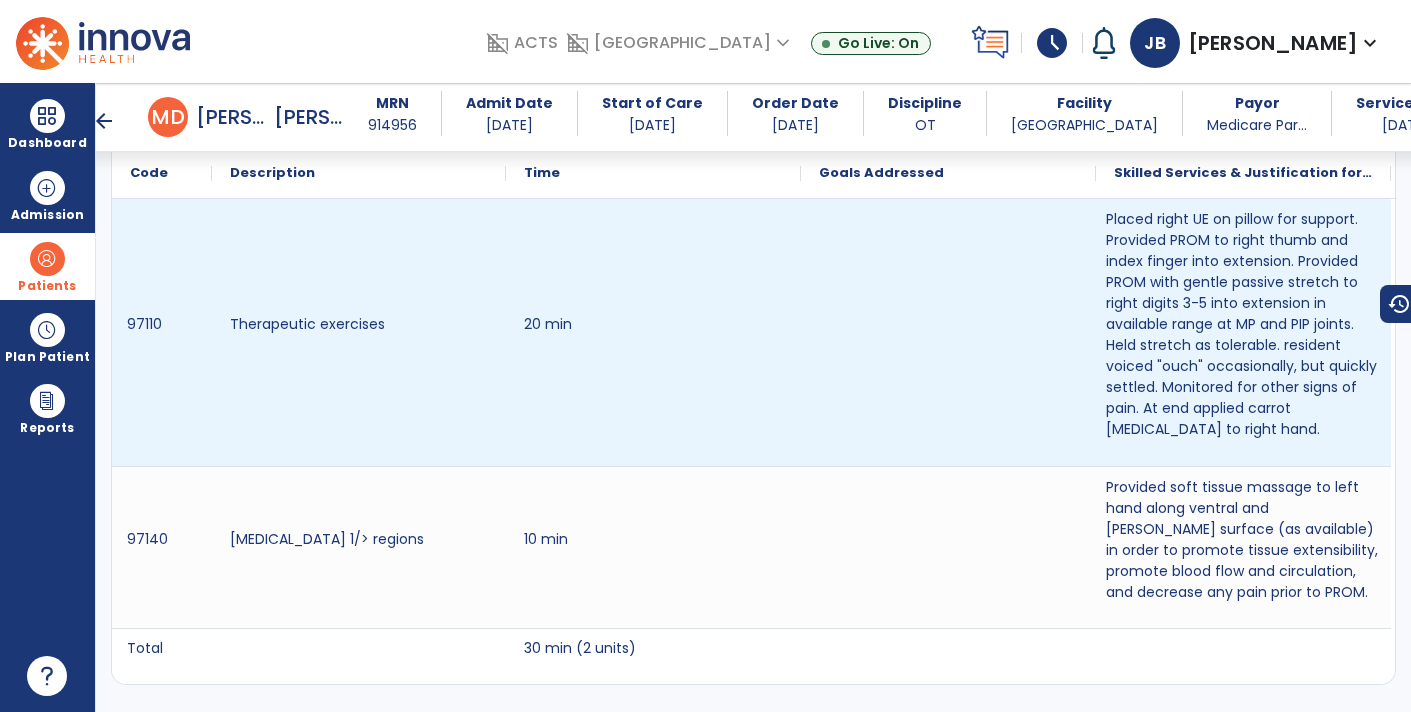 click on "Provided soft tissue massage to left hand along ventral and [PERSON_NAME] surface (as available) in order to promote tissue extensibility, promote blood flow and circulation, and decrease any pain prior to PROM." at bounding box center [1243, 540] 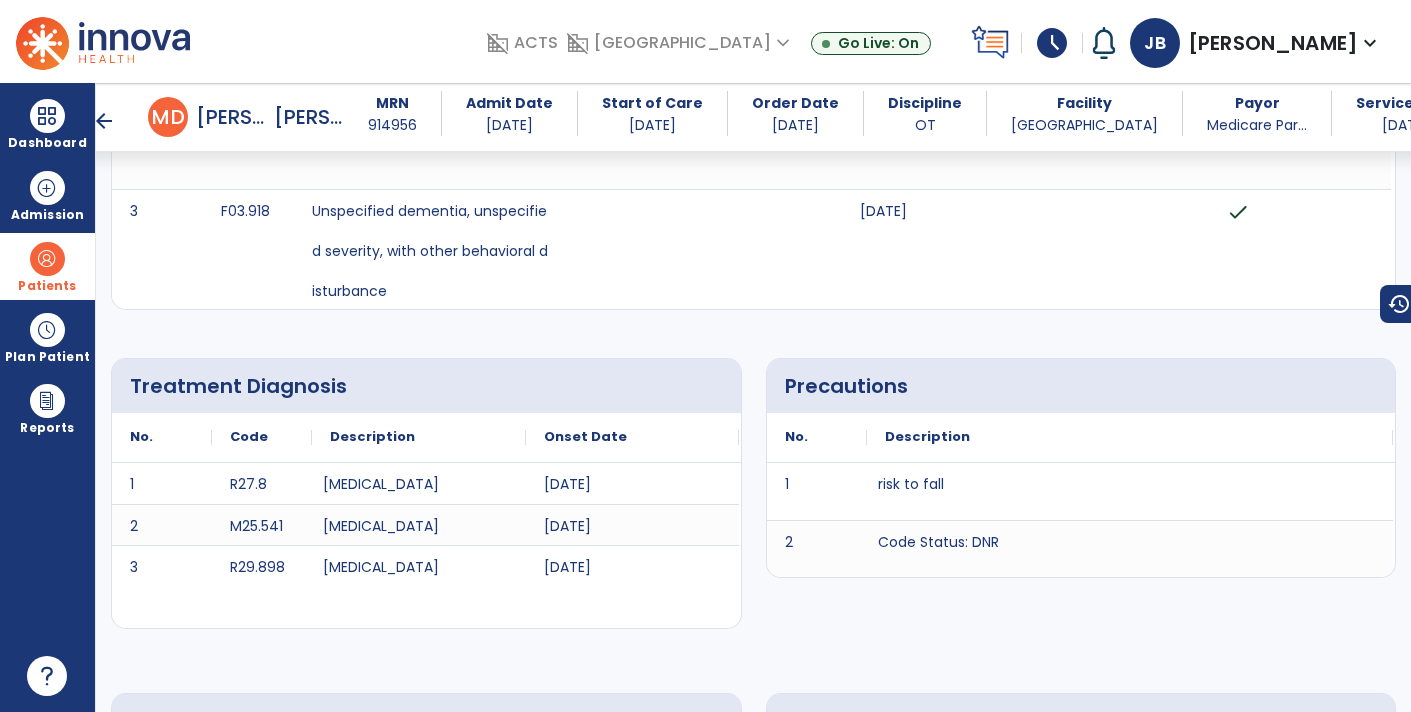 scroll, scrollTop: 0, scrollLeft: 0, axis: both 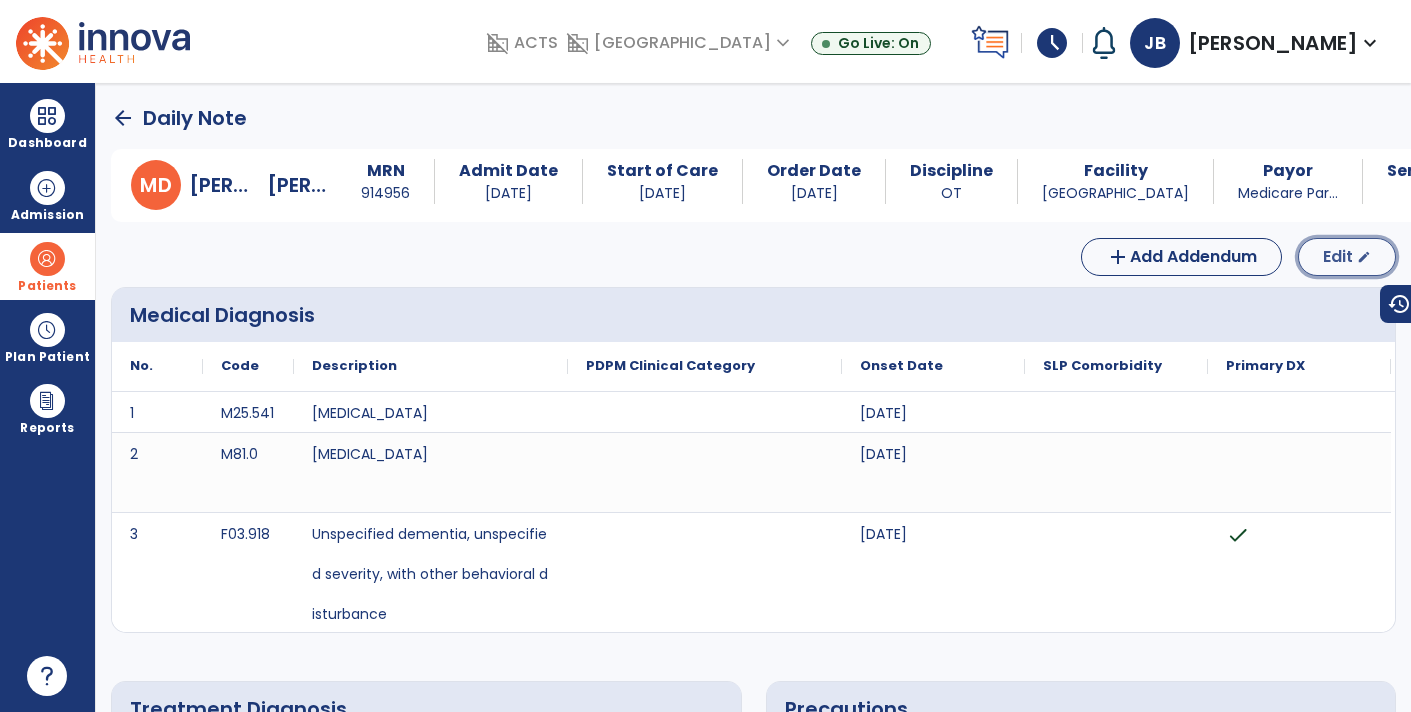 click on "edit" 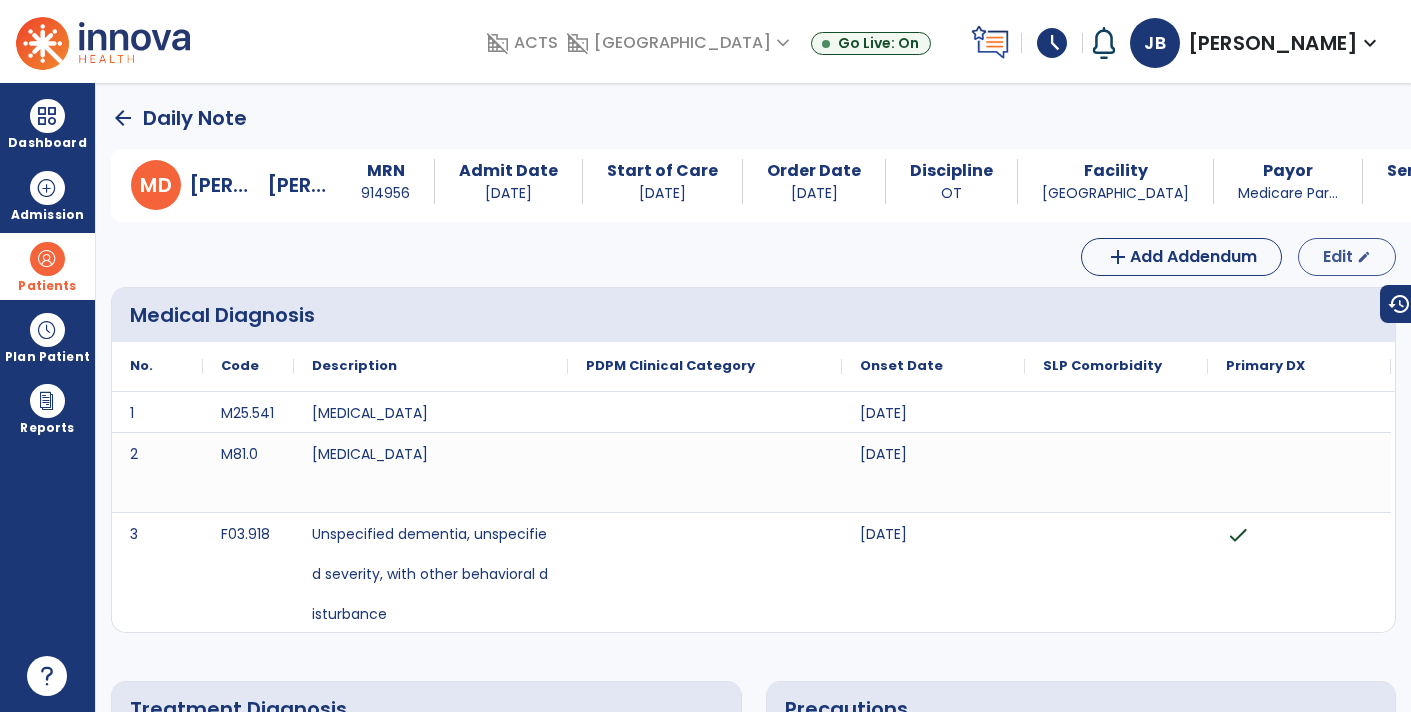 select on "*" 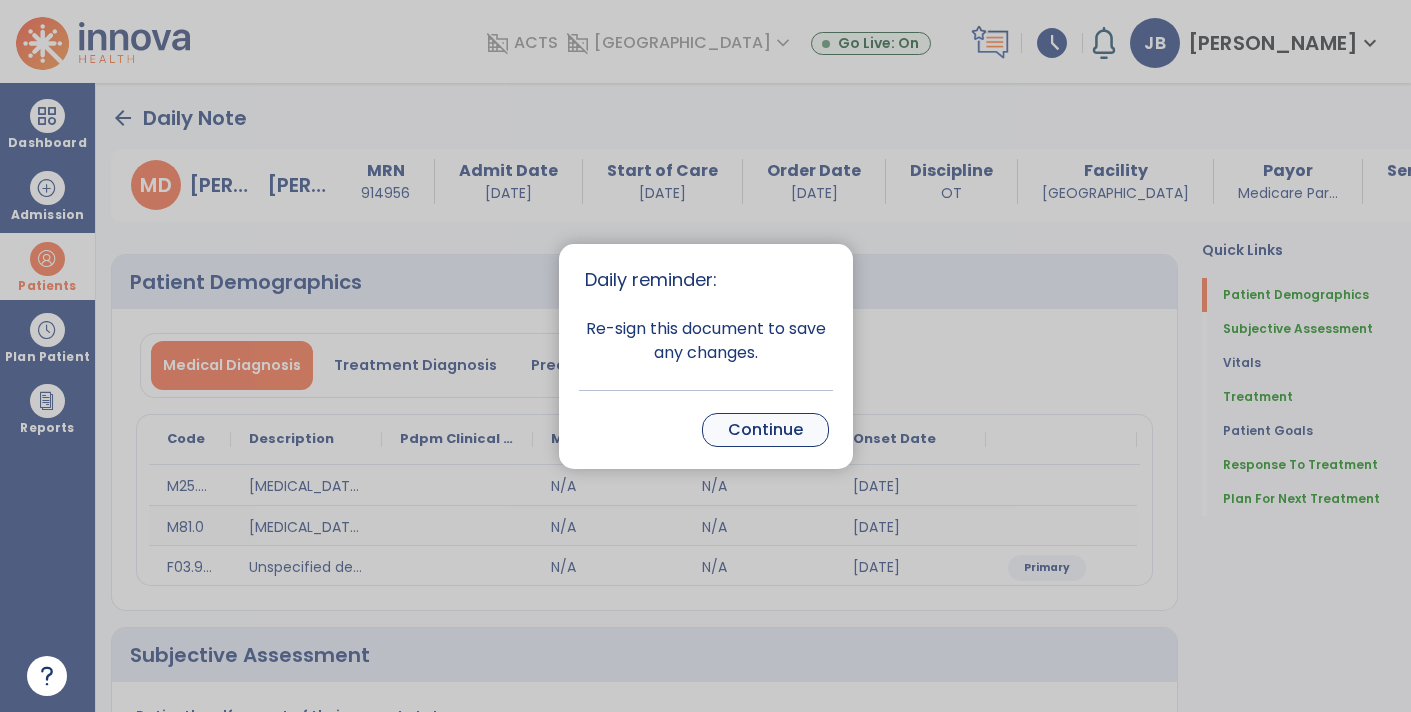 click on "Continue" at bounding box center (765, 430) 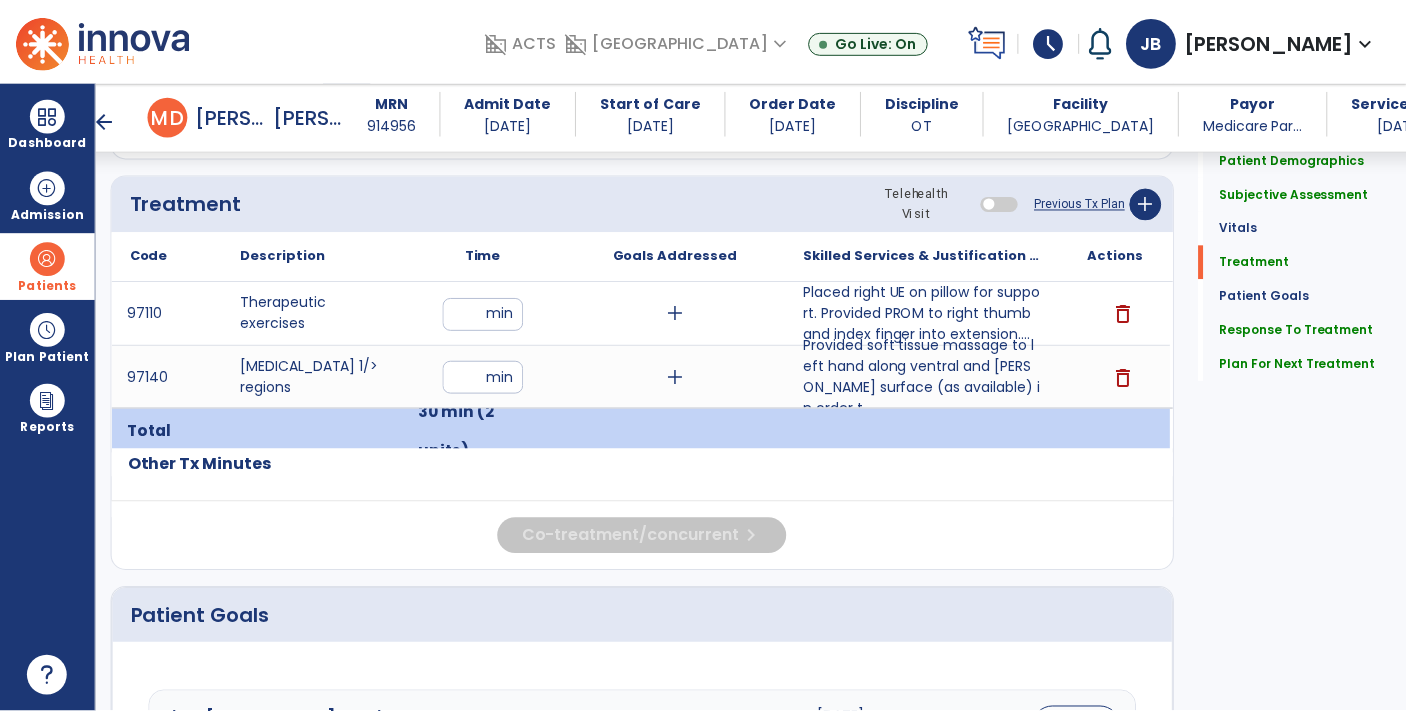 scroll, scrollTop: 1153, scrollLeft: 0, axis: vertical 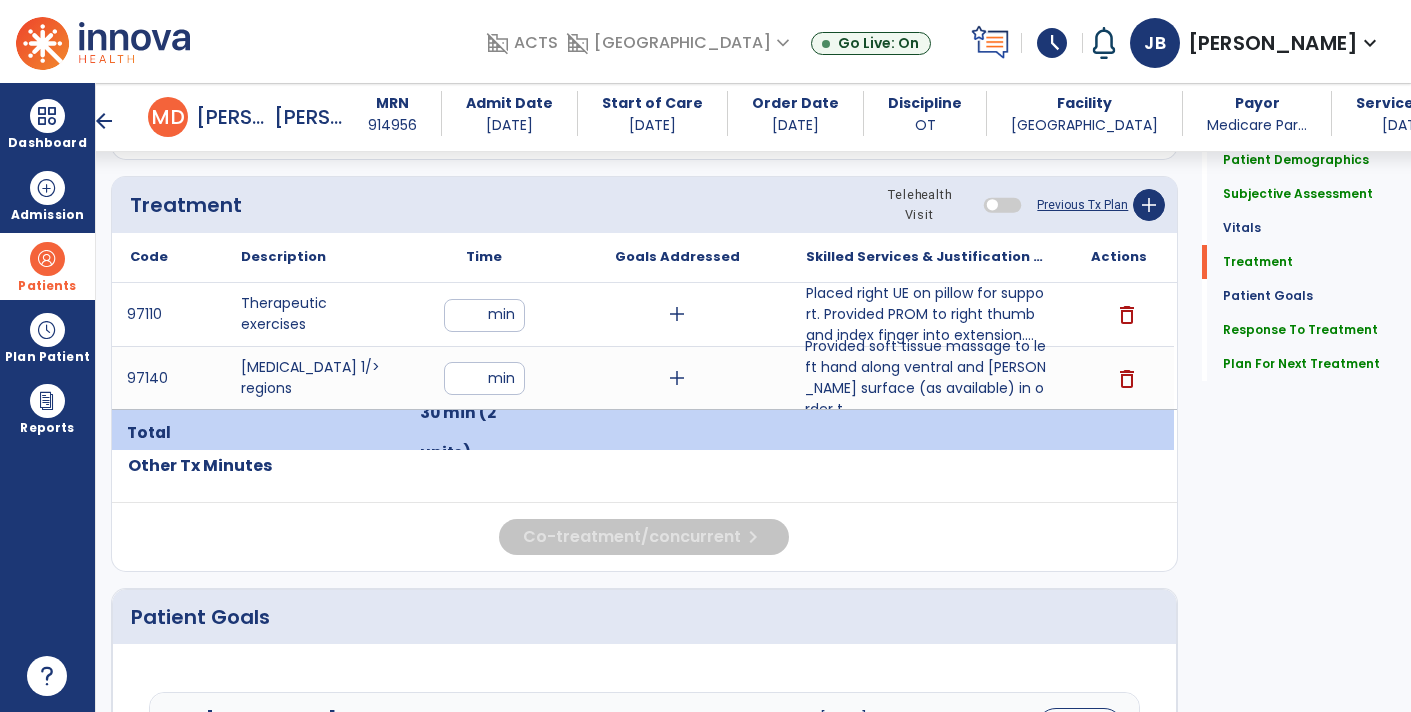 click on "Provided soft tissue massage to left hand along ventral and [PERSON_NAME] surface (as available) in order t..." at bounding box center (926, 378) 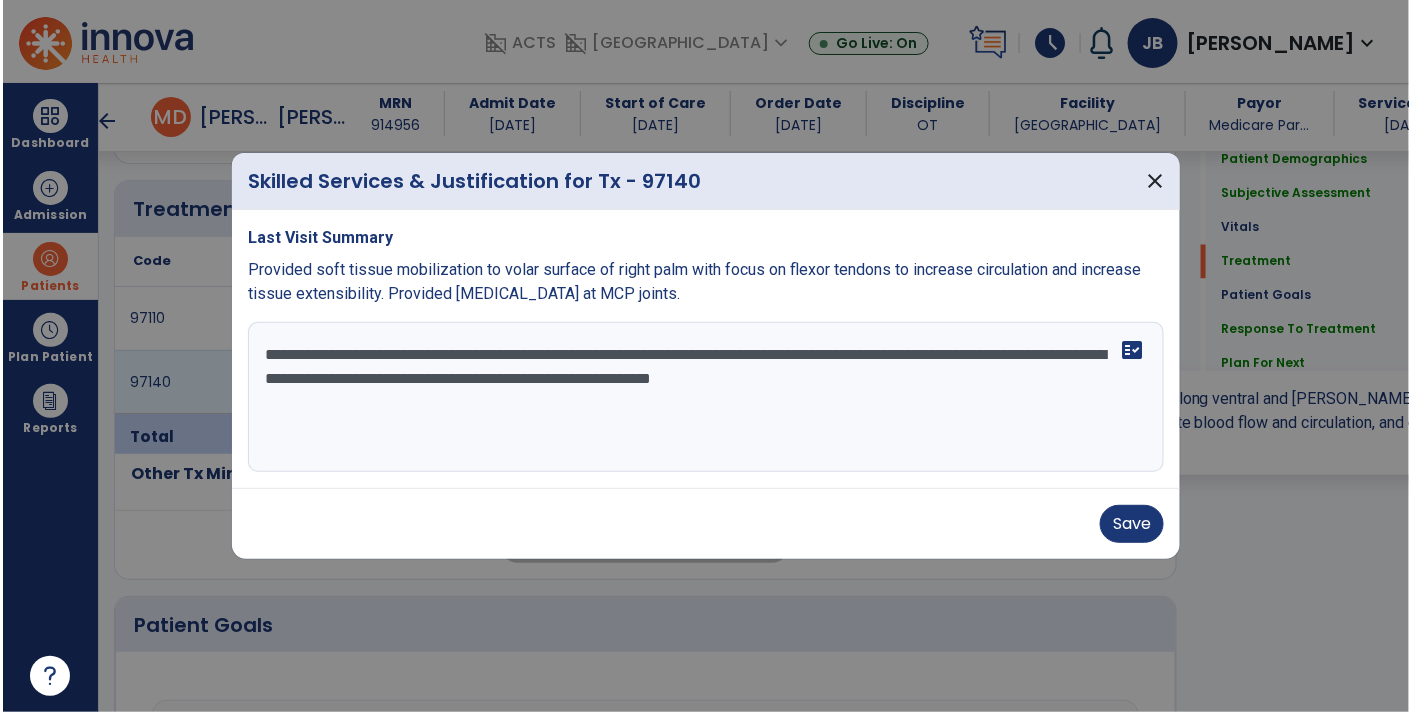 scroll, scrollTop: 1153, scrollLeft: 0, axis: vertical 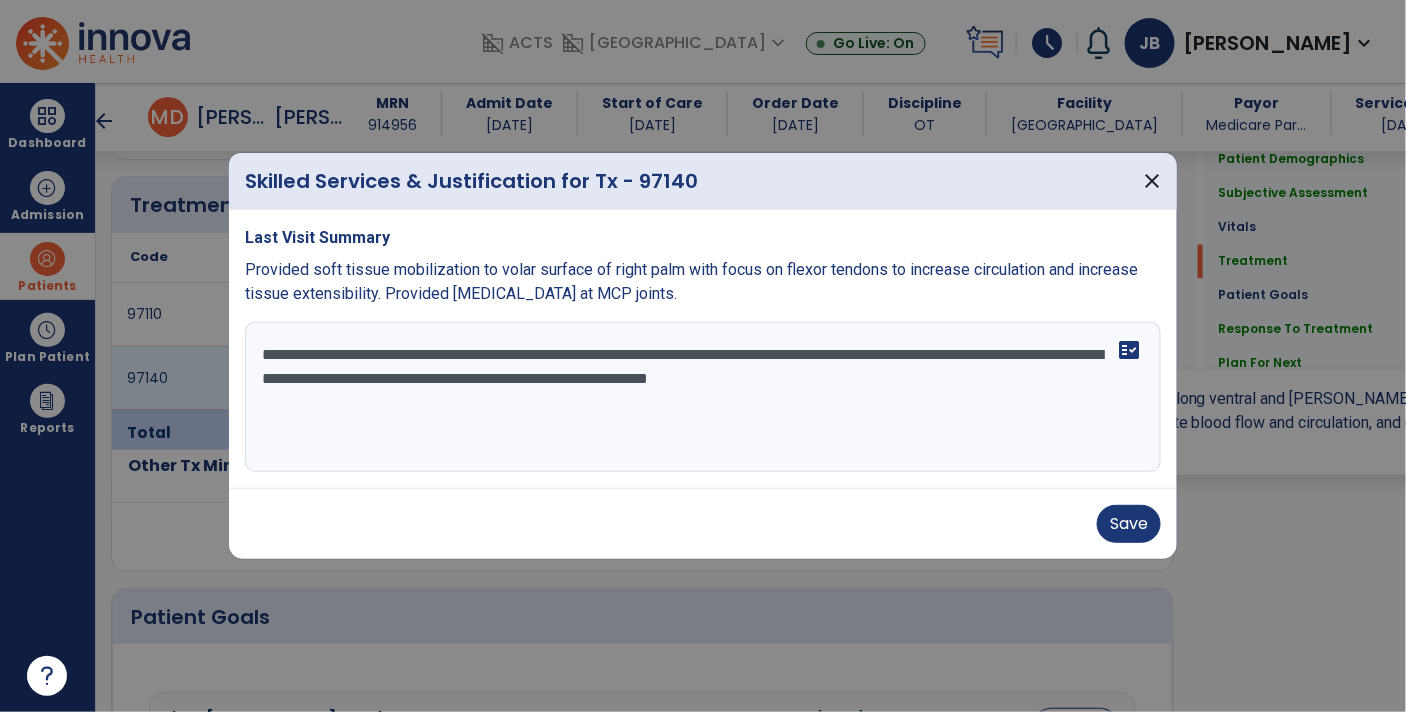 click on "**********" at bounding box center [703, 397] 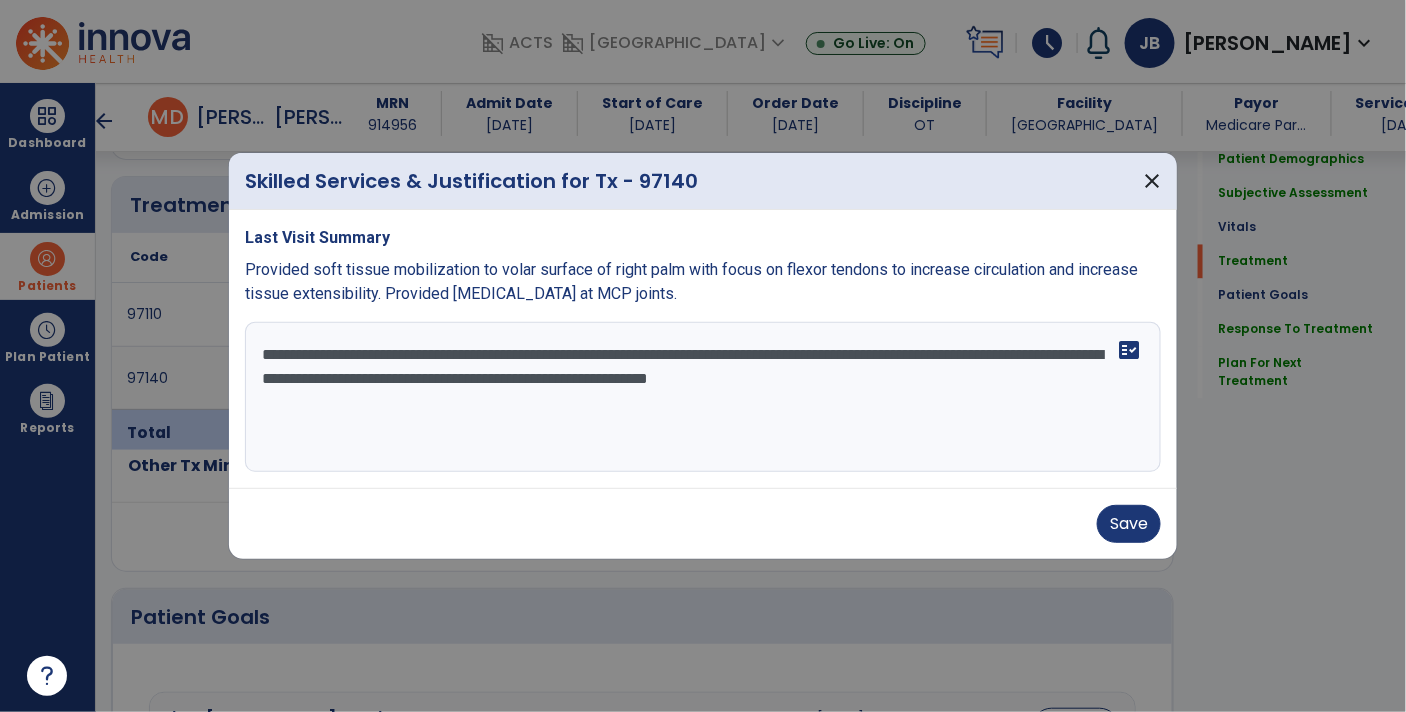 click on "**********" at bounding box center (703, 397) 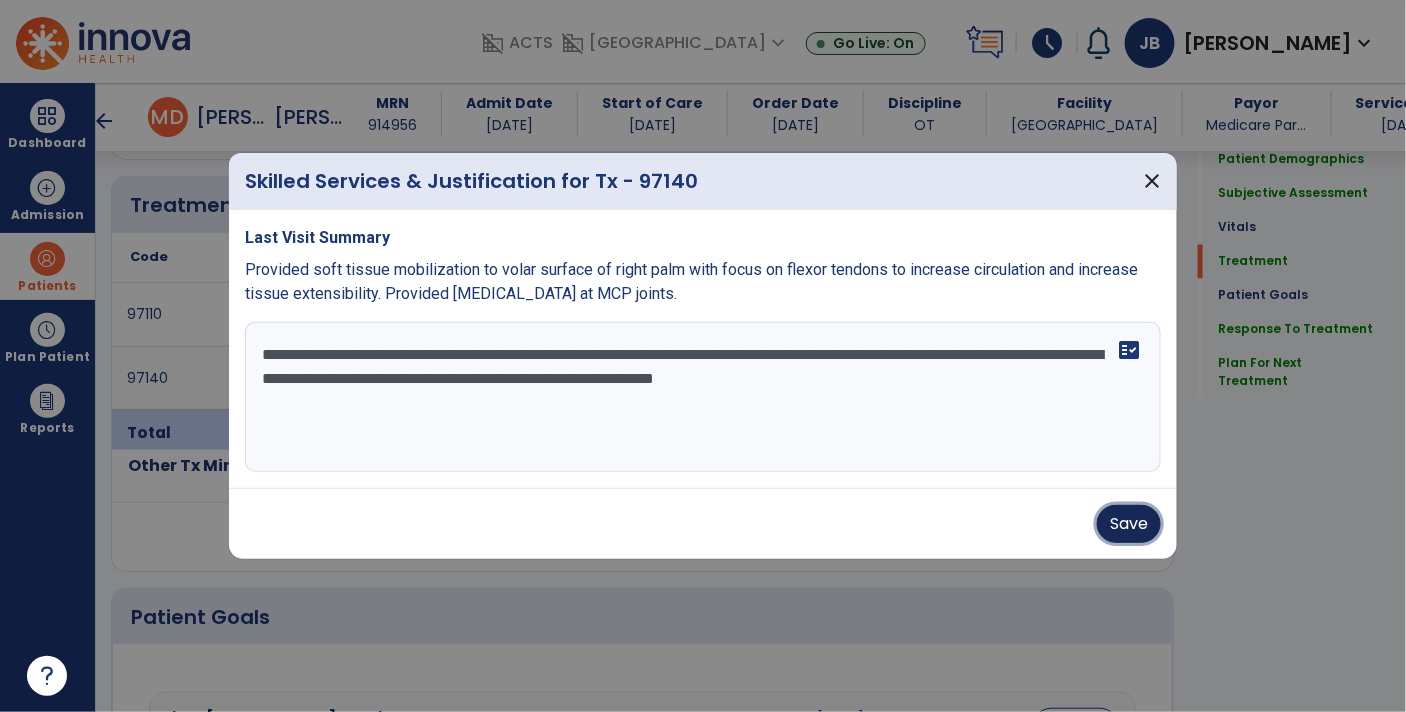 click on "Save" at bounding box center [1129, 524] 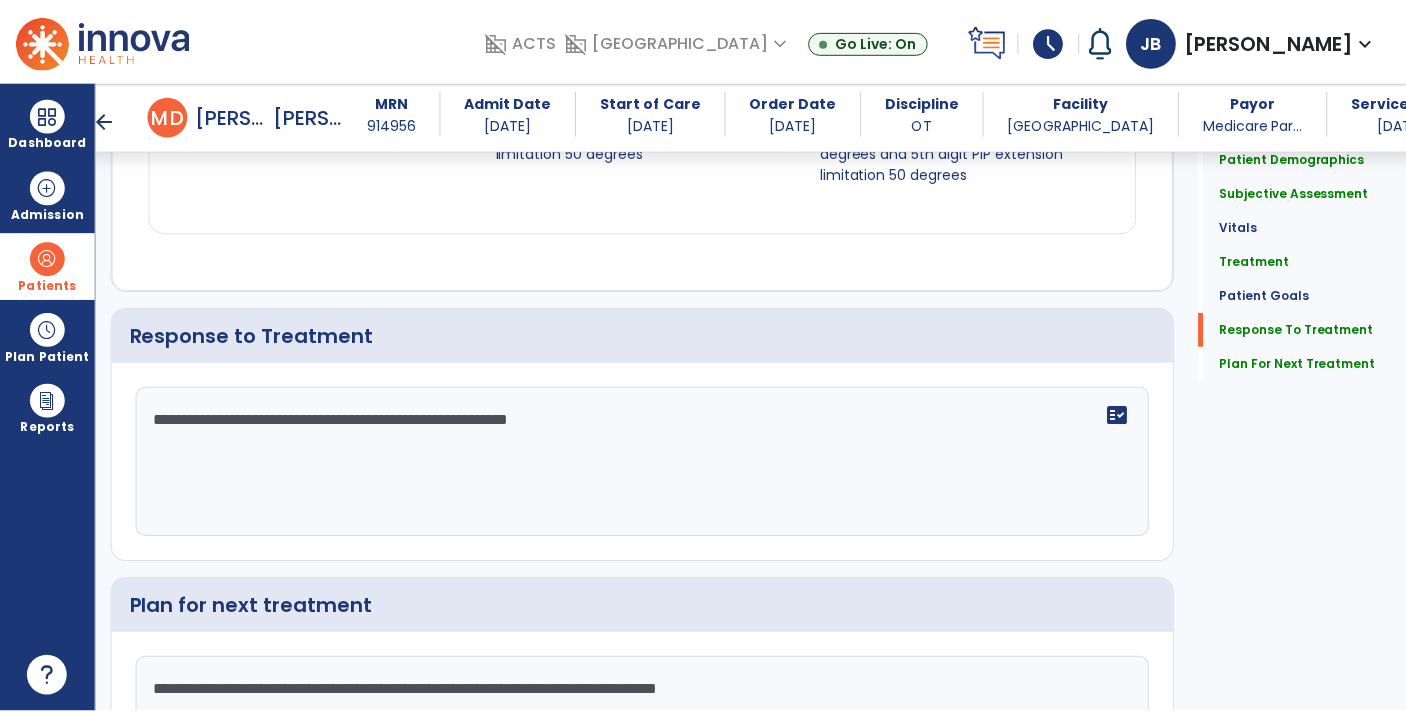 scroll, scrollTop: 4143, scrollLeft: 0, axis: vertical 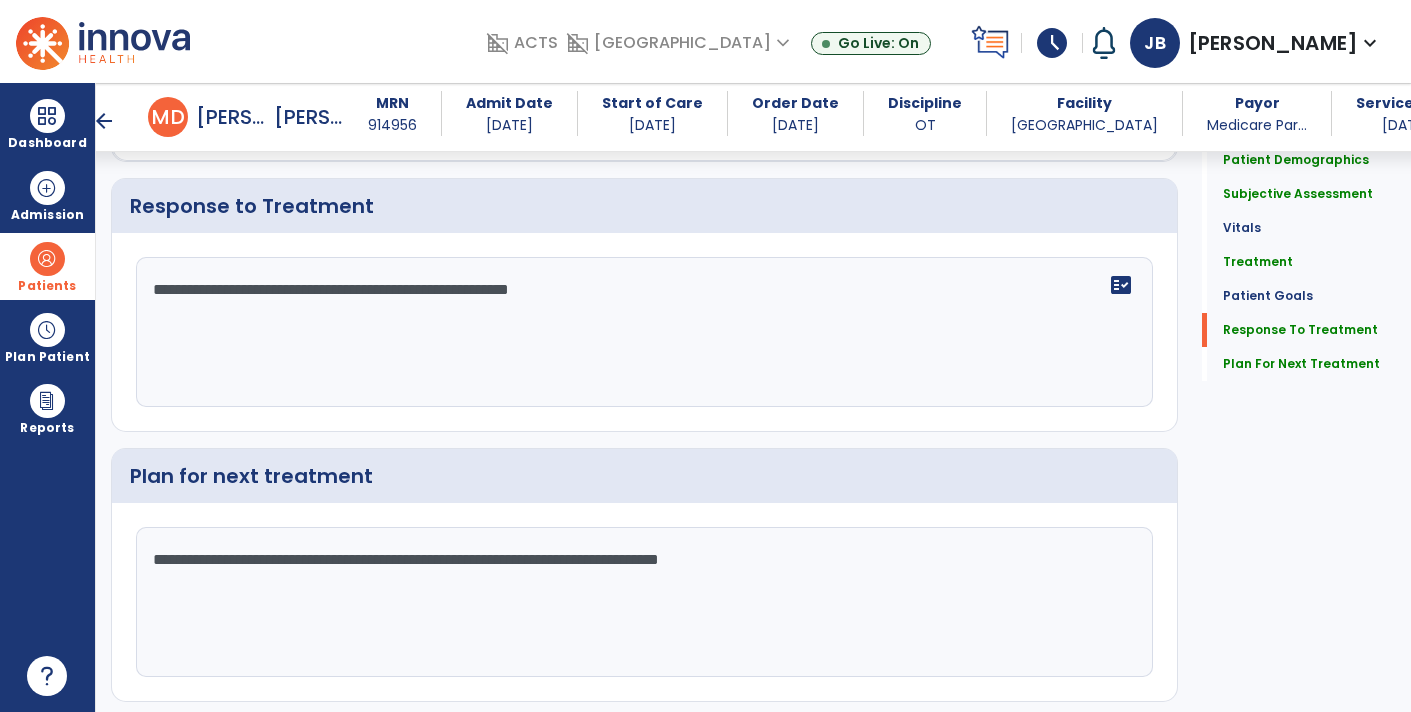 click on "Re-Sign Doc" 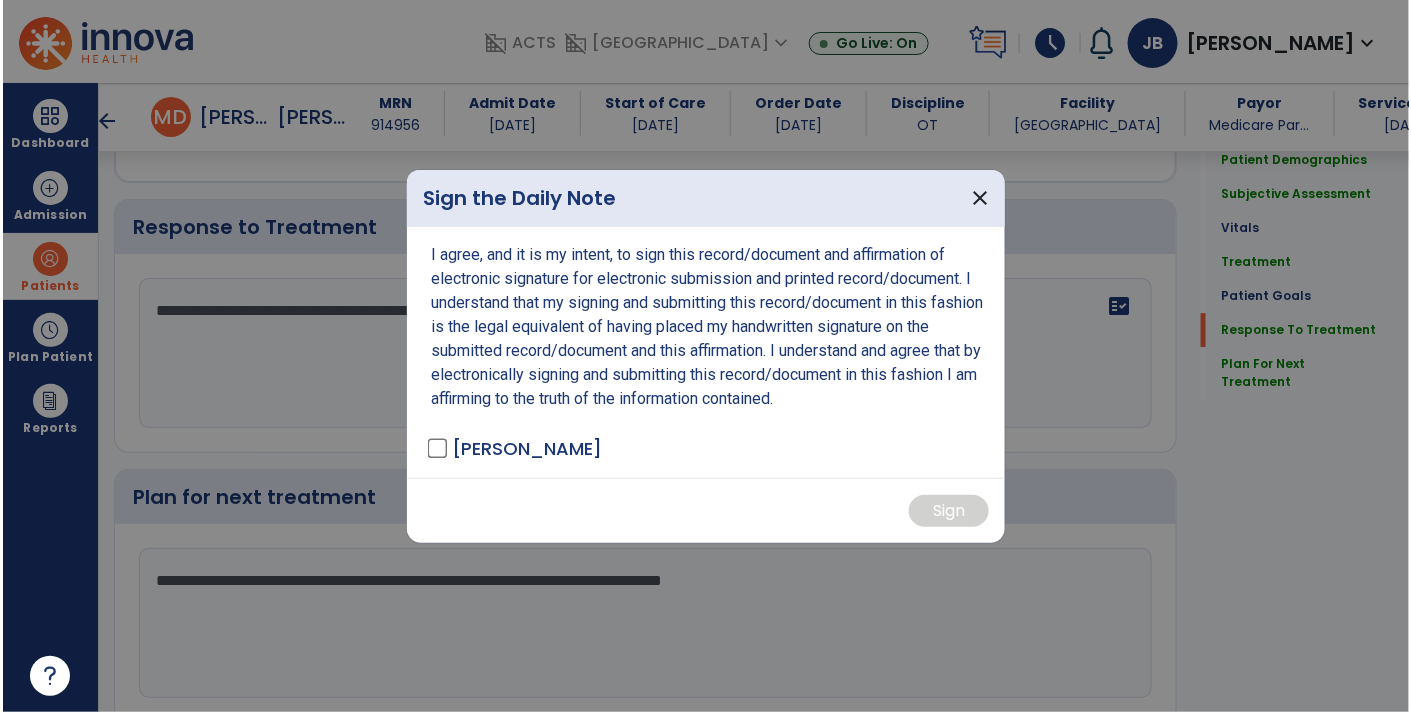 scroll, scrollTop: 4164, scrollLeft: 0, axis: vertical 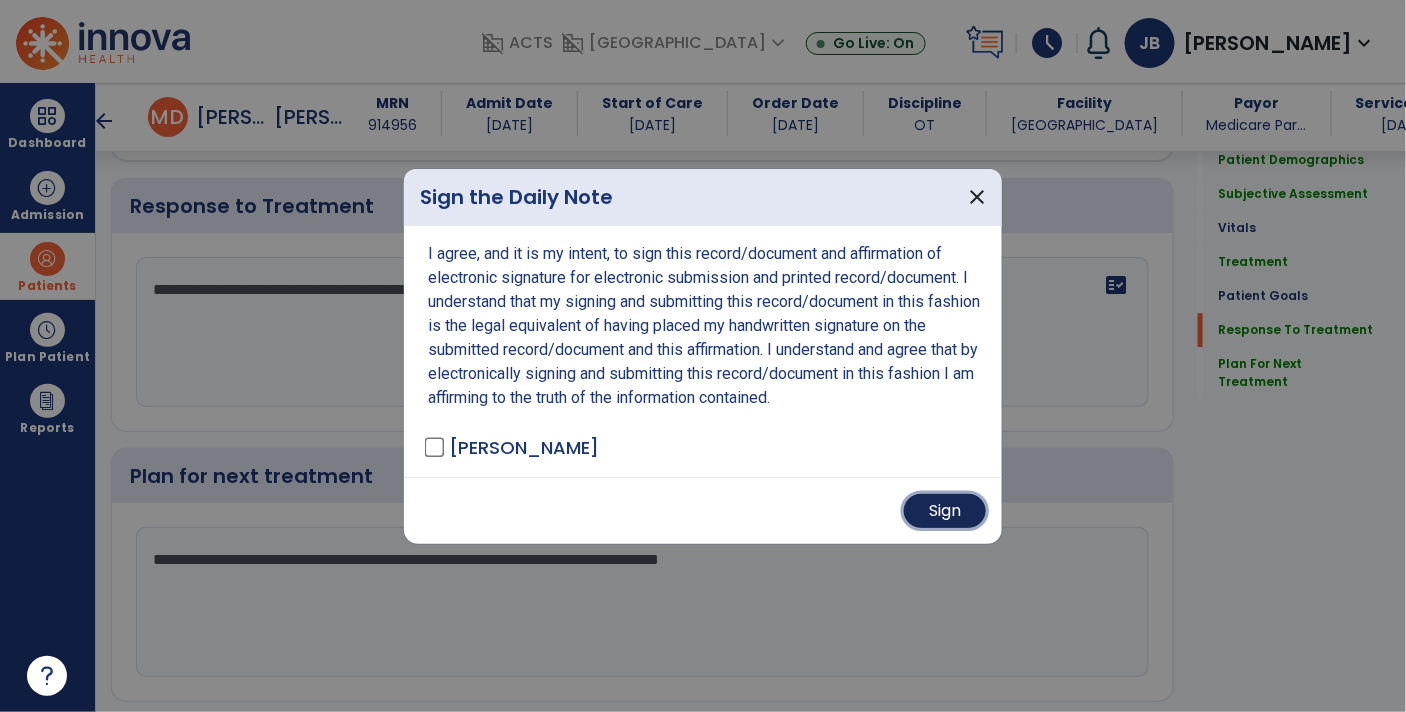 click on "Sign" at bounding box center [945, 511] 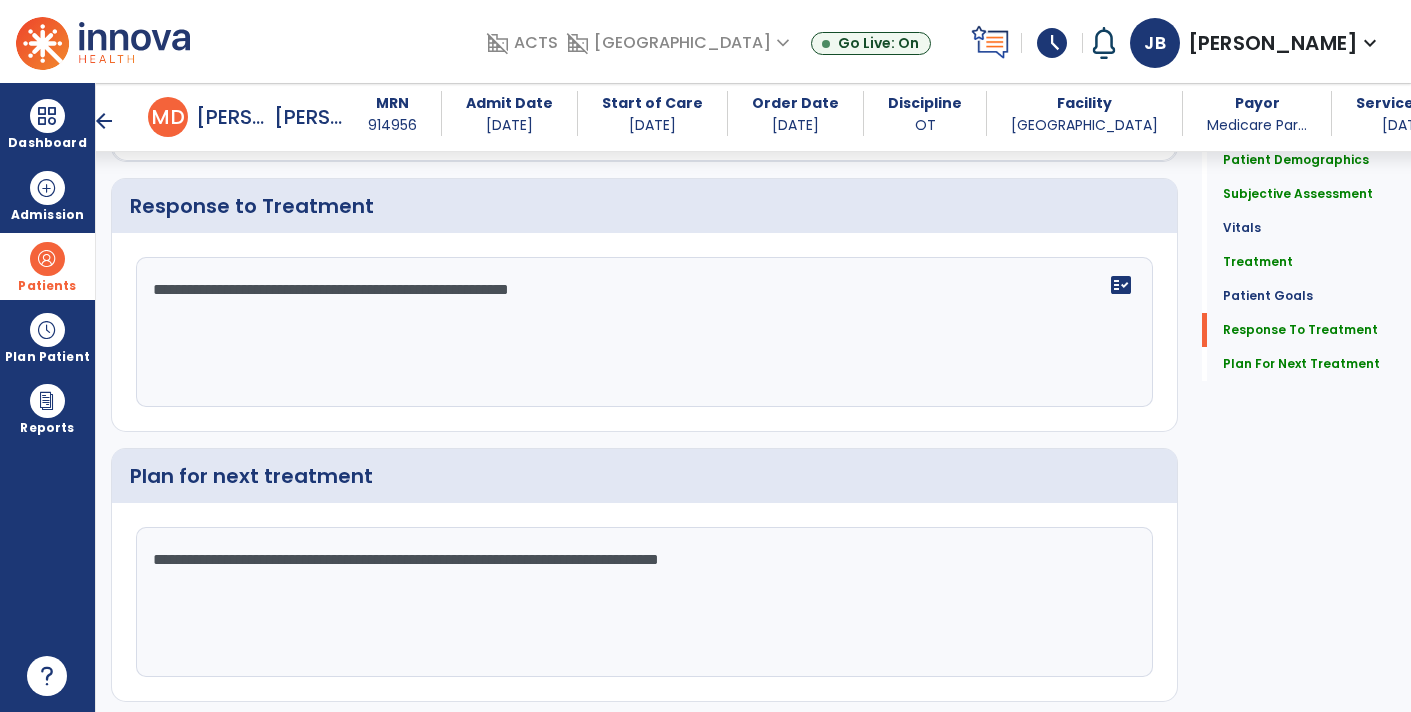 scroll, scrollTop: 4163, scrollLeft: 0, axis: vertical 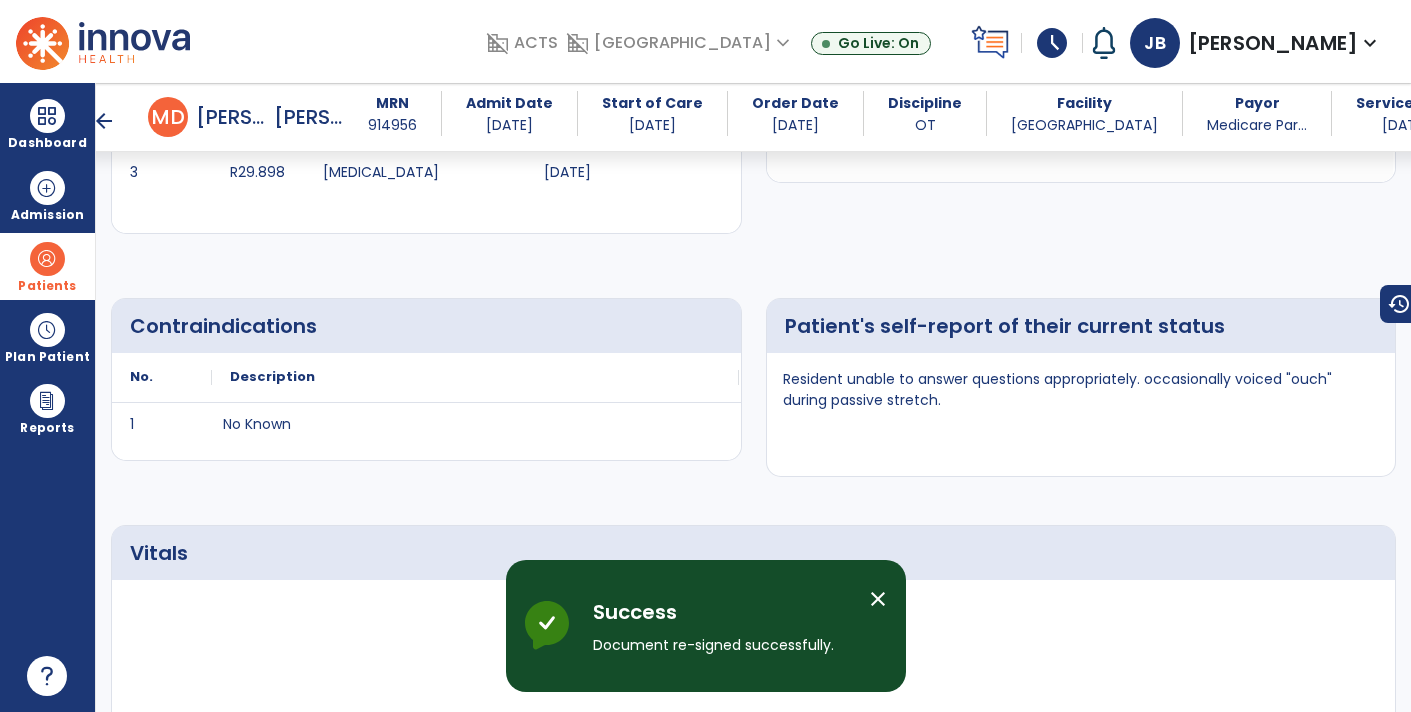 click on "arrow_back" at bounding box center [104, 121] 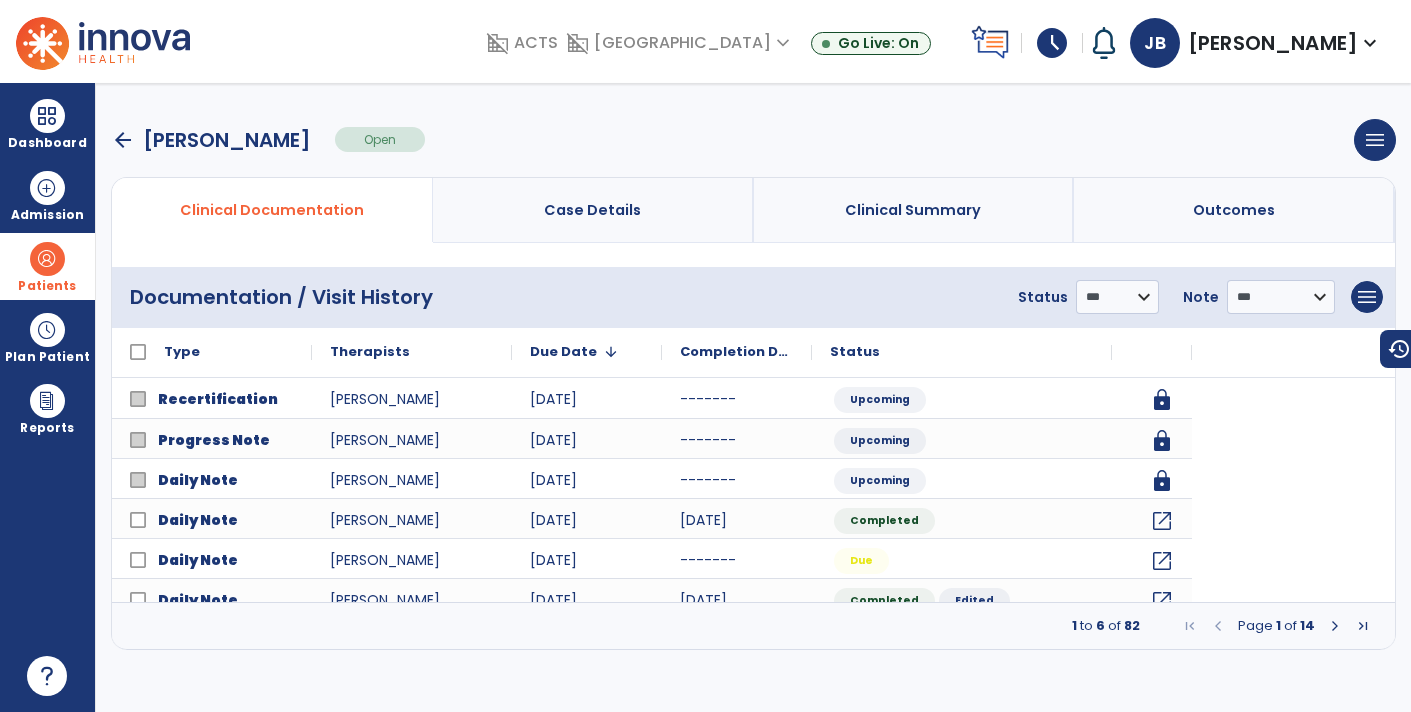 scroll, scrollTop: 0, scrollLeft: 0, axis: both 